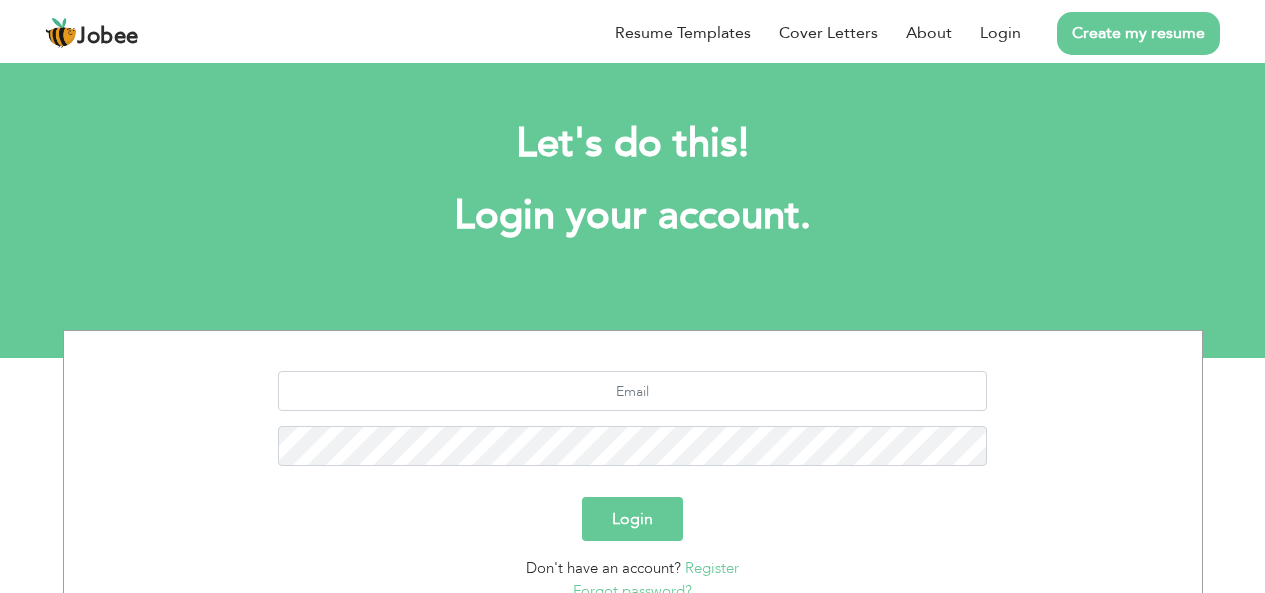 scroll, scrollTop: 0, scrollLeft: 0, axis: both 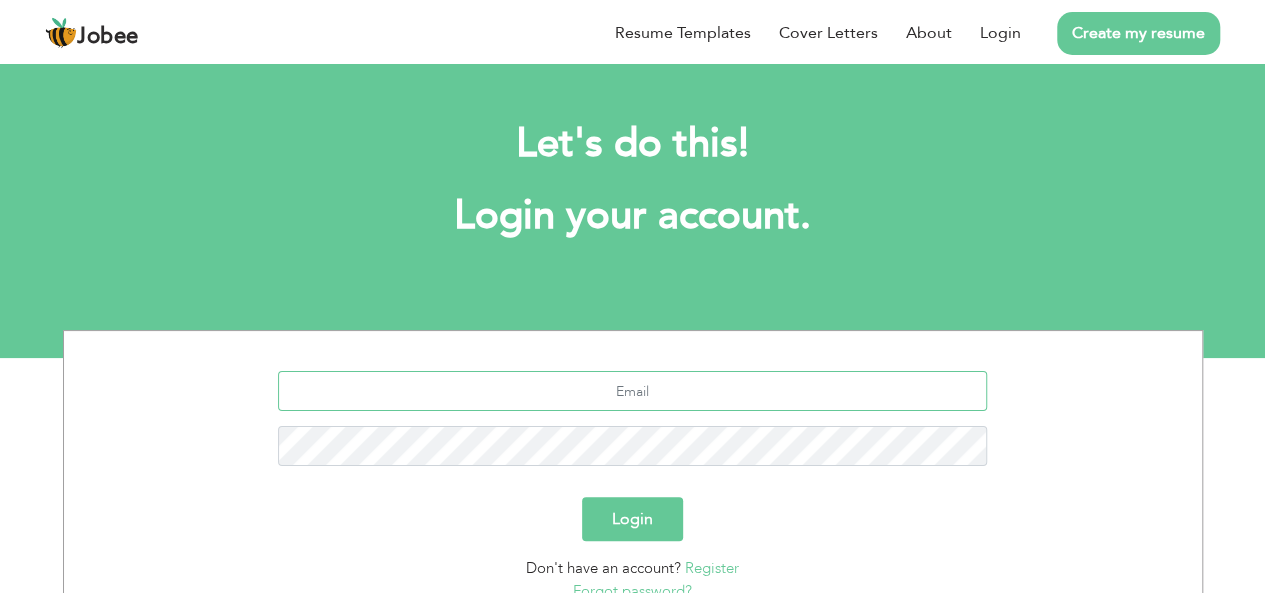 type on "chandbhatti112@gmail.com" 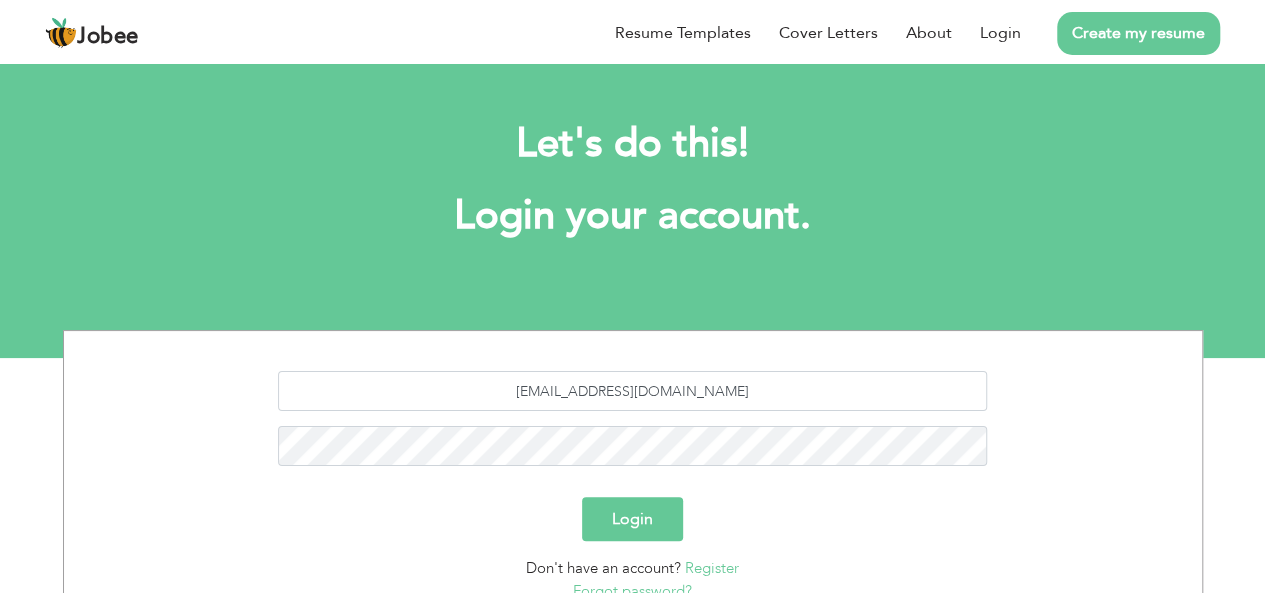 click on "Login" at bounding box center (632, 519) 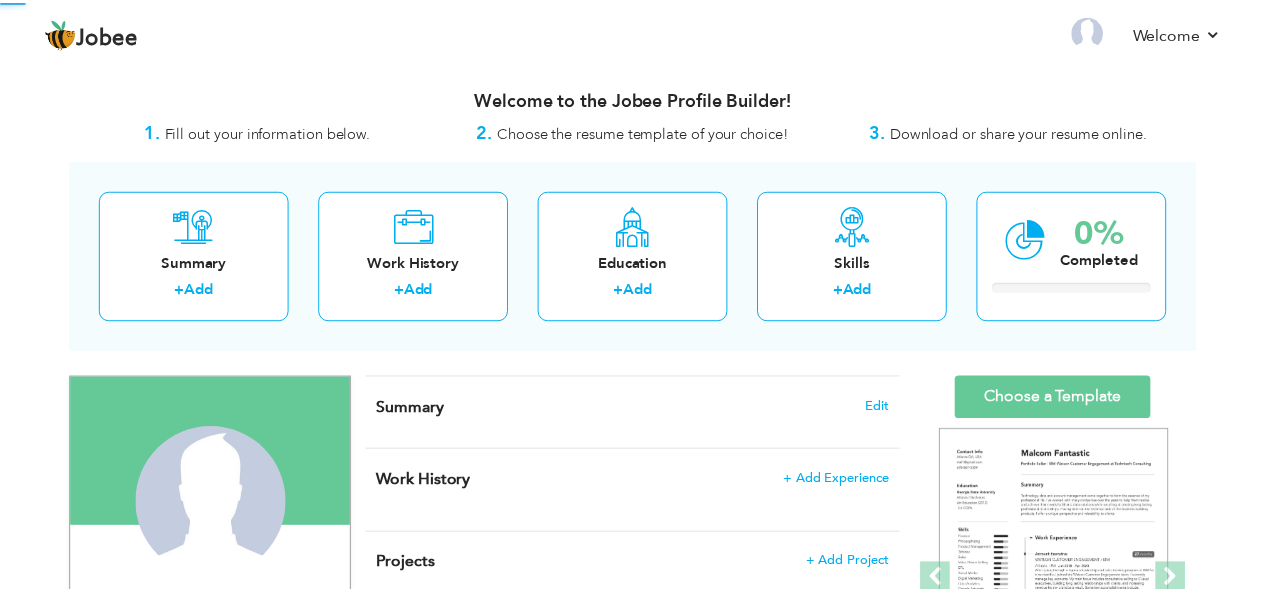 scroll, scrollTop: 0, scrollLeft: 0, axis: both 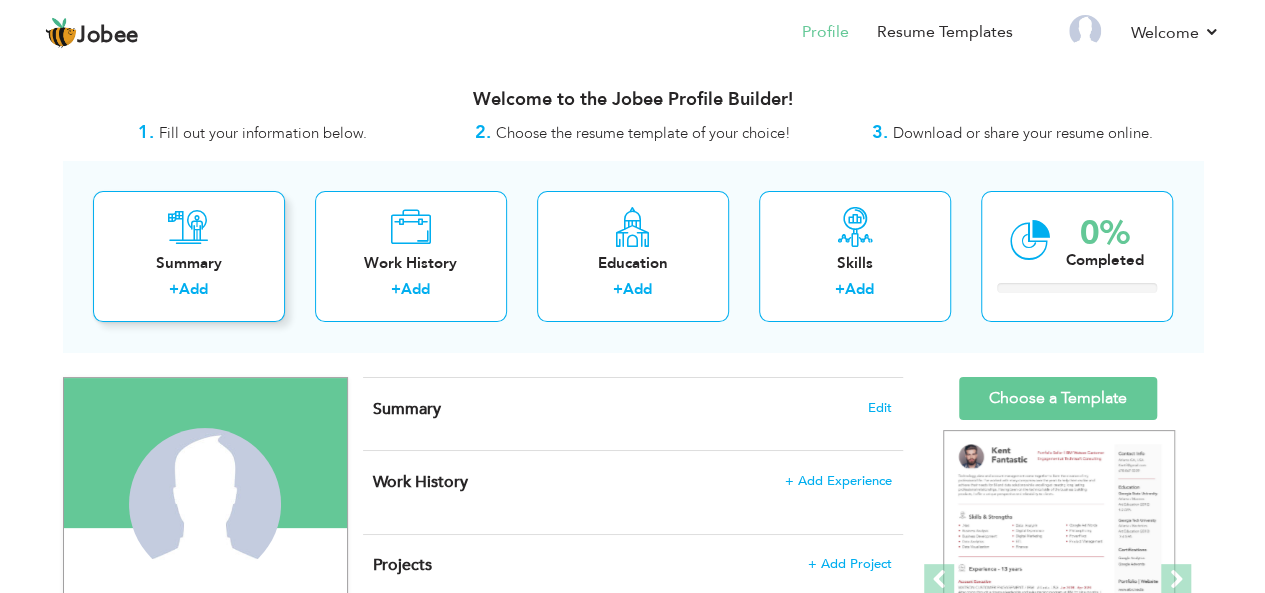 click on "Summary" at bounding box center [189, 263] 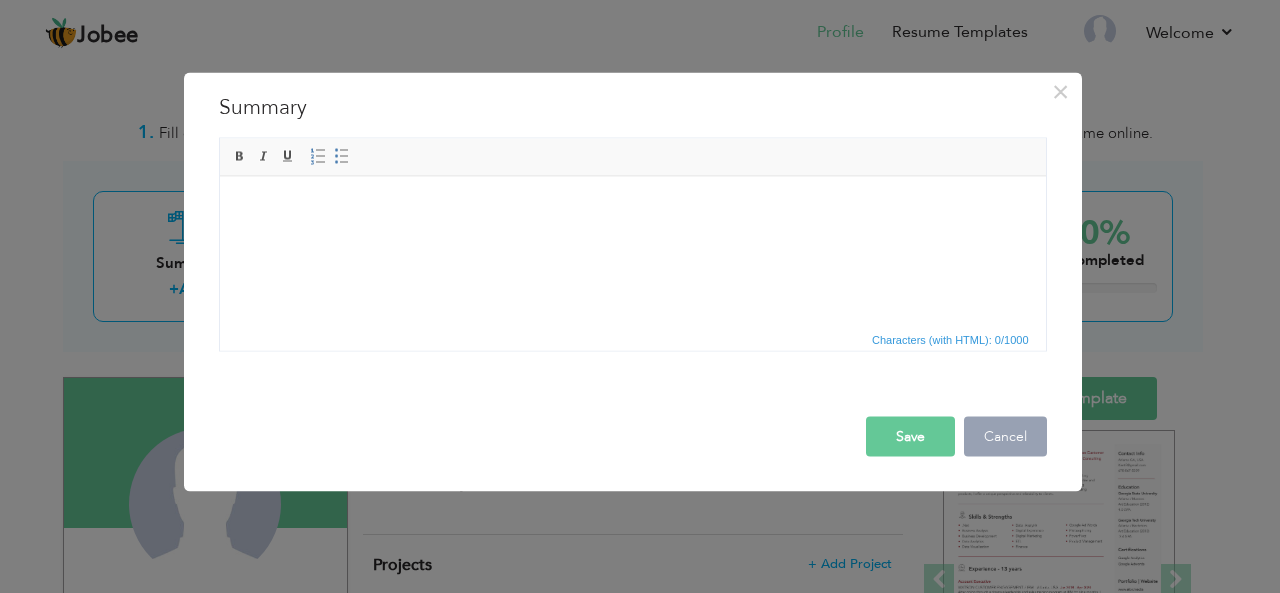 click on "Cancel" at bounding box center [1005, 436] 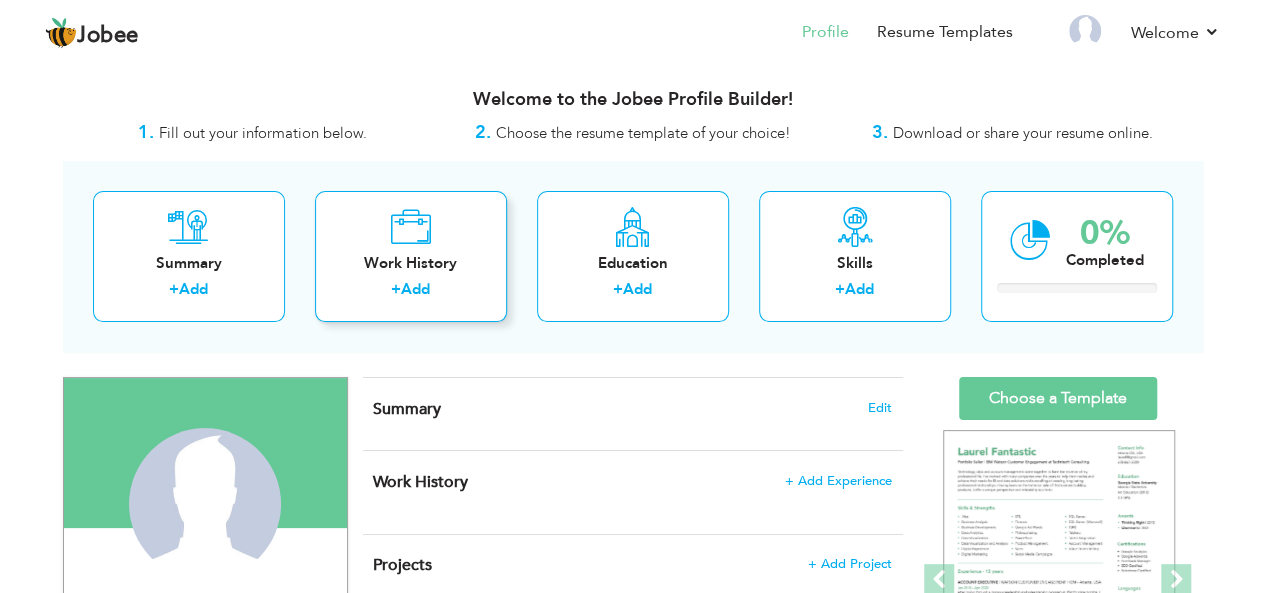 click on "+" at bounding box center (396, 289) 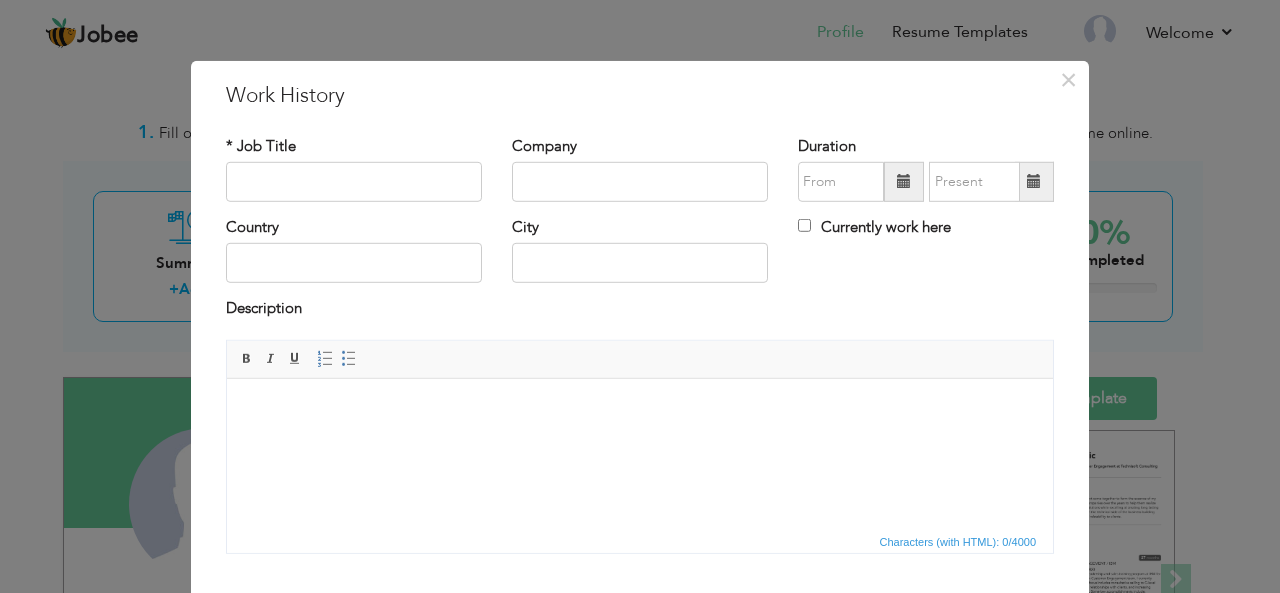click on "Country" at bounding box center [354, 257] 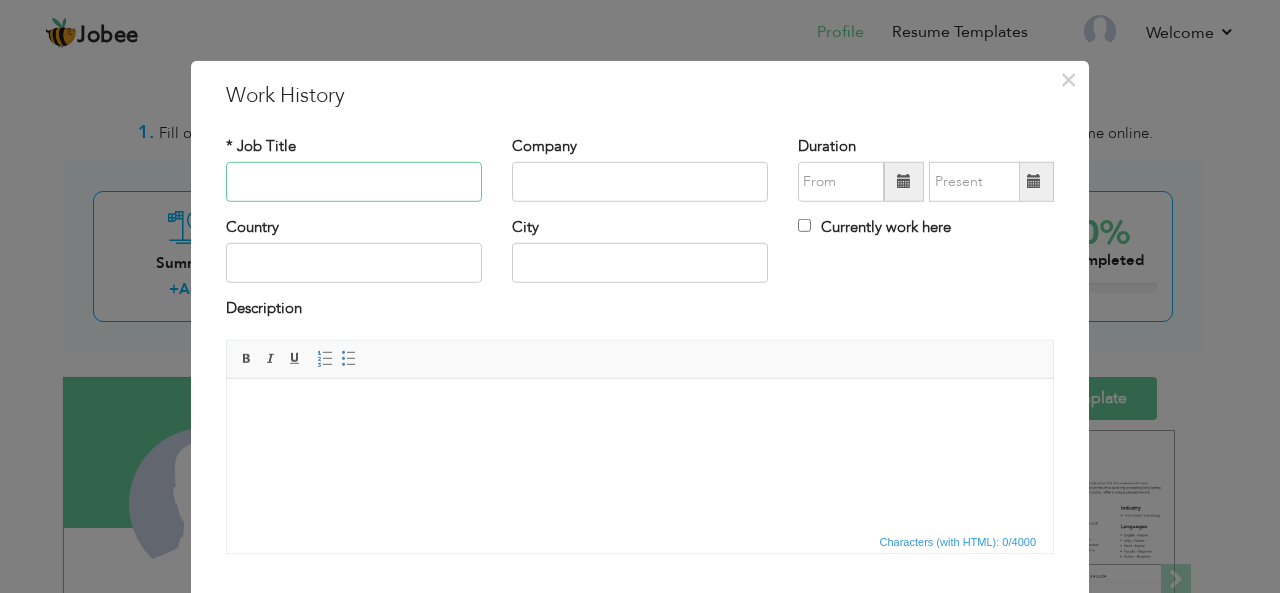 click at bounding box center (354, 182) 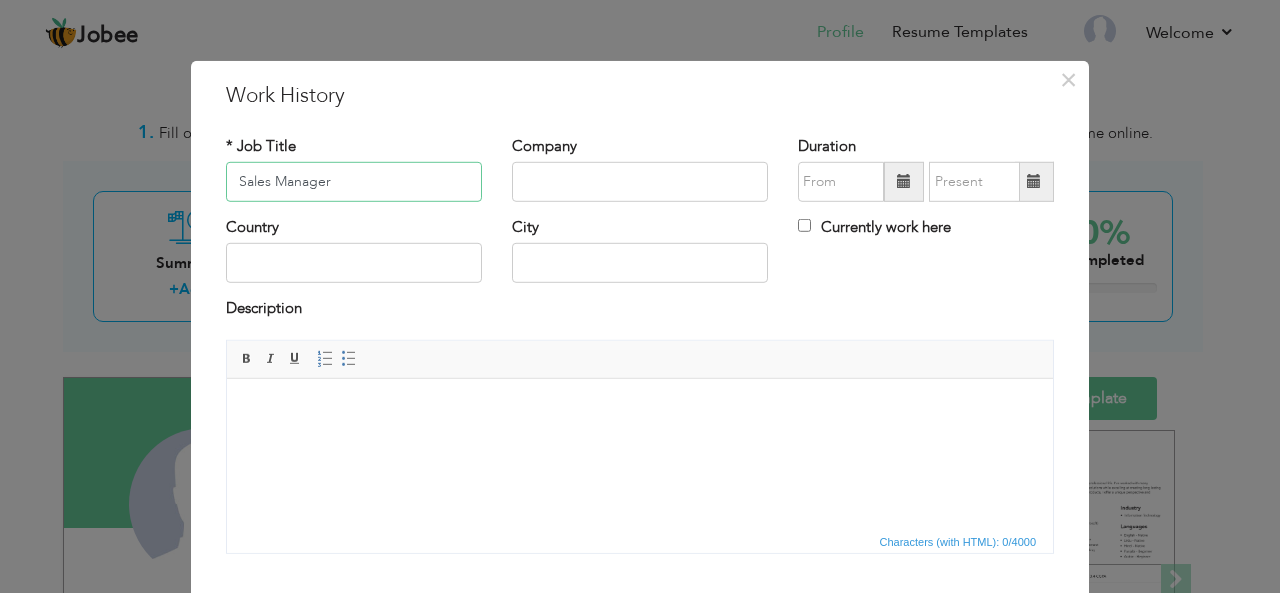 type on "Sales Manager" 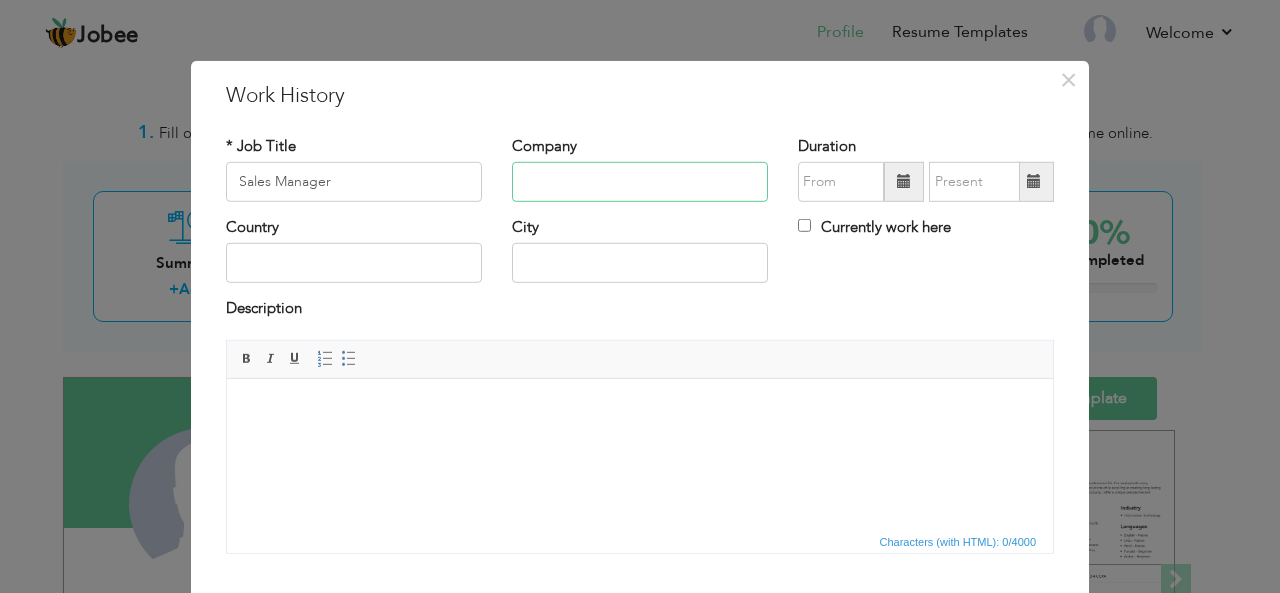 click at bounding box center (640, 182) 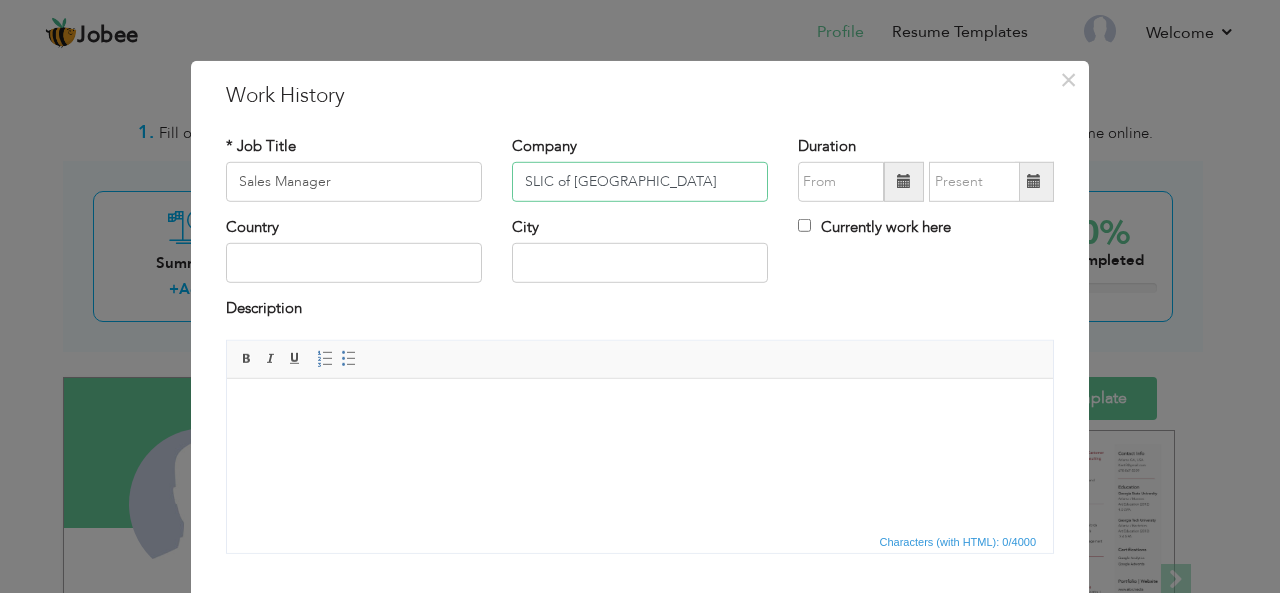 type on "SLIC of [GEOGRAPHIC_DATA]" 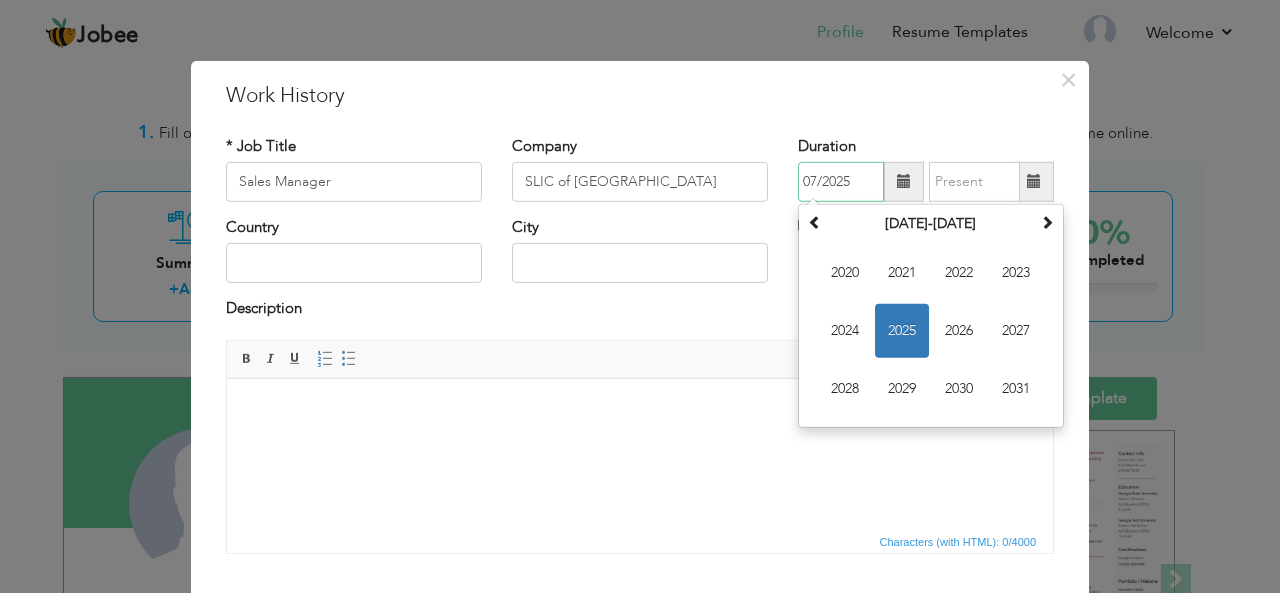 click on "07/2025" at bounding box center (841, 182) 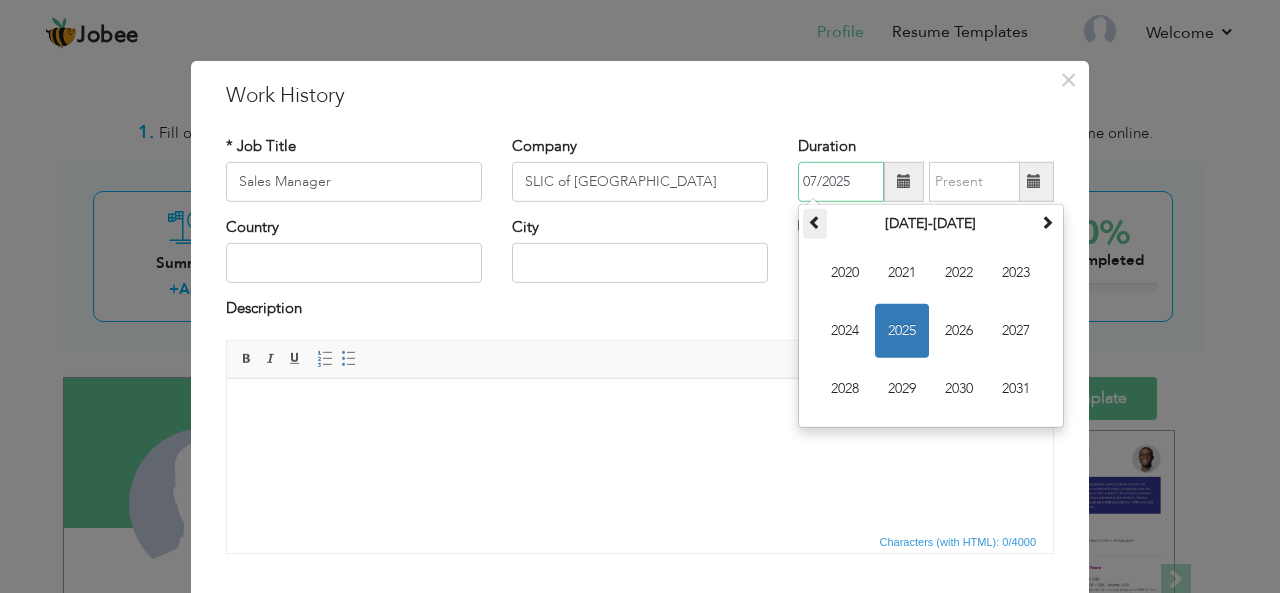 click at bounding box center [815, 222] 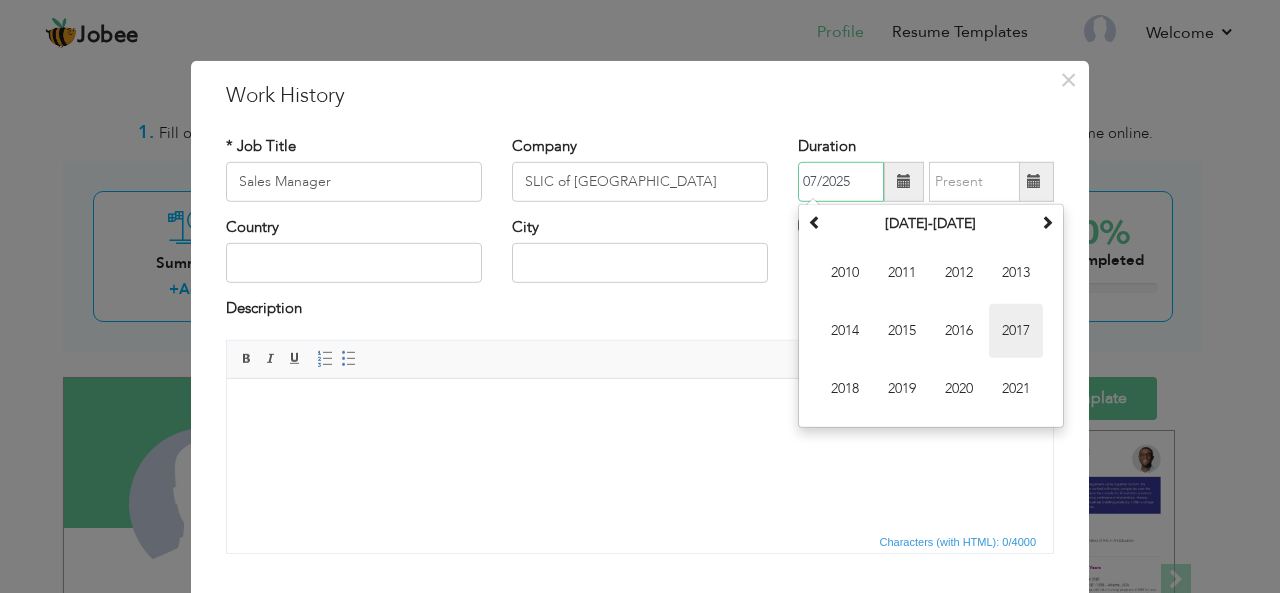 click on "2017" at bounding box center (1016, 331) 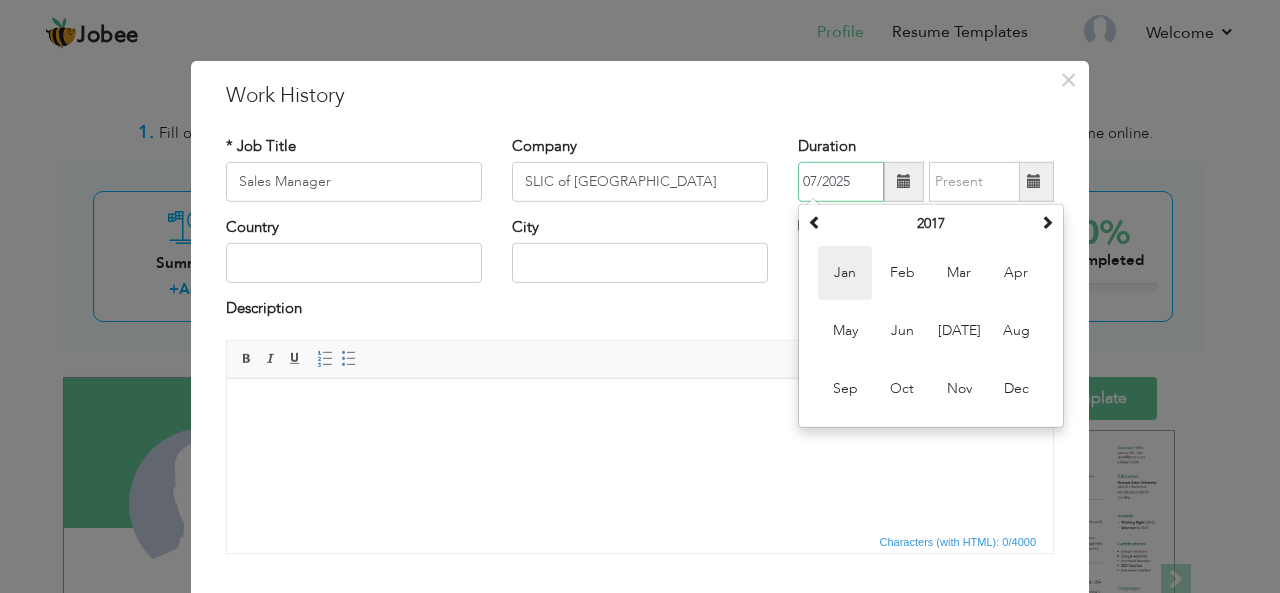 click on "Jan" at bounding box center (845, 273) 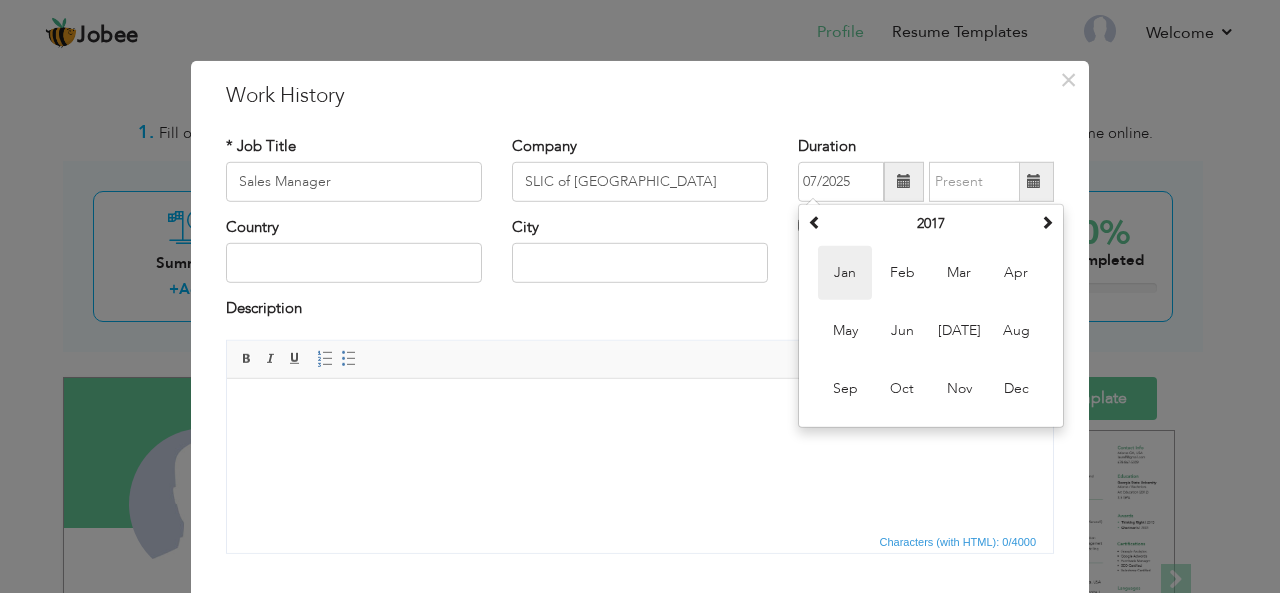 type on "01/2017" 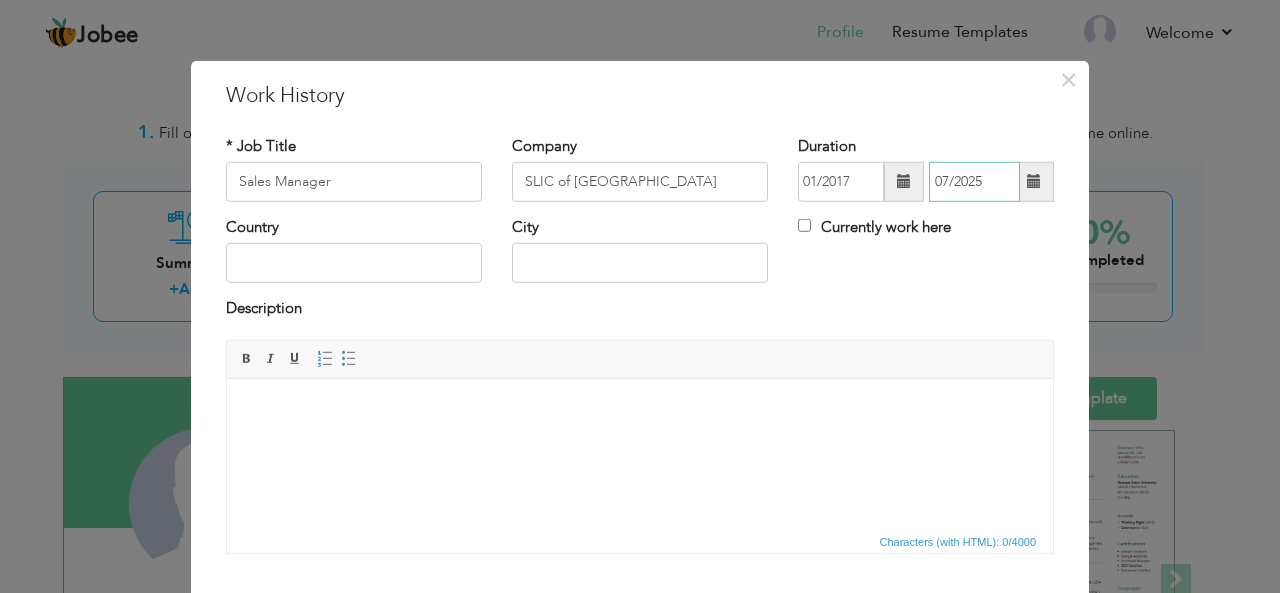 click on "07/2025" at bounding box center (974, 182) 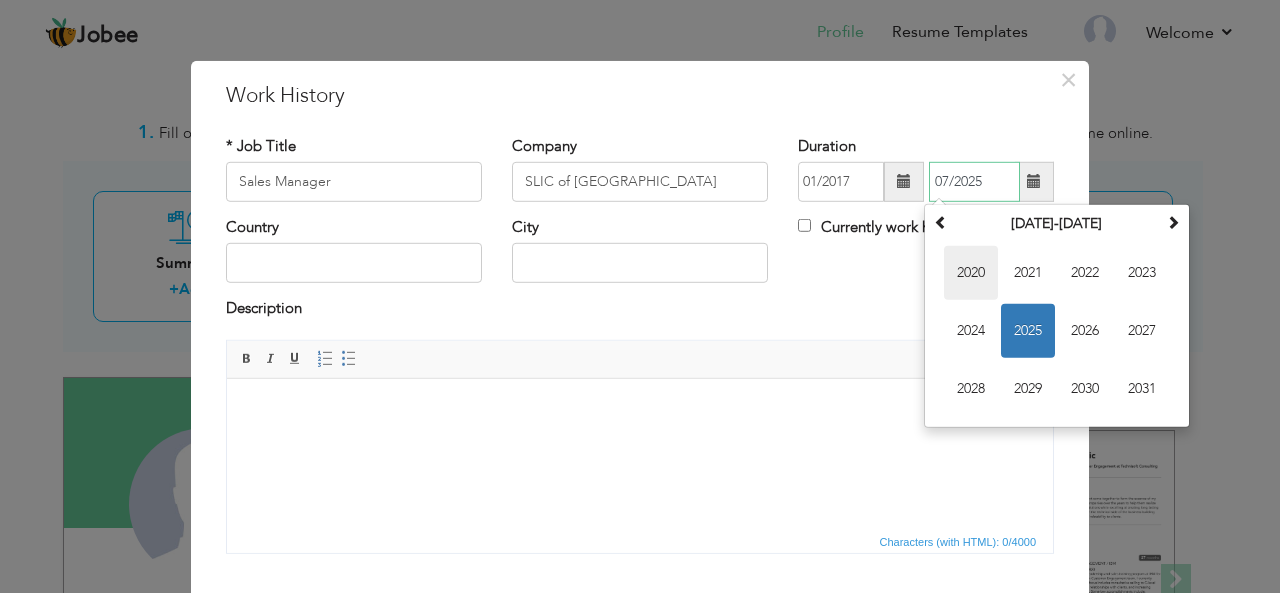 click on "2020" at bounding box center (971, 273) 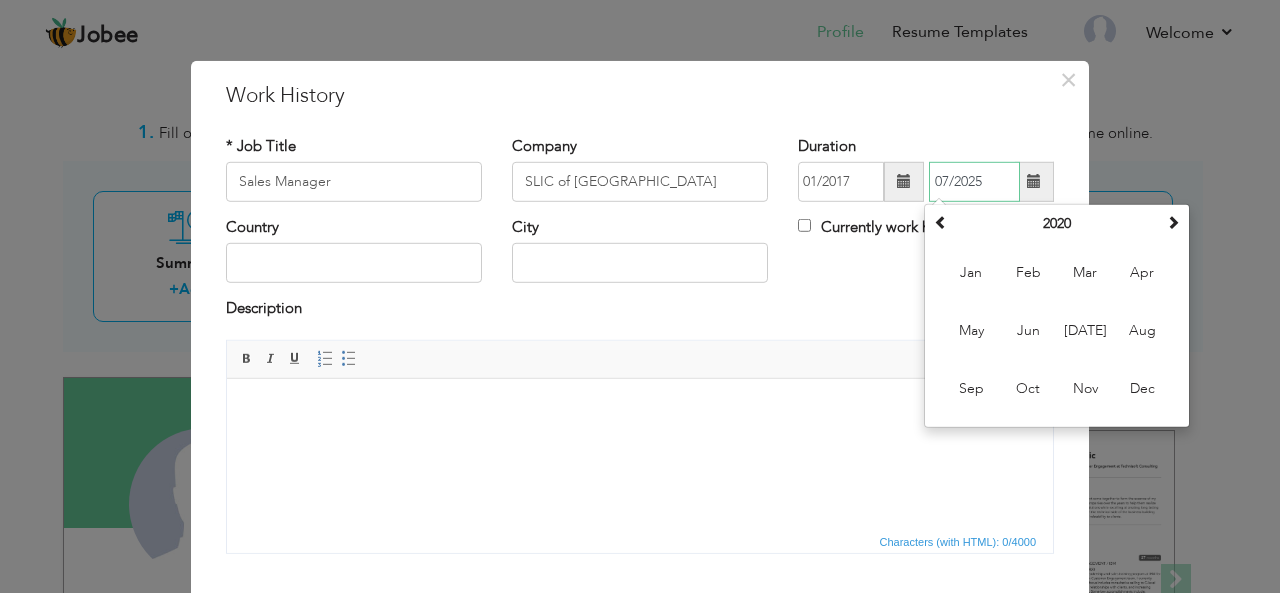 click on "Jan" at bounding box center (971, 273) 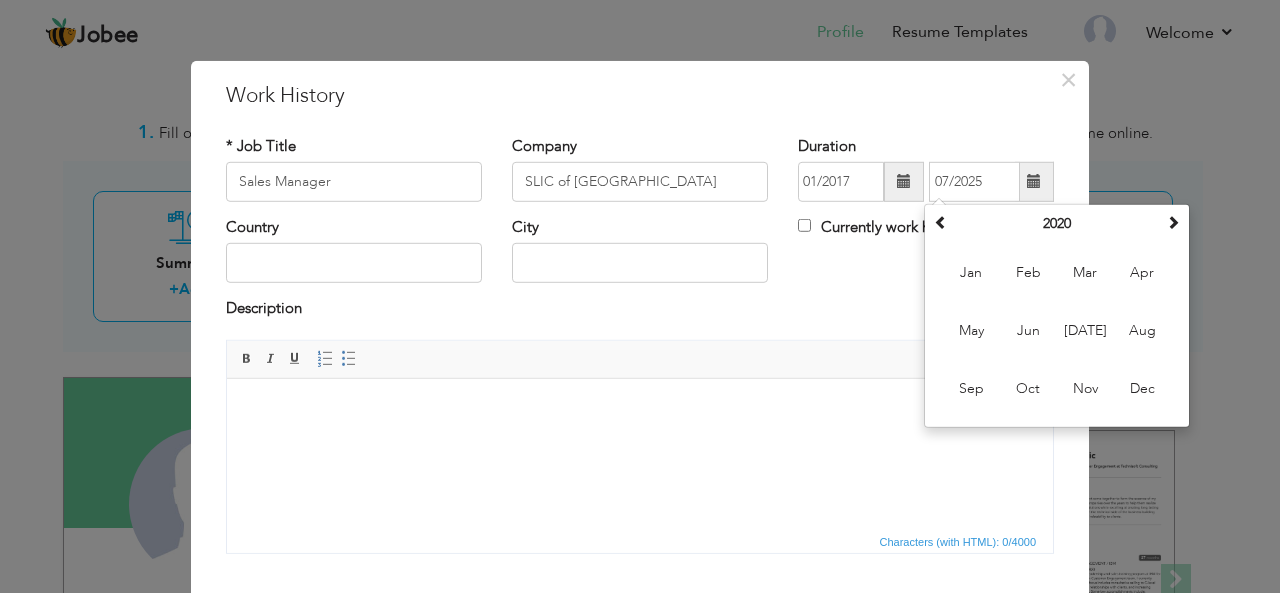 type on "01/2020" 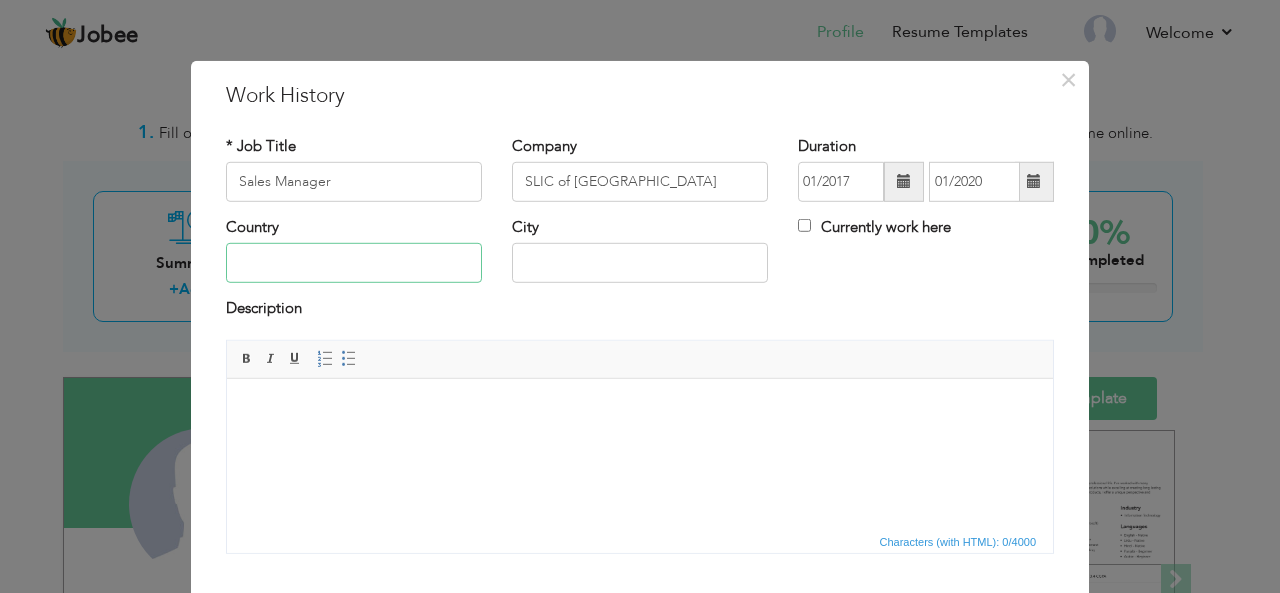 click at bounding box center (354, 263) 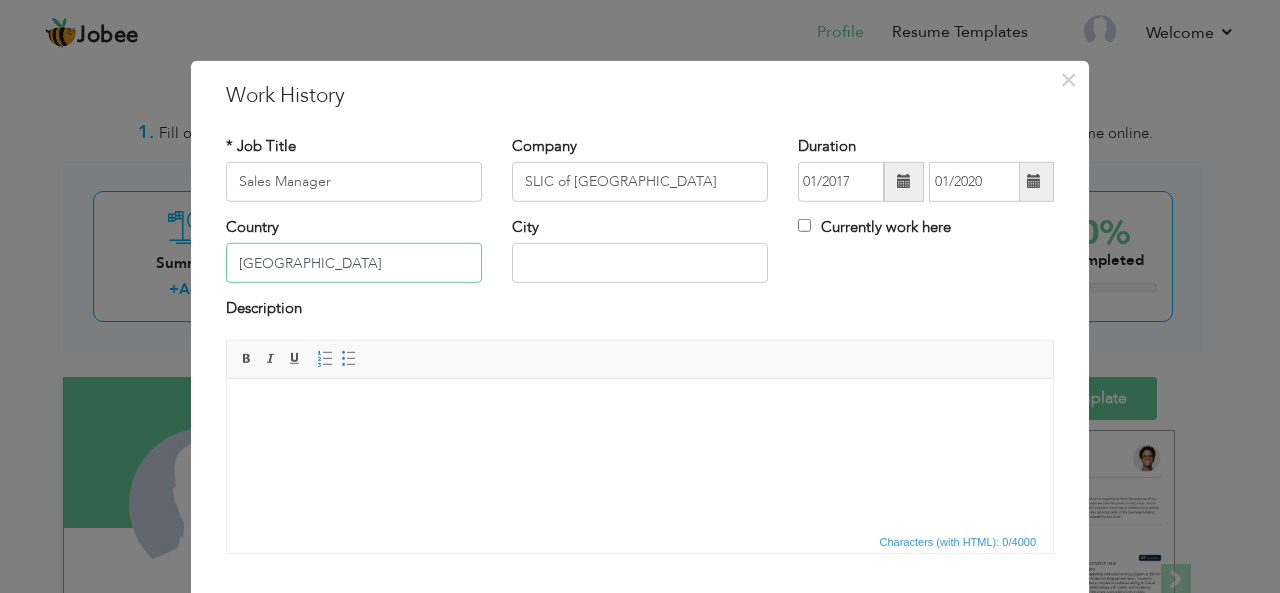type on "[GEOGRAPHIC_DATA]" 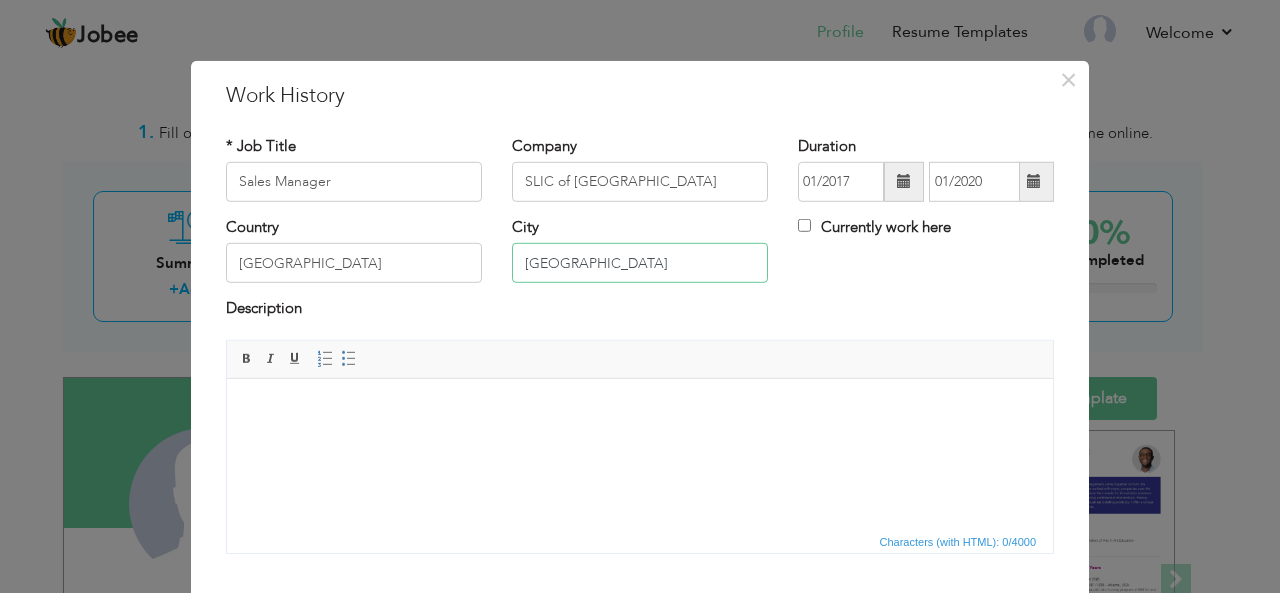 type on "[GEOGRAPHIC_DATA]" 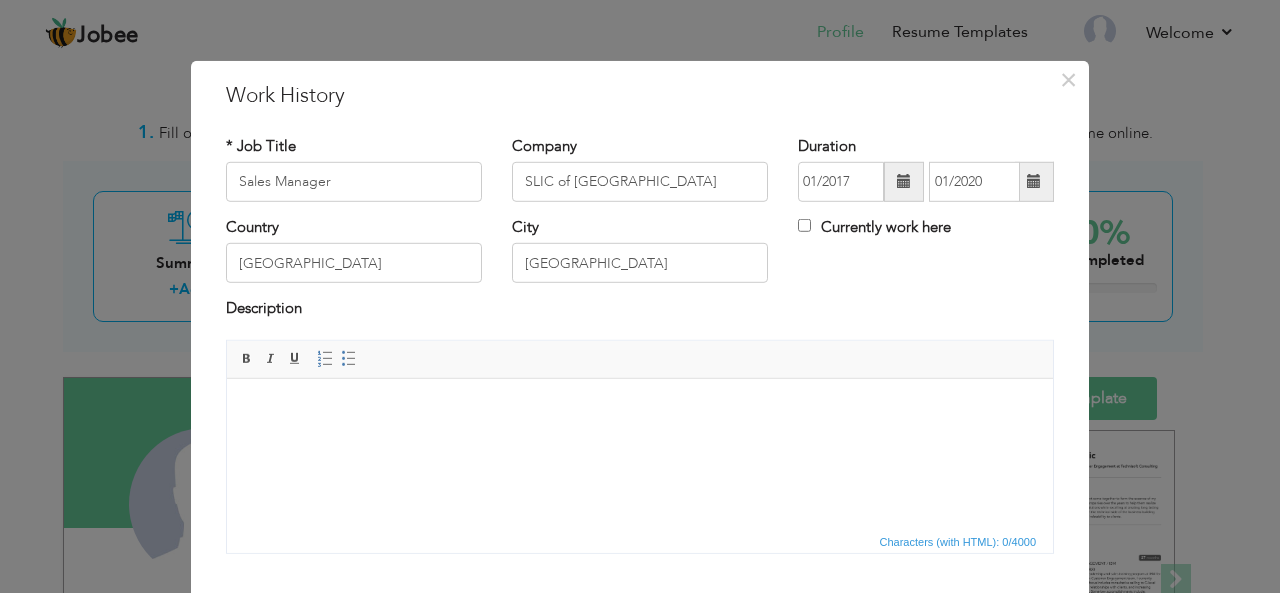 click at bounding box center (640, 408) 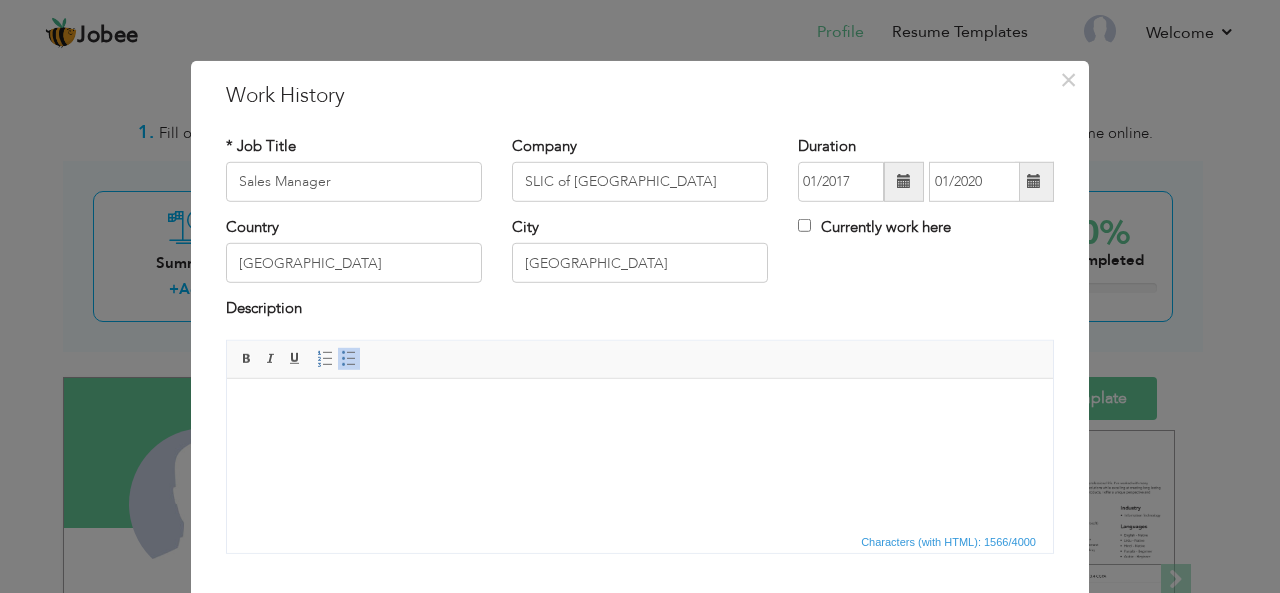 scroll, scrollTop: 496, scrollLeft: 0, axis: vertical 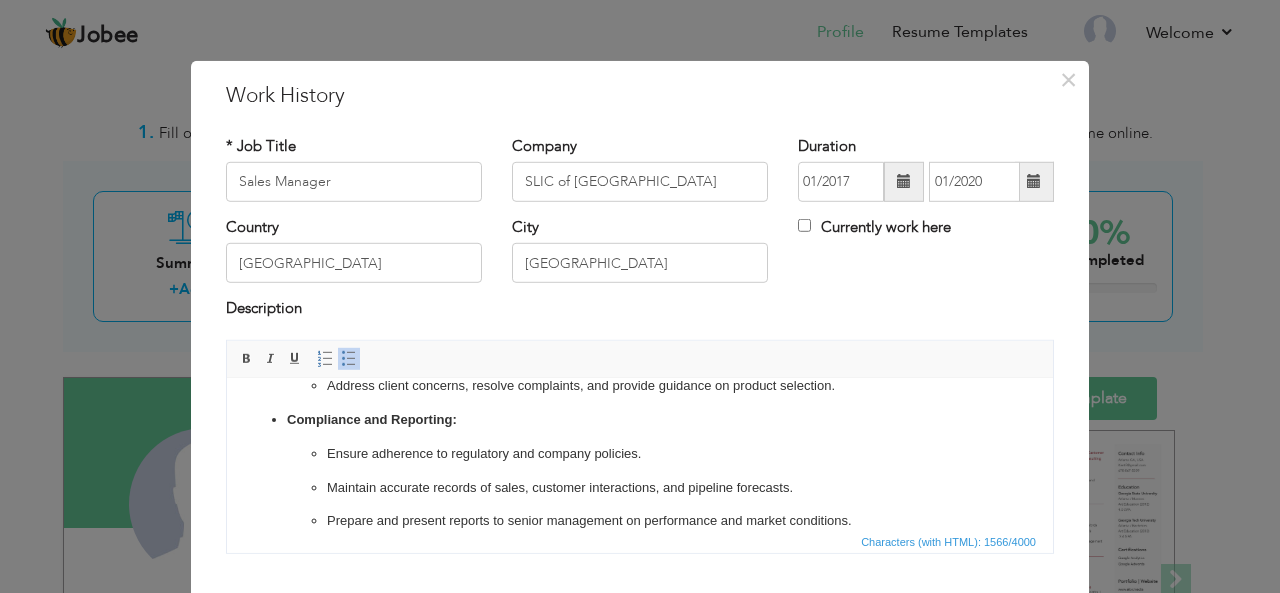 drag, startPoint x: 640, startPoint y: 448, endPoint x: 430, endPoint y: 464, distance: 210.60864 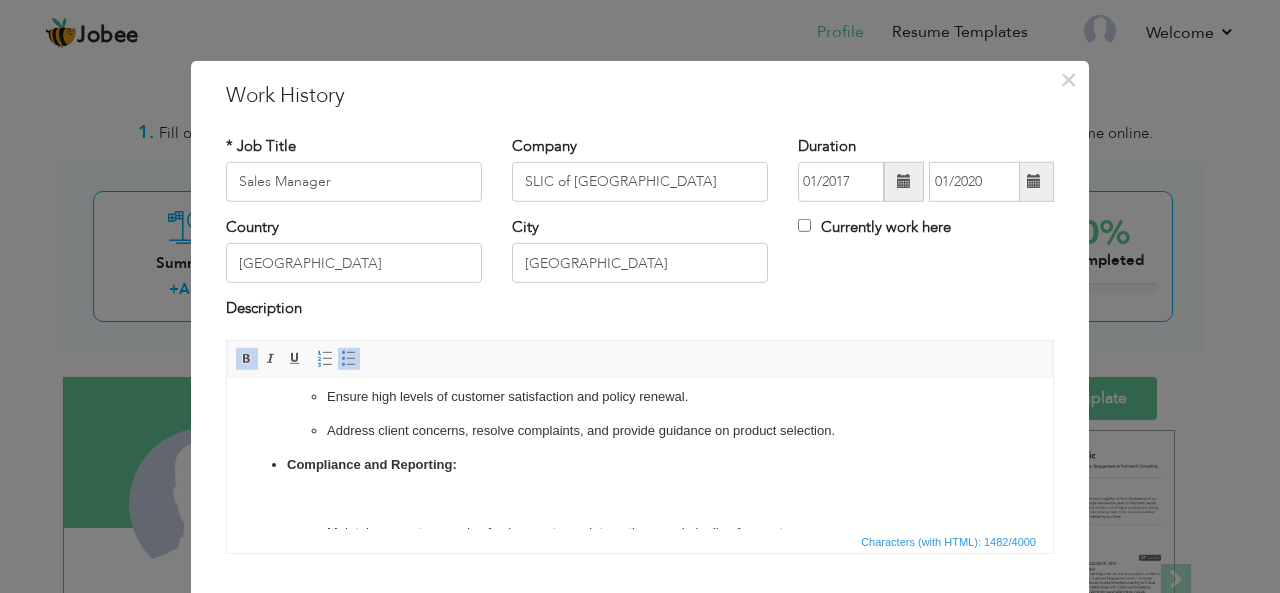 scroll, scrollTop: 496, scrollLeft: 0, axis: vertical 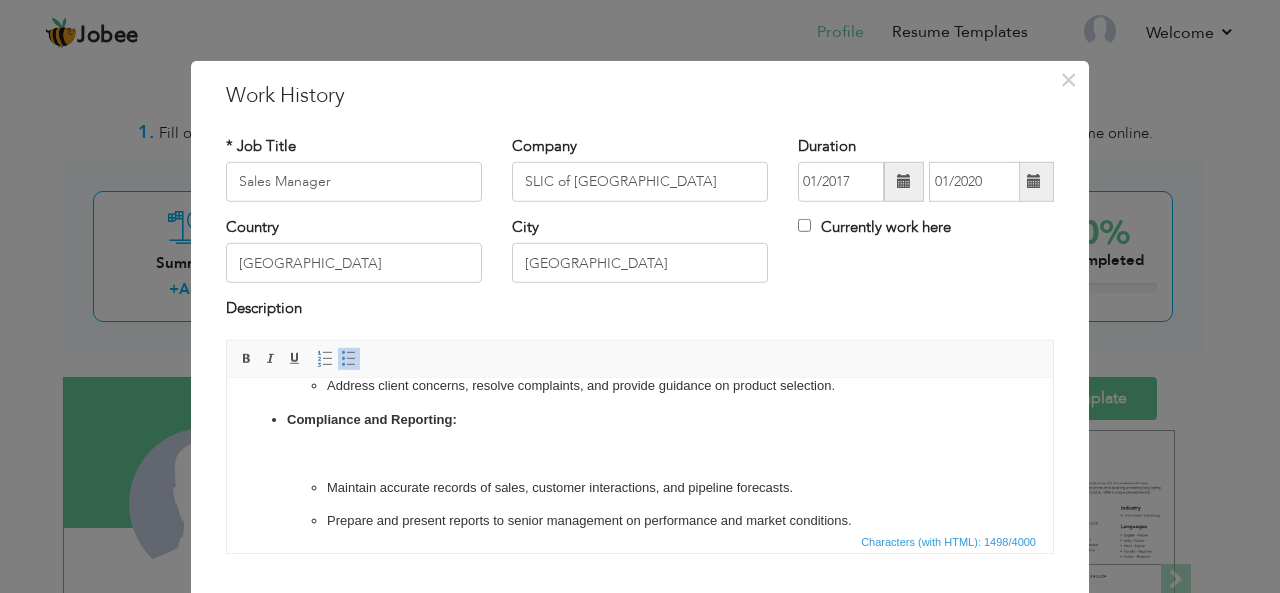 click on "Compliance and Reporting: ​​​​​​​ Maintain accurate records of sales, customer interactions, and pipeline forecasts. Prepare and present reports to senior management on performance and market conditions." at bounding box center [640, 470] 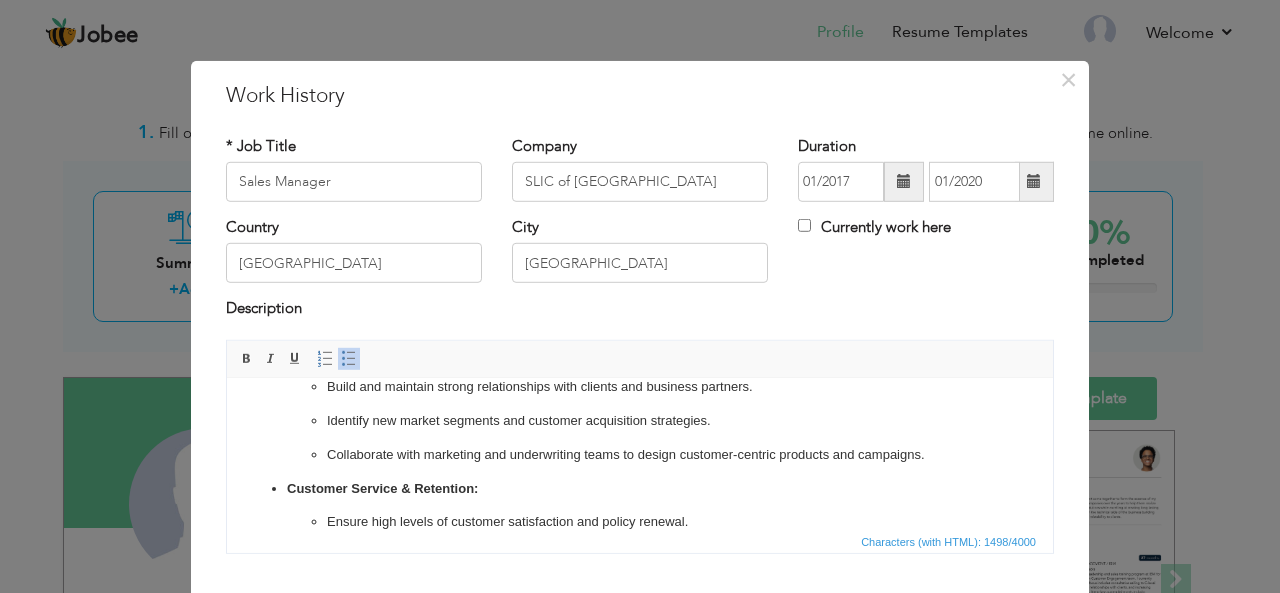 scroll, scrollTop: 292, scrollLeft: 0, axis: vertical 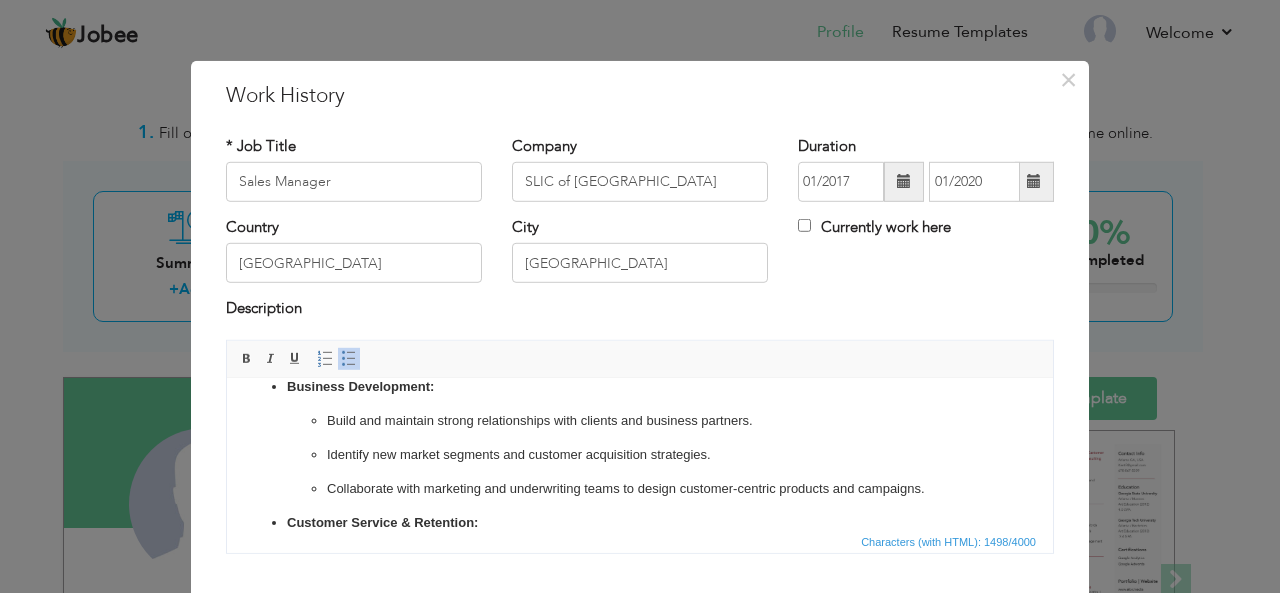 click on "Build and maintain strong relationships with clients and business partners. Identify new market segments and customer acquisition strategies. Collaborate with marketing and underwriting teams to design customer-centric products and campaigns." at bounding box center (640, 454) 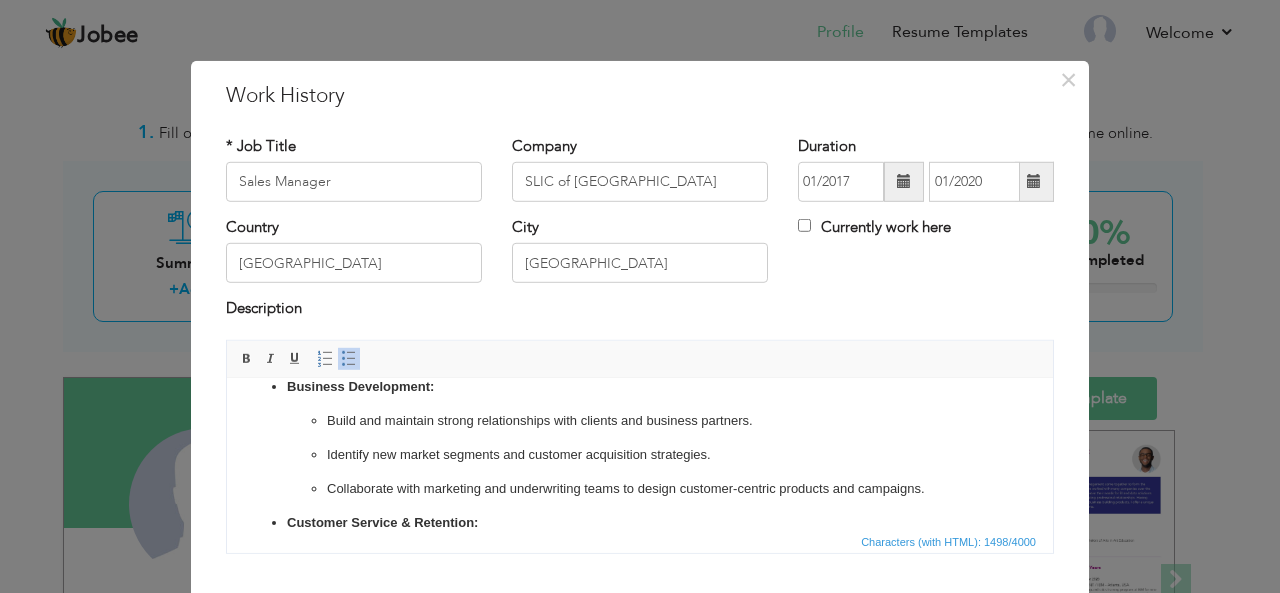 click on "Build and maintain strong relationships with clients and business partners. Identify new market segments and customer acquisition strategies. Collaborate with marketing and underwriting teams to design customer-centric products and campaigns." at bounding box center [640, 454] 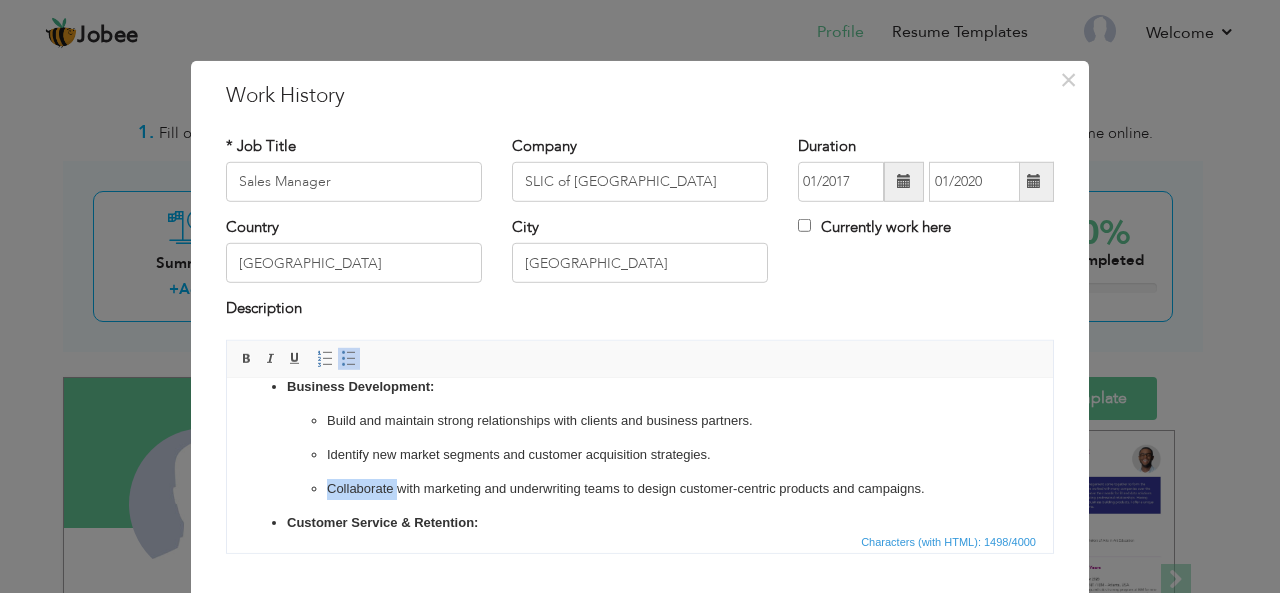 click on "Build and maintain strong relationships with clients and business partners. Identify new market segments and customer acquisition strategies. Collaborate with marketing and underwriting teams to design customer-centric products and campaigns." at bounding box center (640, 454) 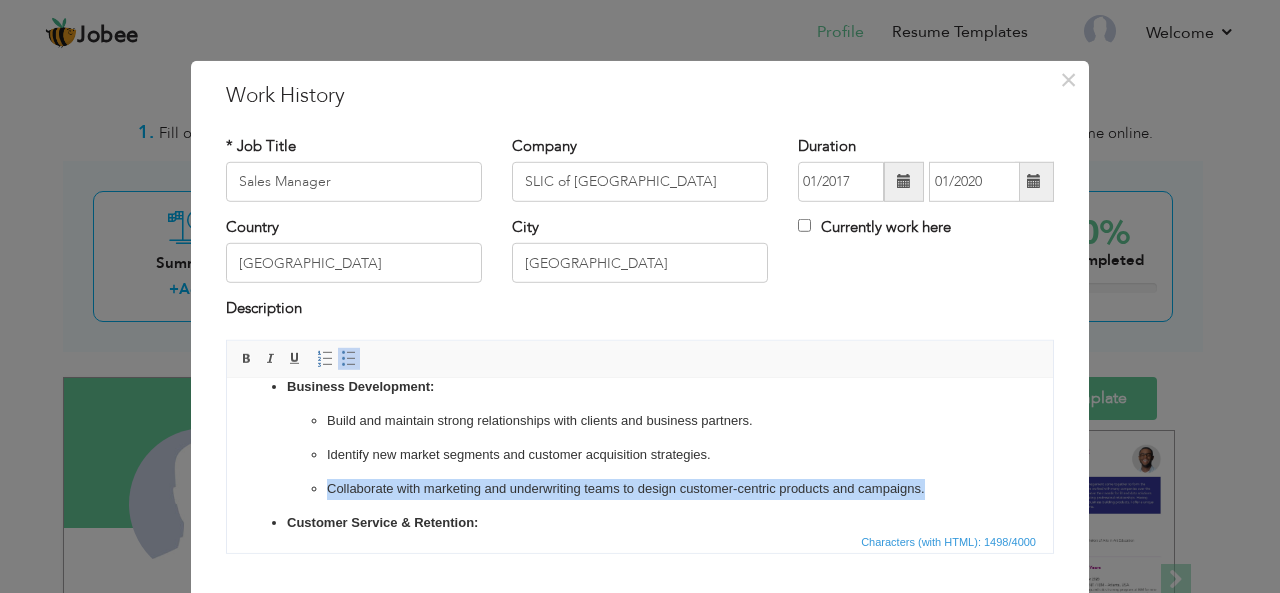 drag, startPoint x: 941, startPoint y: 485, endPoint x: 923, endPoint y: 485, distance: 18 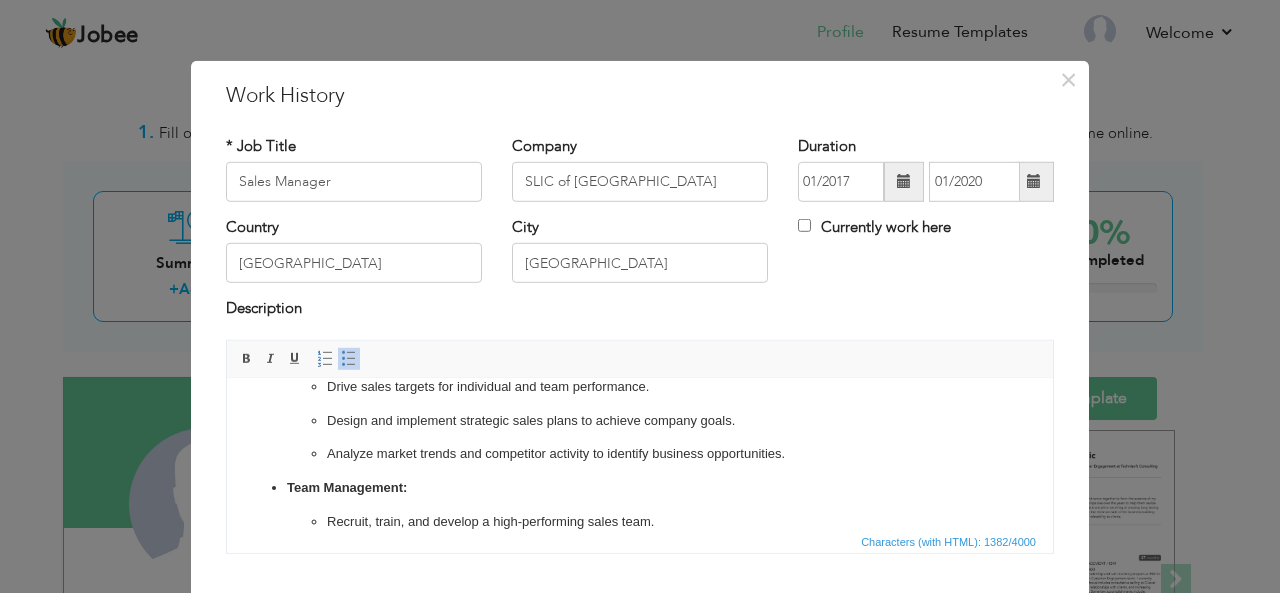 scroll, scrollTop: 22, scrollLeft: 0, axis: vertical 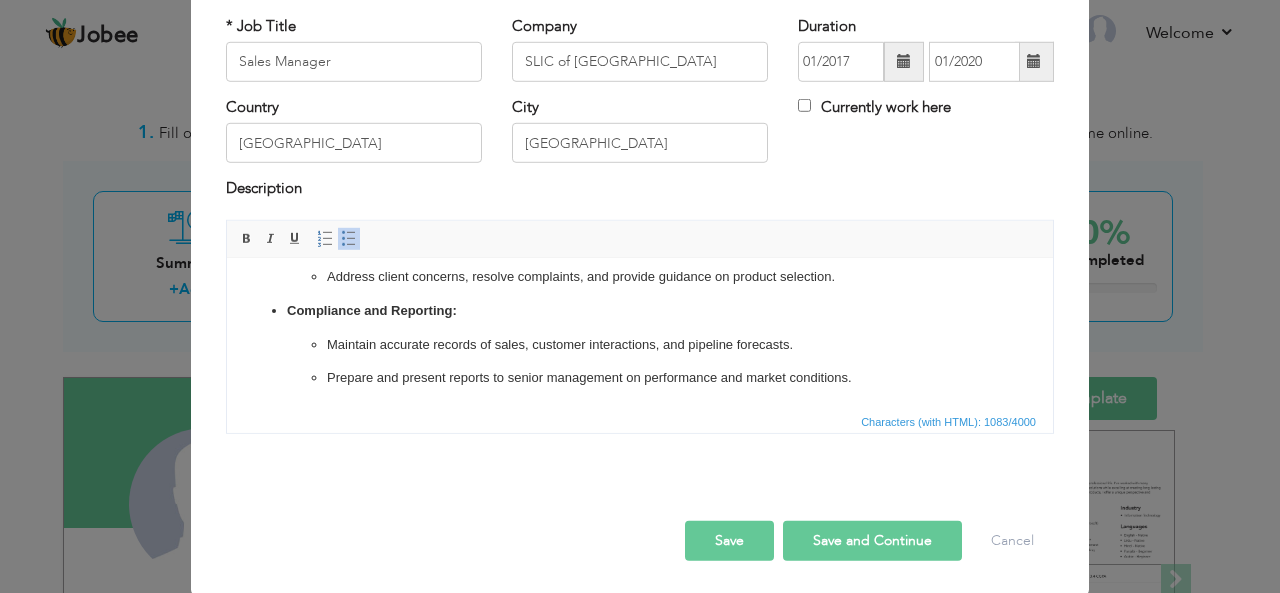 click on "Save" at bounding box center (729, 541) 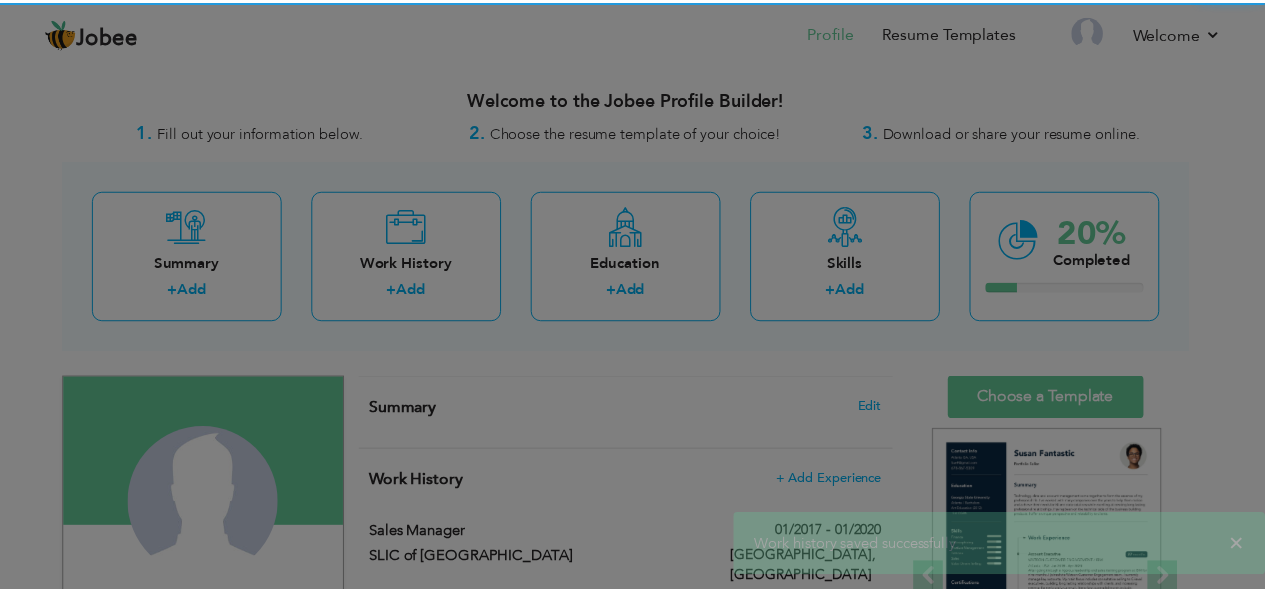 scroll, scrollTop: 0, scrollLeft: 0, axis: both 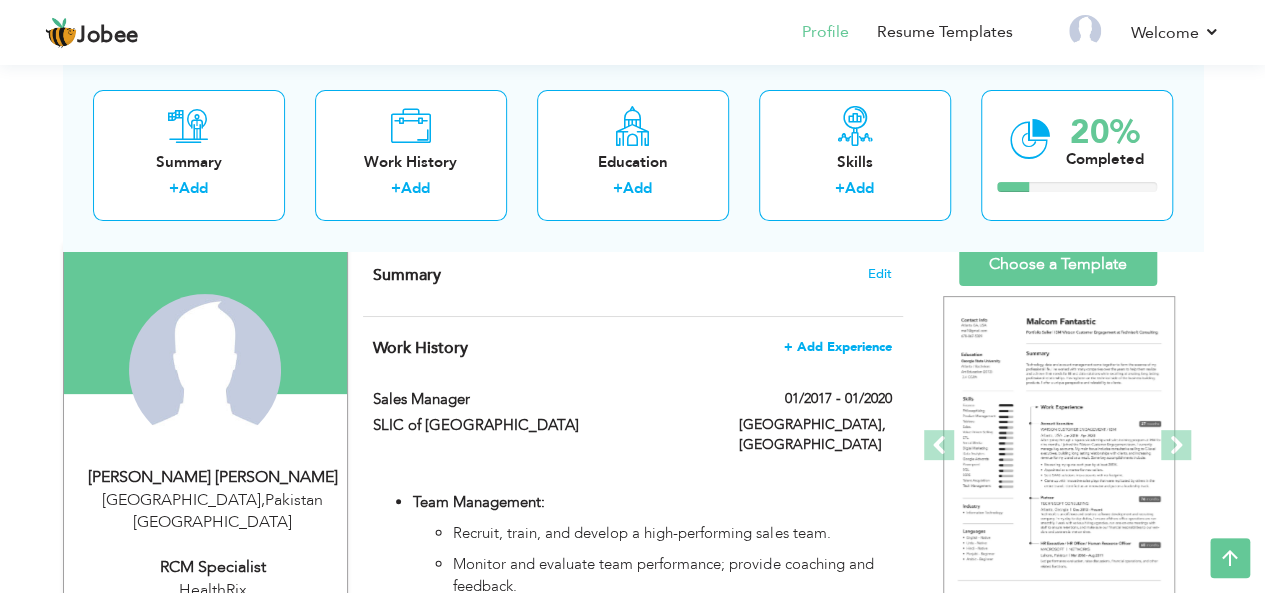 click on "+ Add Experience" at bounding box center [838, 347] 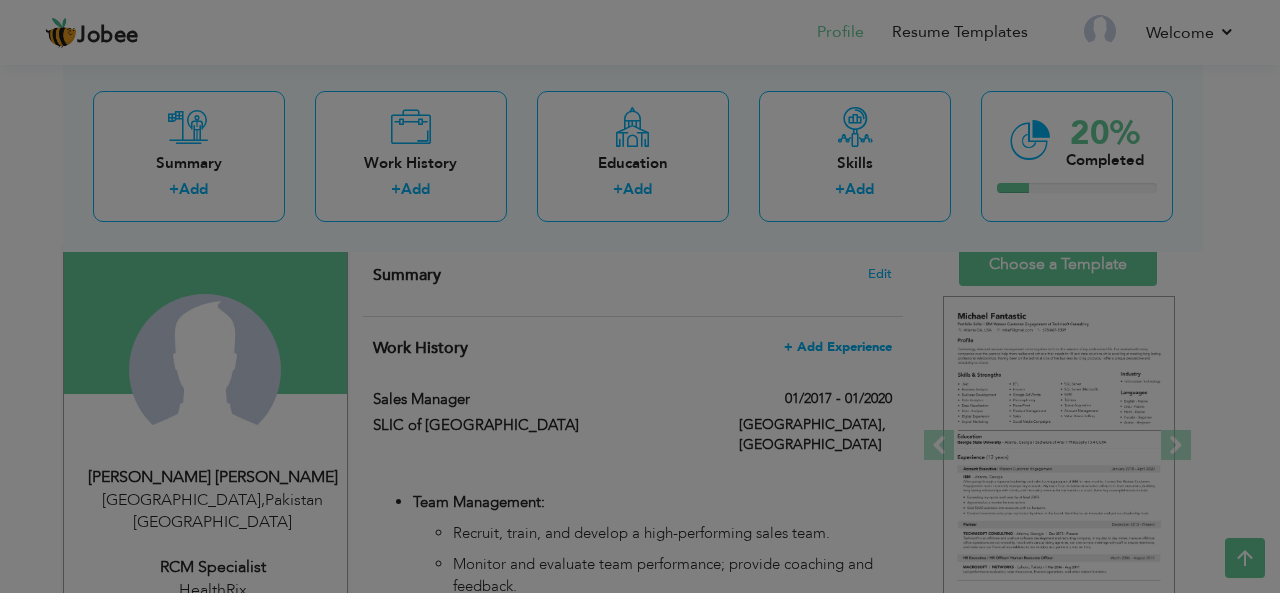 scroll, scrollTop: 0, scrollLeft: 0, axis: both 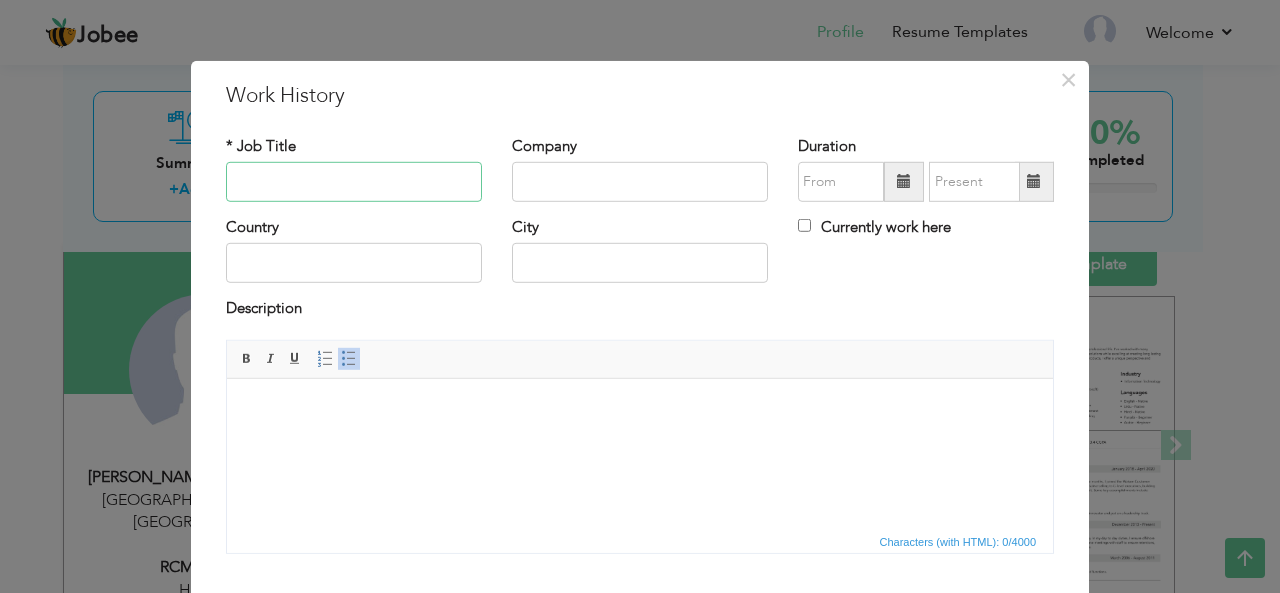 click at bounding box center (354, 182) 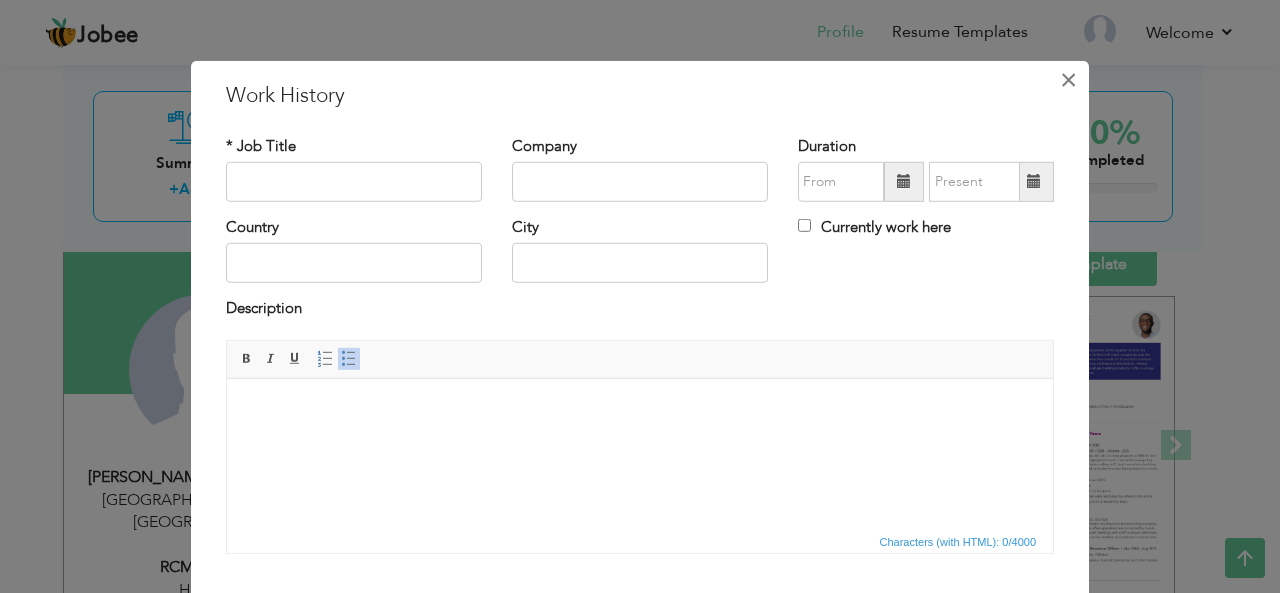 click on "×" at bounding box center (1068, 79) 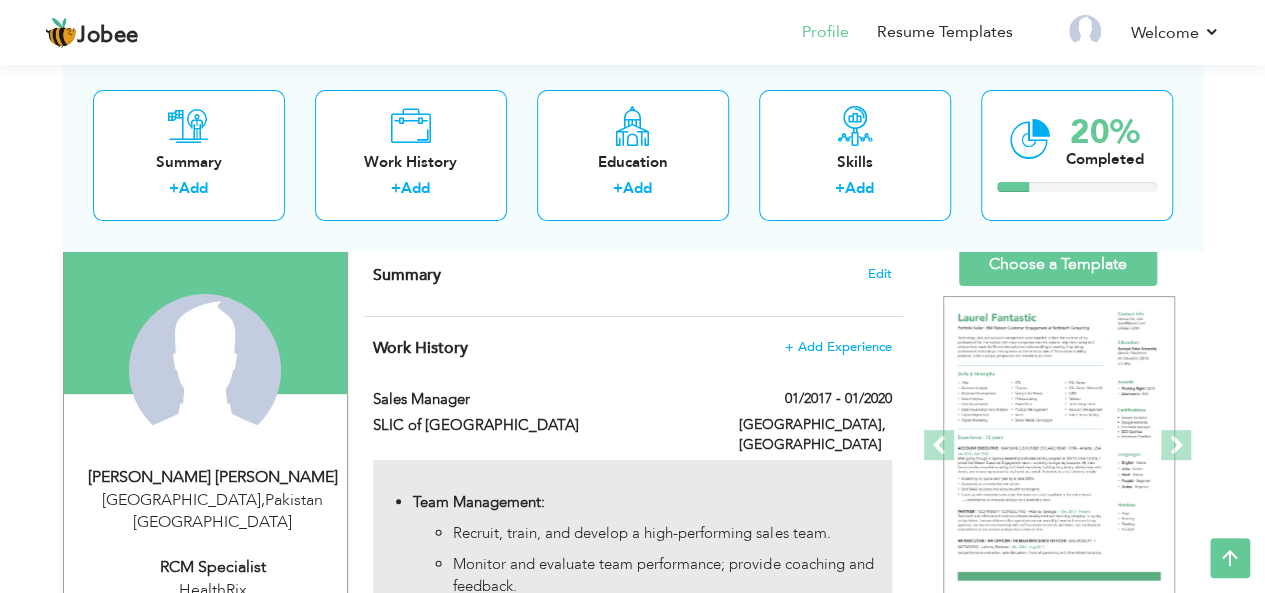 click on "Team Management:" at bounding box center [652, 502] 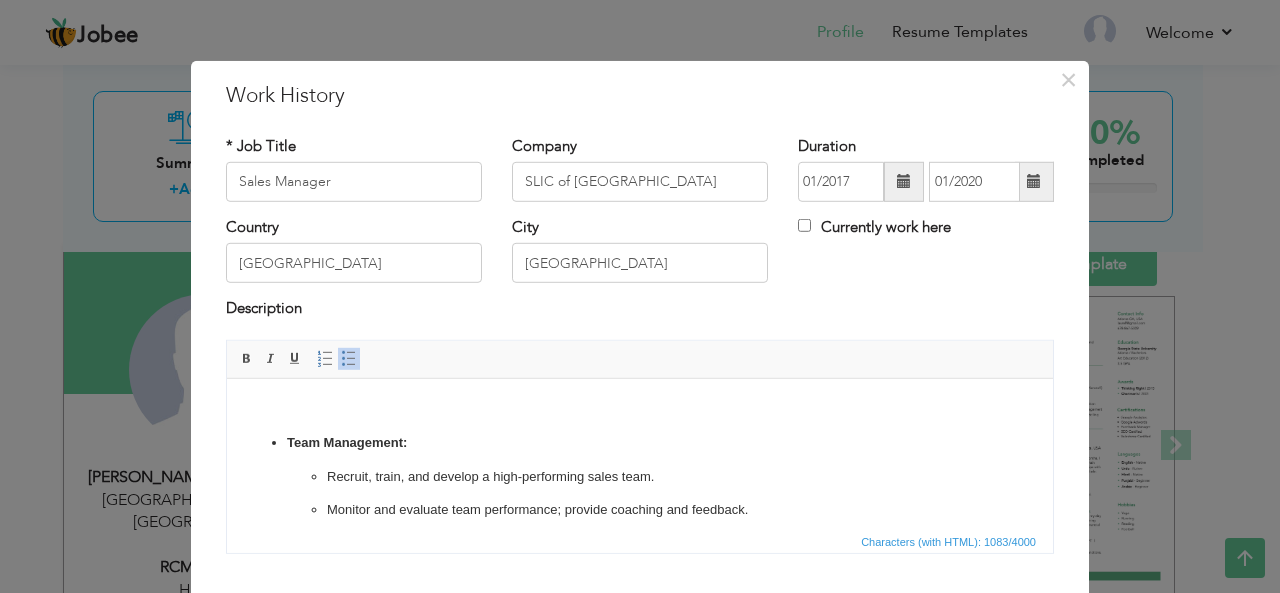click on "Team Management:" at bounding box center [640, 442] 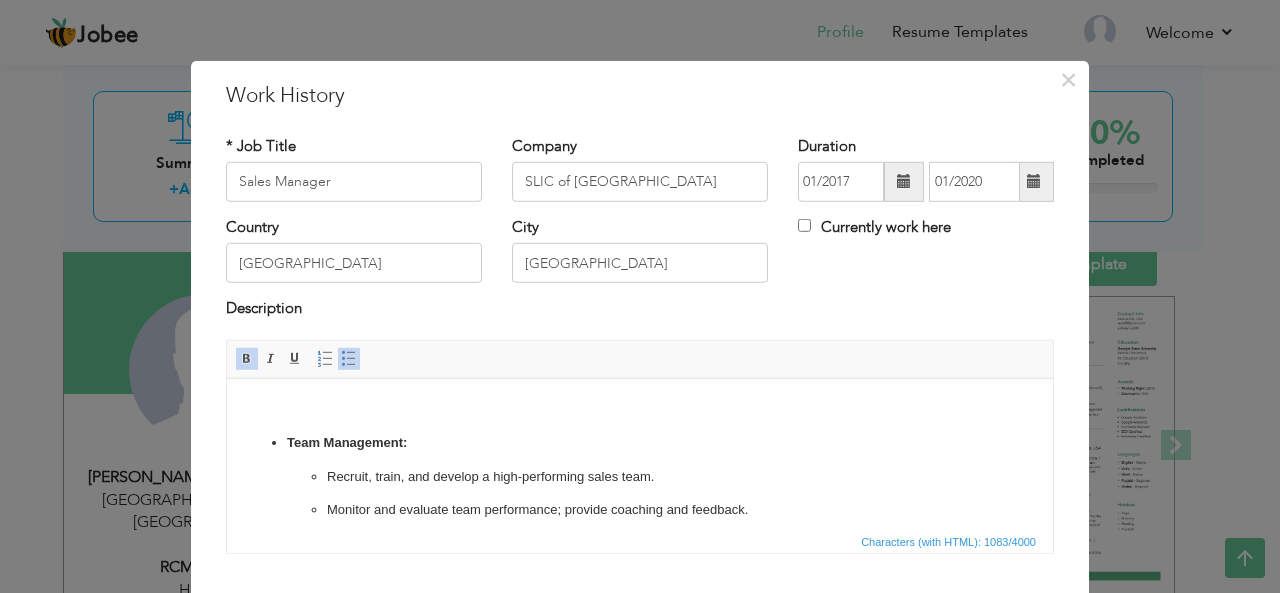 type 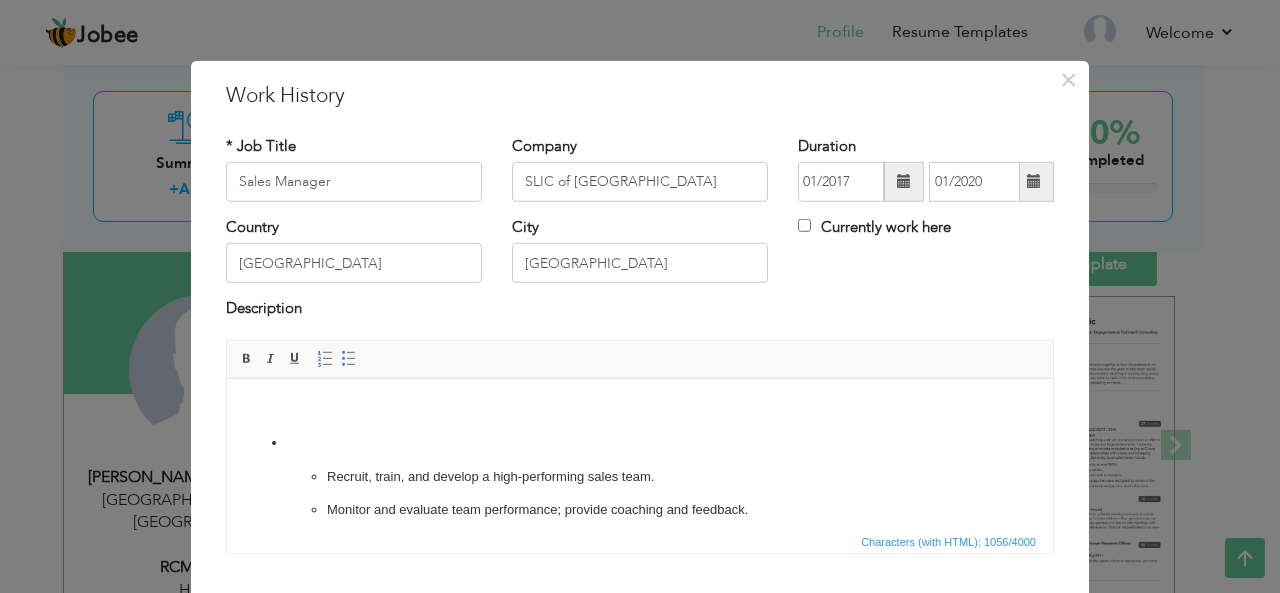 click at bounding box center [640, 442] 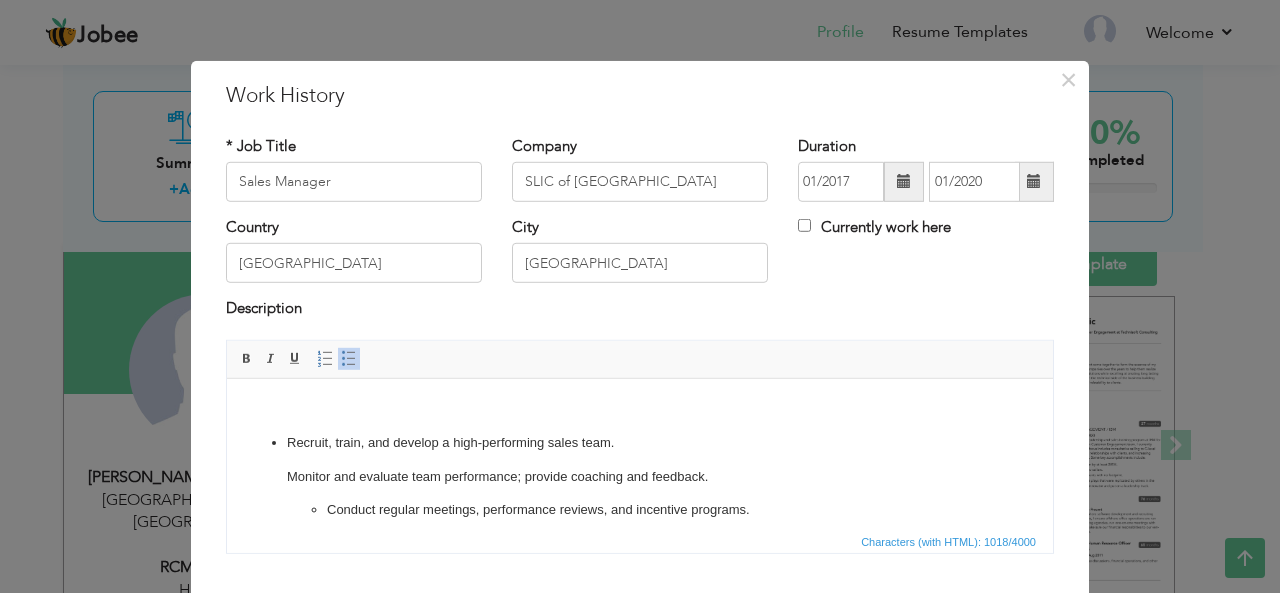 click on "Conduct regular meetings, performance reviews, and incentive programs." at bounding box center (640, 509) 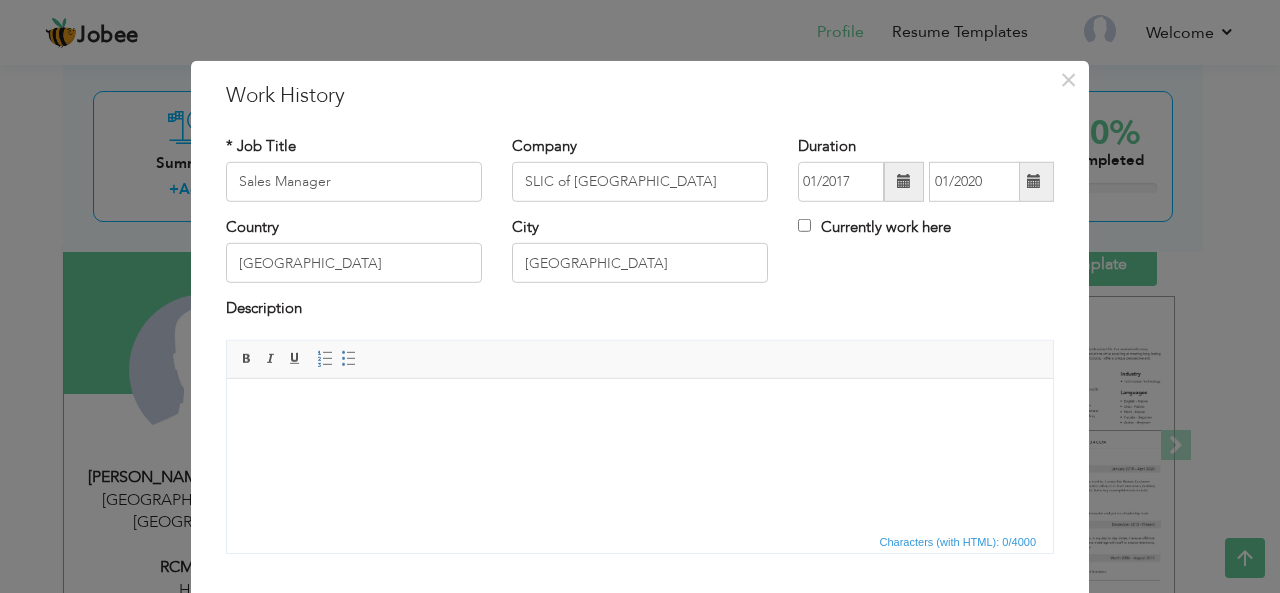 click at bounding box center (640, 408) 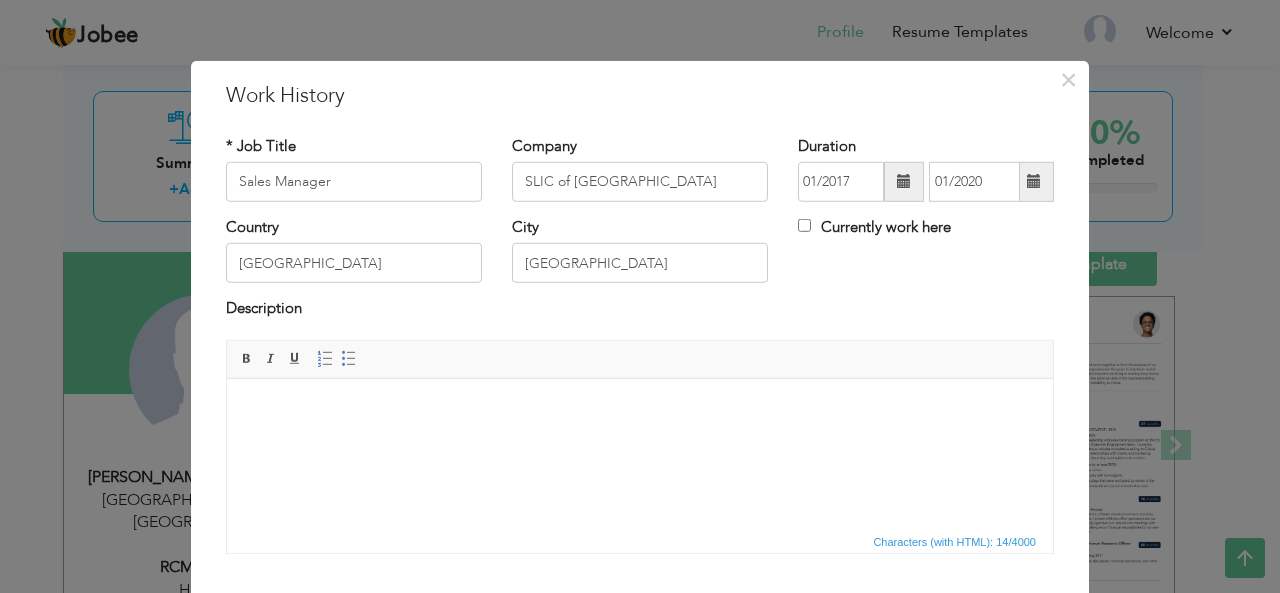 click on "​​​​​​​" at bounding box center (640, 408) 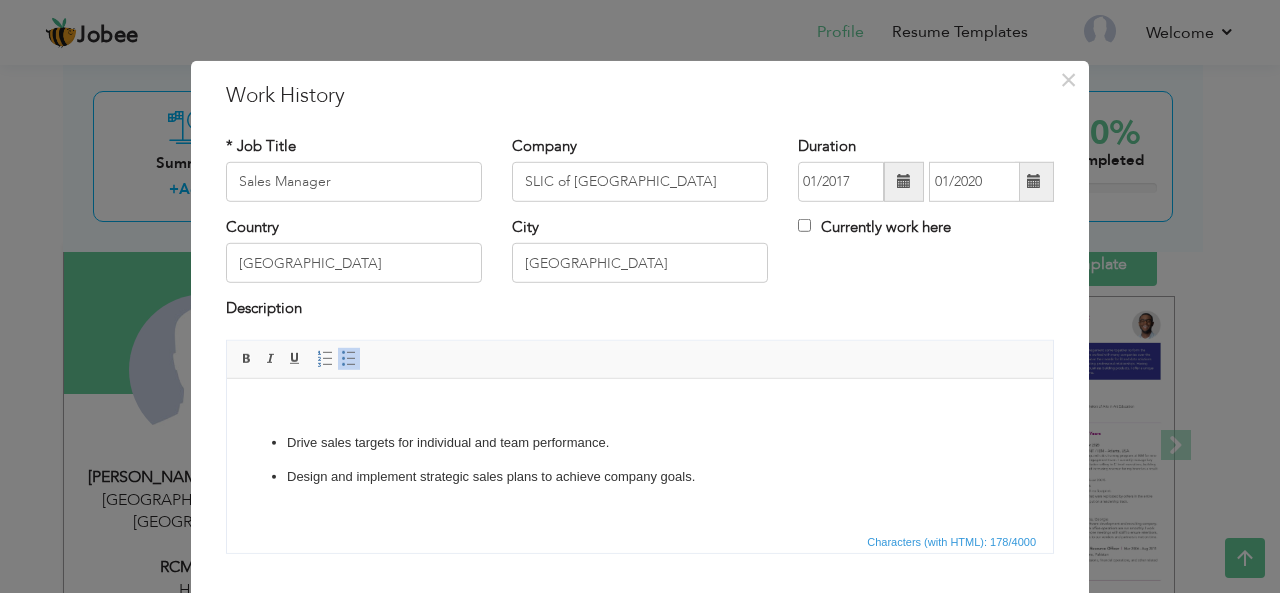 click on "​​​​​​​ Drive sales targets for individual and team performance. Design and implement strategic sales plans to achieve company goals." at bounding box center [640, 452] 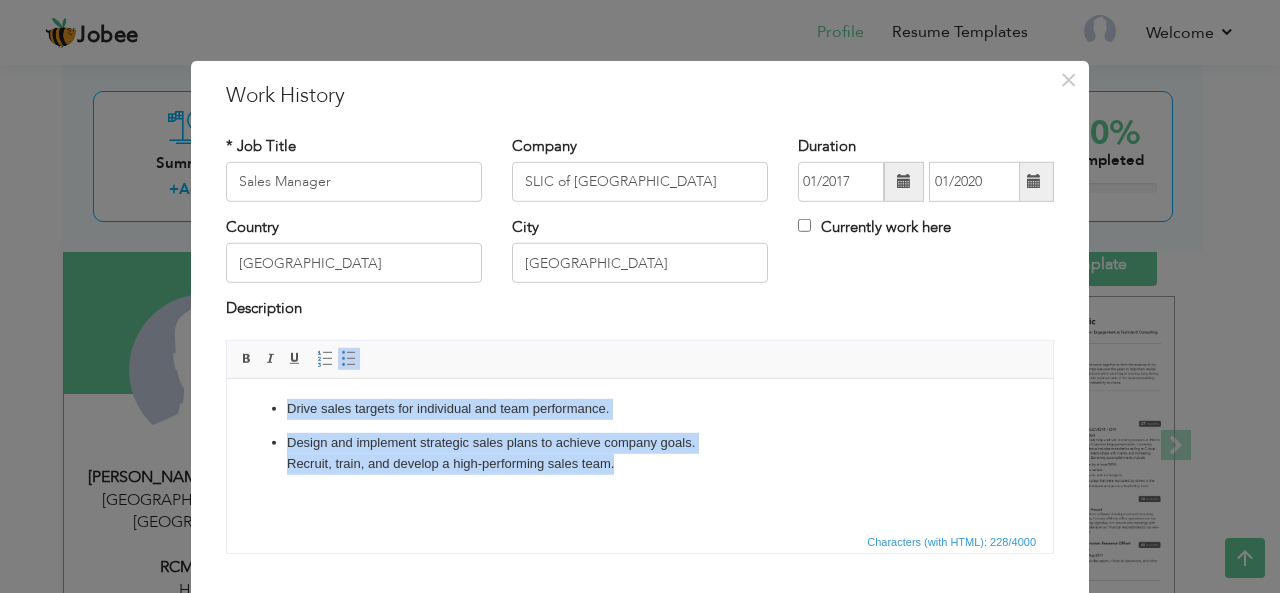 click at bounding box center (349, 359) 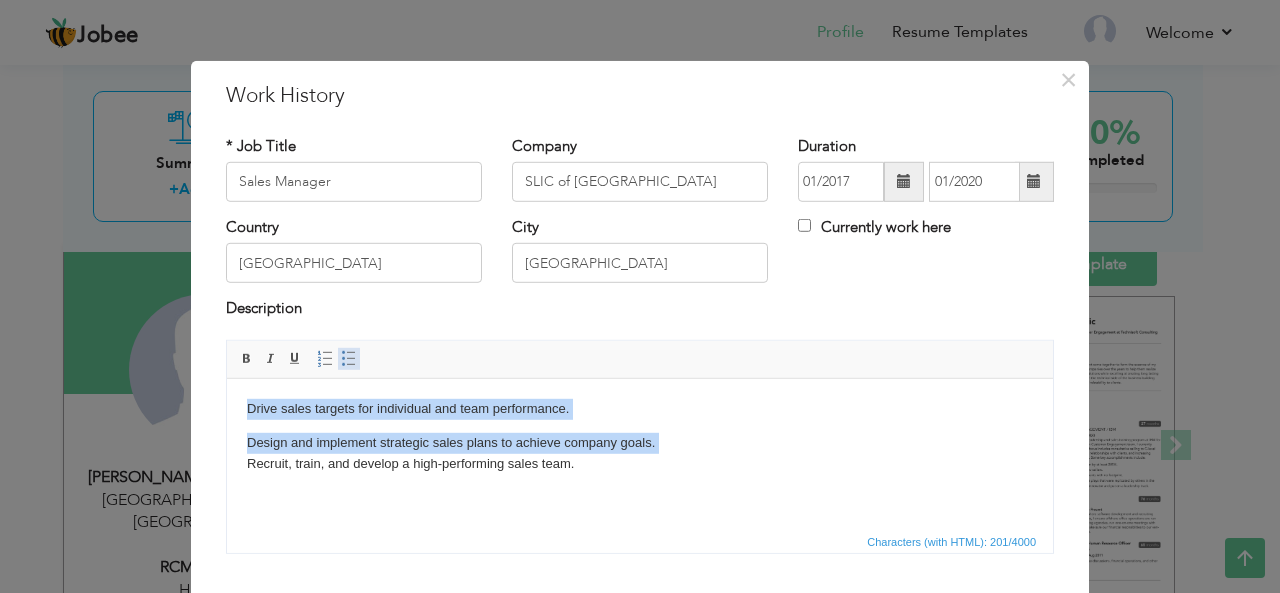 click at bounding box center (349, 359) 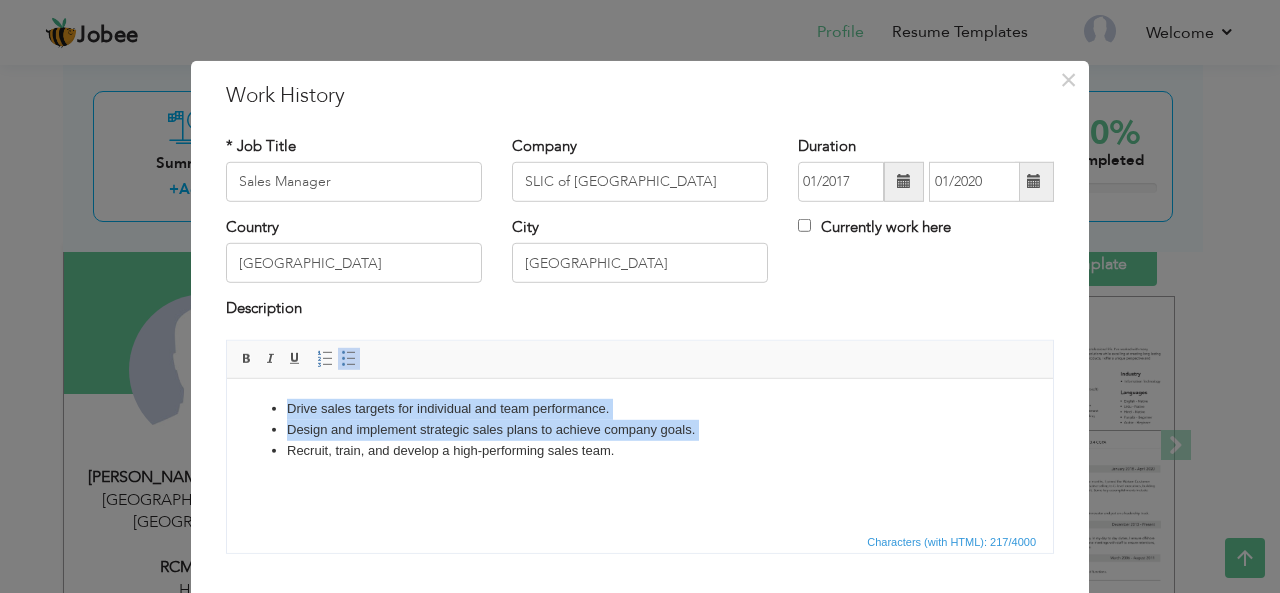 click on "Drive sales targets for individual and team performance. Design and implement strategic sales plans to achieve company goals. Recruit, train, and develop a high-performing sales team." at bounding box center [640, 429] 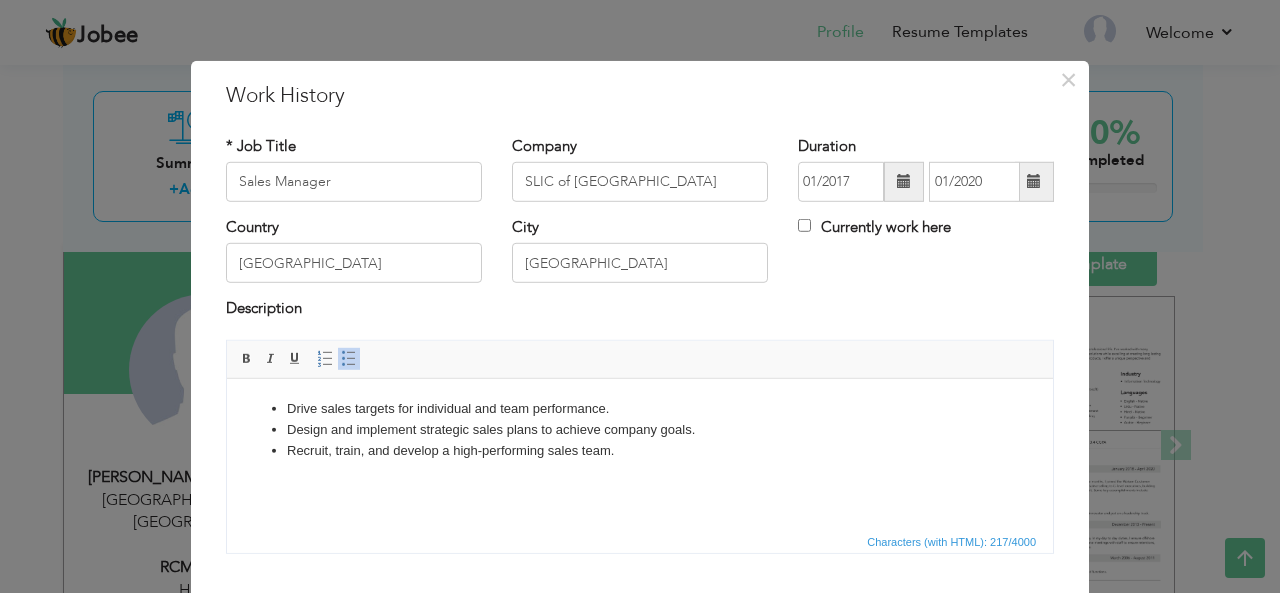 click on "Drive sales targets for individual and team performance. Design and implement strategic sales plans to achieve company goals. Recruit, train, and develop a high-performing sales team." at bounding box center (640, 429) 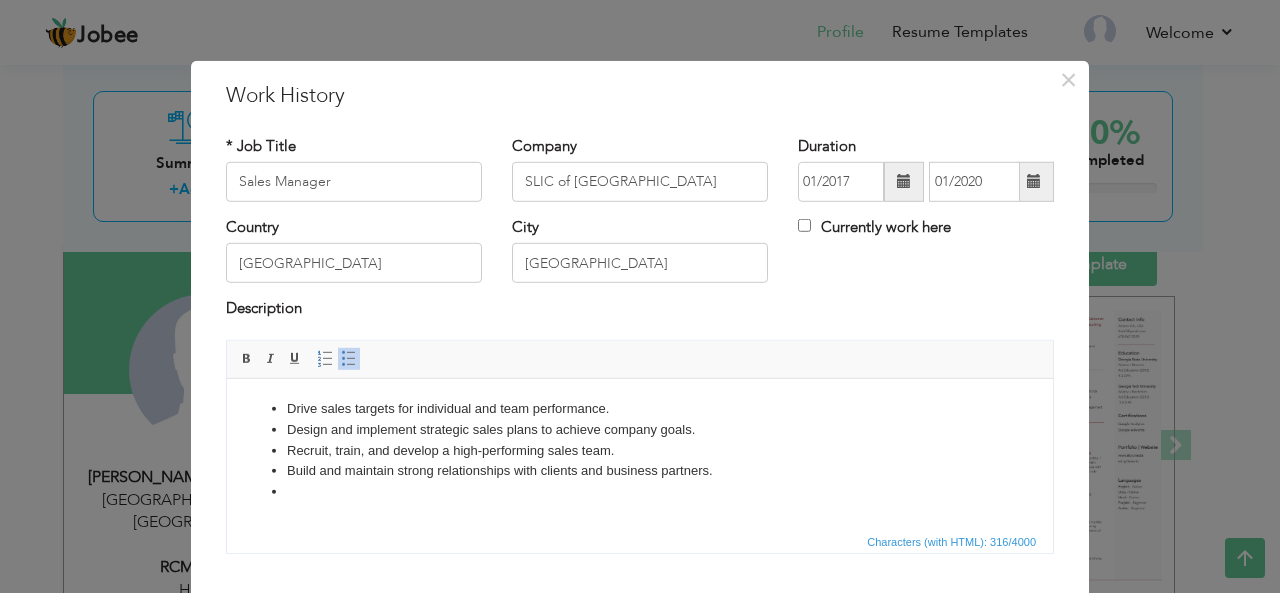 scroll, scrollTop: 17, scrollLeft: 0, axis: vertical 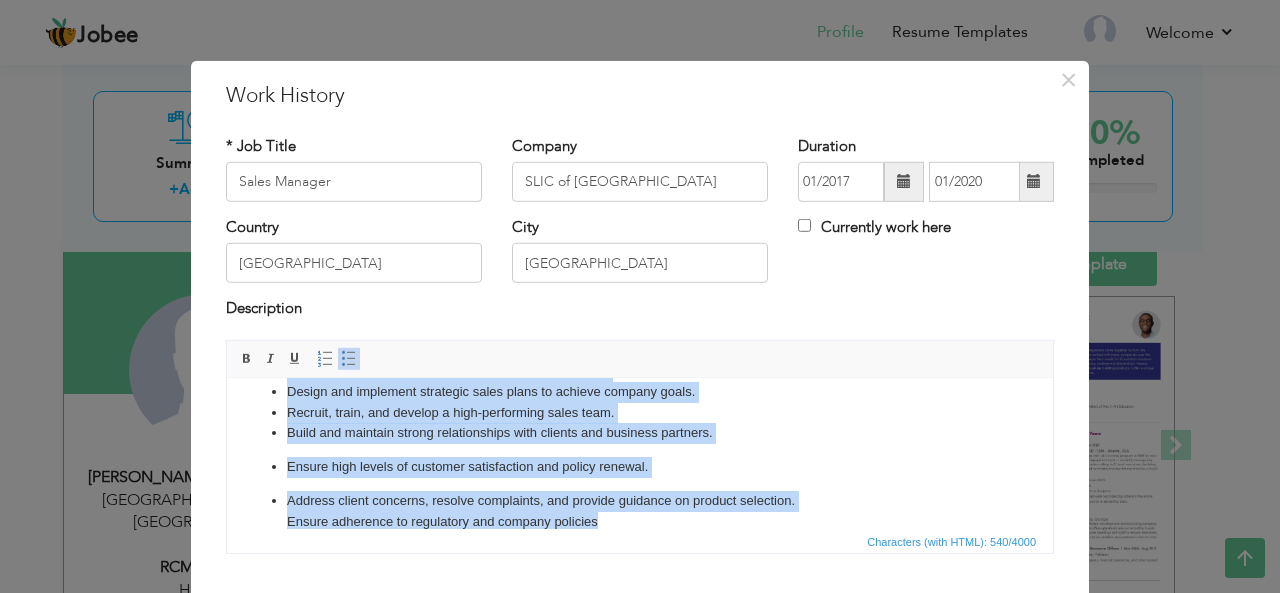 click at bounding box center [349, 359] 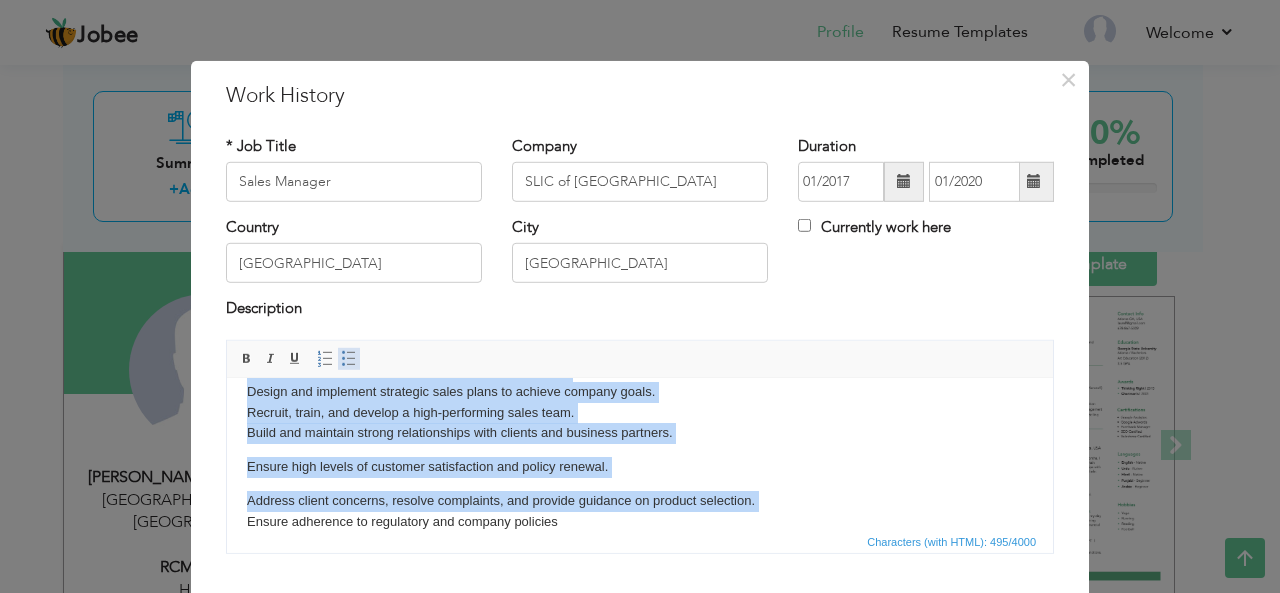 click at bounding box center [349, 359] 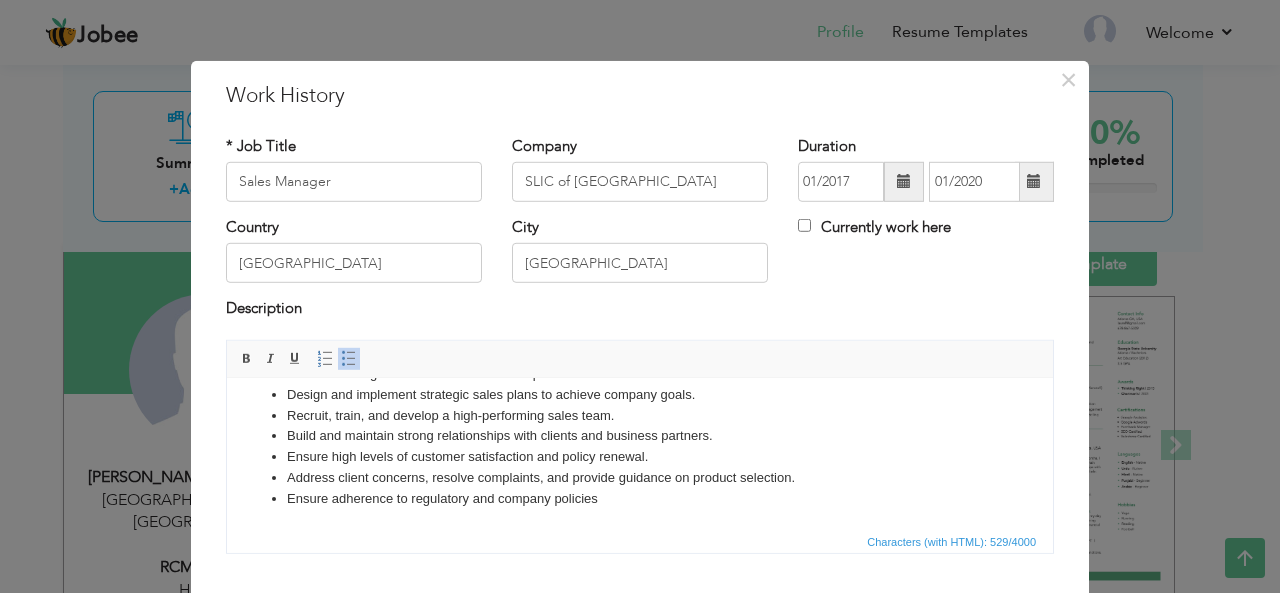 click on "Build and maintain strong relationships with clients and business partners." at bounding box center [640, 435] 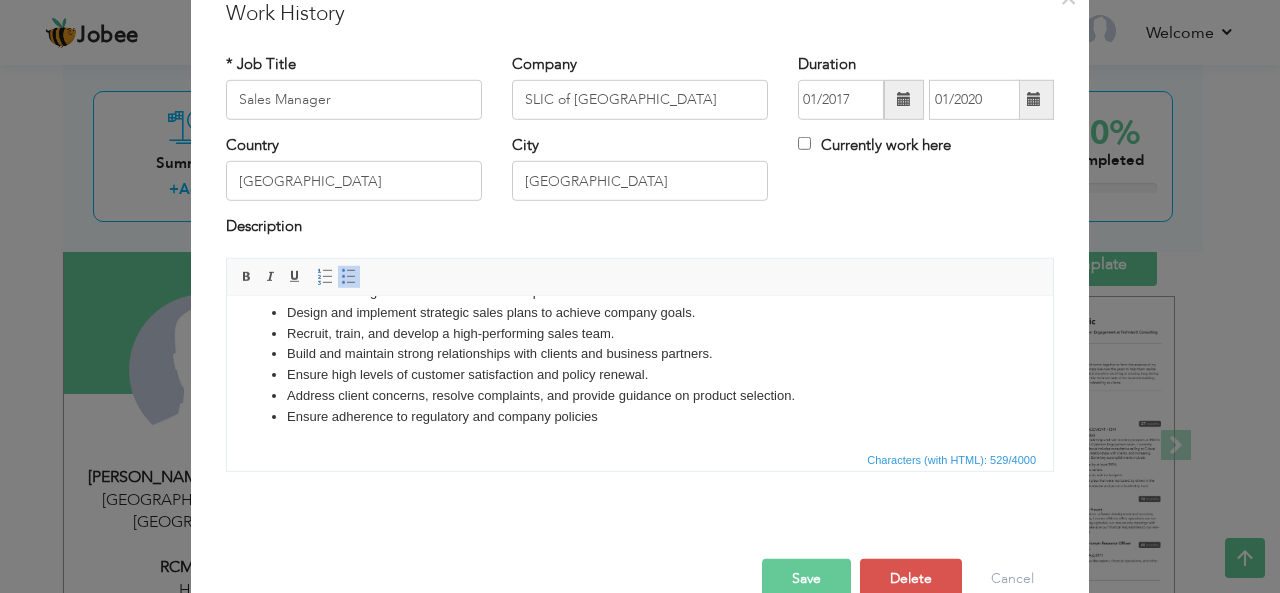 scroll, scrollTop: 120, scrollLeft: 0, axis: vertical 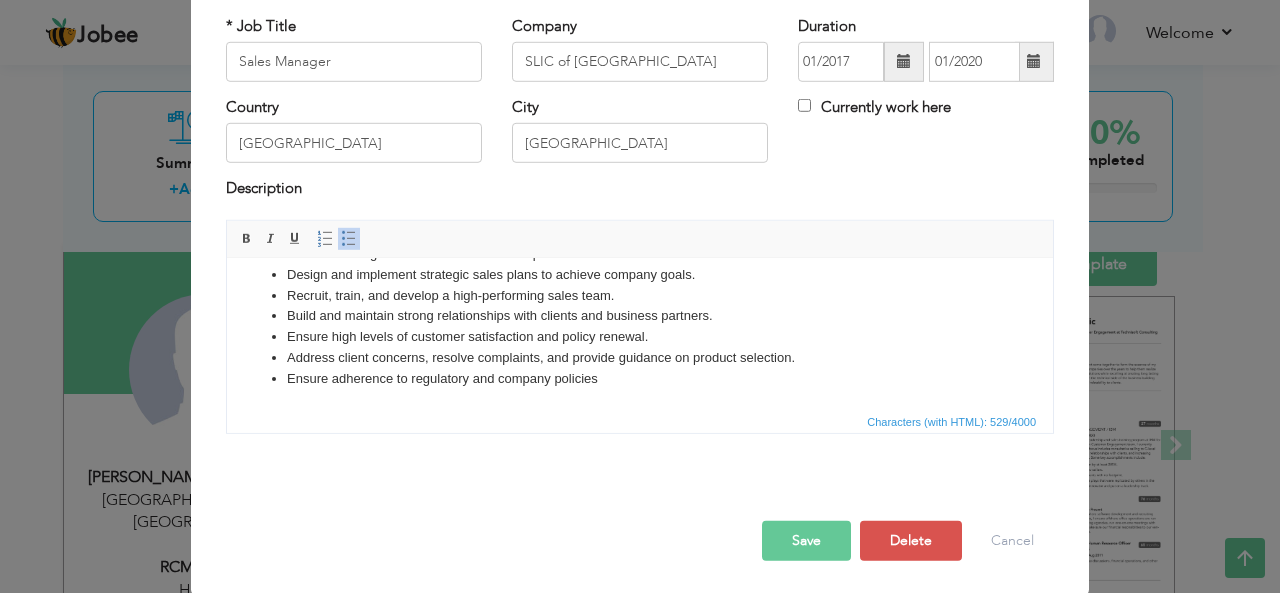 click on "Save" at bounding box center [806, 541] 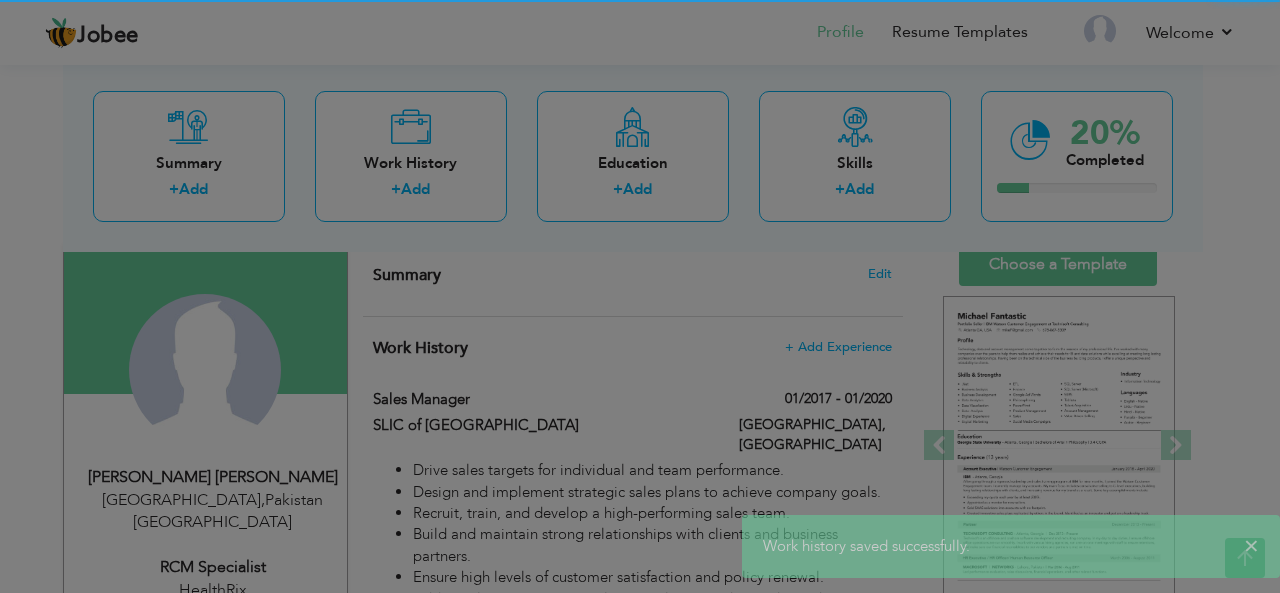 scroll, scrollTop: 0, scrollLeft: 0, axis: both 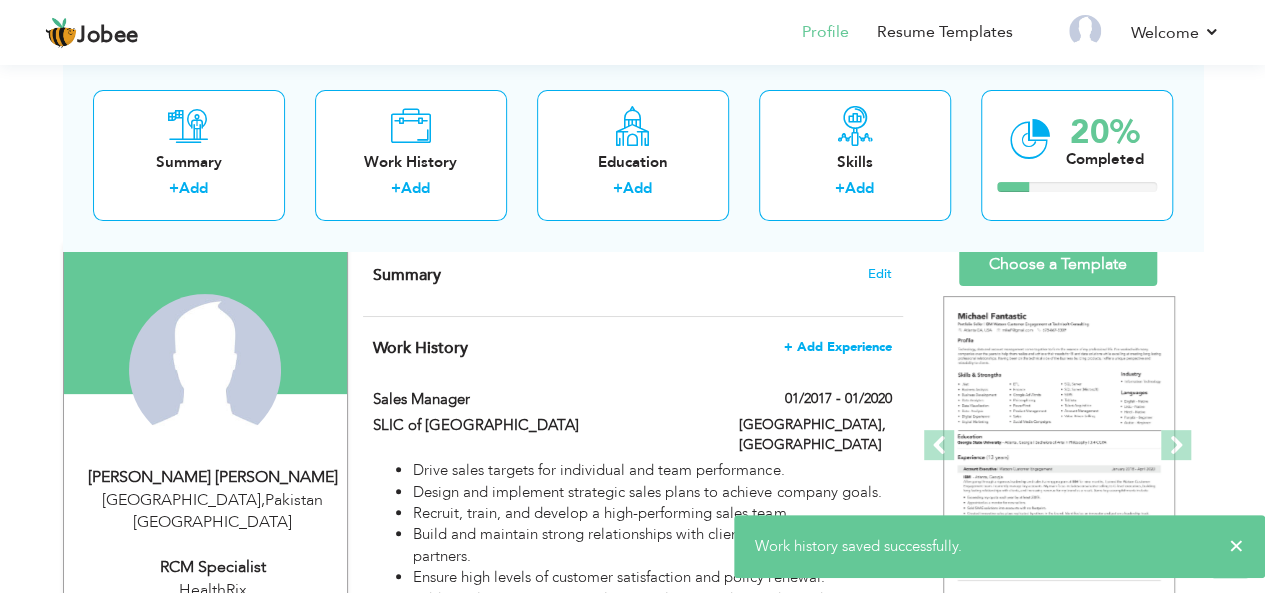 click on "+ Add Experience" at bounding box center [838, 347] 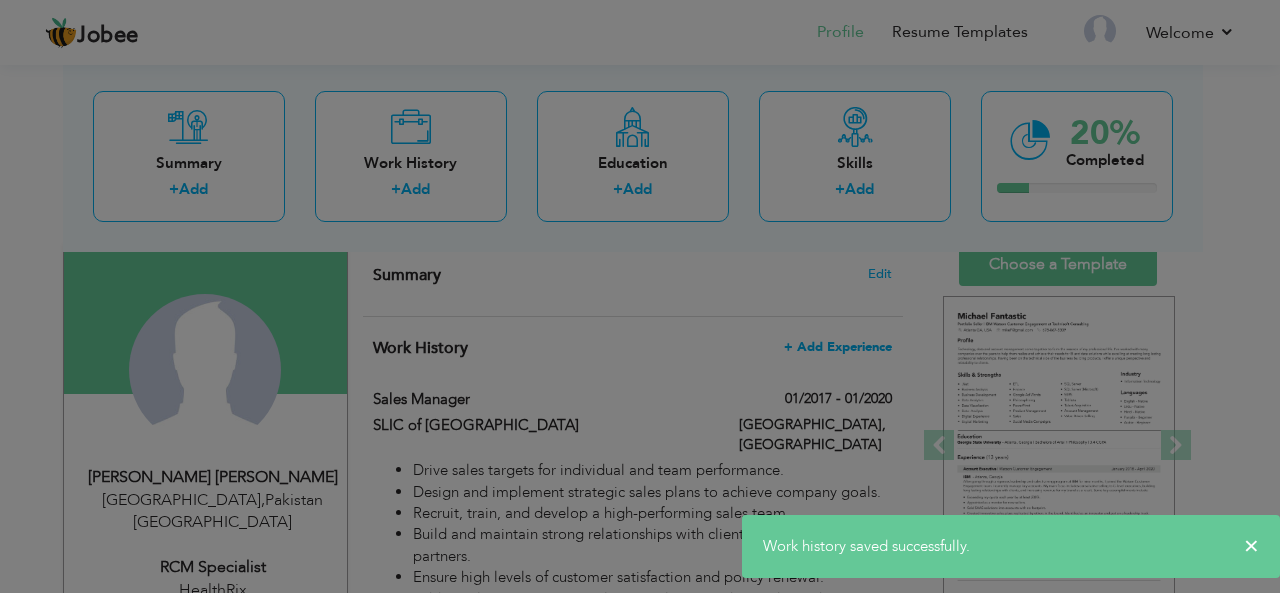 scroll, scrollTop: 0, scrollLeft: 0, axis: both 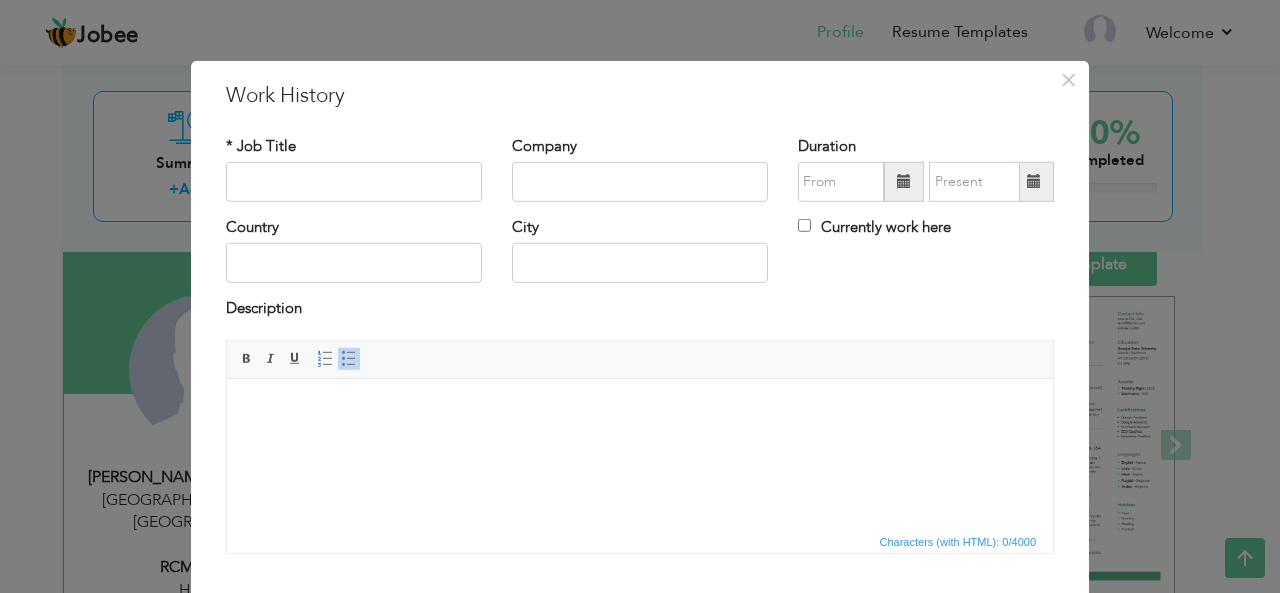 drag, startPoint x: 791, startPoint y: 340, endPoint x: 435, endPoint y: 290, distance: 359.49408 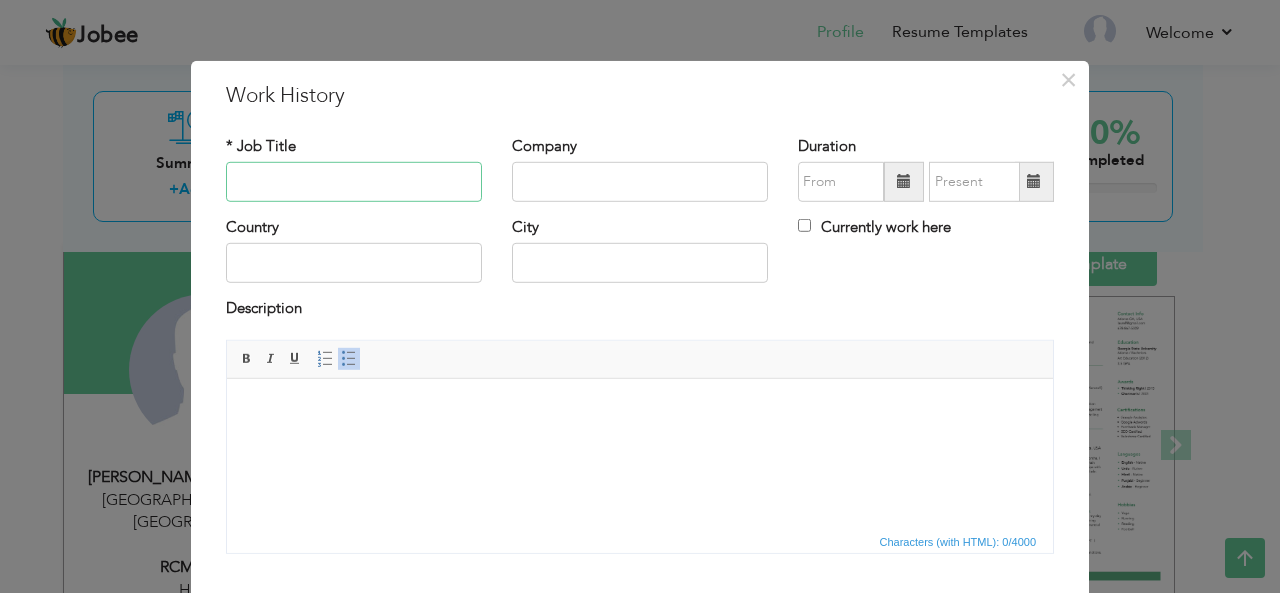 click at bounding box center (354, 182) 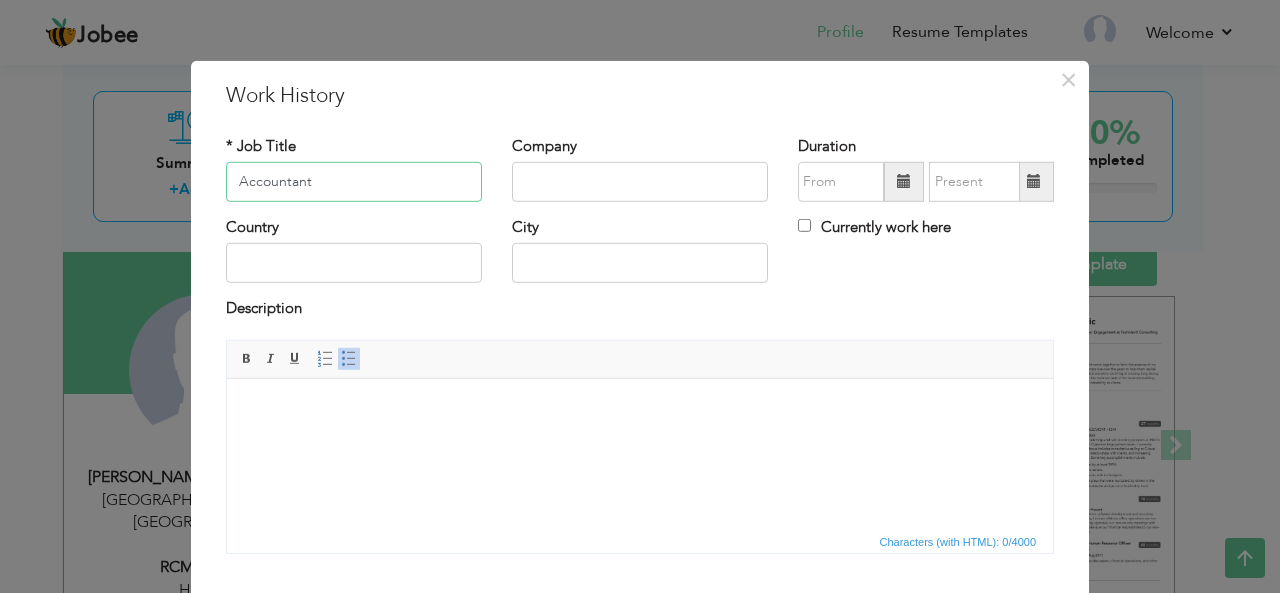 type on "Accountant" 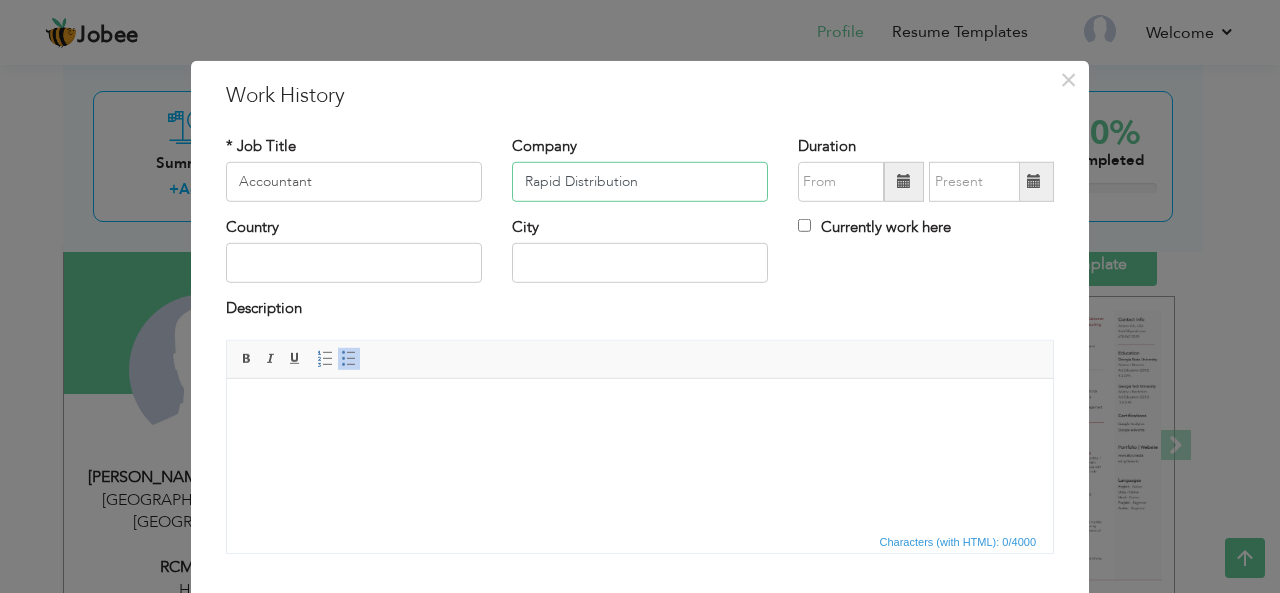 type on "Rapid Distribution" 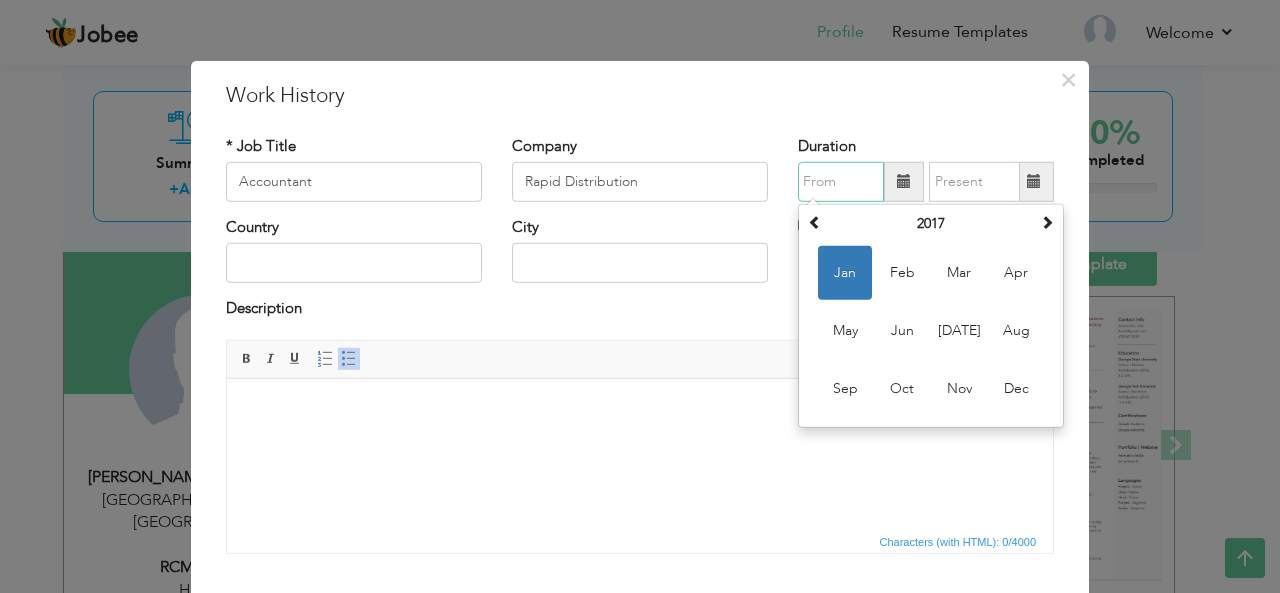 click at bounding box center (841, 182) 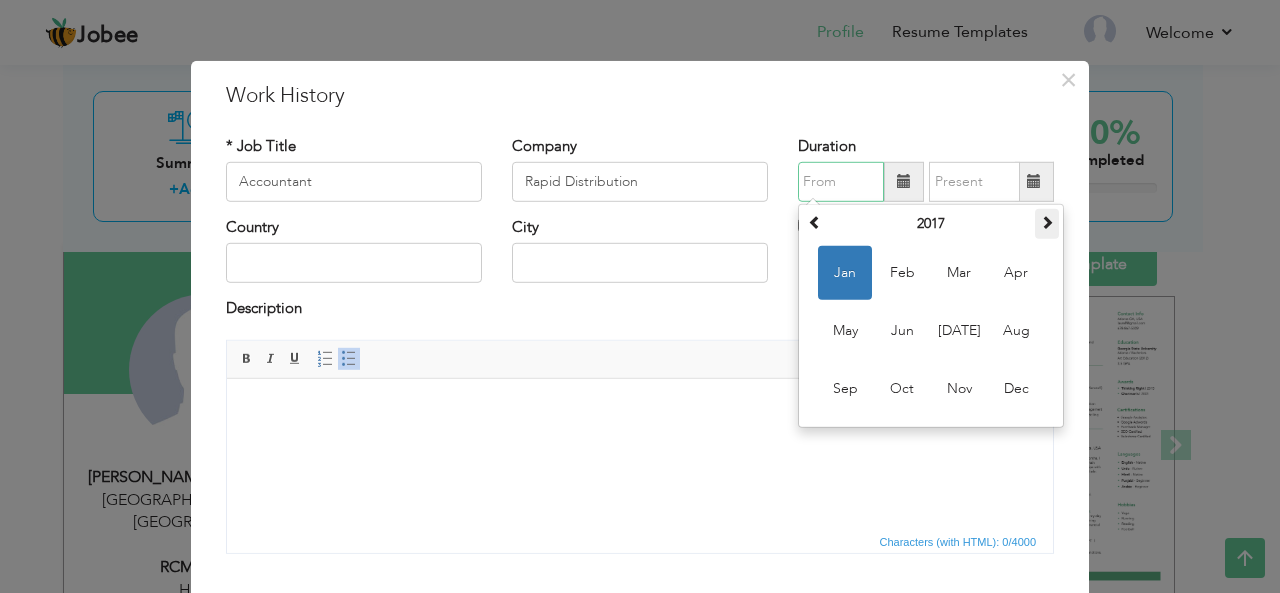 click at bounding box center (1047, 222) 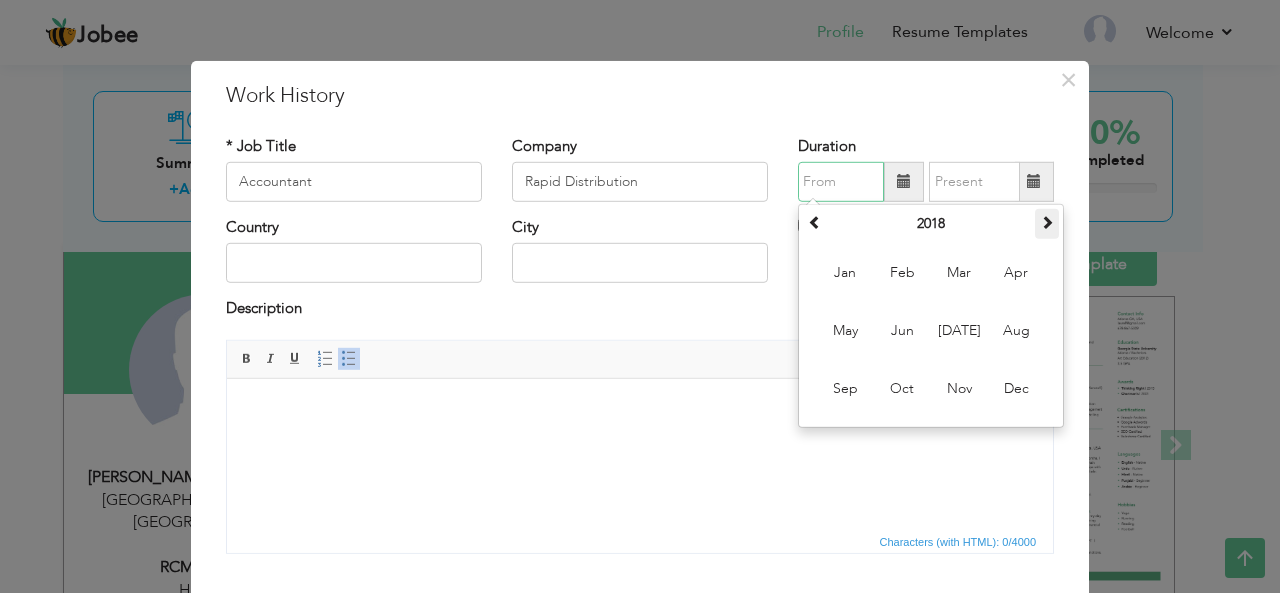 click at bounding box center [1047, 222] 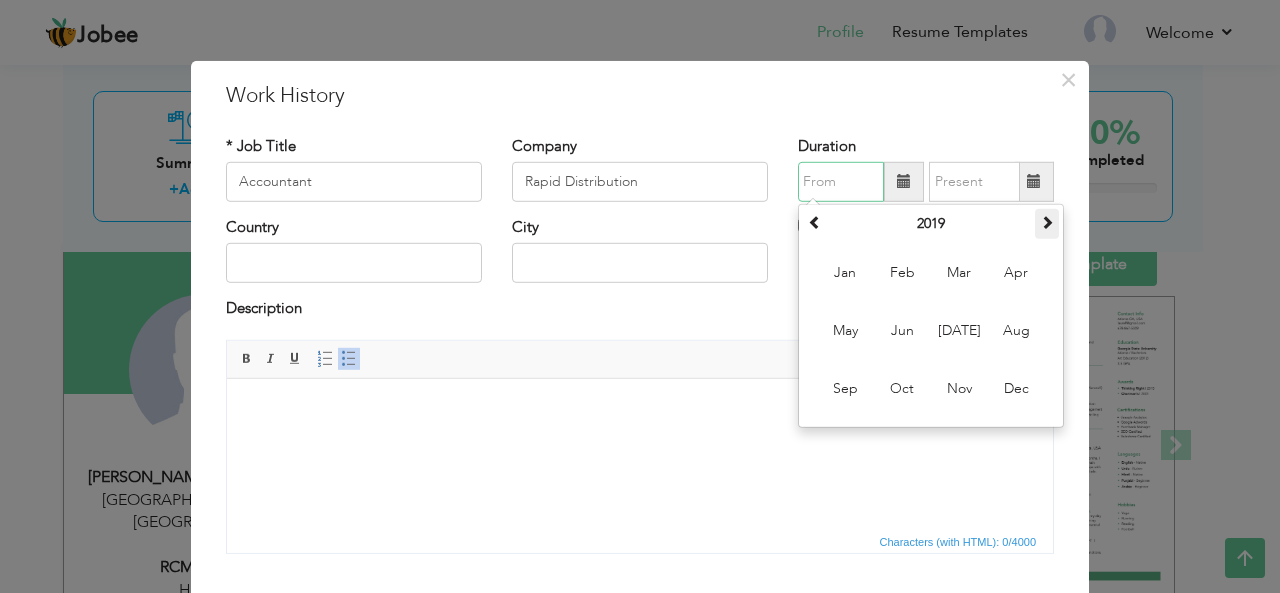 click at bounding box center [1047, 222] 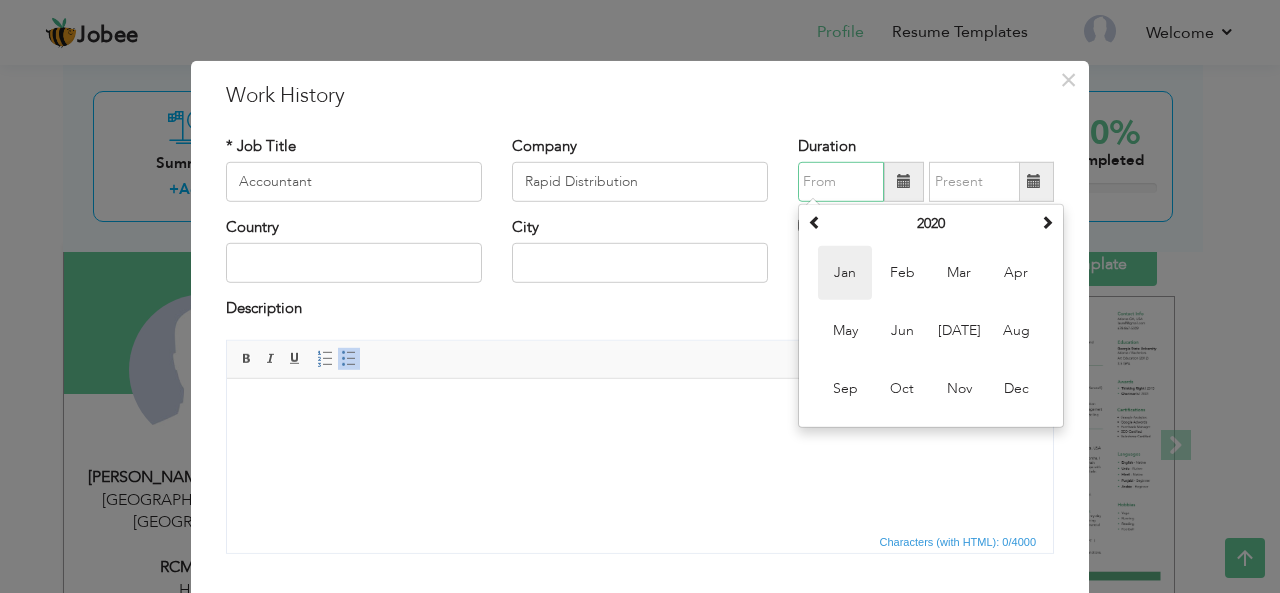 click on "Jan" at bounding box center [845, 273] 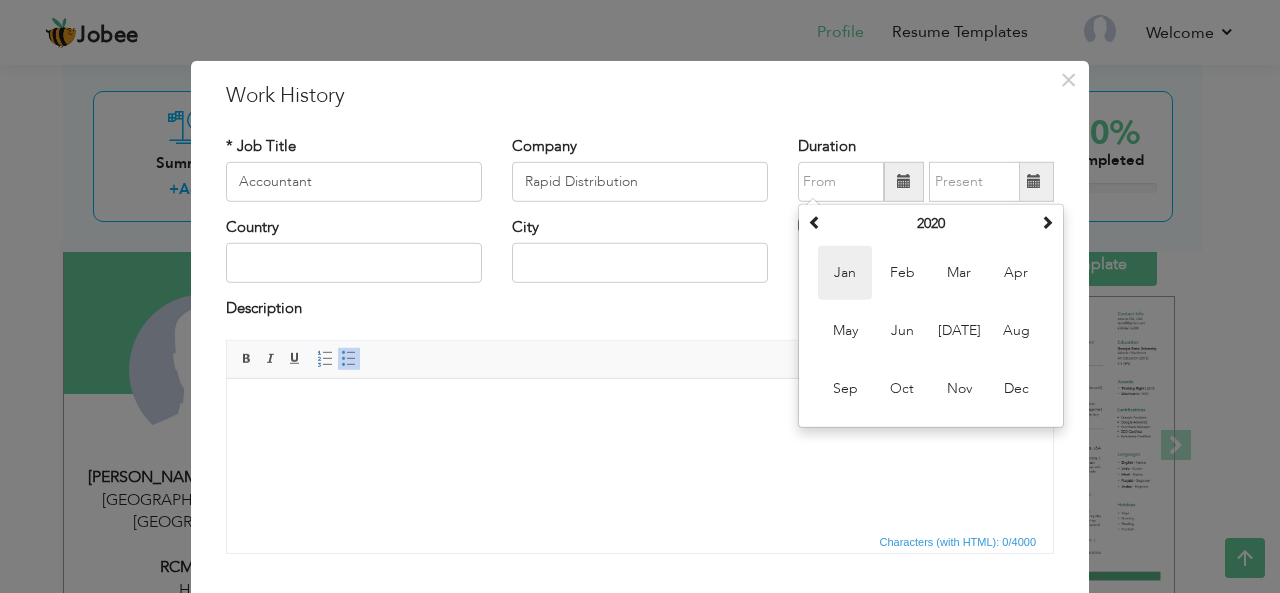 type on "01/2020" 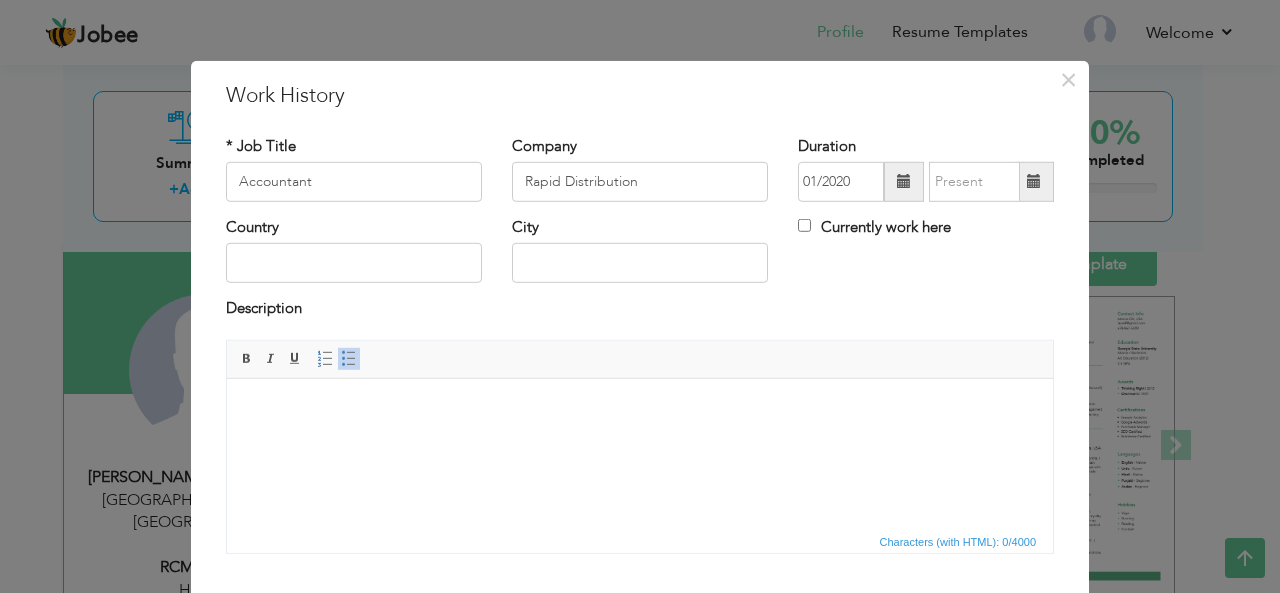 click at bounding box center (1034, 181) 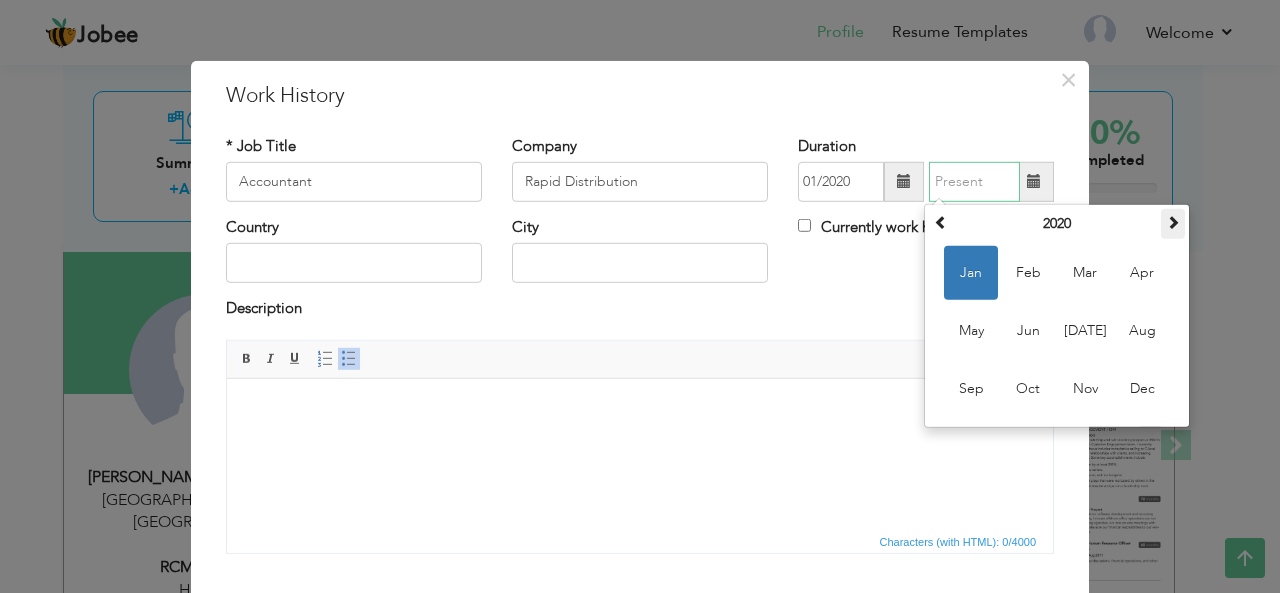 click at bounding box center (1173, 222) 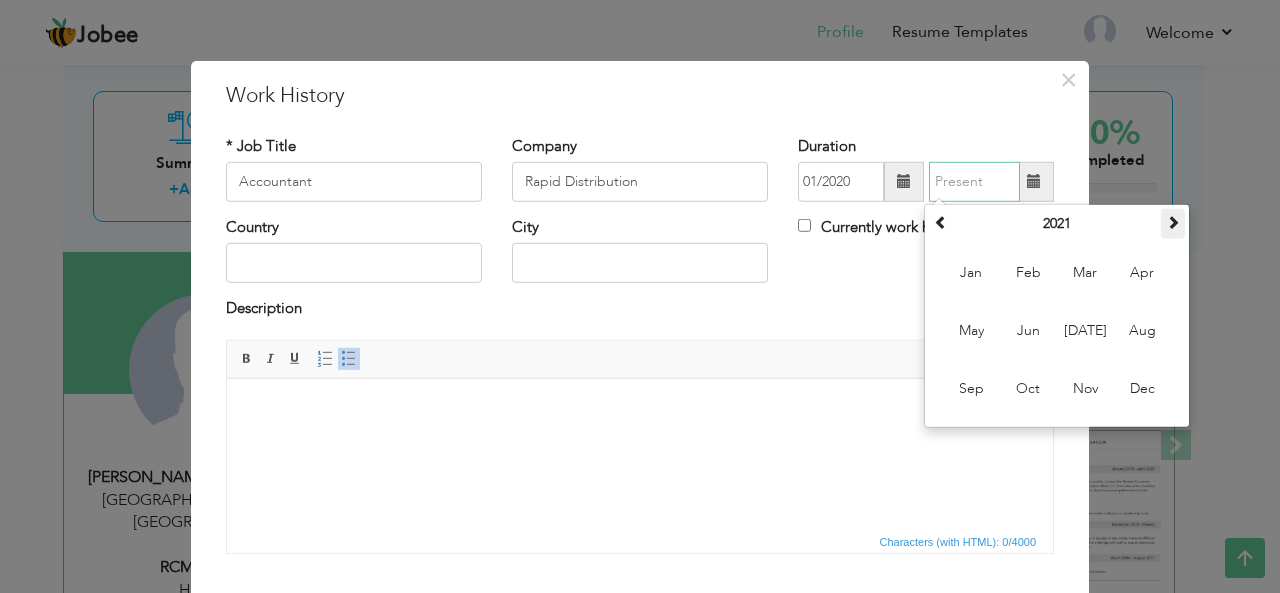 click at bounding box center (1173, 222) 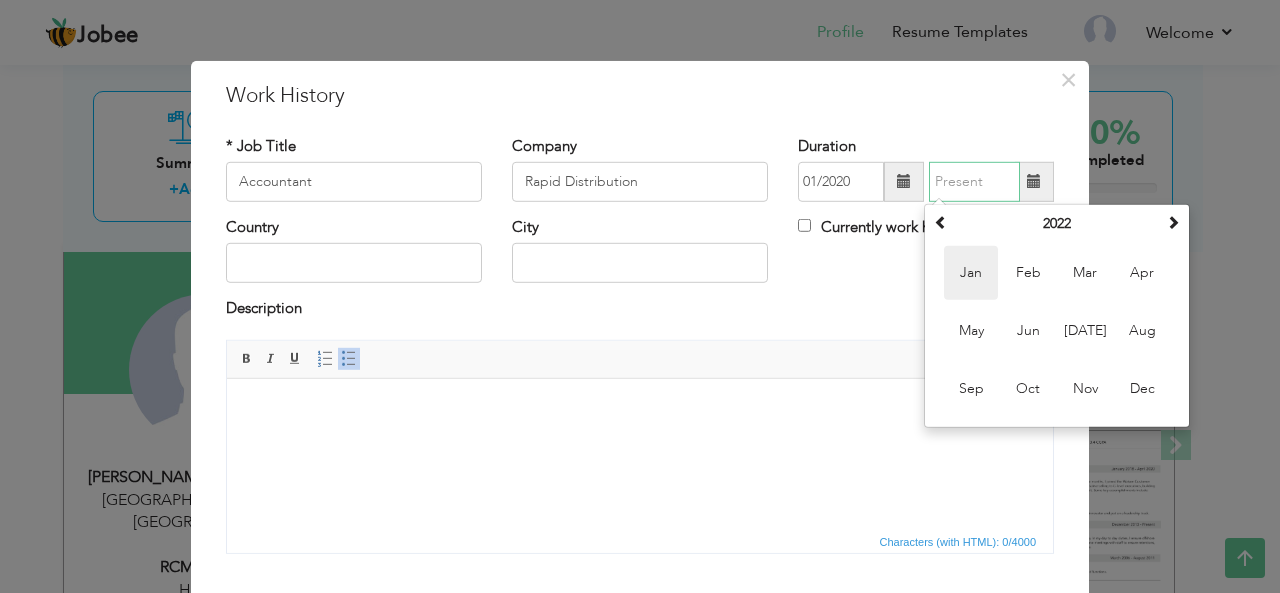 click on "Jan" at bounding box center (971, 273) 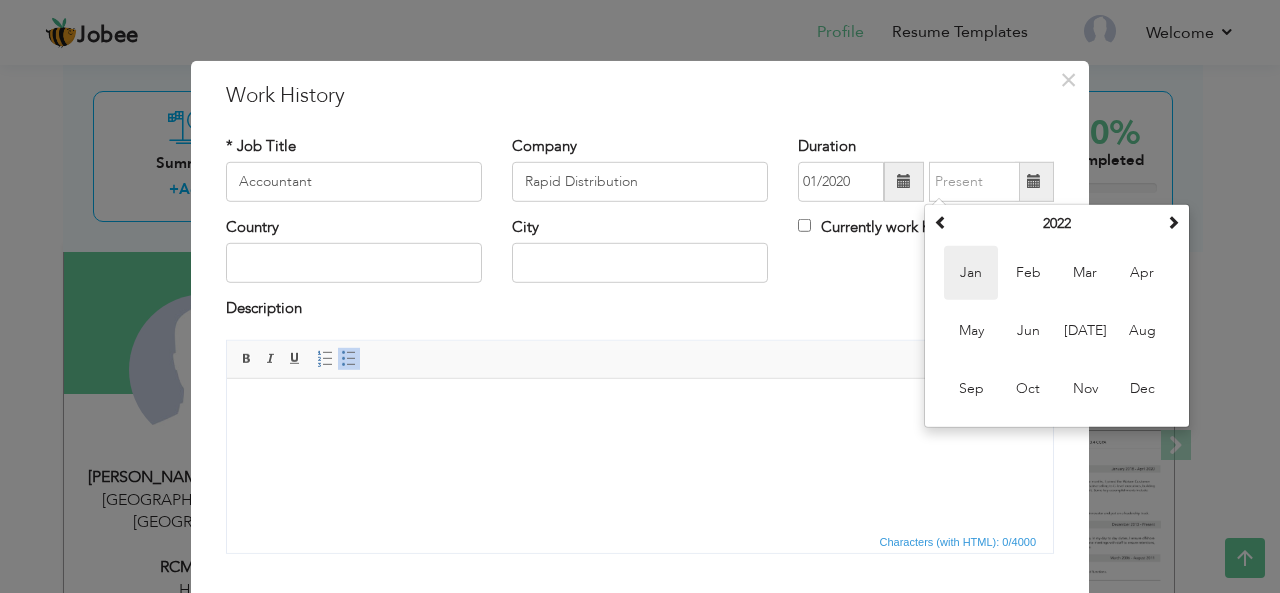 type on "01/2022" 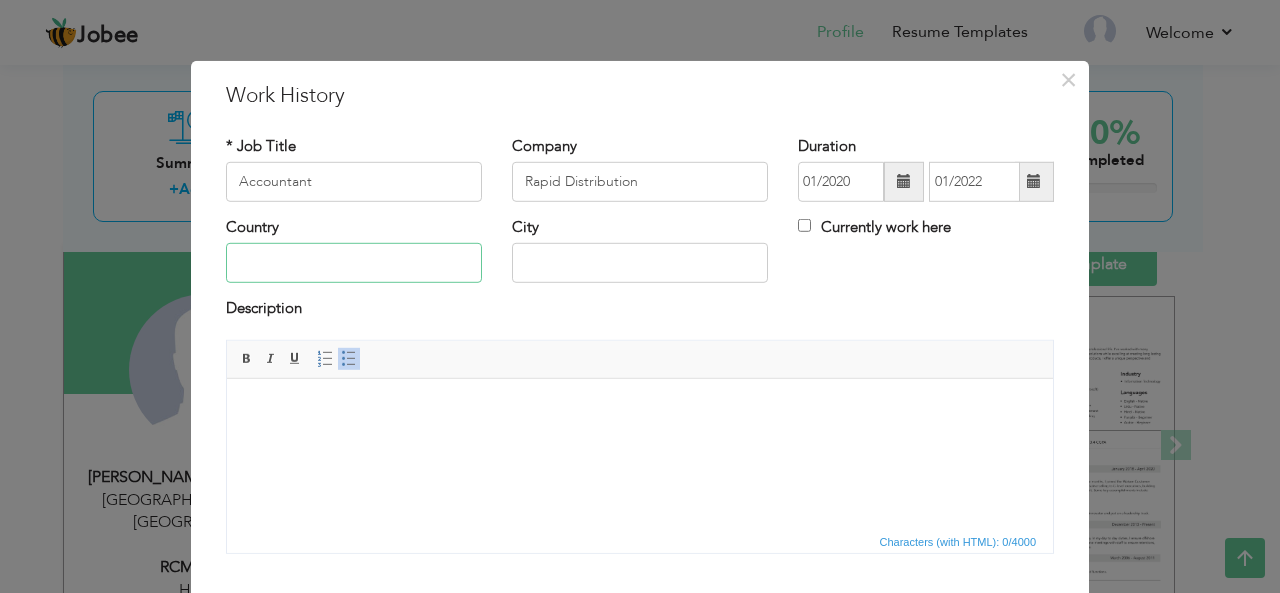 click at bounding box center [354, 263] 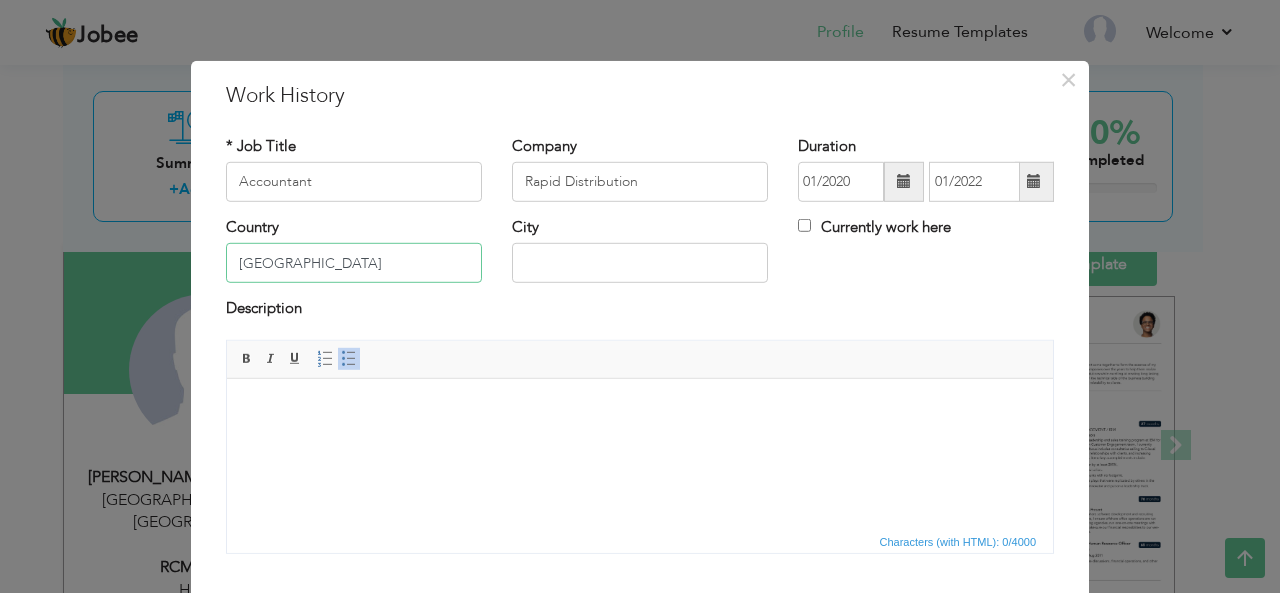 type on "[GEOGRAPHIC_DATA]" 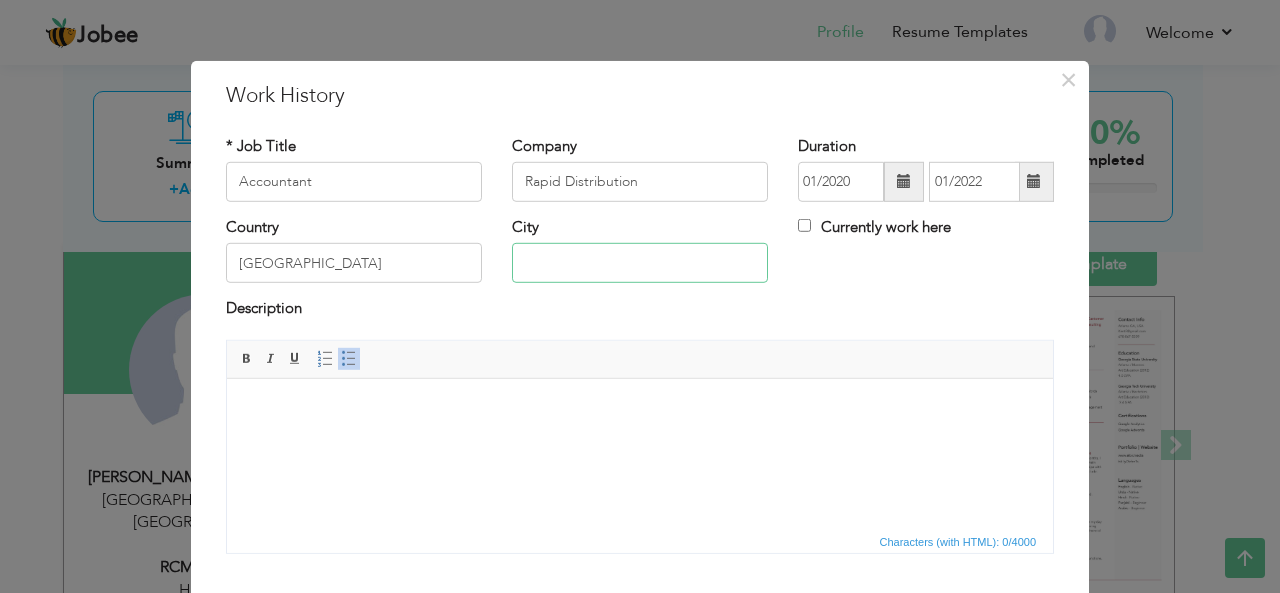 click at bounding box center (640, 263) 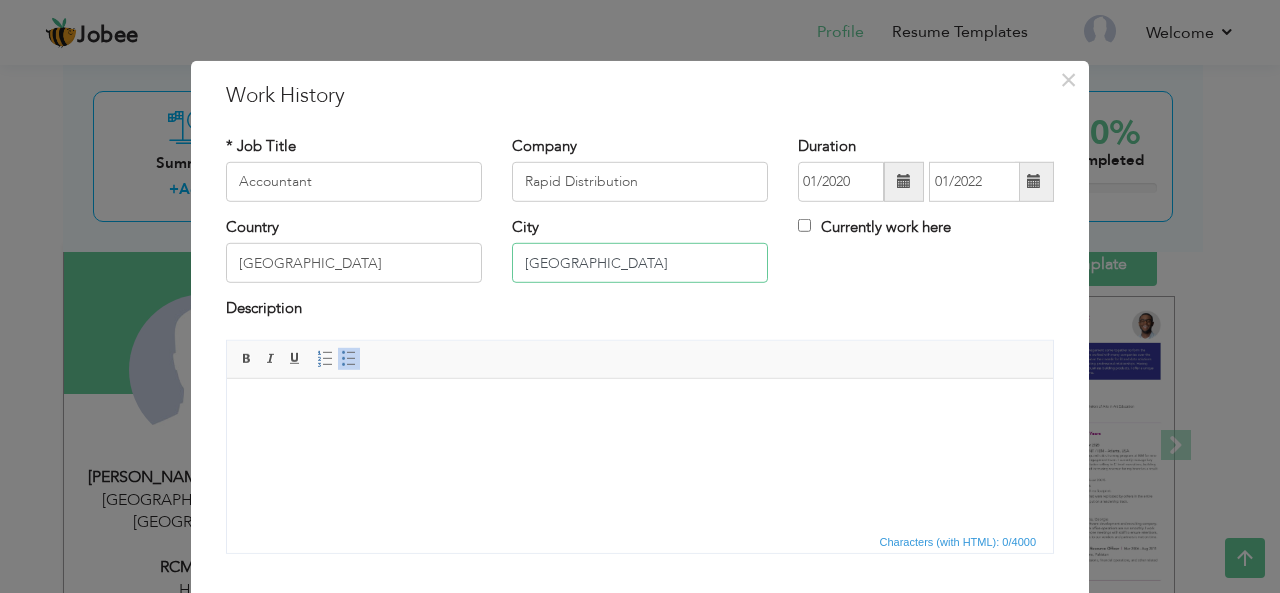 type on "[GEOGRAPHIC_DATA]" 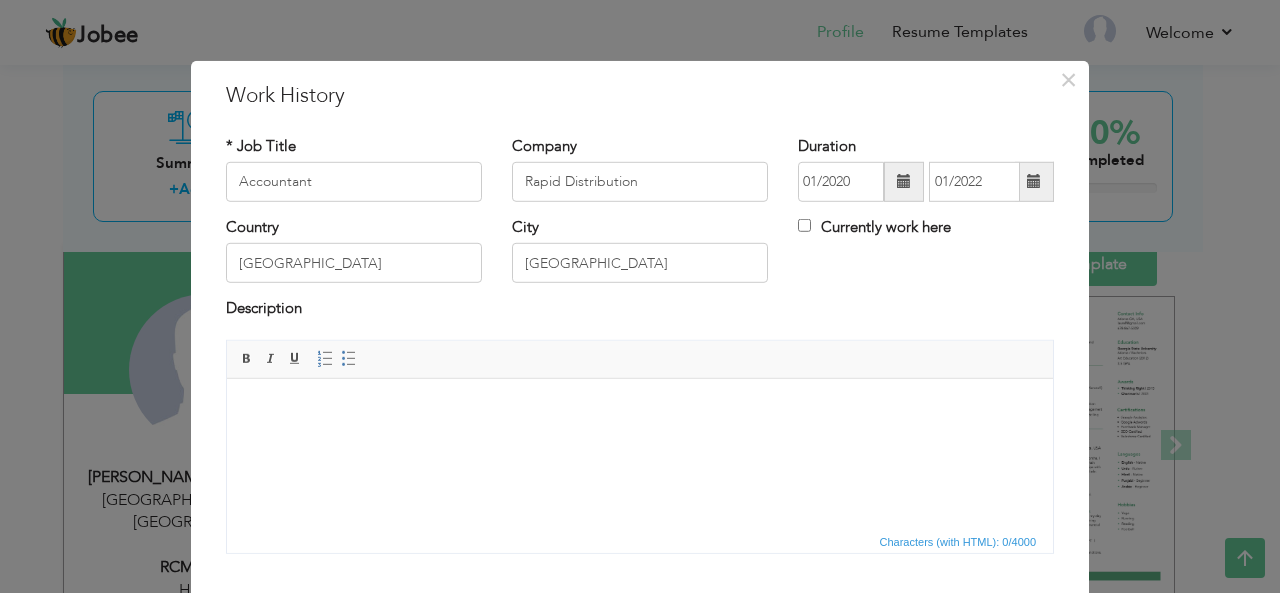 click at bounding box center (640, 408) 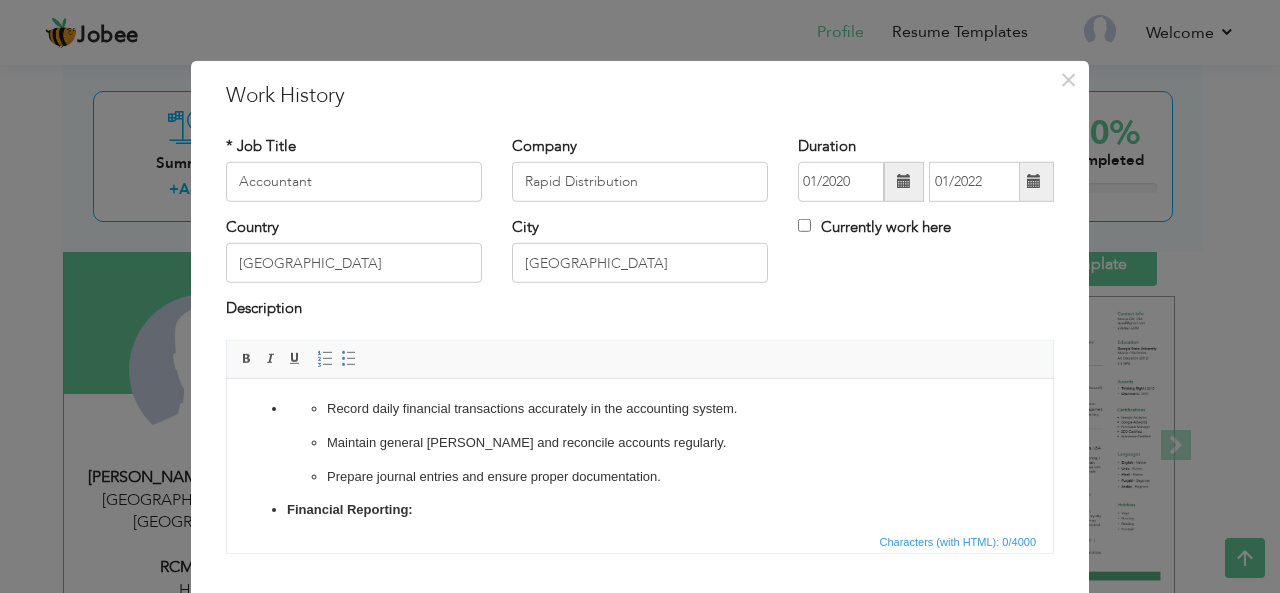 scroll, scrollTop: 225, scrollLeft: 0, axis: vertical 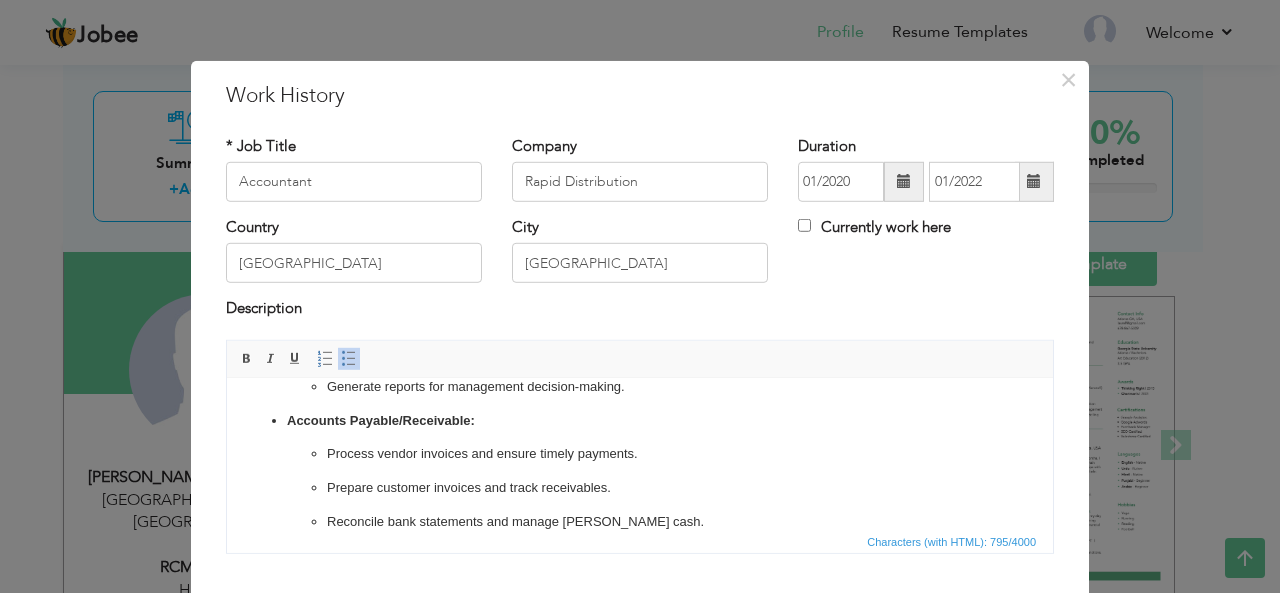 click on "Process vendor invoices and ensure timely payments. Prepare customer invoices and track receivables. Reconcile bank statements and manage petty cash." at bounding box center [640, 487] 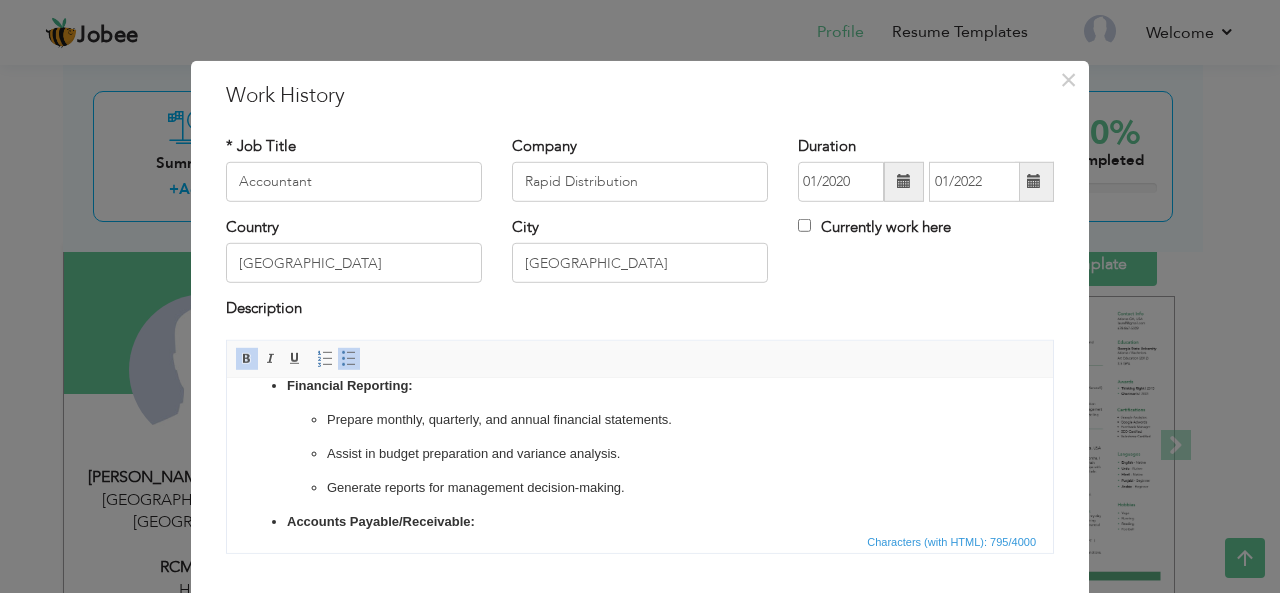 scroll, scrollTop: 22, scrollLeft: 0, axis: vertical 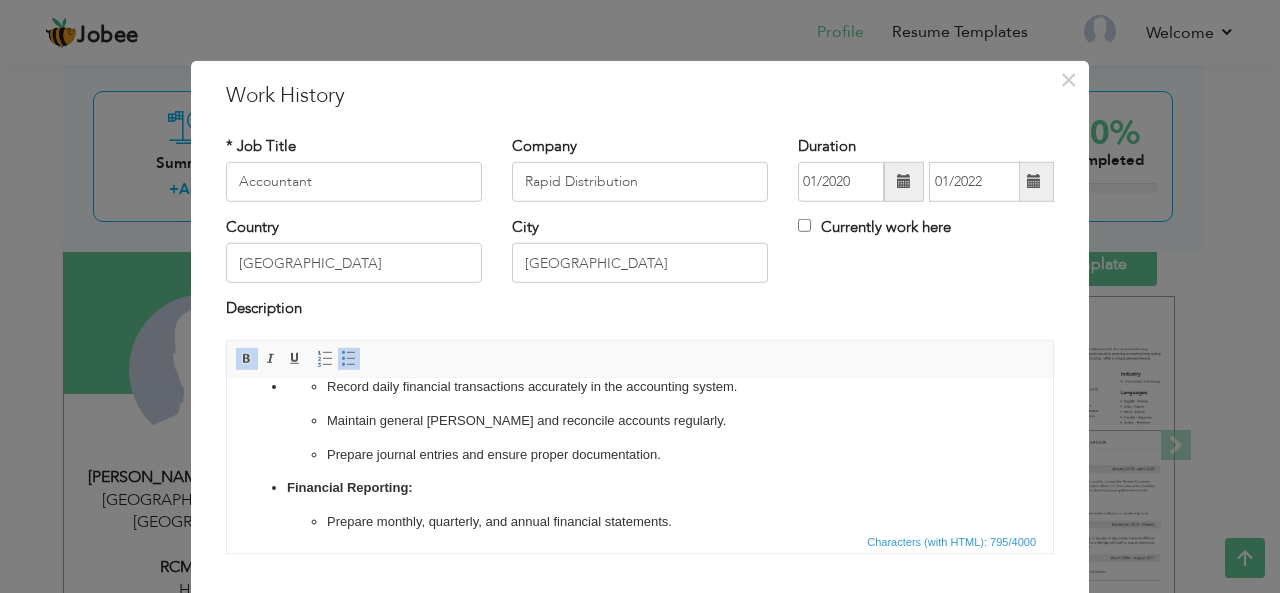type 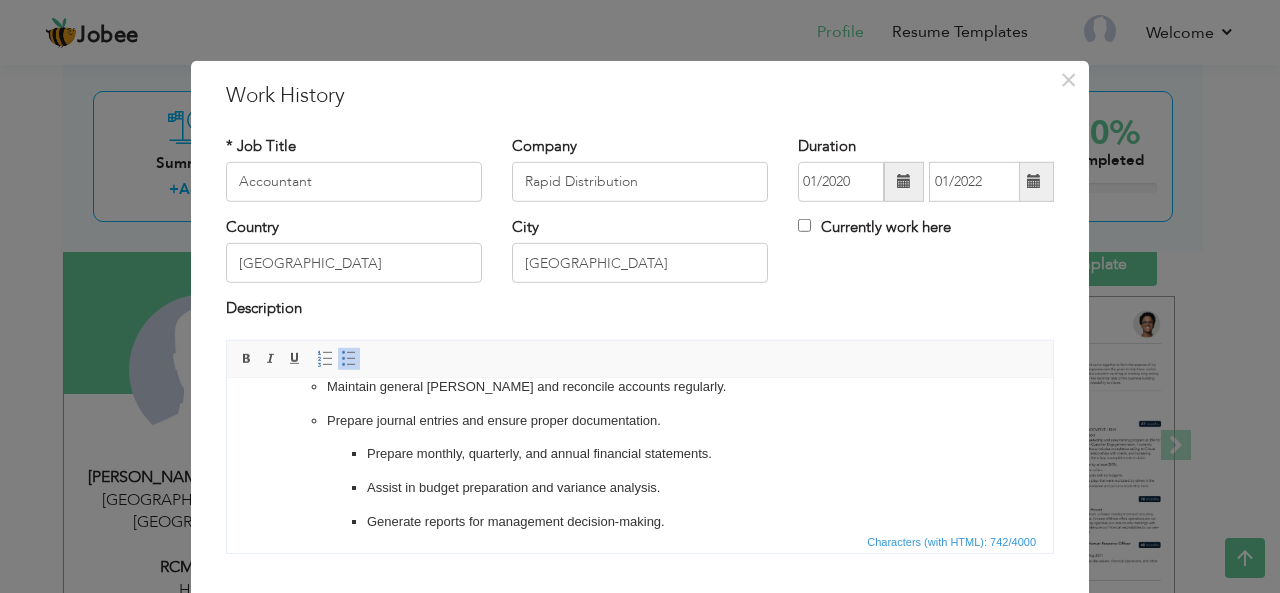 scroll, scrollTop: 90, scrollLeft: 0, axis: vertical 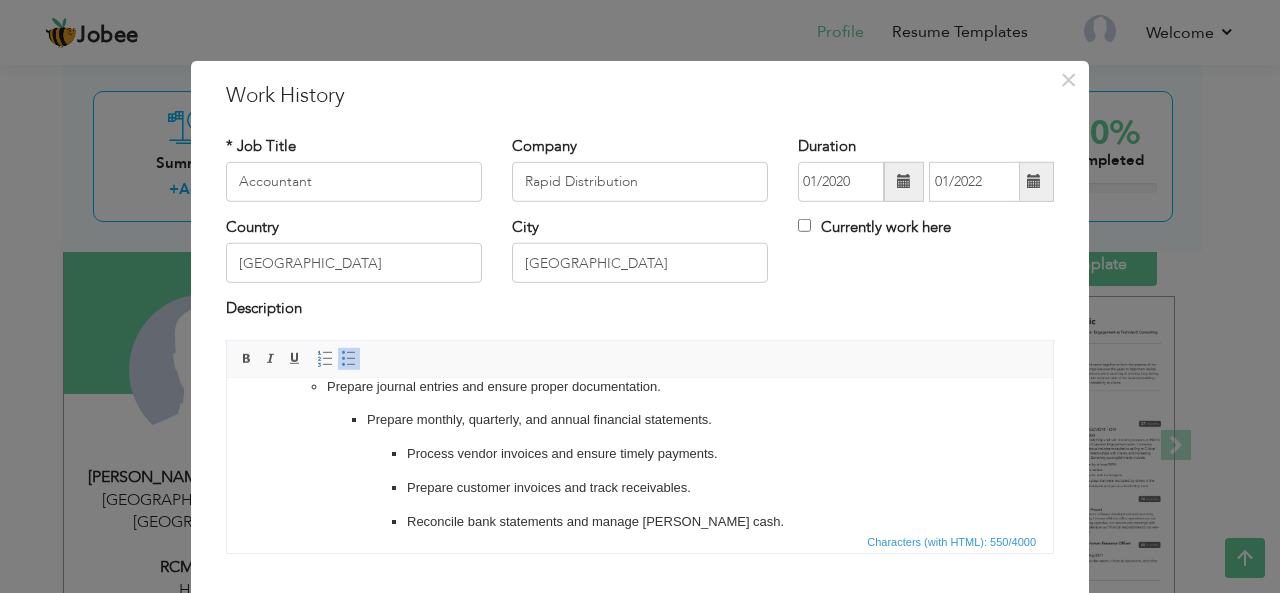 click on "Reconcile bank statements and manage [PERSON_NAME] cash." at bounding box center (640, 521) 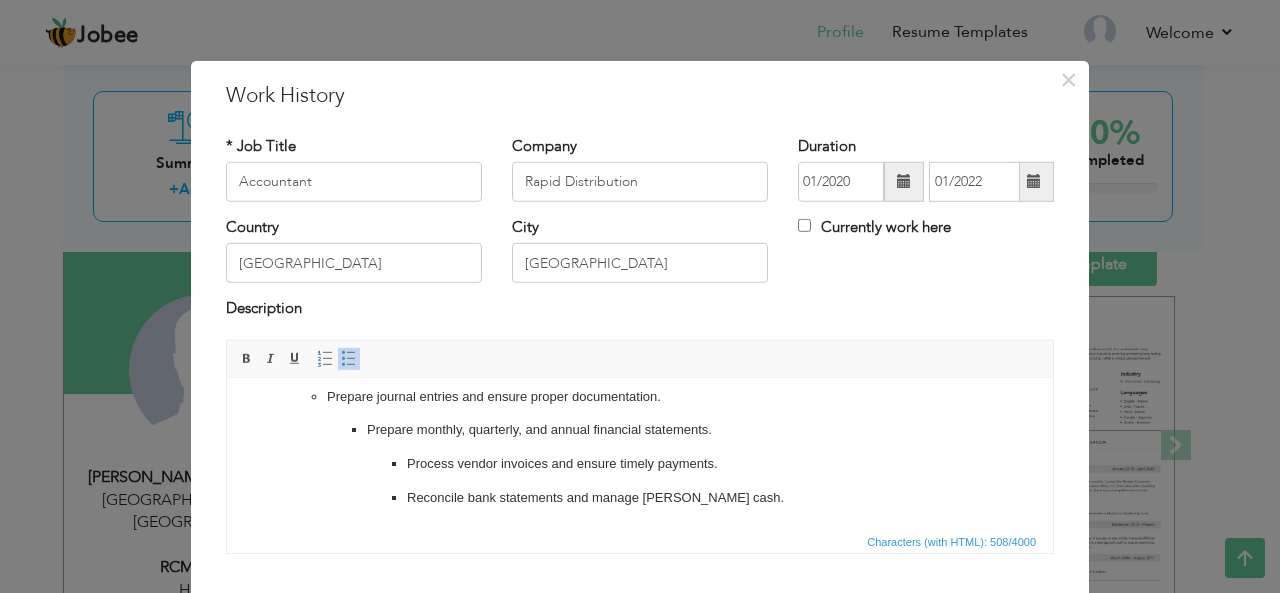 scroll, scrollTop: 80, scrollLeft: 0, axis: vertical 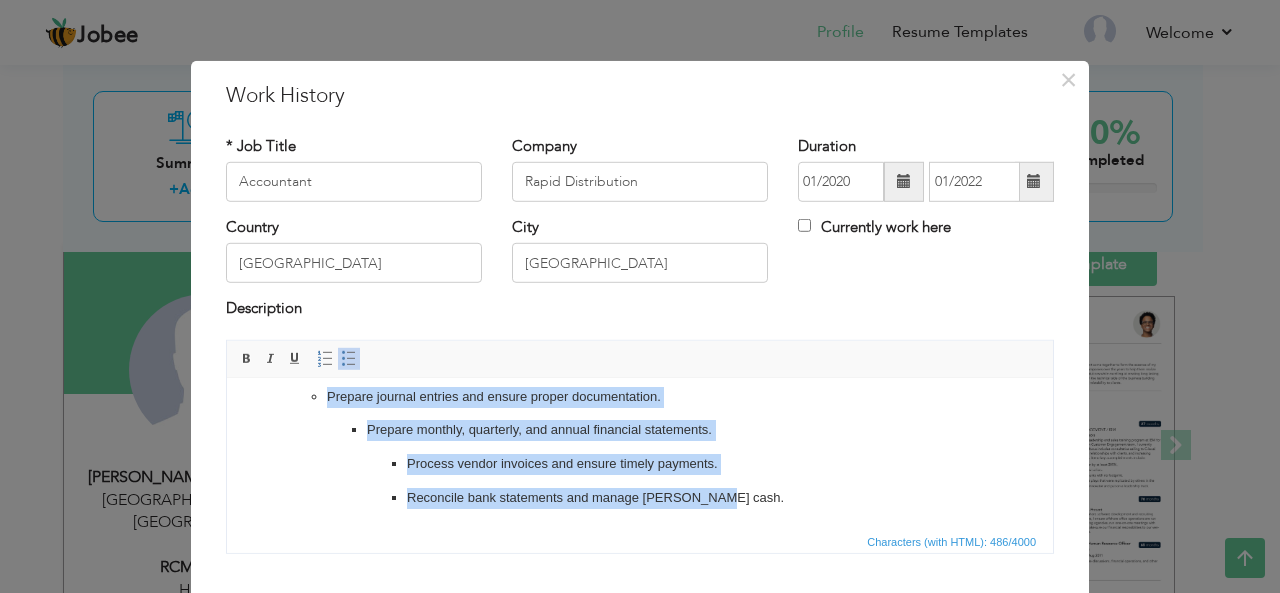 click at bounding box center [349, 359] 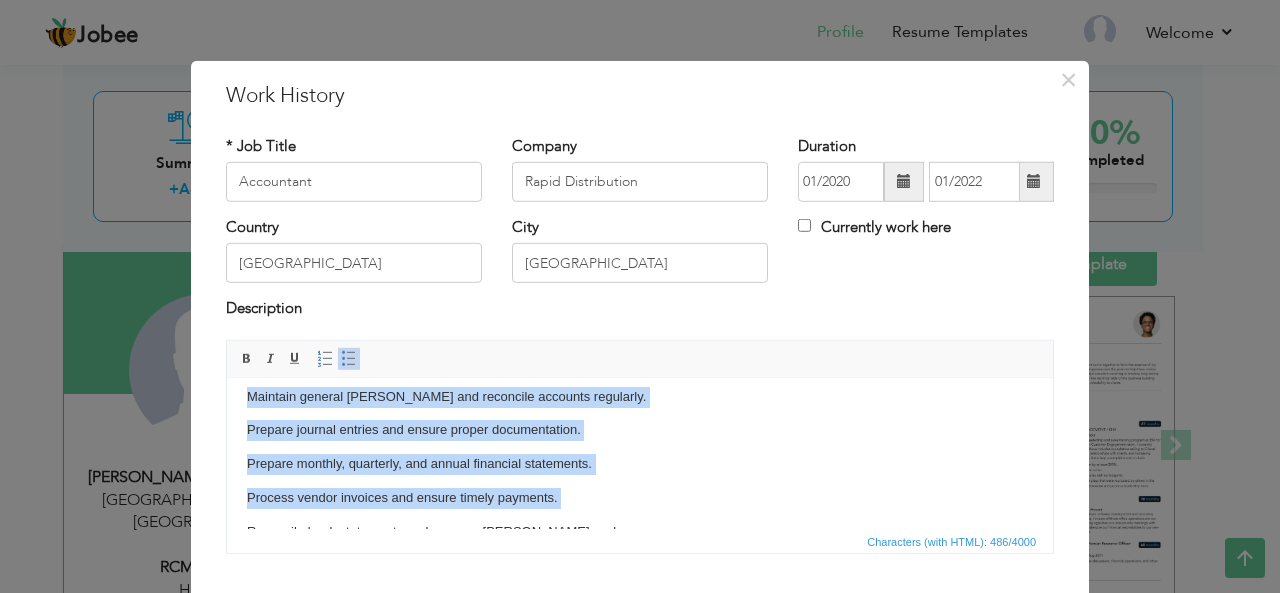 scroll, scrollTop: 90, scrollLeft: 0, axis: vertical 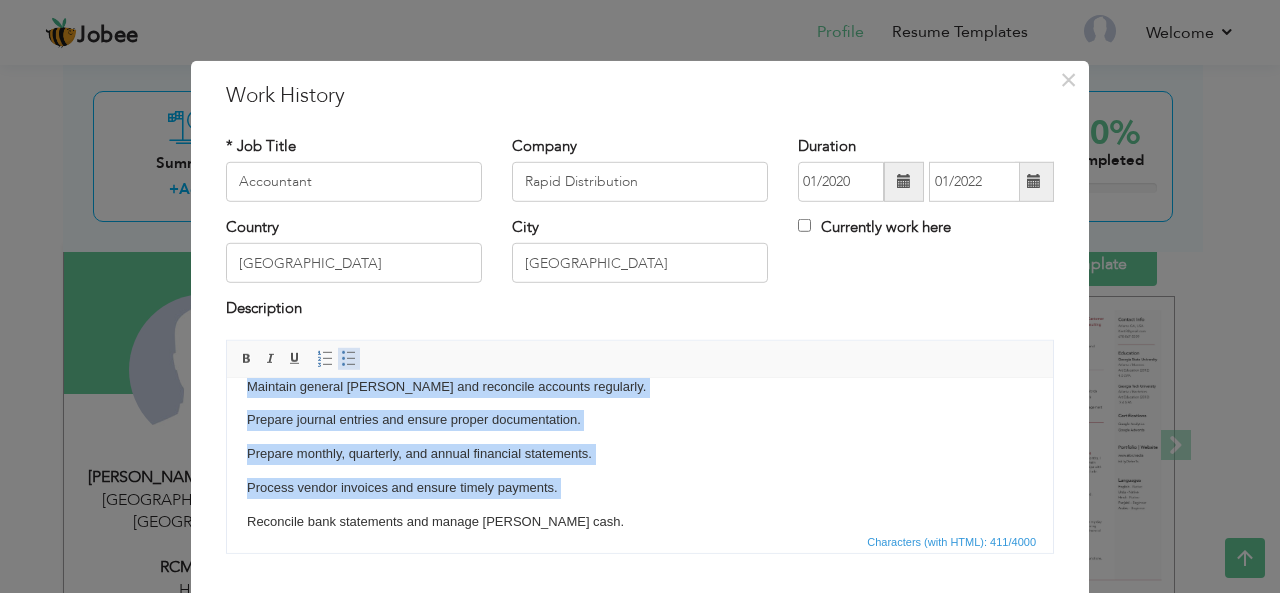 click at bounding box center [349, 359] 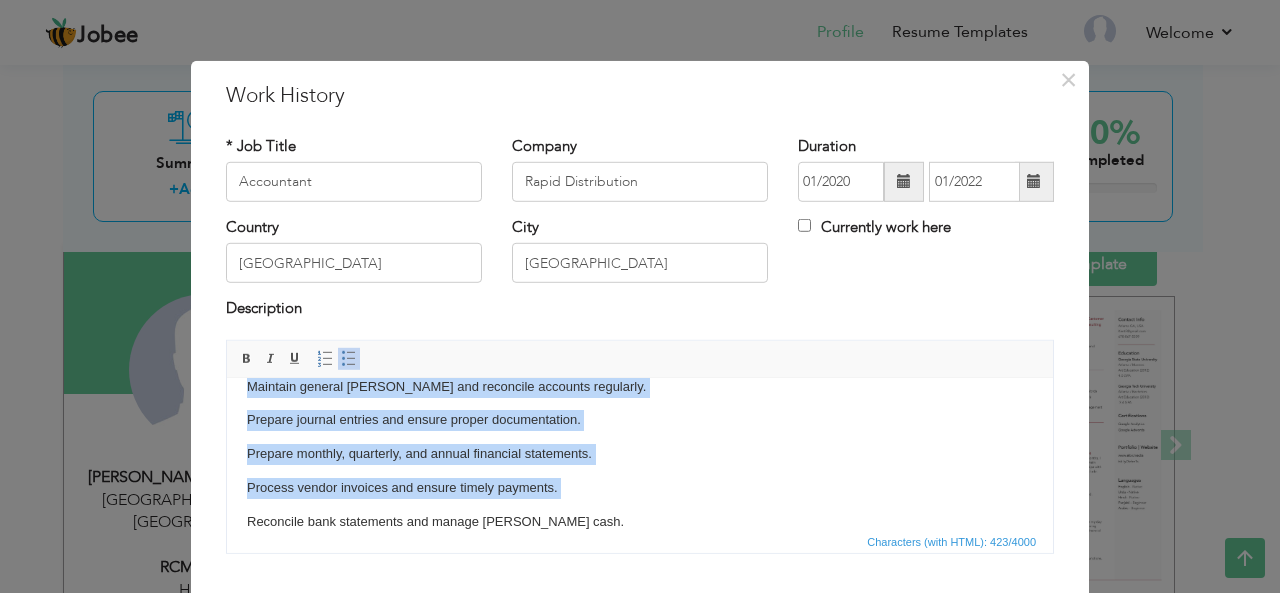 scroll, scrollTop: 35, scrollLeft: 0, axis: vertical 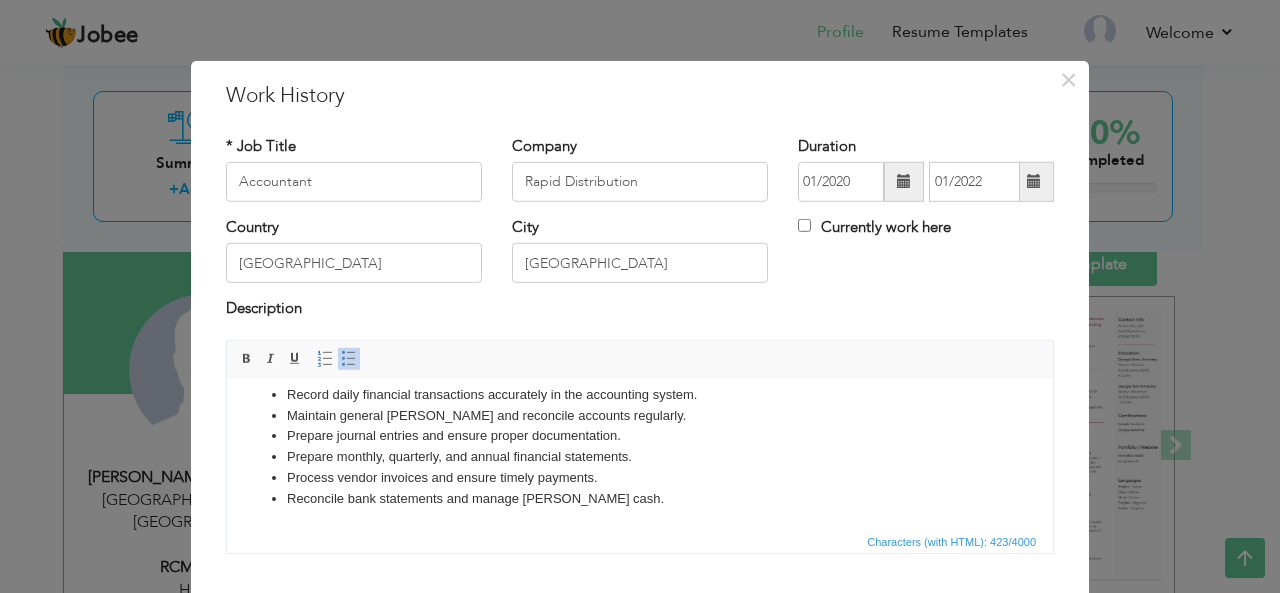 click on "Prepare monthly, quarterly, and annual financial statements." at bounding box center (640, 456) 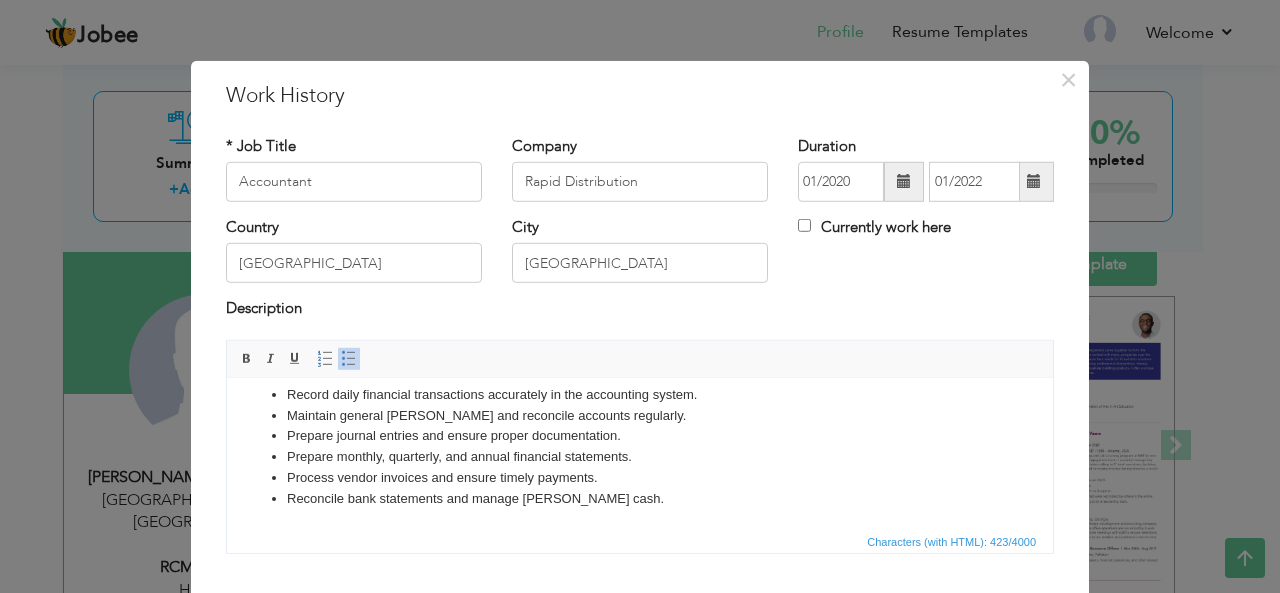 scroll, scrollTop: 22, scrollLeft: 0, axis: vertical 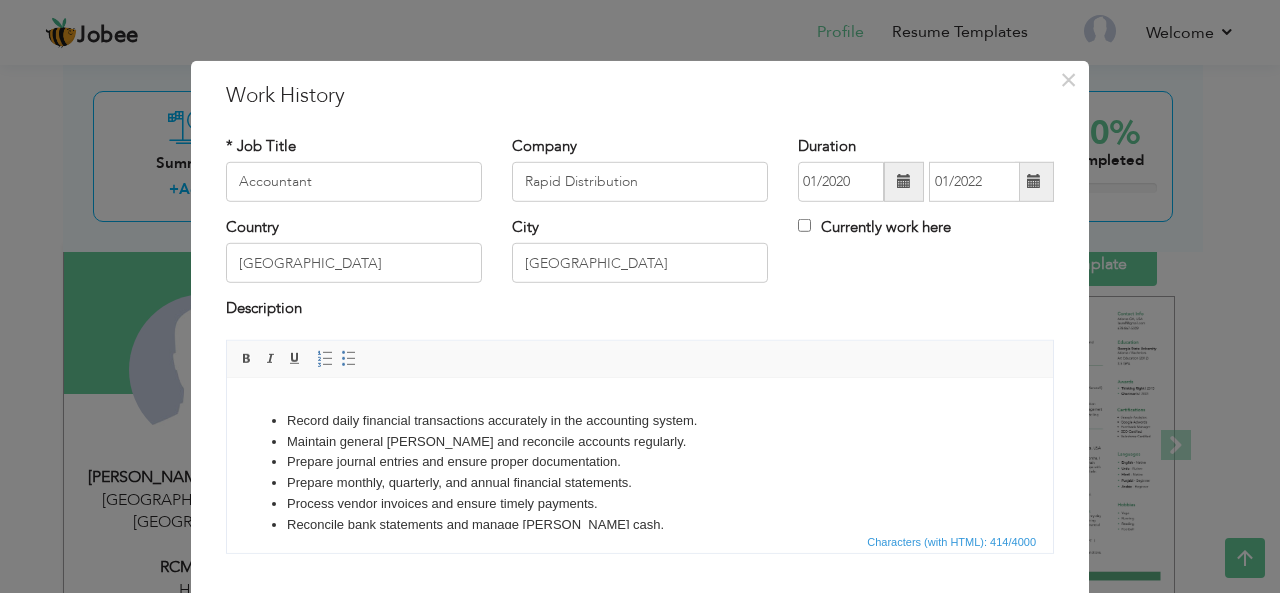click on "Rich Text Editor, workEditor Editor toolbars Basic Styles   Bold   Italic   Underline Paragraph   Insert/Remove Numbered List   Insert/Remove Bulleted List Press ALT 0 for help Characters (with HTML): 414/4000" at bounding box center [640, 447] 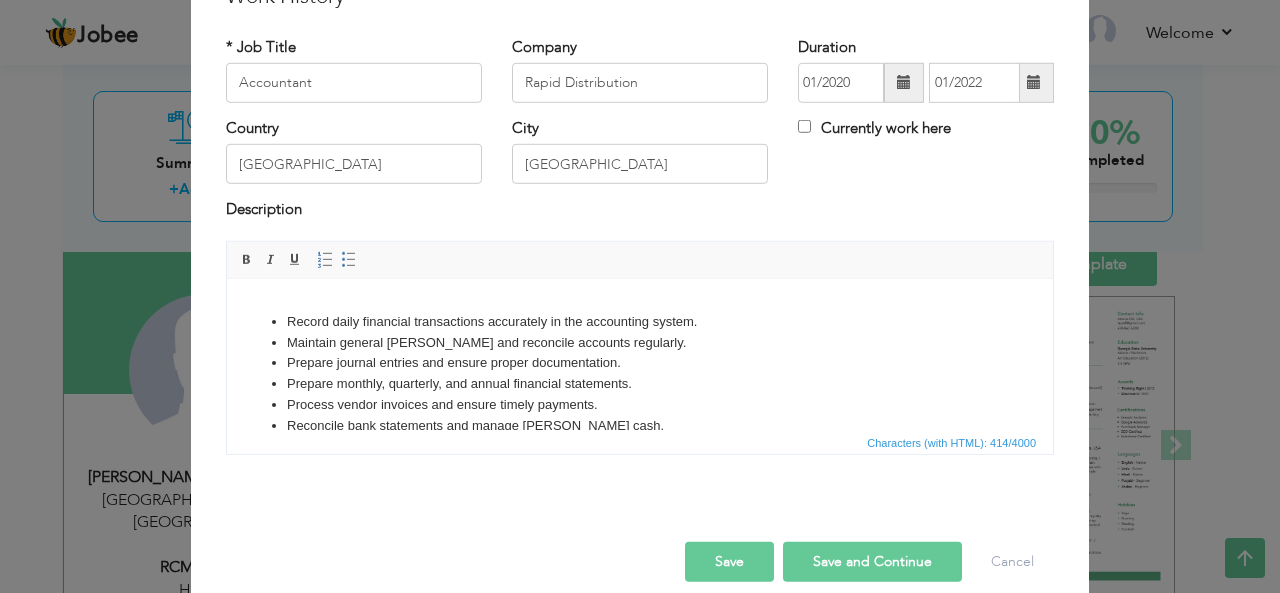scroll, scrollTop: 120, scrollLeft: 0, axis: vertical 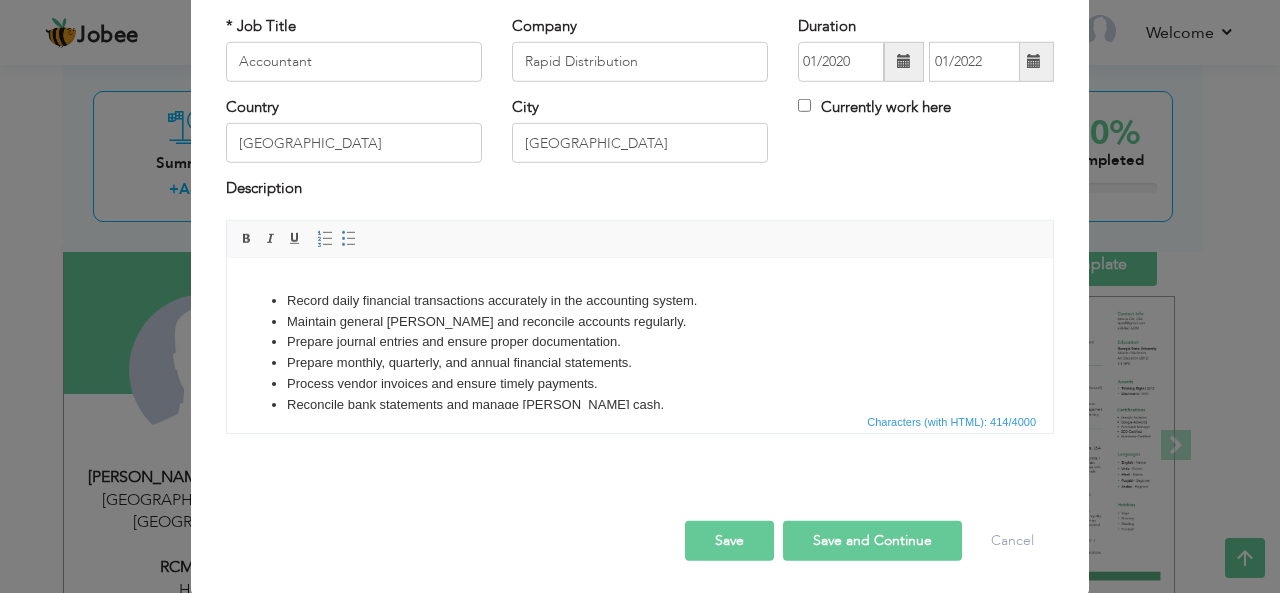 click on "Save" at bounding box center [729, 541] 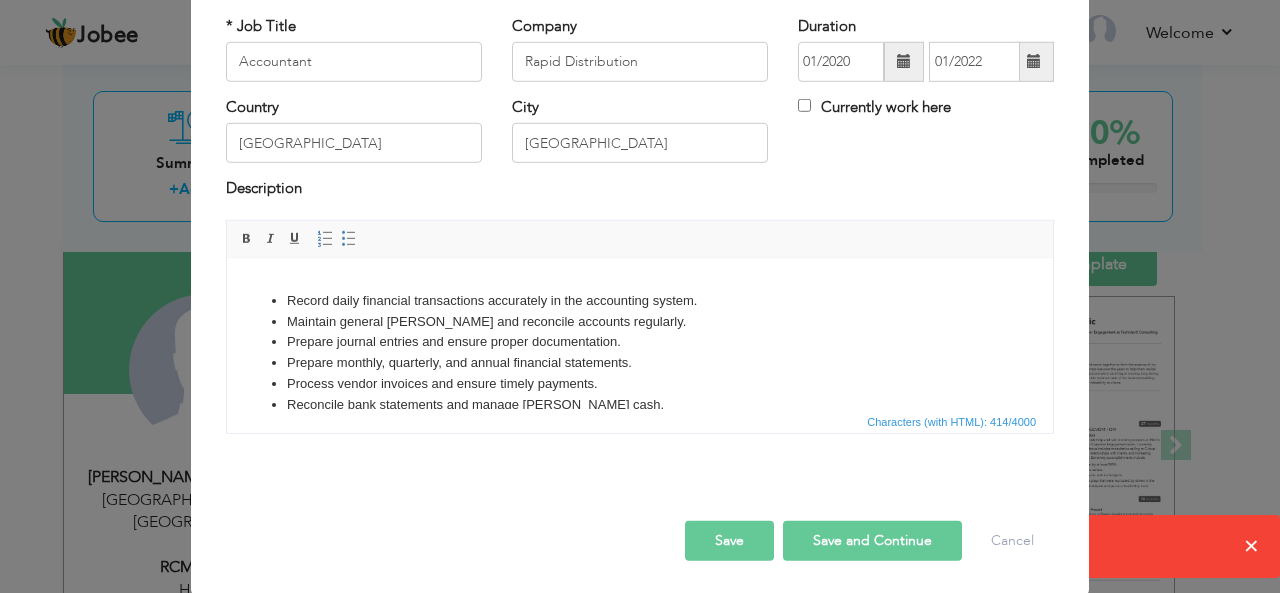 click on "Save" at bounding box center (729, 541) 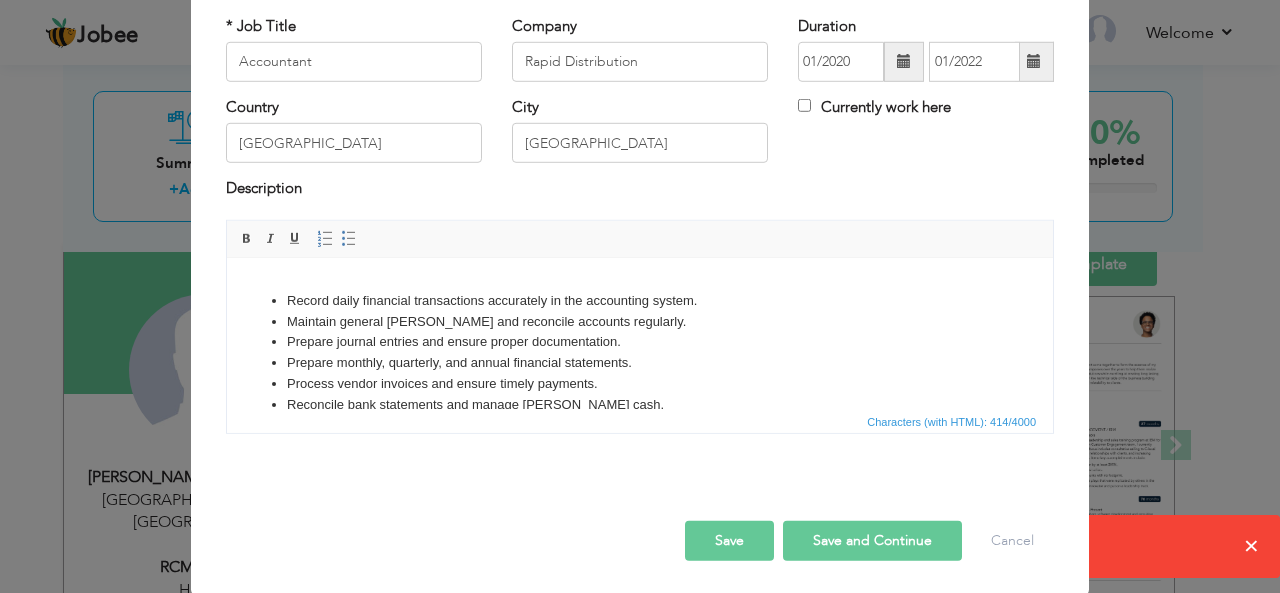 click on "×
Work History
* Job Title
Accountant
Company
Rapid Distribution
Duration" at bounding box center [640, 296] 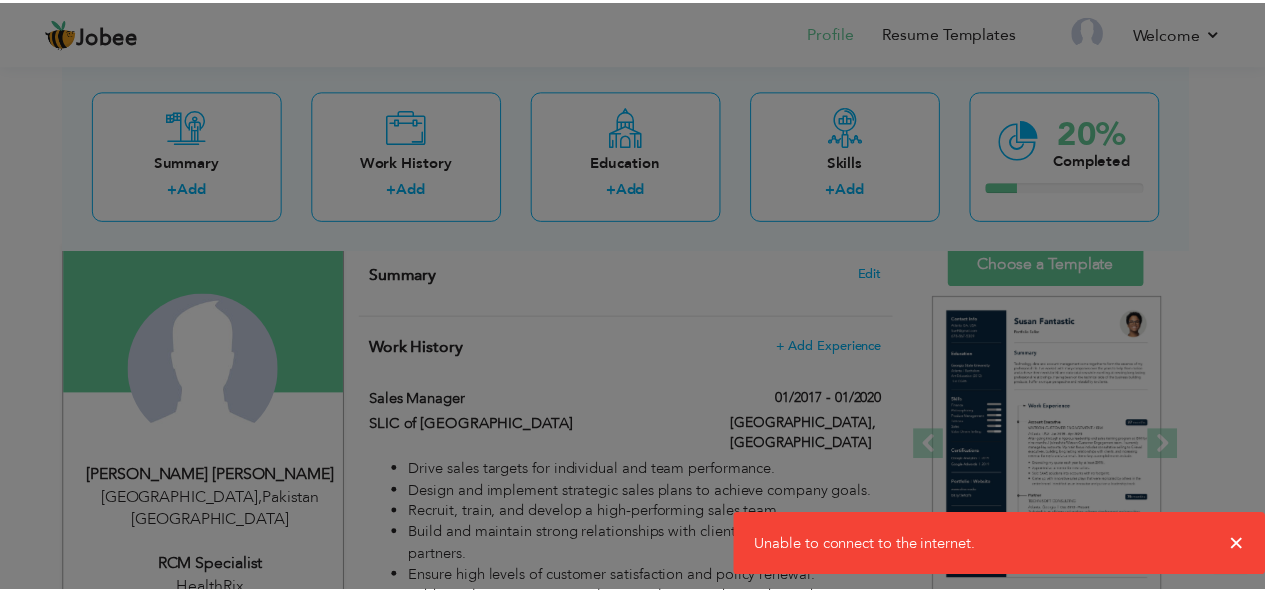scroll, scrollTop: 0, scrollLeft: 0, axis: both 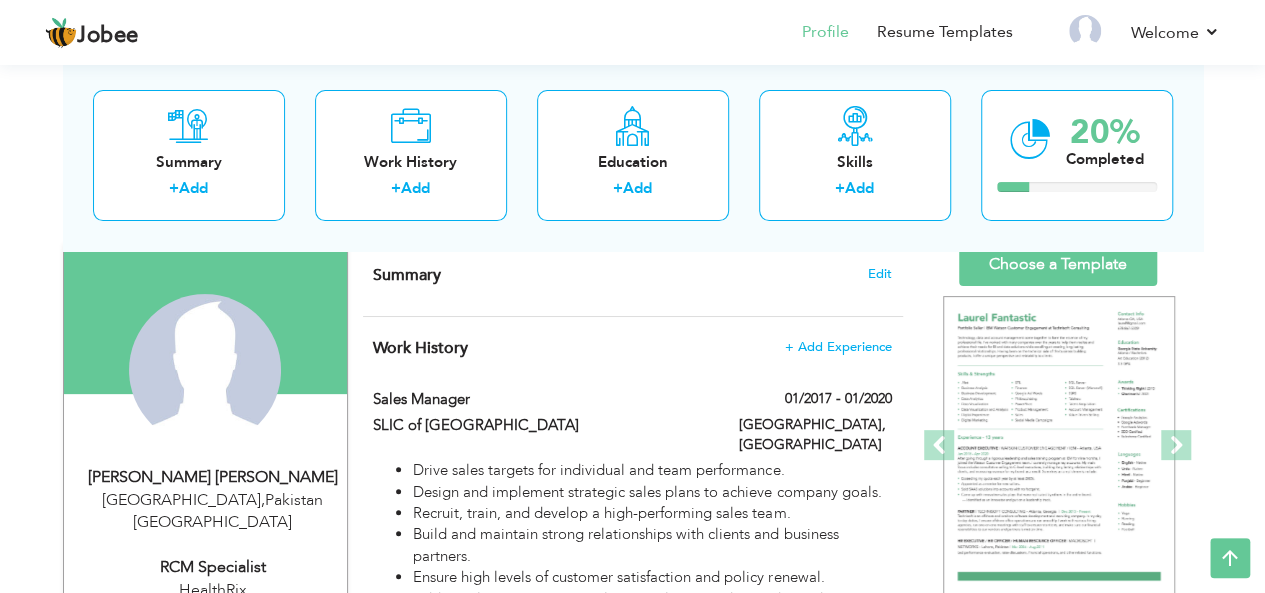 click on "Summary
Edit" at bounding box center (632, 275) 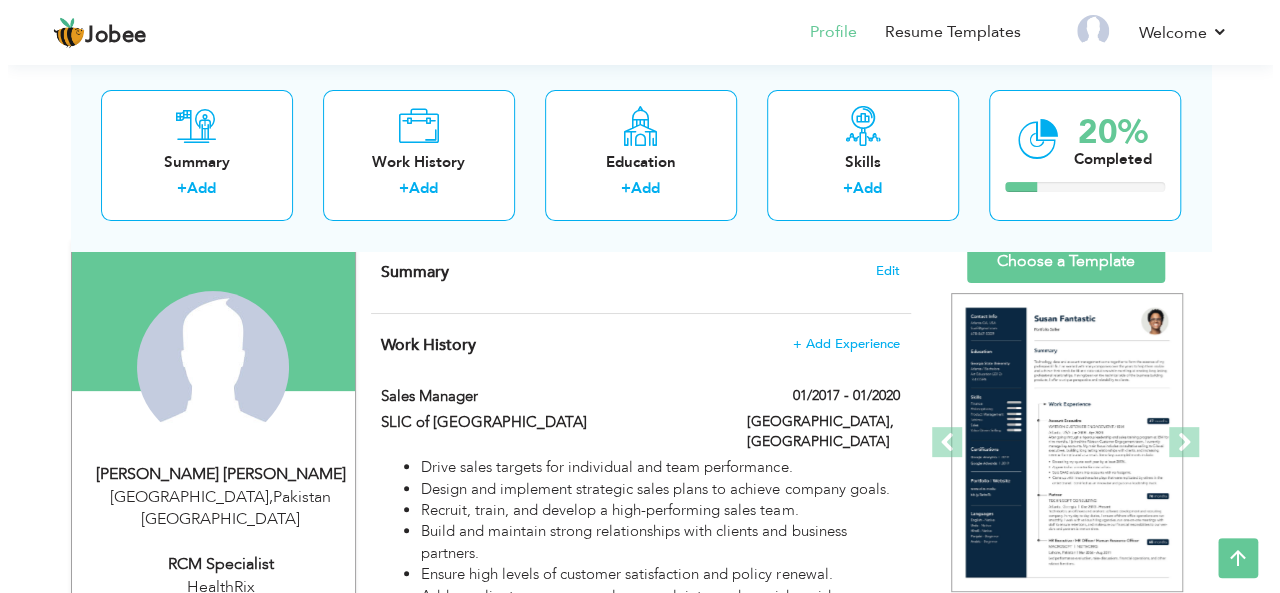 scroll, scrollTop: 98, scrollLeft: 0, axis: vertical 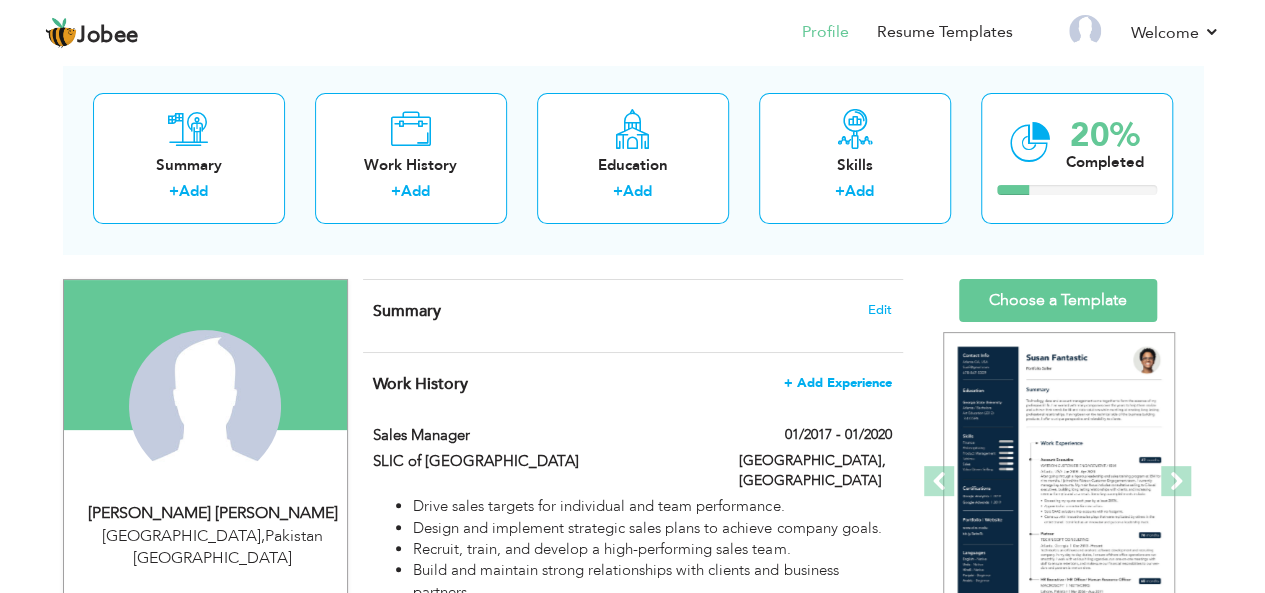 click on "+ Add Experience" at bounding box center [838, 383] 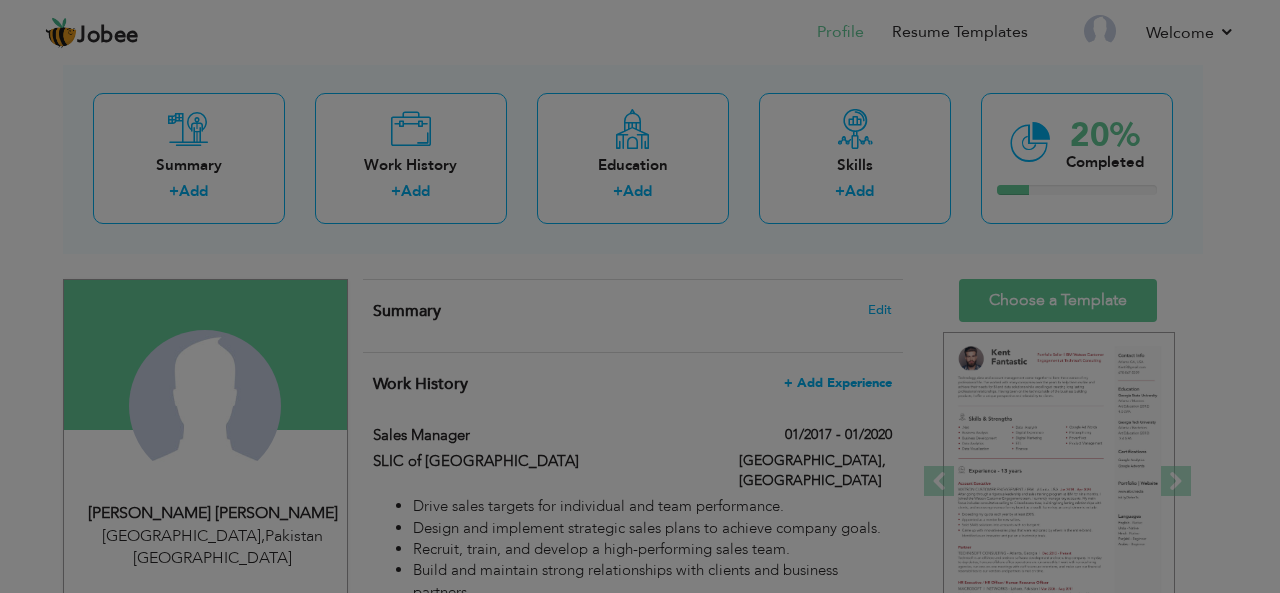 scroll, scrollTop: 0, scrollLeft: 0, axis: both 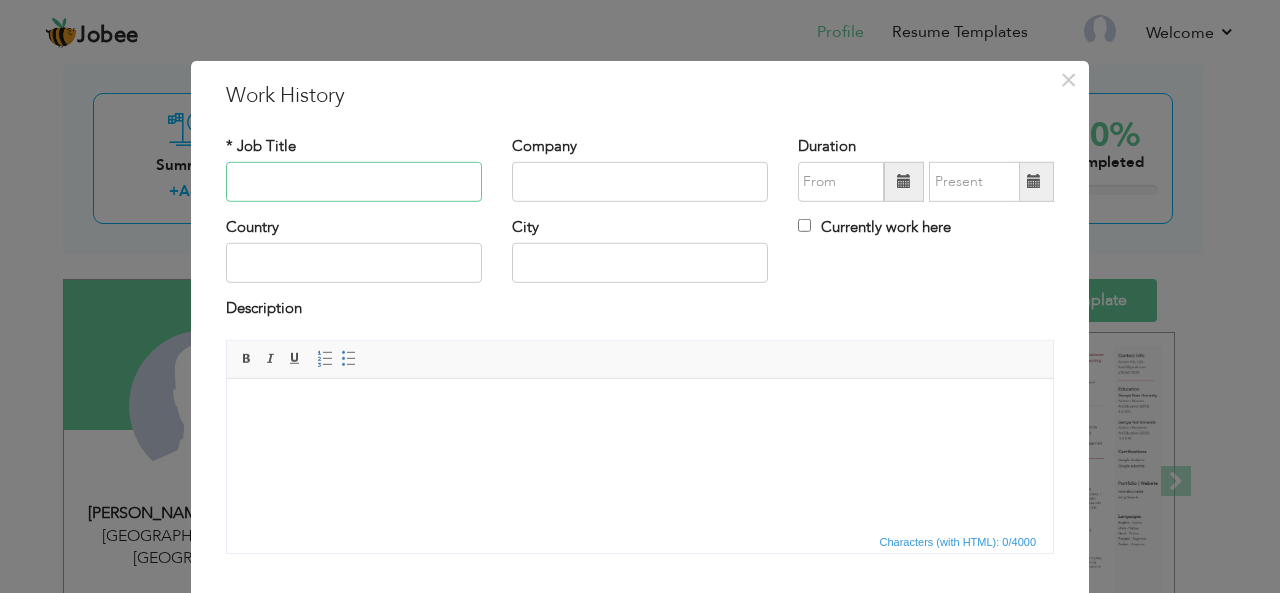 click at bounding box center (354, 182) 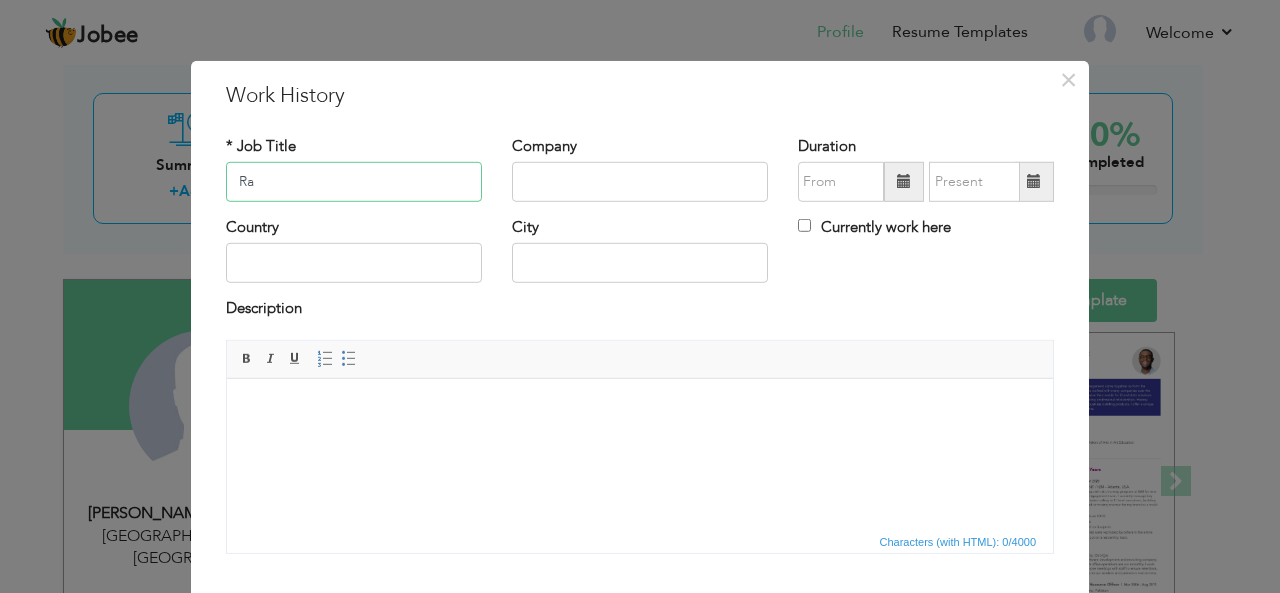 type on "R" 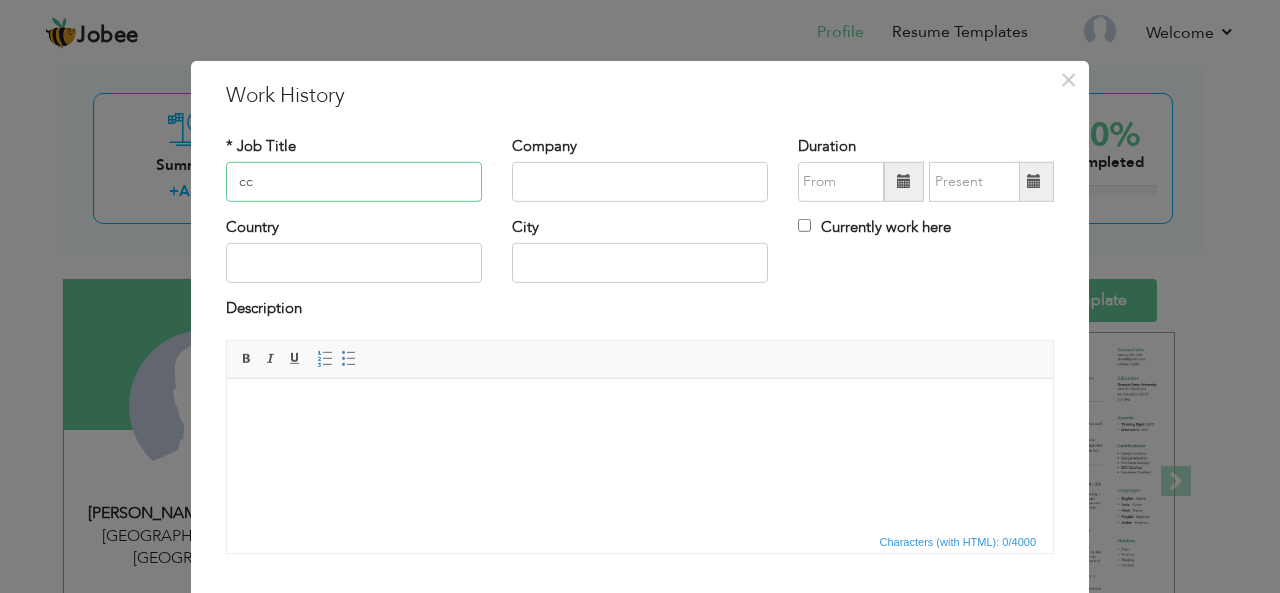 type on "c" 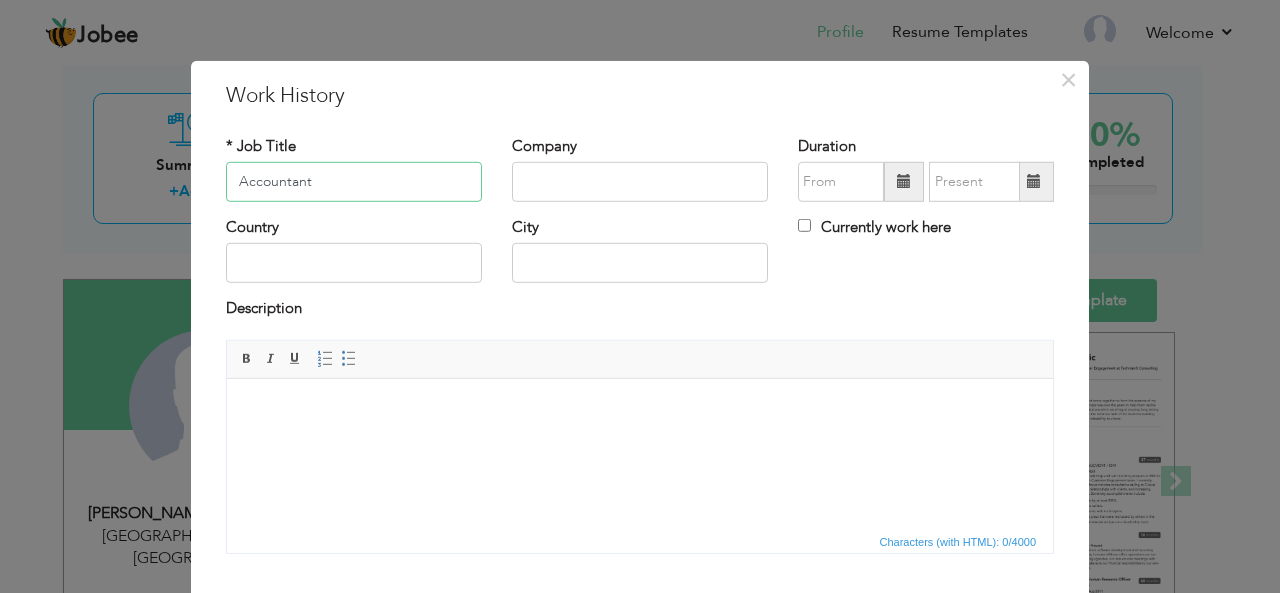 type on "Accountant" 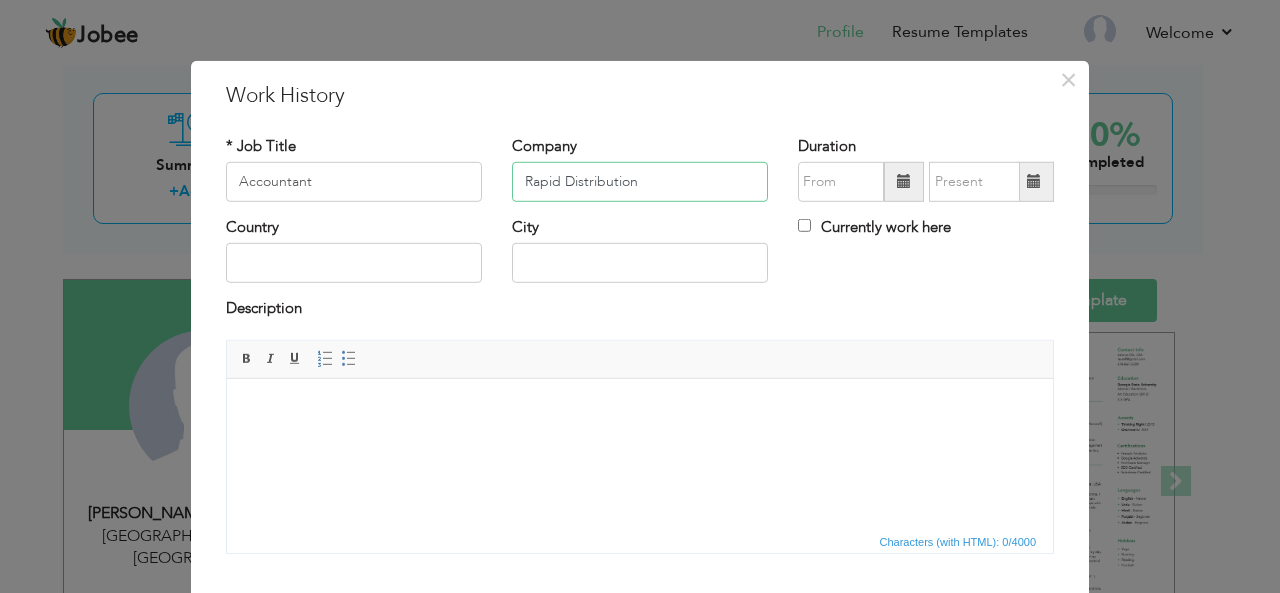 type on "Rapid Distribution" 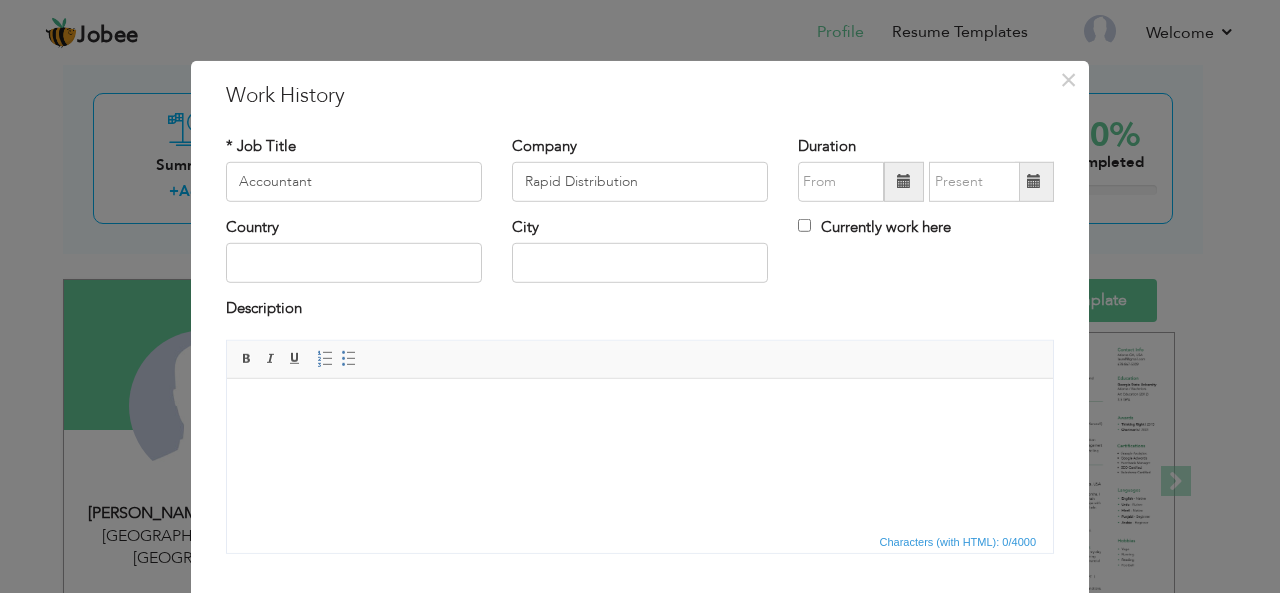 click at bounding box center (904, 181) 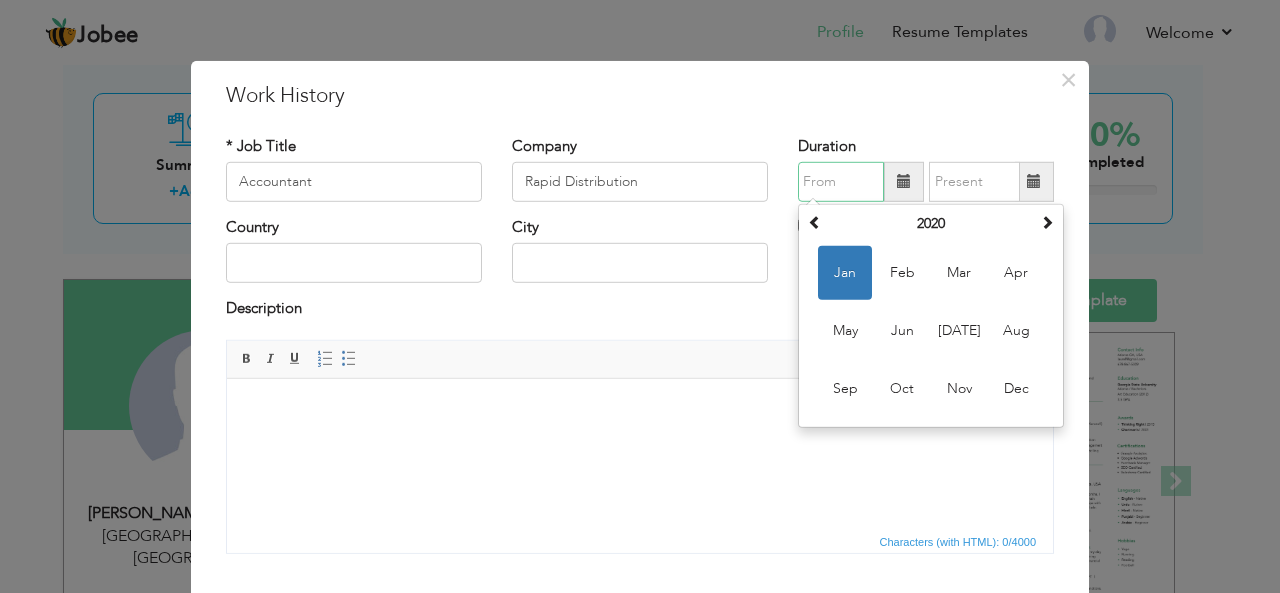 click on "Jan" at bounding box center [845, 273] 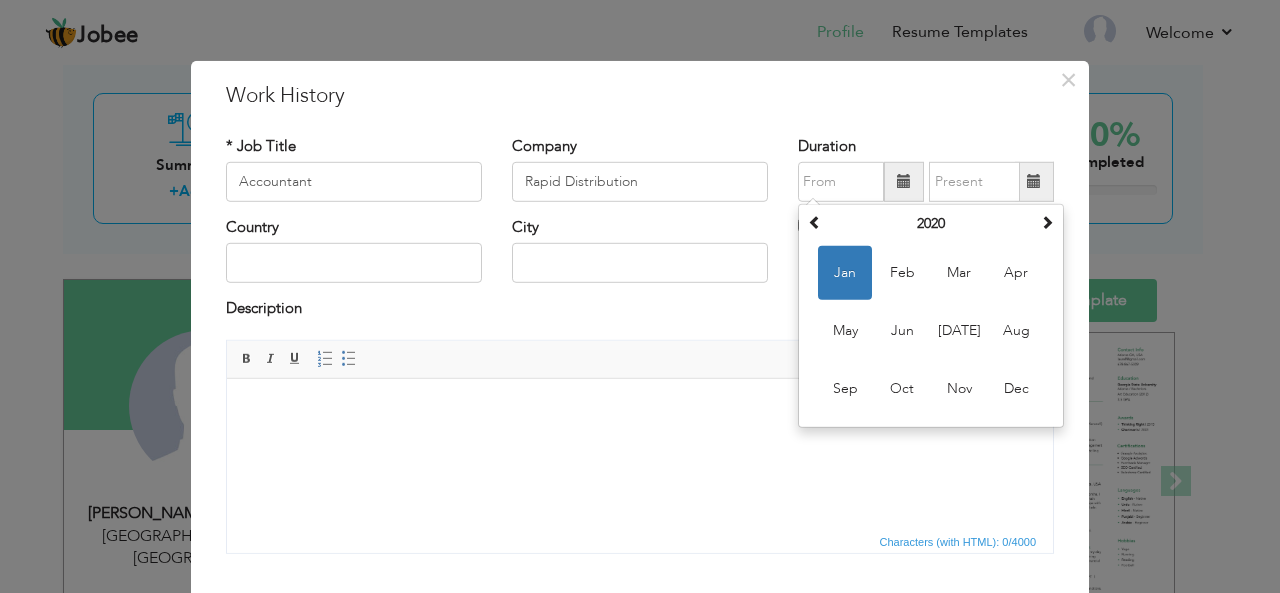 type on "01/2020" 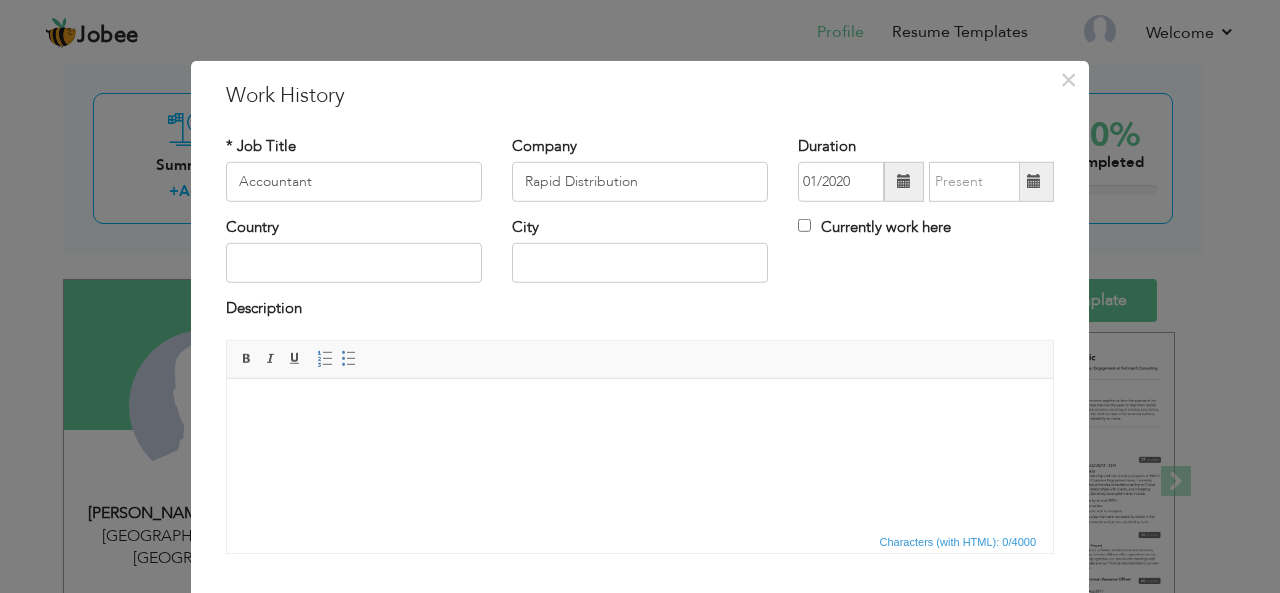 click at bounding box center [1034, 181] 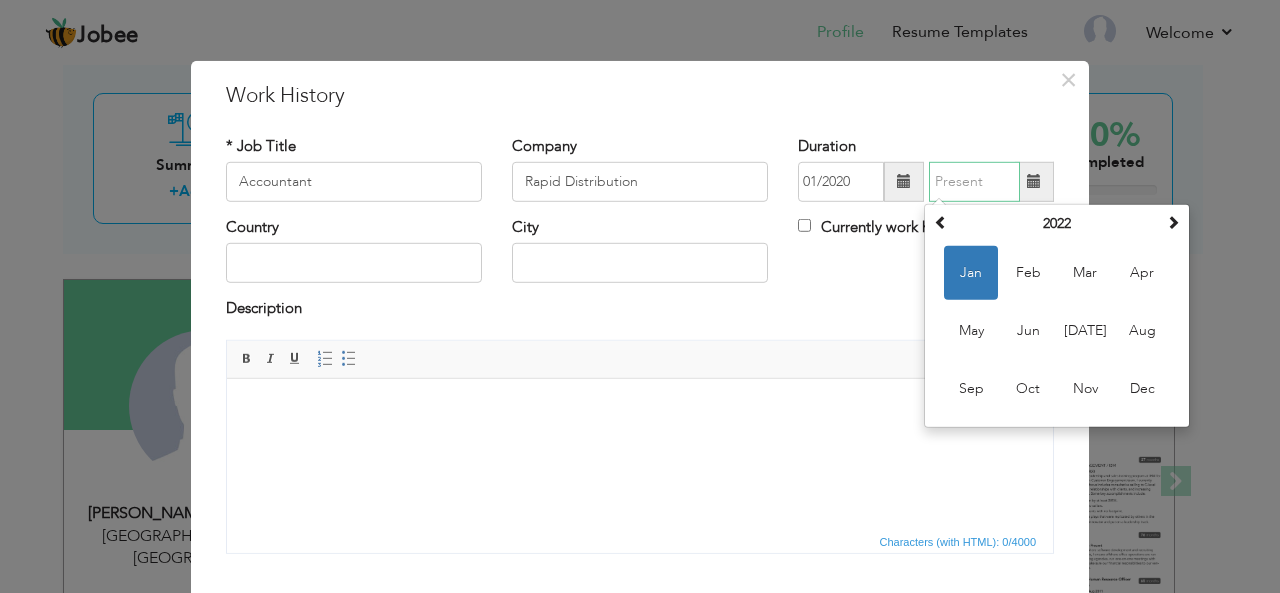 click on "Jan" at bounding box center (971, 273) 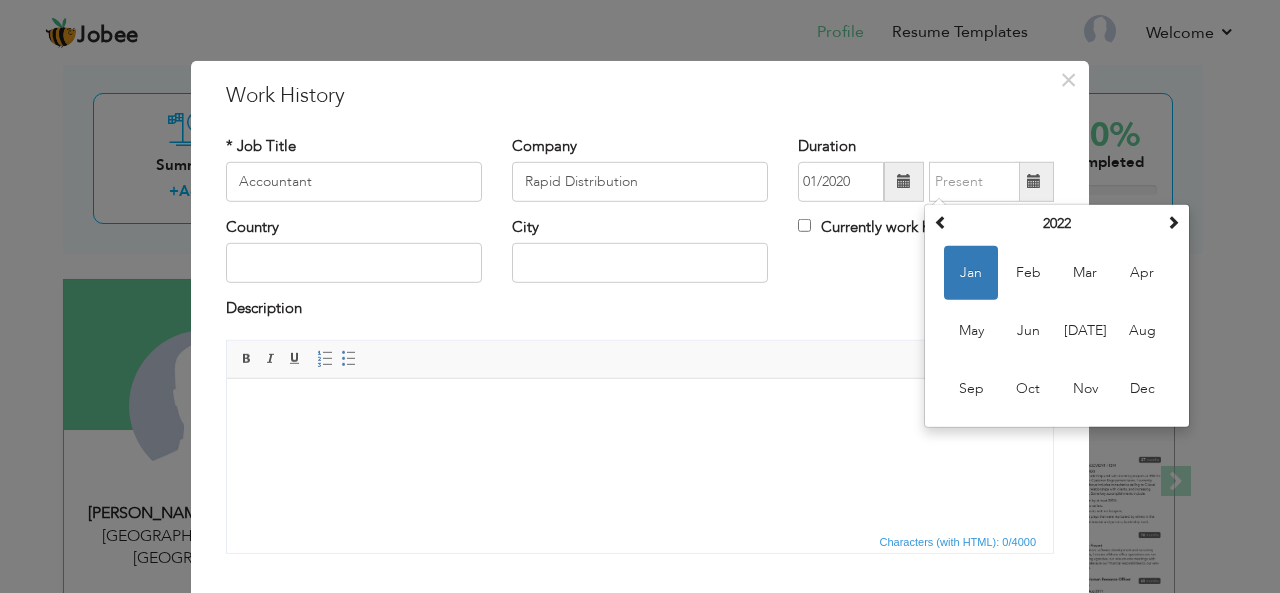 type on "01/2022" 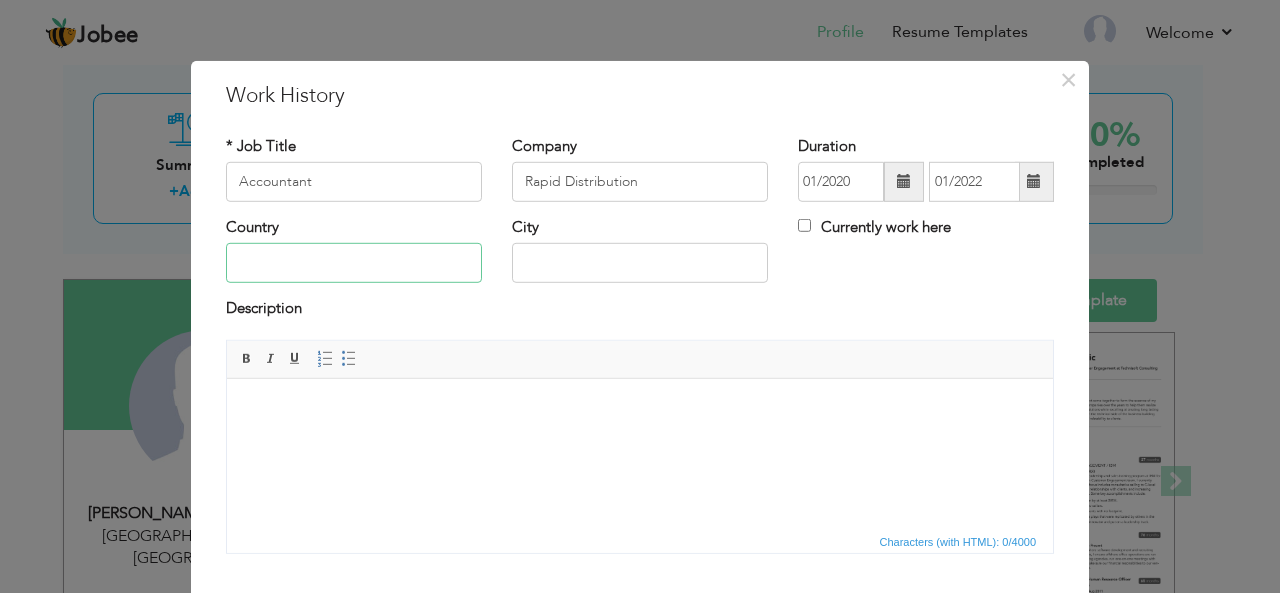 click at bounding box center [354, 263] 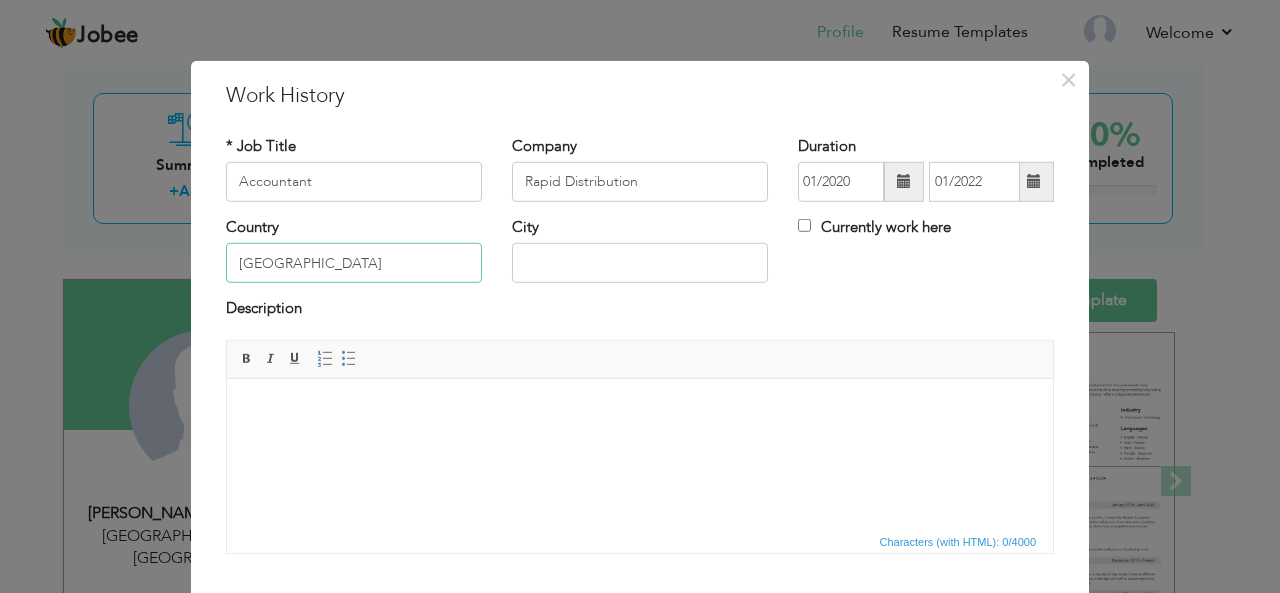 type on "[GEOGRAPHIC_DATA]" 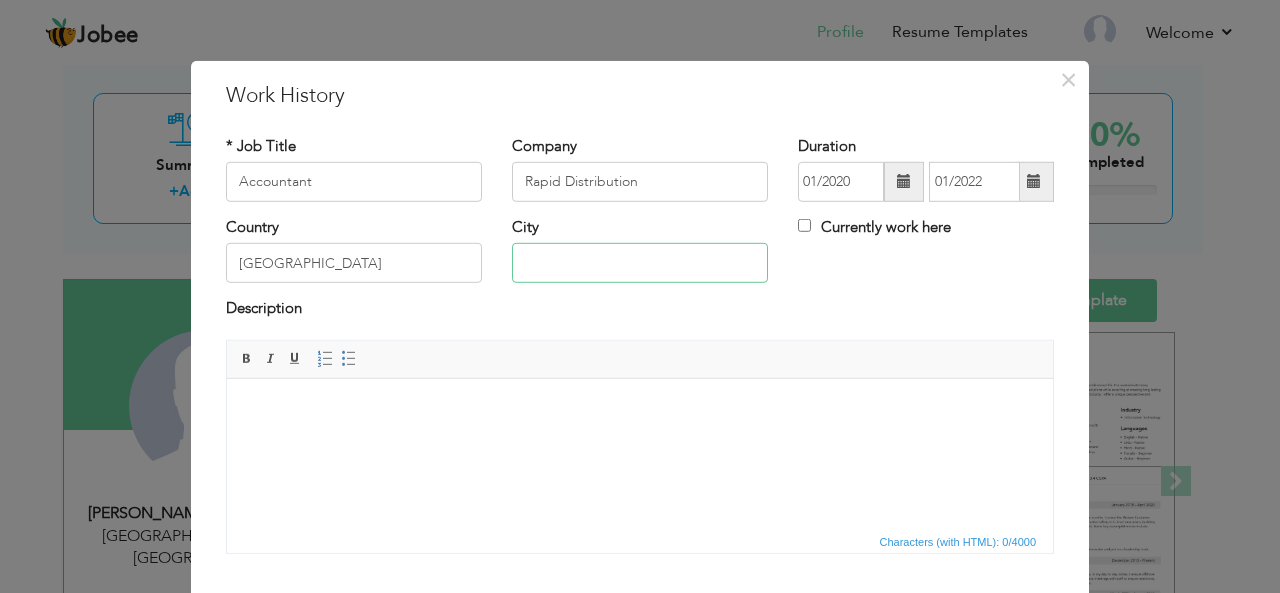 click at bounding box center (640, 263) 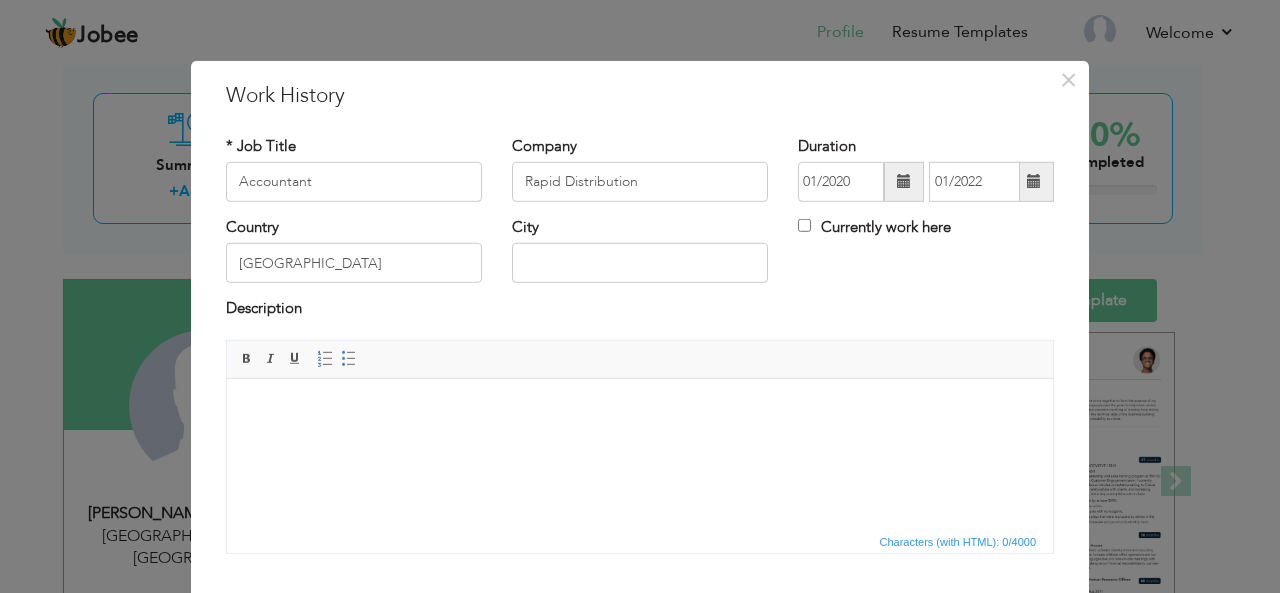 click at bounding box center (640, 408) 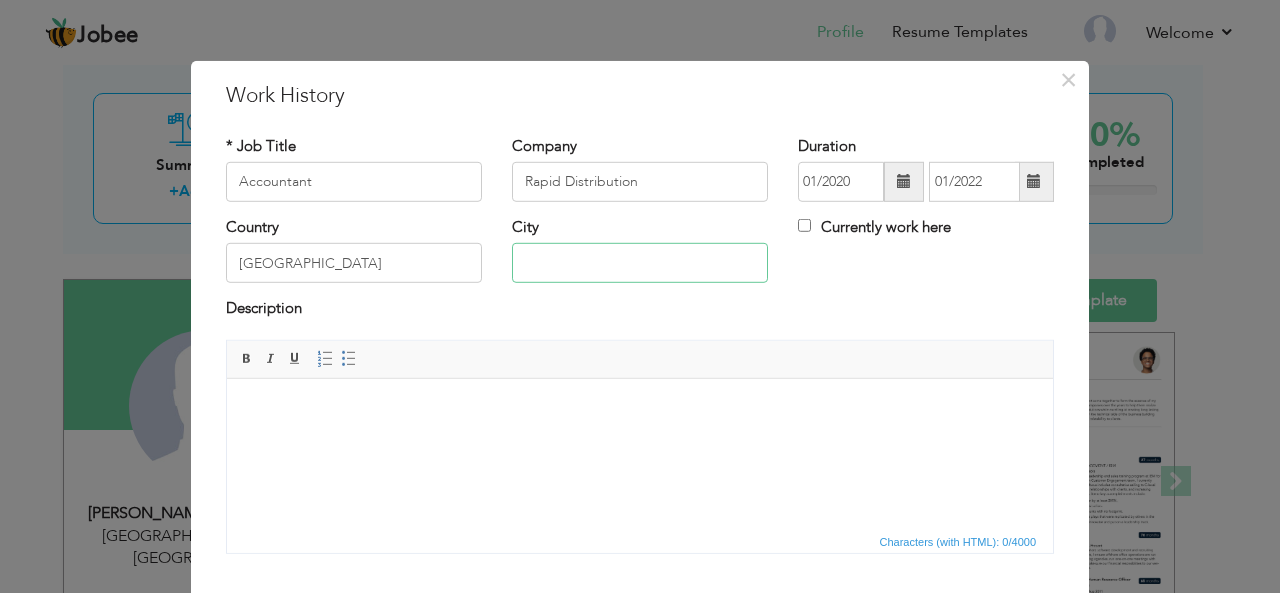 click at bounding box center [640, 263] 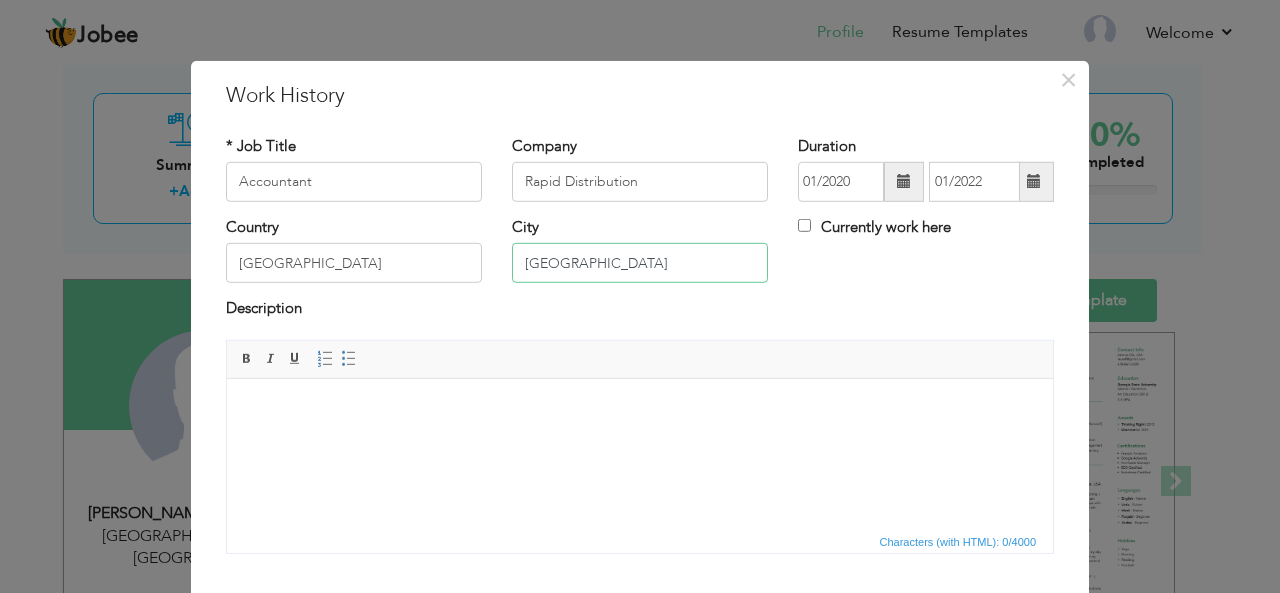 type on "[GEOGRAPHIC_DATA]" 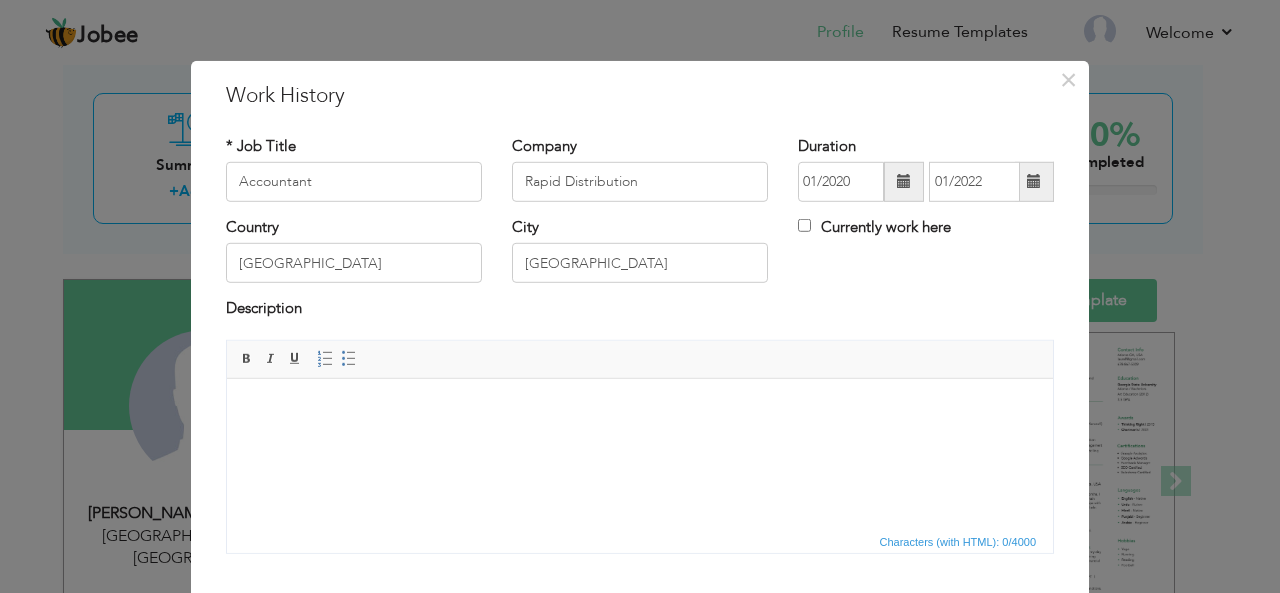 click at bounding box center [640, 408] 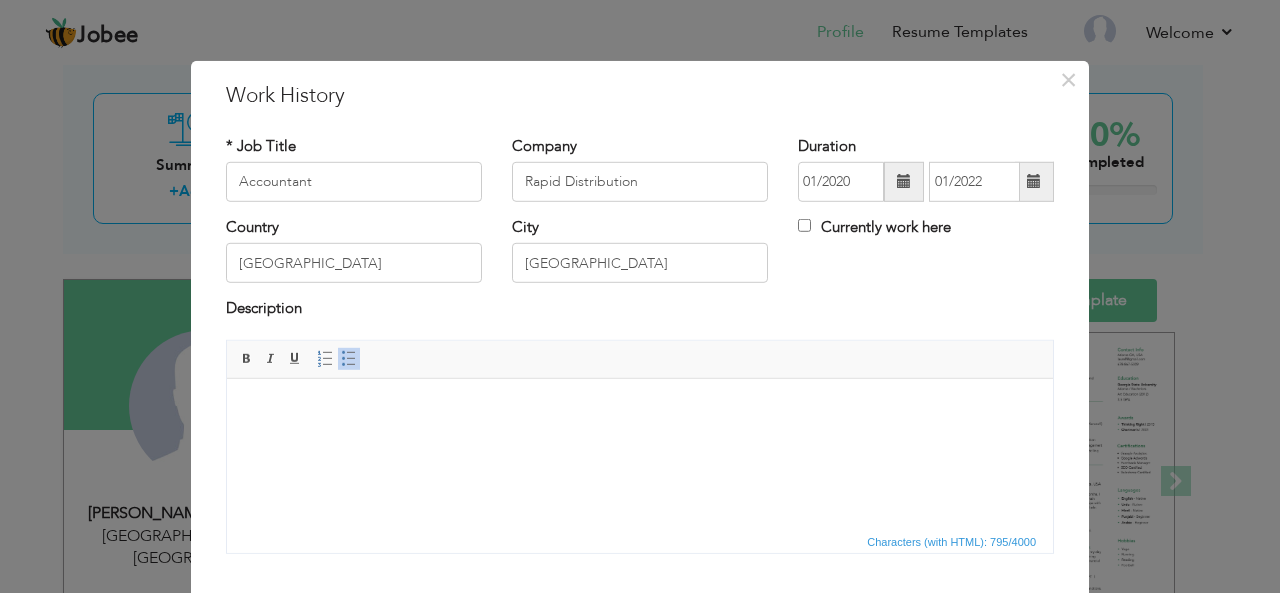 scroll, scrollTop: 225, scrollLeft: 0, axis: vertical 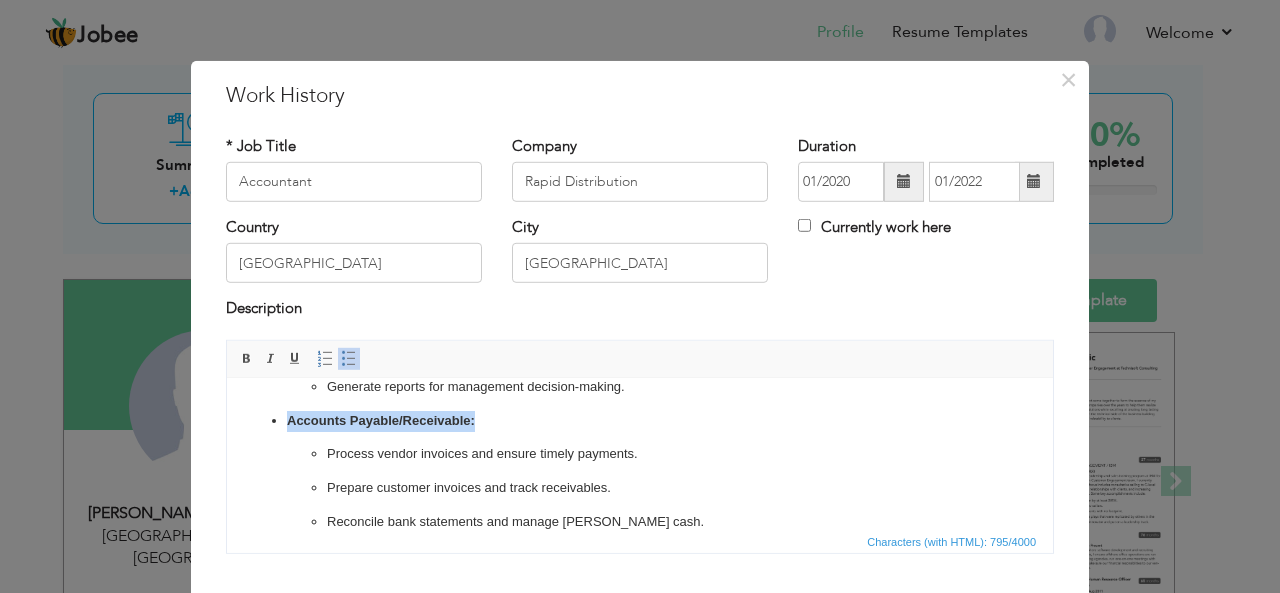 drag, startPoint x: 500, startPoint y: 423, endPoint x: 285, endPoint y: 422, distance: 215.00232 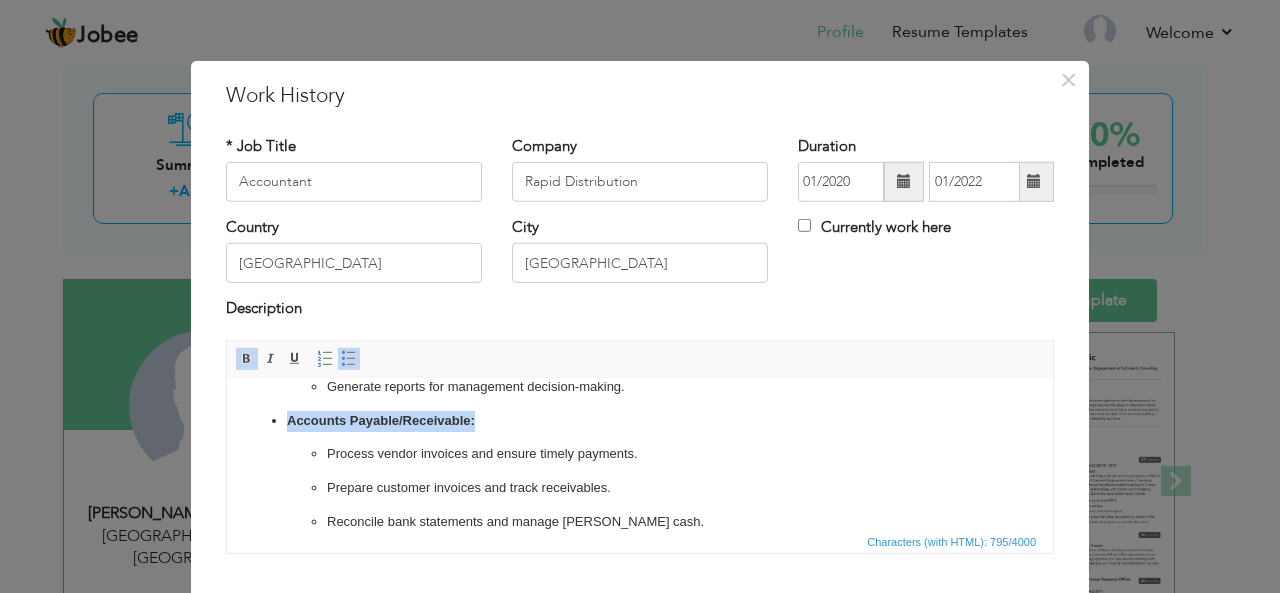 type 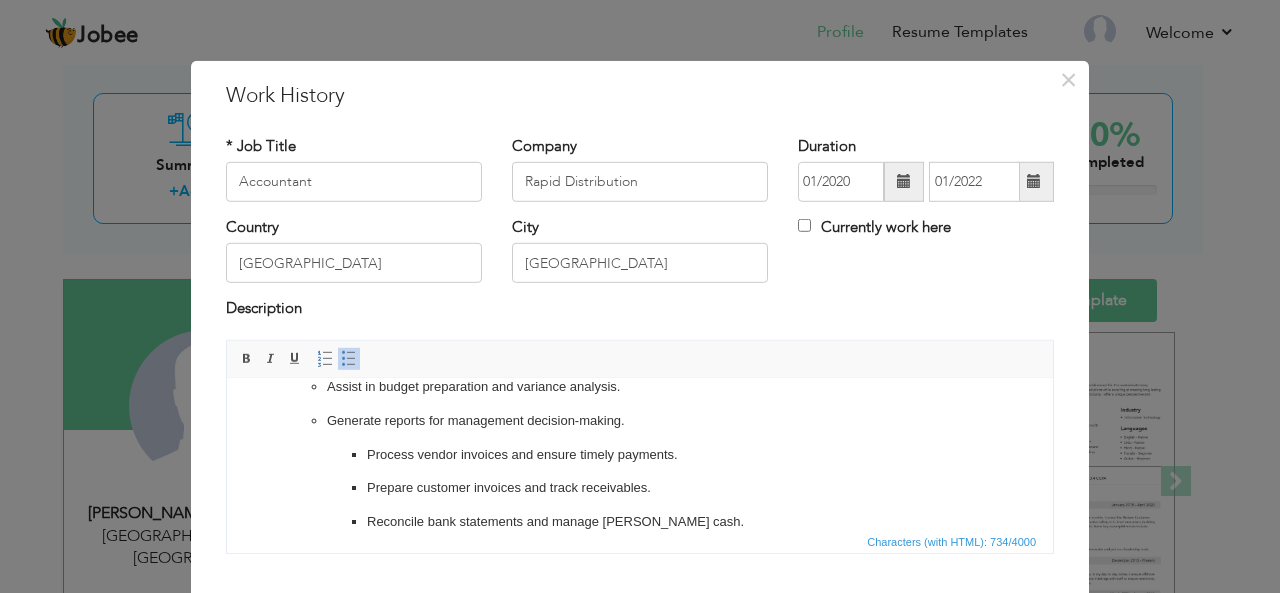 scroll, scrollTop: 90, scrollLeft: 0, axis: vertical 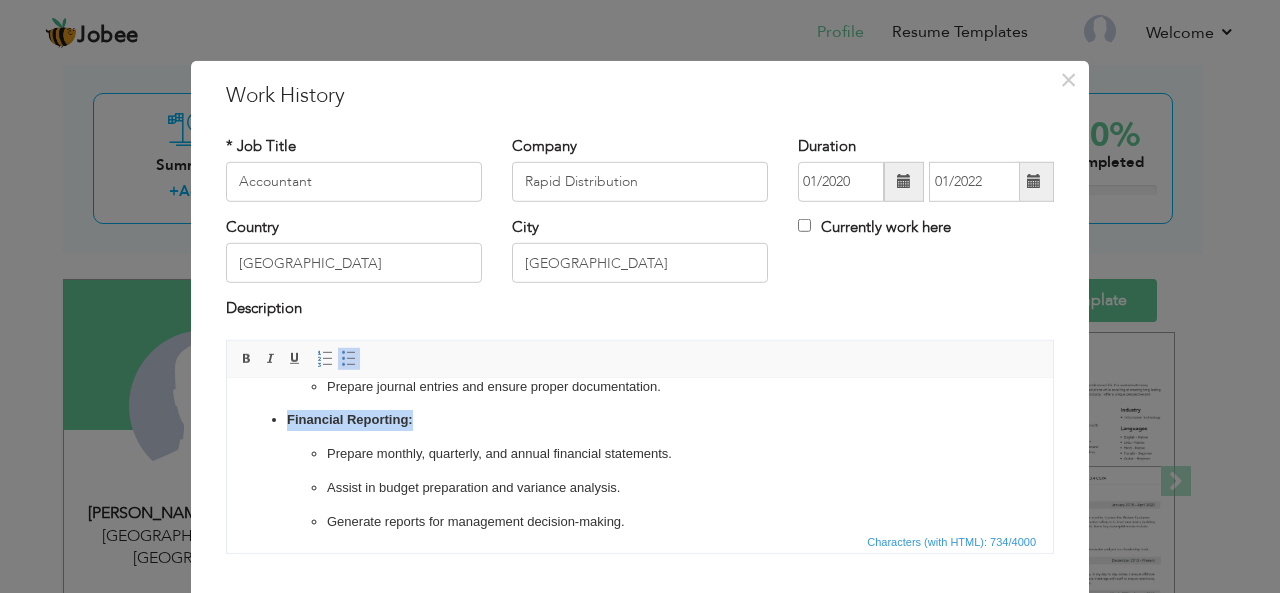 drag, startPoint x: 423, startPoint y: 412, endPoint x: 261, endPoint y: 409, distance: 162.02777 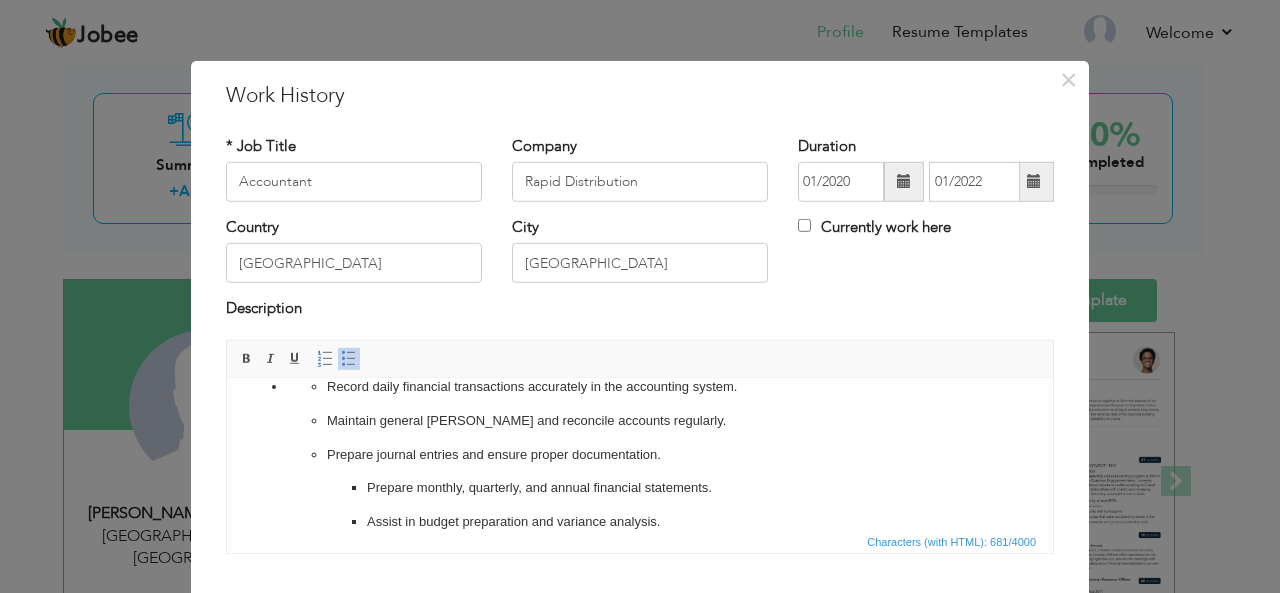 scroll, scrollTop: 56, scrollLeft: 0, axis: vertical 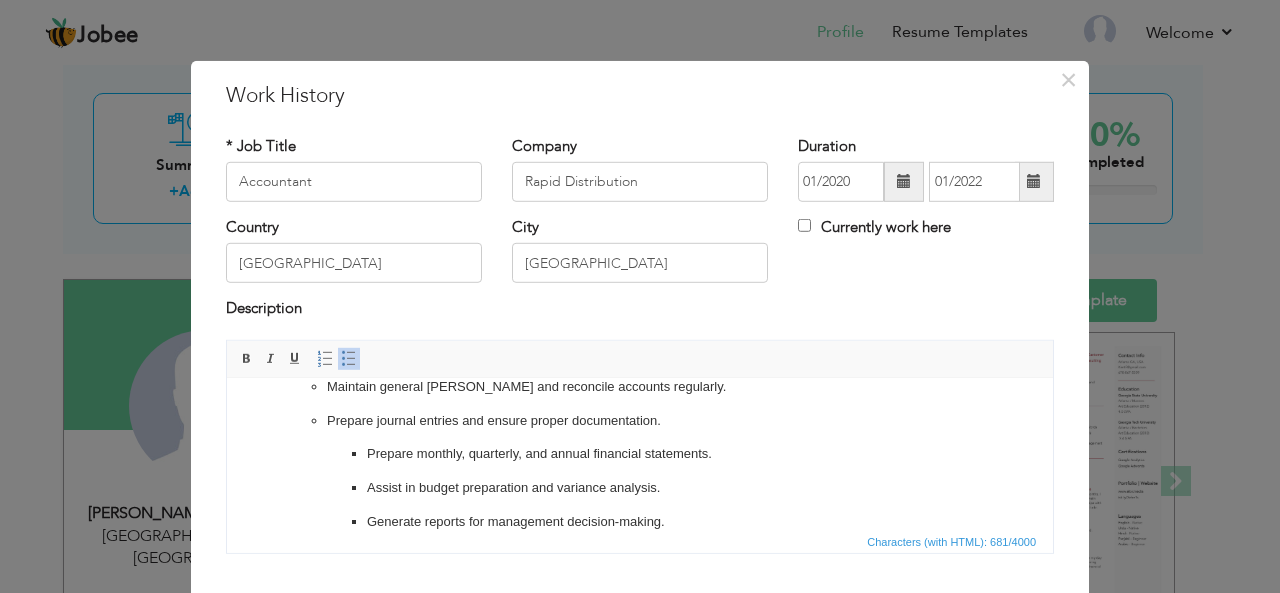 click on "Assist in budget preparation and variance analysis." at bounding box center [640, 487] 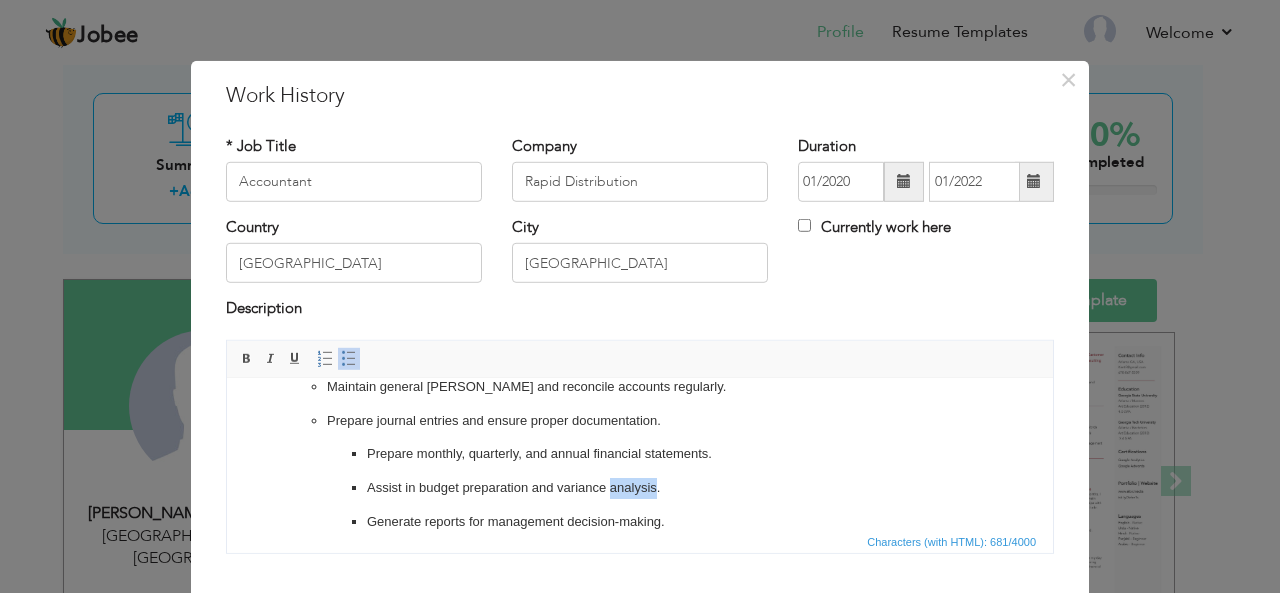 click on "Assist in budget preparation and variance analysis." at bounding box center [640, 487] 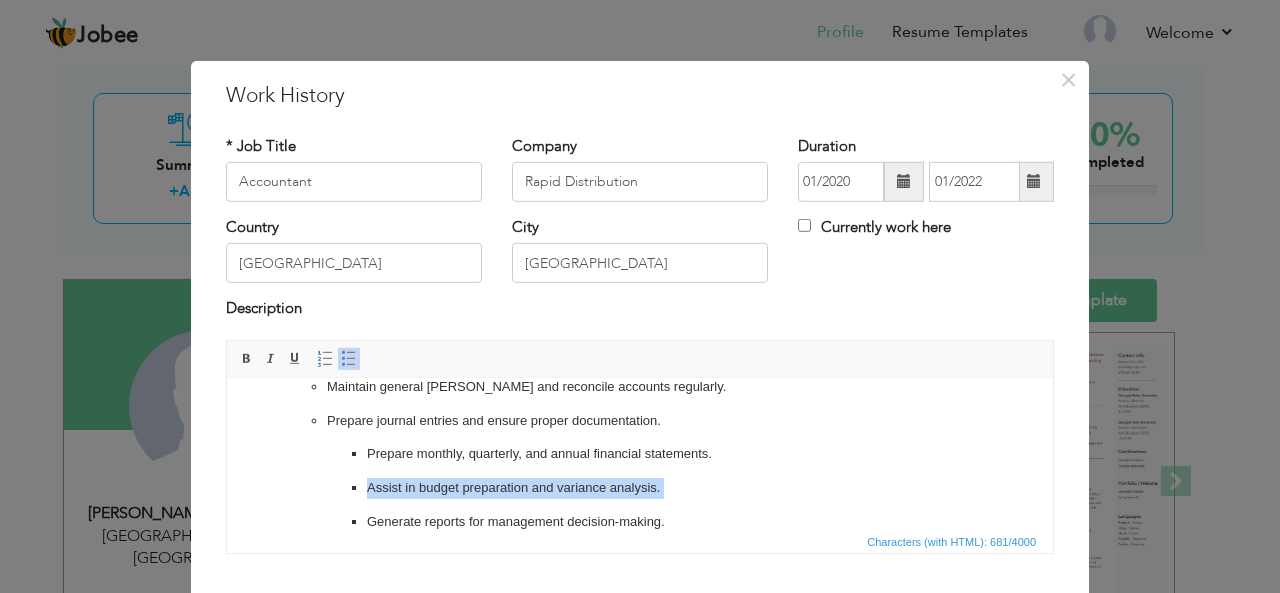 click on "Assist in budget preparation and variance analysis." at bounding box center (640, 487) 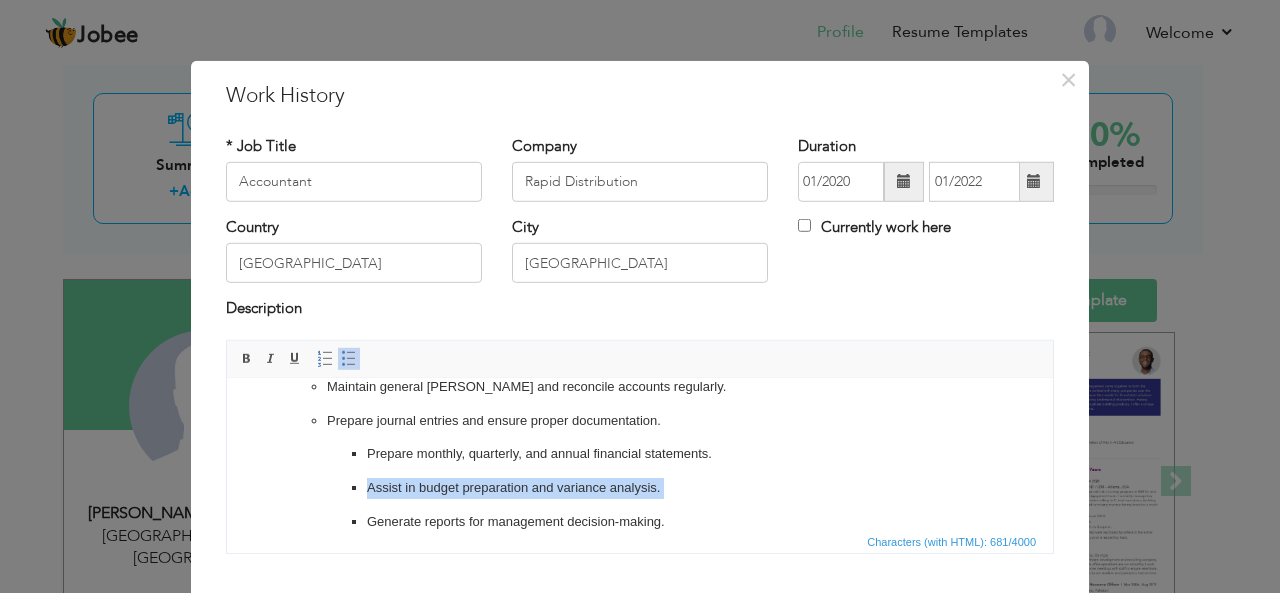 click on "Assist in budget preparation and variance analysis." at bounding box center (640, 487) 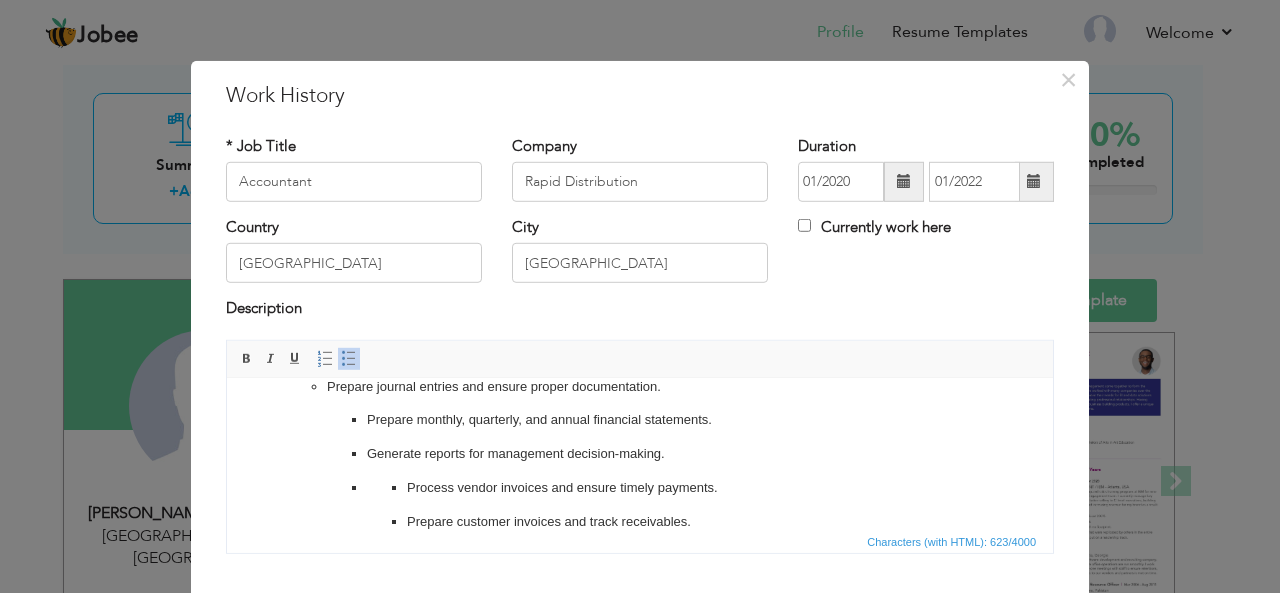 scroll, scrollTop: 124, scrollLeft: 0, axis: vertical 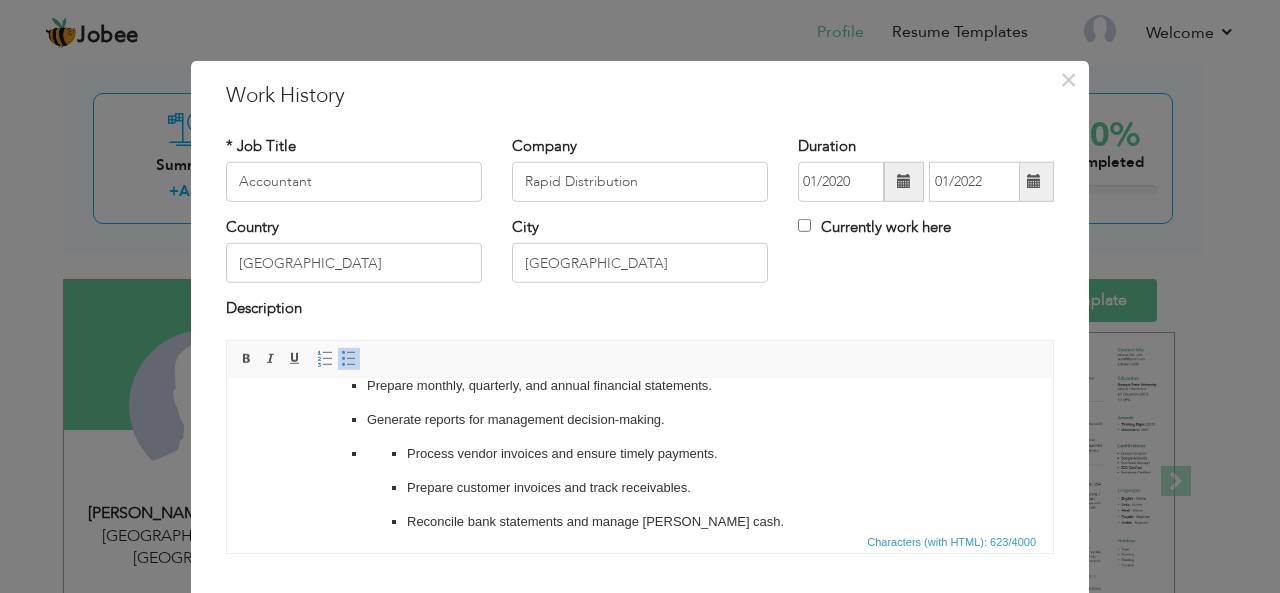 click on "Prepare customer invoices and track receivables." at bounding box center [640, 487] 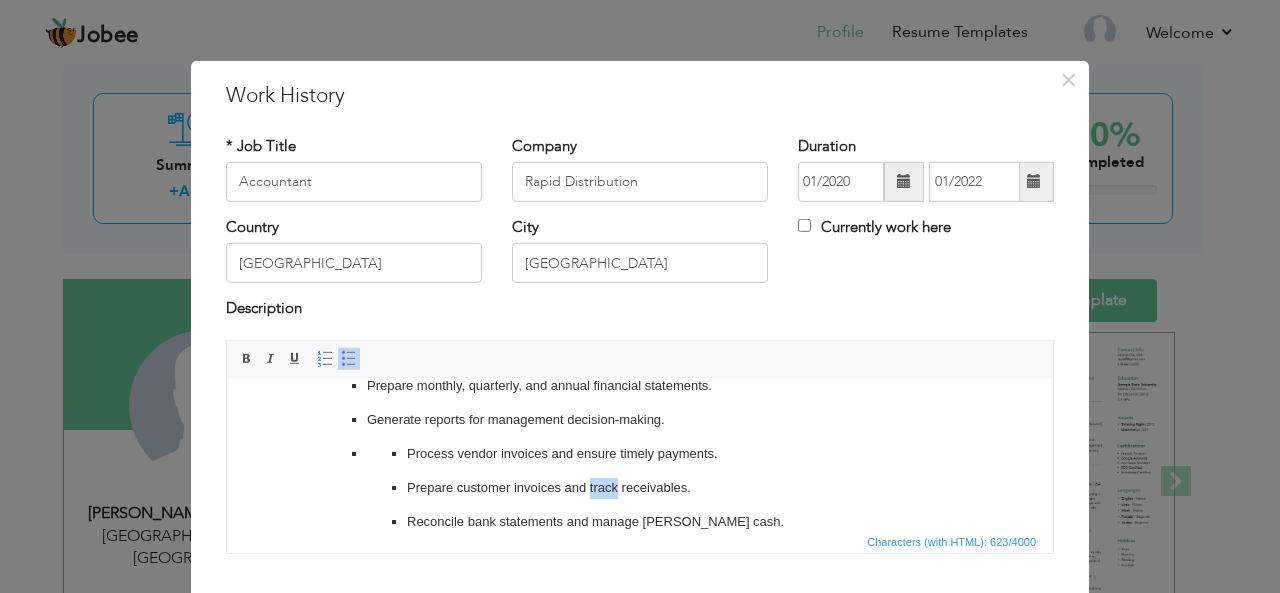 click on "Prepare customer invoices and track receivables." at bounding box center (640, 487) 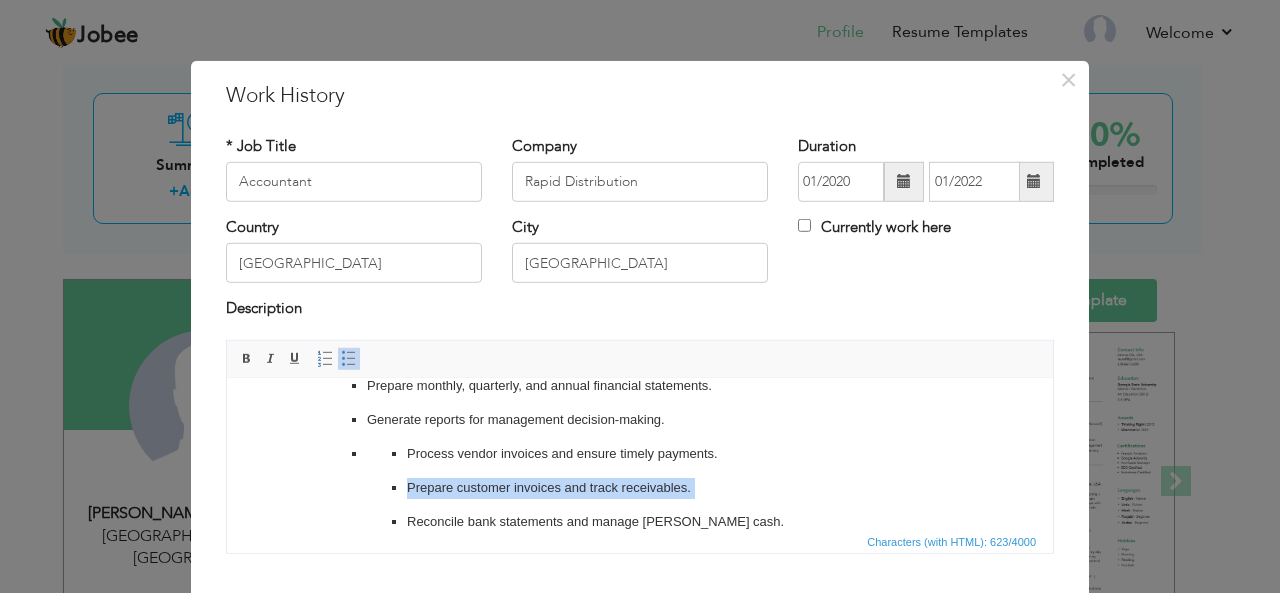 click on "Prepare customer invoices and track receivables." at bounding box center (640, 487) 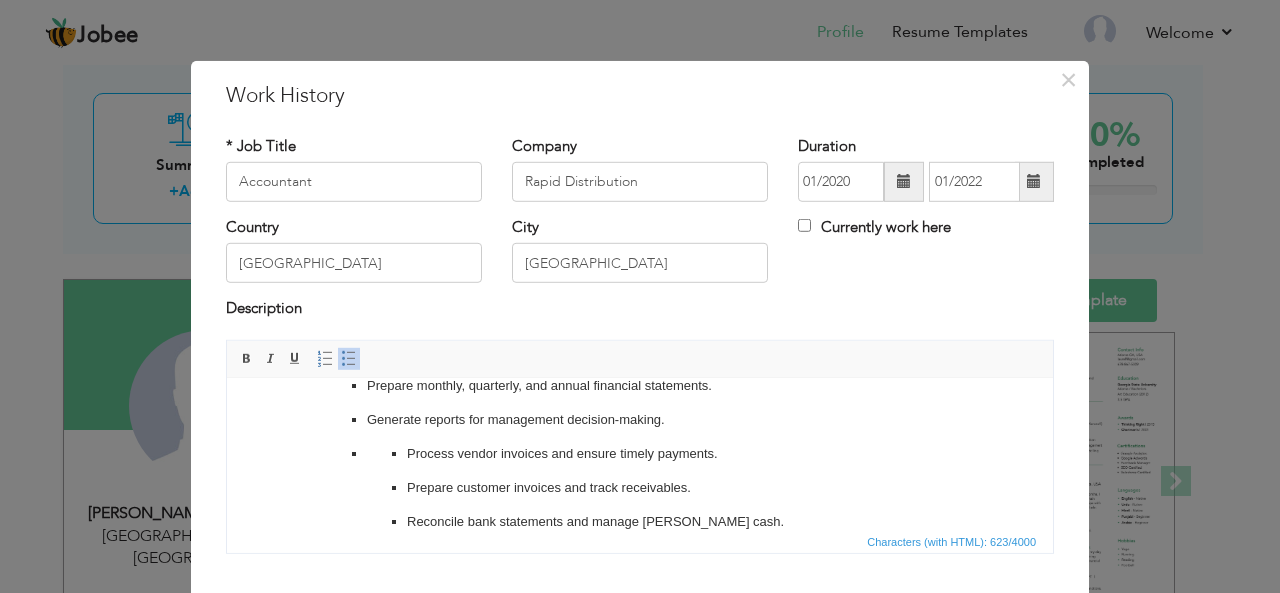 scroll, scrollTop: 113, scrollLeft: 0, axis: vertical 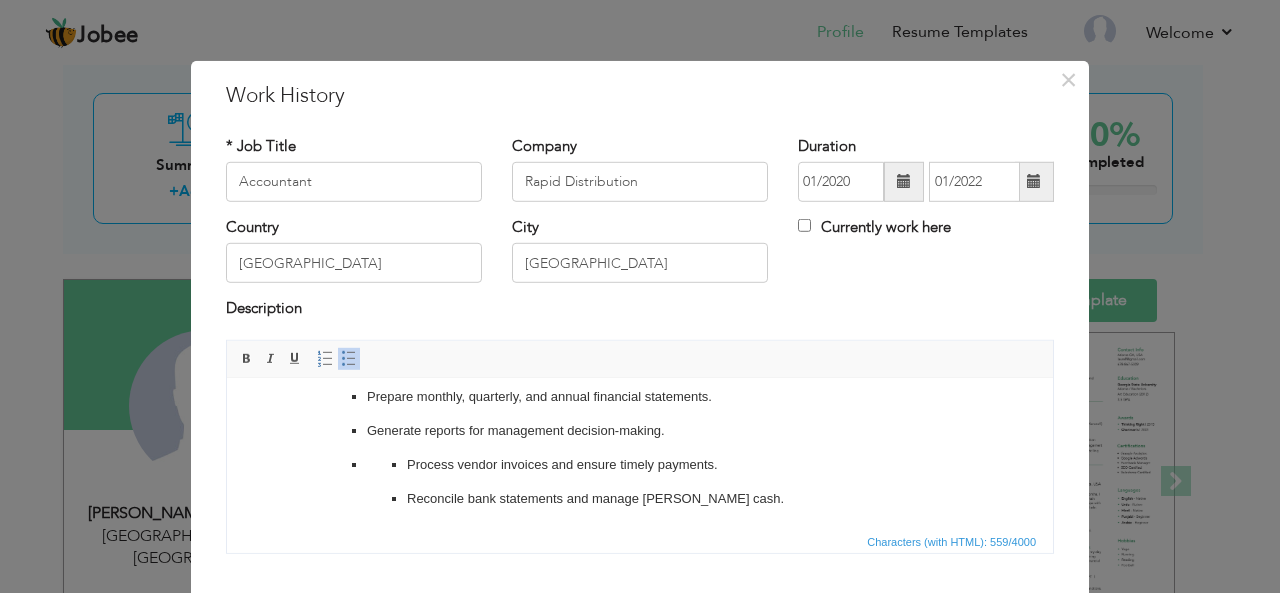 click on "Prepare monthly, quarterly, and annual financial statements. Generate reports for management decision-making. Process vendor invoices and ensure timely payments. Reconcile bank statements and manage petty cash." at bounding box center (640, 447) 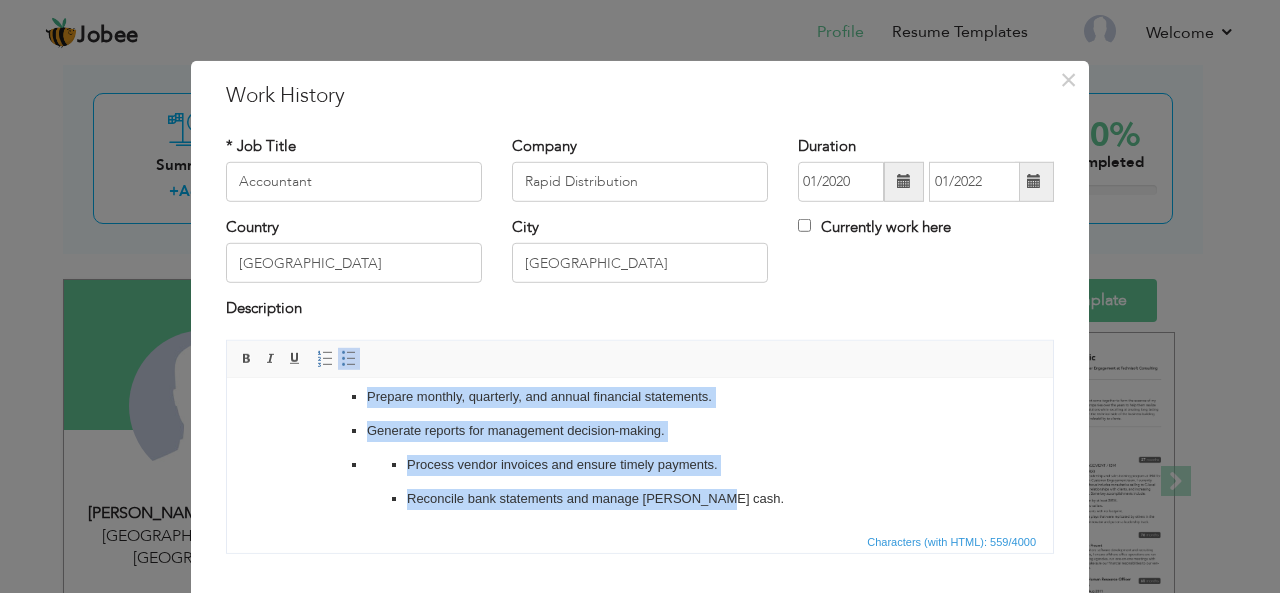 click at bounding box center [349, 359] 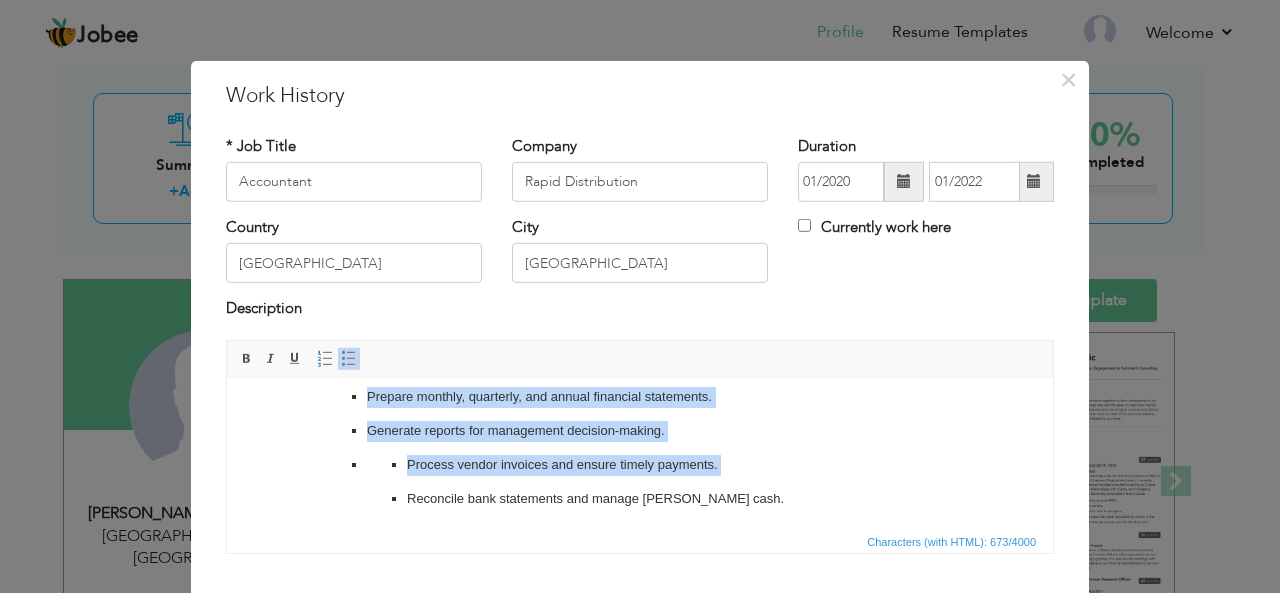 click at bounding box center (349, 359) 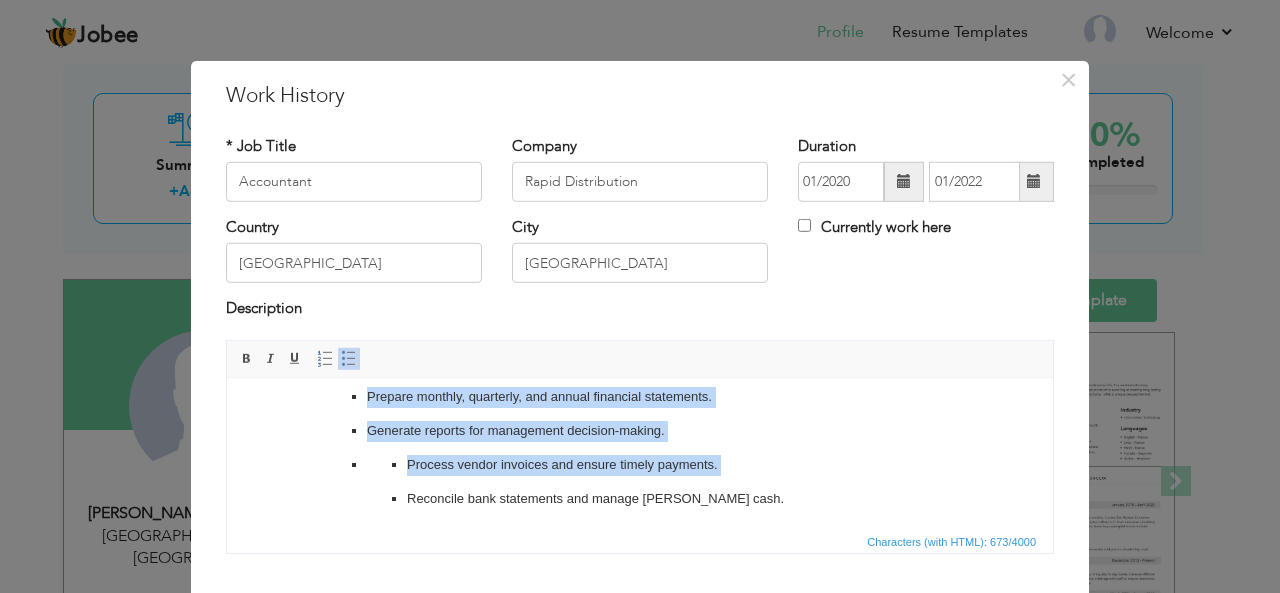 click on "Record daily financial transactions accurately in the accounting system. Maintain general ledgers and reconcile accounts regularly. Prepare journal entries and ensure proper documentation. Prepare monthly, quarterly, and annual financial statements. Generate reports for management decision-making. Process vendor invoices and ensure timely payments. Reconcile bank statements and manage petty cash." at bounding box center (640, 397) 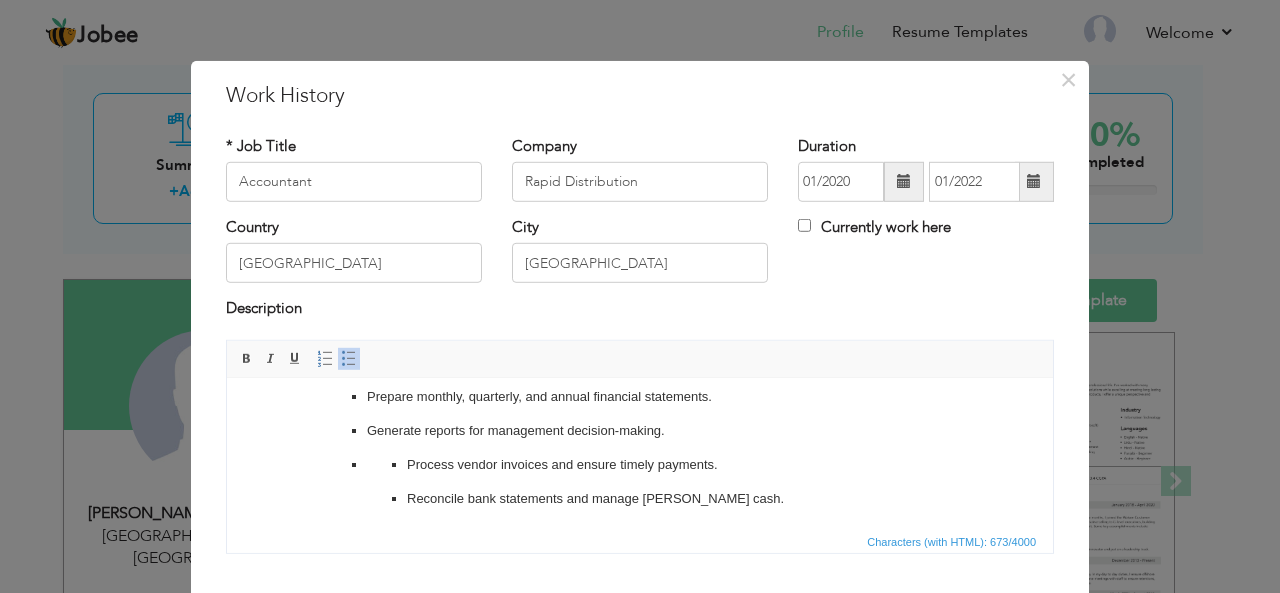 click on "Record daily financial transactions accurately in the accounting system. Maintain general ledgers and reconcile accounts regularly. Prepare journal entries and ensure proper documentation. Prepare monthly, quarterly, and annual financial statements. Generate reports for management decision-making. Process vendor invoices and ensure timely payments. Reconcile bank statements and manage petty cash." at bounding box center [640, 397] 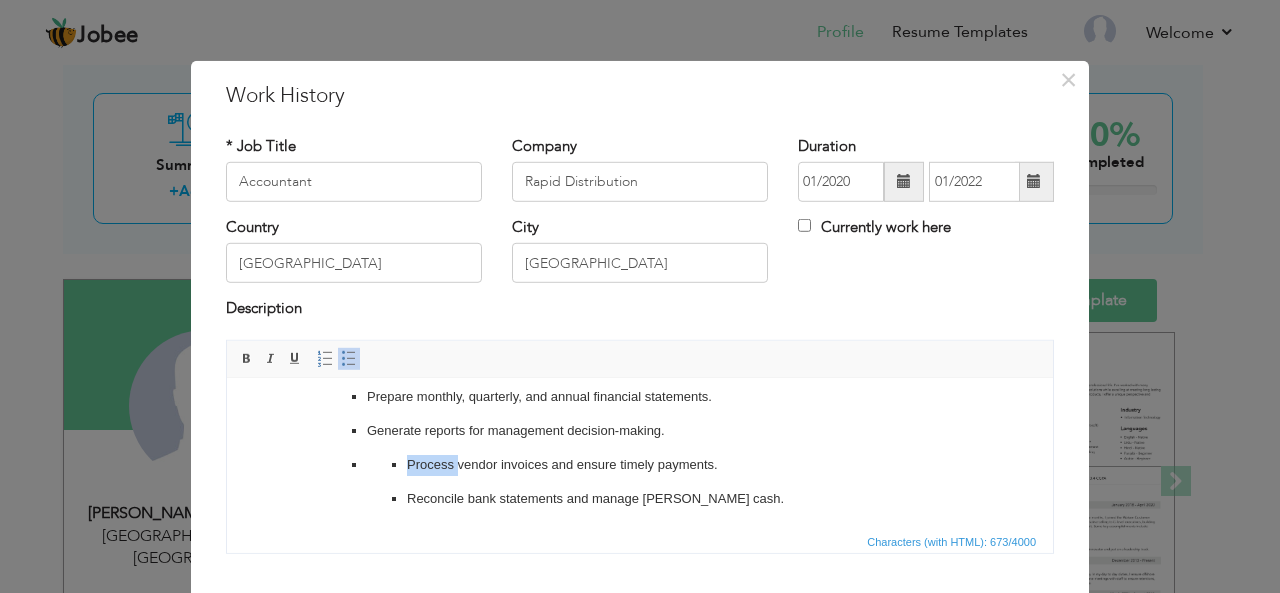 click on "Record daily financial transactions accurately in the accounting system. Maintain general ledgers and reconcile accounts regularly. Prepare journal entries and ensure proper documentation. Prepare monthly, quarterly, and annual financial statements. Generate reports for management decision-making. Process vendor invoices and ensure timely payments. Reconcile bank statements and manage petty cash." at bounding box center [640, 397] 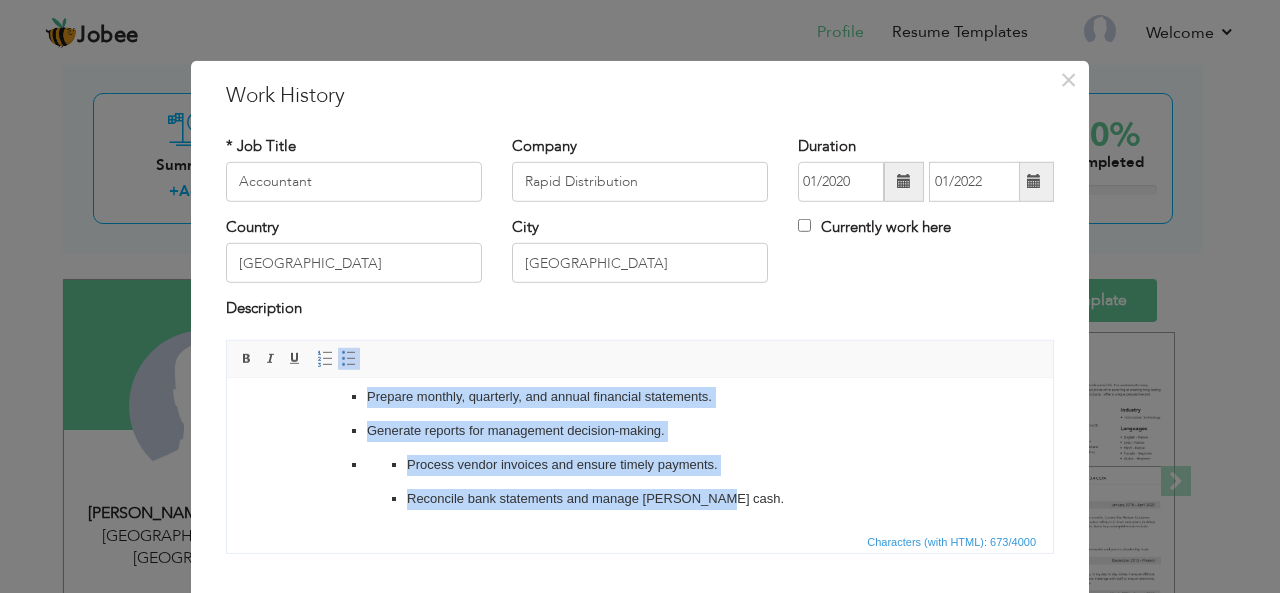 click on "Insert/Remove Numbered List   Insert/Remove Bulleted List" at bounding box center [337, 359] 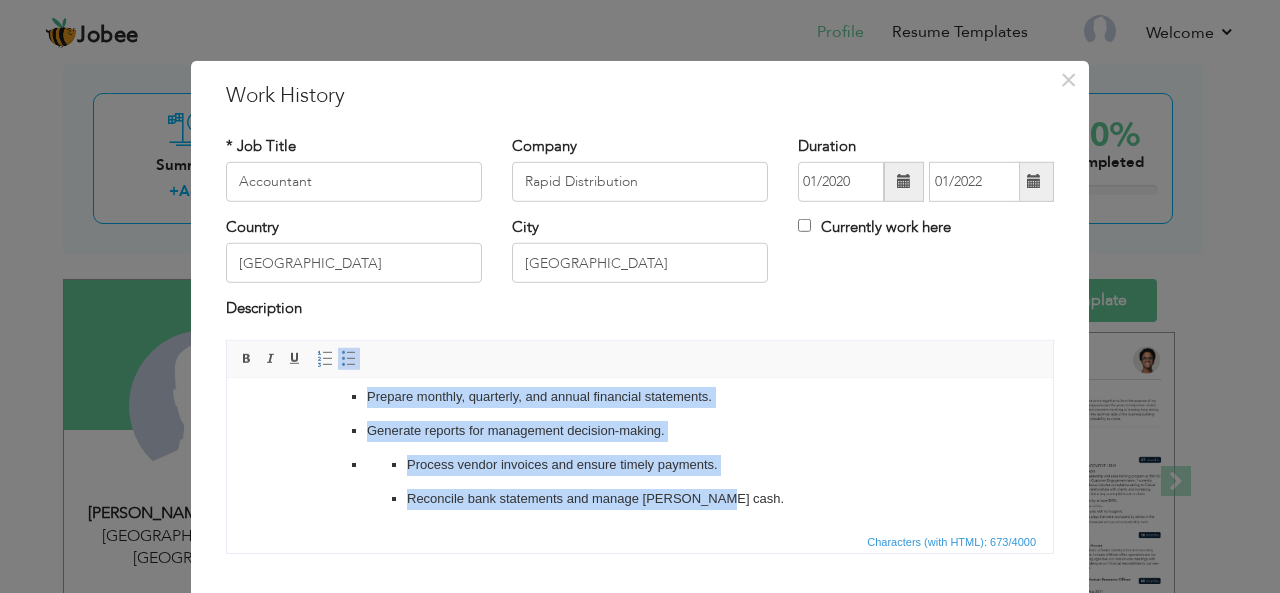 click at bounding box center [349, 359] 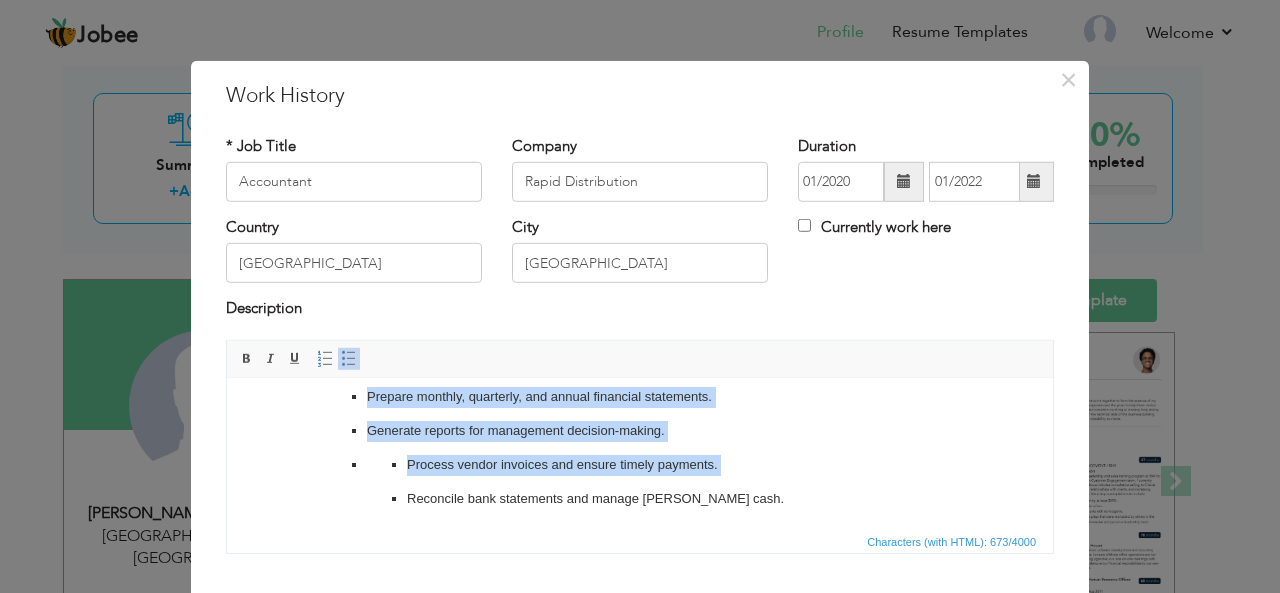 click at bounding box center [349, 359] 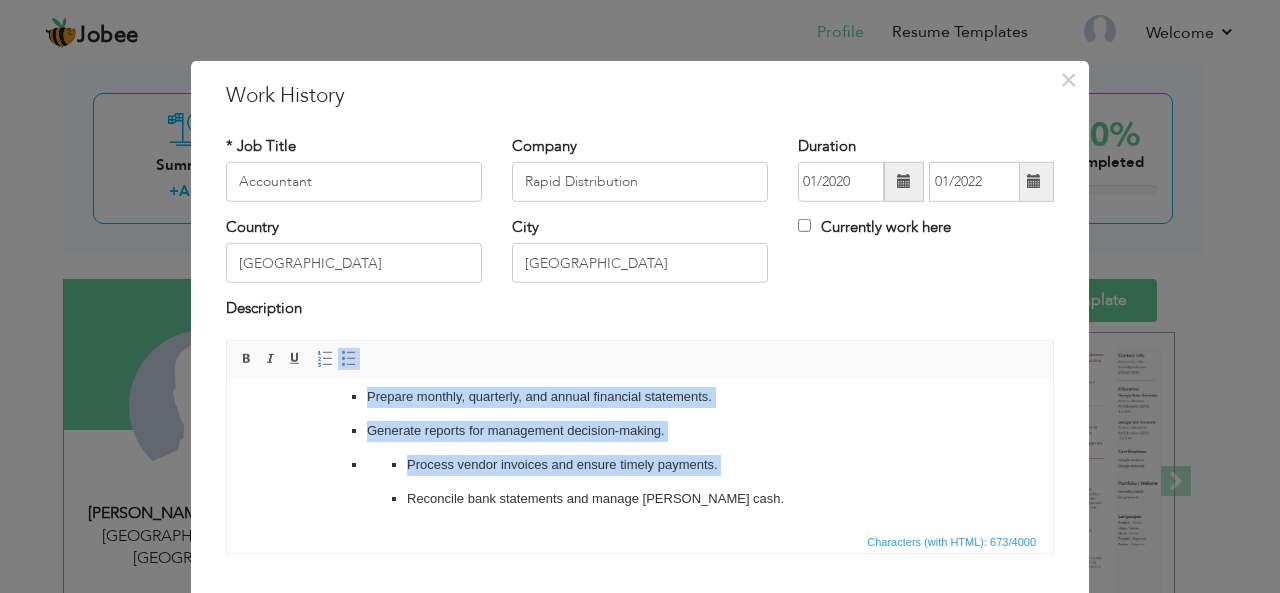 click at bounding box center [349, 359] 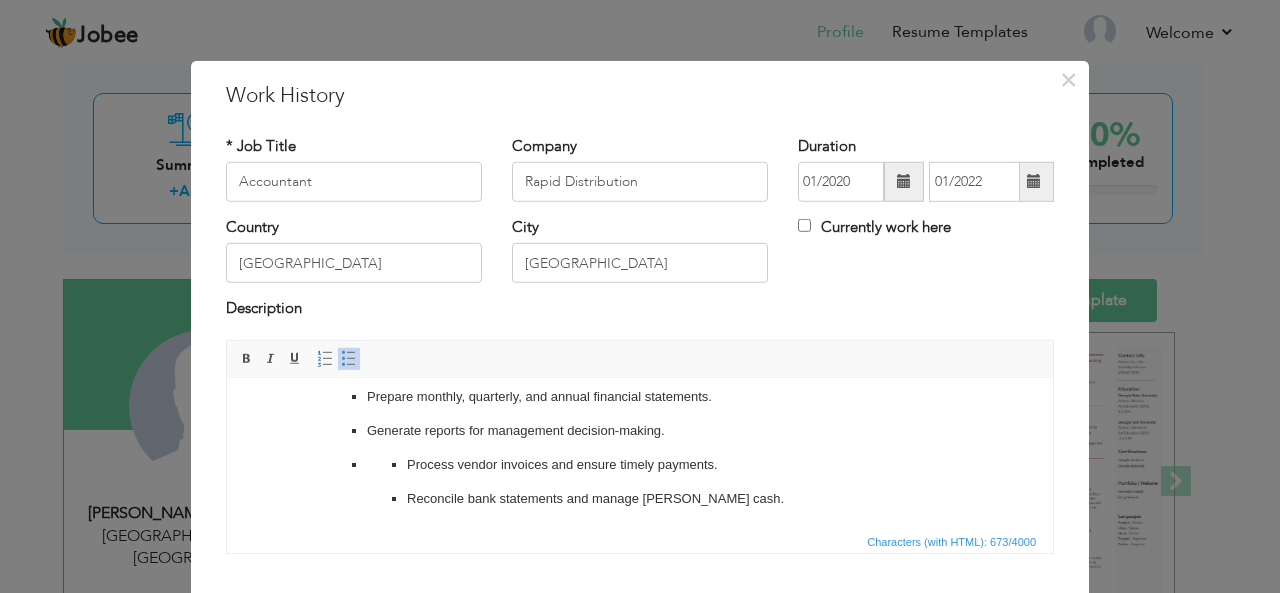 scroll, scrollTop: 22, scrollLeft: 0, axis: vertical 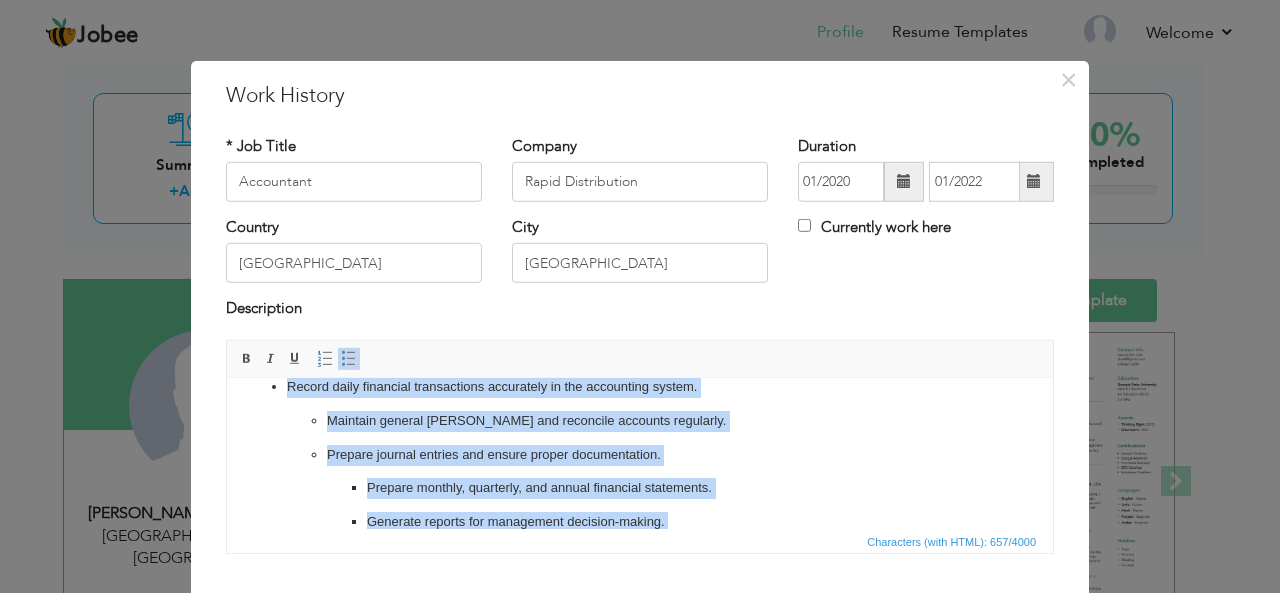 click at bounding box center (349, 359) 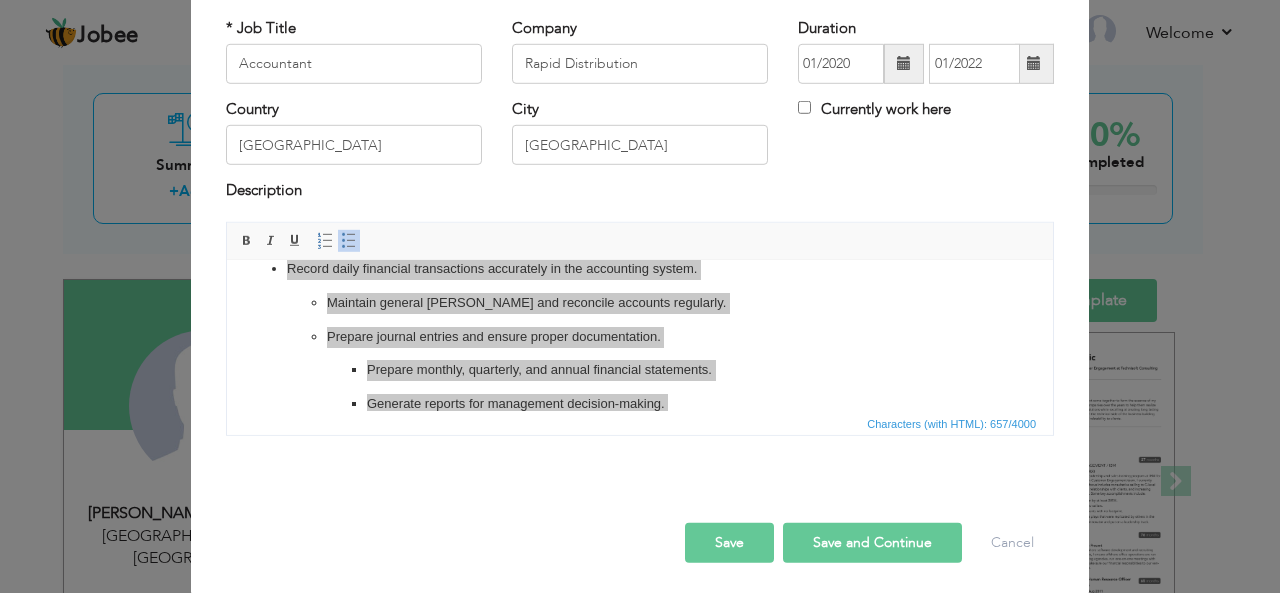 scroll, scrollTop: 120, scrollLeft: 0, axis: vertical 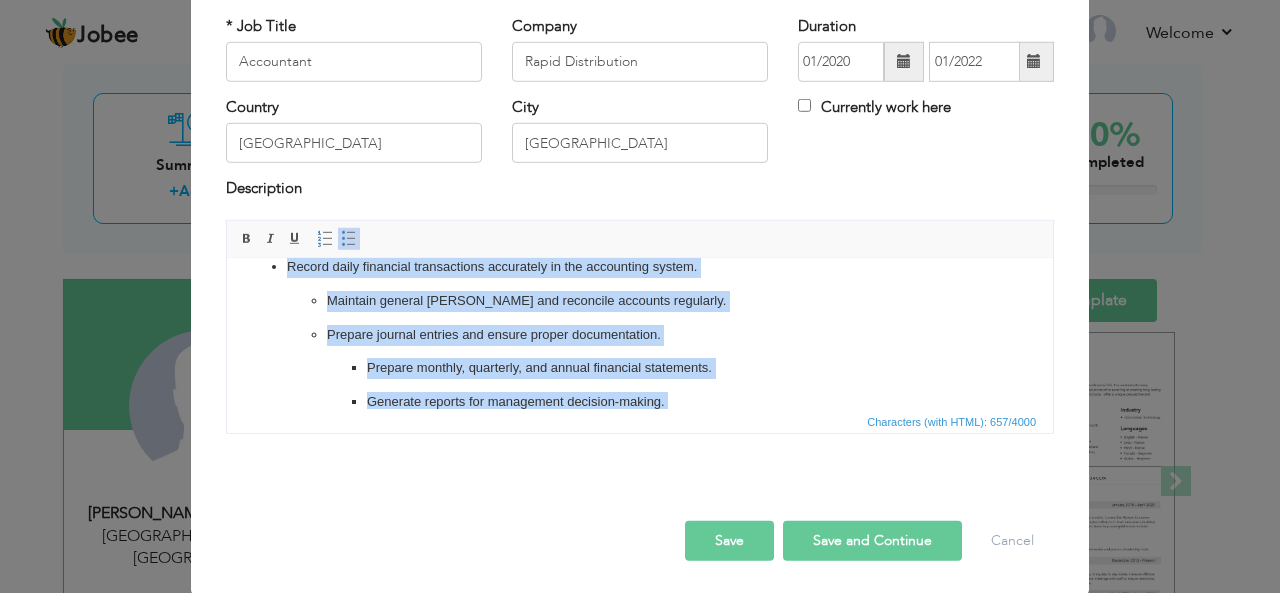click on "Prepare monthly, quarterly, and annual financial statements. Generate reports for management decision-making. Process vendor invoices and ensure timely payments. Reconcile bank statements and manage petty cash." at bounding box center [640, 418] 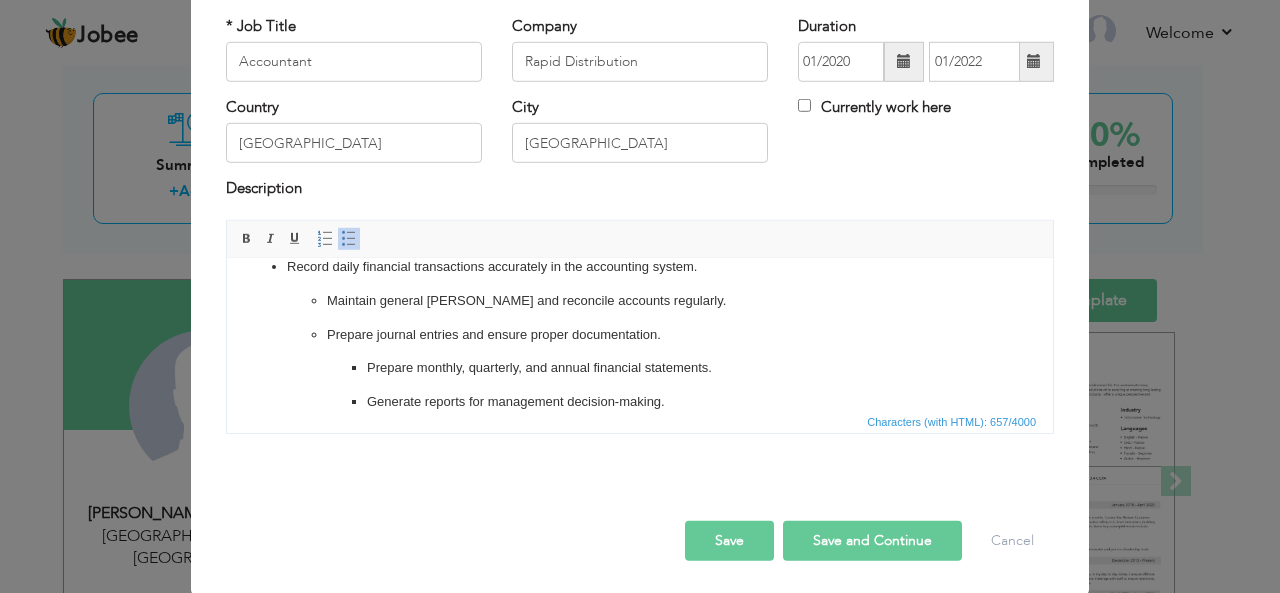 click on "Prepare monthly, quarterly, and annual financial statements. Generate reports for management decision-making. Process vendor invoices and ensure timely payments. Reconcile bank statements and manage petty cash." at bounding box center [640, 418] 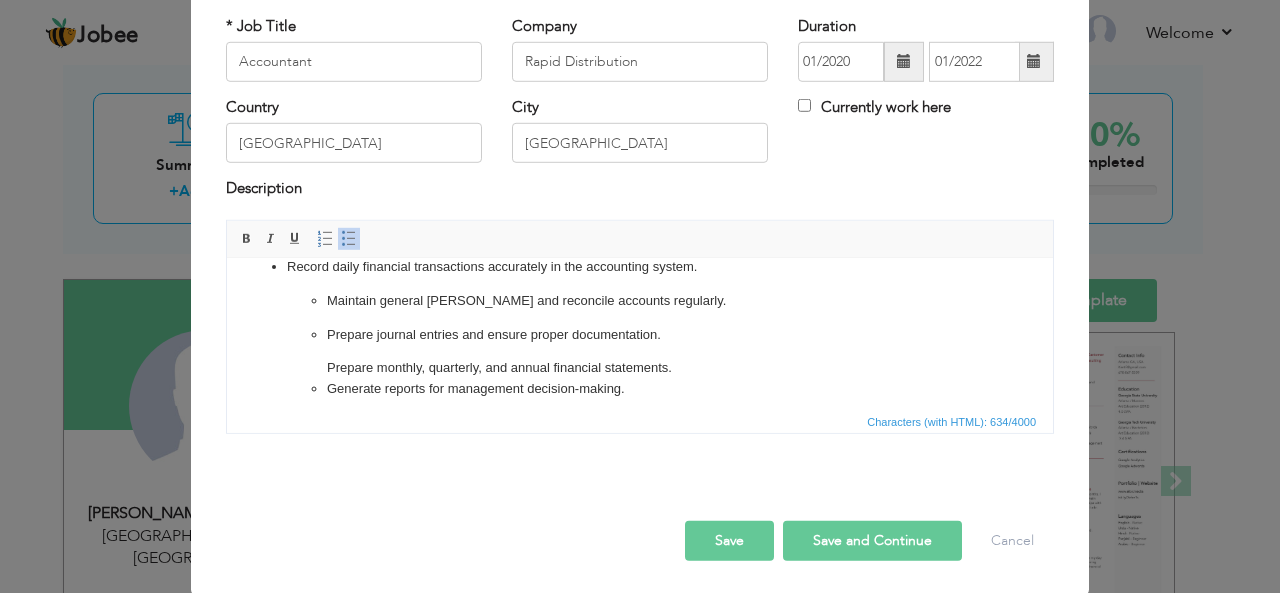 click on "Generate reports for management decision-making. Process vendor invoices and ensure timely payments. Reconcile bank statements and manage petty cash." at bounding box center (640, 422) 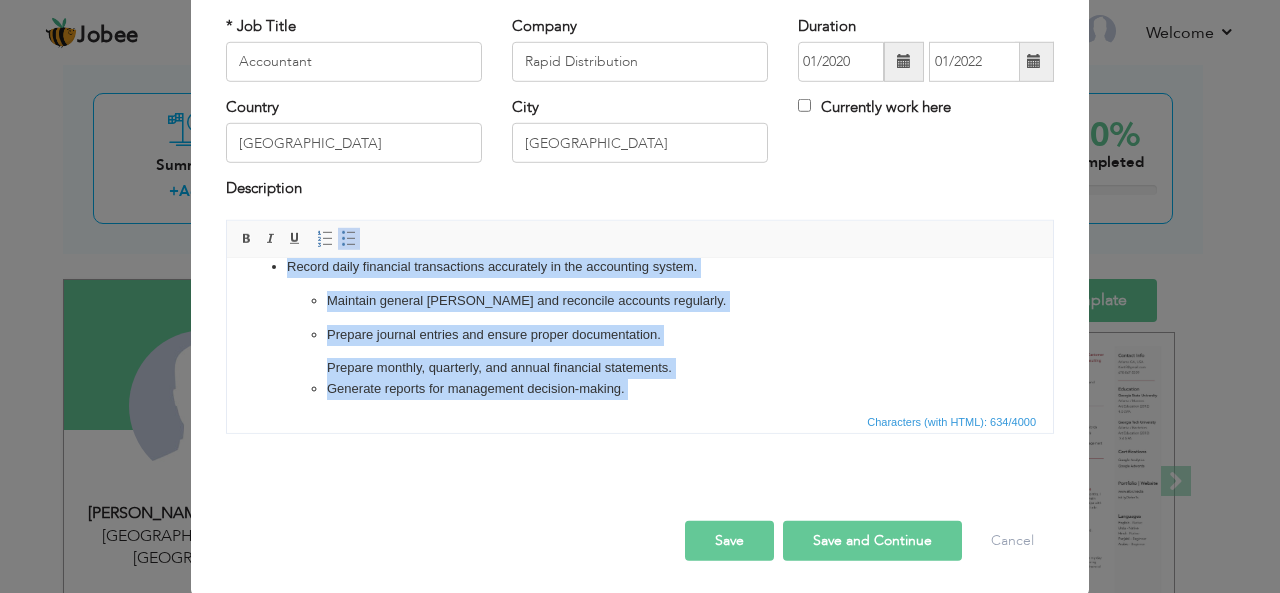 click on "Insert/Remove Numbered List   Insert/Remove Bulleted List" at bounding box center [337, 239] 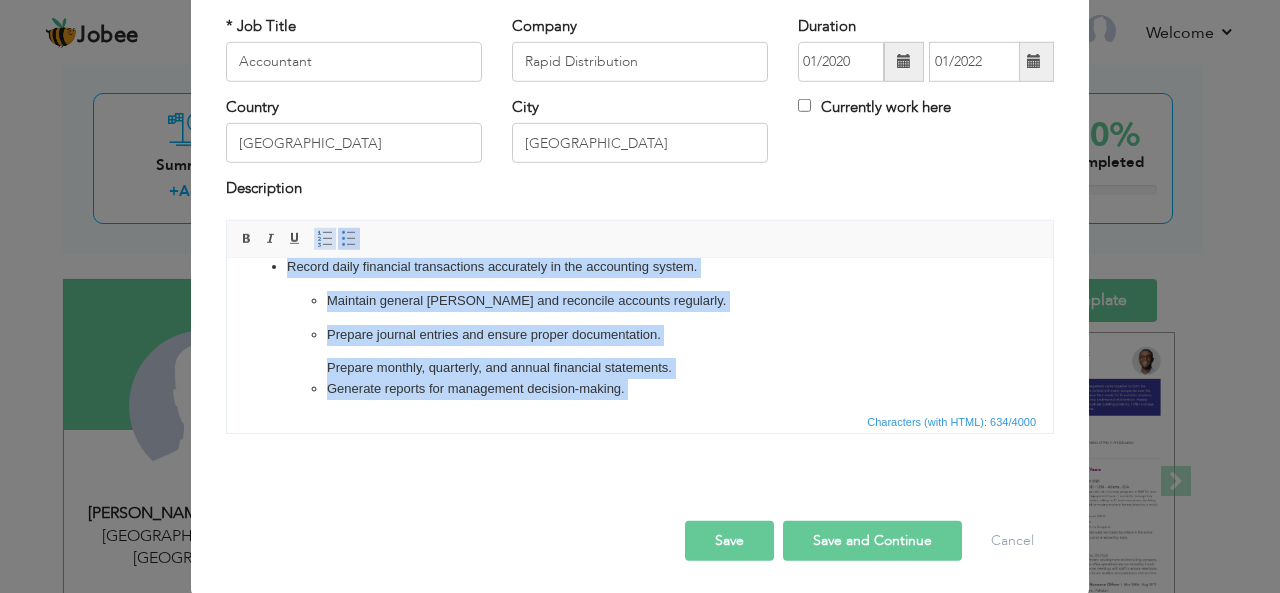 click at bounding box center (325, 239) 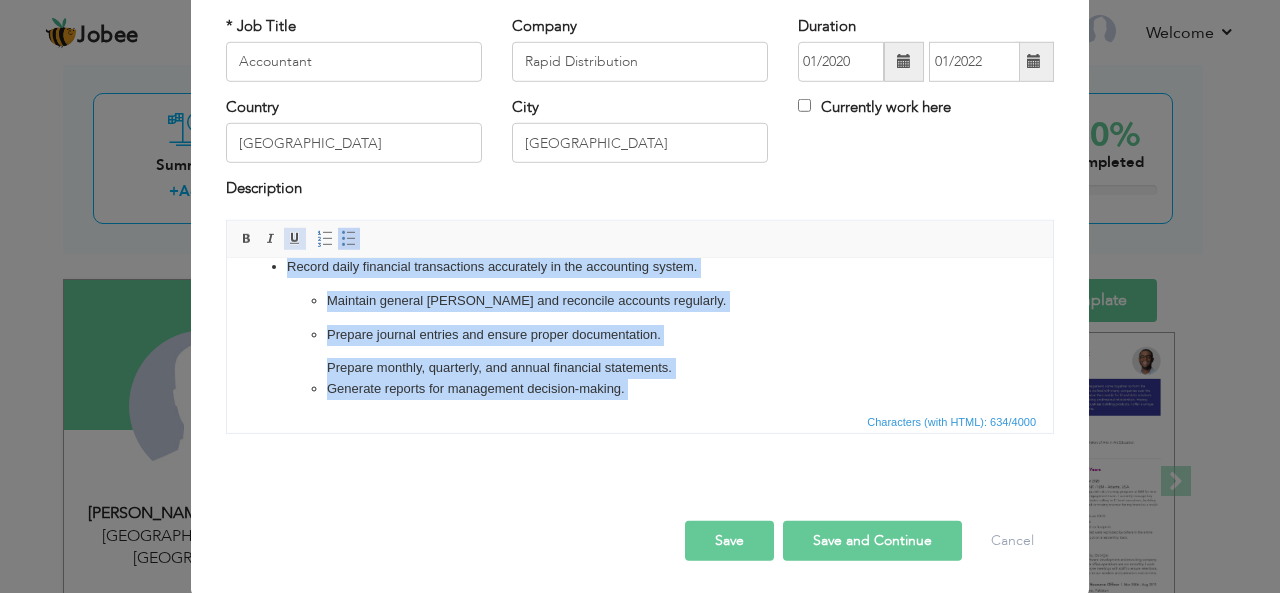 click at bounding box center [295, 239] 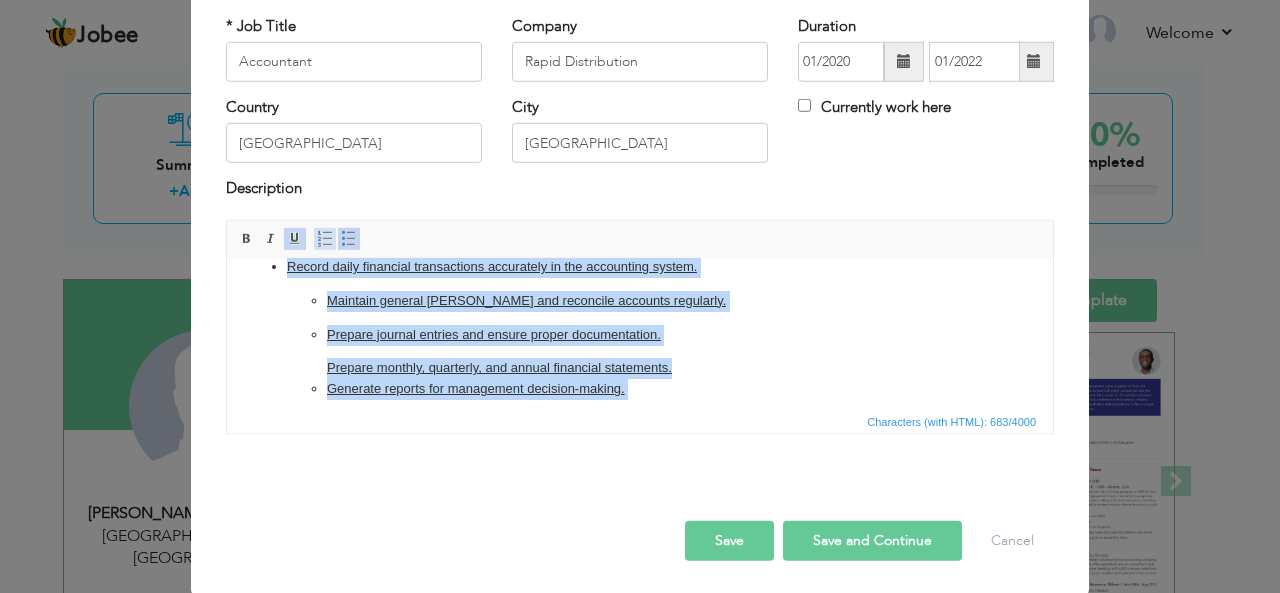 click at bounding box center (325, 239) 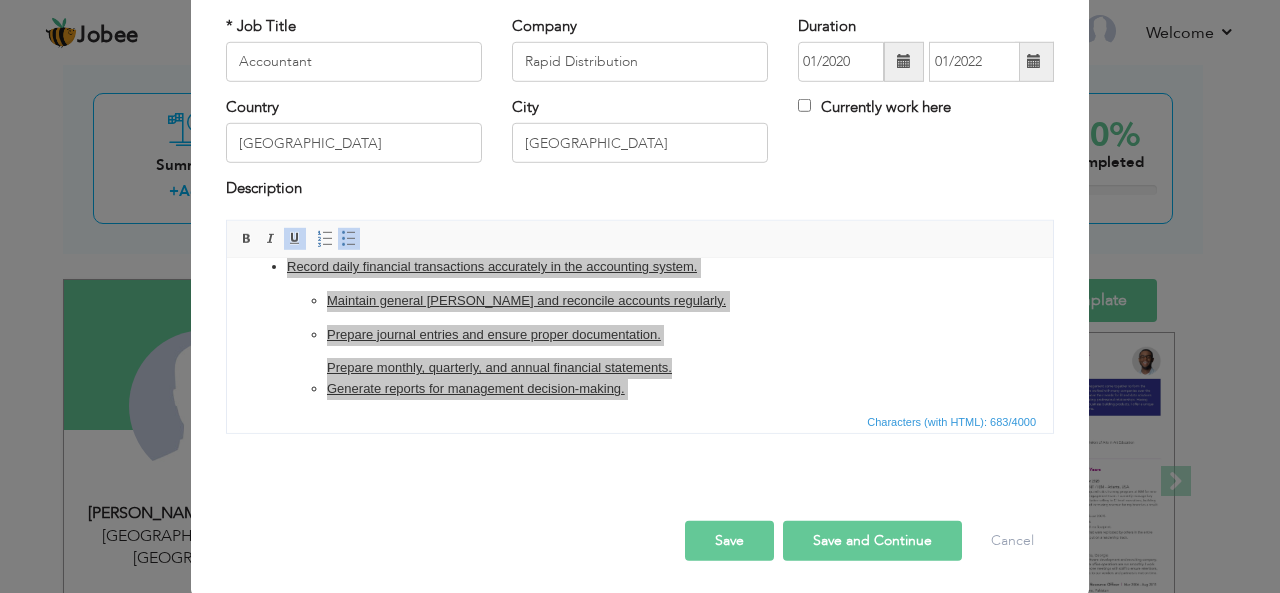 click on "Save" at bounding box center (729, 541) 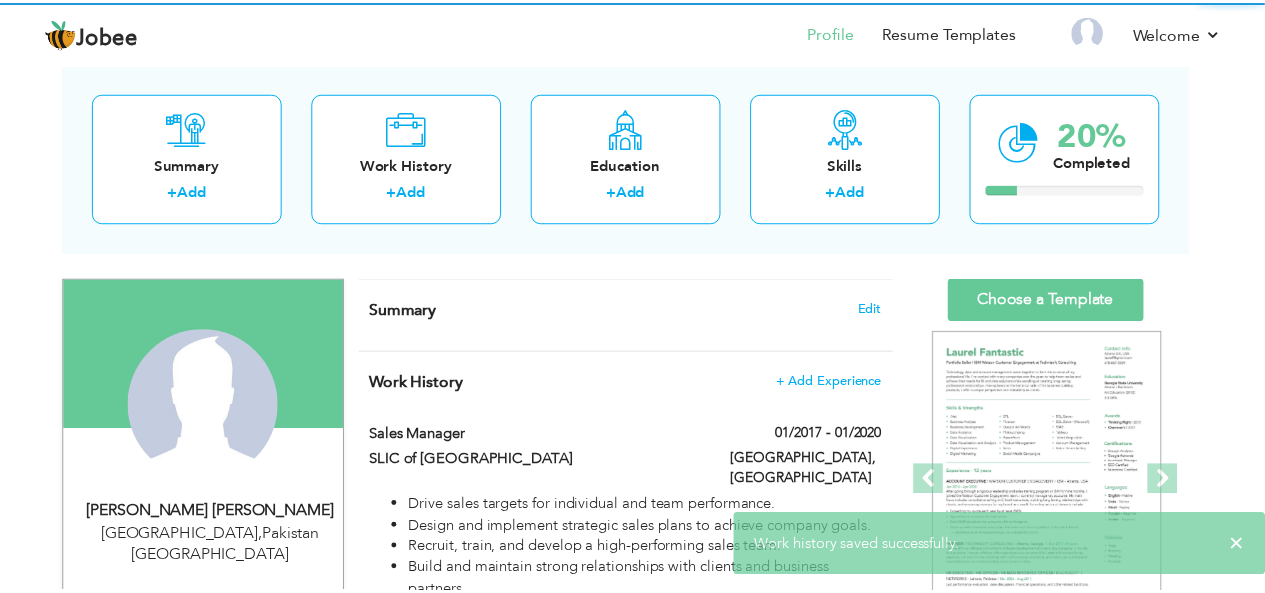 scroll, scrollTop: 0, scrollLeft: 0, axis: both 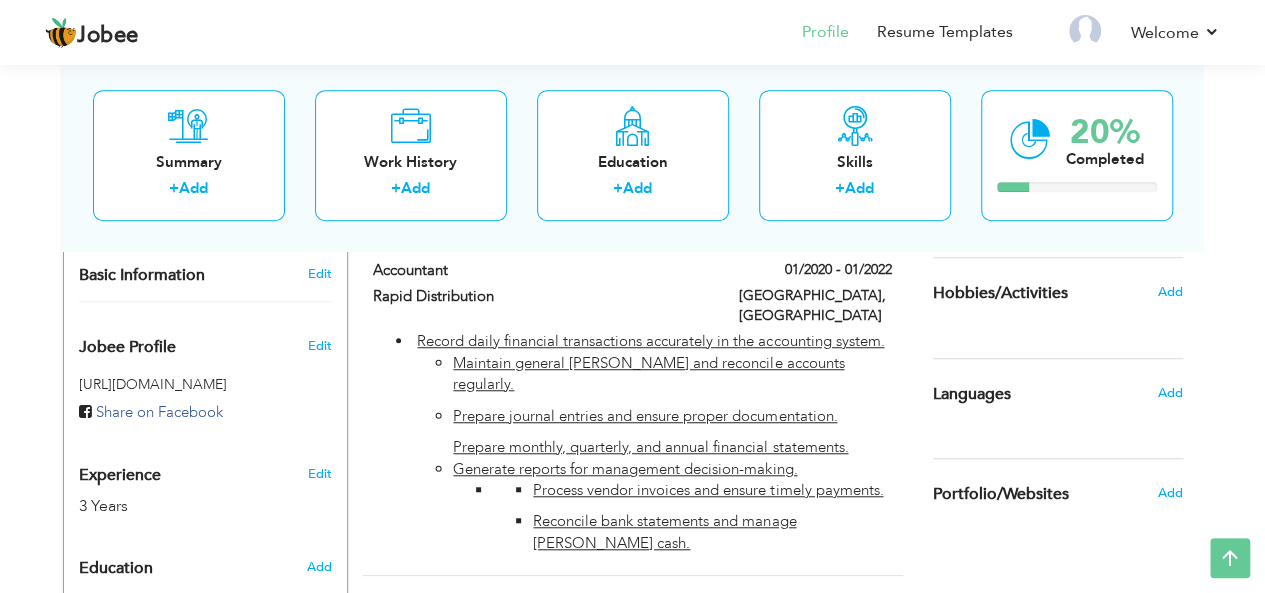click on "Prepare monthly, quarterly, and annual financial statements." at bounding box center [650, 447] 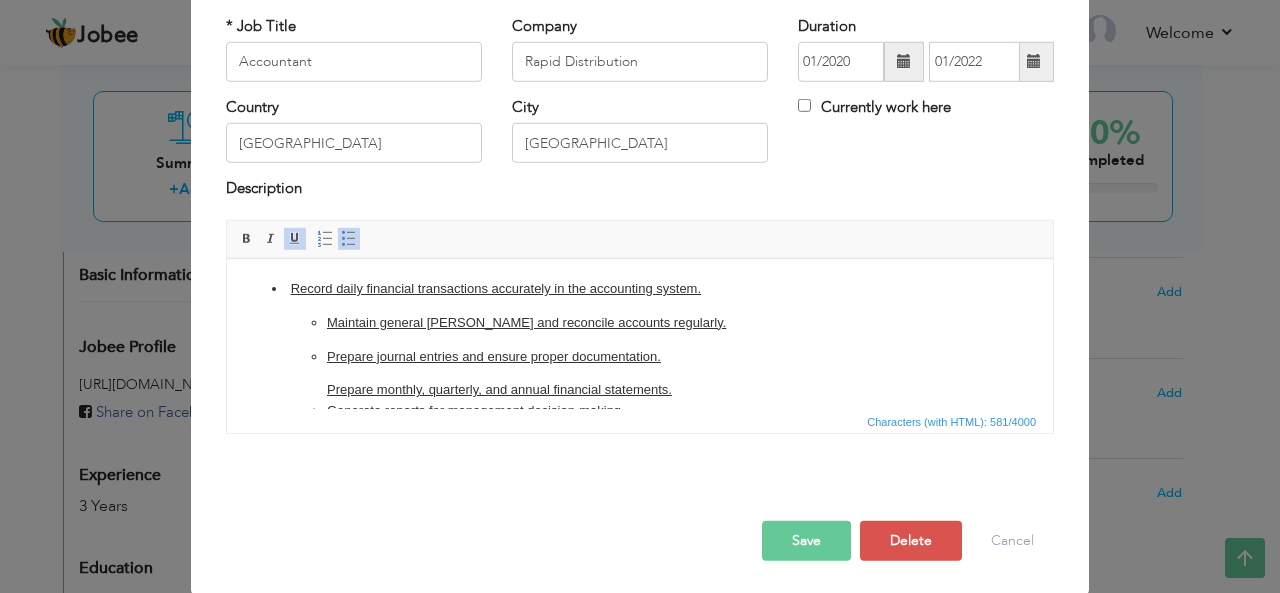scroll, scrollTop: 0, scrollLeft: 0, axis: both 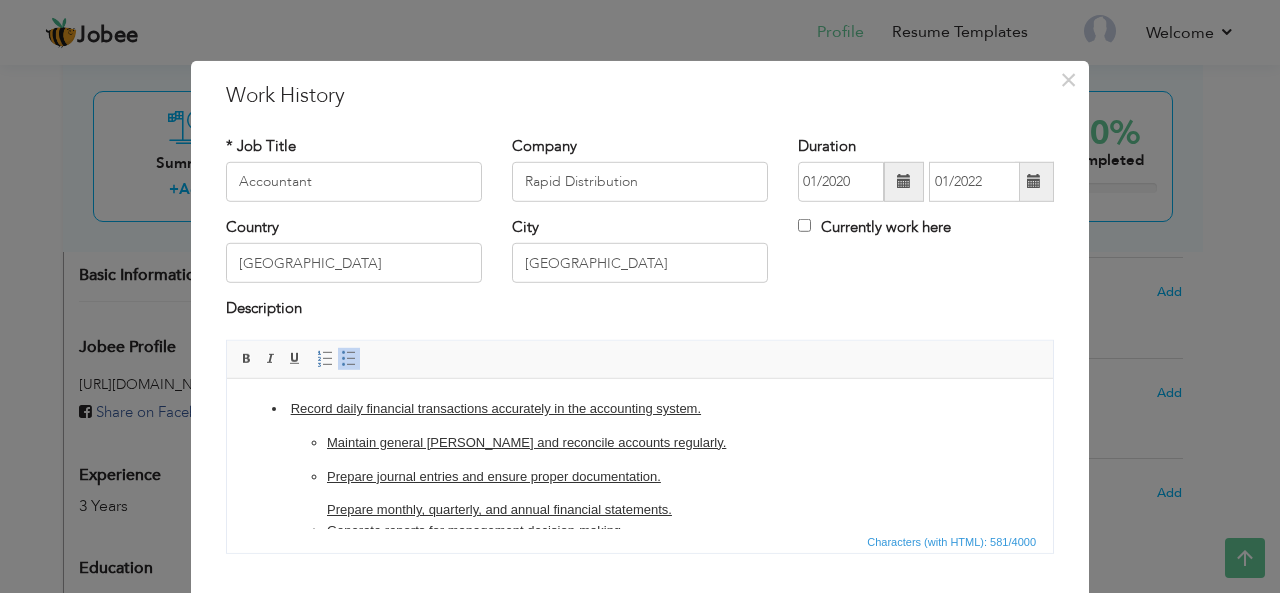 click on "Maintain general [PERSON_NAME] and reconcile accounts regularly." at bounding box center [640, 442] 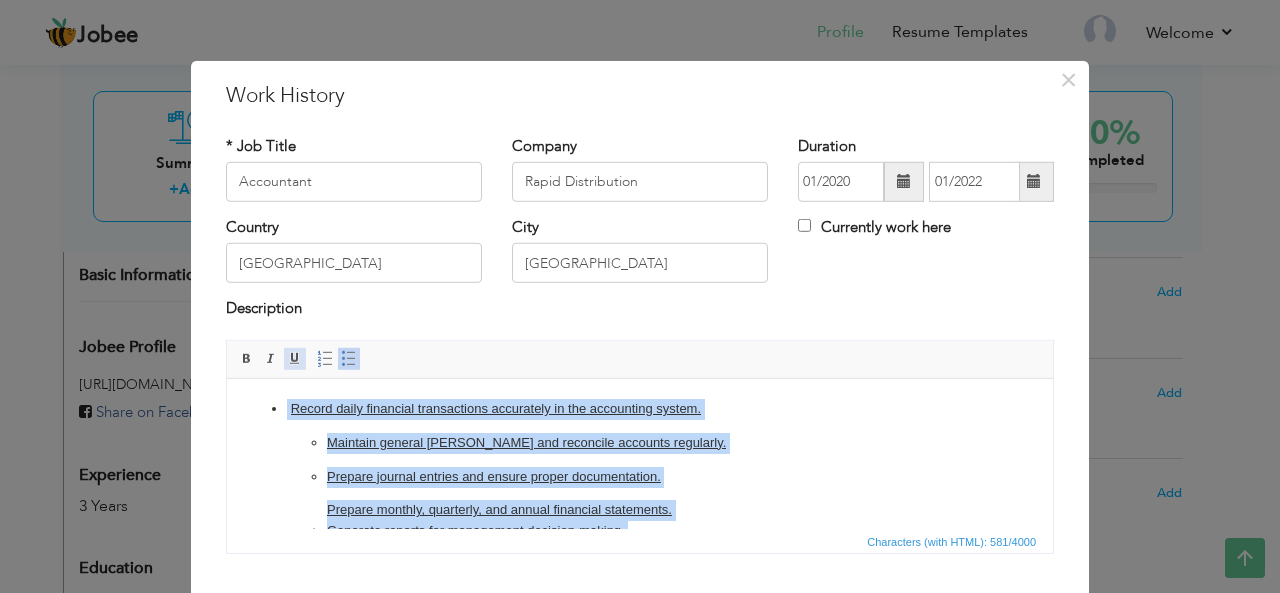 click at bounding box center [295, 359] 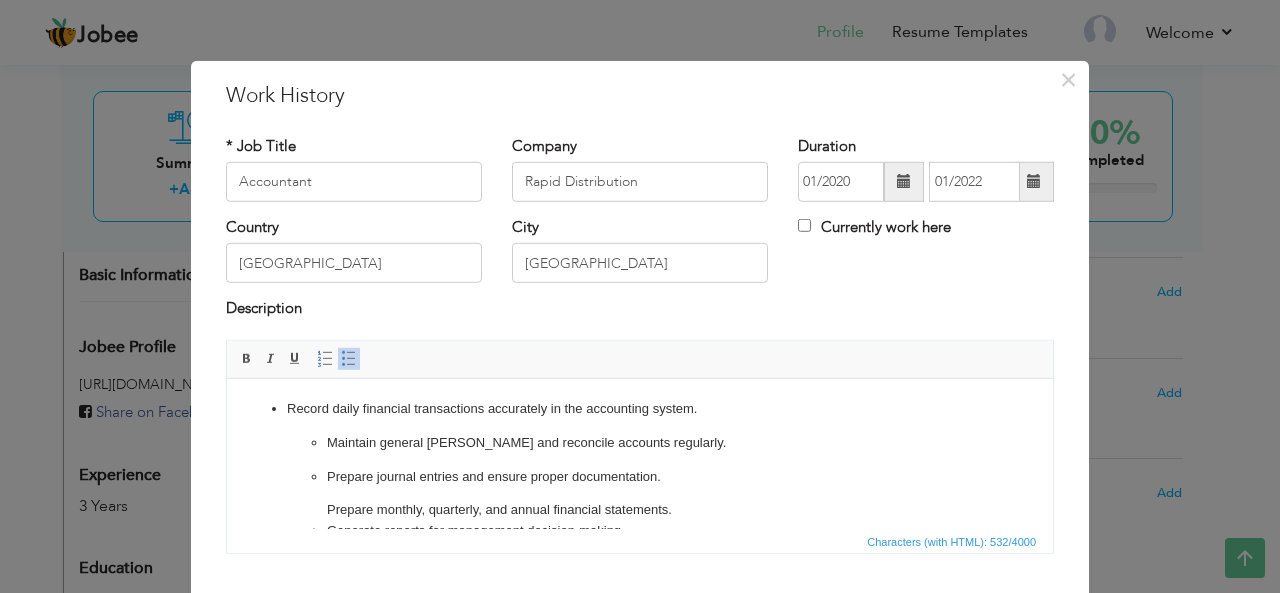 click on "Insert/Remove Bulleted List" at bounding box center (349, 359) 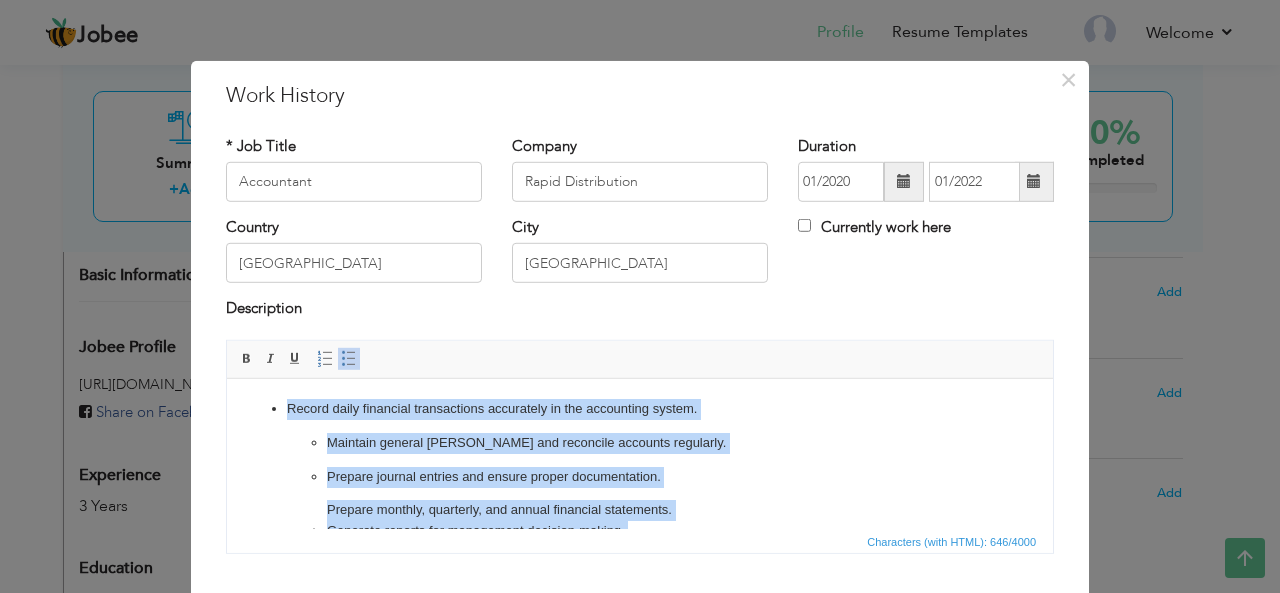 click on "Maintain general ledgers and reconcile accounts regularly. Prepare journal entries and ensure proper documentation. Prepare monthly, quarterly, and annual financial statements. Generate reports for management decision-making. Process vendor invoices and ensure timely payments. Reconcile bank statements and manage petty cash." at bounding box center (640, 520) 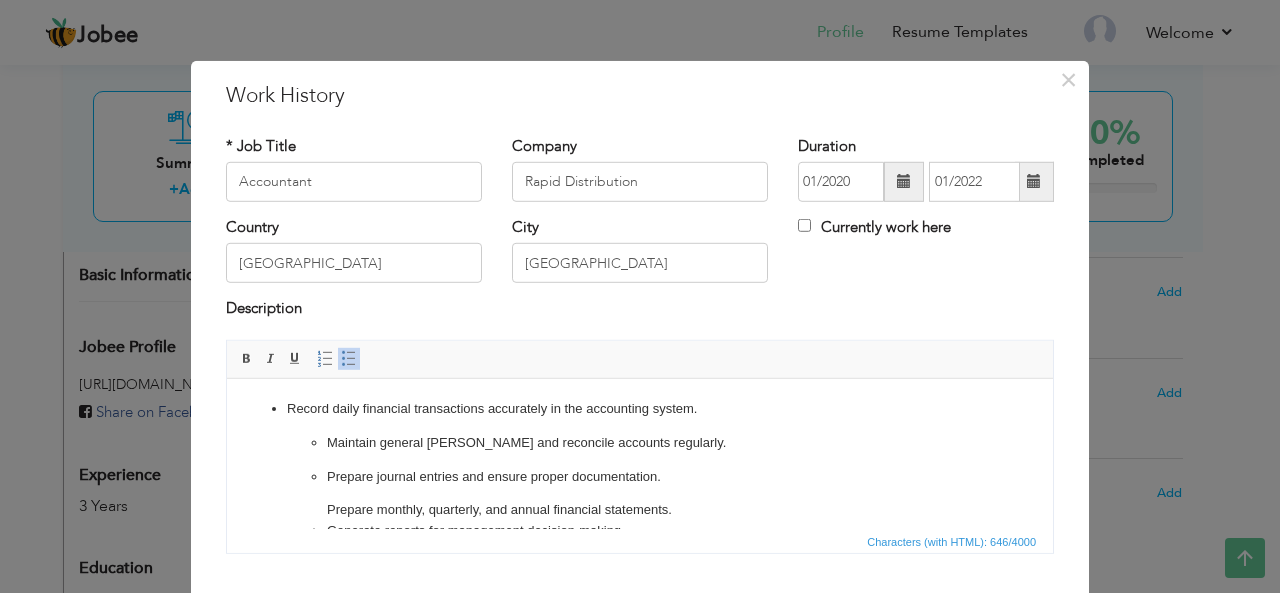 drag, startPoint x: 735, startPoint y: 430, endPoint x: 535, endPoint y: 429, distance: 200.0025 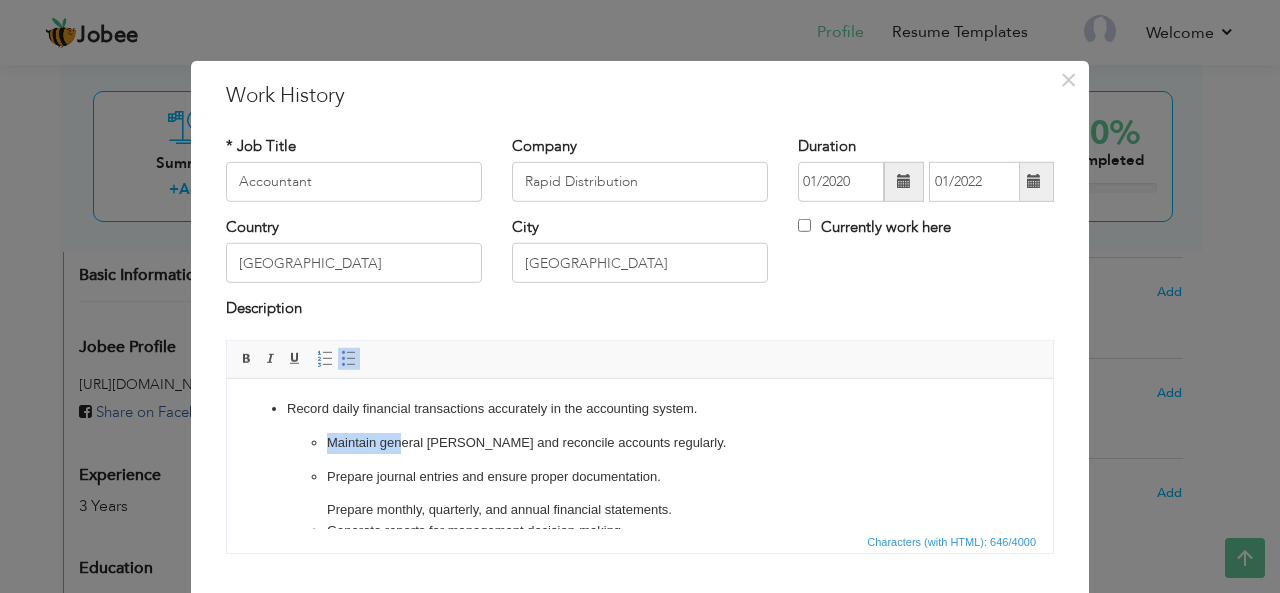 drag, startPoint x: 535, startPoint y: 429, endPoint x: 397, endPoint y: 440, distance: 138.43771 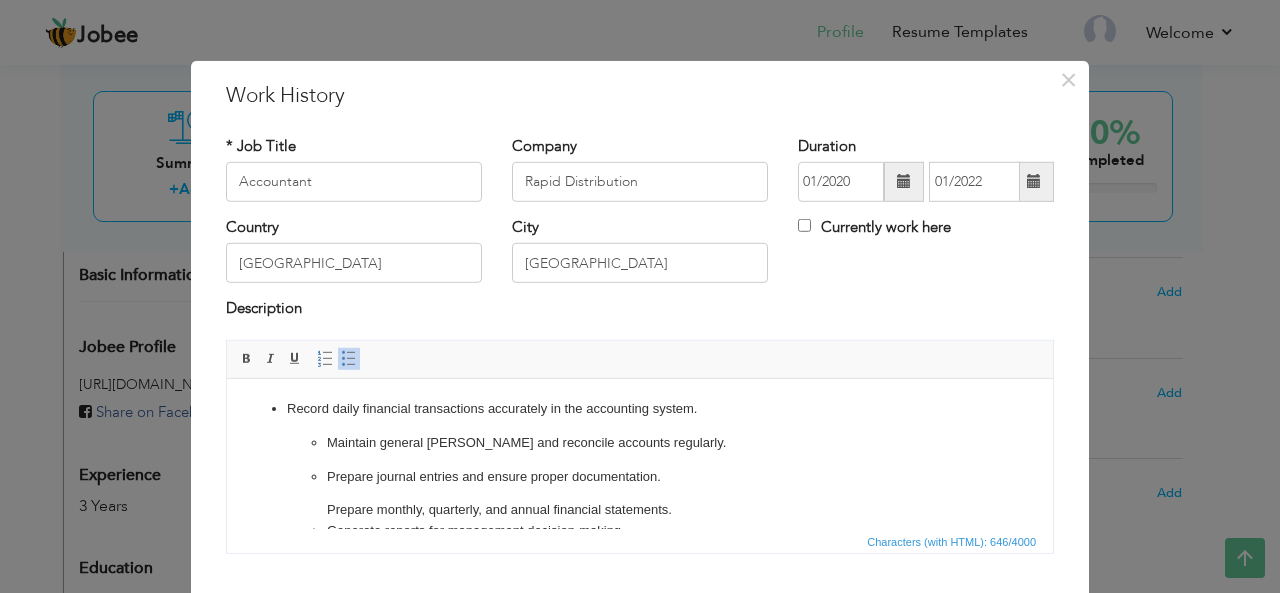 click on "Maintain general ledgers and reconcile accounts regularly. Prepare journal entries and ensure proper documentation. Prepare monthly, quarterly, and annual financial statements. Generate reports for management decision-making. Process vendor invoices and ensure timely payments. Reconcile bank statements and manage petty cash." at bounding box center [640, 520] 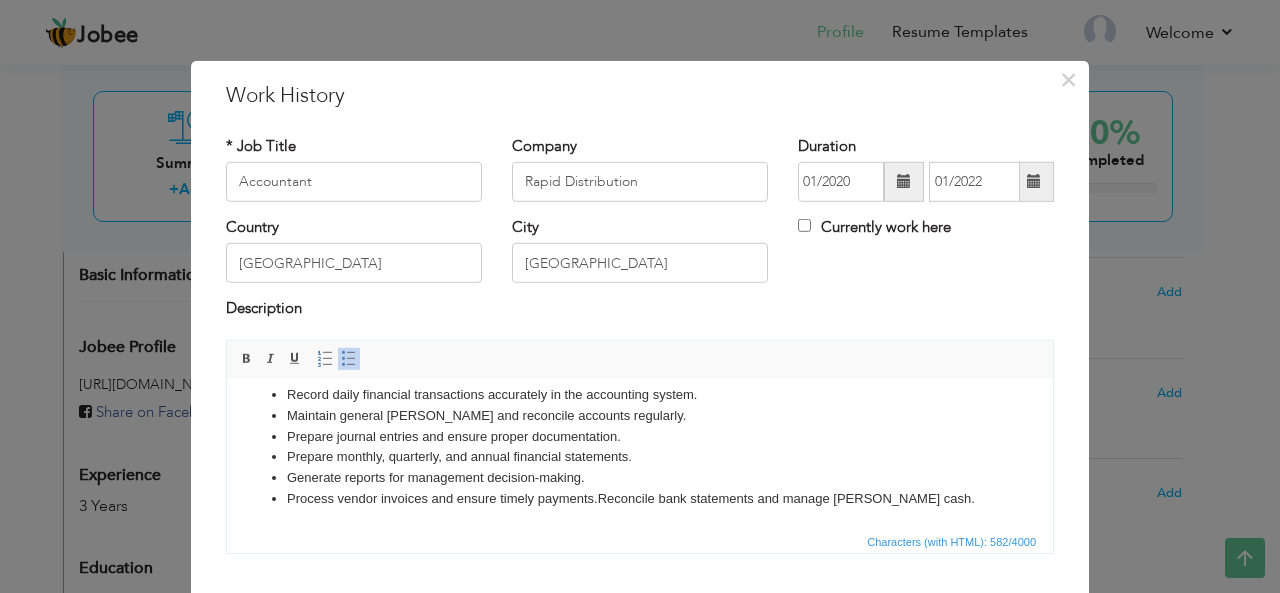 scroll, scrollTop: 25, scrollLeft: 0, axis: vertical 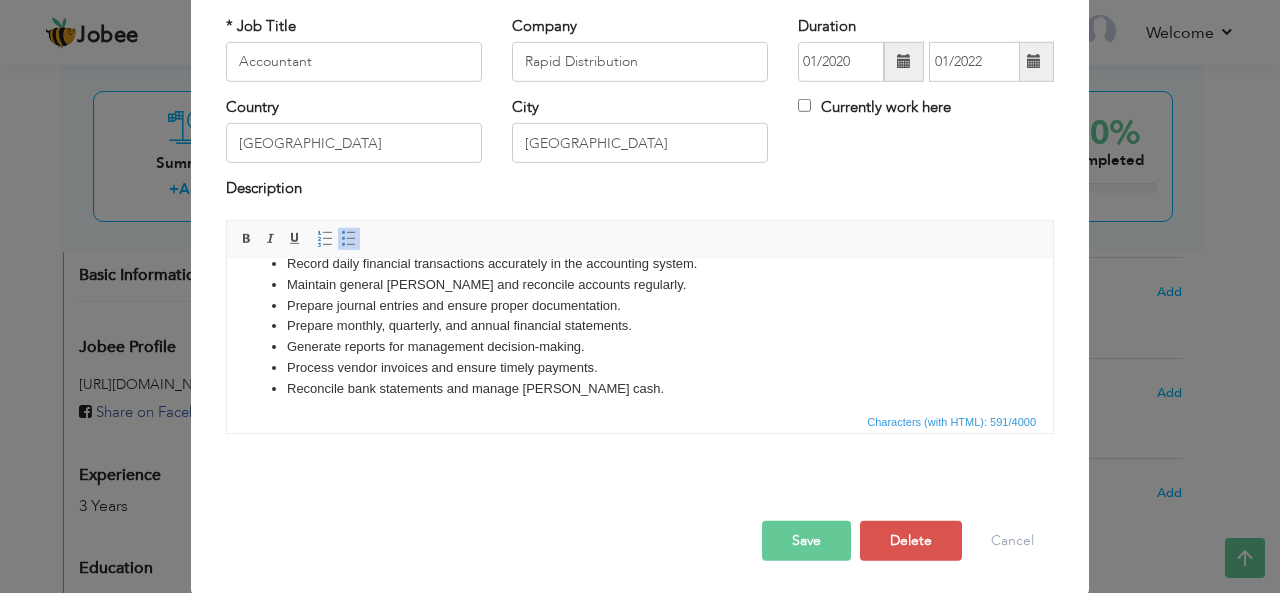 click on "Save" at bounding box center (806, 541) 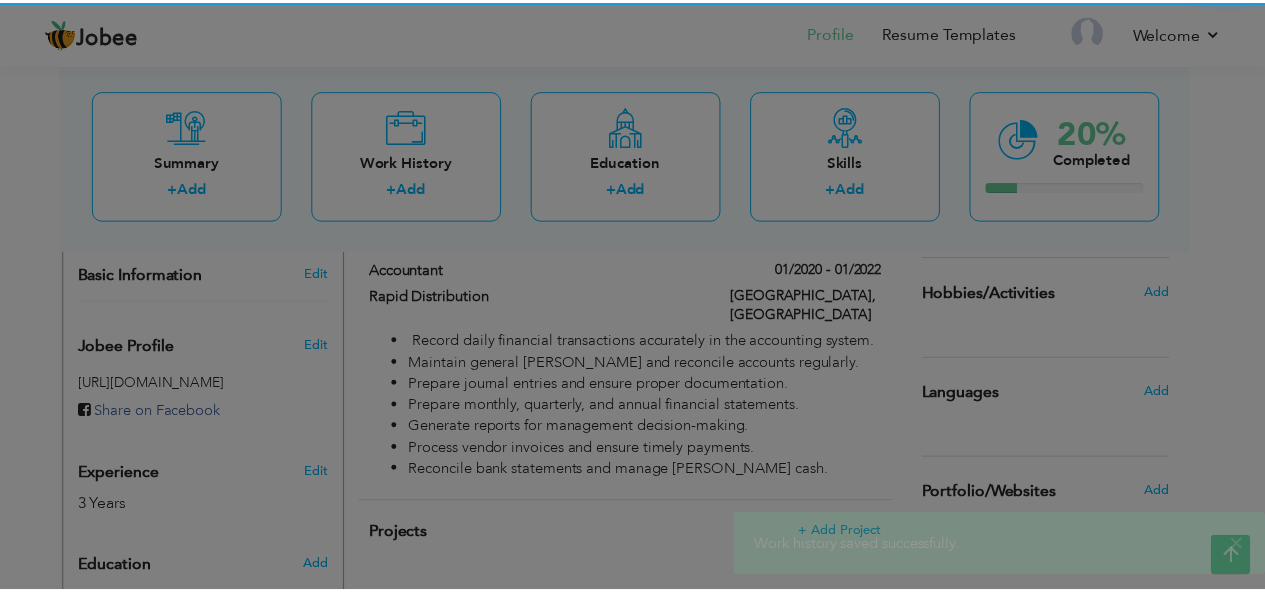 scroll, scrollTop: 0, scrollLeft: 0, axis: both 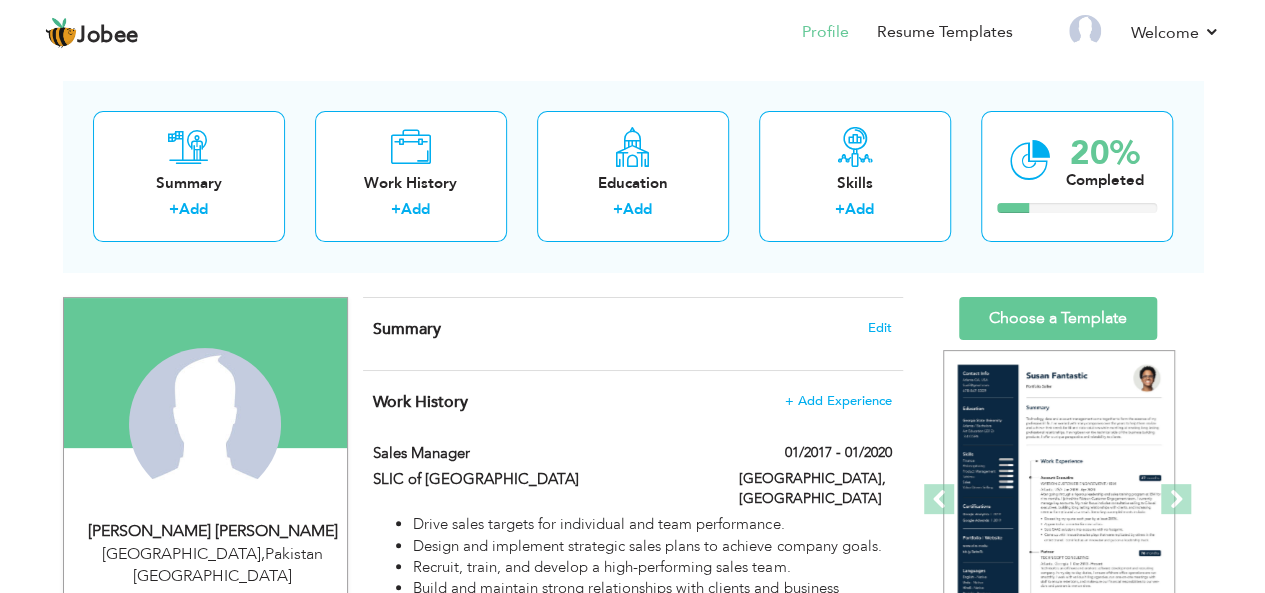 click on "+ Add Experience" at bounding box center (838, 401) 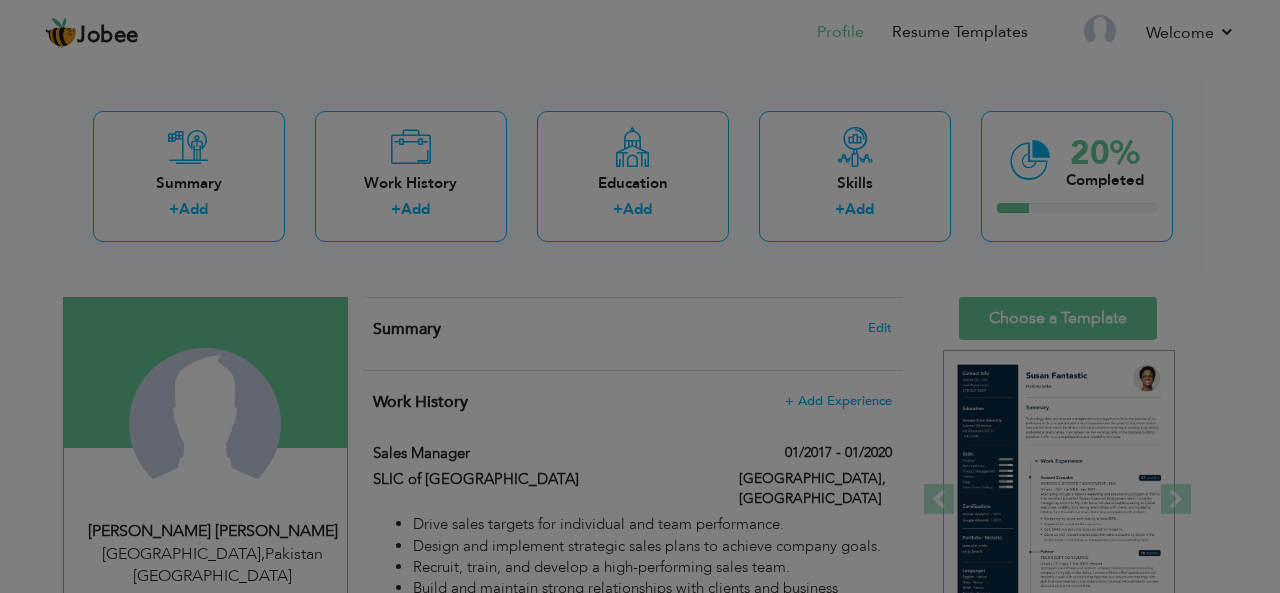 scroll, scrollTop: 0, scrollLeft: 0, axis: both 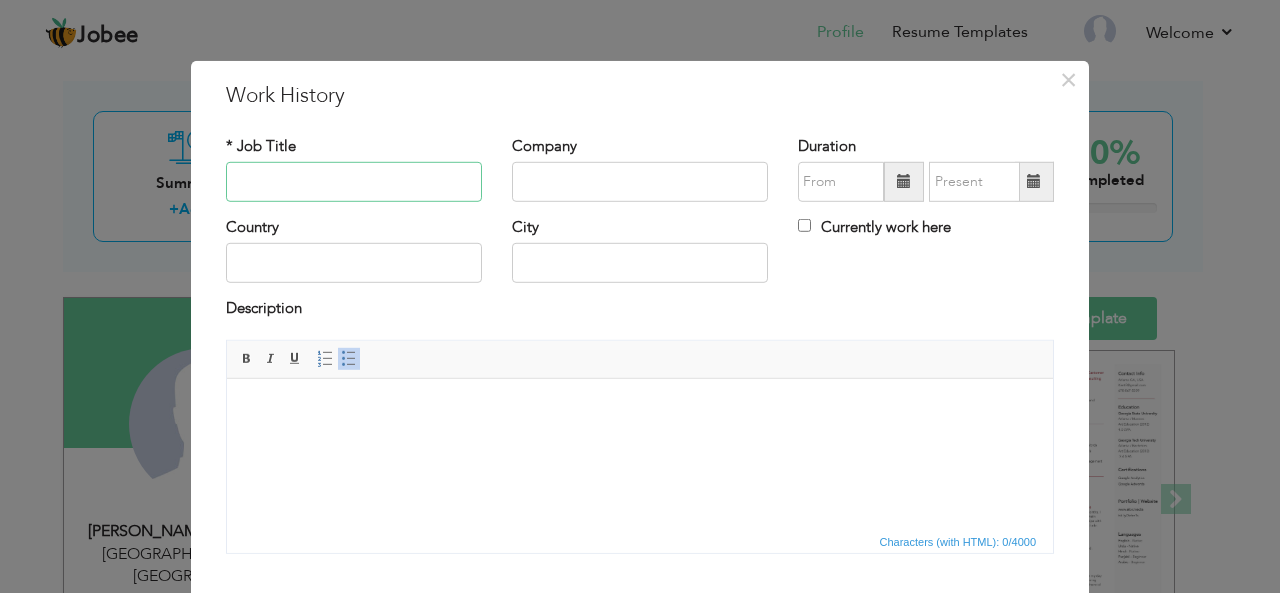 click at bounding box center [354, 182] 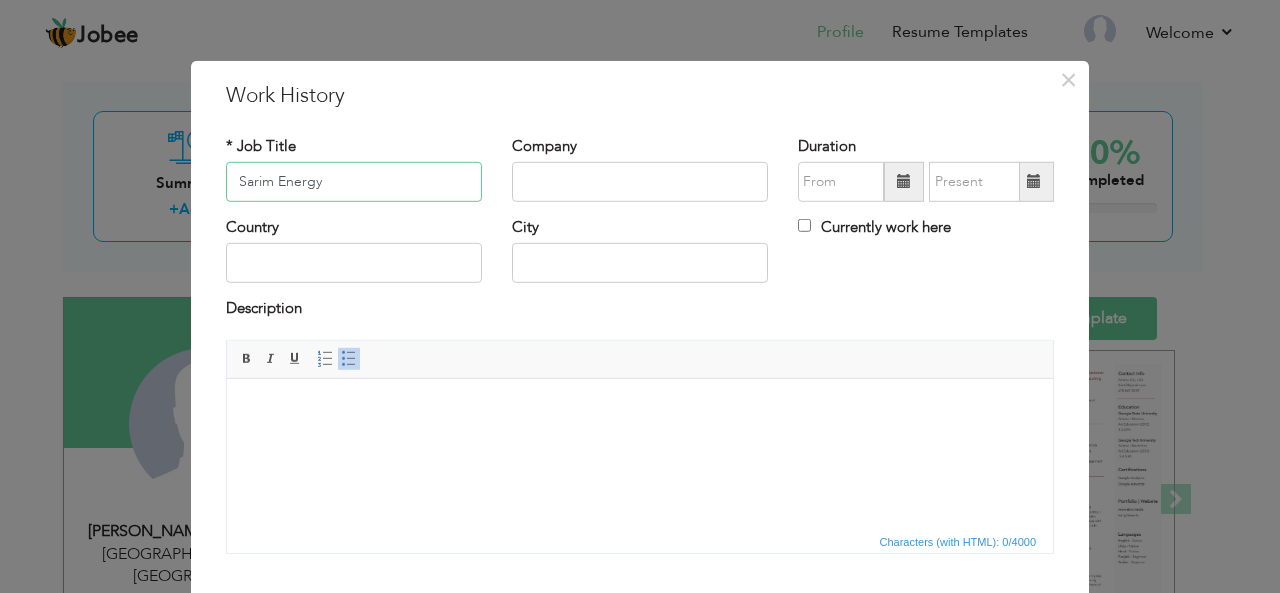 drag, startPoint x: 400, startPoint y: 169, endPoint x: 201, endPoint y: 188, distance: 199.90498 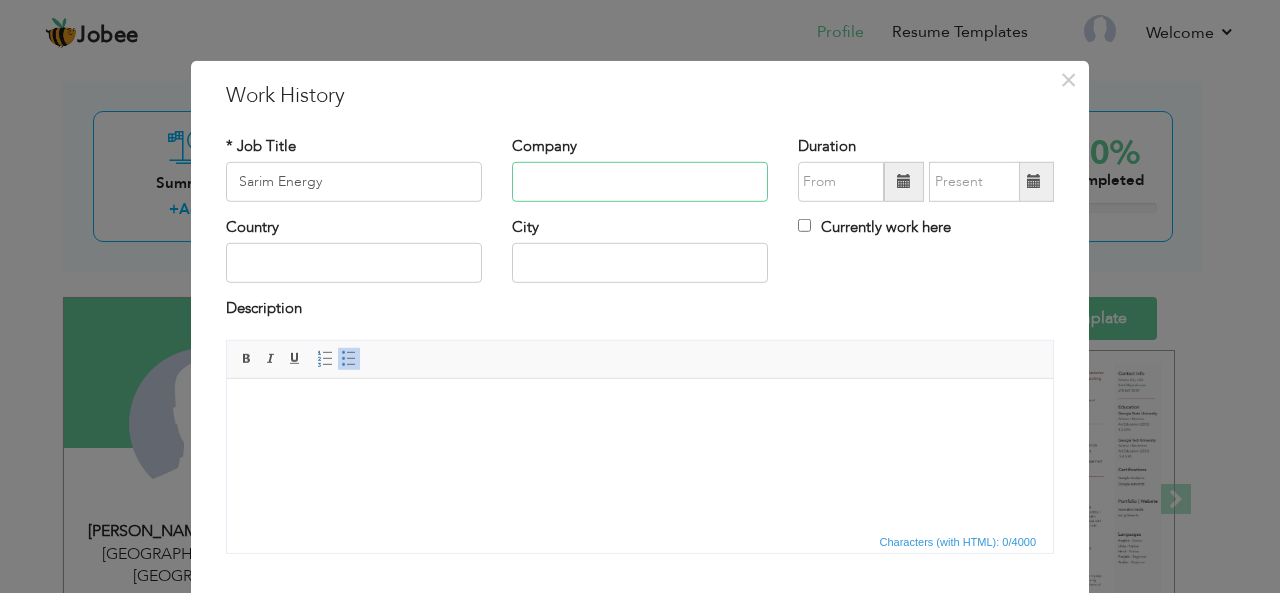 click at bounding box center (640, 182) 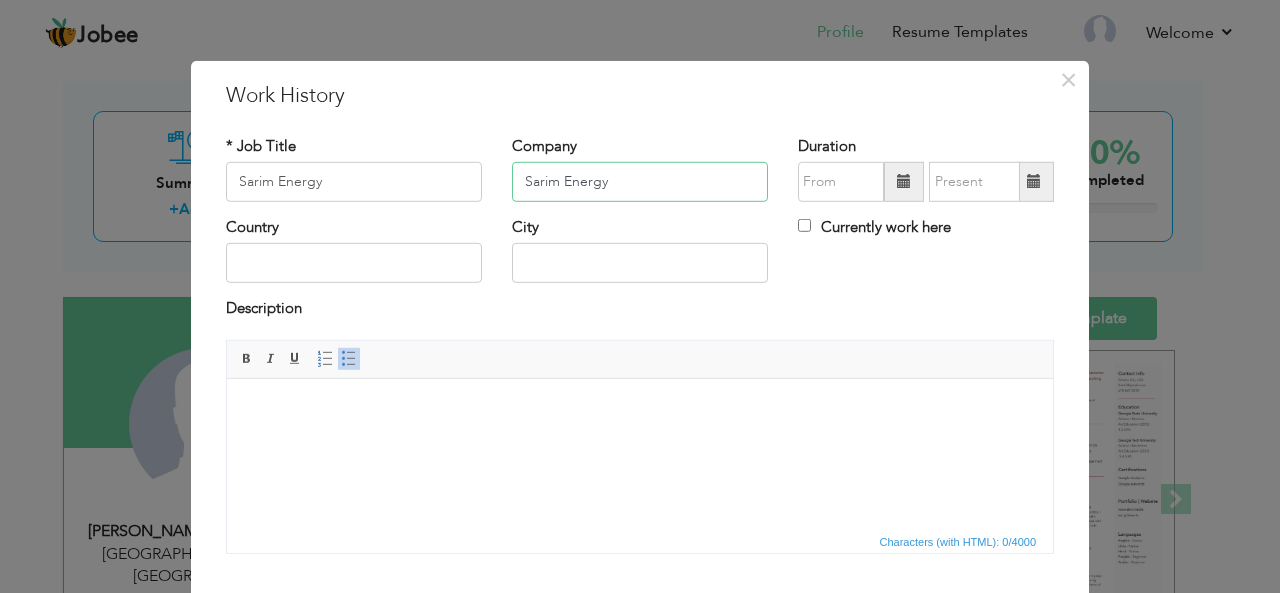type on "Sarim Energy" 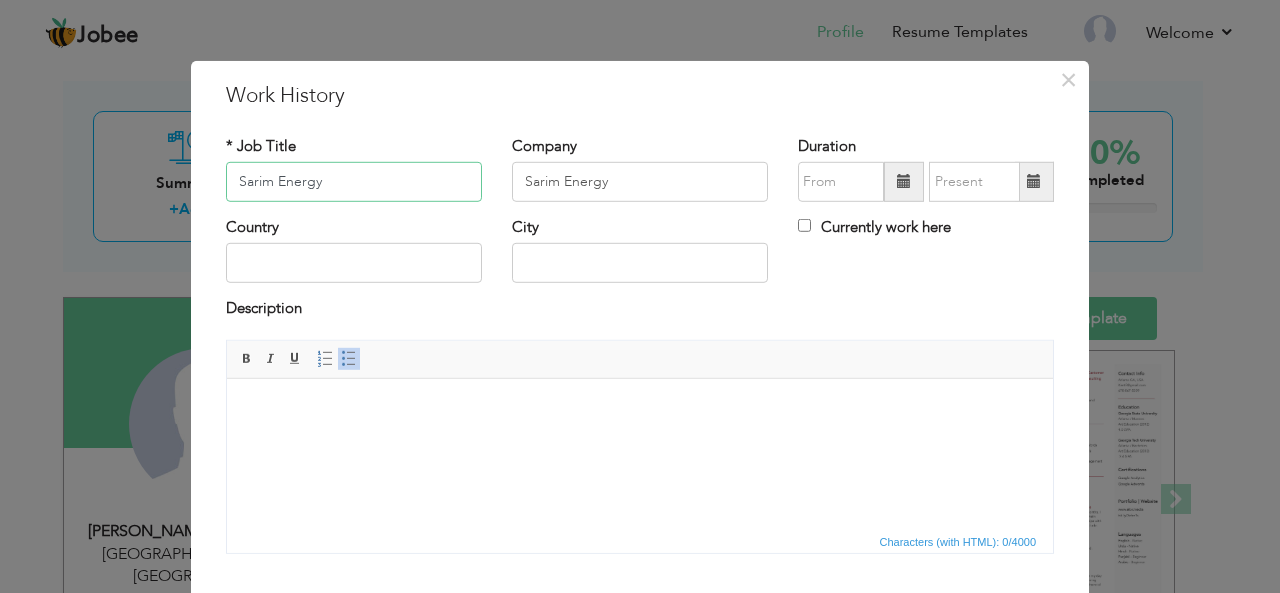 click on "Sarim Energy" at bounding box center [354, 182] 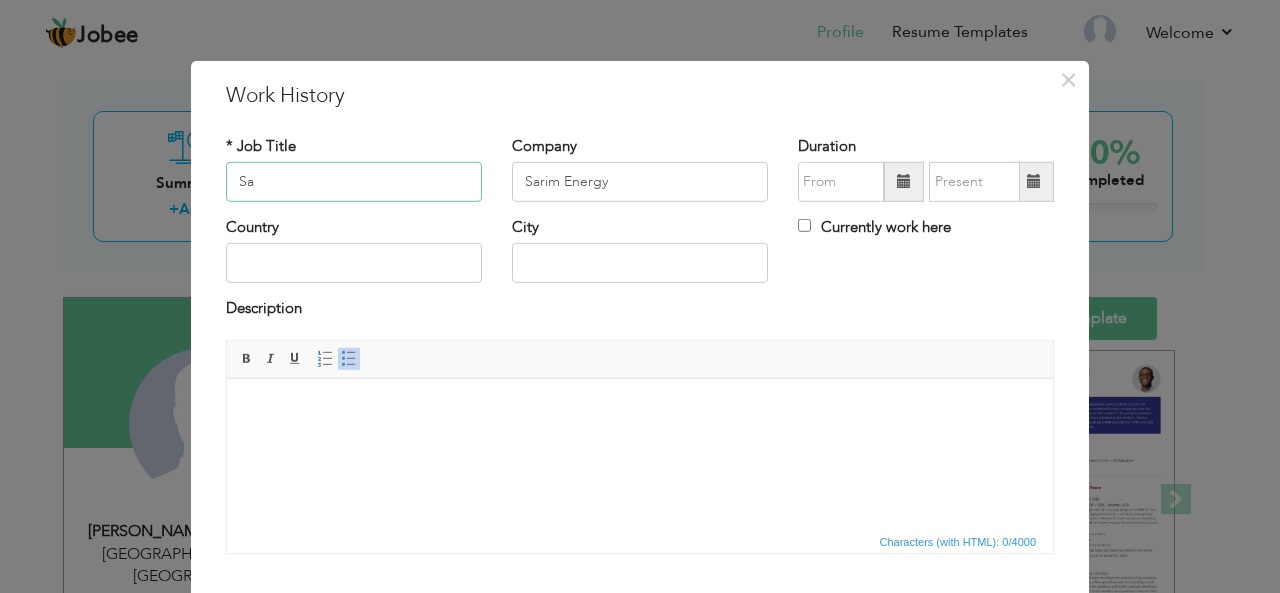 type on "S" 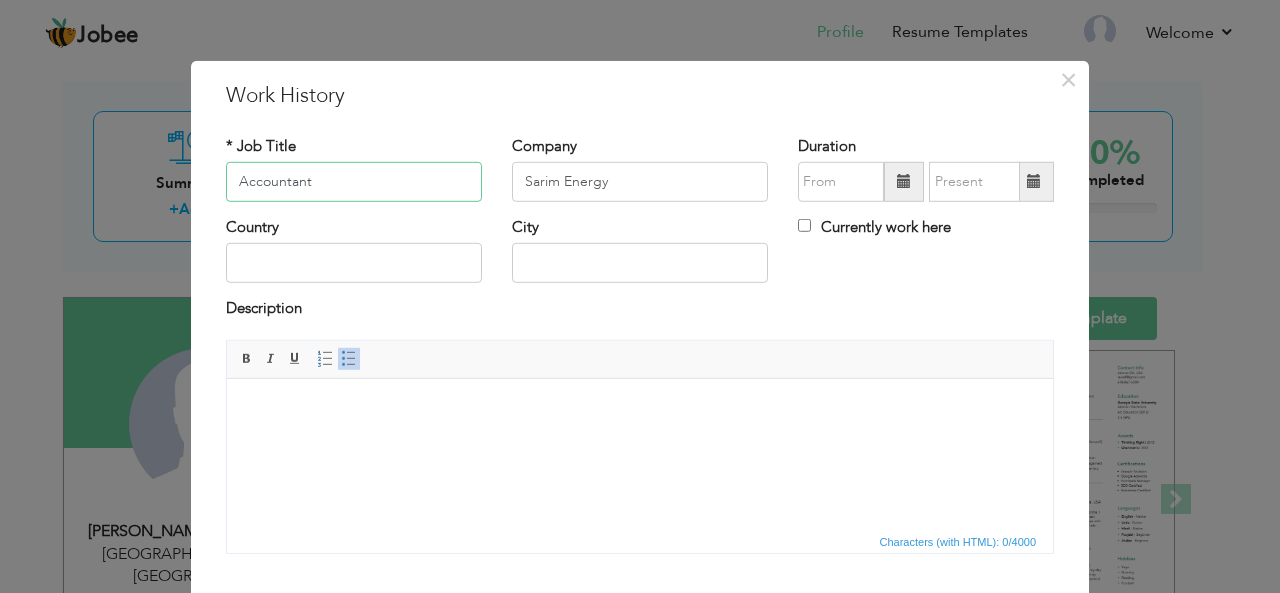 type on "Accountant" 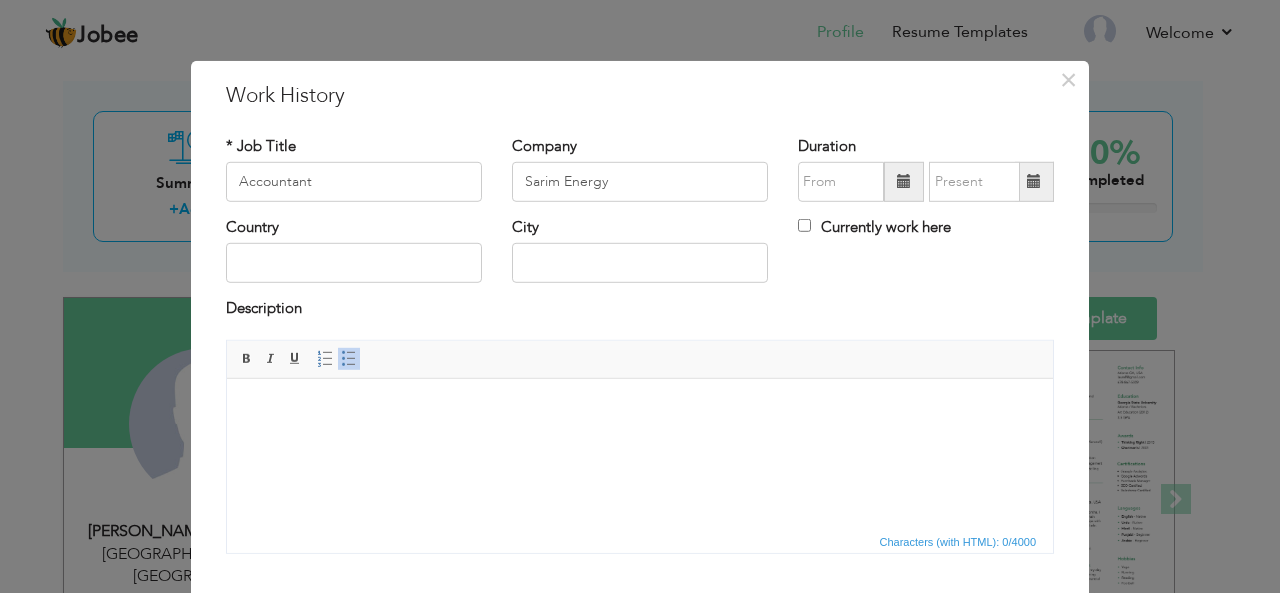 click at bounding box center (904, 181) 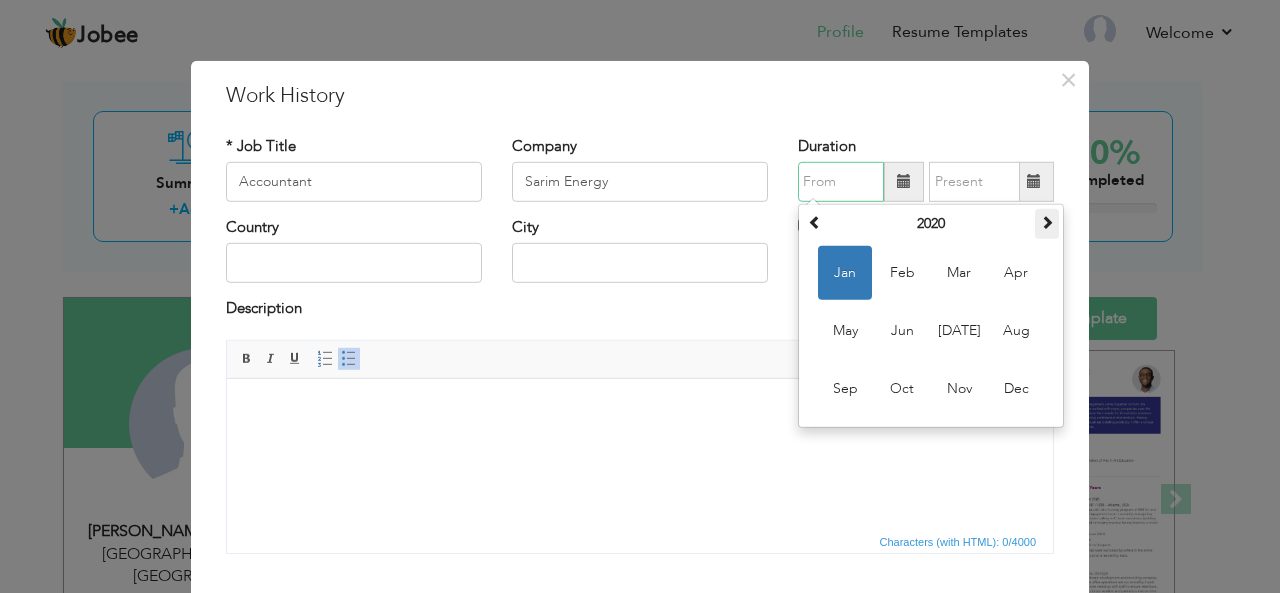 click at bounding box center [1047, 222] 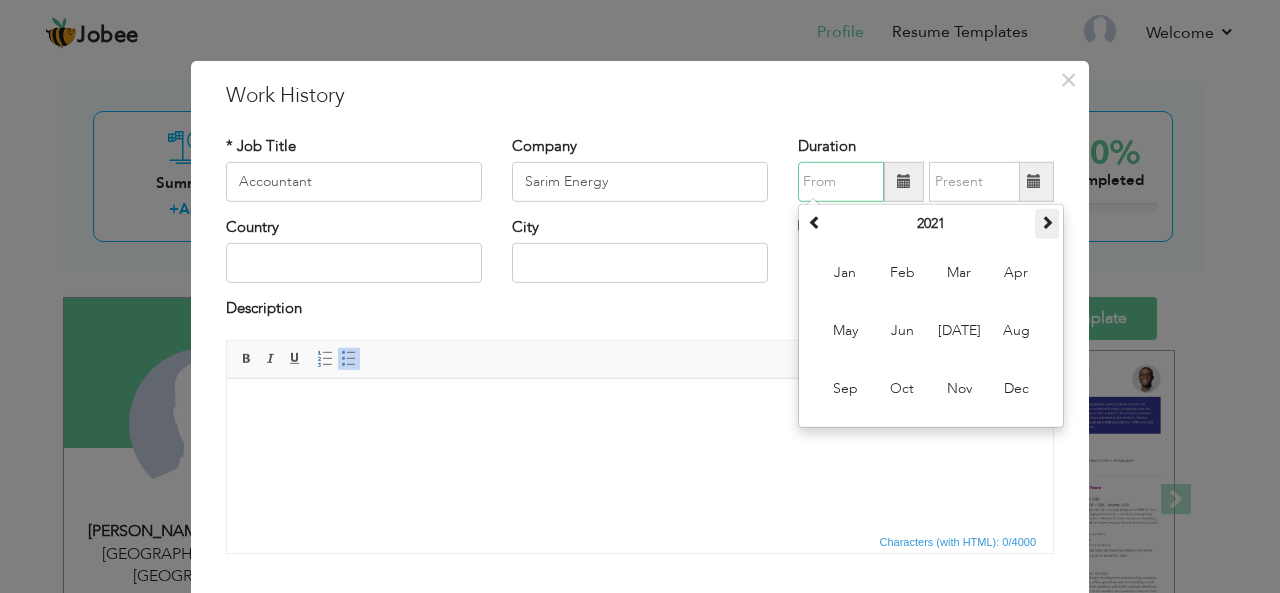 click at bounding box center (1047, 222) 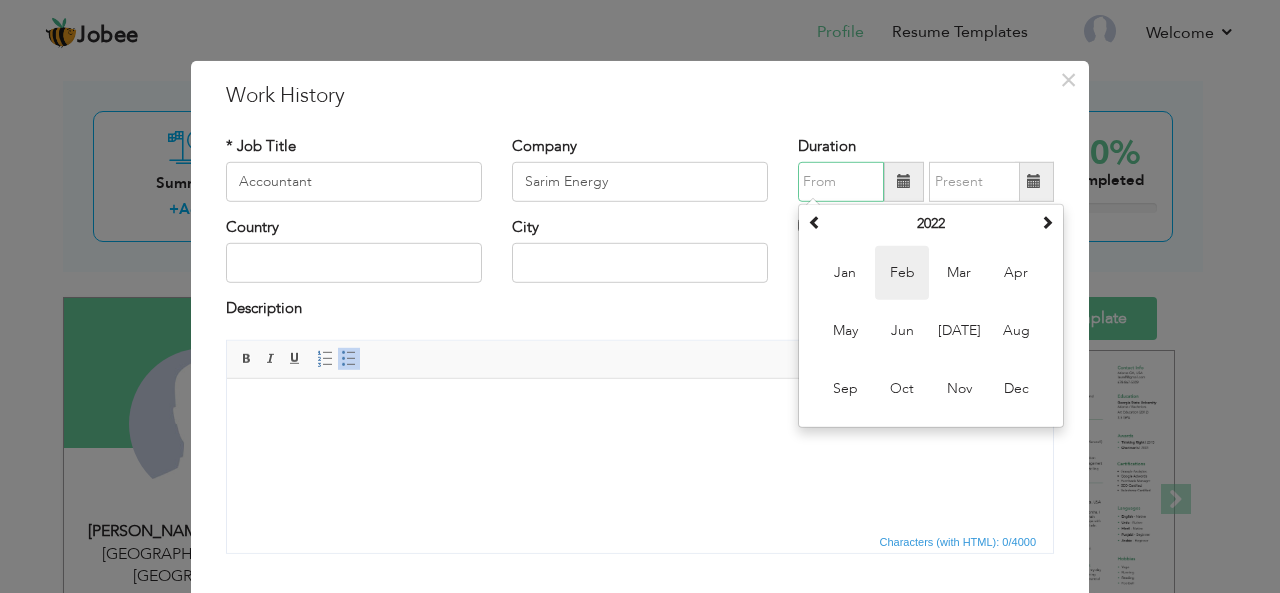 click on "Feb" at bounding box center [902, 273] 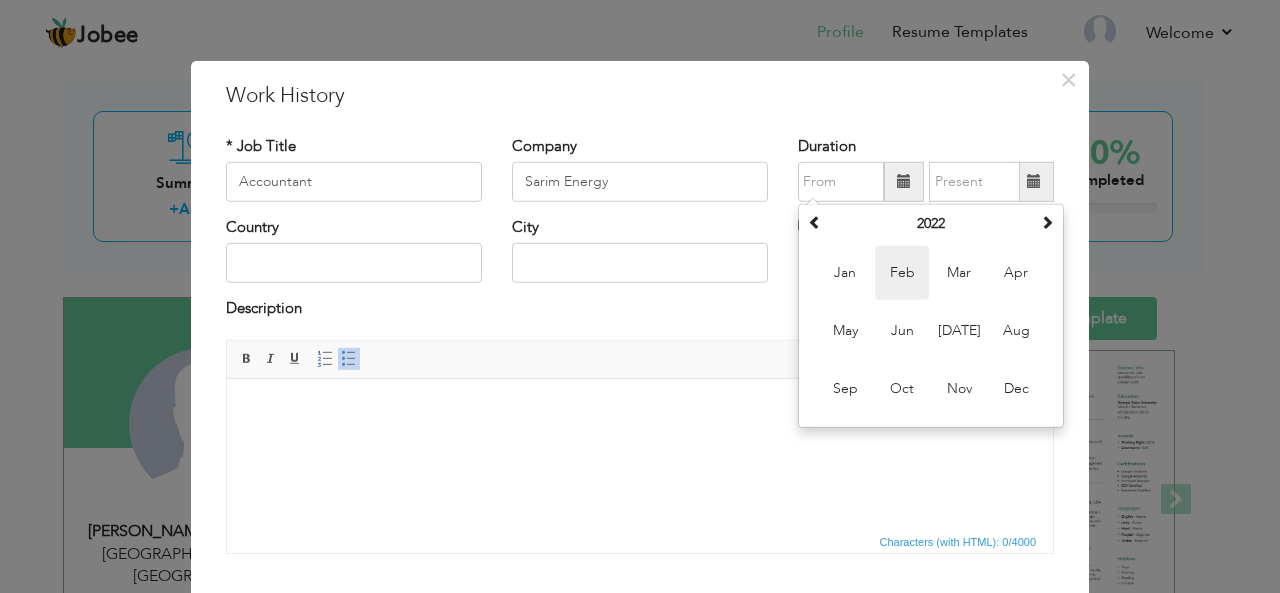 type on "02/2022" 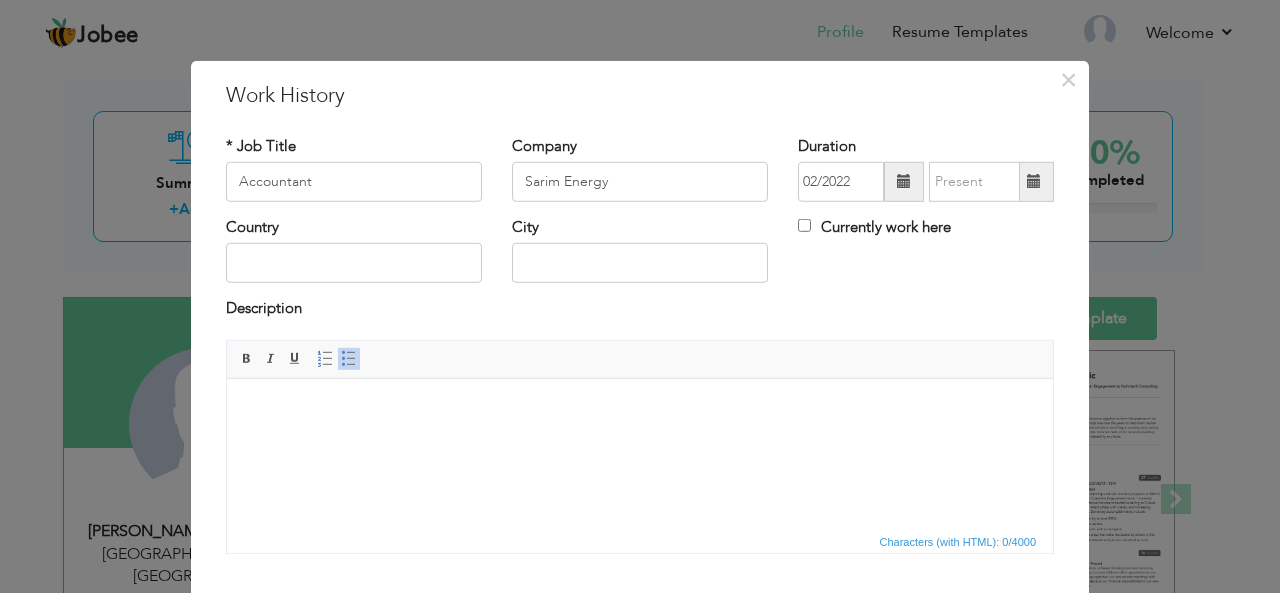 click at bounding box center [1034, 181] 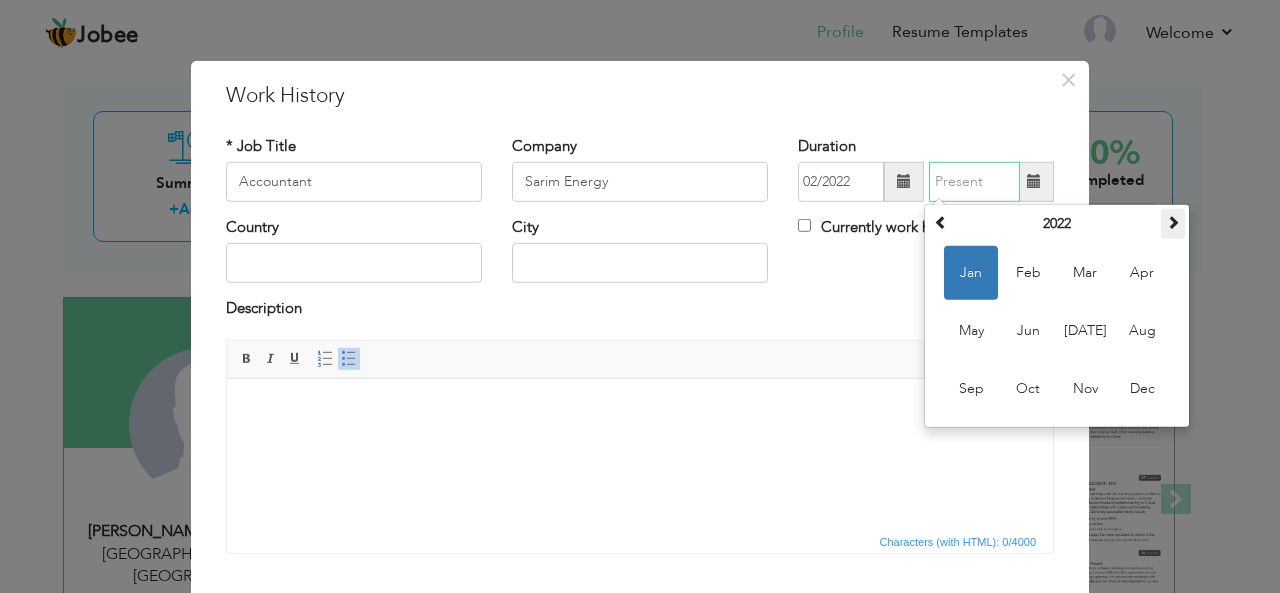 click at bounding box center [1173, 224] 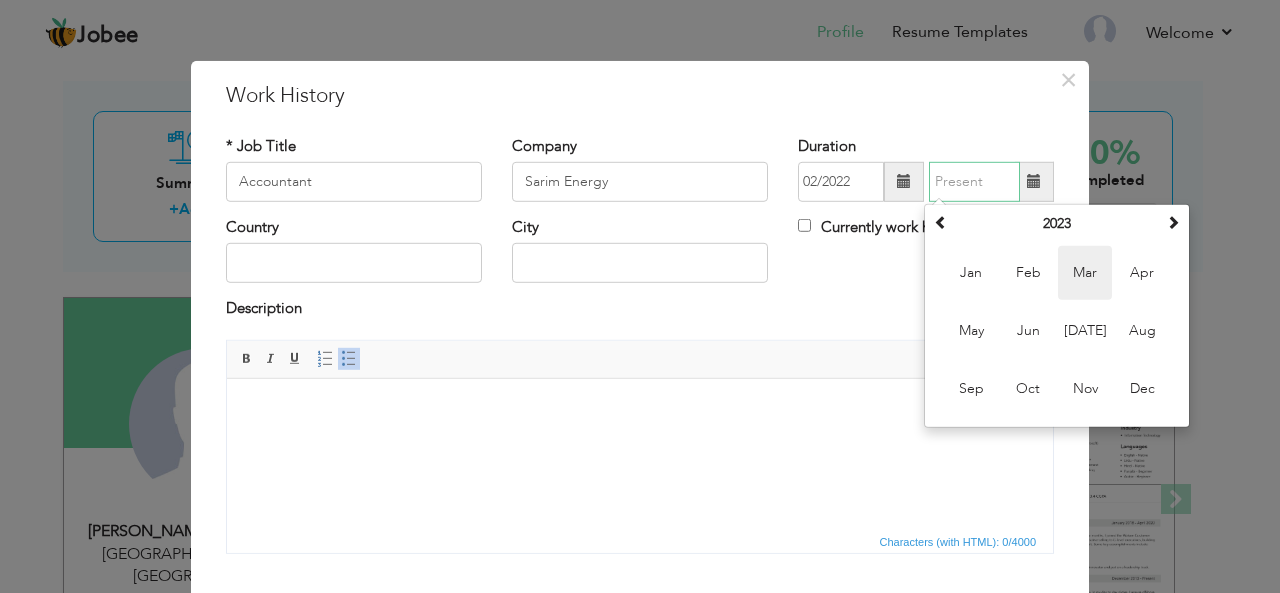 click on "Mar" at bounding box center [1085, 273] 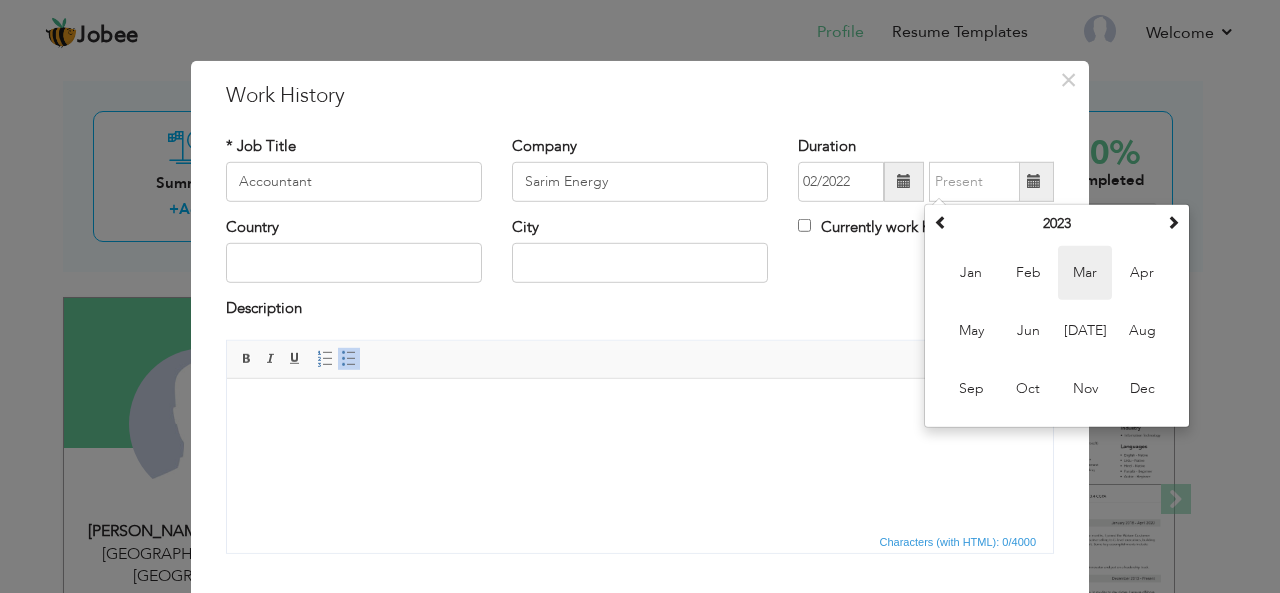 type on "03/2023" 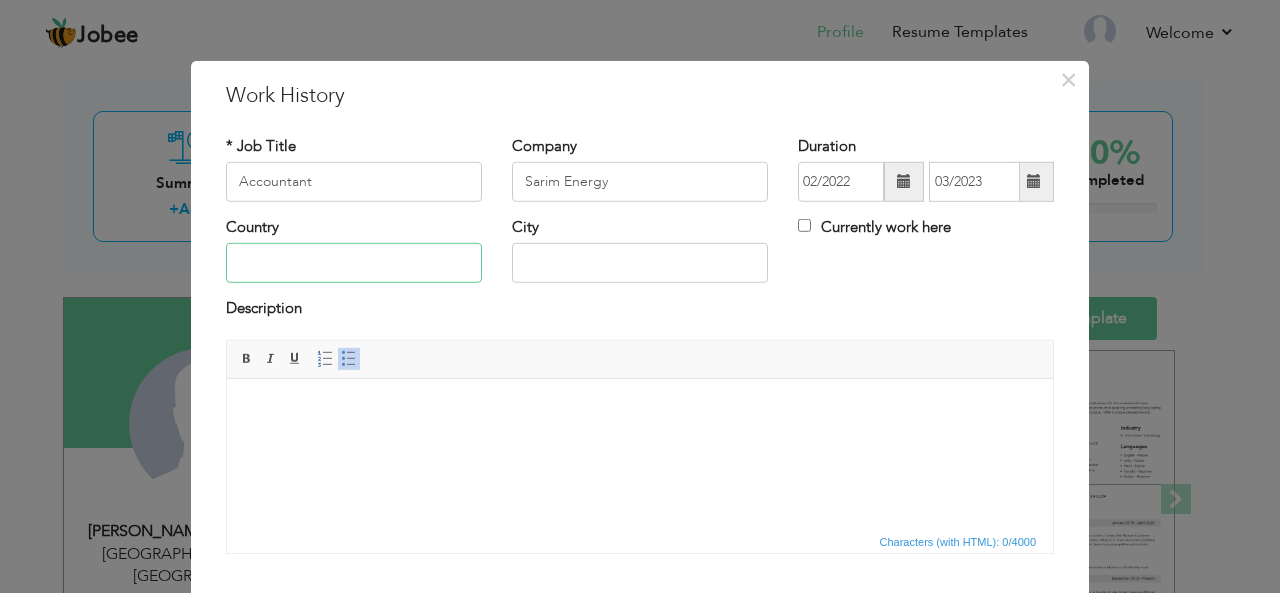 click at bounding box center (354, 263) 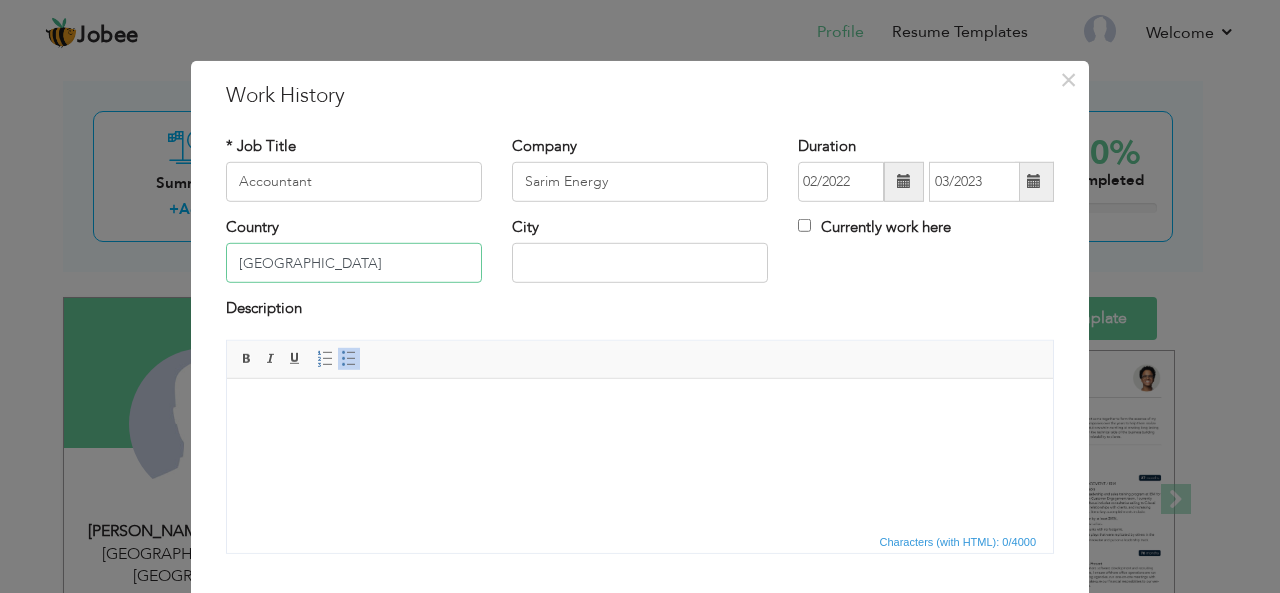 type on "[GEOGRAPHIC_DATA]" 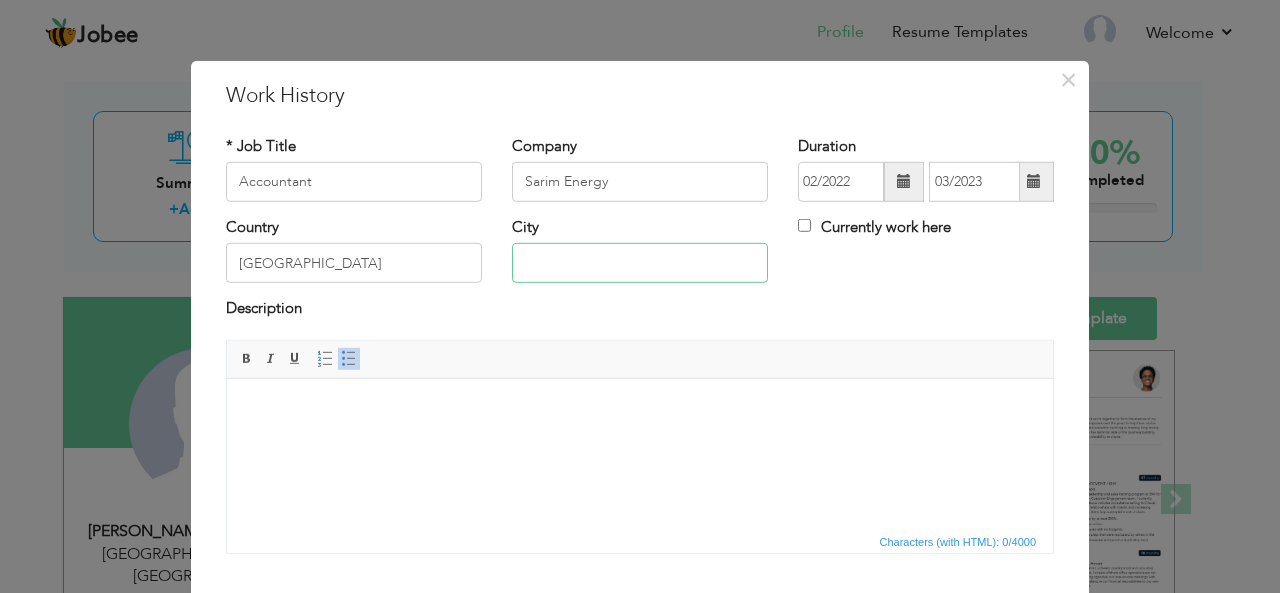 click at bounding box center [640, 263] 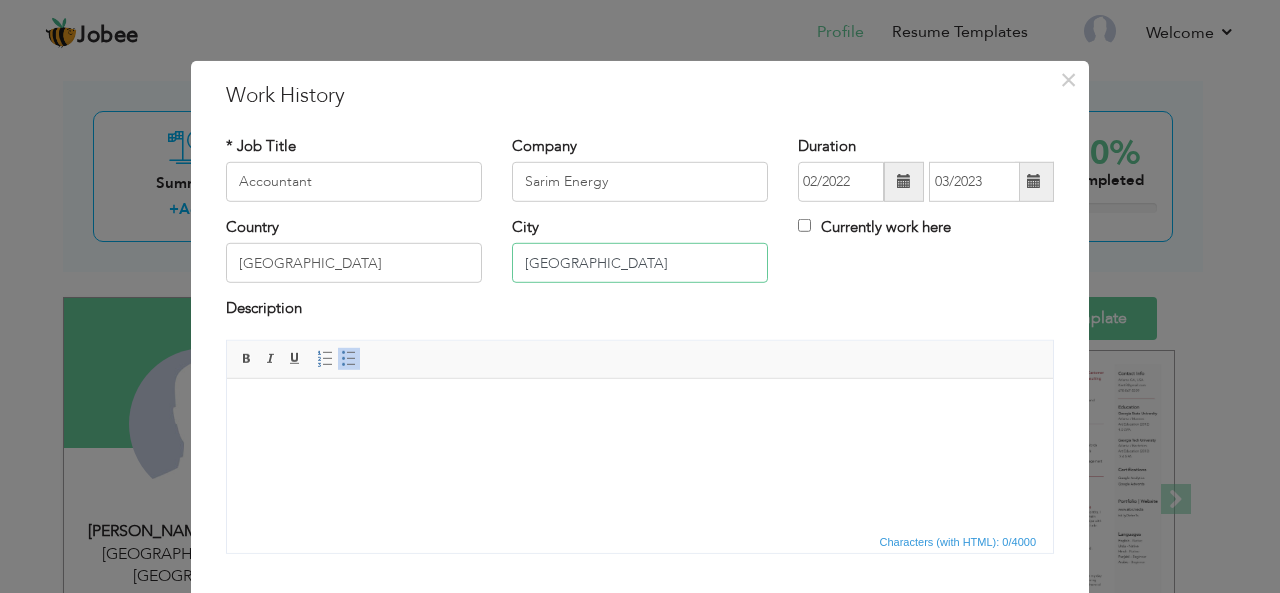 type on "[GEOGRAPHIC_DATA]" 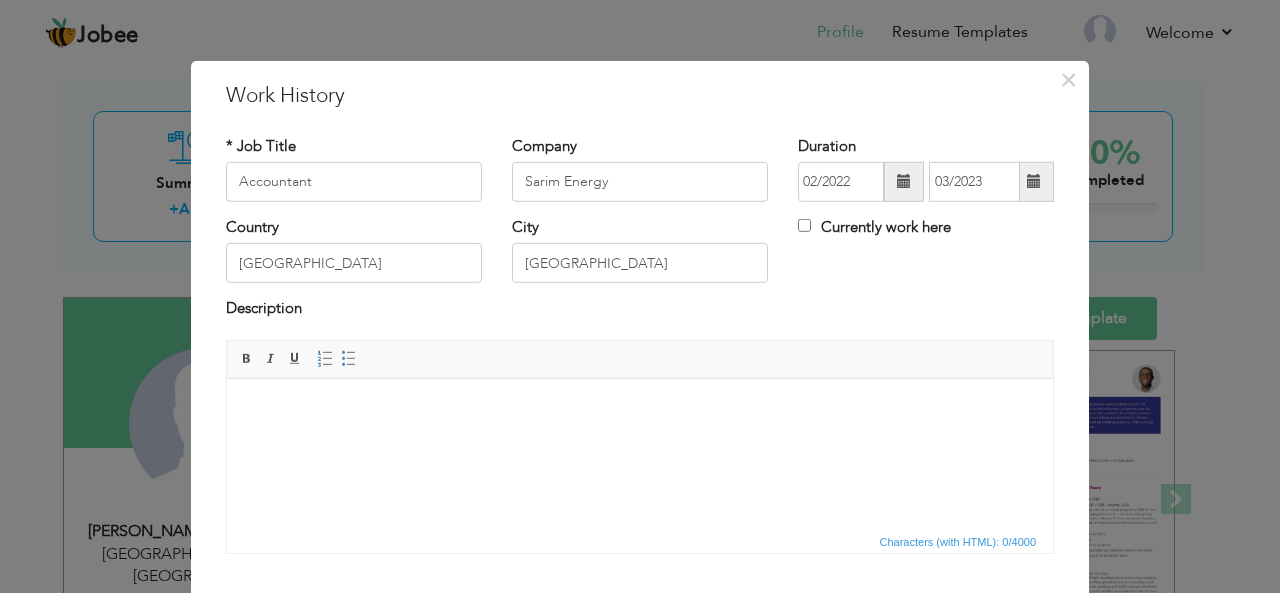 click at bounding box center (640, 408) 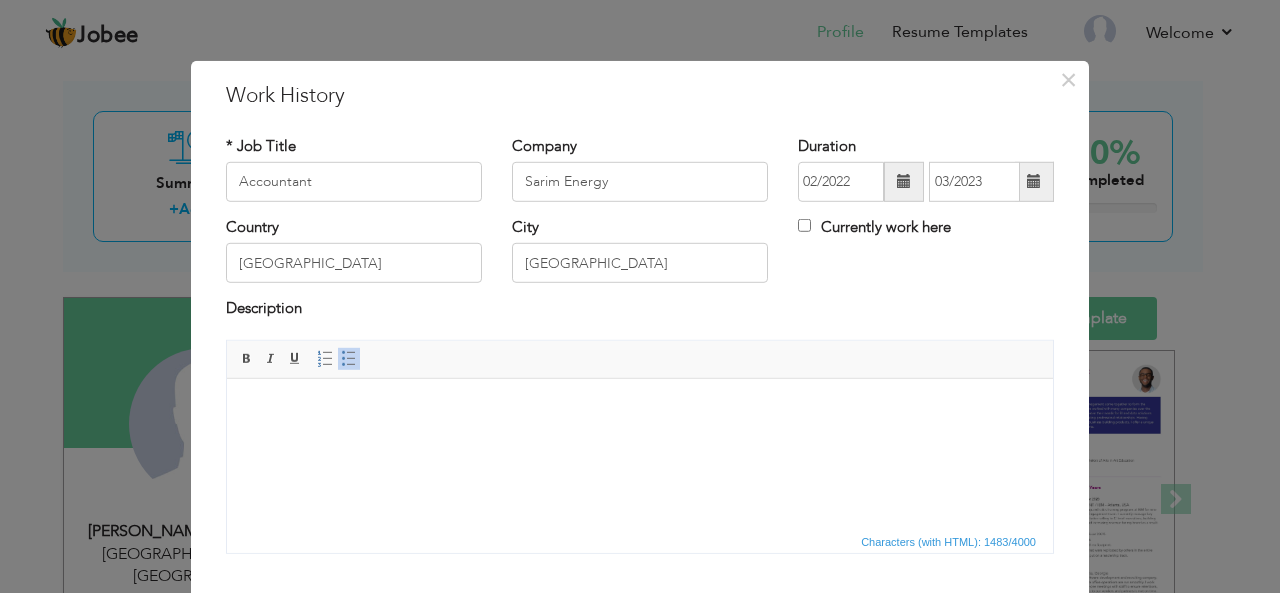 scroll, scrollTop: 482, scrollLeft: 0, axis: vertical 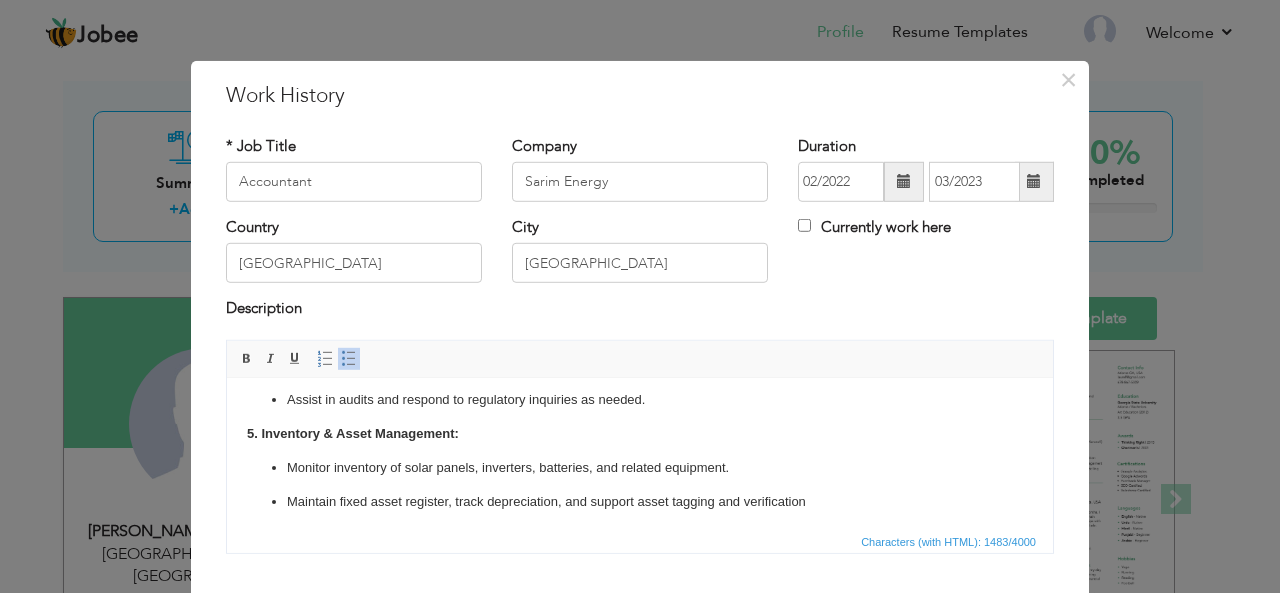 click on "company policy. Record journal entries, process invoices, and reconcile bank statements. Monitor accounts payable and receivable related to solar projects and operations. 2. Project Accounting: Track expenses and revenues for individual solar installations or EPC (Engineering, Procurement, Construction) projects. Work with project managers to ensure accurate cost allocation and budget control. Assist in preparing job costing reports and financial projections for solar projects. 3. Financial Reporting & Analysis: Prepare monthly and quarterly financial statements and reports. Assist in preparing budgets and forecasts for solar operations and projects. Analyze variances and suggest cost-saving measures. 4. Taxation & Compliance: Ensure compliance with local tax laws and renewable energy-specific tax incentives. Support preparation of GST, TDS, and income tax filings. Assist in audits and respond to regulatory inquiries as needed. 5. Inventory & Asset Management:" at bounding box center (640, 213) 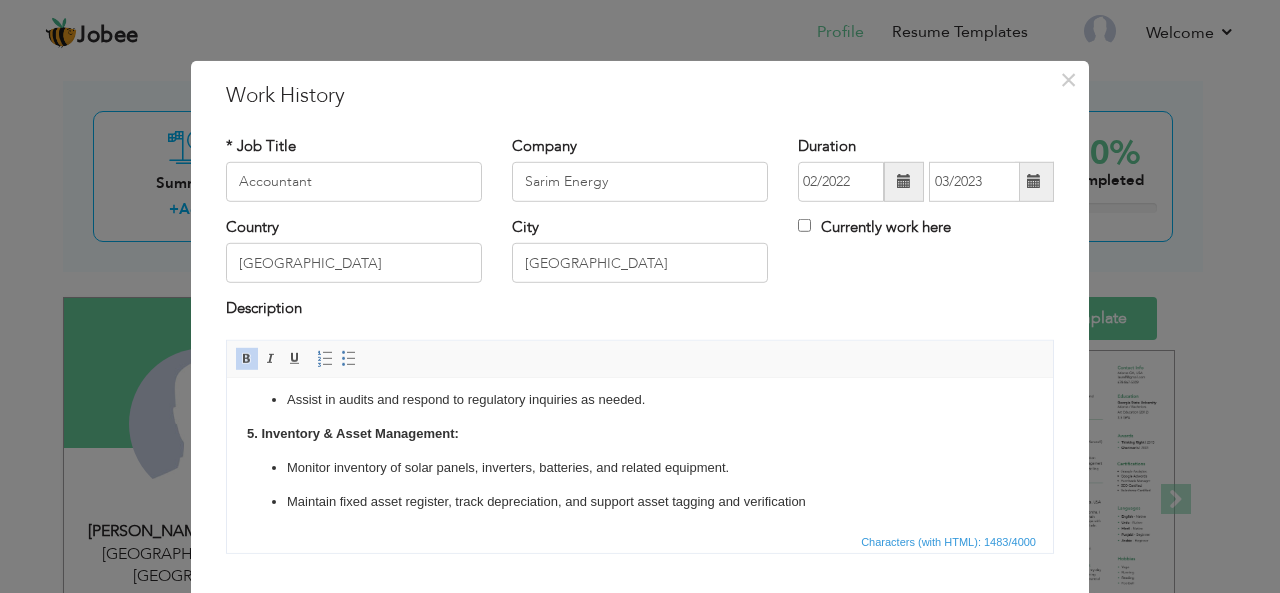 type 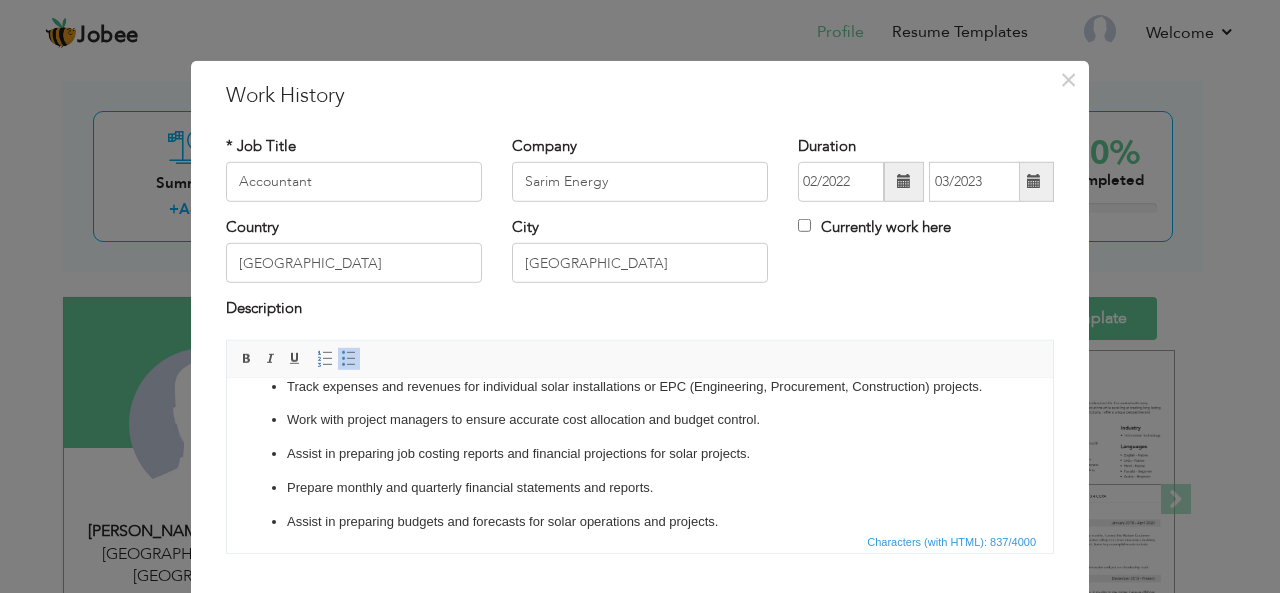 scroll, scrollTop: 22, scrollLeft: 0, axis: vertical 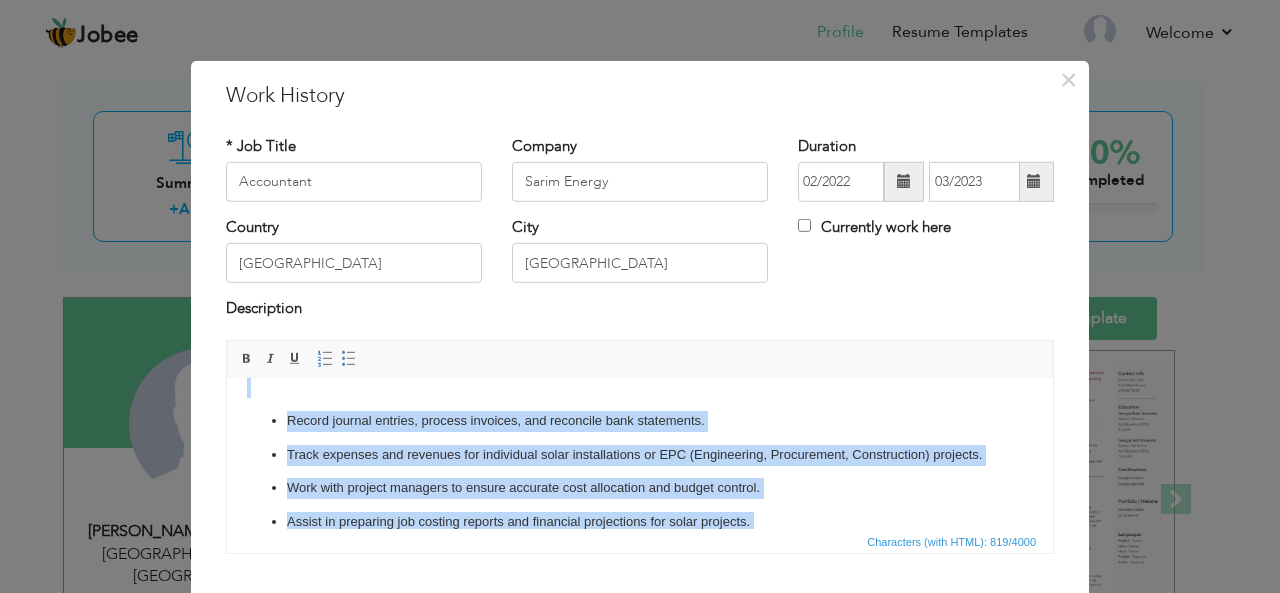 click on "Paragraph   Insert/Remove Numbered List   Insert/Remove Bulleted List" at bounding box center (340, 361) 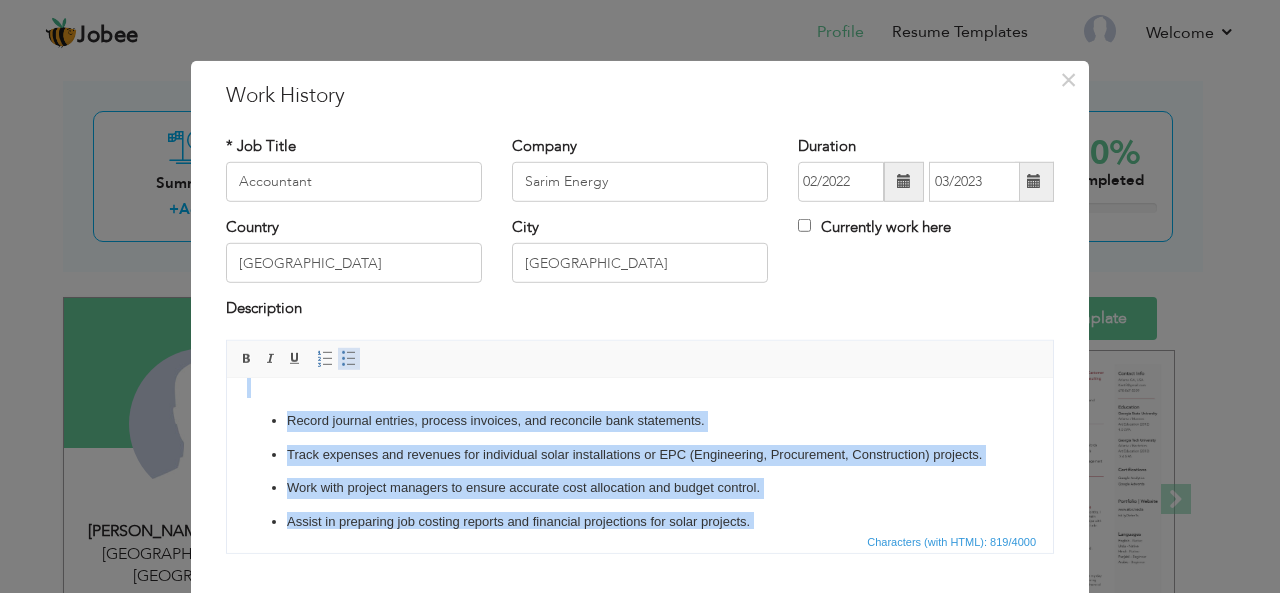 click at bounding box center [349, 359] 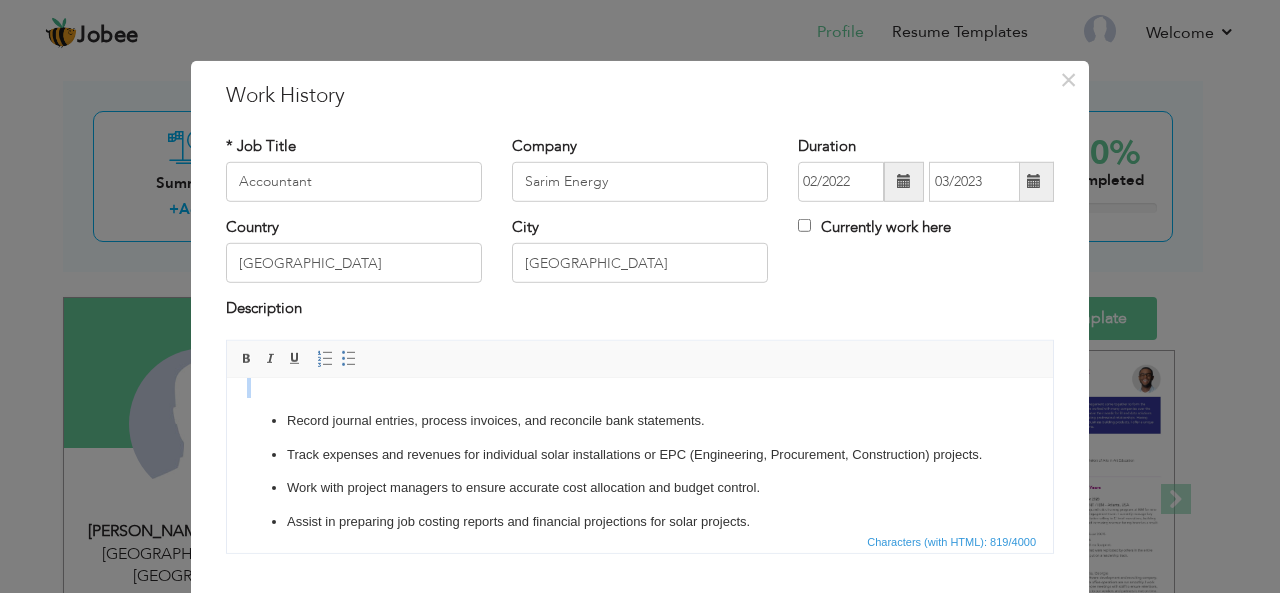 click on "Record journal entries, process invoices, and reconcile bank statements. Track expenses and revenues for individual solar installations or EPC (Engineering, Procurement, Construction) projects. Work with project managers to ensure accurate cost allocation and budget control. Assist in preparing job costing reports and financial projections for solar projects. Prepare monthly and quarterly financial statements and reports. Assist in preparing budgets and forecasts for solar operations and projects. Monitor inventory of solar panels, inverters, batteries, and related equipment. Maintain fixed asset register, track depreciation, and support asset tagging and verification" at bounding box center [640, 521] 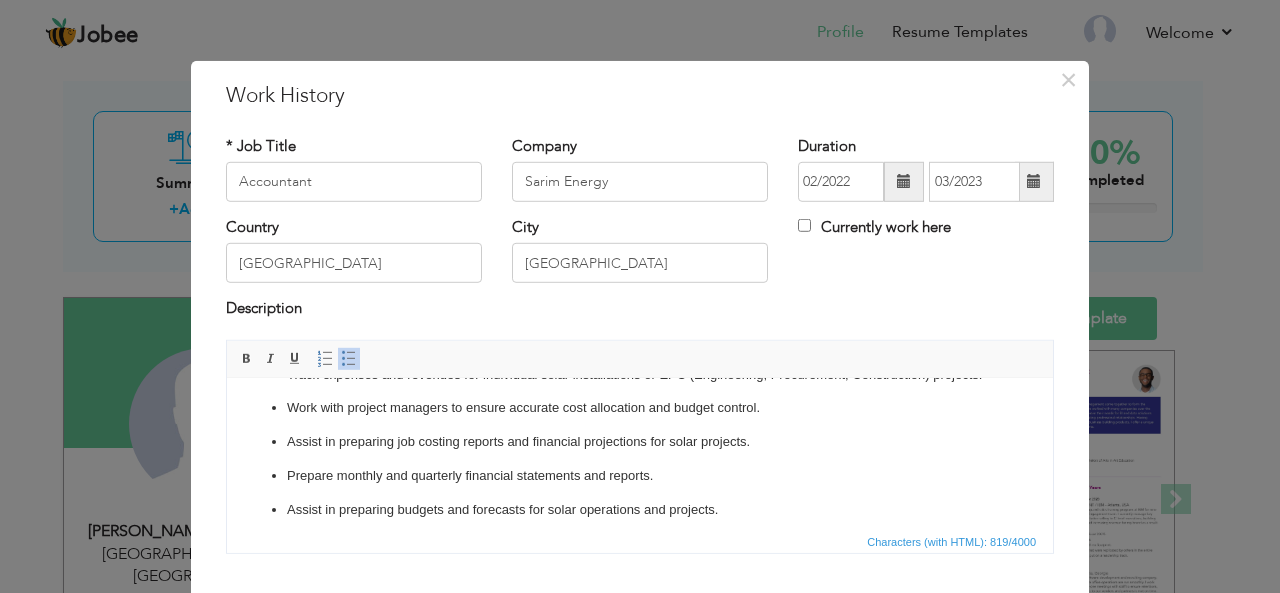 scroll, scrollTop: 102, scrollLeft: 0, axis: vertical 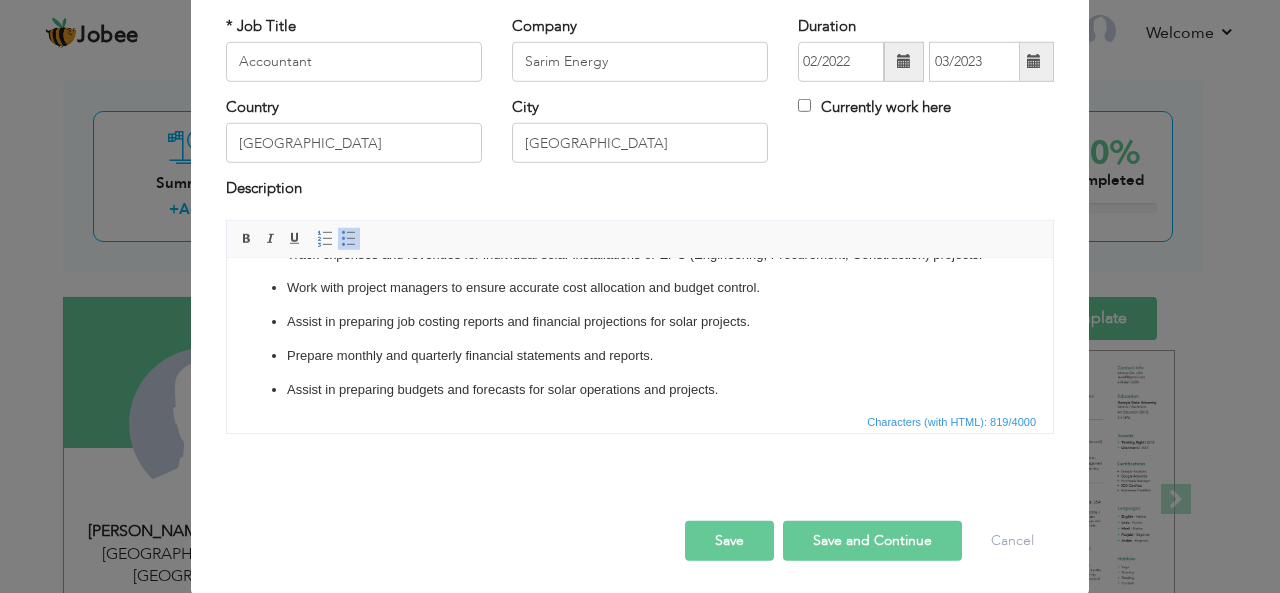 click on "Save" at bounding box center [729, 541] 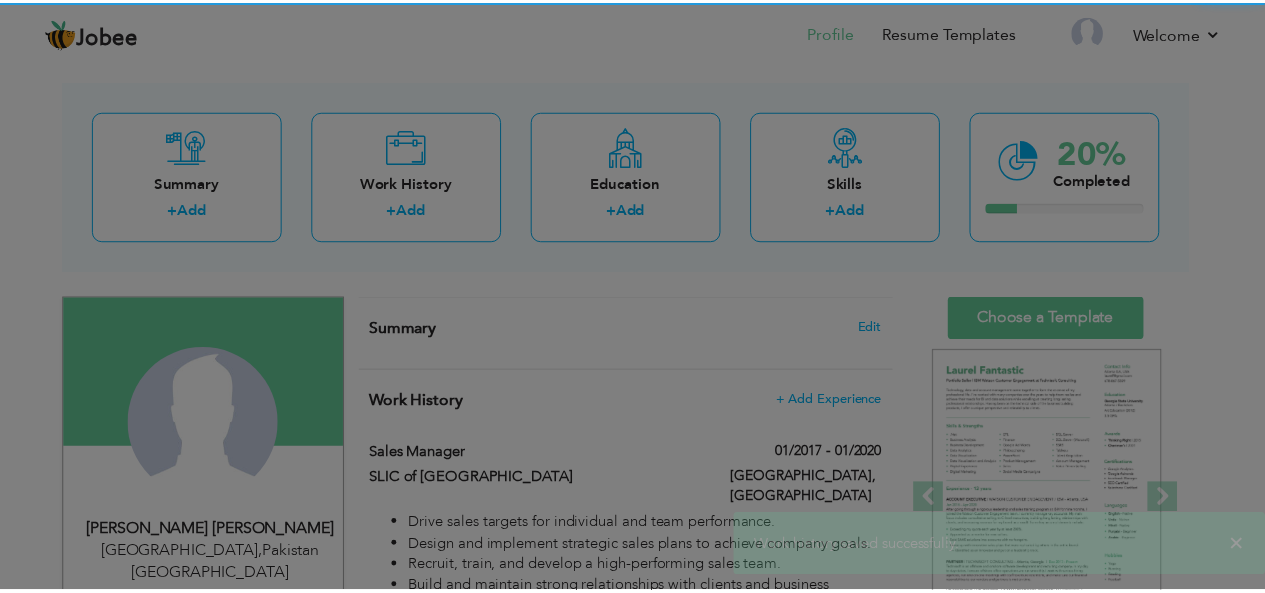 scroll, scrollTop: 0, scrollLeft: 0, axis: both 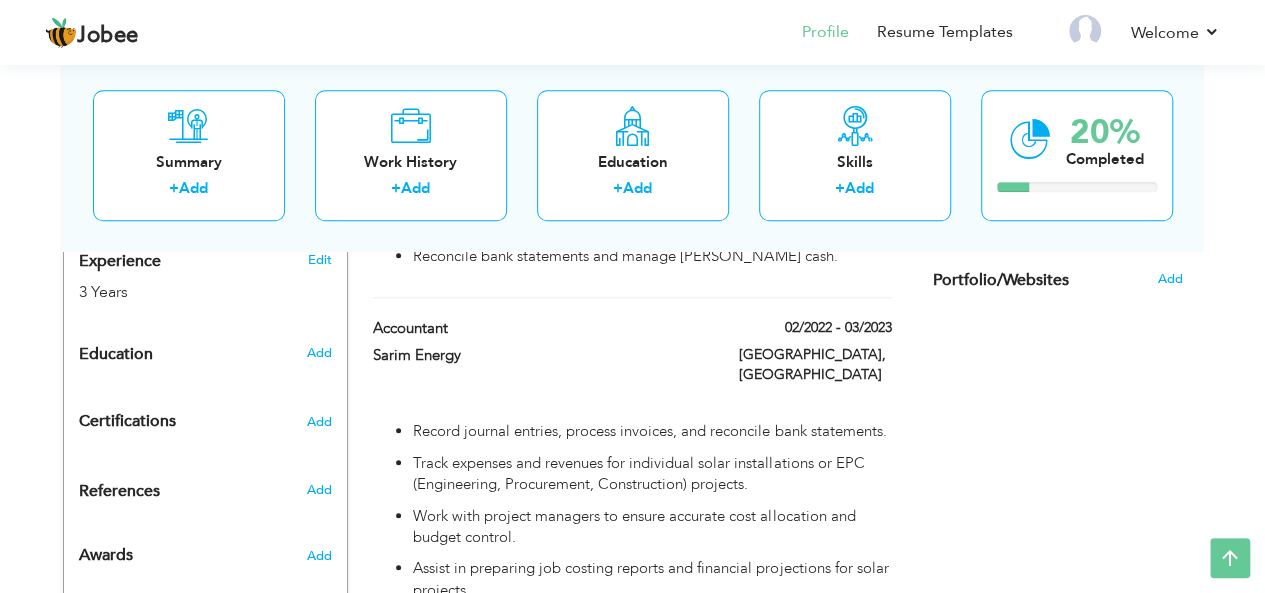 click on "Work with project managers to ensure accurate cost allocation and budget control." at bounding box center [652, 527] 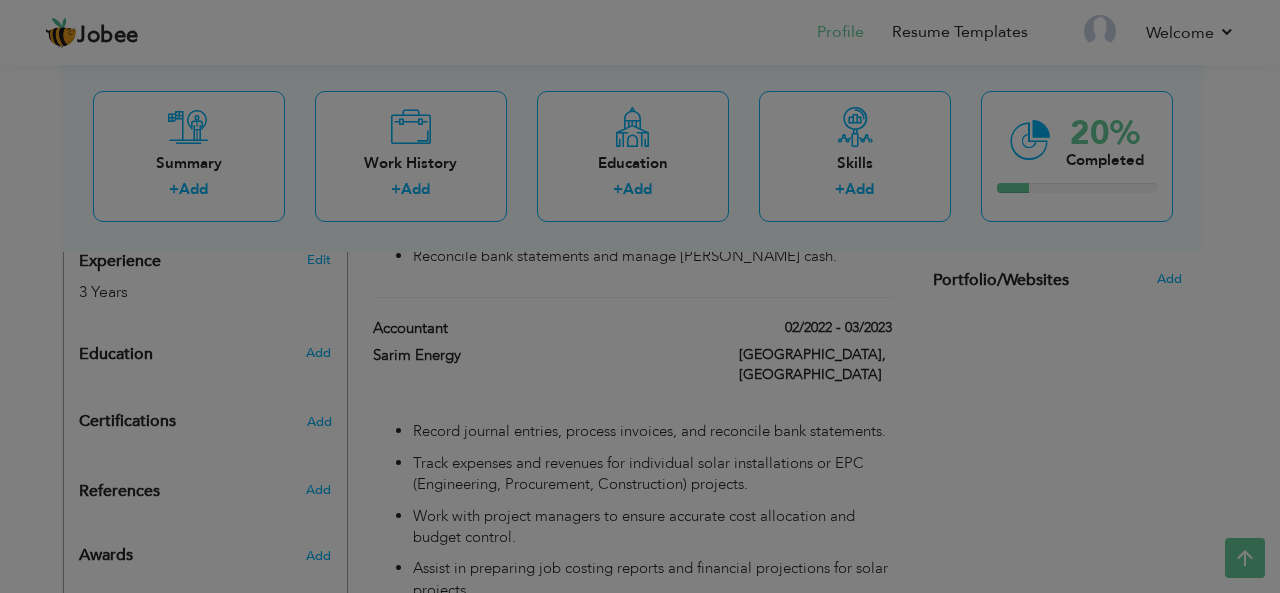 scroll, scrollTop: 0, scrollLeft: 0, axis: both 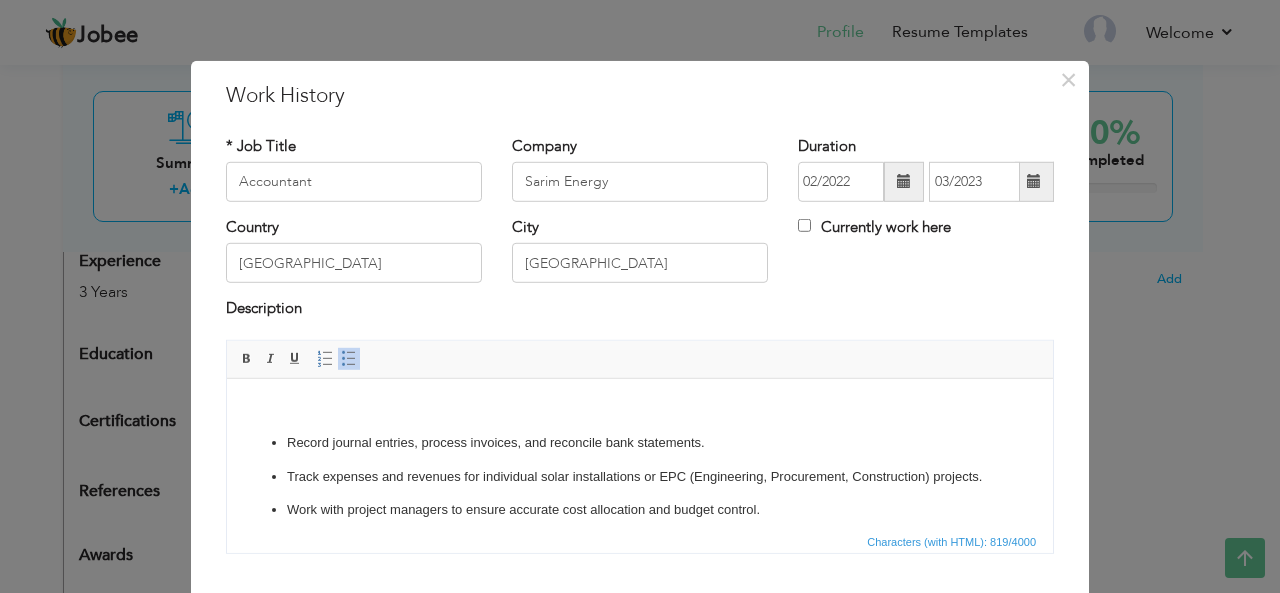click on "Record journal entries, process invoices, and reconcile bank statements. Track expenses and revenues for individual solar installations or EPC (Engineering, Procurement, Construction) projects. Work with project managers to ensure accurate cost allocation and budget control. Assist in preparing job costing reports and financial projections for solar projects. Prepare monthly and quarterly financial statements and reports. Assist in preparing budgets and forecasts for solar operations and projects. Monitor inventory of solar panels, inverters, batteries, and related equipment. Maintain fixed asset register, track depreciation, and support asset tagging and verification" at bounding box center (640, 560) 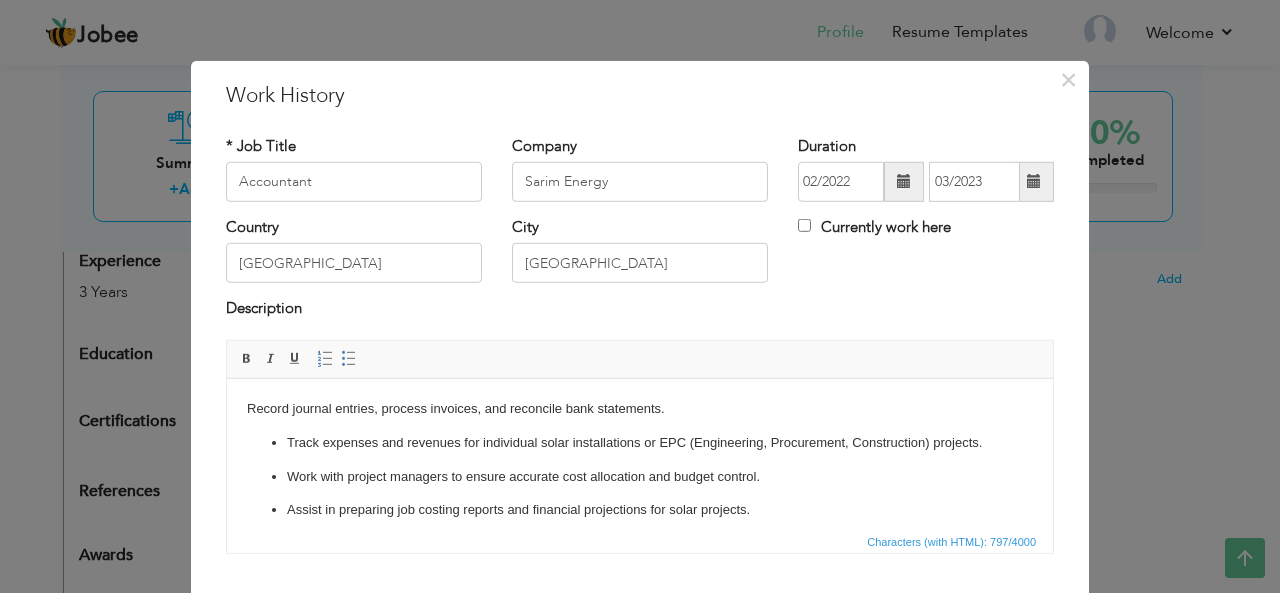 click on "Track expenses and revenues for individual solar installations or EPC (Engineering, Procurement, Construction) projects. Work with project managers to ensure accurate cost allocation and budget control. Assist in preparing job costing reports and financial projections for solar projects. Prepare monthly and quarterly financial statements and reports. Assist in preparing budgets and forecasts for solar operations and projects. Monitor inventory of solar panels, inverters, batteries, and related equipment. Maintain fixed asset register, track depreciation, and support asset tagging and verification" at bounding box center (640, 544) 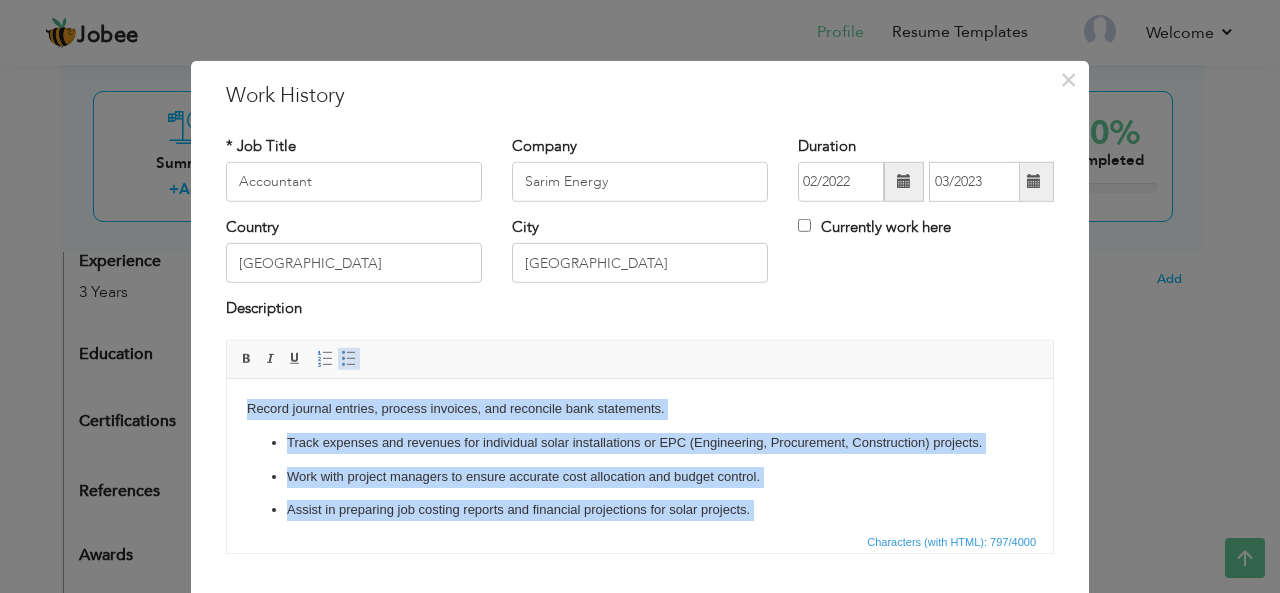 click at bounding box center (349, 359) 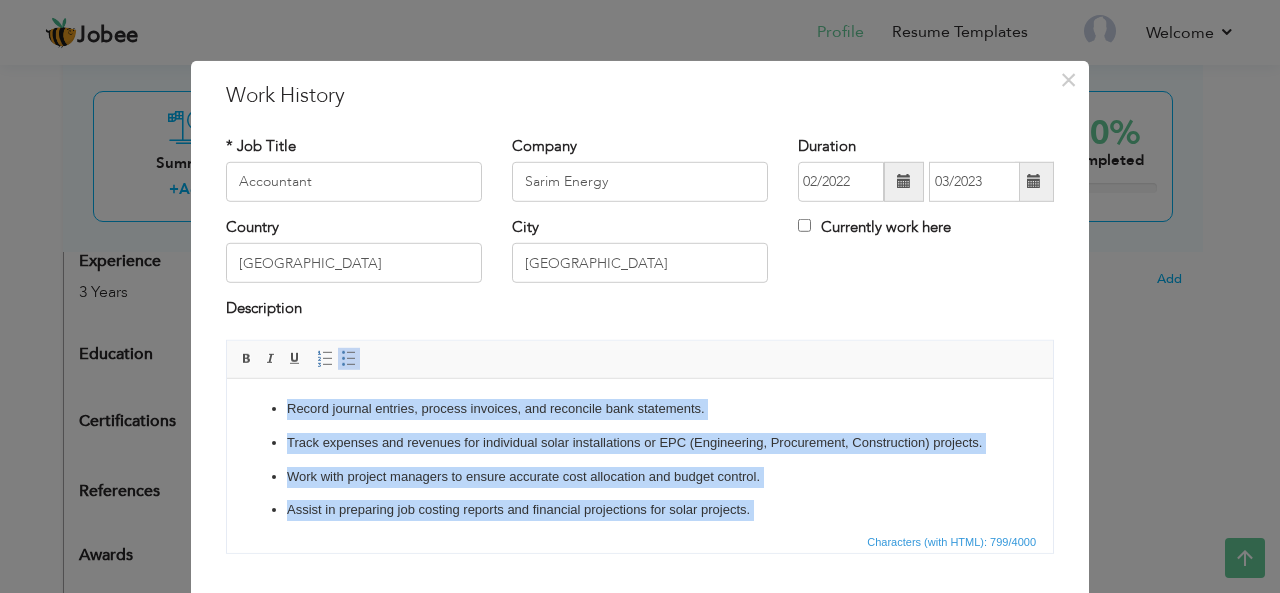 click on "Record journal entries, process invoices, and reconcile bank statements. Track expenses and revenues for individual solar installations or EPC (Engineering, Procurement, Construction) projects. Work with project managers to ensure accurate cost allocation and budget control. Assist in preparing job costing reports and financial projections for solar projects. Prepare monthly and quarterly financial statements and reports. Assist in preparing budgets and forecasts for solar operations and projects. Monitor inventory of solar panels, inverters, batteries, and related equipment. Maintain fixed asset register, track depreciation, and support asset tagging and verification" at bounding box center (640, 526) 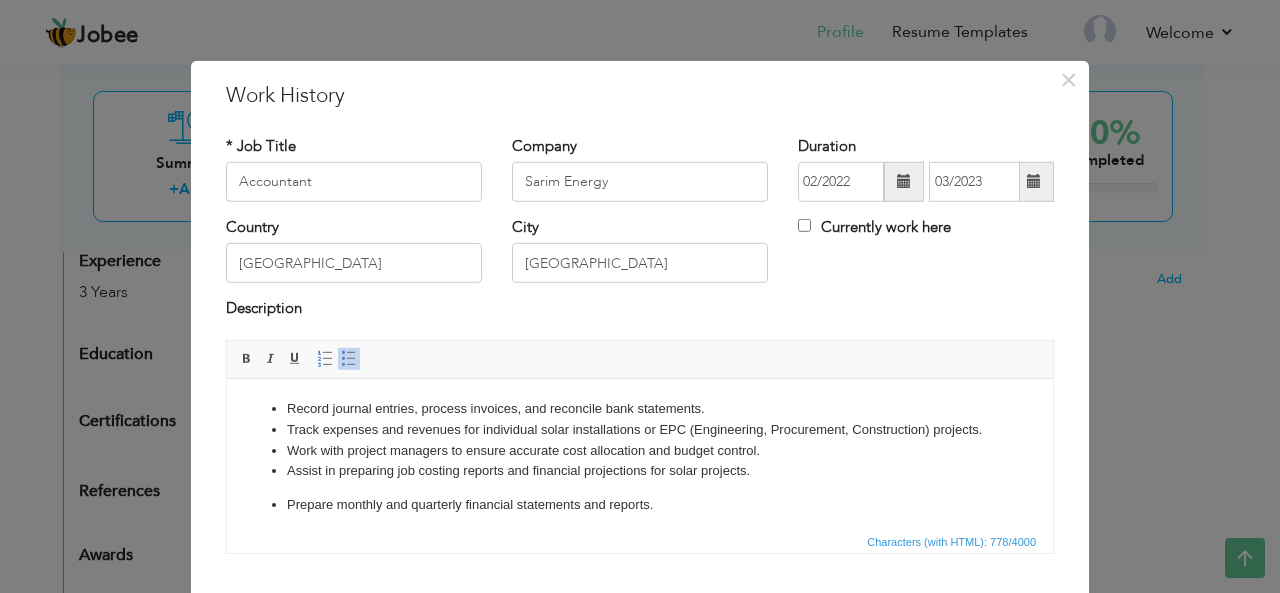 scroll, scrollTop: 4, scrollLeft: 0, axis: vertical 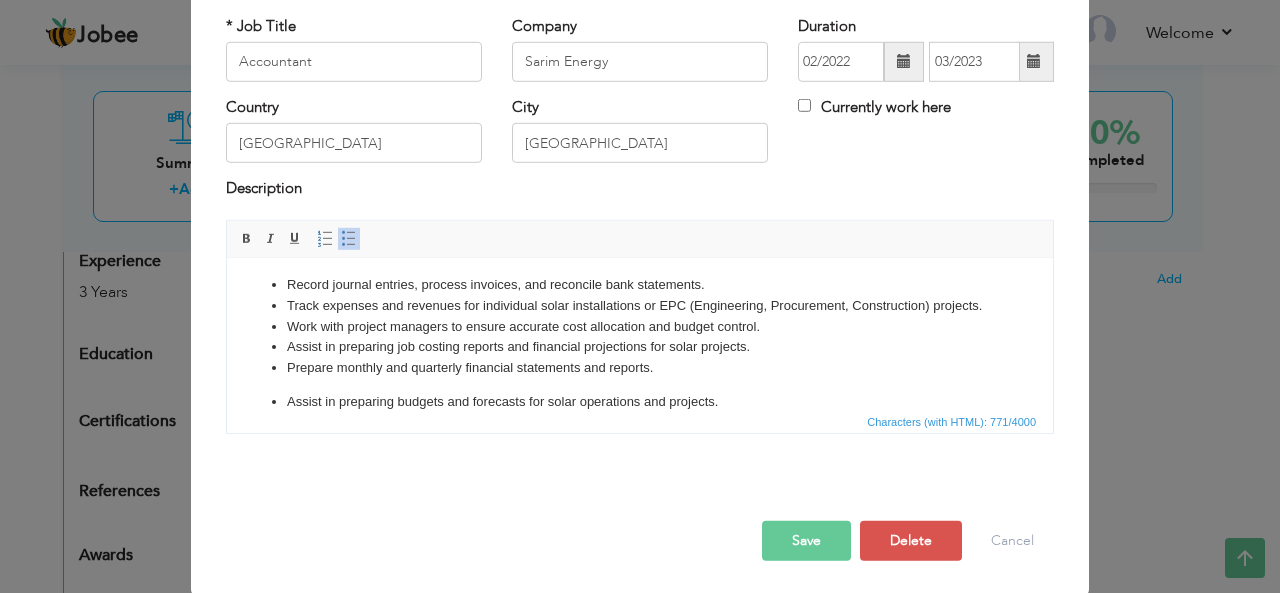 click on "Save" at bounding box center [806, 541] 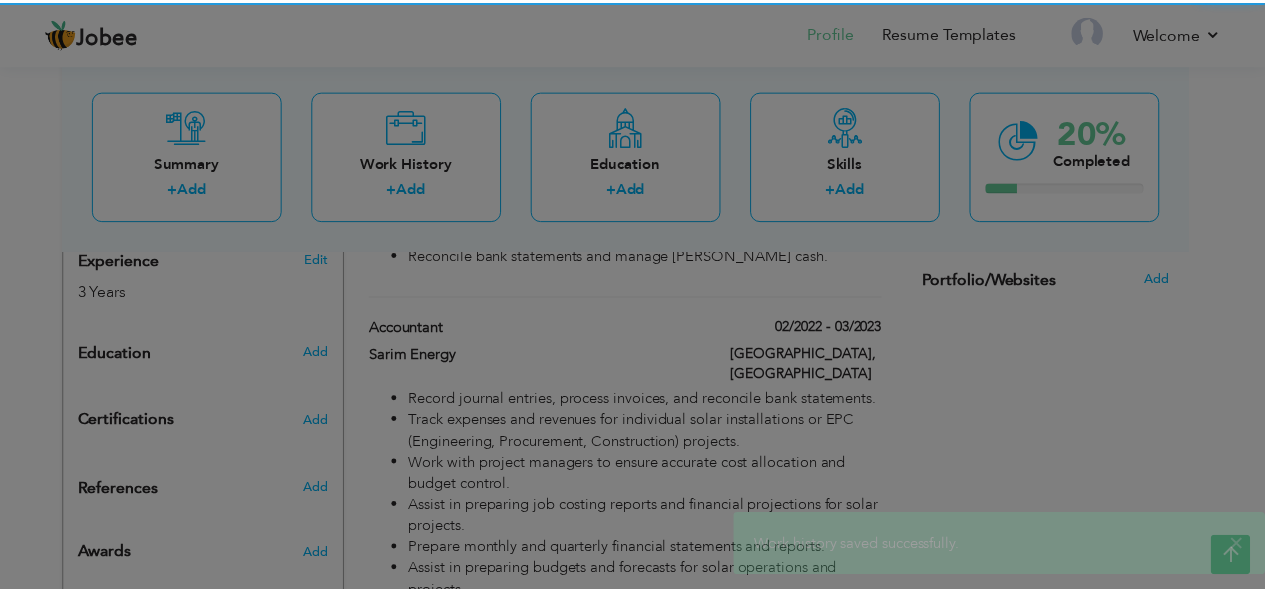 scroll, scrollTop: 0, scrollLeft: 0, axis: both 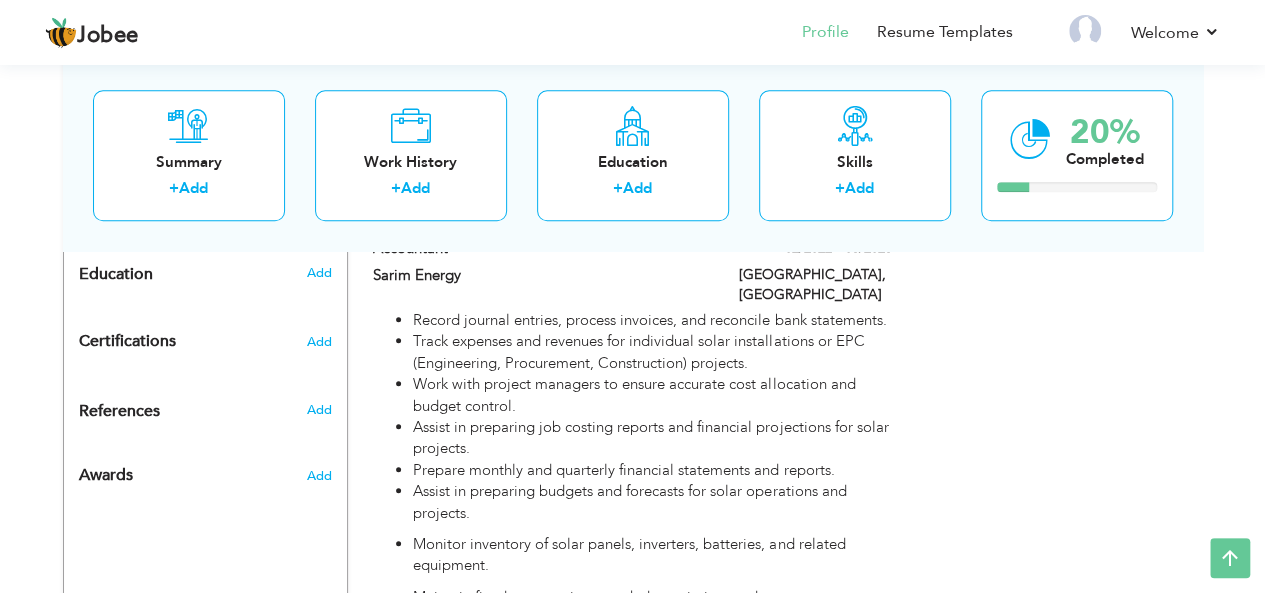 click on "Maintain fixed asset register, track depreciation, and support asset tagging and verification" at bounding box center [652, 608] 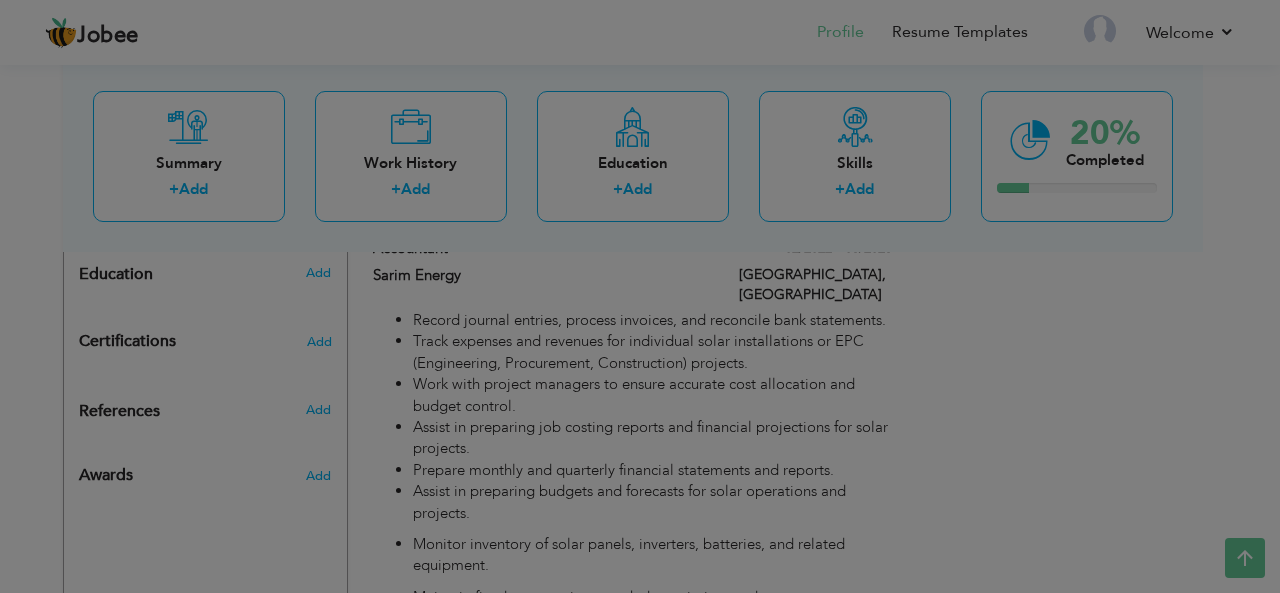scroll, scrollTop: 0, scrollLeft: 0, axis: both 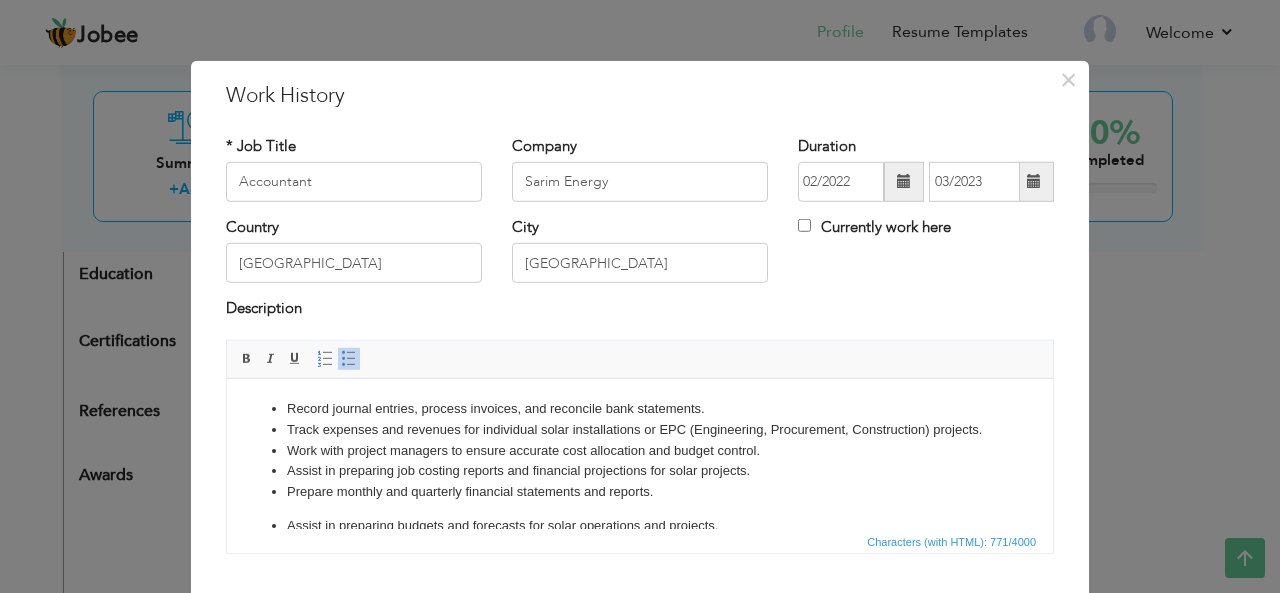 click on "Assist in preparing job costing reports and financial projections for solar projects." at bounding box center (640, 470) 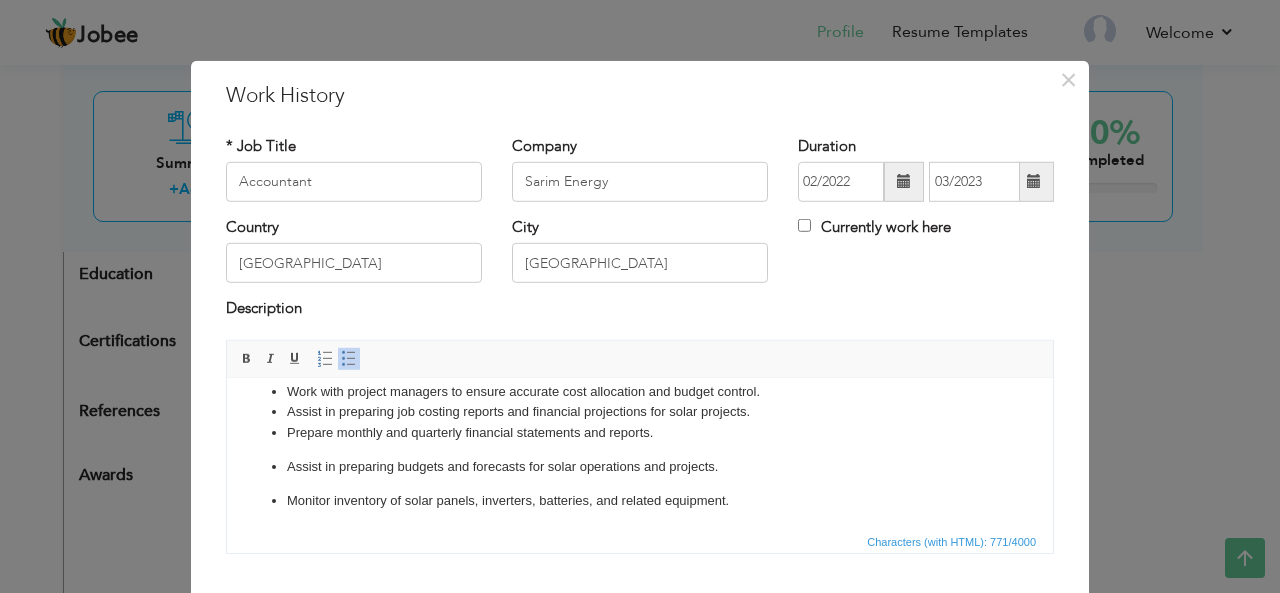 scroll, scrollTop: 92, scrollLeft: 0, axis: vertical 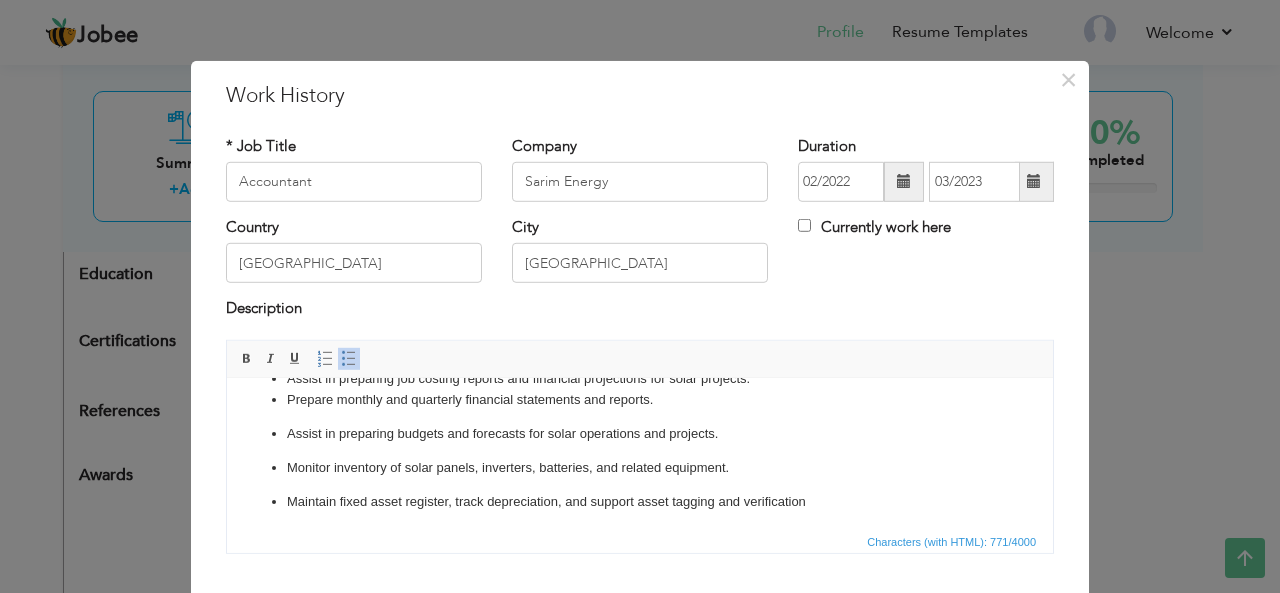 click on "Record journal entries, process invoices, and reconcile bank statements. Track expenses and revenues for individual solar installations or EPC (Engineering, Procurement, Construction) projects. Work with project managers to ensure accurate cost allocation and budget control. Assist in preparing job costing reports and financial projections for solar projects. Prepare monthly and quarterly financial statements and reports. Assist in preparing budgets and forecasts for solar operations and projects. Monitor inventory of solar panels, inverters, batteries, and related equipment. Maintain fixed asset register, track depreciation, and support asset tagging and verification" at bounding box center [640, 408] 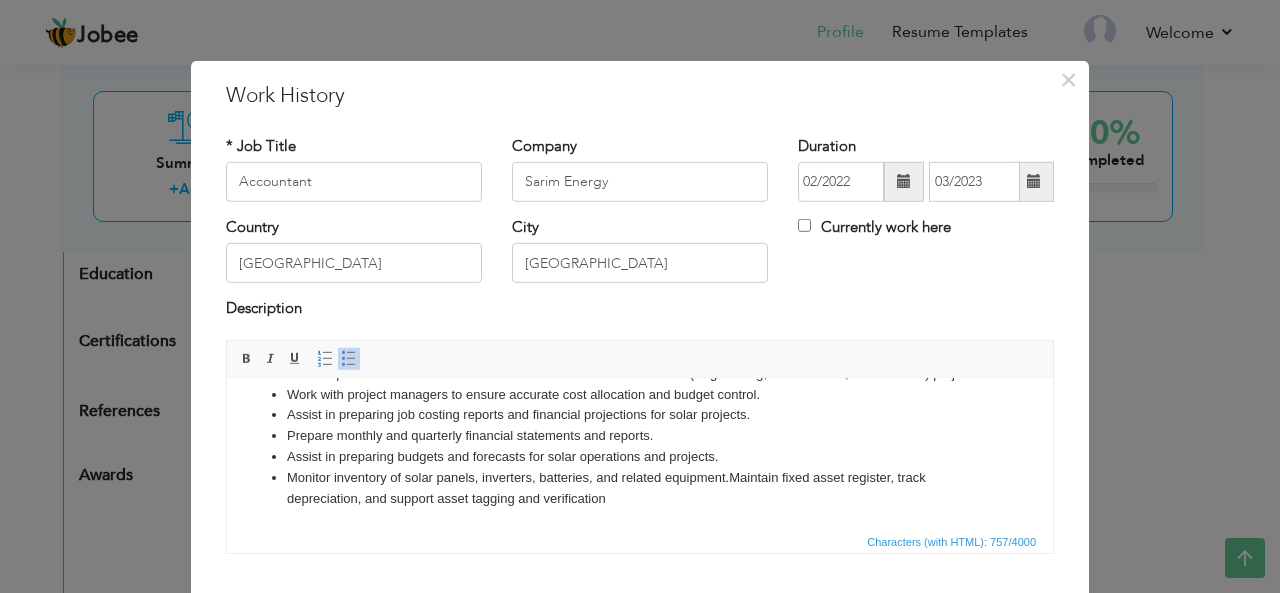 scroll, scrollTop: 77, scrollLeft: 0, axis: vertical 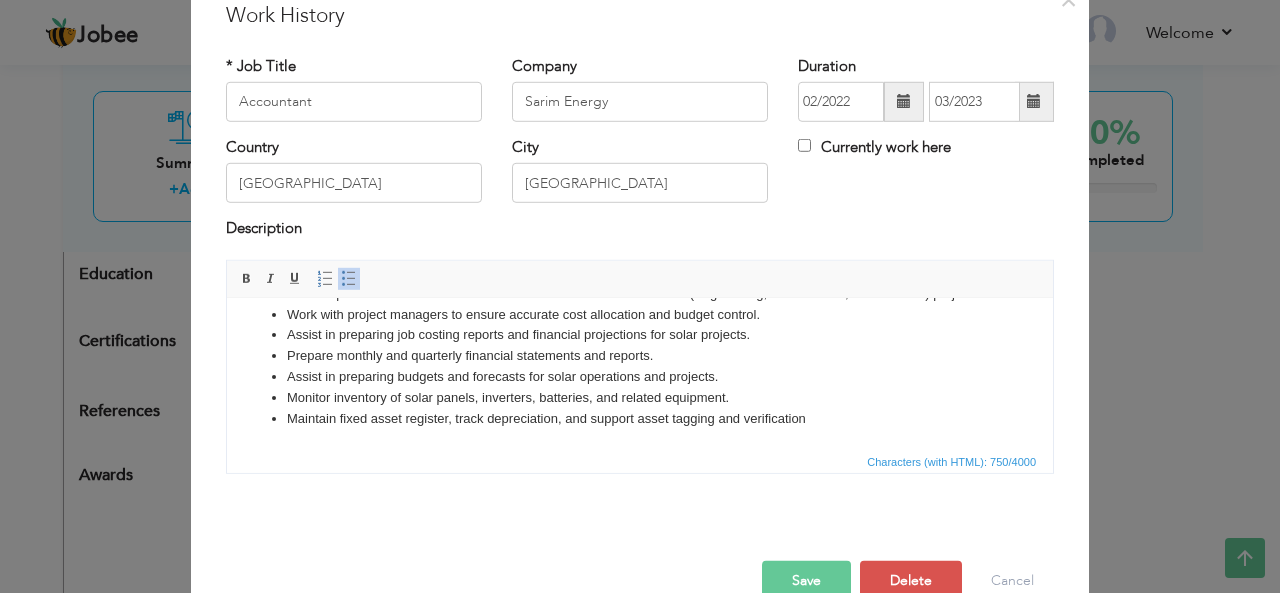 click on "Save" at bounding box center (806, 581) 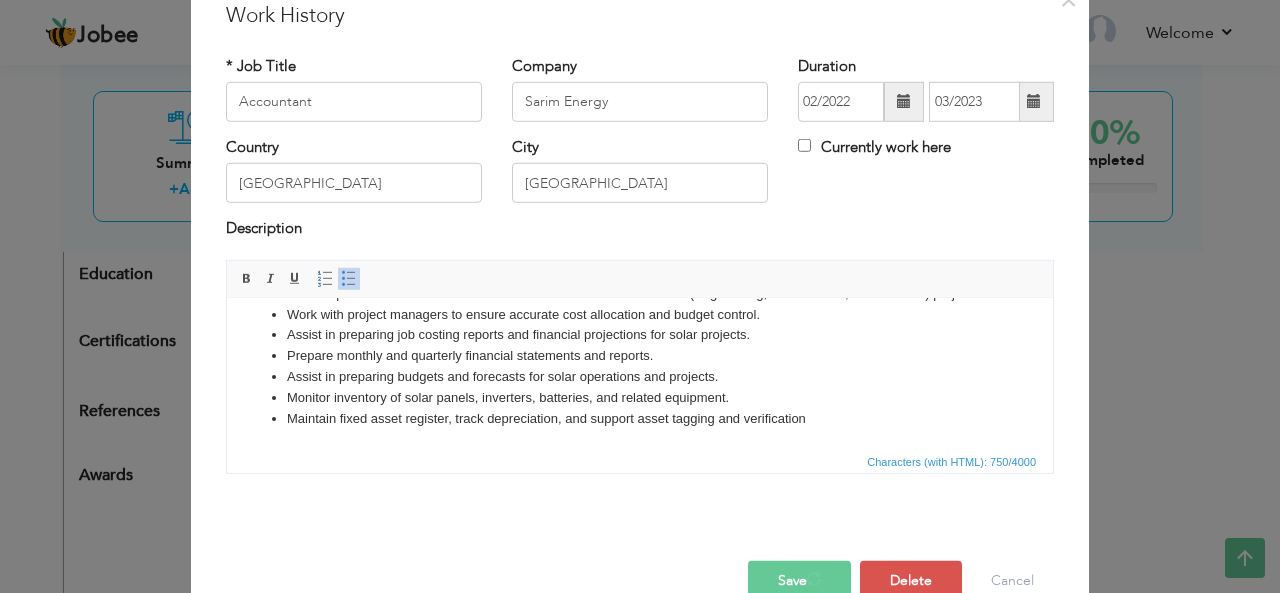 click at bounding box center [813, 578] 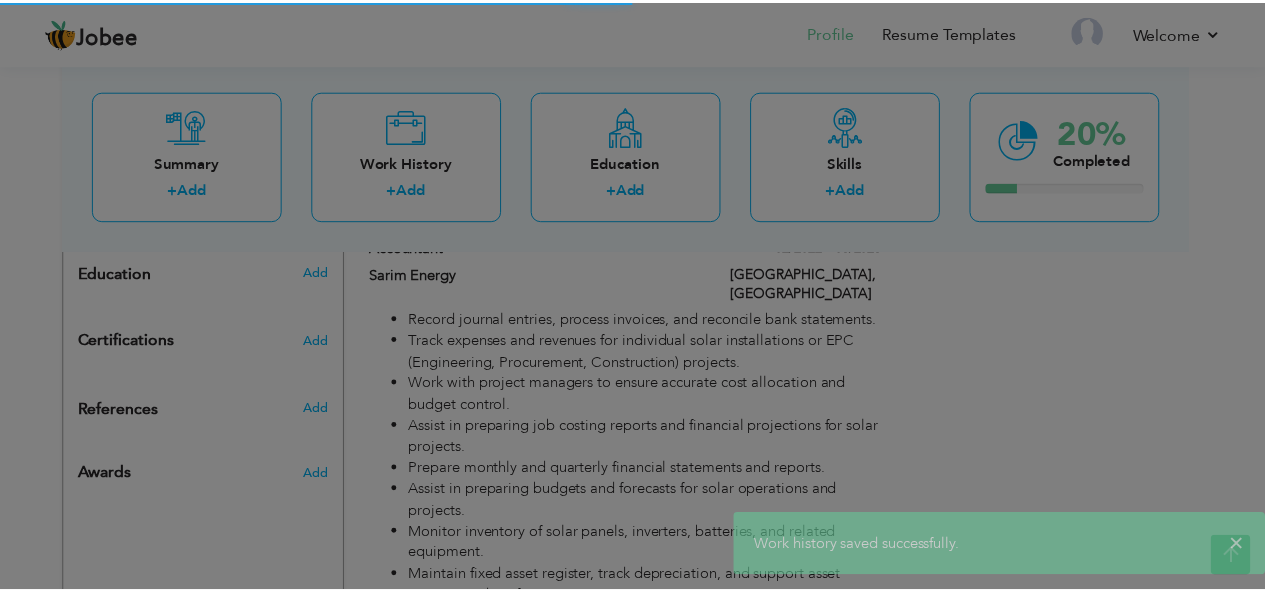scroll, scrollTop: 0, scrollLeft: 0, axis: both 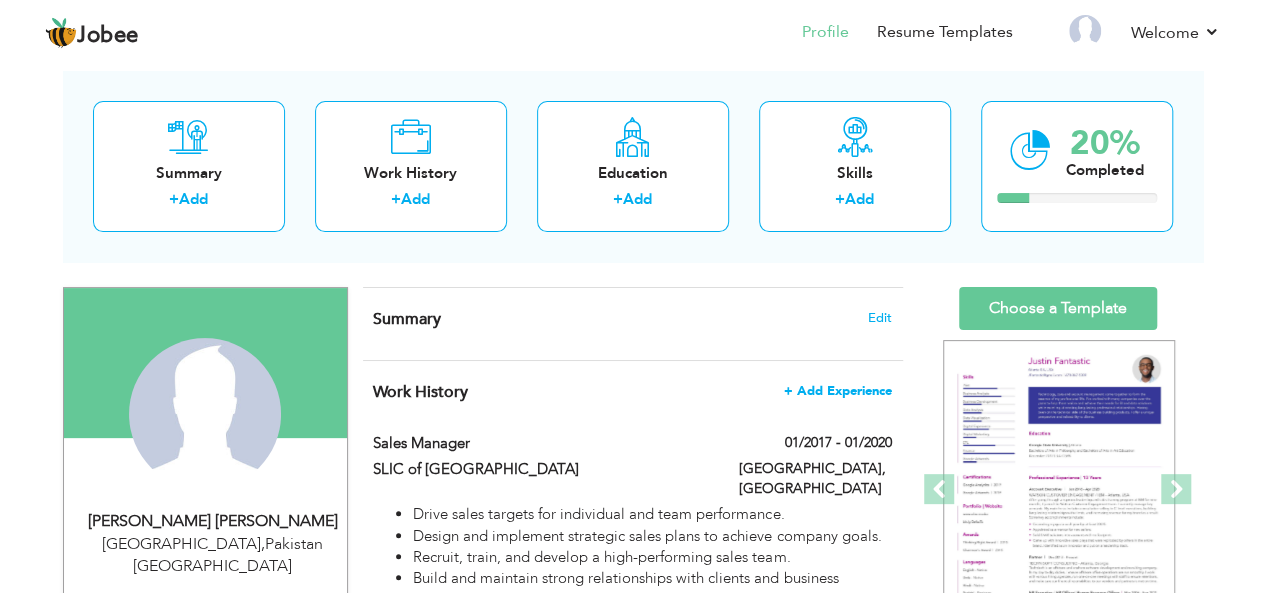 click on "+ Add Experience" at bounding box center [838, 391] 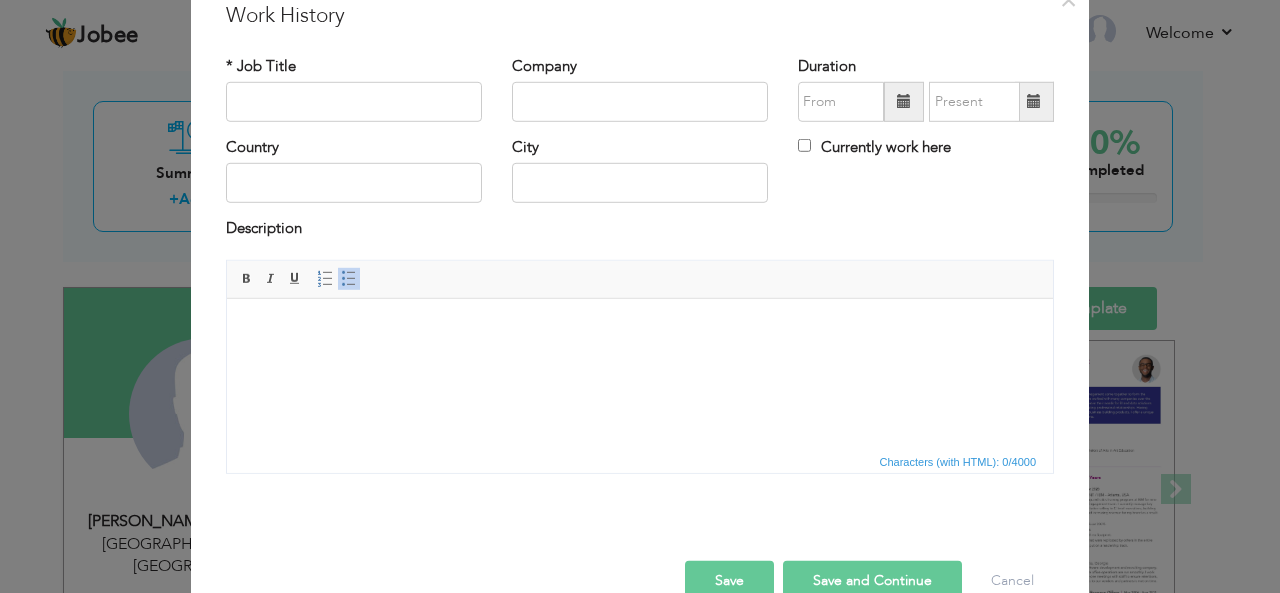 scroll, scrollTop: 0, scrollLeft: 0, axis: both 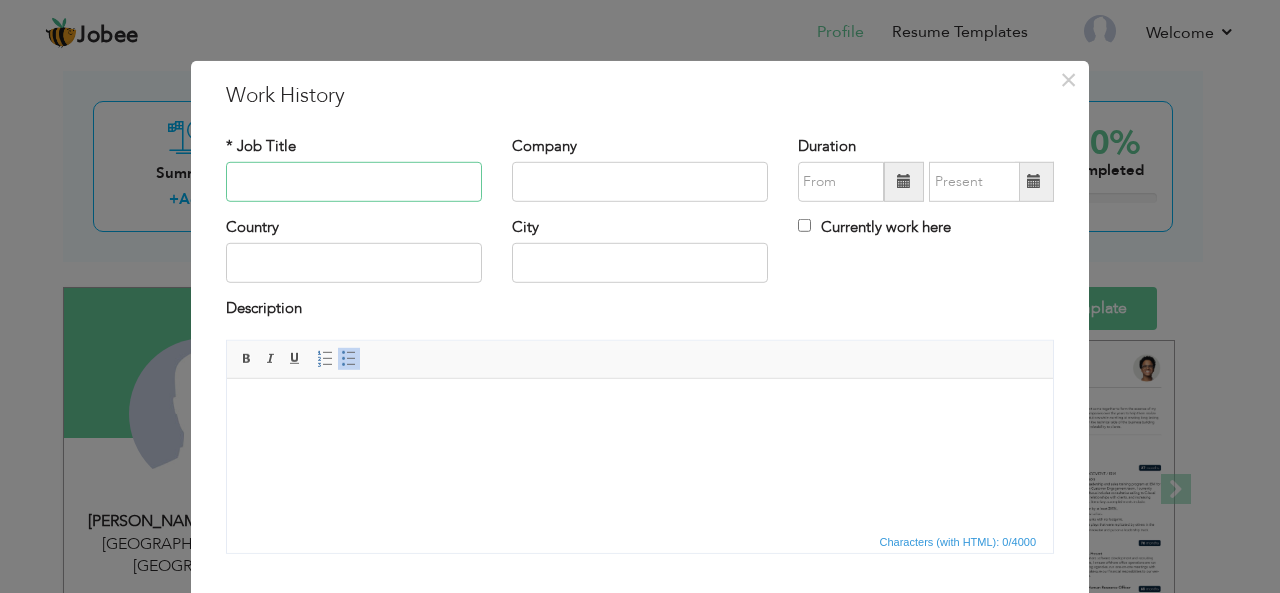 click at bounding box center [354, 182] 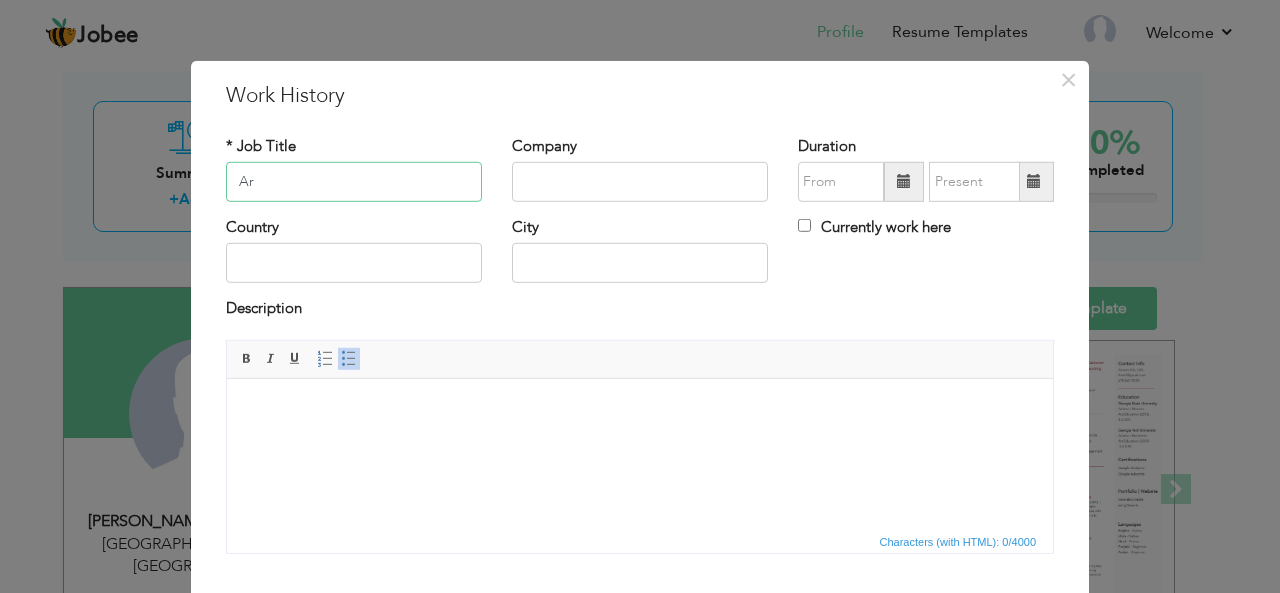 type on "A" 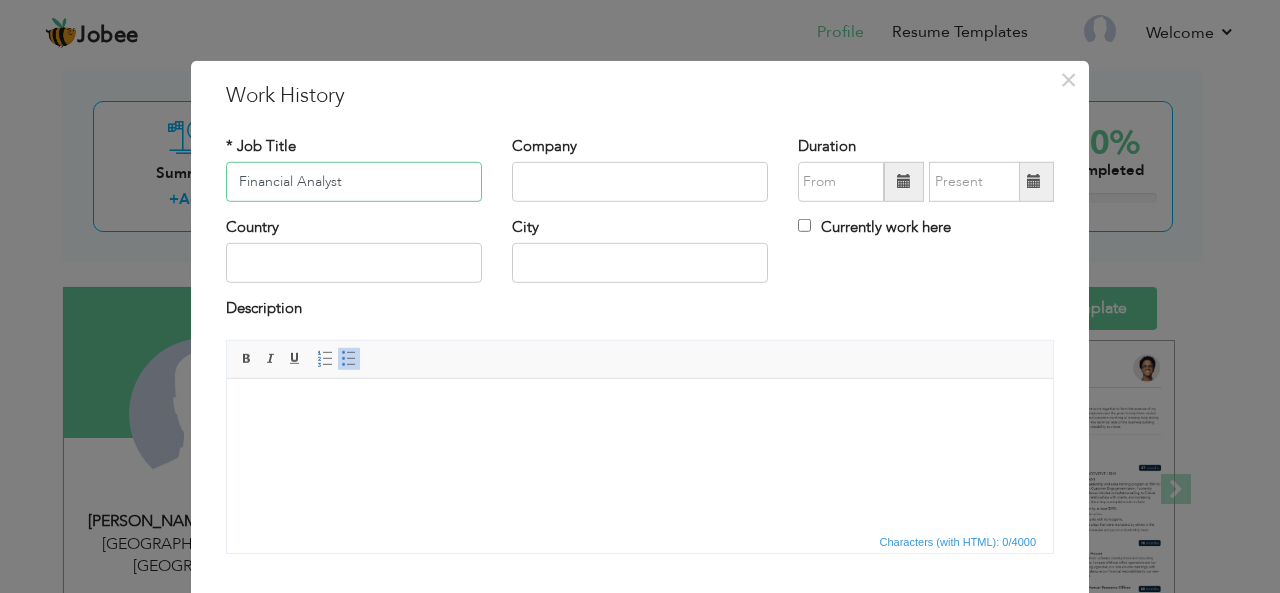 type on "Financial Analyst" 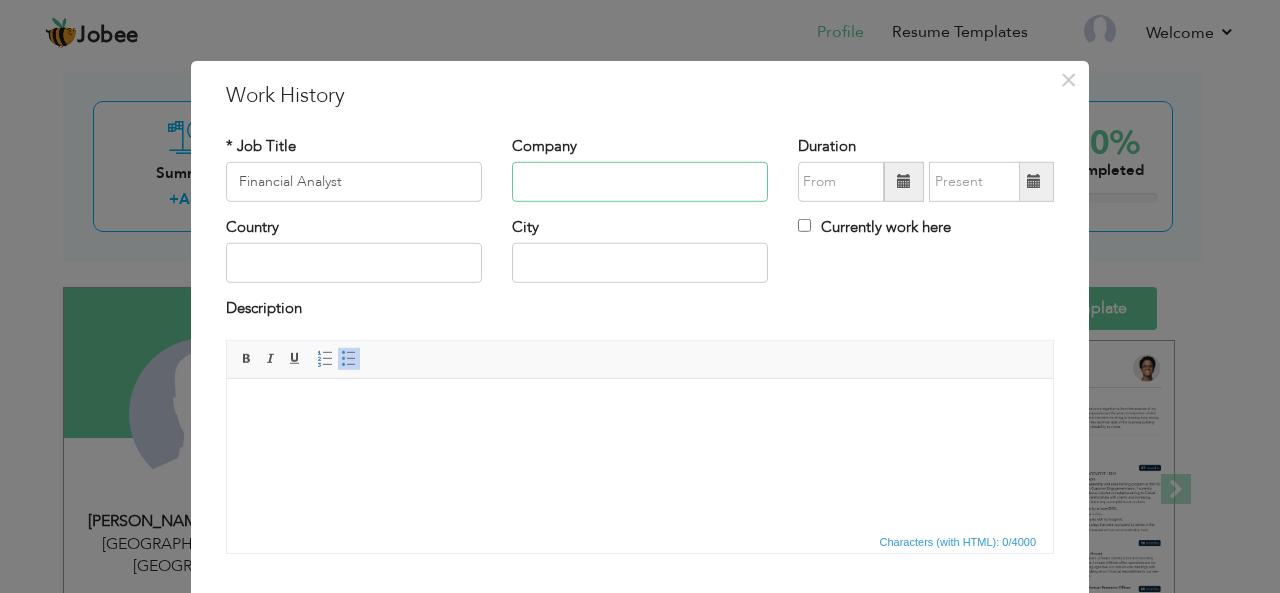 click at bounding box center [640, 182] 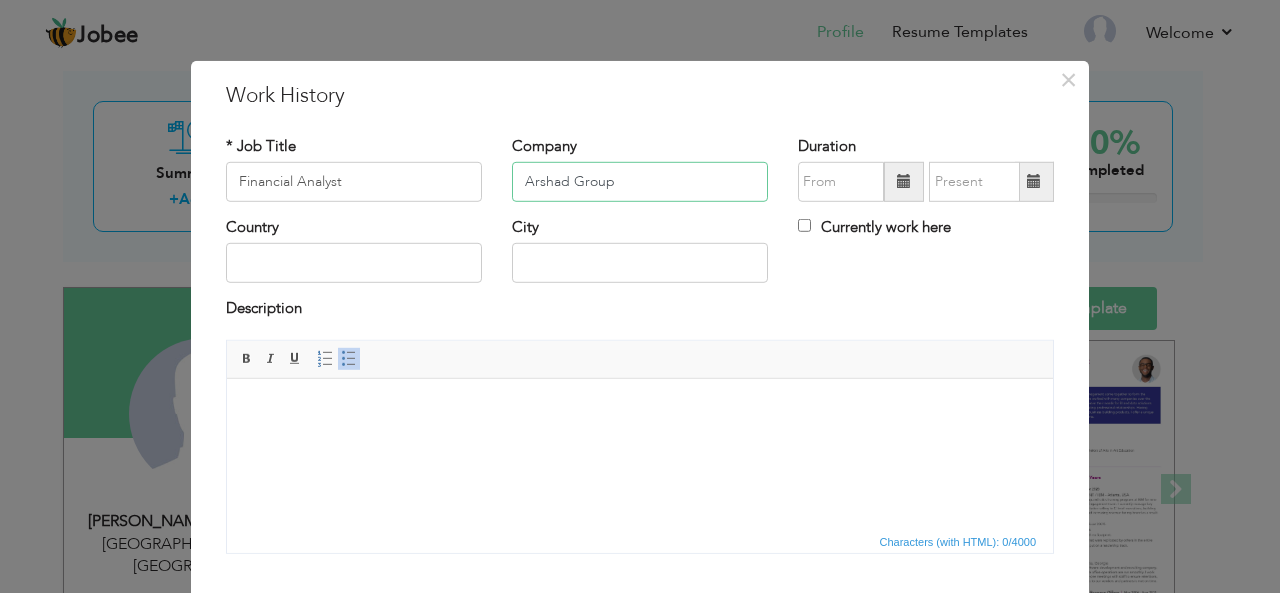 type on "Arshad Group" 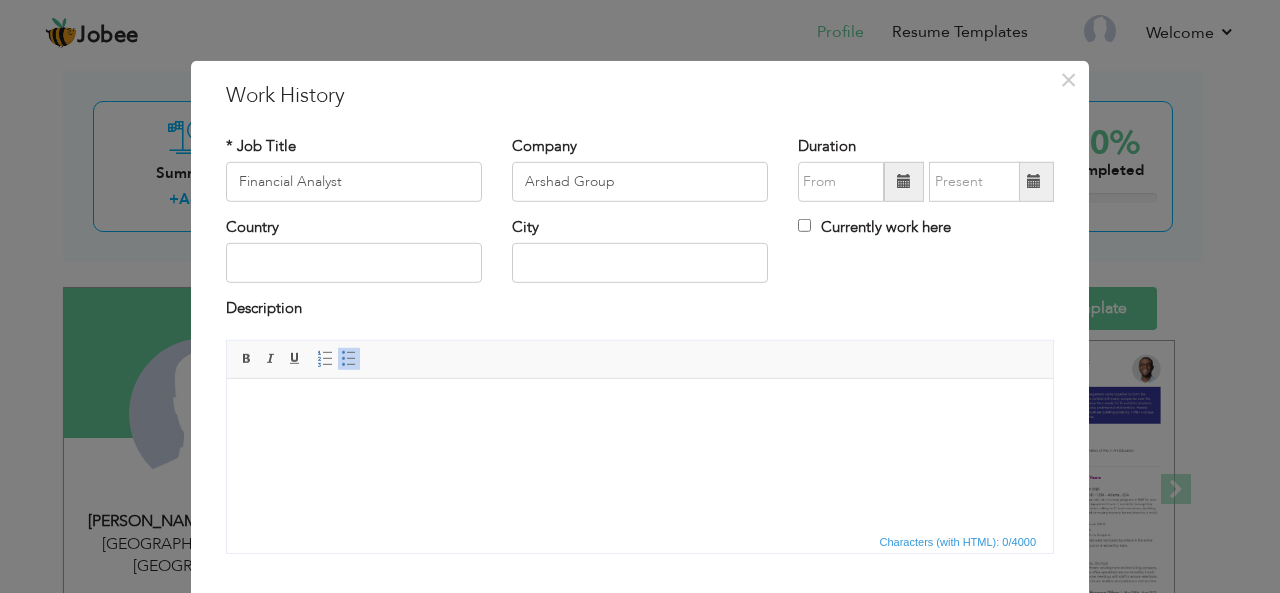 click at bounding box center (904, 182) 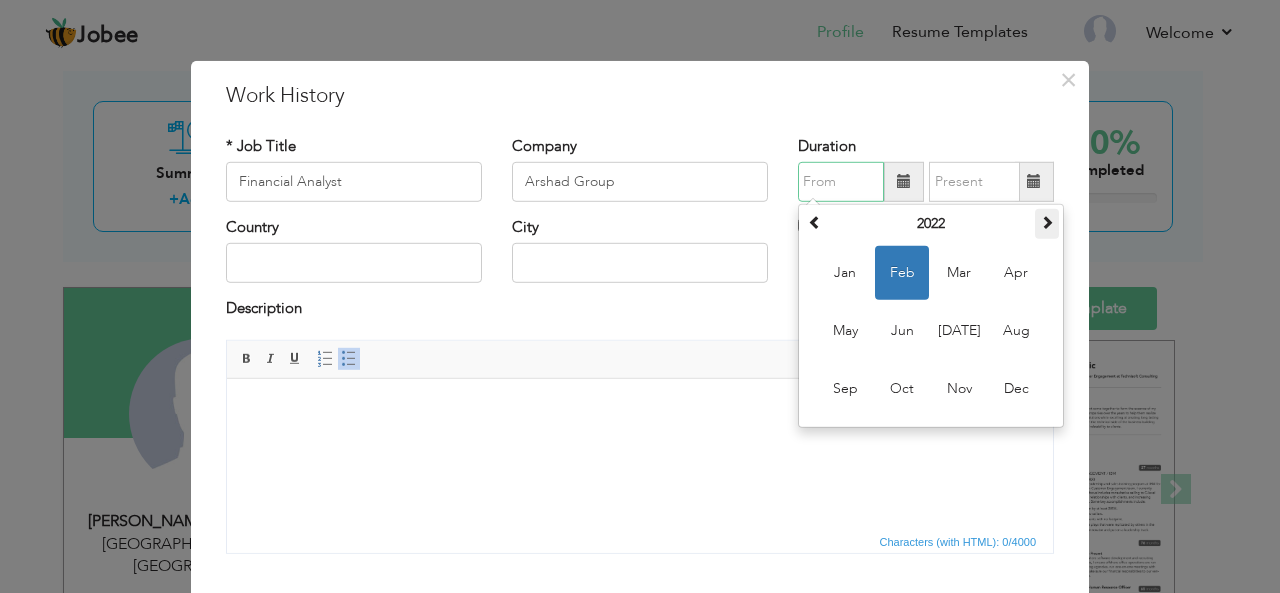 click at bounding box center (1047, 222) 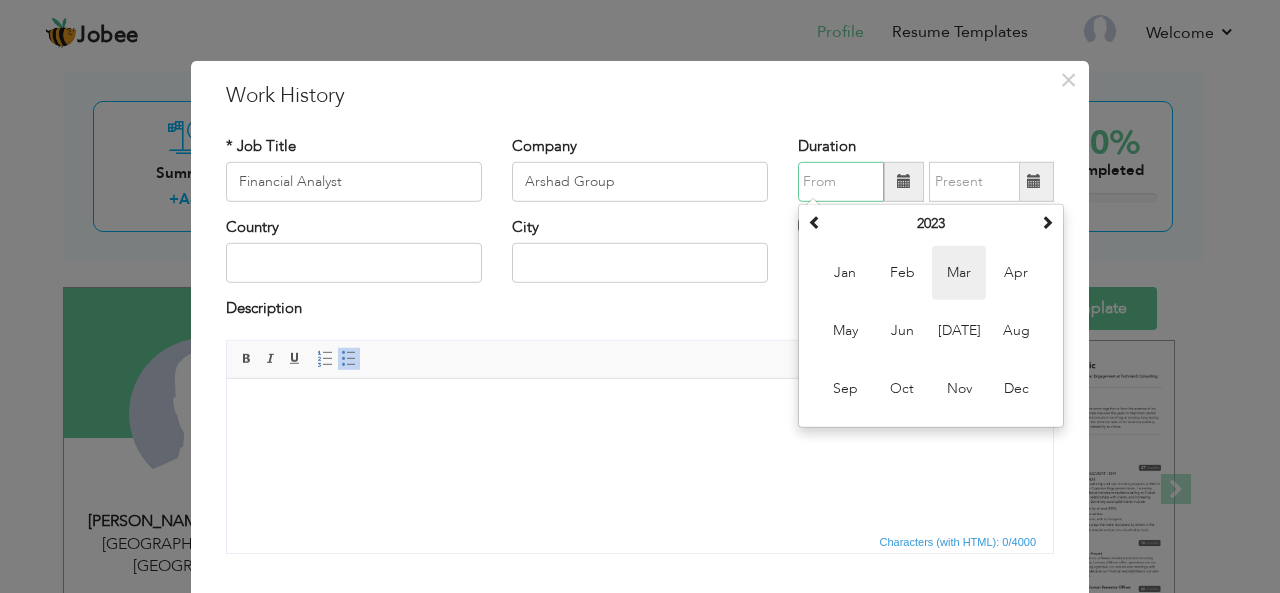 click on "Mar" at bounding box center [959, 273] 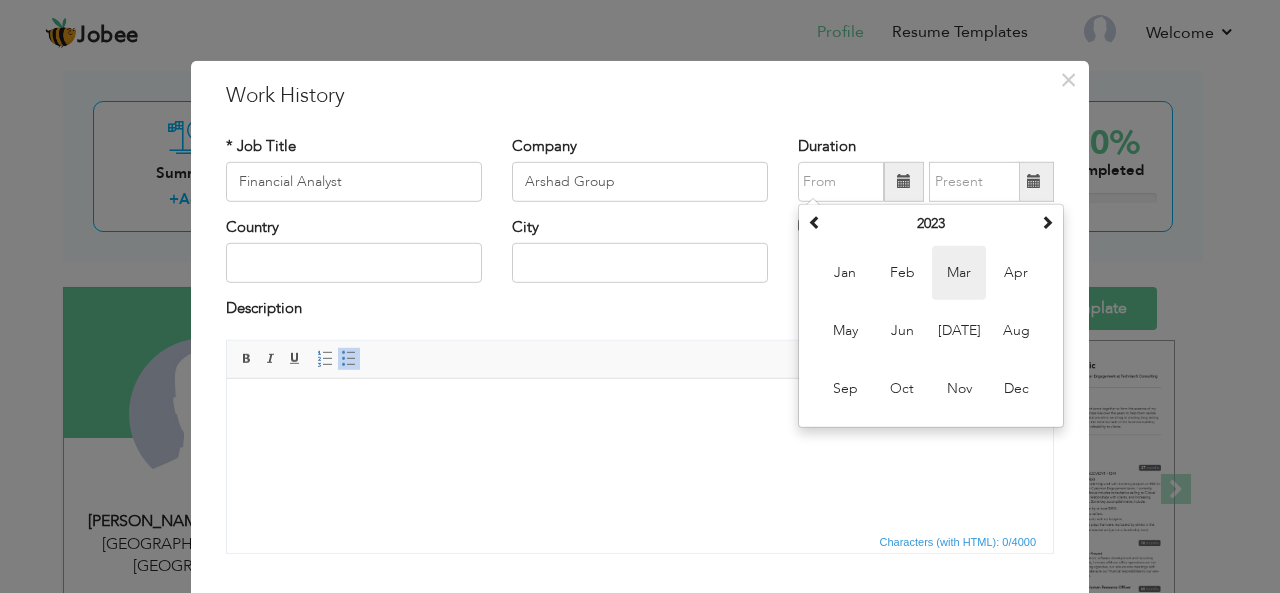 type on "03/2023" 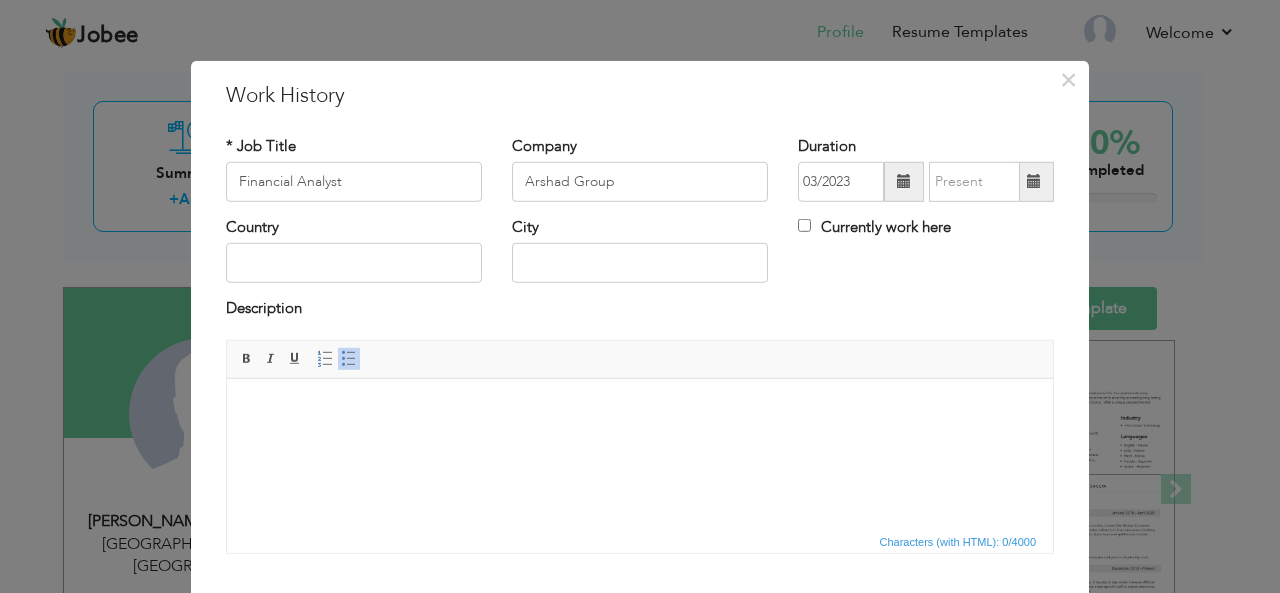 click at bounding box center (1034, 182) 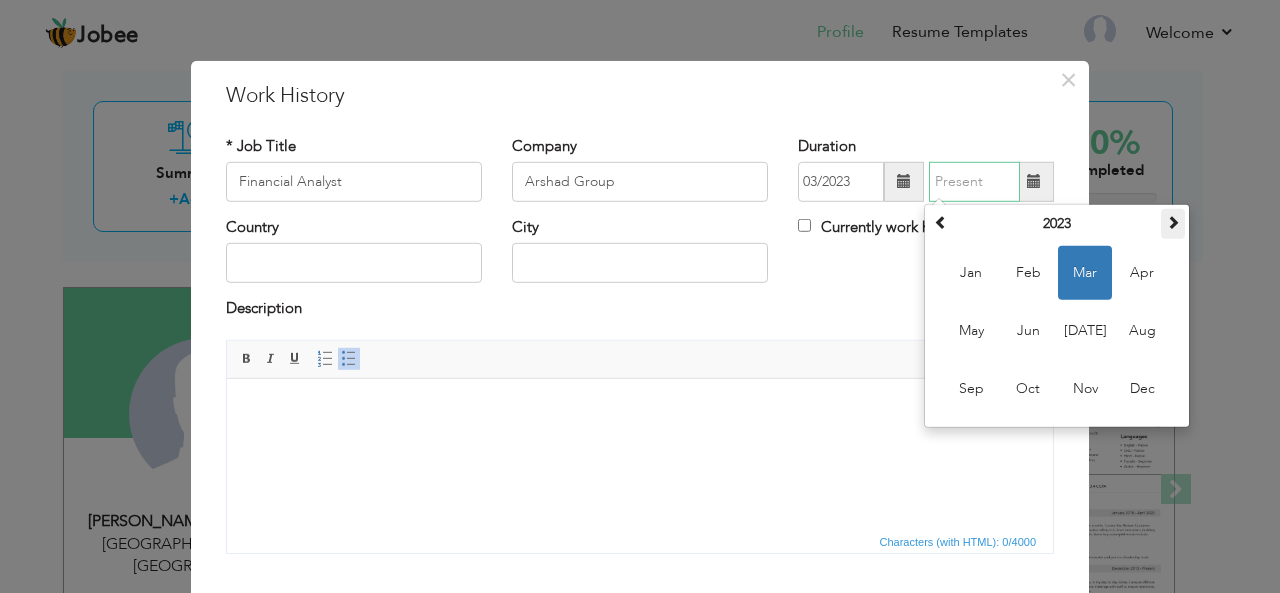 click at bounding box center (1173, 224) 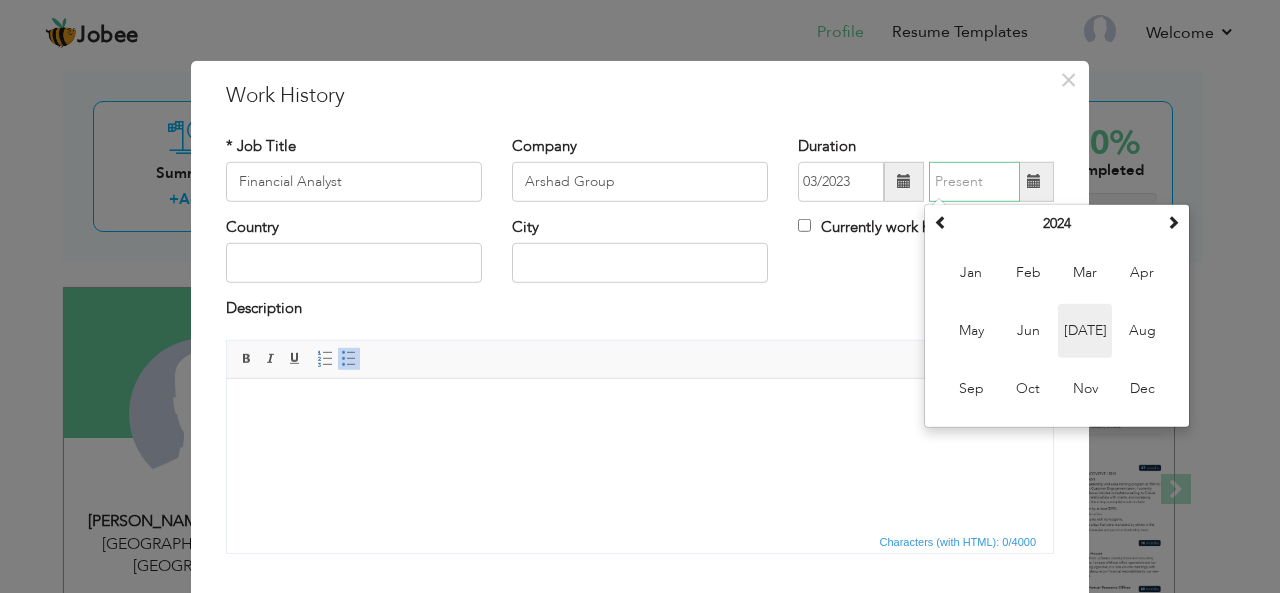 click on "Jul" at bounding box center (1085, 331) 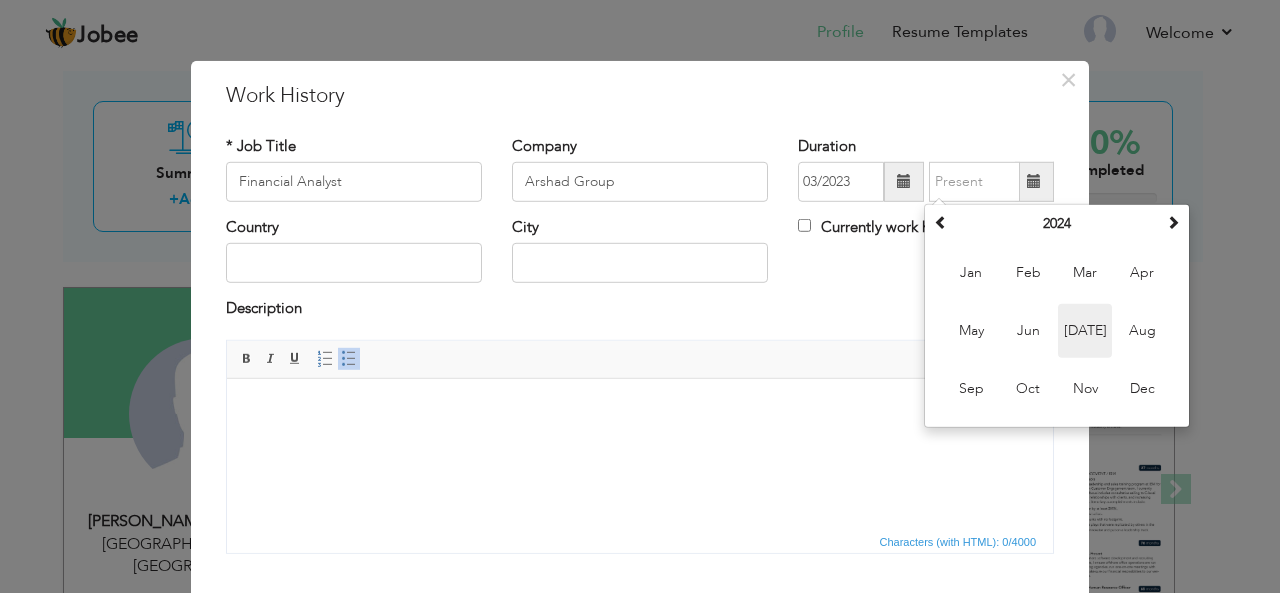 type on "07/2024" 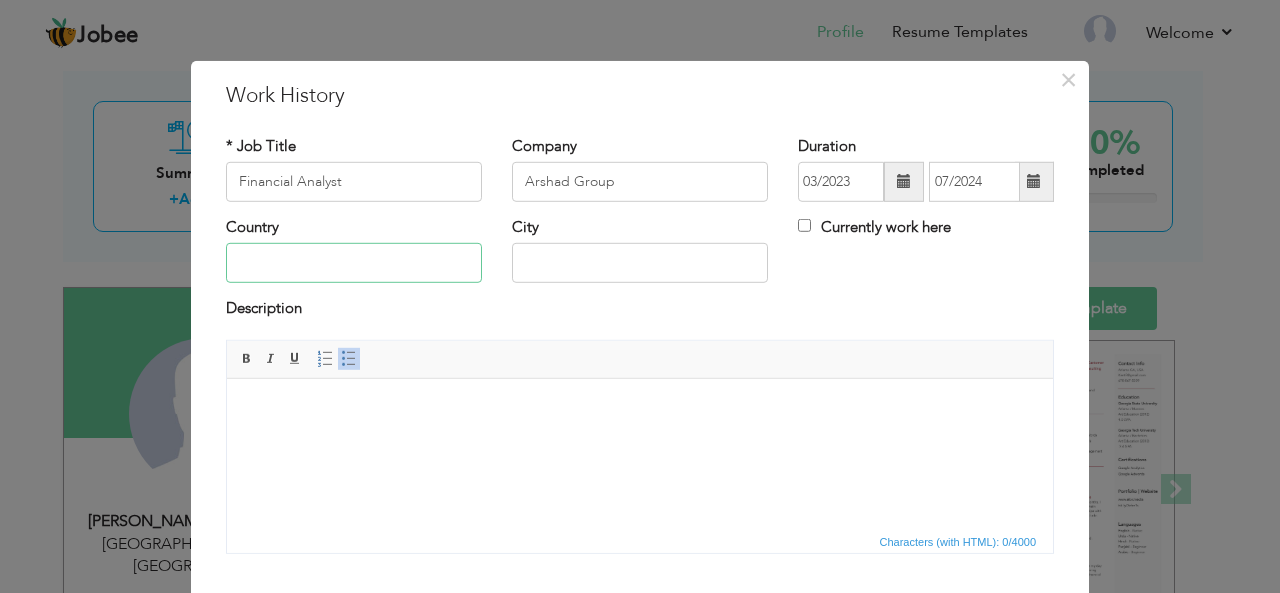 click at bounding box center [354, 263] 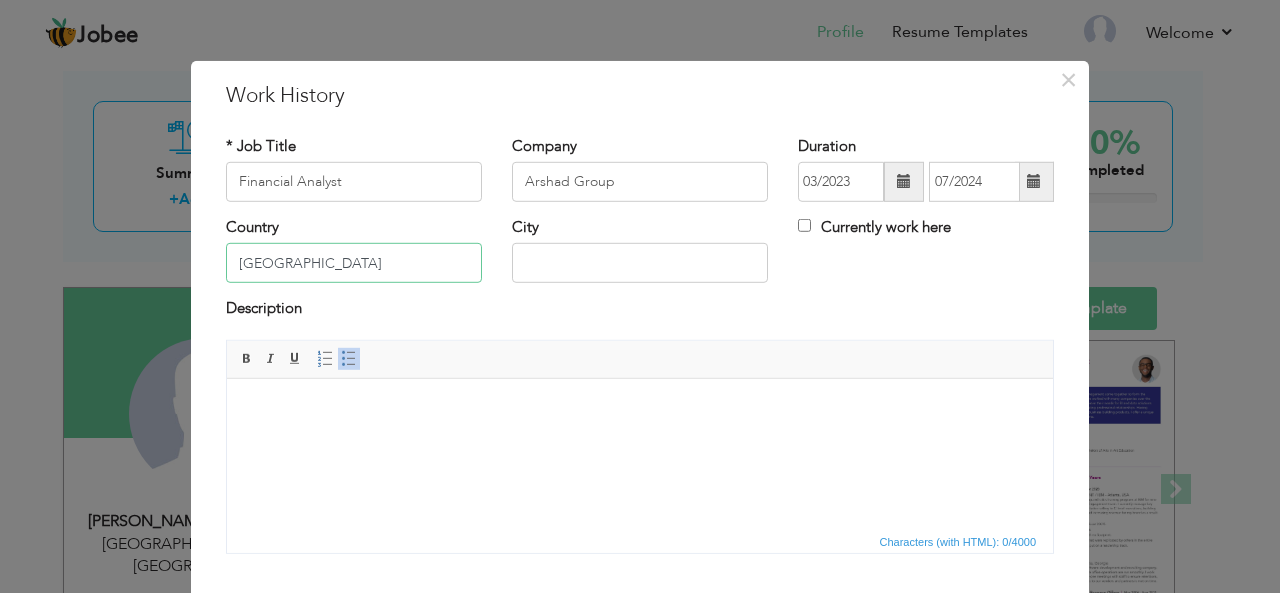 type on "[GEOGRAPHIC_DATA]" 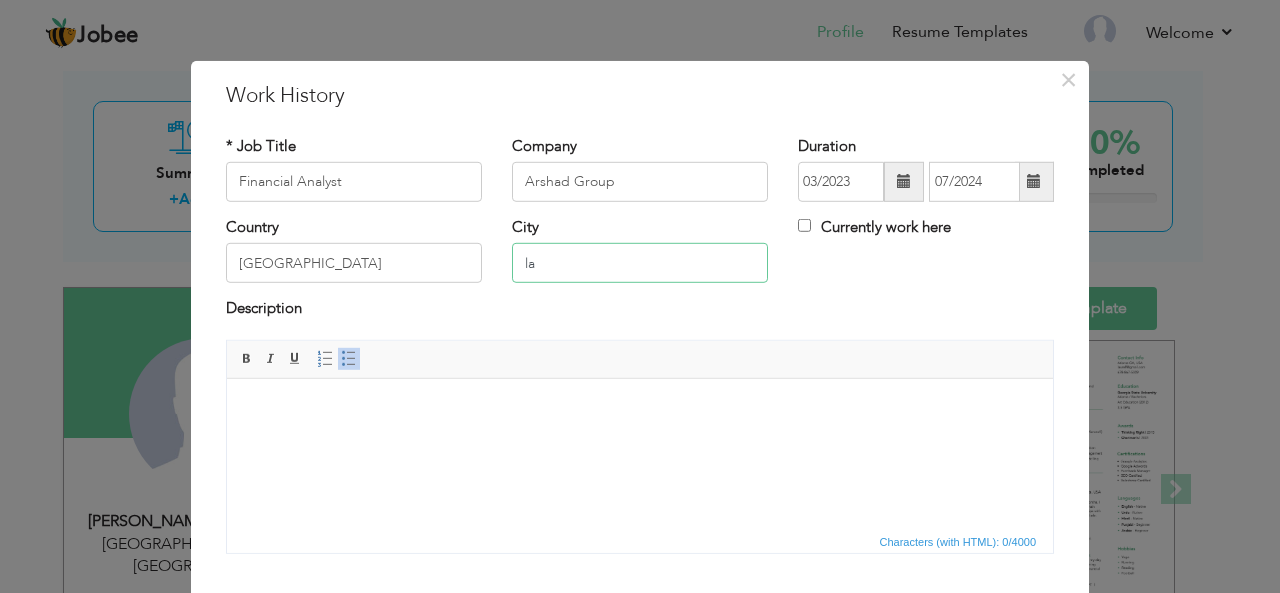 type on "l" 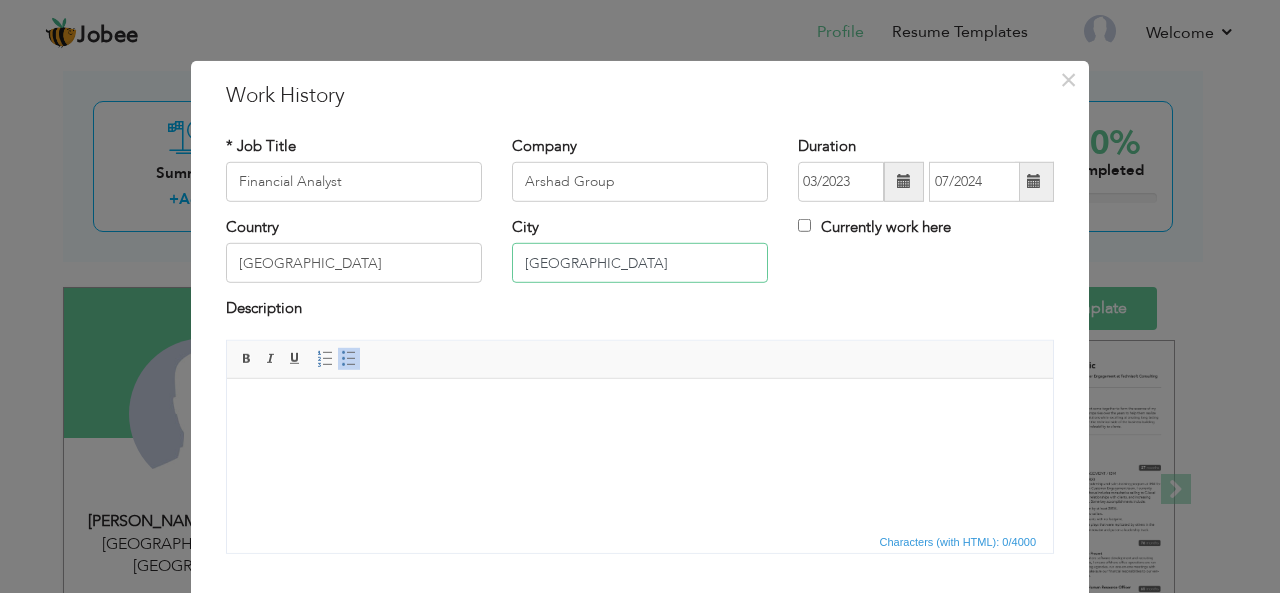 type on "[GEOGRAPHIC_DATA]" 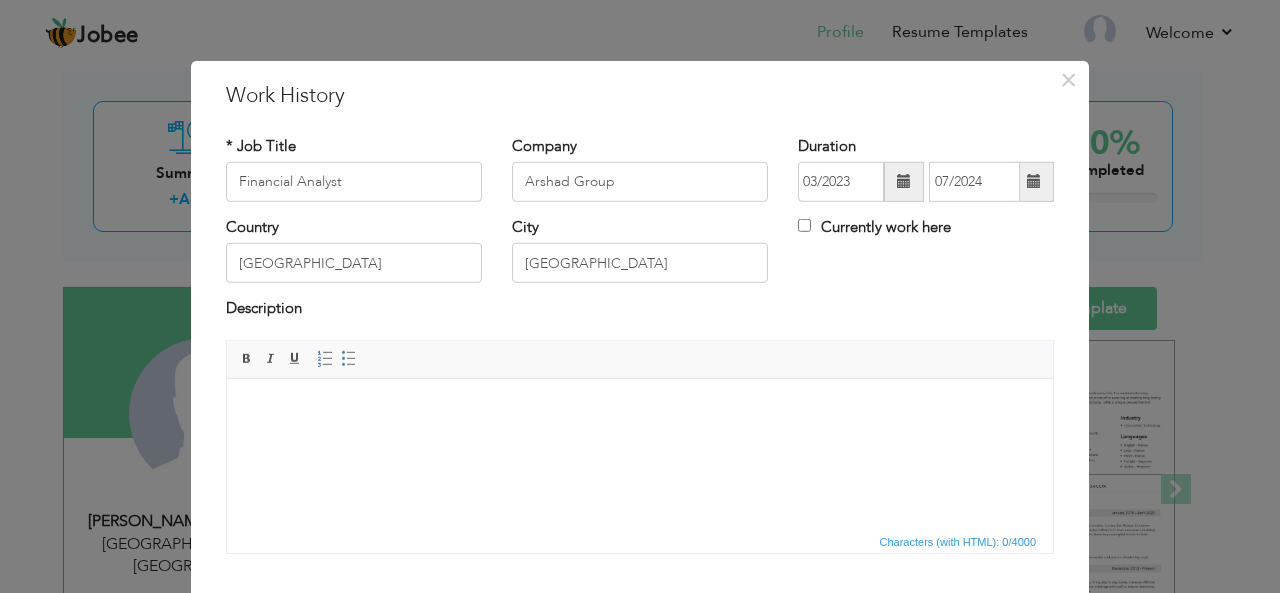 click at bounding box center [640, 408] 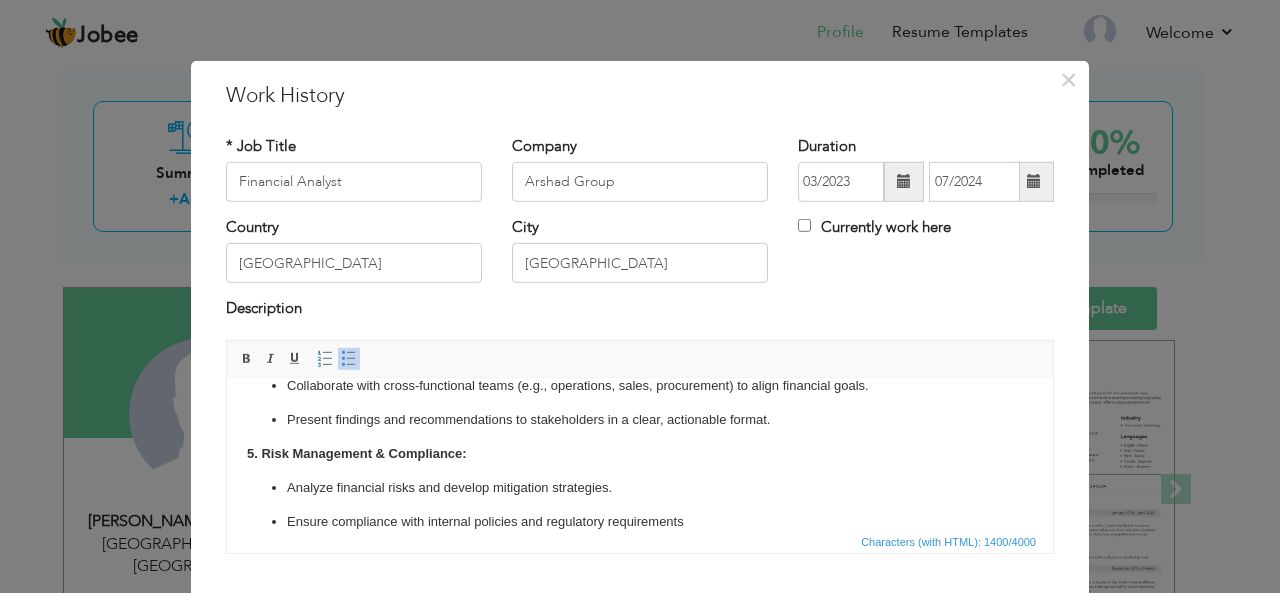 click on "5. Risk Management & Compliance:" at bounding box center (357, 452) 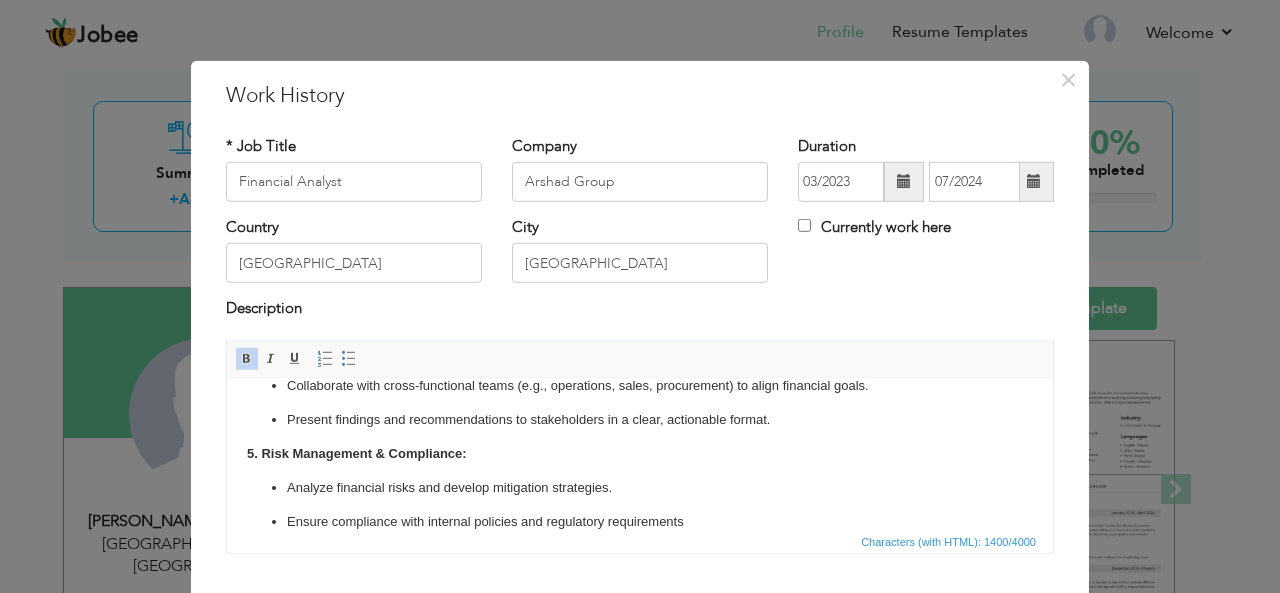 type 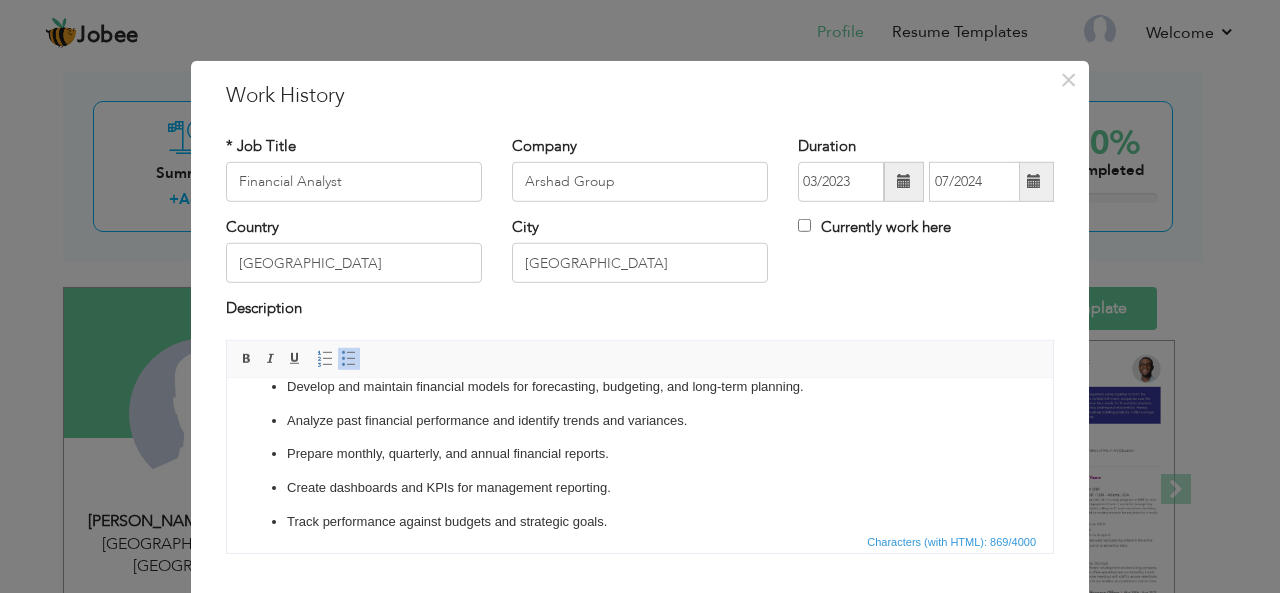 scroll, scrollTop: 22, scrollLeft: 0, axis: vertical 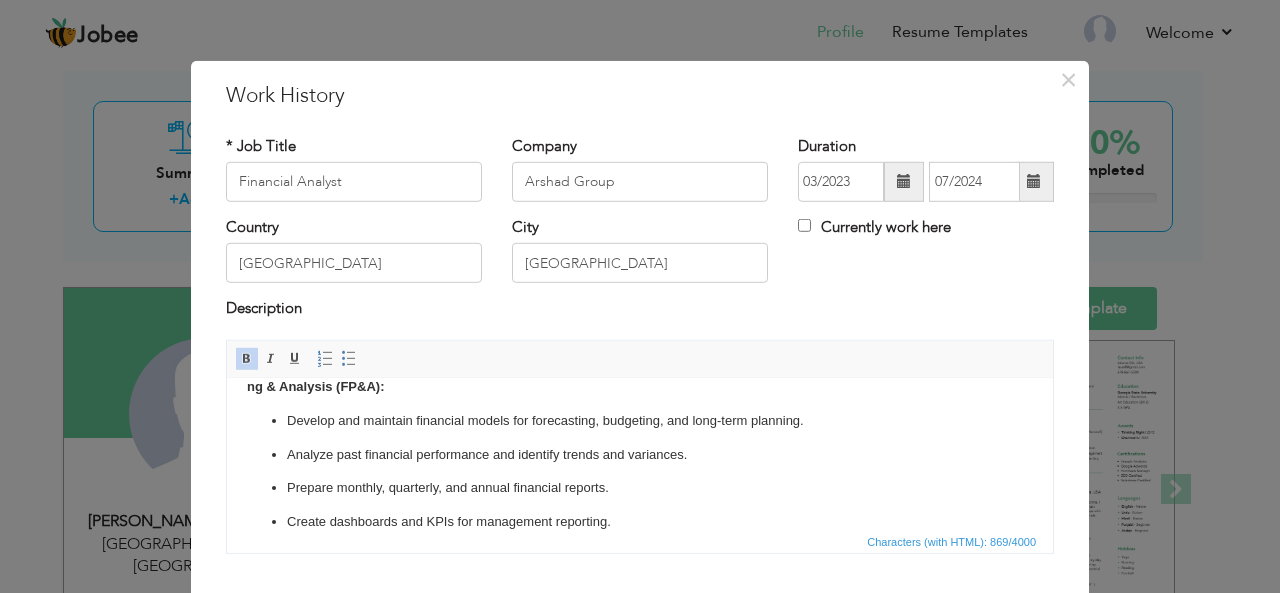 click on "ng & Analysis (FP&A): Develop and maintain financial models for forecasting, budgeting, and long-term planning. Analyze past financial performance and identify trends and variances. Prepare monthly, quarterly, and annual financial reports. Create dashboards and KPIs for management reporting. Track performance against budgets and strategic goals. Conduct profitability, cost-benefit, and break-even analyses. Provide insights into key business drivers and suggest areas for improvement. Support business cases for investments, expansion, or cost reduction. Analyze financial risks and develop mitigation strategies. Ensure compliance with internal policies and regulatory requirements" at bounding box center (640, 555) 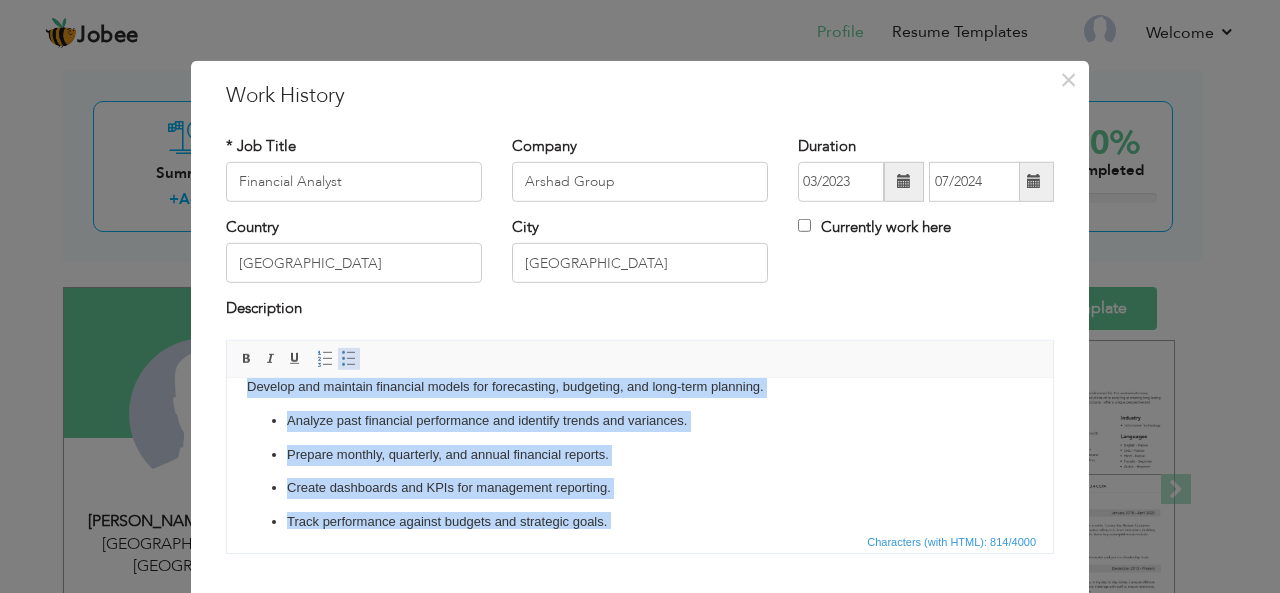 click at bounding box center [349, 359] 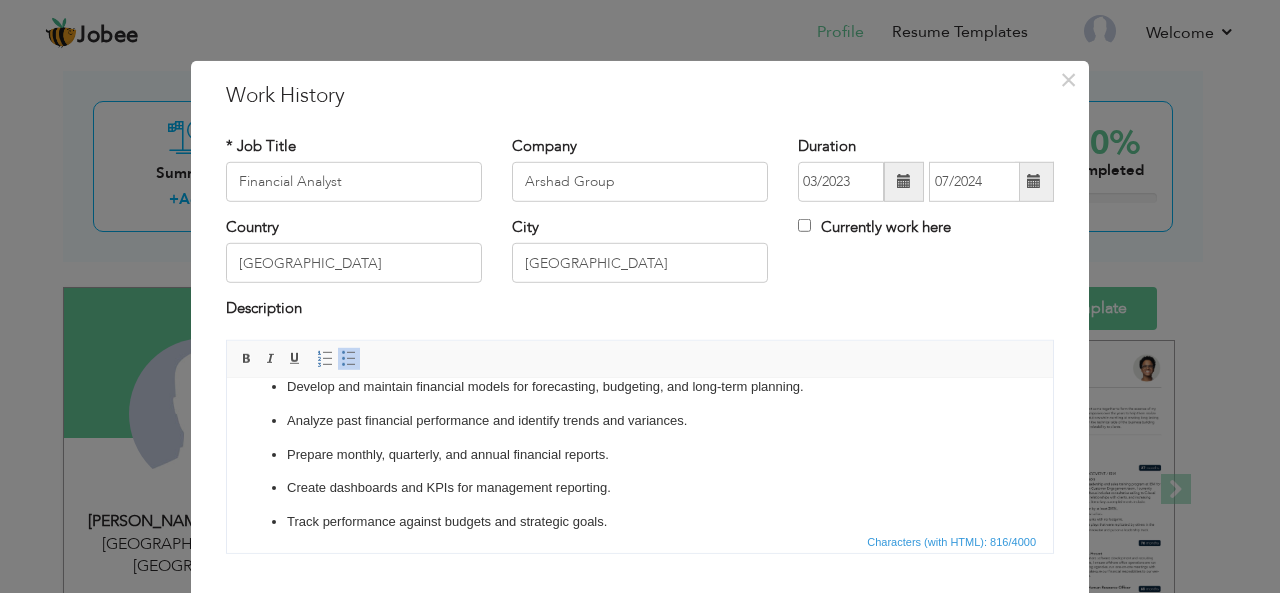 click on "Analyze past financial performance and identify trends and variances." at bounding box center (640, 420) 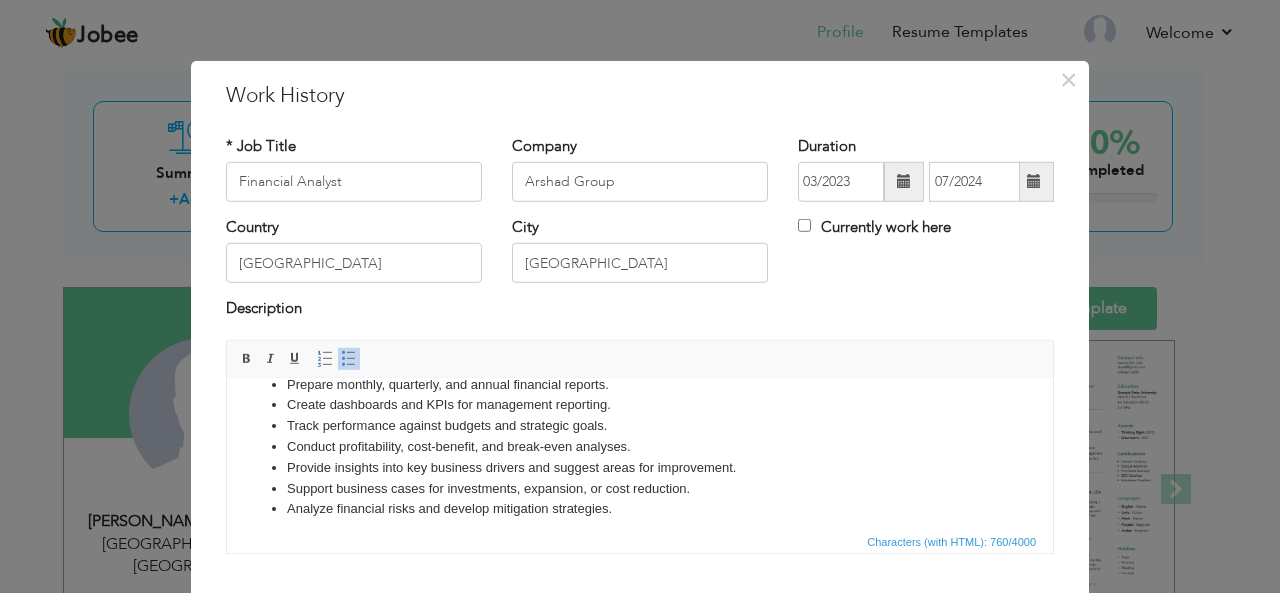 scroll, scrollTop: 88, scrollLeft: 0, axis: vertical 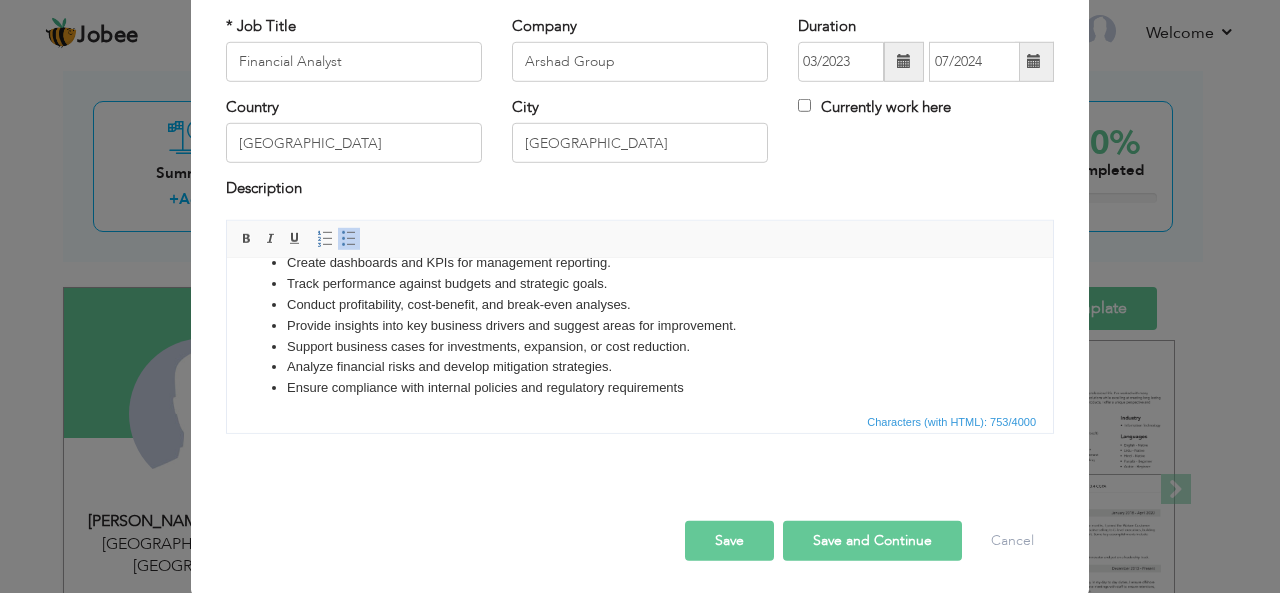 click on "Save" at bounding box center [729, 541] 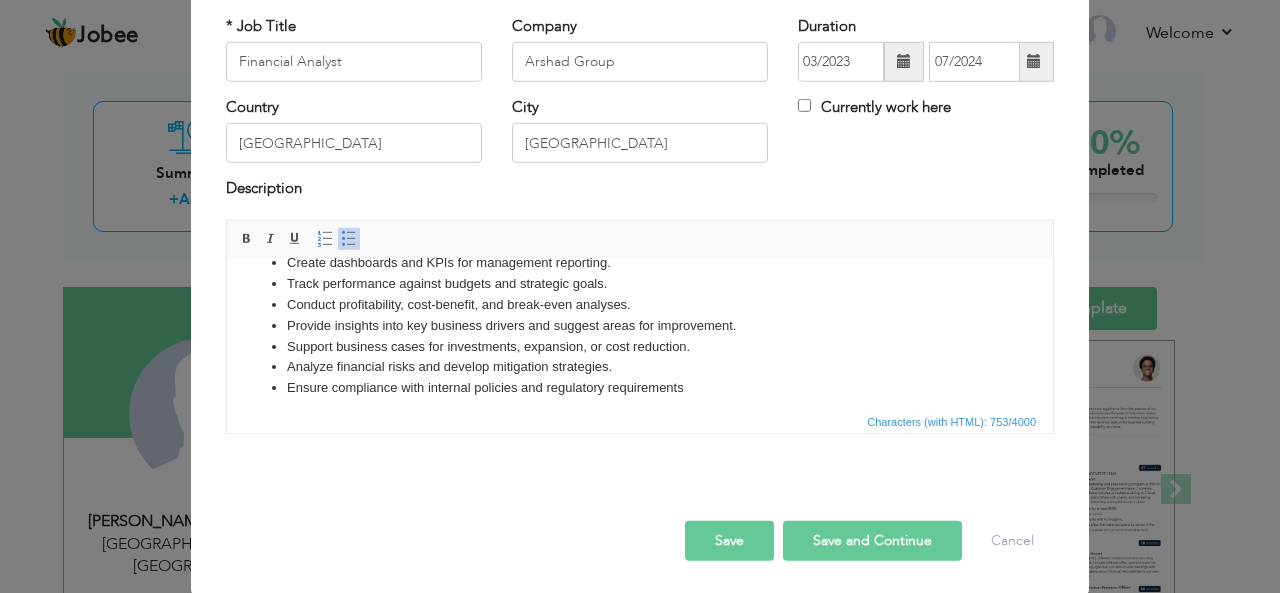 click on "Analyze financial risks and develop mitigation strategies." at bounding box center [640, 366] 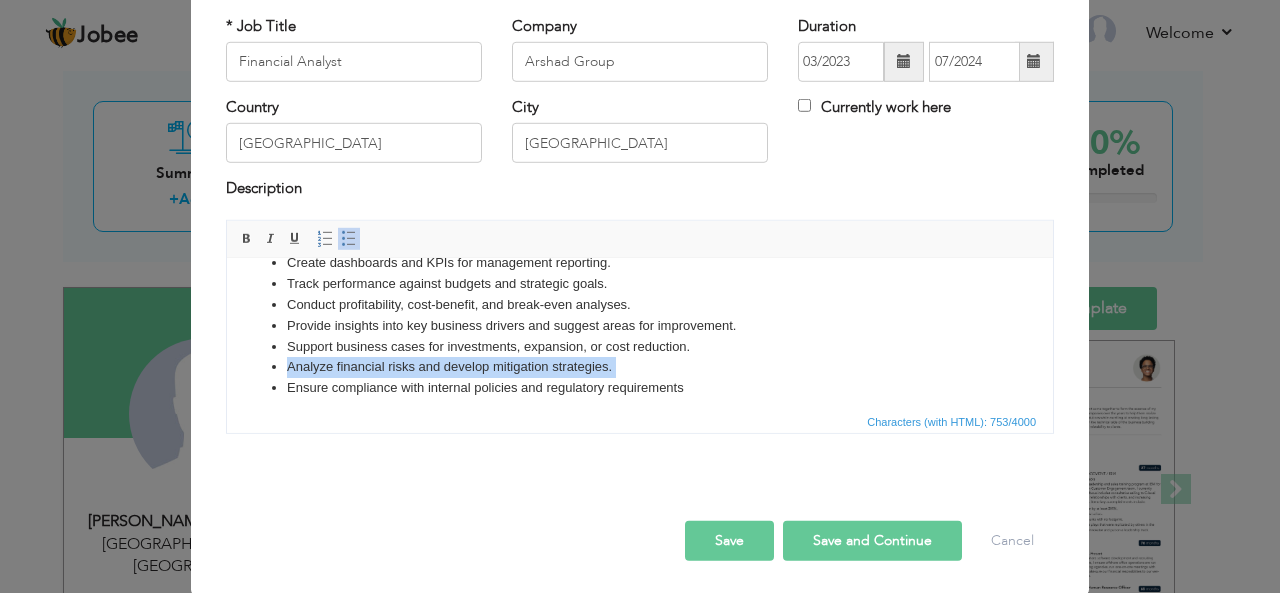 click on "Analyze financial risks and develop mitigation strategies." at bounding box center [640, 366] 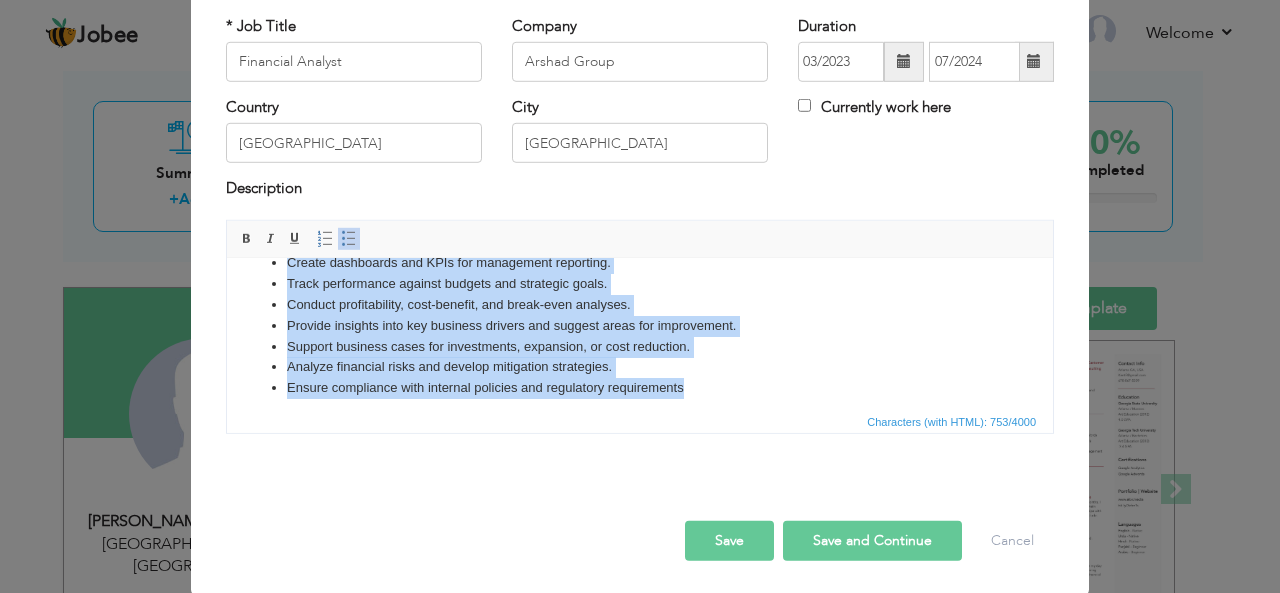 copy on "Develop and maintain financial models for forecasting, budgeting, and long-term planning. Analyze past financial performance and identify trends and variances. Prepare monthly, quarterly, and annual financial reports. Create dashboards and KPIs for management reporting. Track performance against budgets and strategic goals. Conduct profitability, cost-benefit, and break-even analyses. Provide insights into key business drivers and suggest areas for improvement. Support business cases for investments, expansion, or cost reduction. Analyze financial risks and develop mitigation strategies. Ensure compliance with internal policies and regulatory requirements" 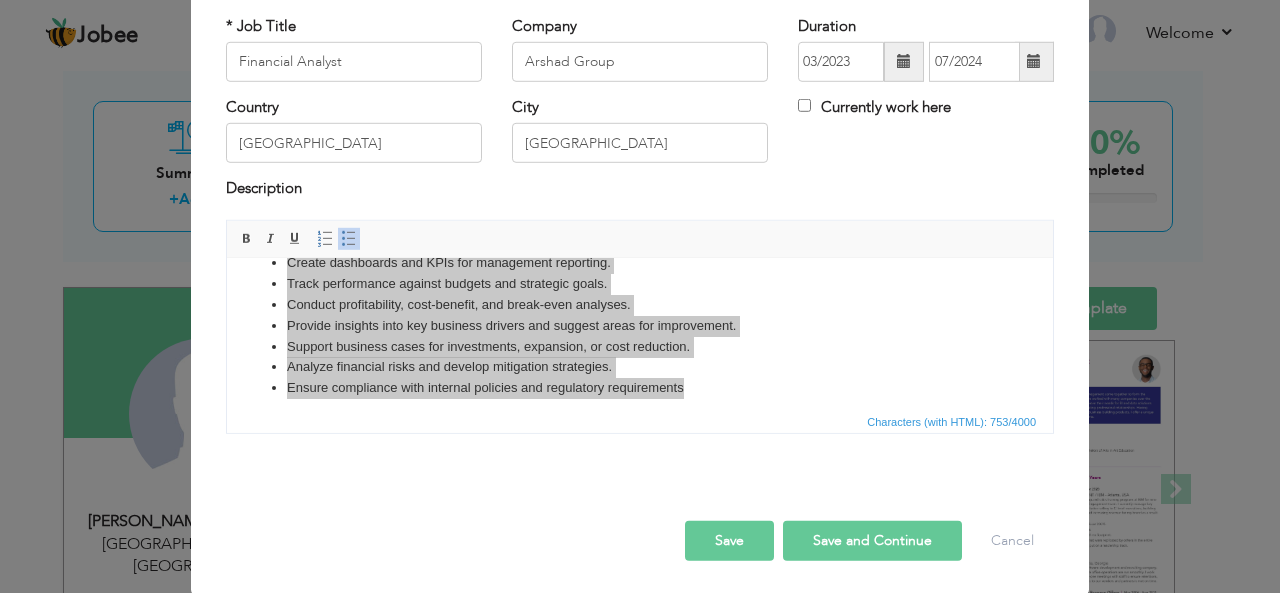 click on "Save" at bounding box center [729, 541] 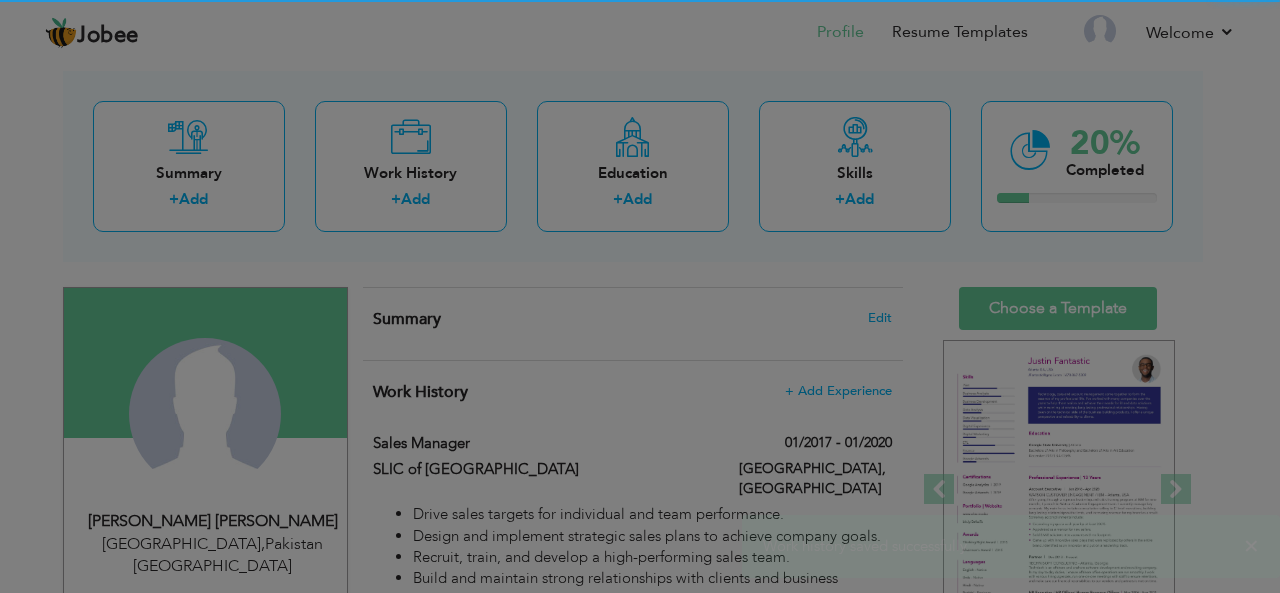 scroll, scrollTop: 0, scrollLeft: 0, axis: both 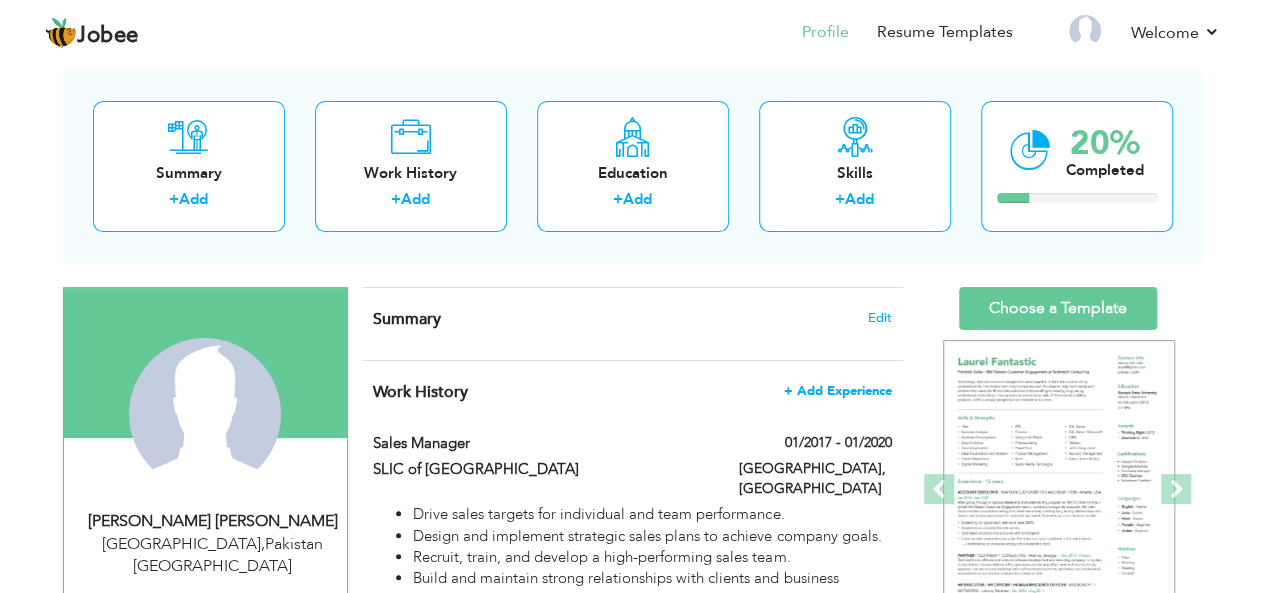 click on "+ Add Experience" at bounding box center [838, 391] 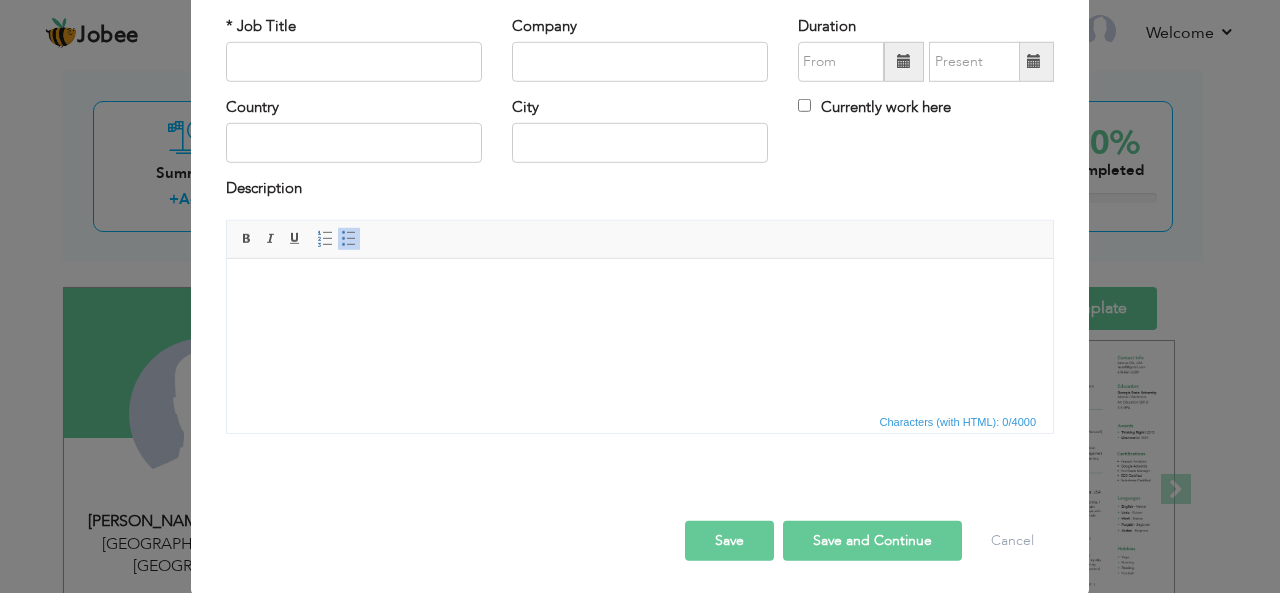 scroll, scrollTop: 0, scrollLeft: 0, axis: both 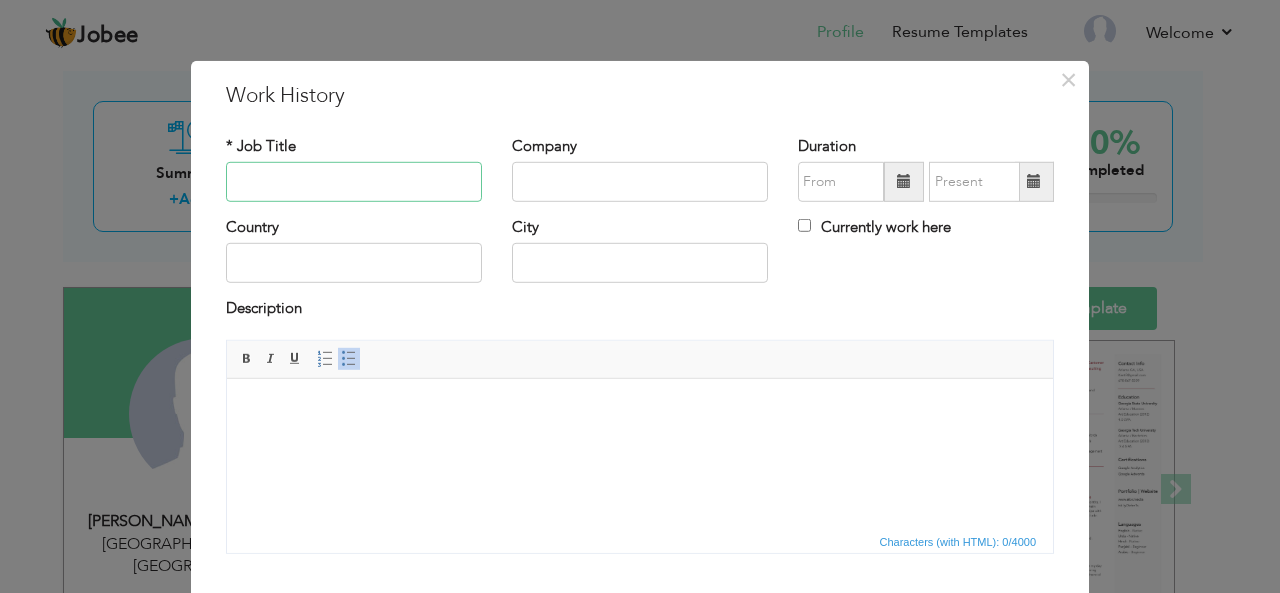 click at bounding box center (354, 182) 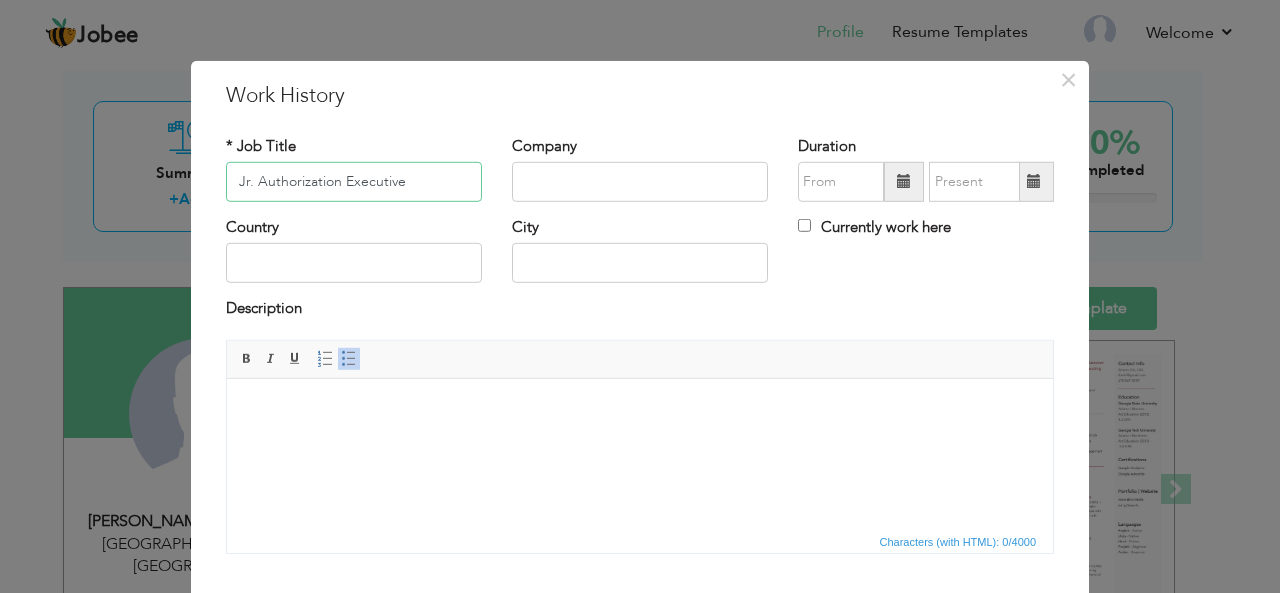 type on "Jr. Authorization Executive" 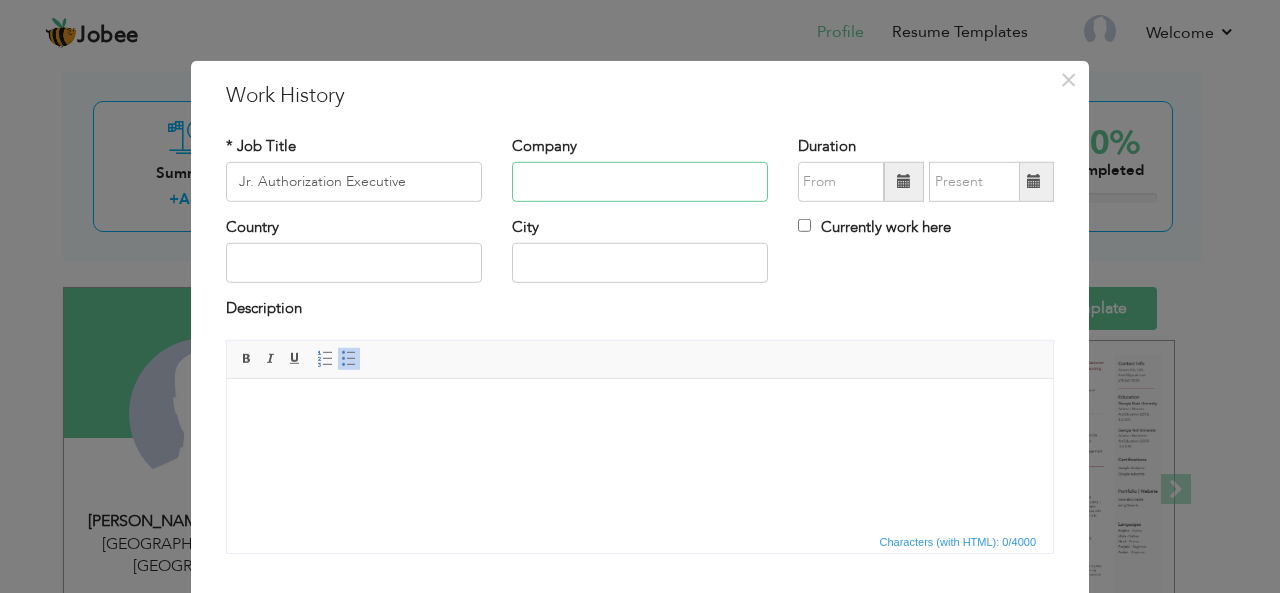 click at bounding box center (640, 182) 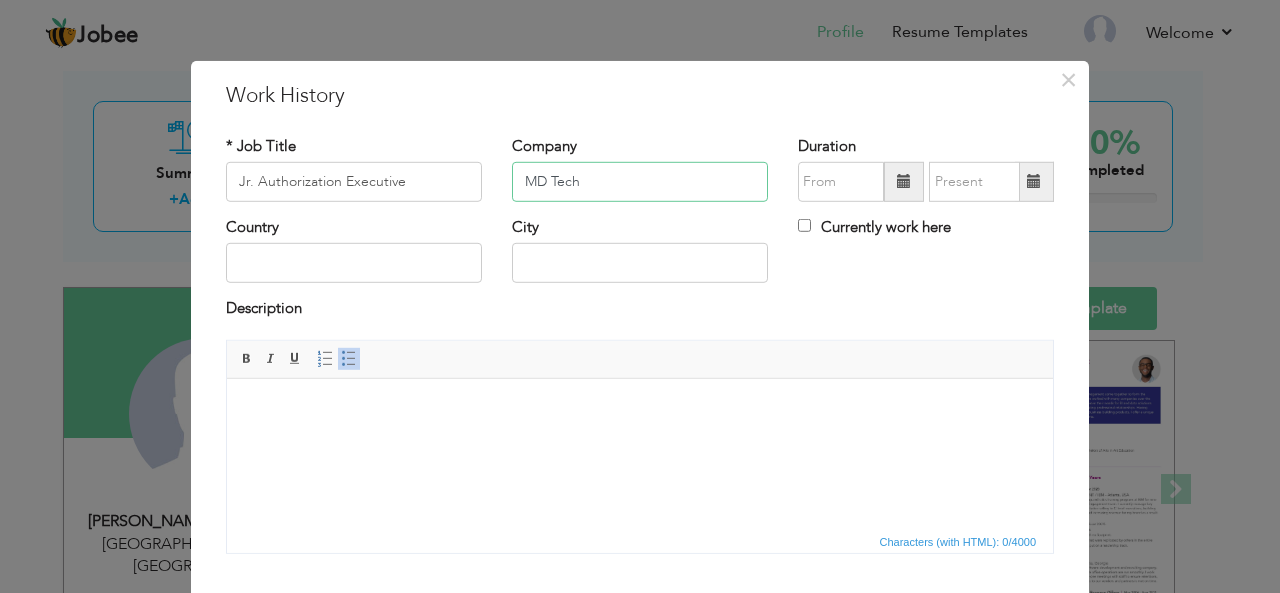 type on "MD Tech" 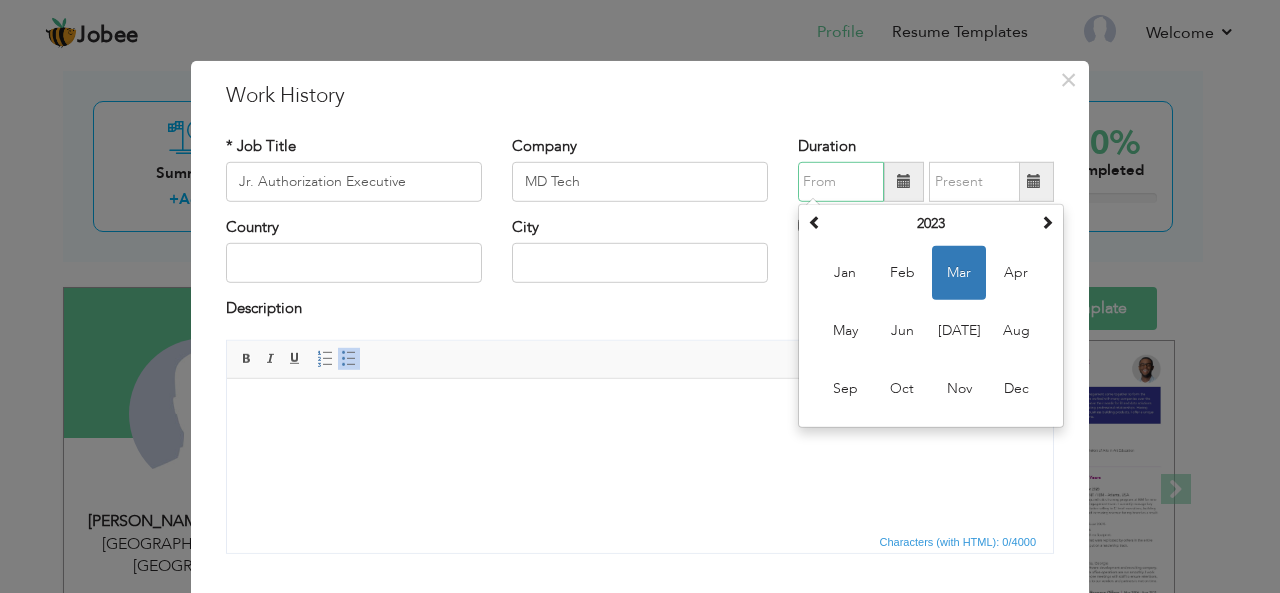 click at bounding box center [841, 182] 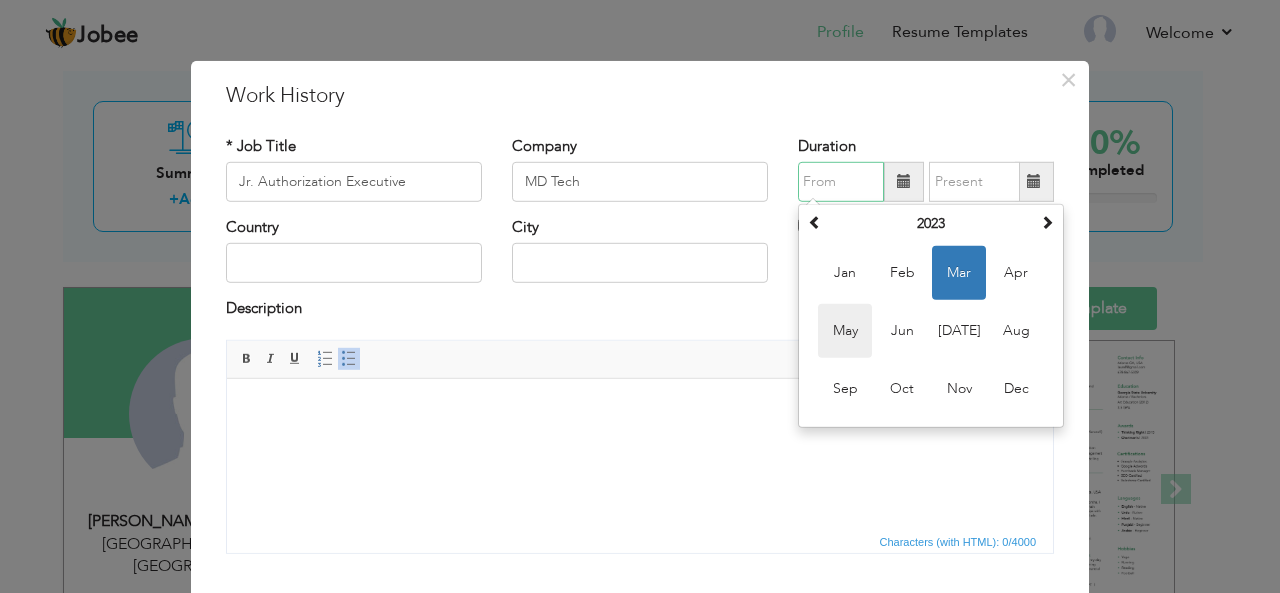 click on "May" at bounding box center (845, 331) 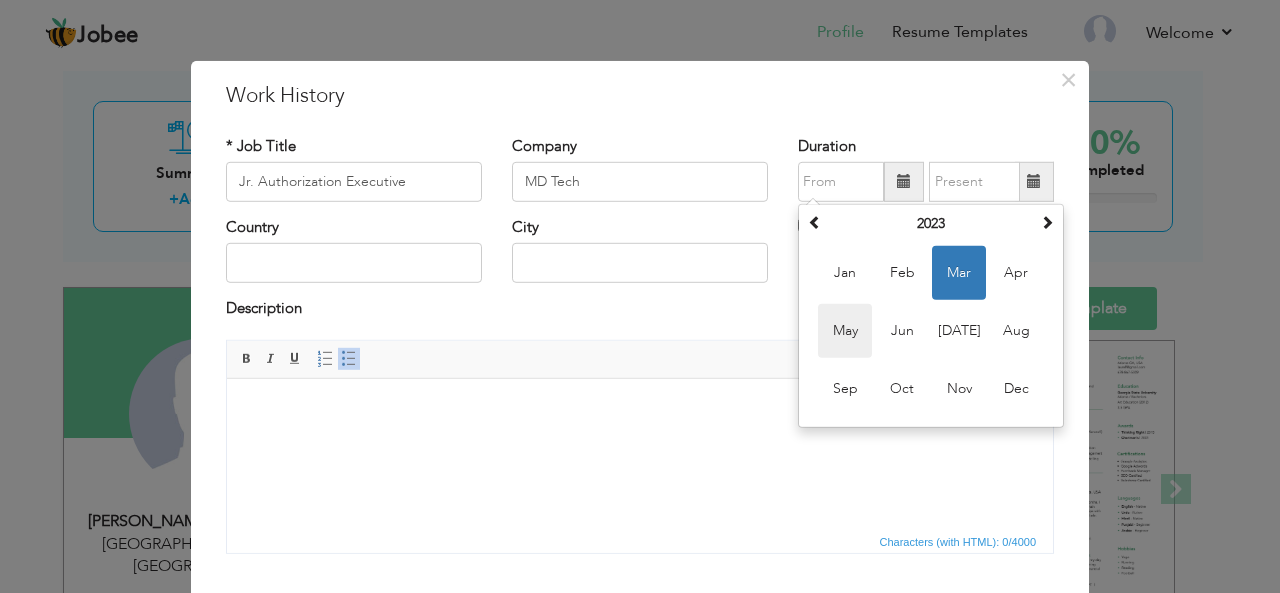 type on "05/2023" 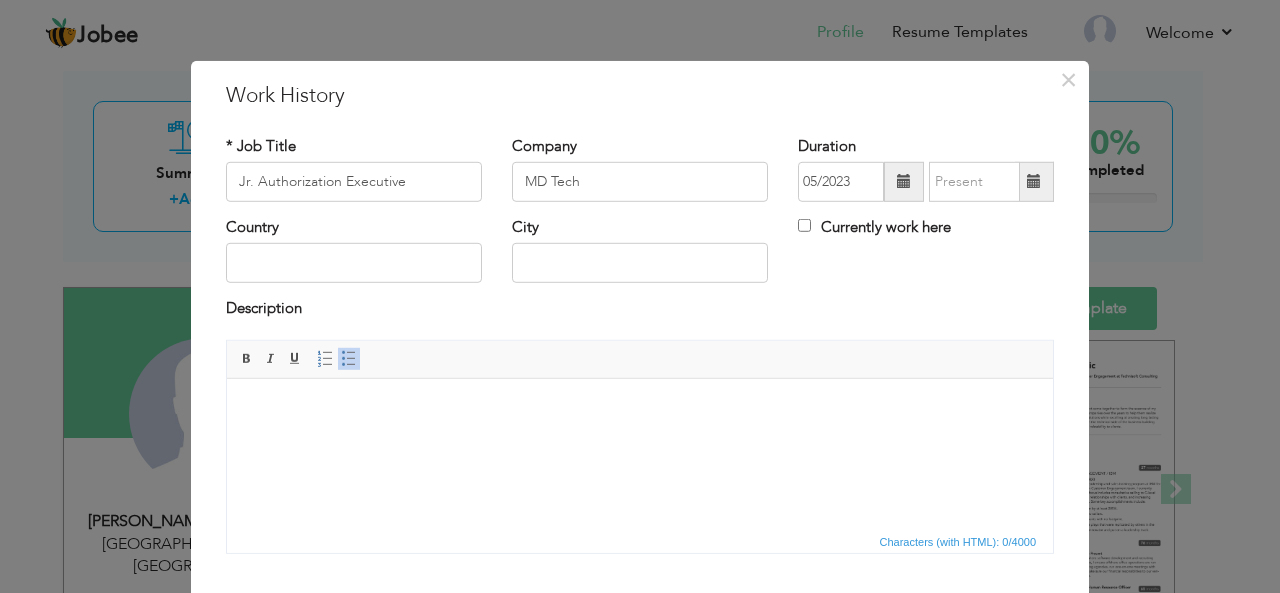 click at bounding box center [1034, 182] 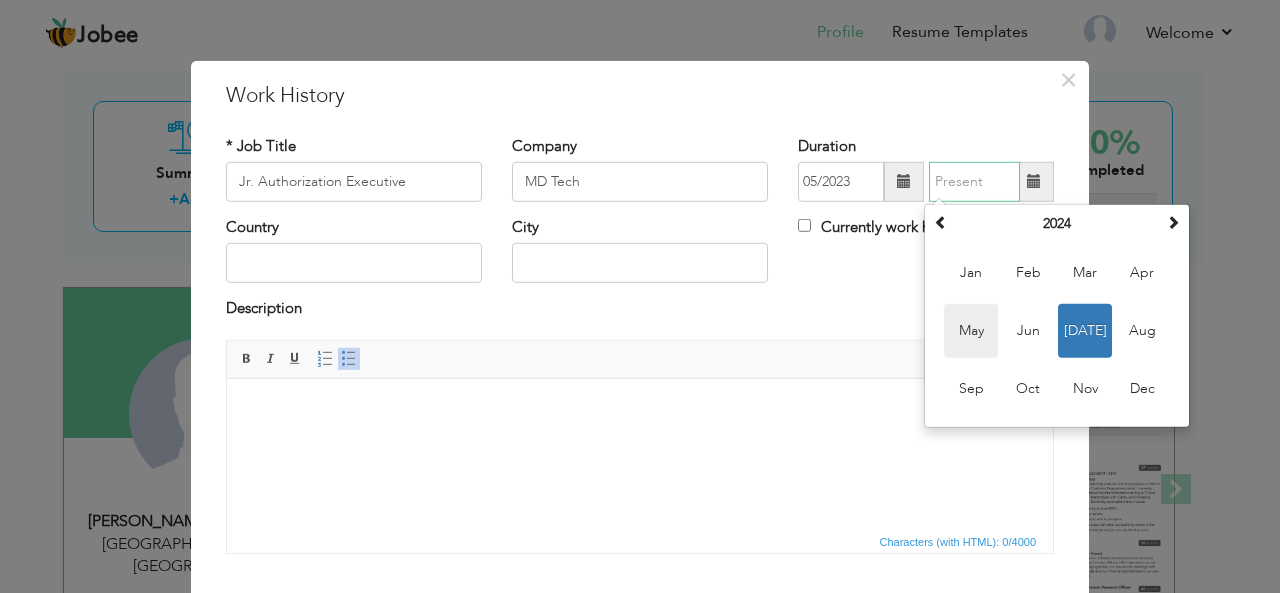 click on "May" at bounding box center (971, 331) 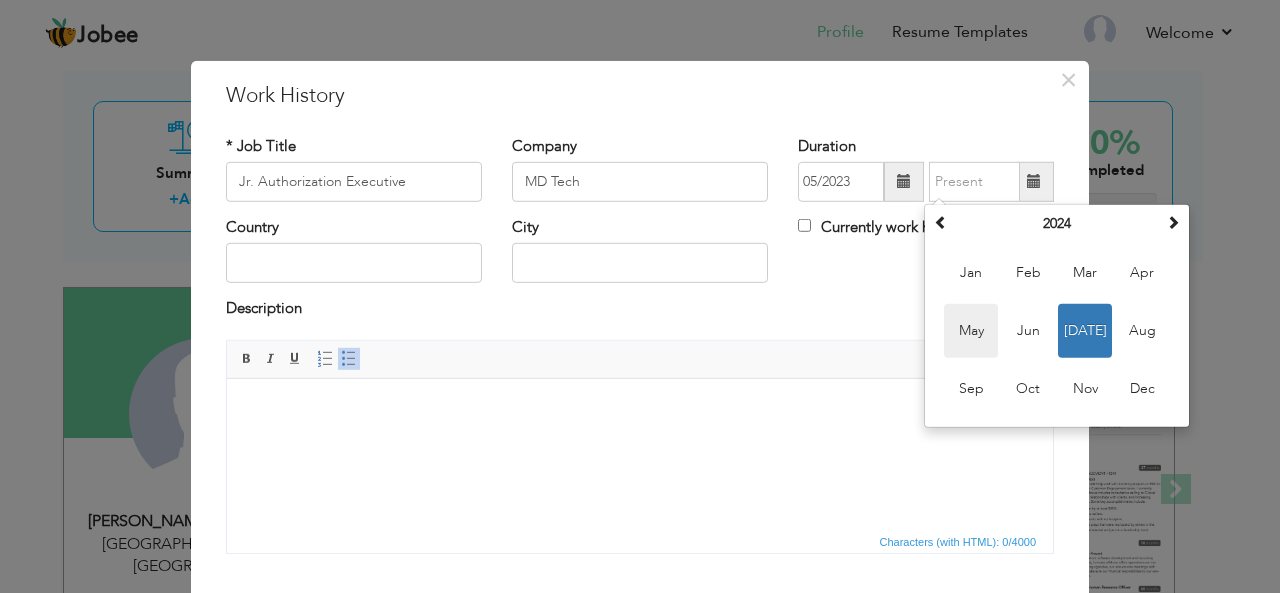 type on "05/2024" 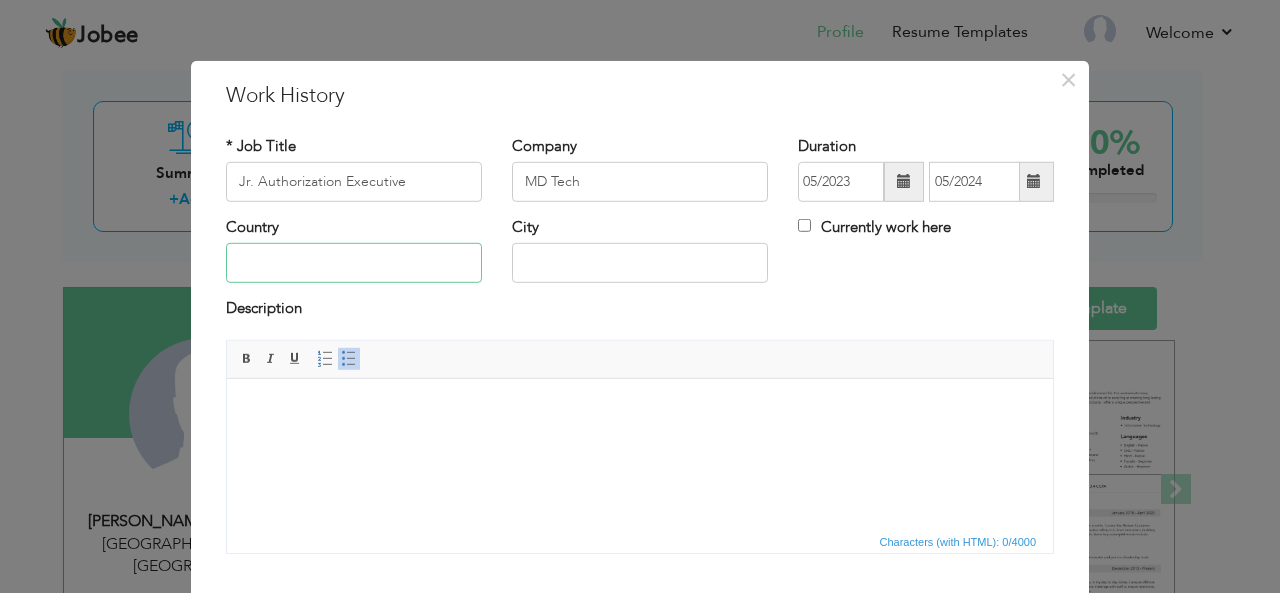 click at bounding box center [354, 263] 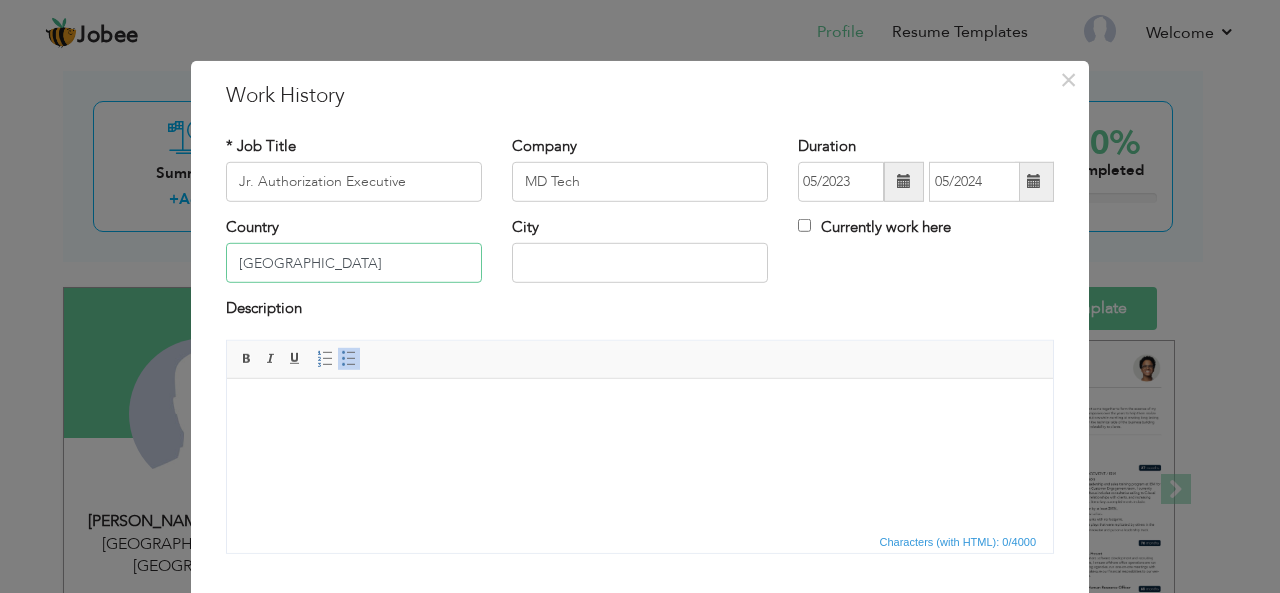 type on "[GEOGRAPHIC_DATA]" 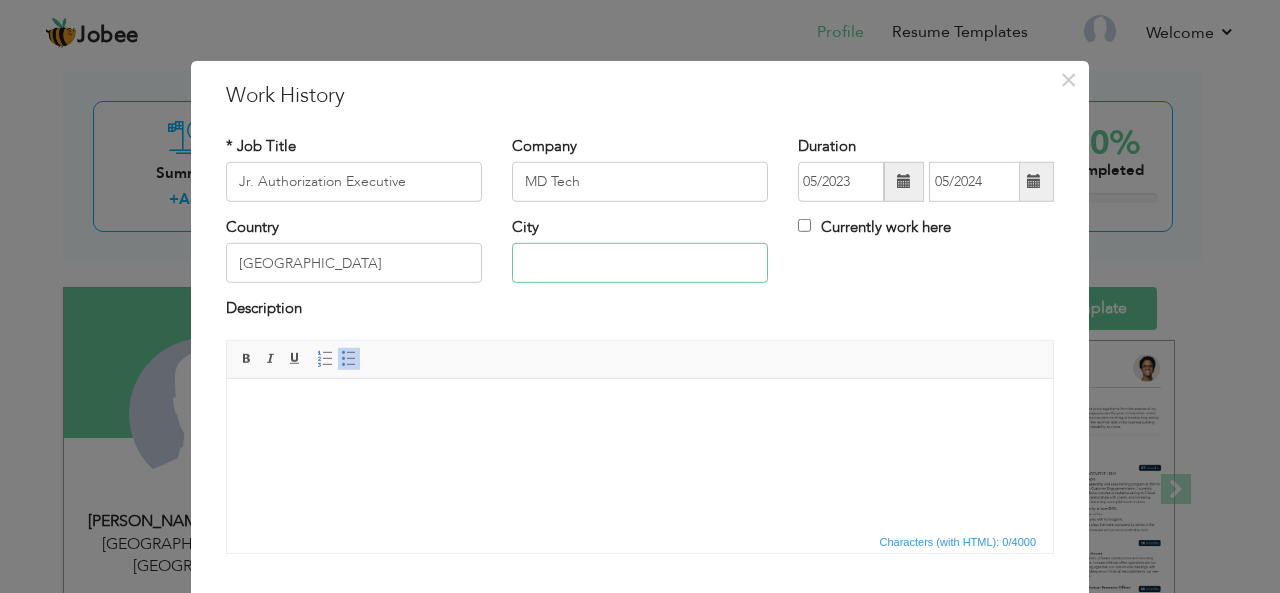 click at bounding box center (640, 263) 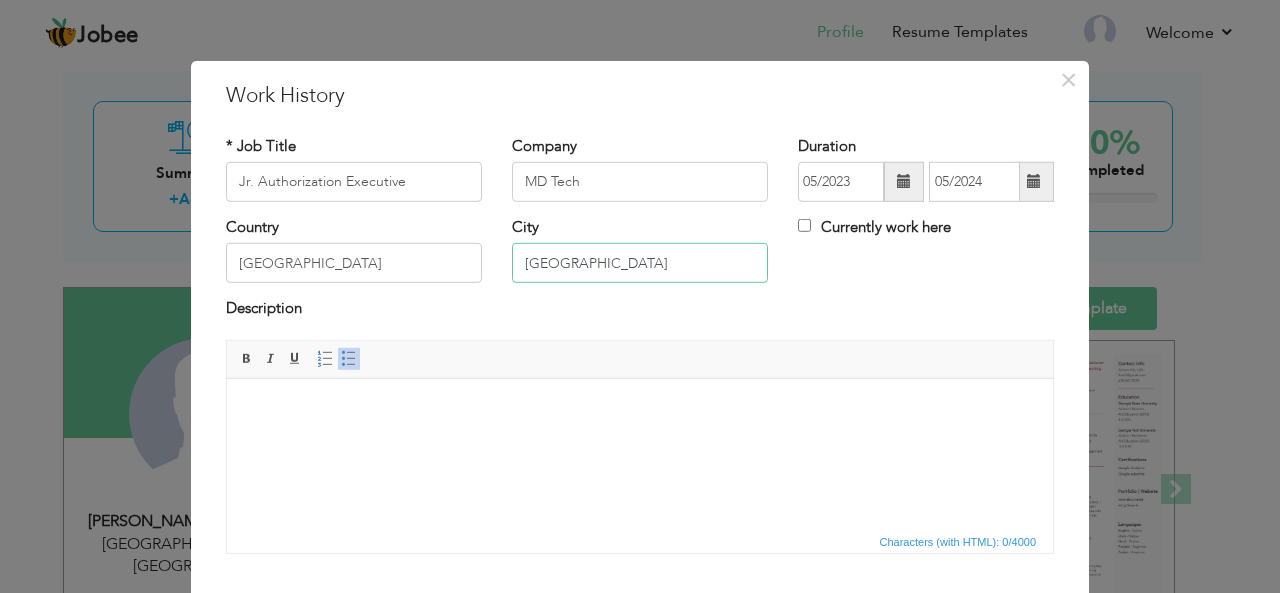 type on "[GEOGRAPHIC_DATA]" 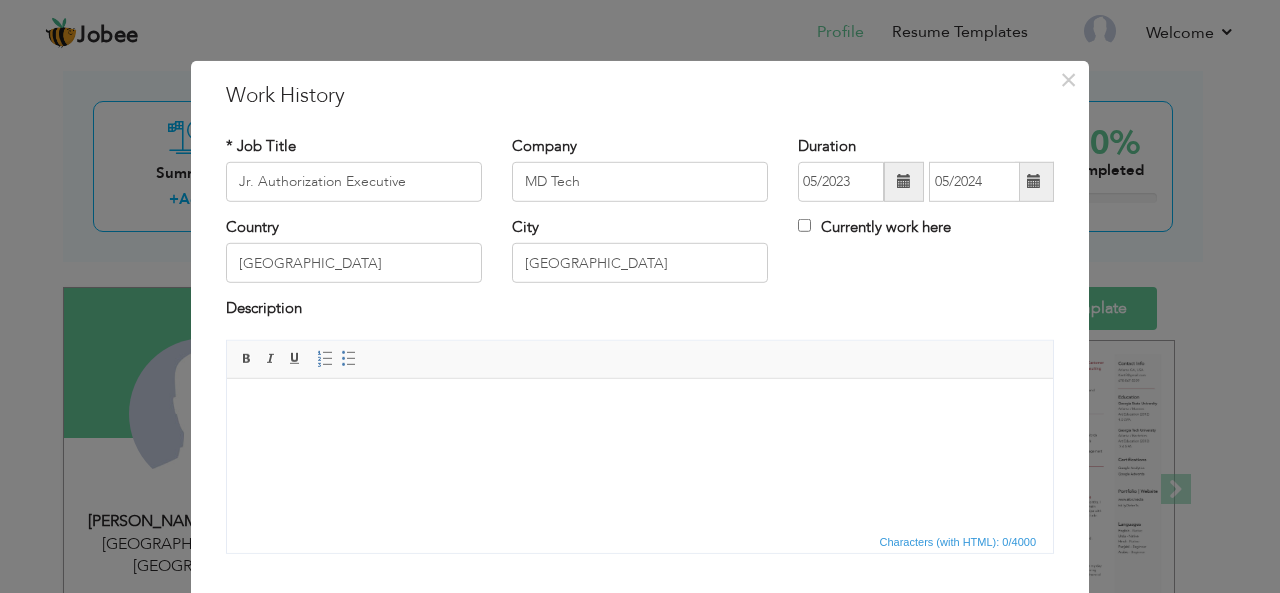 click at bounding box center (640, 408) 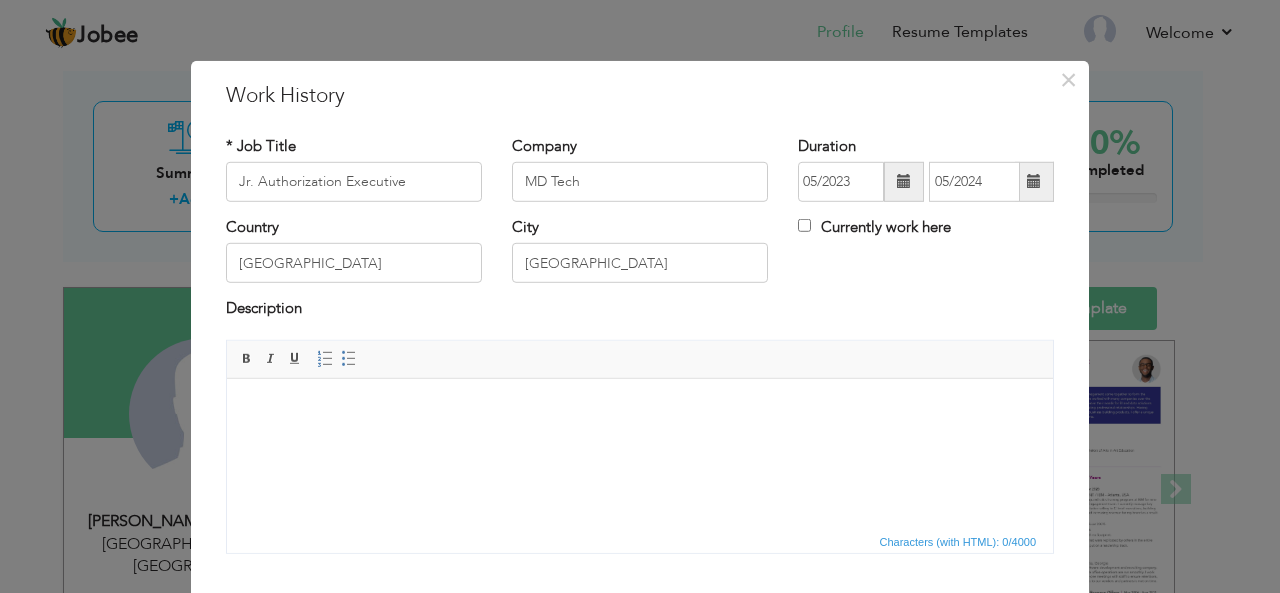 scroll, scrollTop: 334, scrollLeft: 0, axis: vertical 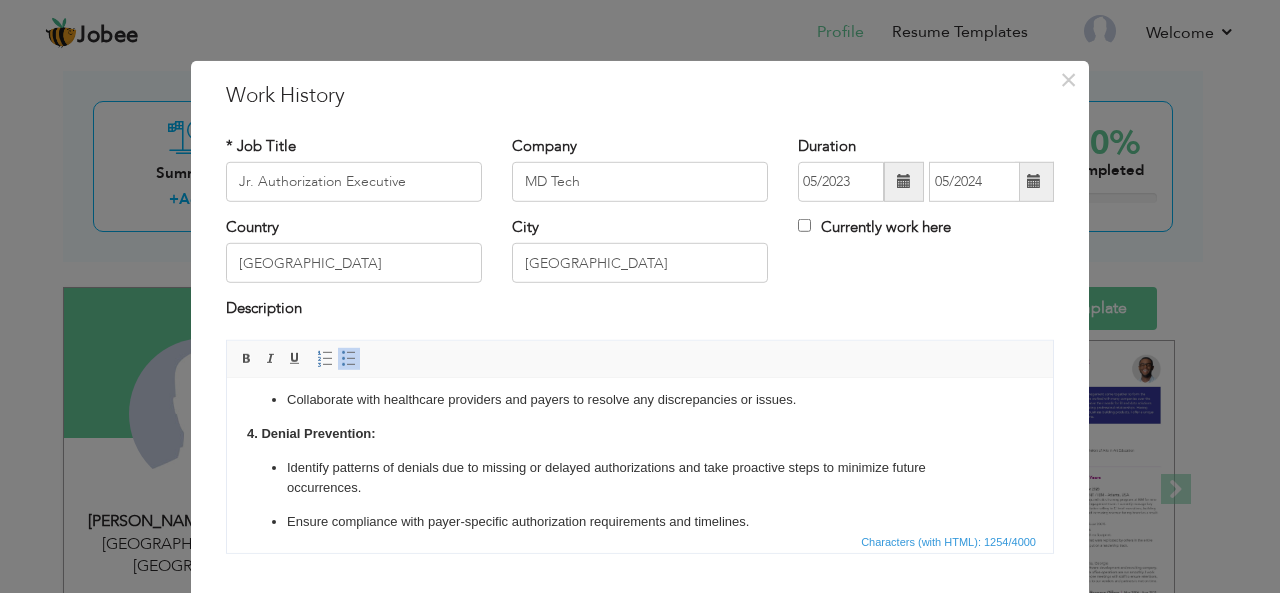 click on "Identify patterns of denials due to missing or delayed authorizations and take proactive steps to minimize future occurrences." at bounding box center [640, 478] 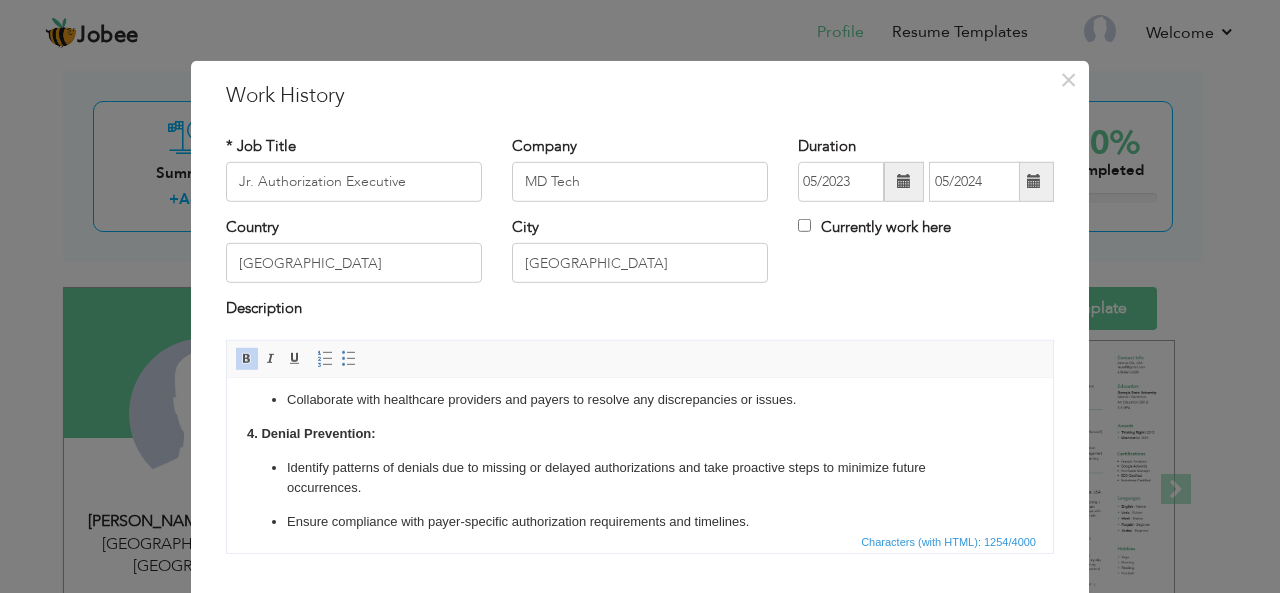 type 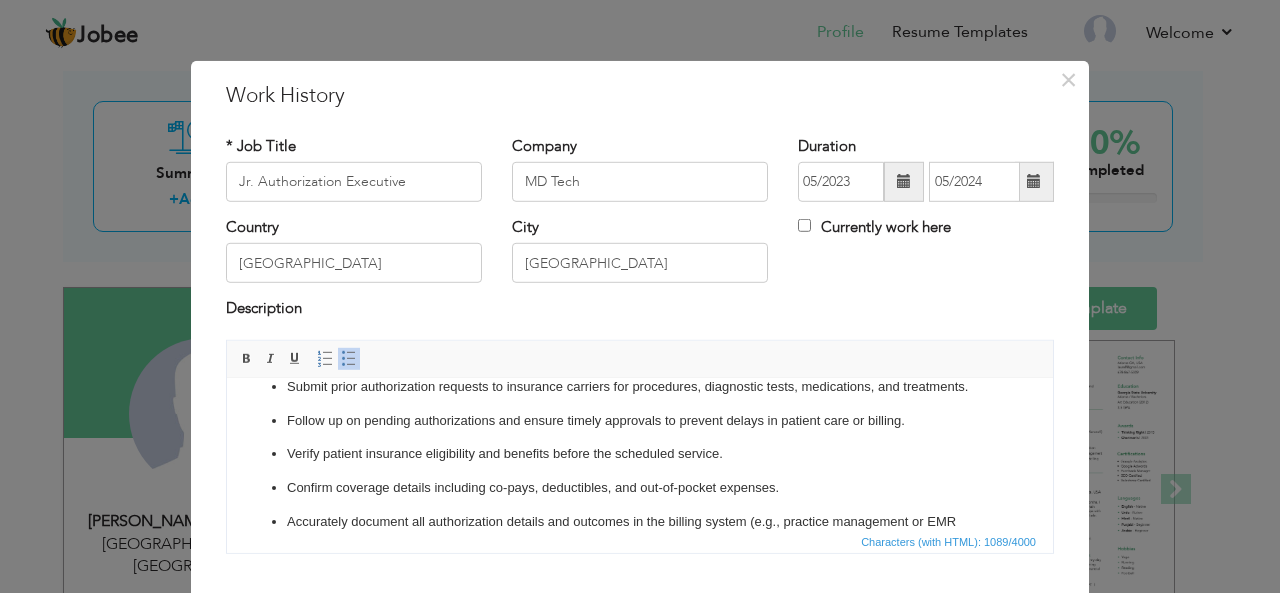 scroll, scrollTop: 22, scrollLeft: 0, axis: vertical 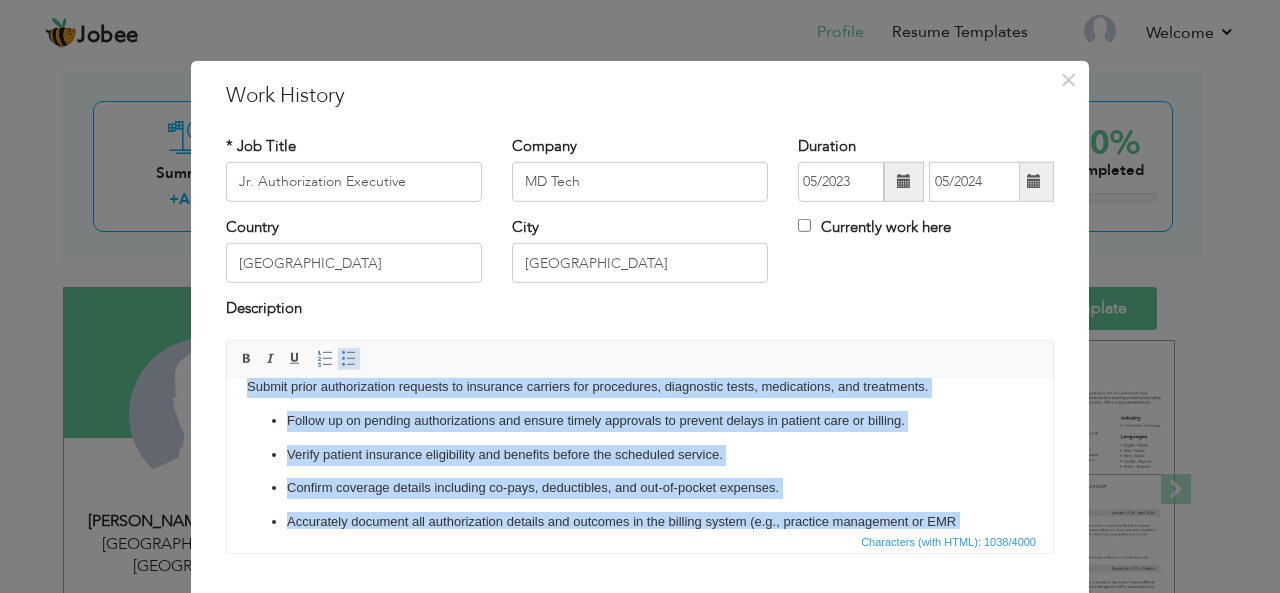 click at bounding box center (349, 359) 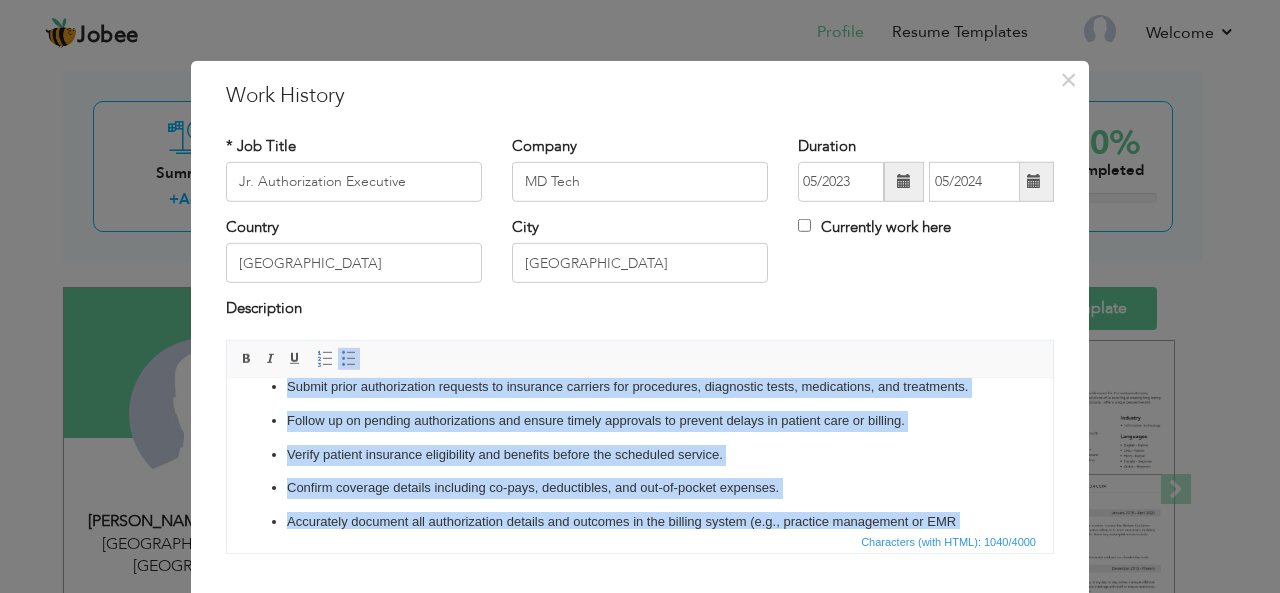 click on "Follow up on pending authorizations and ensure timely approvals to prevent delays in patient care or billing." at bounding box center (640, 420) 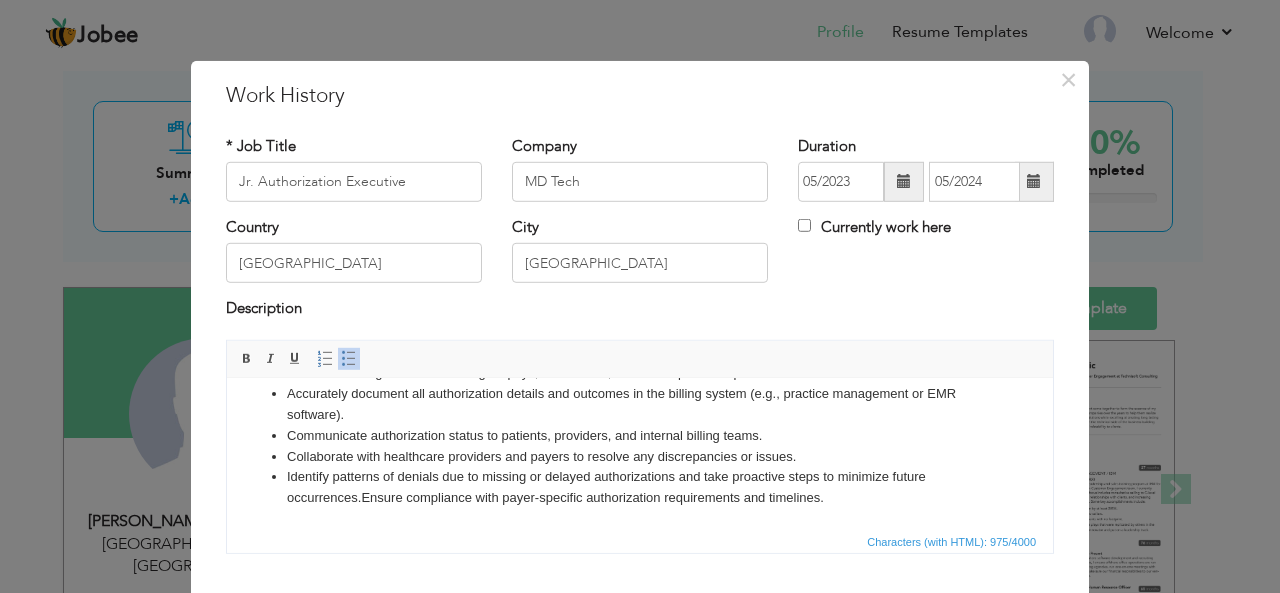 scroll, scrollTop: 108, scrollLeft: 0, axis: vertical 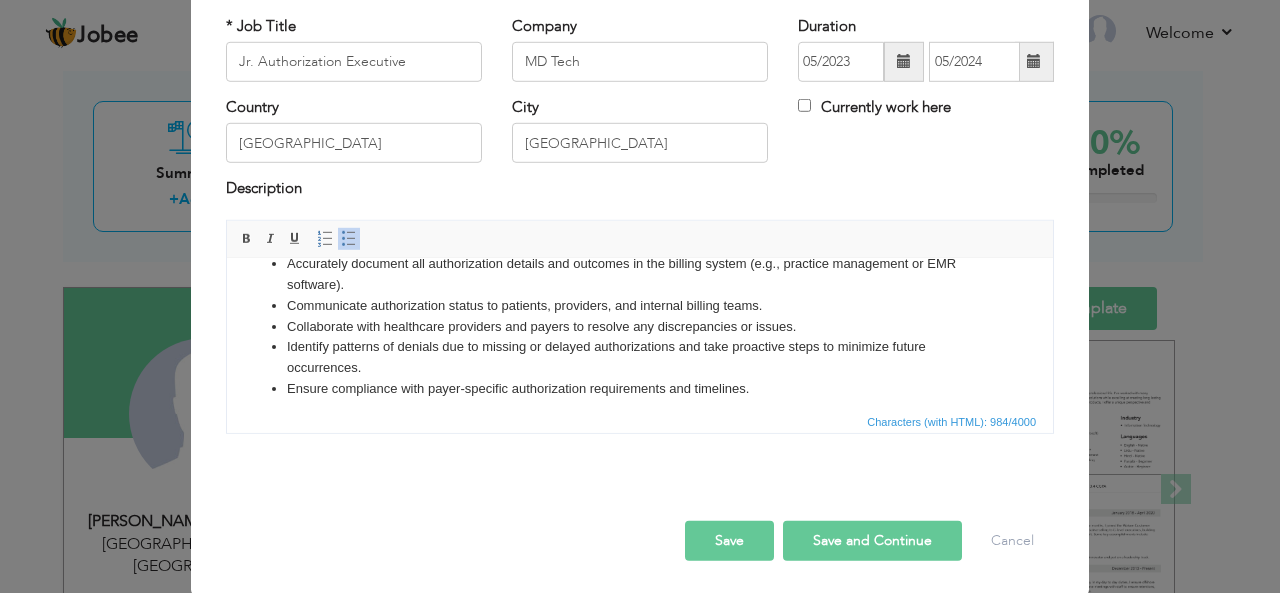 click on "Save" at bounding box center [729, 541] 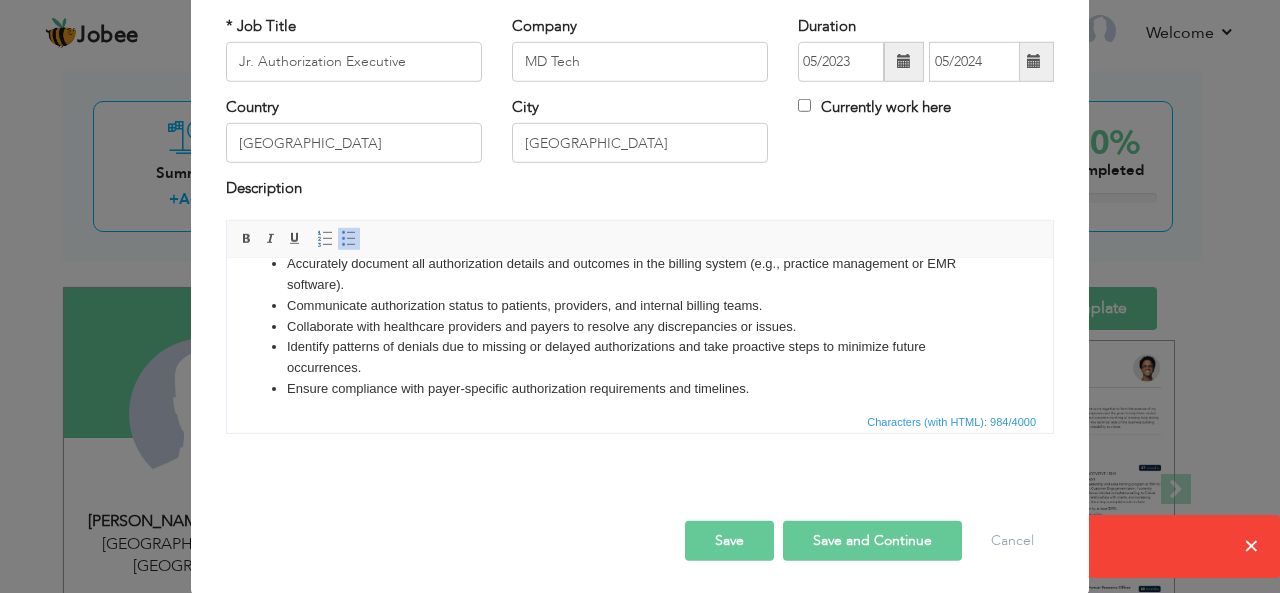 click on "Save" at bounding box center [729, 541] 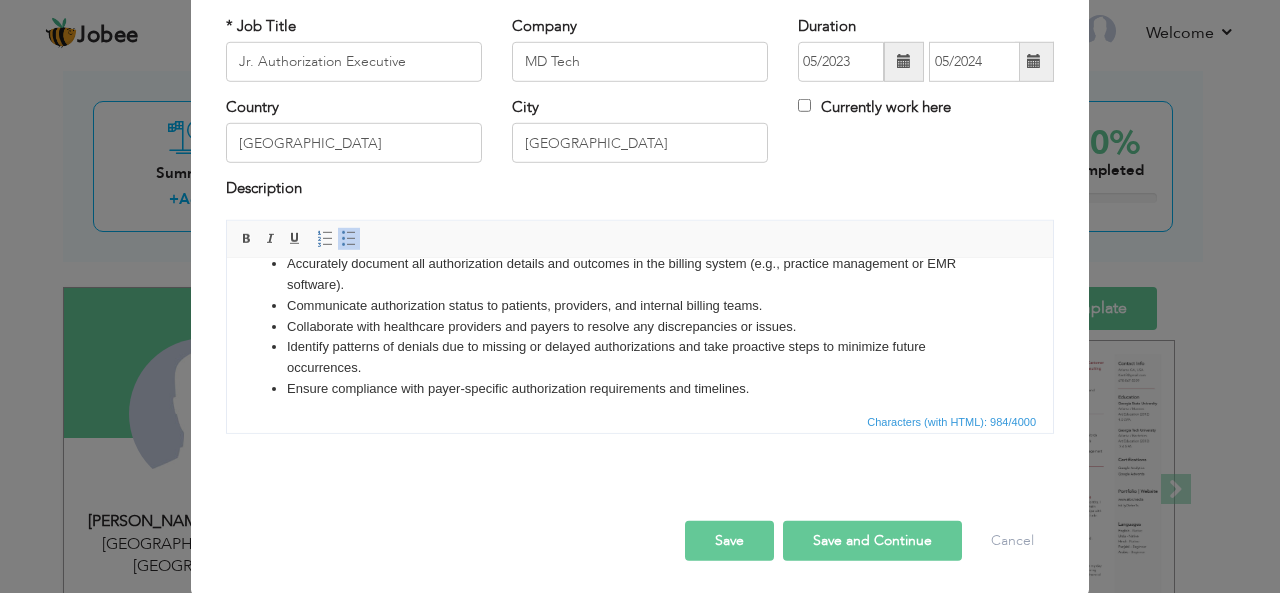 click on "Save" at bounding box center (729, 541) 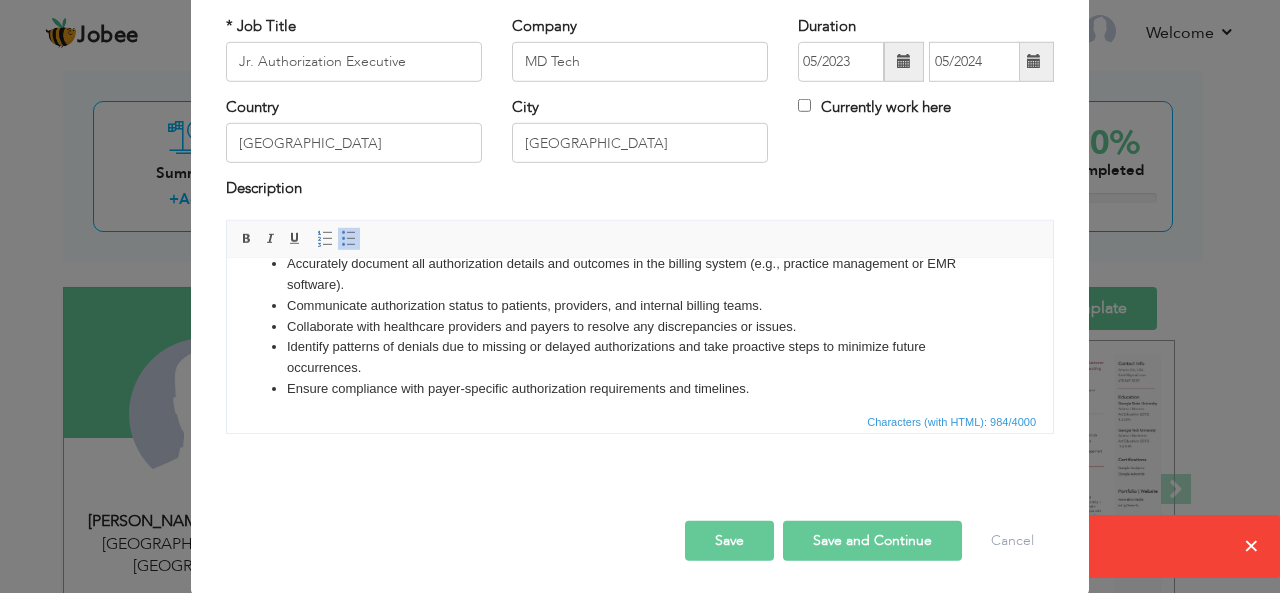 click on "Submit prior authorization requests to insurance carriers for procedures, diagnostic tests, medications, and treatments. Follow up on pending authorizations and ensure timely approvals to prevent delays in patient care or billing. Verify patient insurance eligibility and benefits before the scheduled service. Confirm coverage details including co-pays, deductibles, and out-of-pocket expenses. Accurately document all authorization details and outcomes in the billing system (e.g., practice management or EMR software). Communicate authorization status to patients, providers, and internal billing teams. Collaborate with healthcare providers and payers to resolve any discrepancies or issues. Identify patterns of denials due to missing or delayed authorizations and take proactive steps to minimize future occurrences. Ensure compliance with payer-specific authorization requirements and timelines." at bounding box center (640, 284) 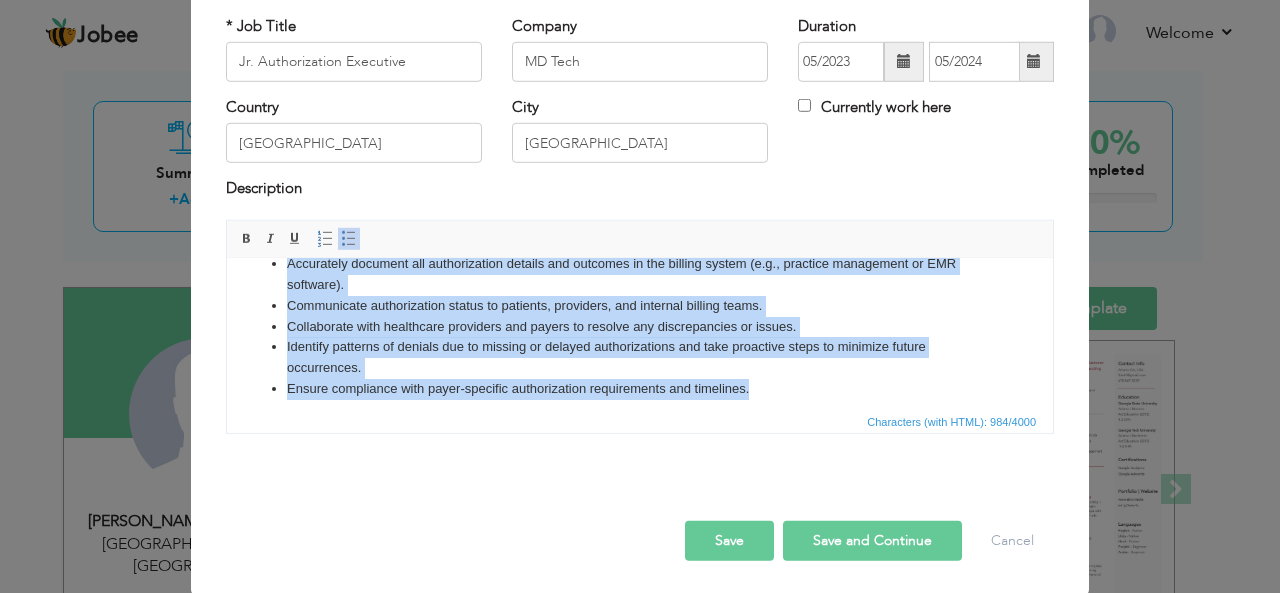 copy on "Submit prior authorization requests to insurance carriers for procedures, diagnostic tests, medications, and treatments. Follow up on pending authorizations and ensure timely approvals to prevent delays in patient care or billing. Verify patient insurance eligibility and benefits before the scheduled service. Confirm coverage details including co-pays, deductibles, and out-of-pocket expenses. Accurately document all authorization details and outcomes in the billing system (e.g., practice management or EMR software). Communicate authorization status to patients, providers, and internal billing teams. Collaborate with healthcare providers and payers to resolve any discrepancies or issues. Identify patterns of denials due to missing or delayed authorizations and take proactive steps to minimize future occurrences. Ensure compliance with payer-specific authorization requirements and timelines." 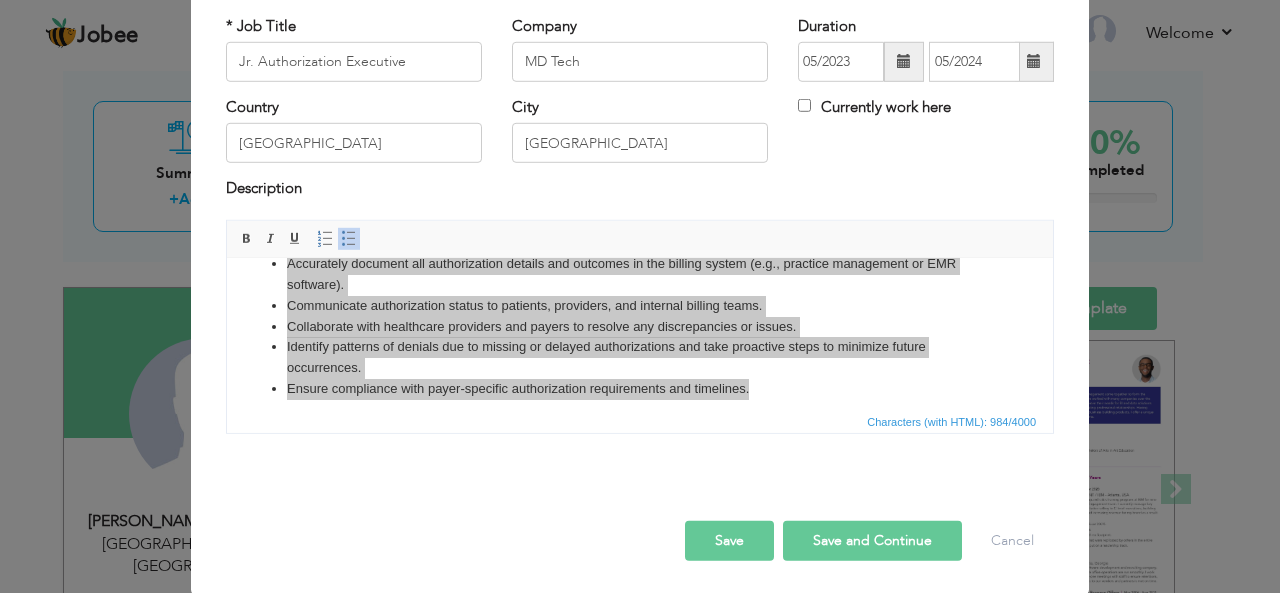 click on "Save" at bounding box center [729, 541] 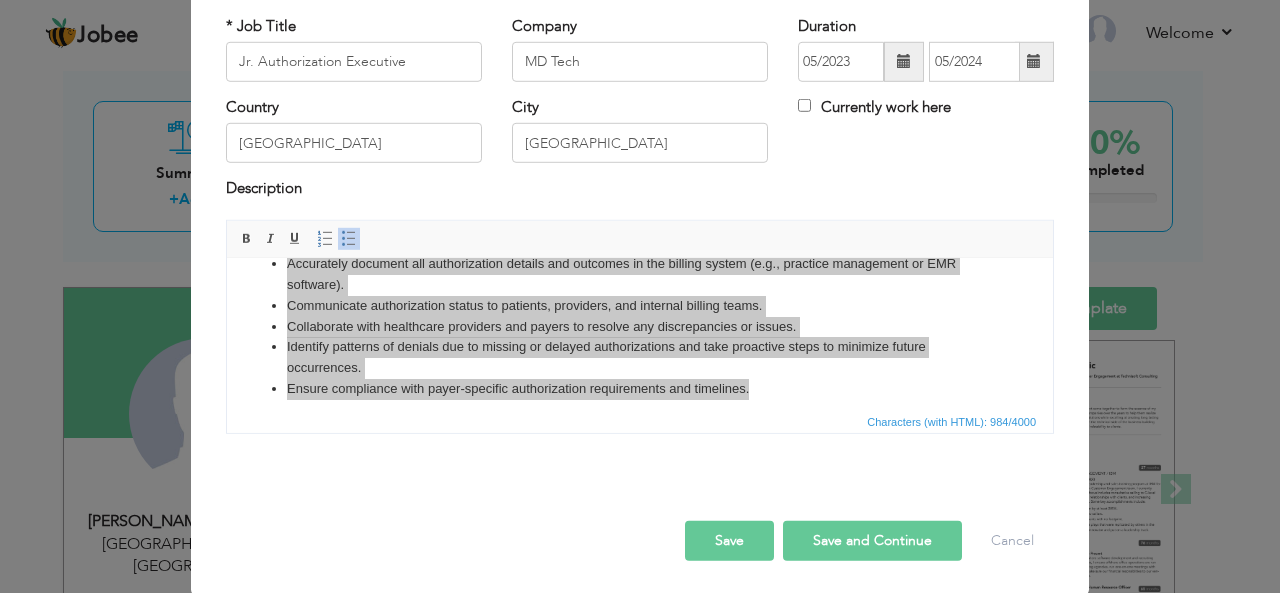drag, startPoint x: 568, startPoint y: 145, endPoint x: 715, endPoint y: 455, distance: 343.08746 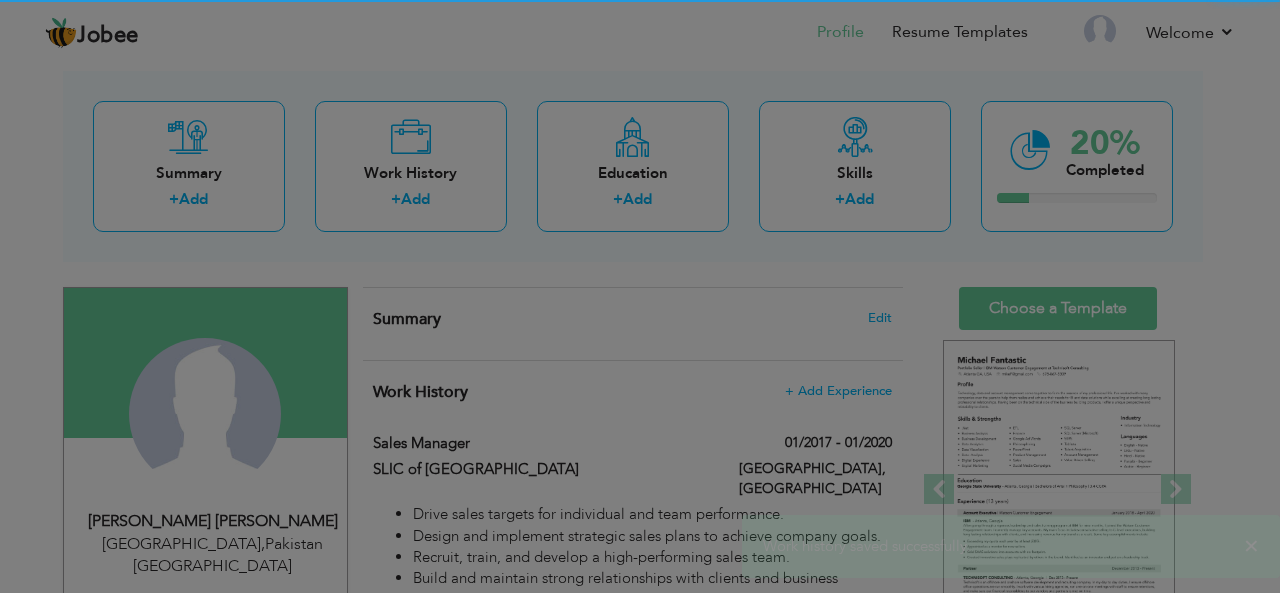 scroll, scrollTop: 0, scrollLeft: 0, axis: both 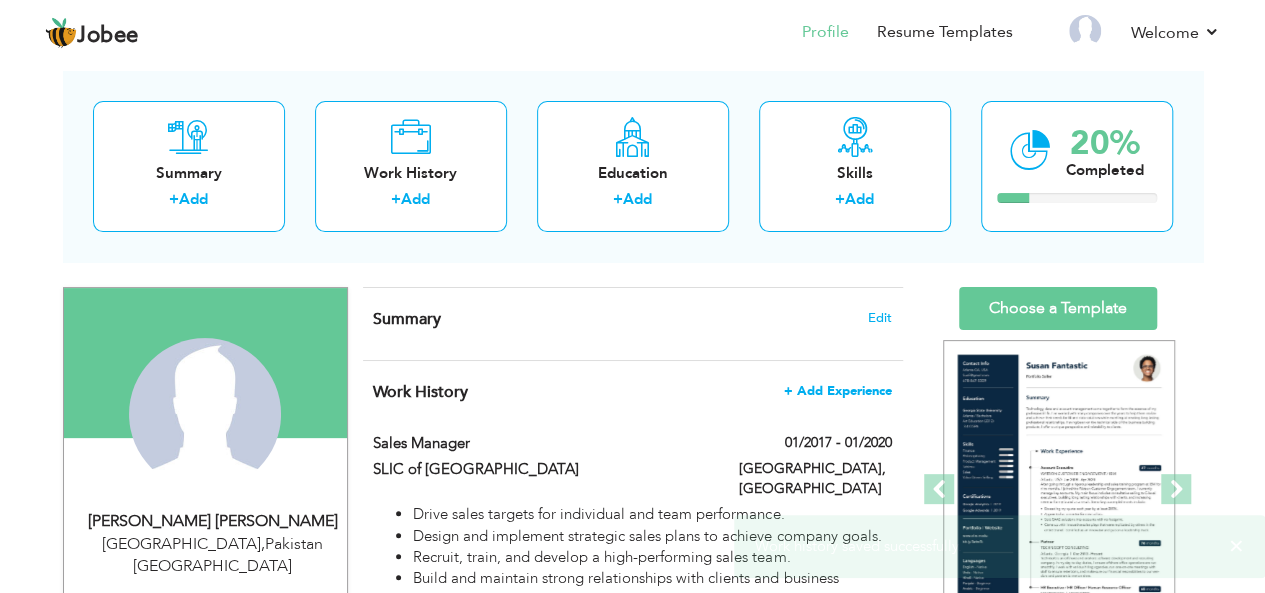click on "+ Add Experience" at bounding box center (838, 391) 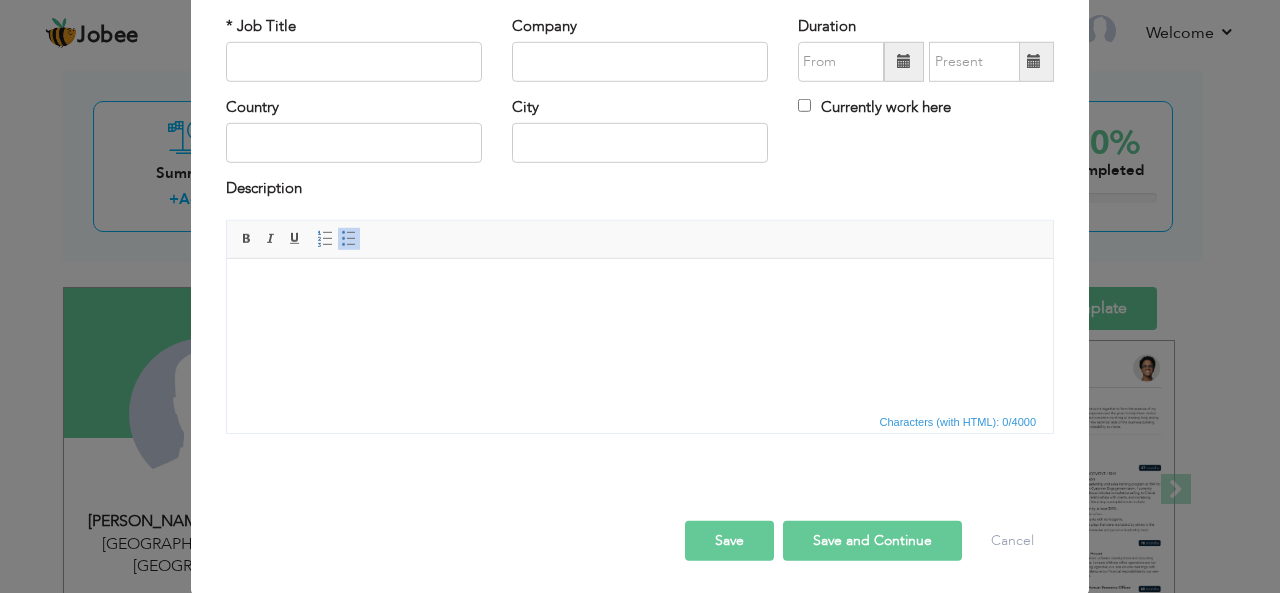 scroll, scrollTop: 0, scrollLeft: 0, axis: both 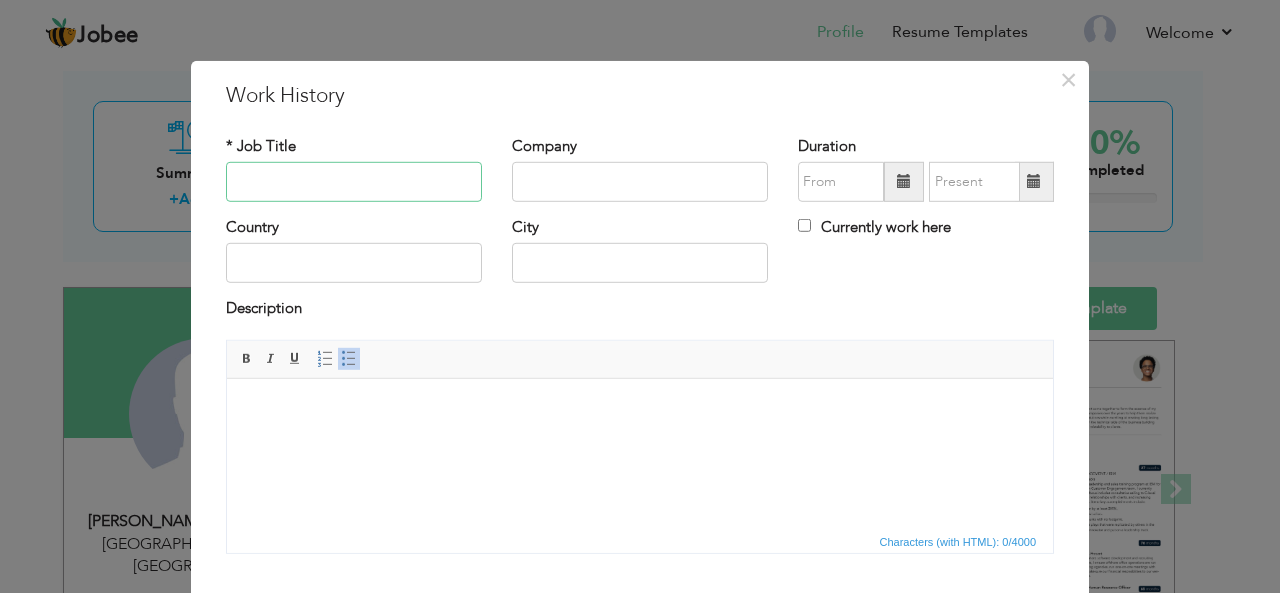 click at bounding box center (354, 182) 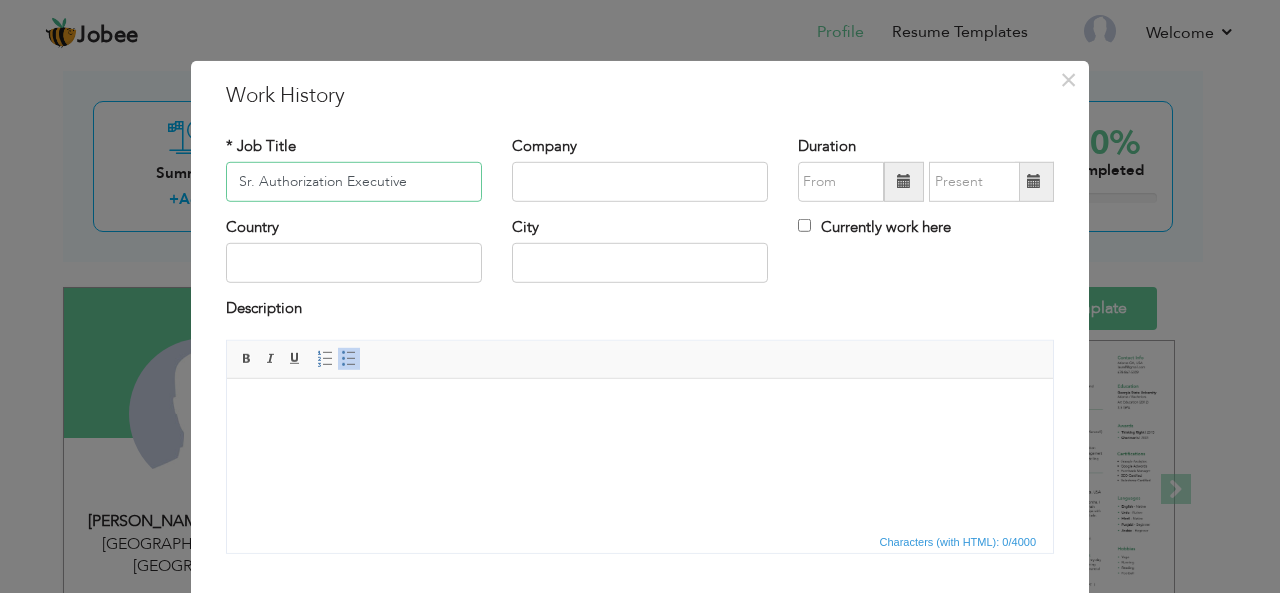type on "Sr. Authorization Executive" 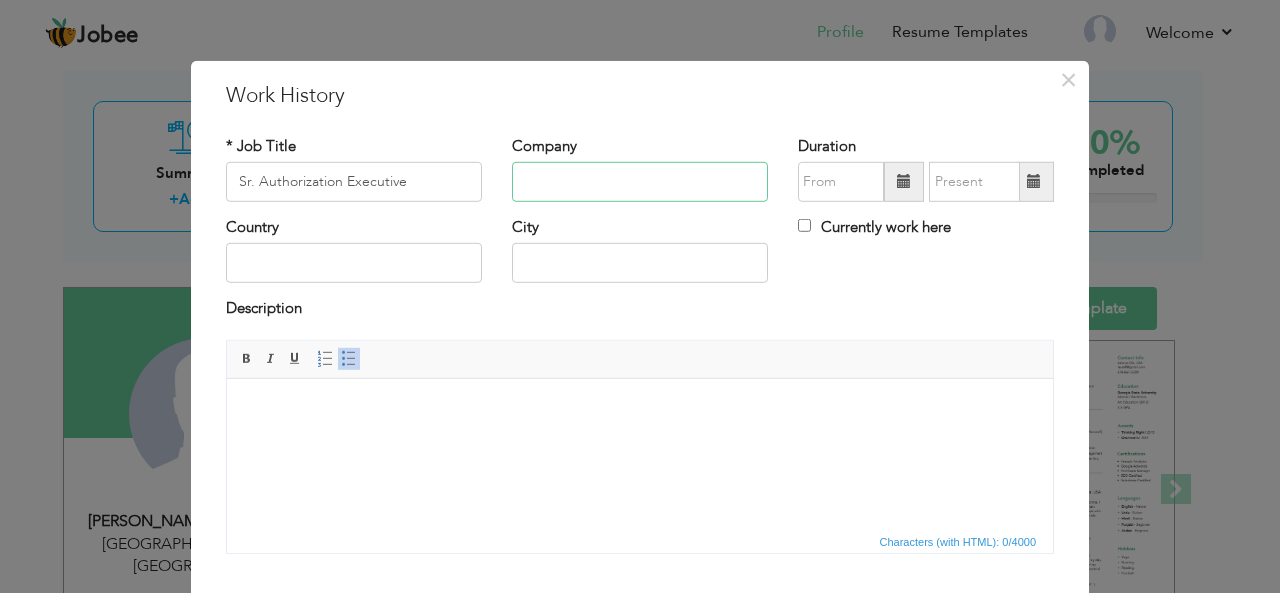 click at bounding box center (640, 182) 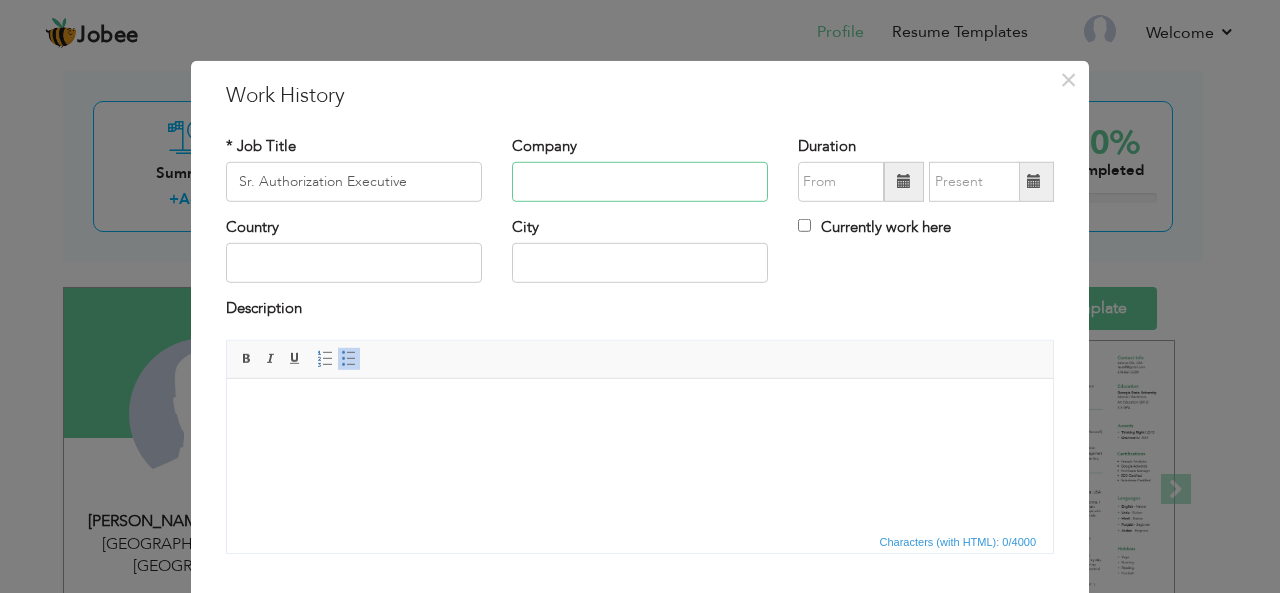type on "W" 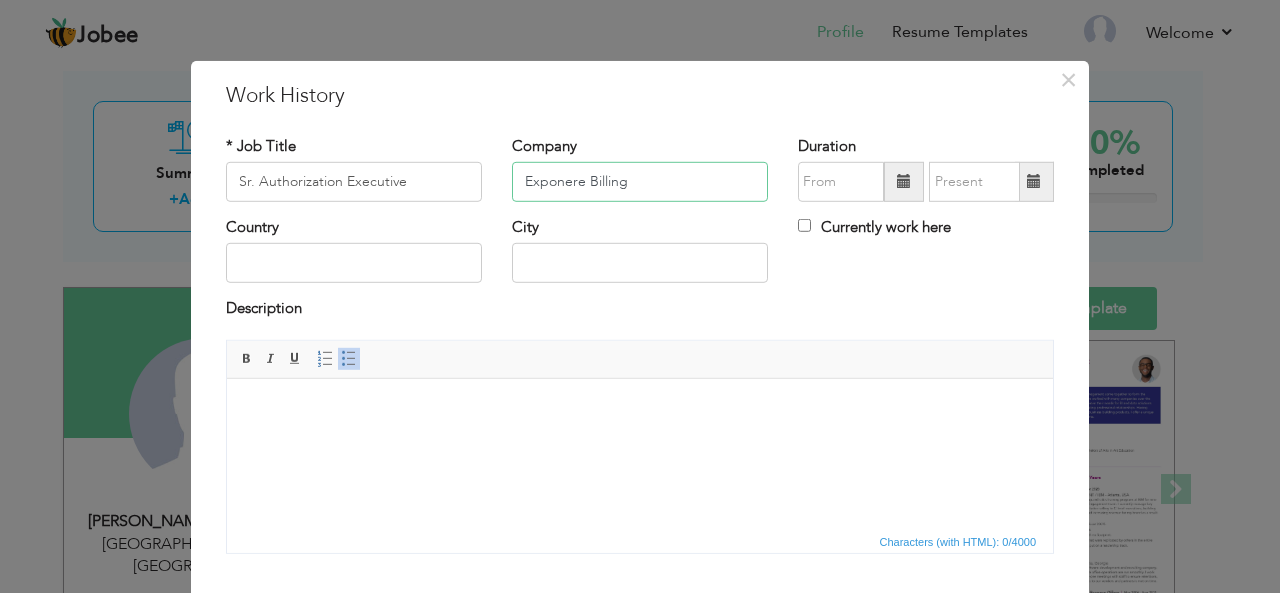 type on "Exponere Billing" 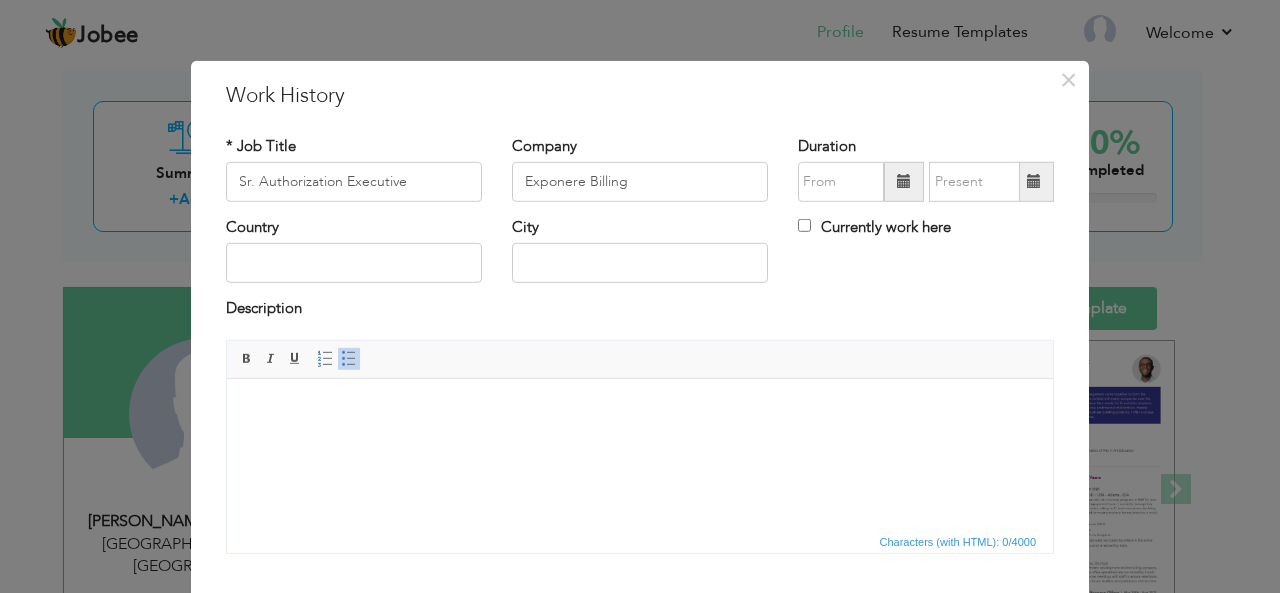 click at bounding box center [904, 182] 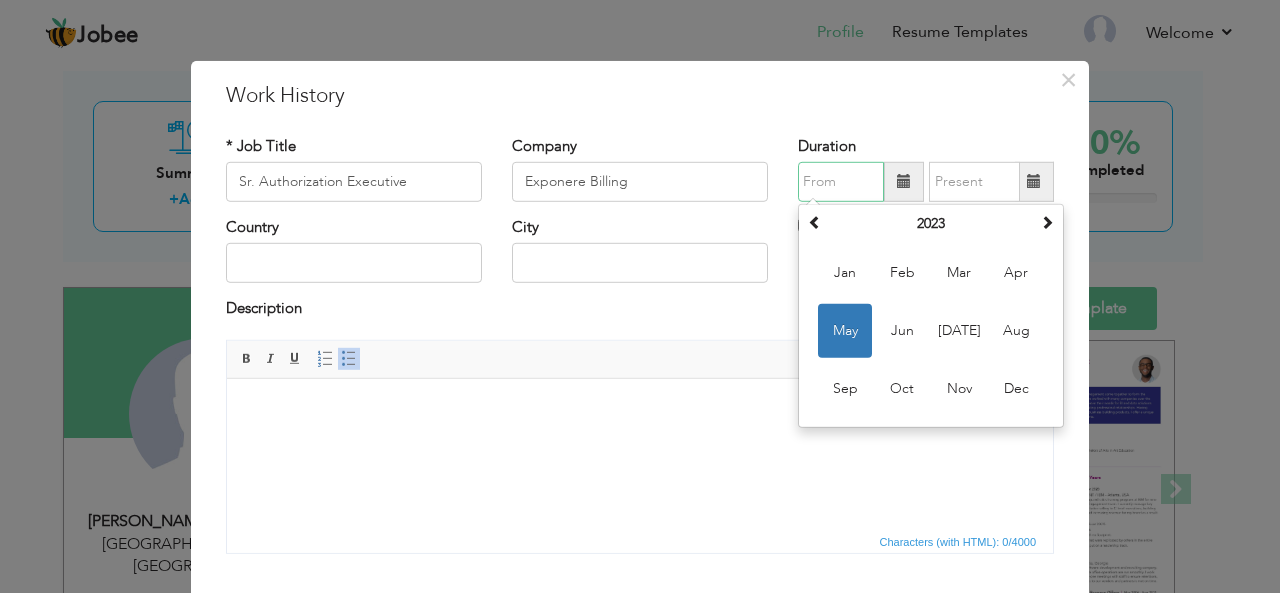 click on "May" at bounding box center [845, 331] 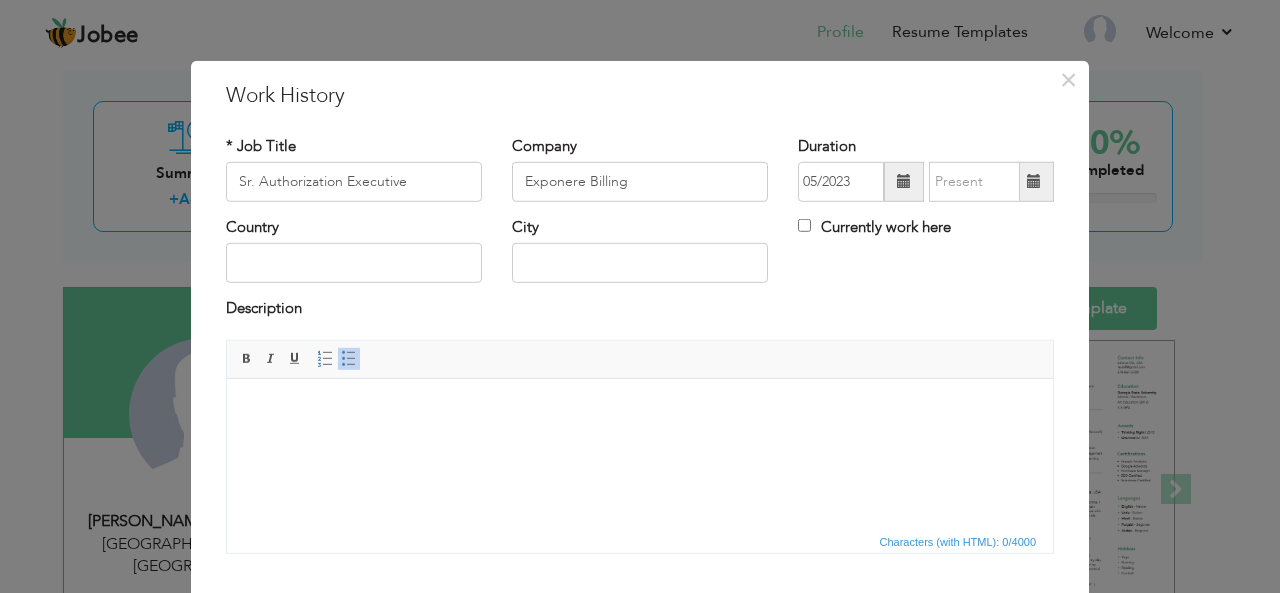 click at bounding box center (904, 181) 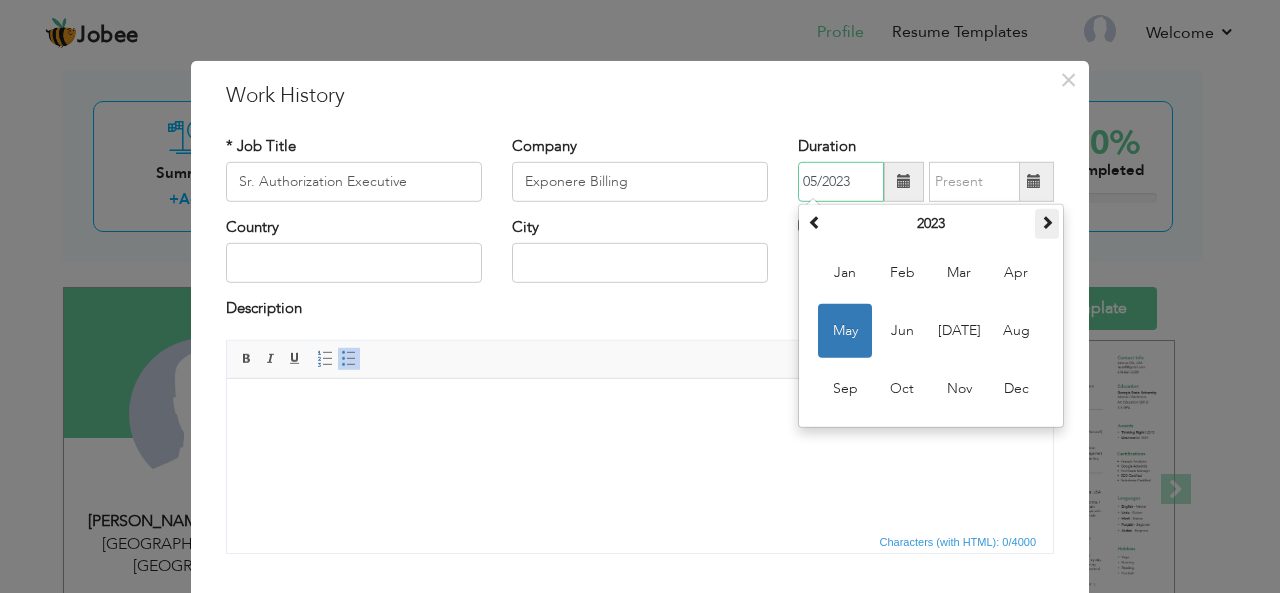 click at bounding box center (1047, 222) 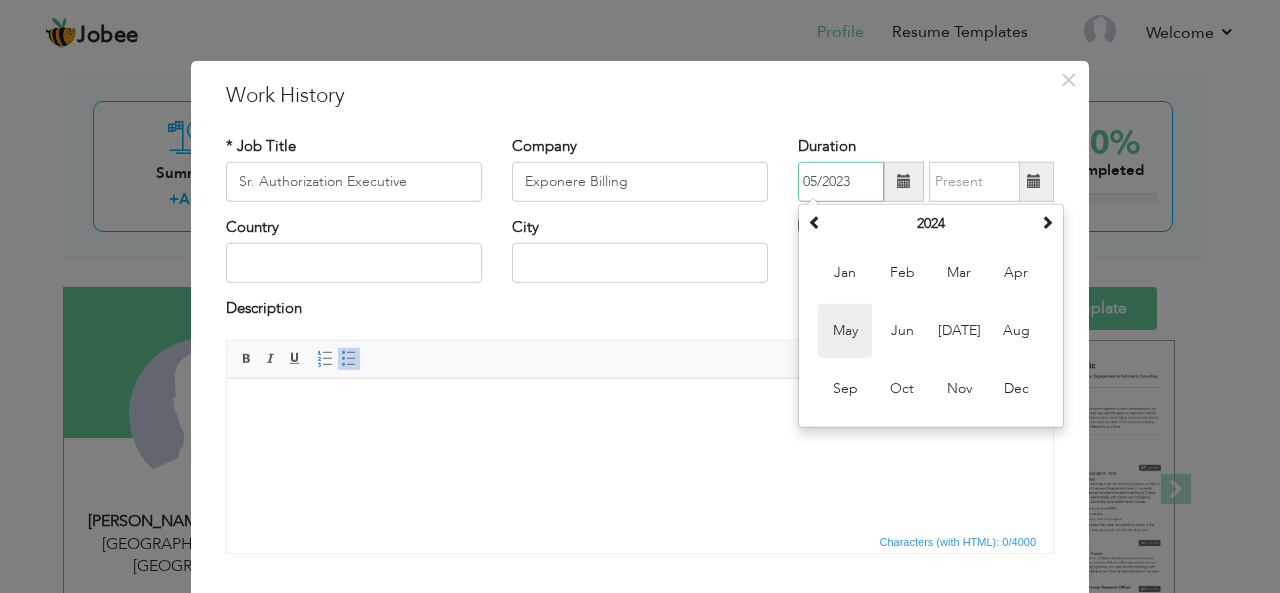 click on "May" at bounding box center [845, 331] 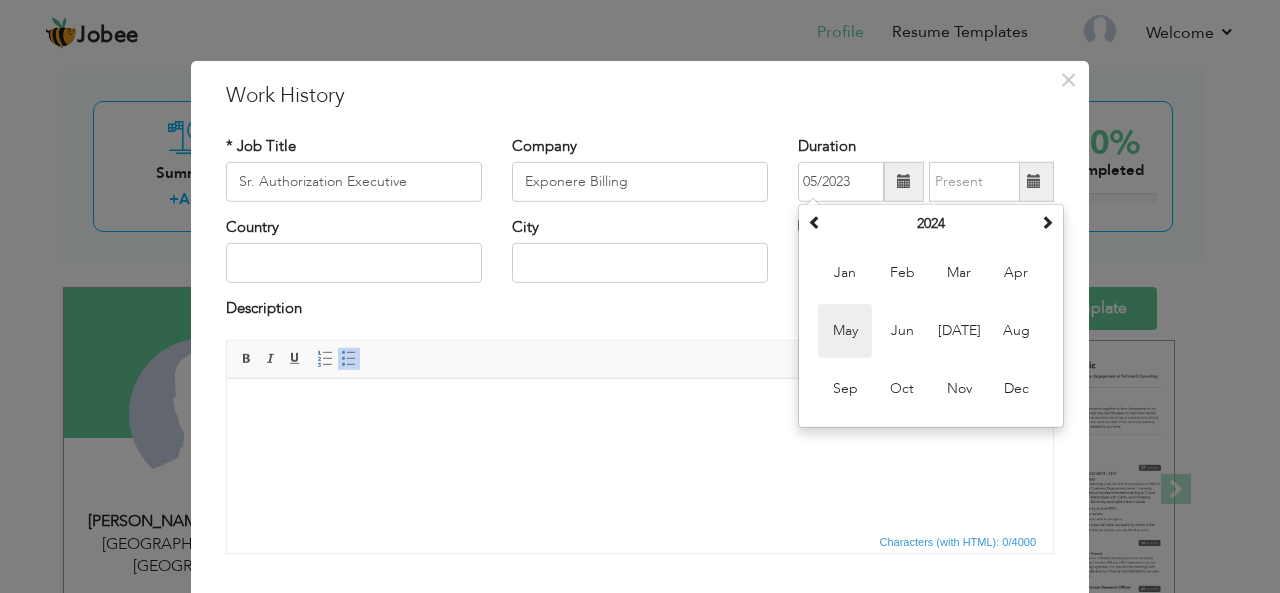 type on "05/2024" 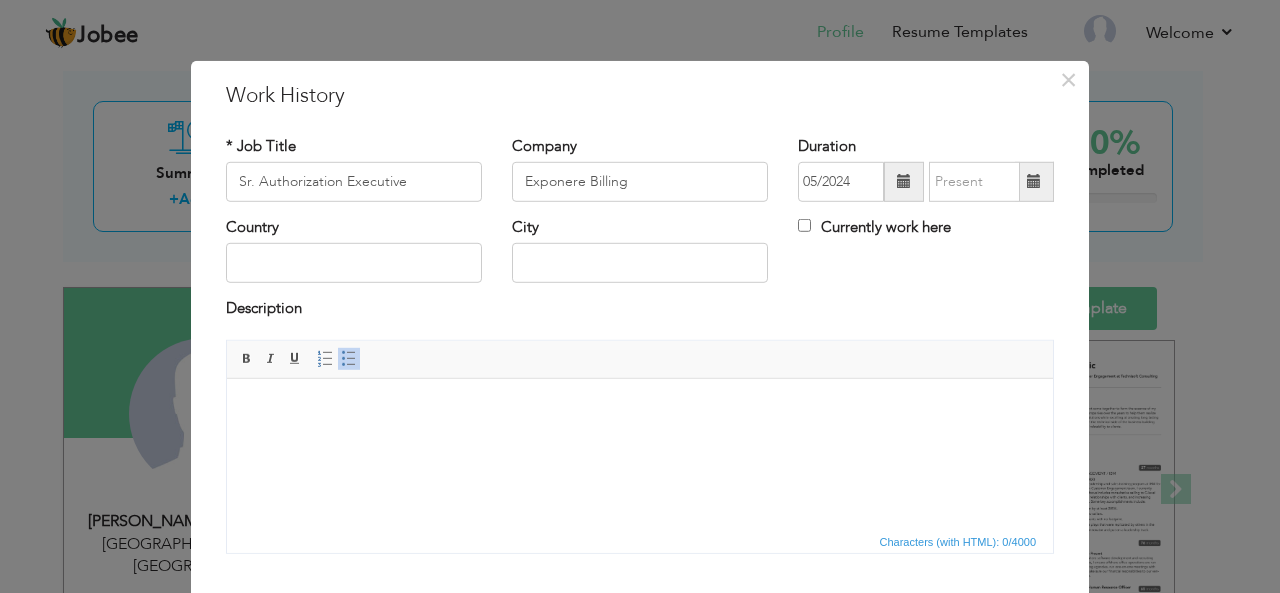 click at bounding box center (1034, 182) 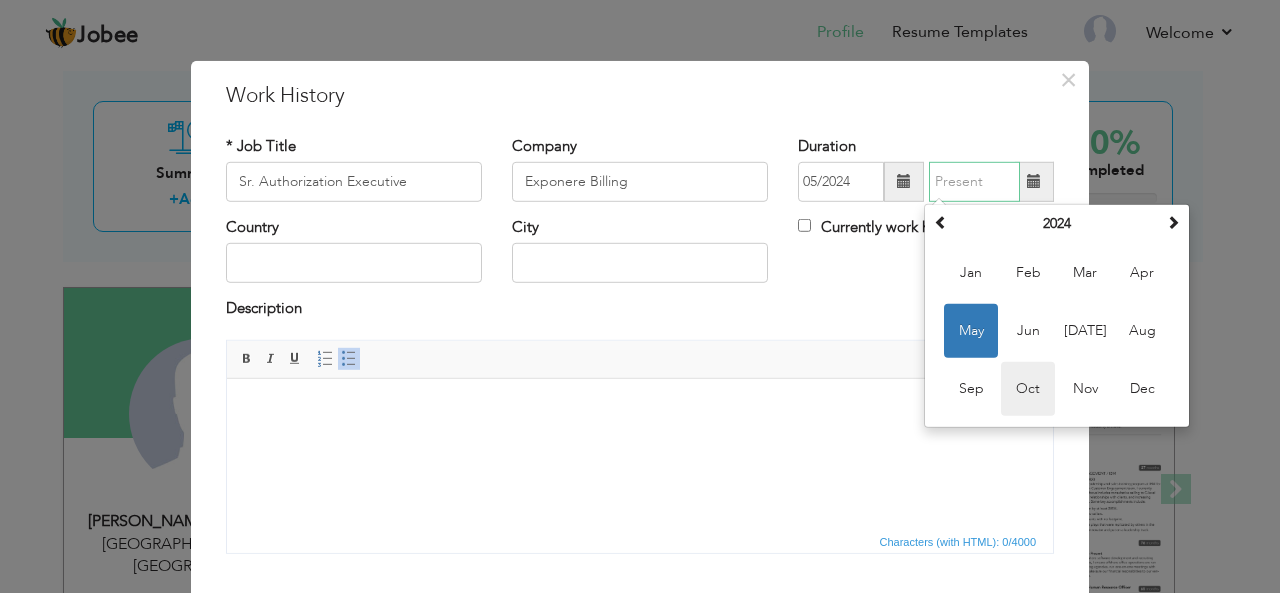 click on "Oct" at bounding box center [1028, 389] 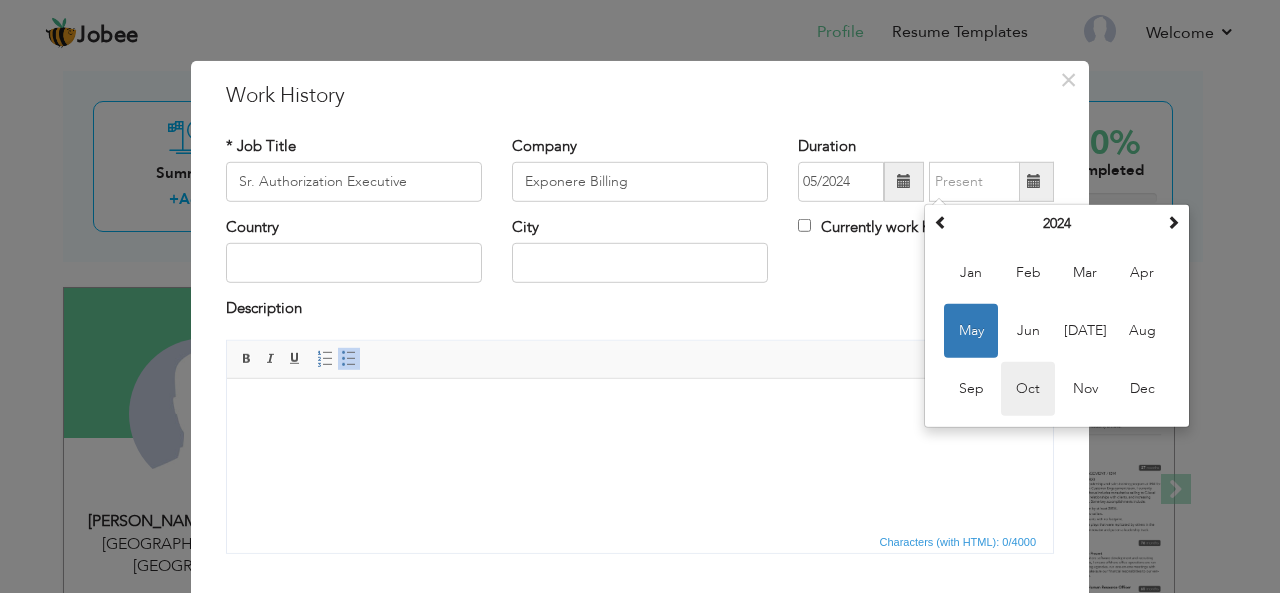 type on "10/2024" 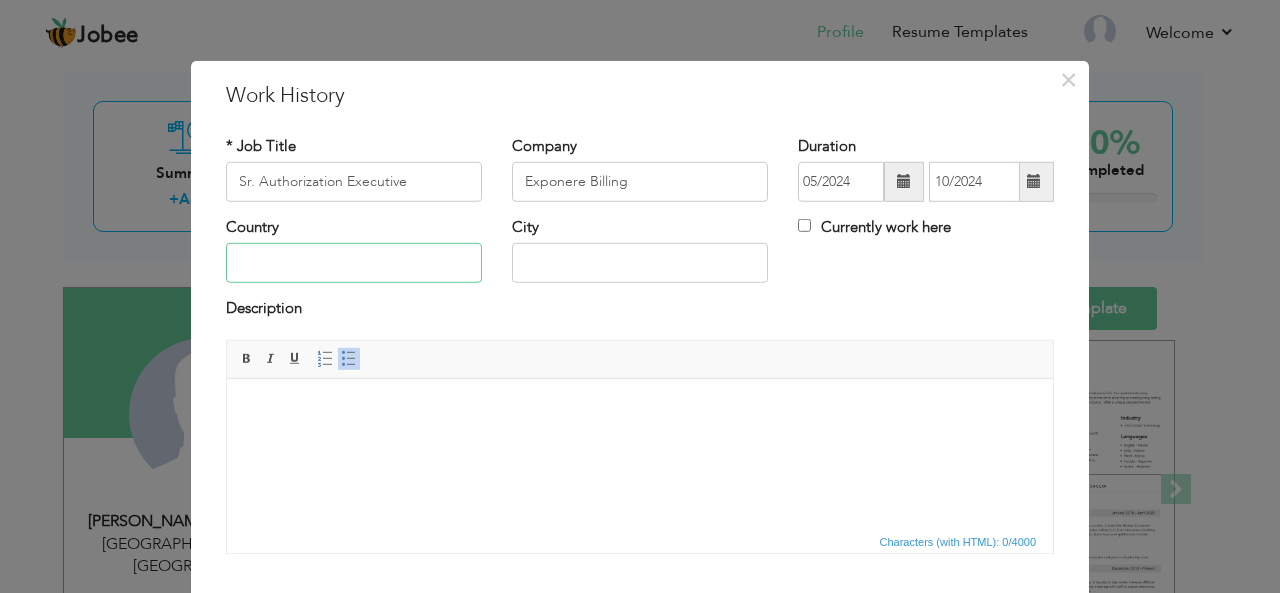 click at bounding box center [354, 263] 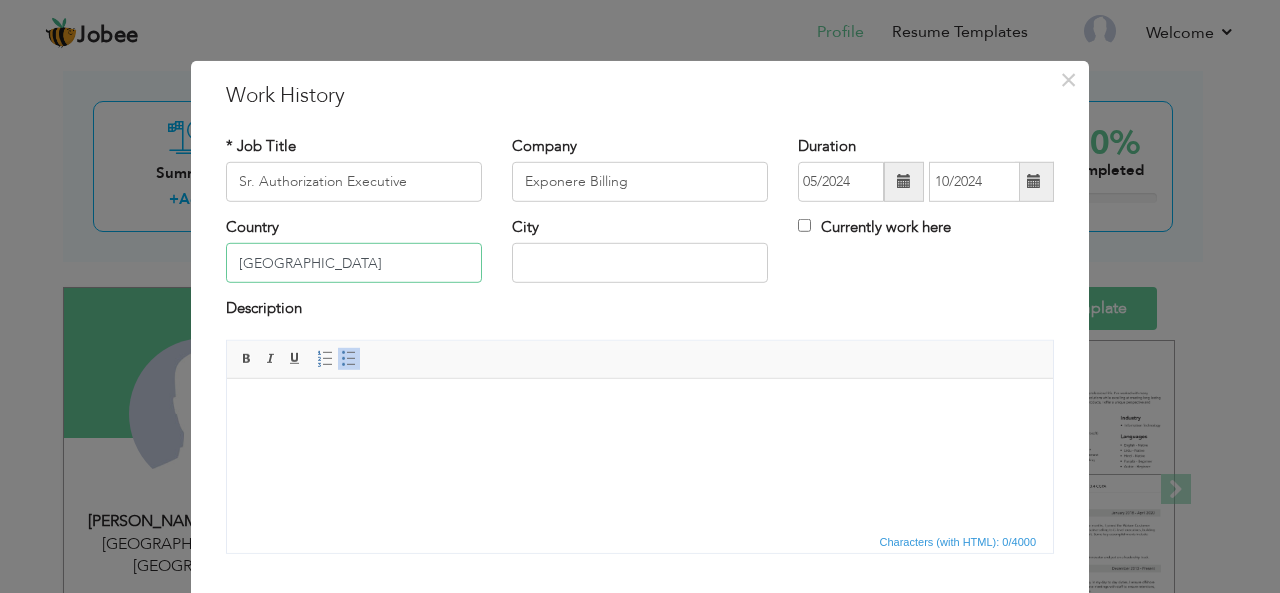 type on "[GEOGRAPHIC_DATA]" 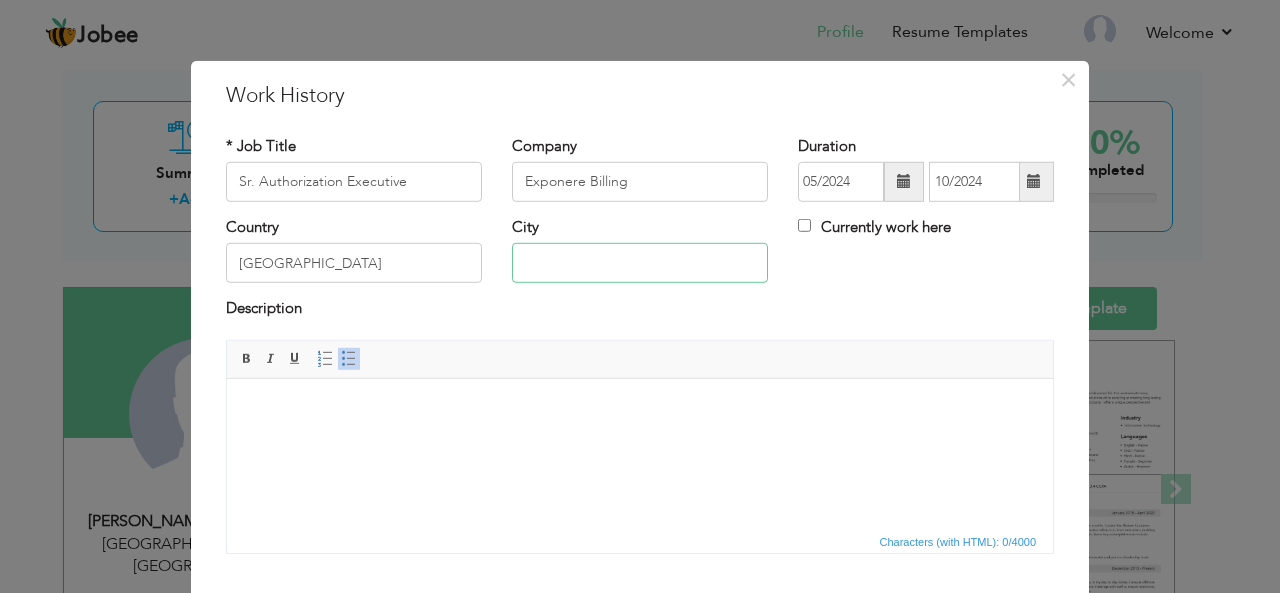 click at bounding box center [640, 263] 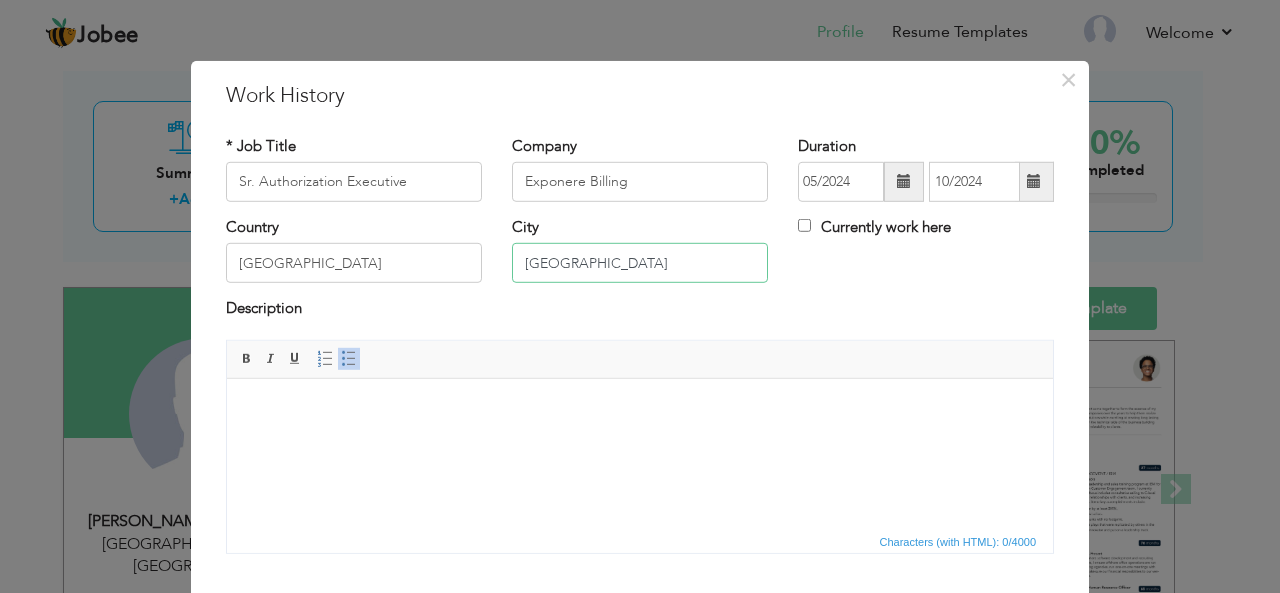 type on "[GEOGRAPHIC_DATA]" 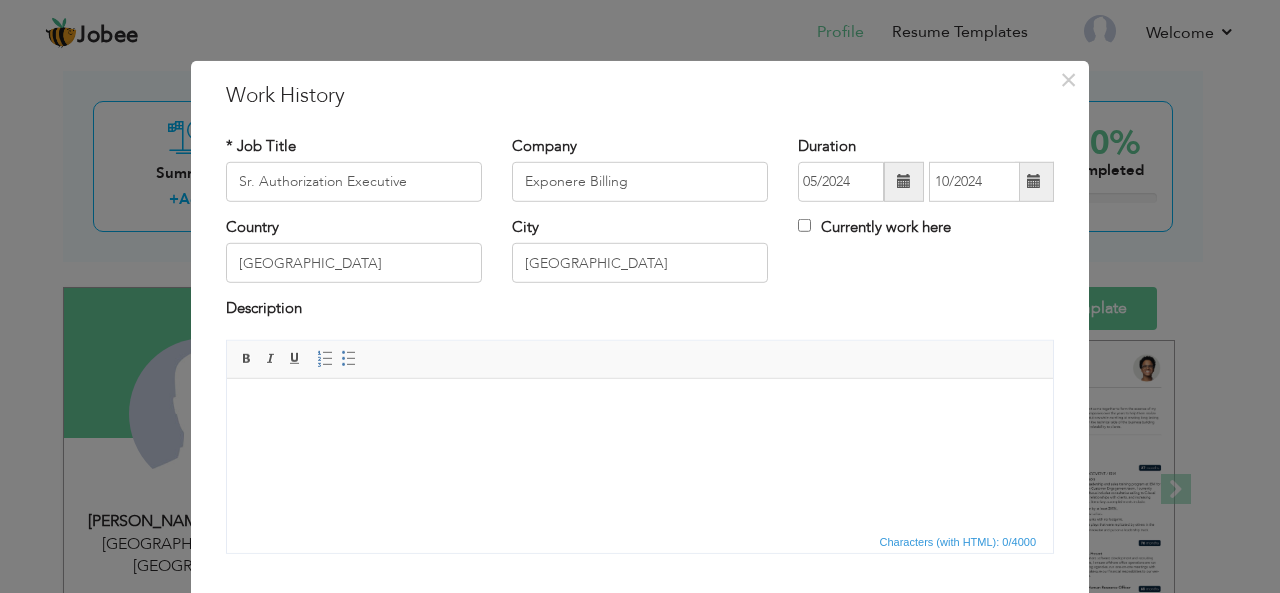 click at bounding box center [640, 408] 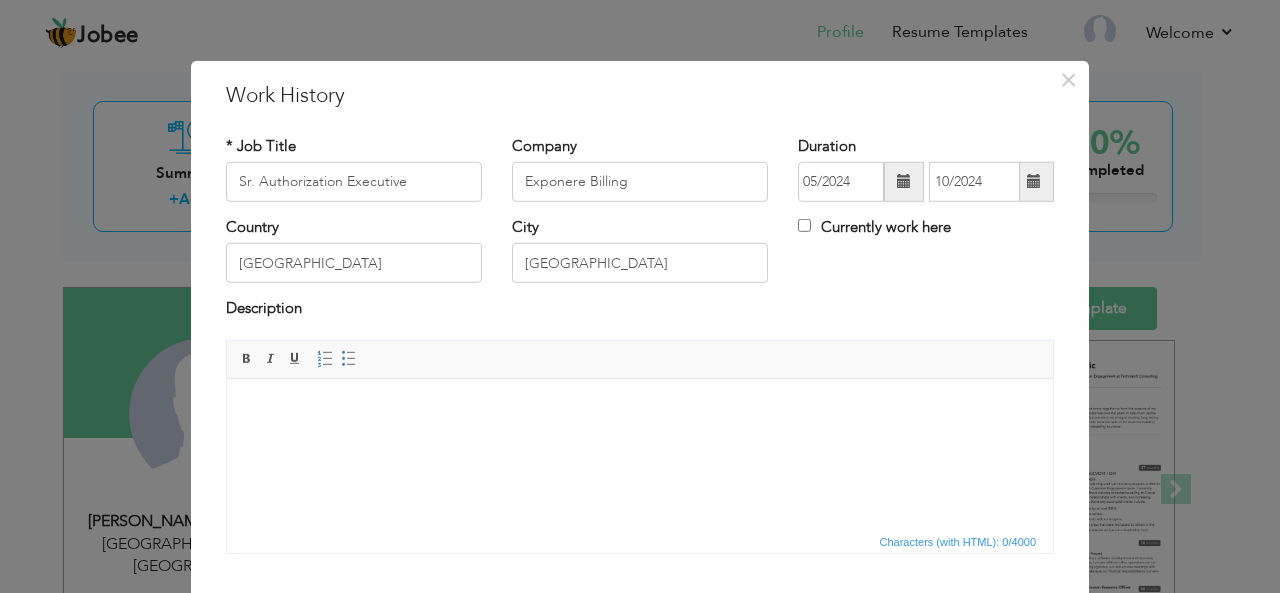 click at bounding box center (640, 408) 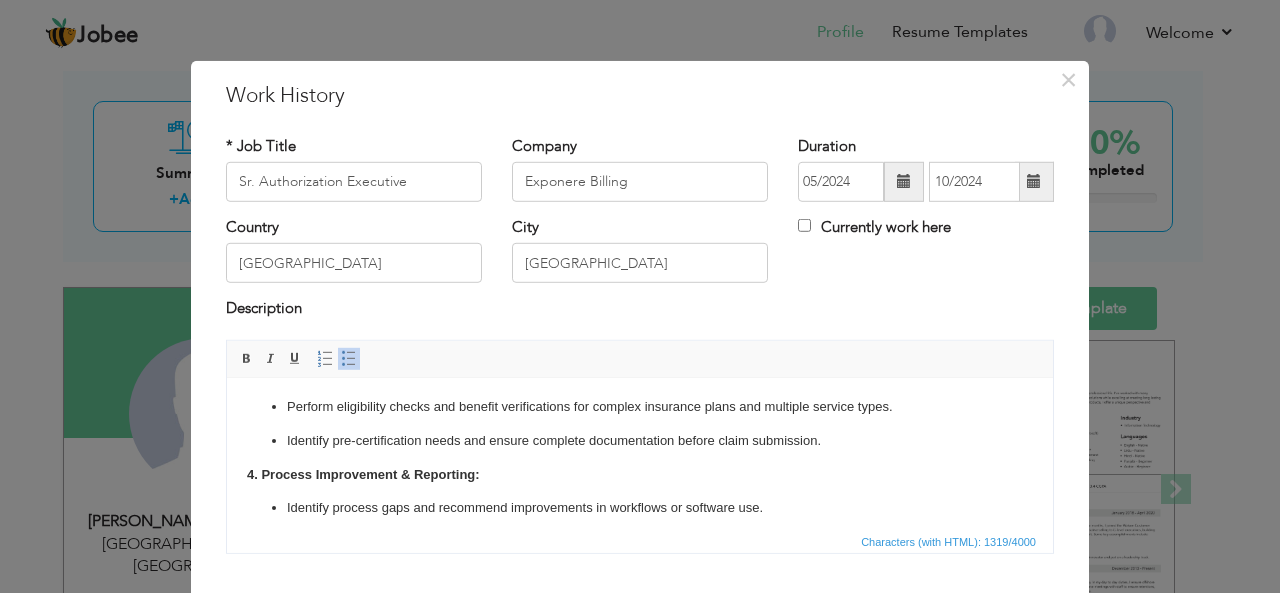 click on "Process and follow up on complex or high-value prior authorization requests across multiple specialties. Manage escalated cases requiring payer intervention or urgent follow-up. Maintain thorough knowledge of payer-specific authorization rules and portals (e.g., Medicare, Medicaid, BCBS, Aetna, Cigna, UHC). 2. Mentorship & Support: Support and guide junior authorization executives with case handling, documentation standards, and issue resolution. Provide on-the-job training and assist with quality assurance checks. Act as a subject matter expert (SME) for specific payers or services (e.g., DME, radiology, surgeries, behavioral health). 3. Insurance Verification: Perform eligibility checks and benefit verifications for complex insurance plans and multiple service types. Identify pre-certification needs and ensure complete documentation before claim submission. 4. Process Improvement & Reporting: Identify process gaps and recommend improvements in workflows or software use." at bounding box center [640, 318] 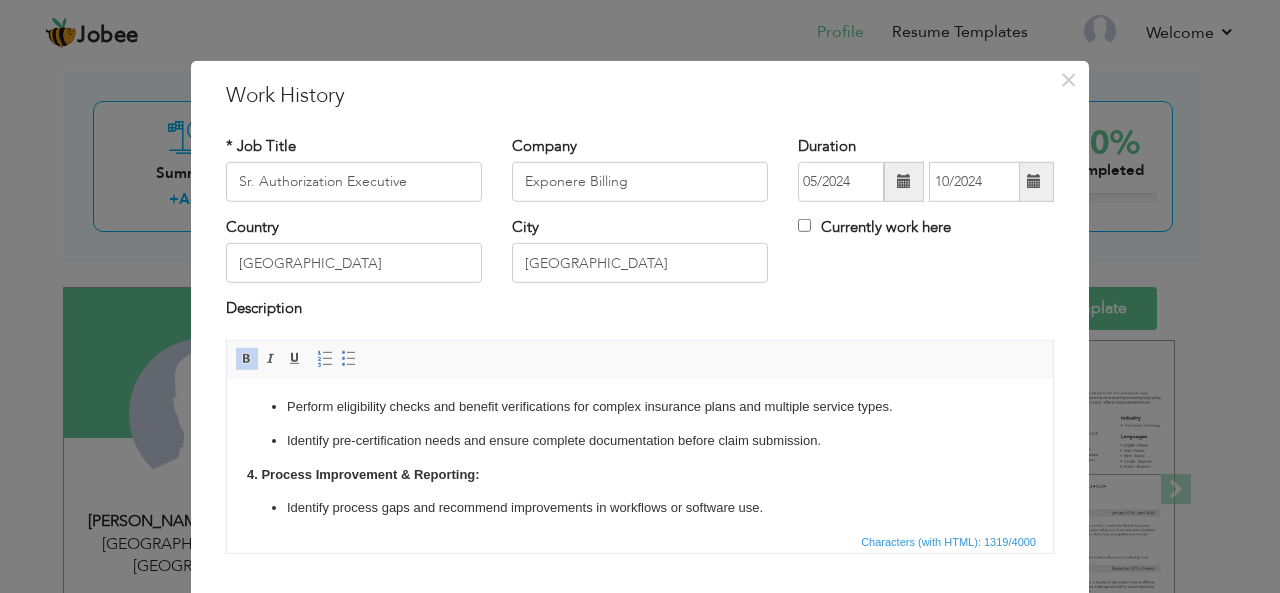 type 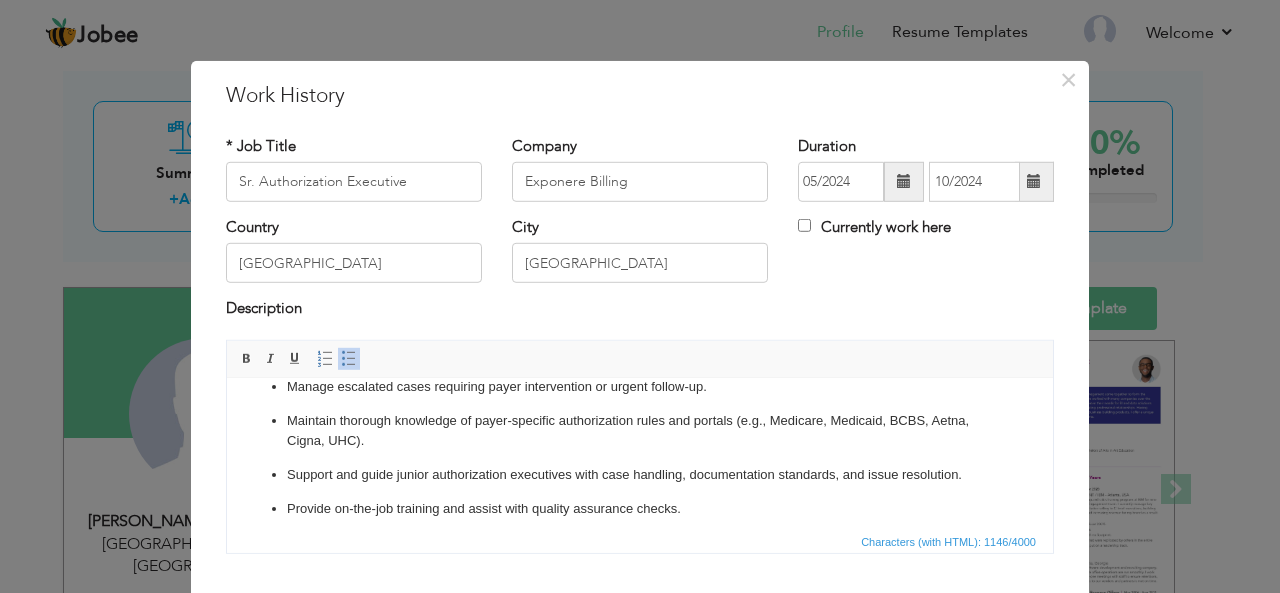 scroll, scrollTop: 22, scrollLeft: 0, axis: vertical 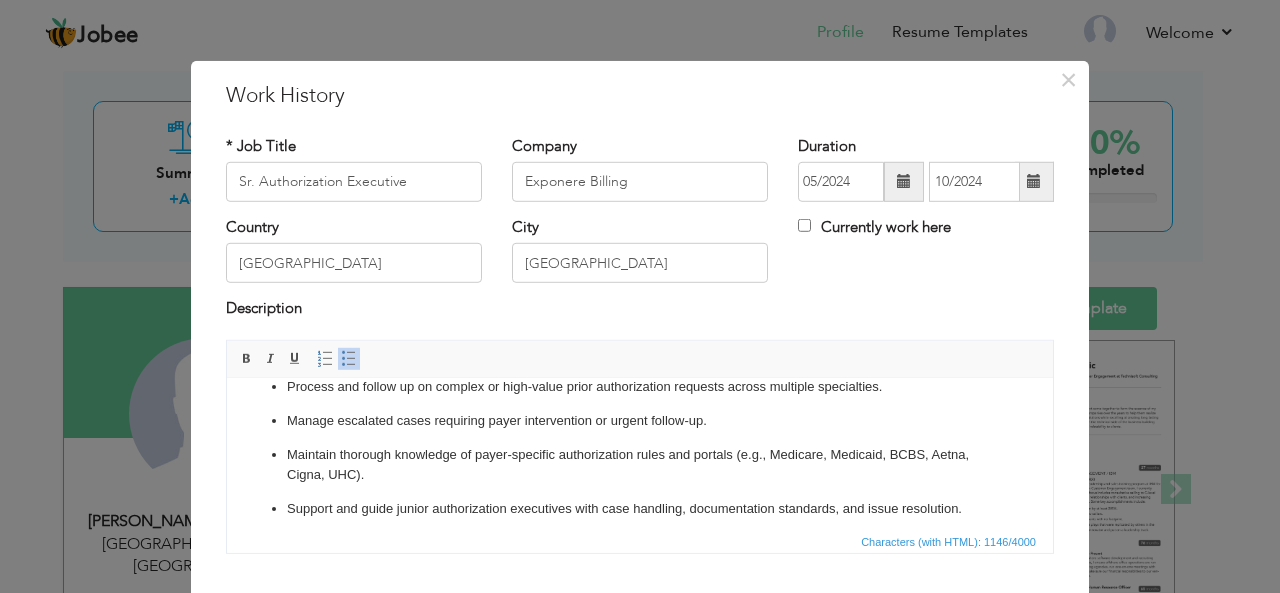 click on "Maintain thorough knowledge of payer-specific authorization rules and portals (e.g., Medicare, Medicaid, BCBS, Aetna, Cigna, UHC)." at bounding box center [640, 465] 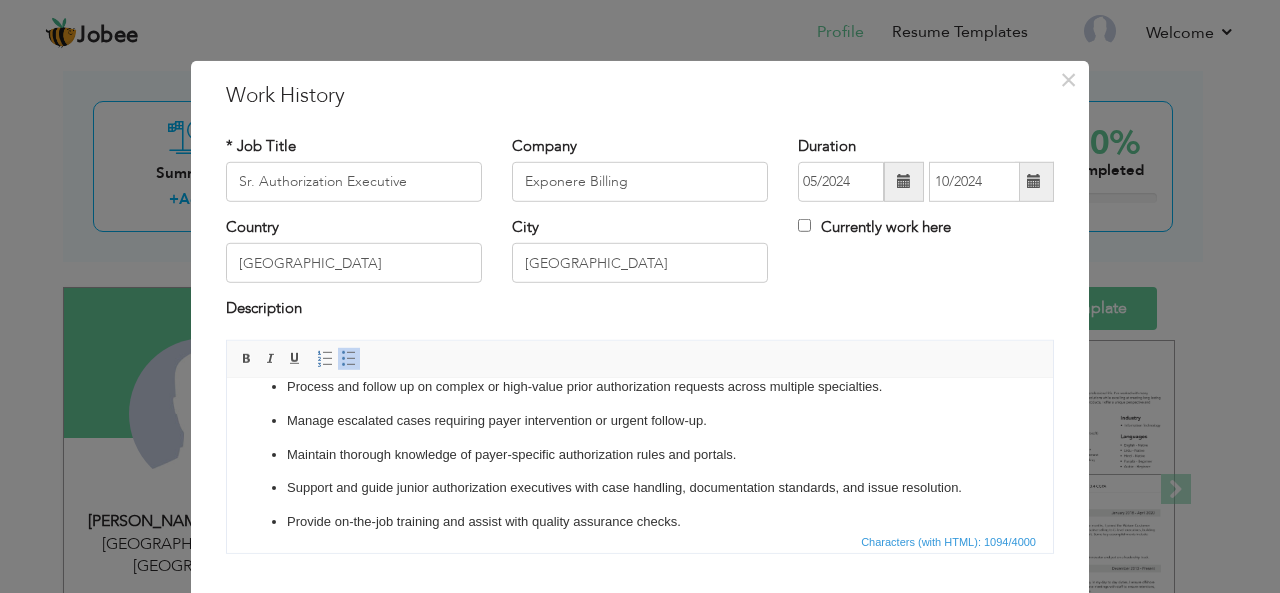 click on "Process and follow up on complex or high-value prior authorization requests across multiple specialties. Manage escalated cases requiring payer intervention or urgent follow-up. Maintain thorough knowledge of payer-specific authorization rules and portals. Support and guide junior authorization executives with case handling, documentation standards, and issue resolution. Provide on-the-job training and assist with quality assurance checks. Act as a subject matter expert (SME) for specific payers or services (e.g., DME, radiology, surgeries, behavioral health). Perform eligibility checks and benefit verifications for complex insurance plans and multiple service types. Identify pre-certification needs and ensure complete documentation before claim submission. Identify process gaps and recommend improvements in workflows or software use. Generate and review daily/weekly reports on authorization status and pending approvals." at bounding box center (640, 549) 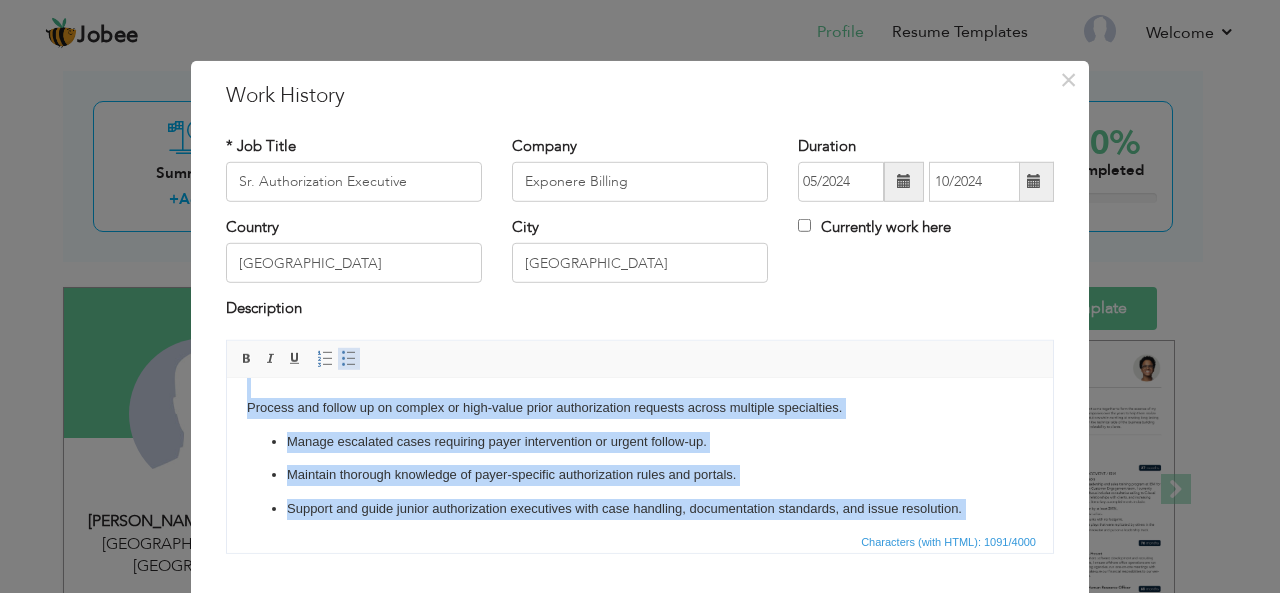 click at bounding box center [349, 359] 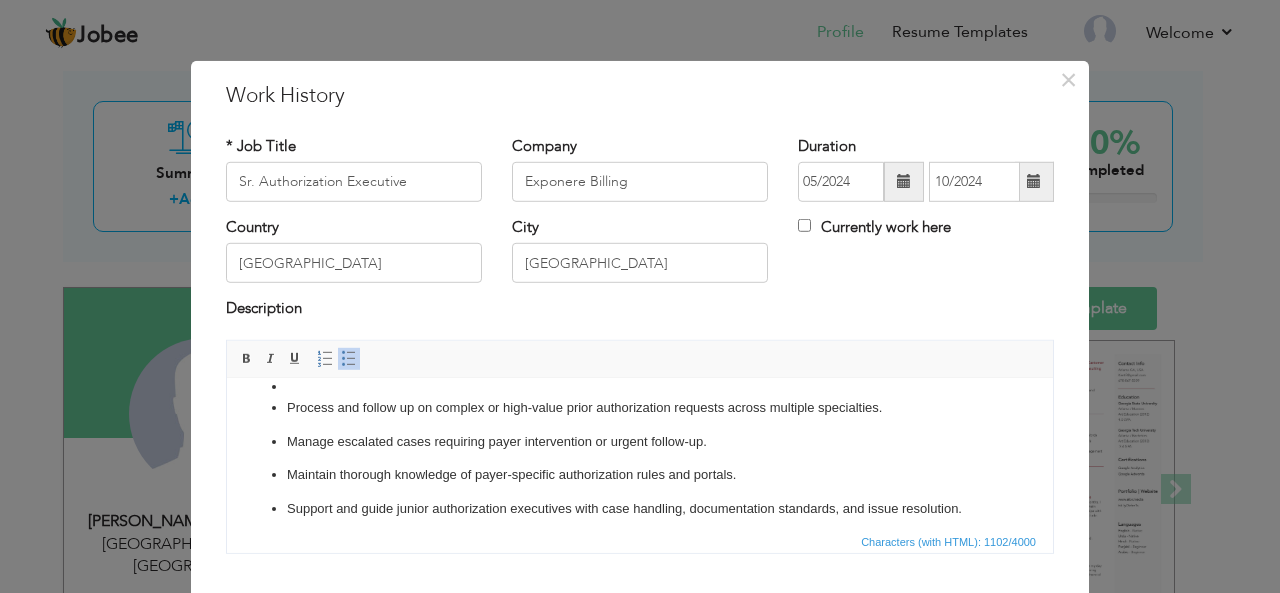 click at bounding box center (640, 386) 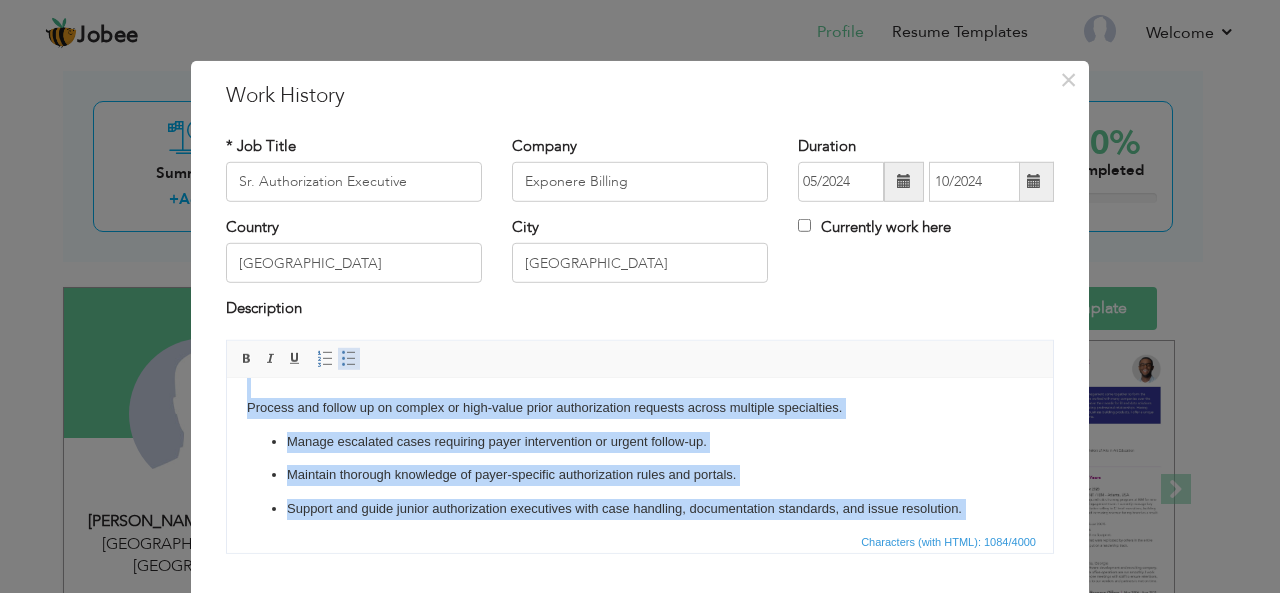 click at bounding box center [349, 359] 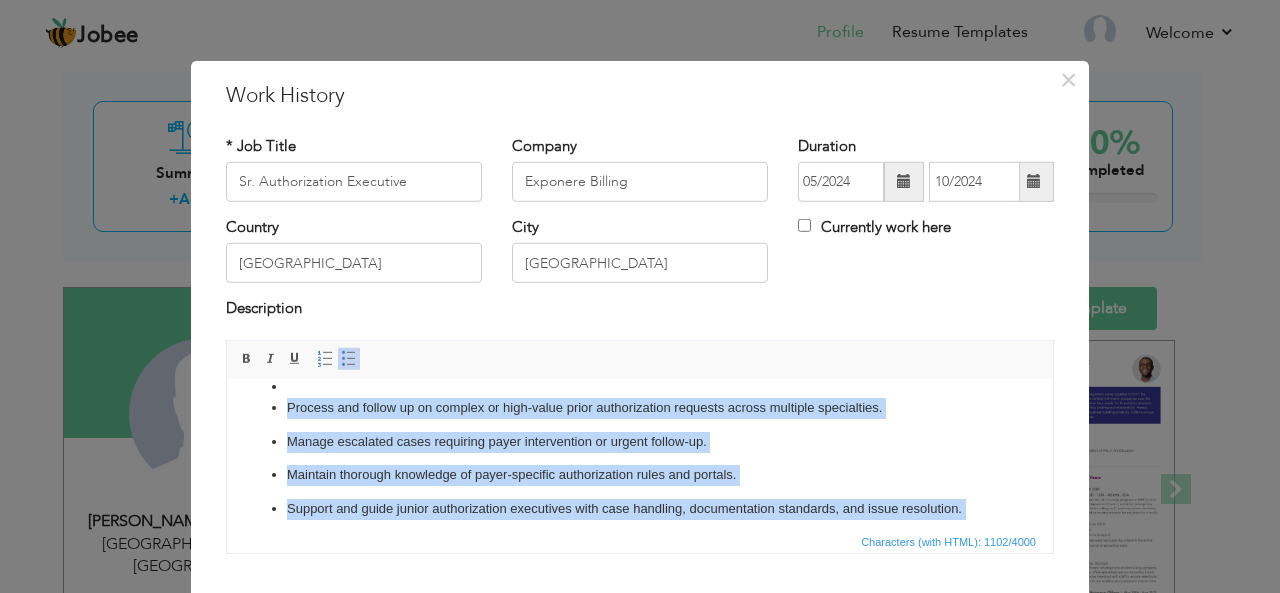 click on "Process and follow up on complex or high-value prior authorization requests across multiple specialties. Manage escalated cases requiring payer intervention or urgent follow-up. Maintain thorough knowledge of payer-specific authorization rules and portals. Support and guide junior authorization executives with case handling, documentation standards, and issue resolution. Provide on-the-job training and assist with quality assurance checks. Act as a subject matter expert (SME) for specific payers or services (e.g., DME, radiology, surgeries, behavioral health). Perform eligibility checks and benefit verifications for complex insurance plans and multiple service types. Identify pre-certification needs and ensure complete documentation before claim submission. Identify process gaps and recommend improvements in workflows or software use. Generate and review daily/weekly reports on authorization status and pending approvals." at bounding box center (640, 559) 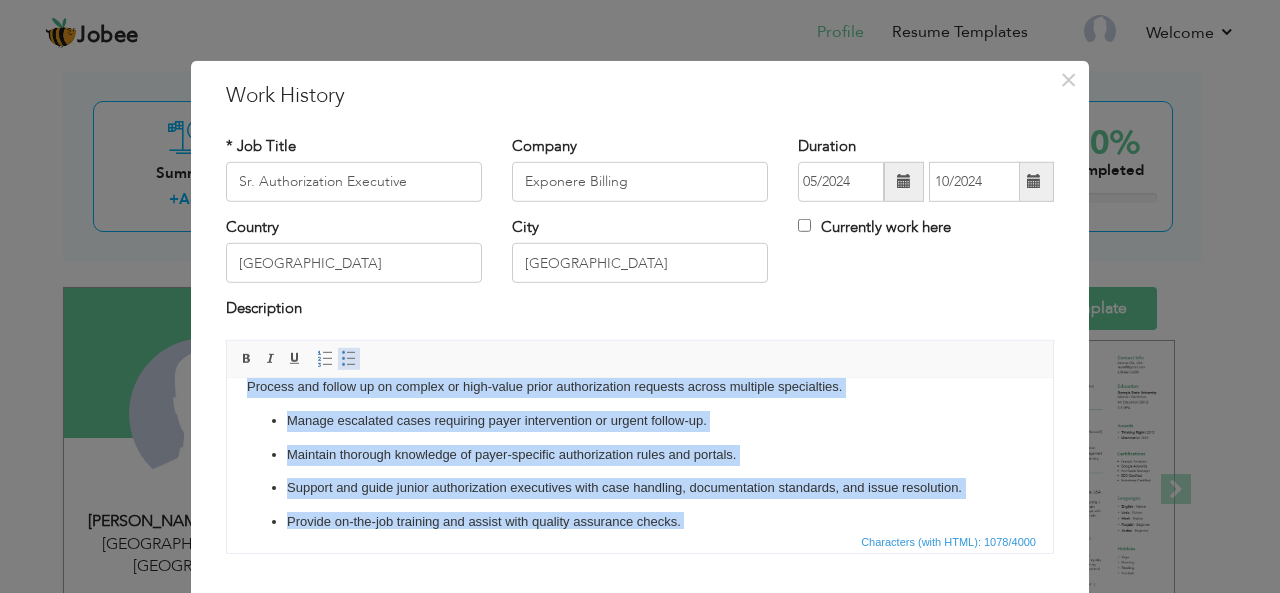 click at bounding box center (349, 359) 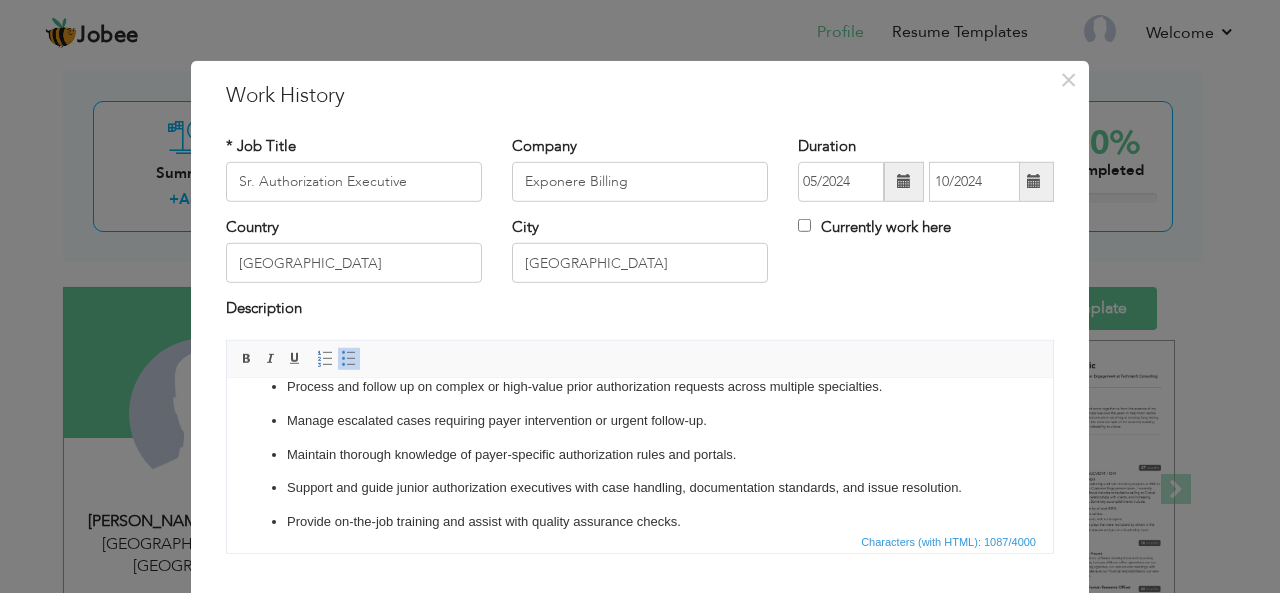 click on "Process and follow up on complex or high-value prior authorization requests across multiple specialties. Manage escalated cases requiring payer intervention or urgent follow-up. Maintain thorough knowledge of payer-specific authorization rules and portals. Support and guide junior authorization executives with case handling, documentation standards, and issue resolution. Provide on-the-job training and assist with quality assurance checks. Act as a subject matter expert (SME) for specific payers or services (e.g., DME, radiology, surgeries, behavioral health). Perform eligibility checks and benefit verifications for complex insurance plans and multiple service types. Identify pre-certification needs and ensure complete documentation before claim submission. Identify process gaps and recommend improvements in workflows or software use. Generate and review daily/weekly reports on authorization status and pending approvals." at bounding box center (640, 549) 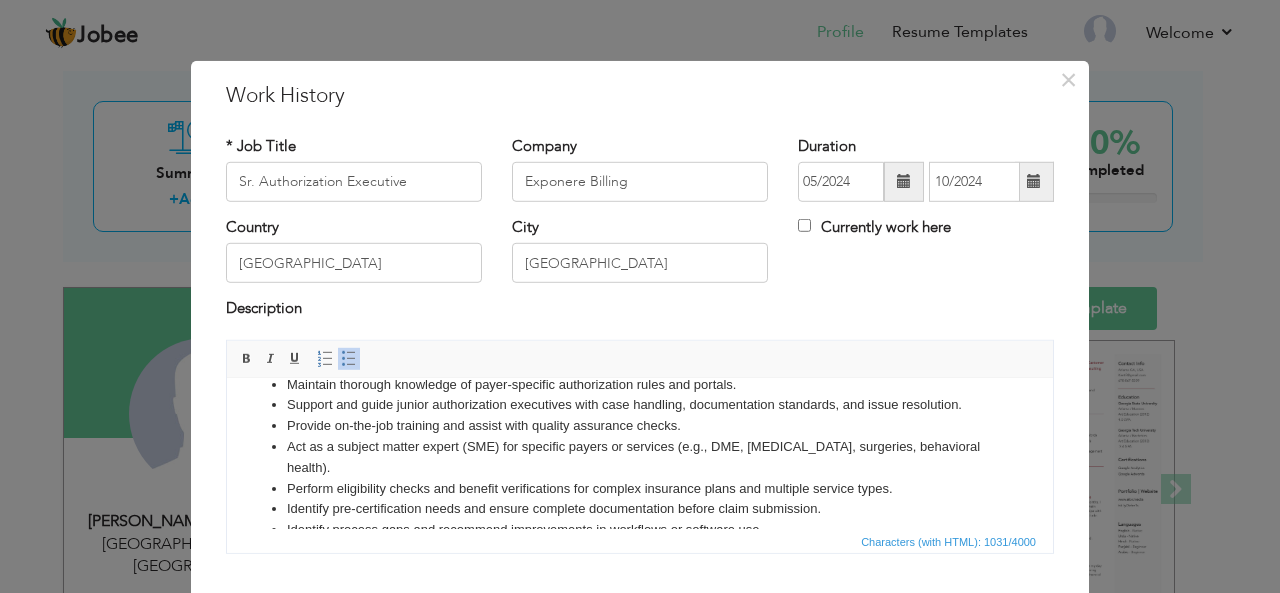 scroll, scrollTop: 88, scrollLeft: 0, axis: vertical 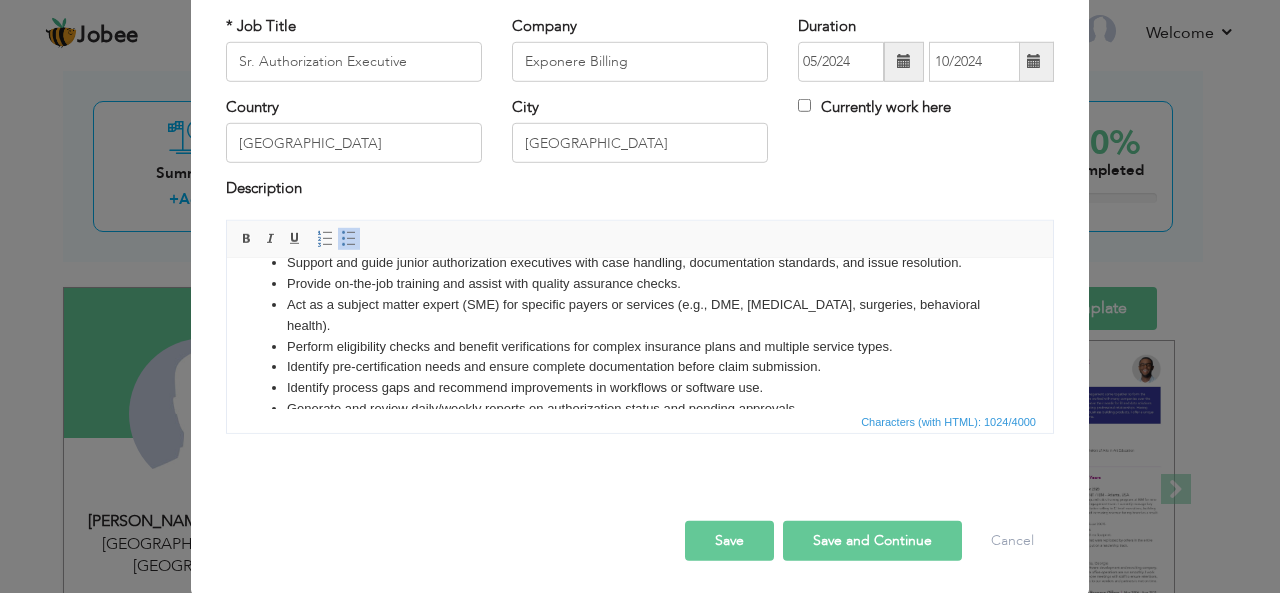 click on "Save" at bounding box center [729, 541] 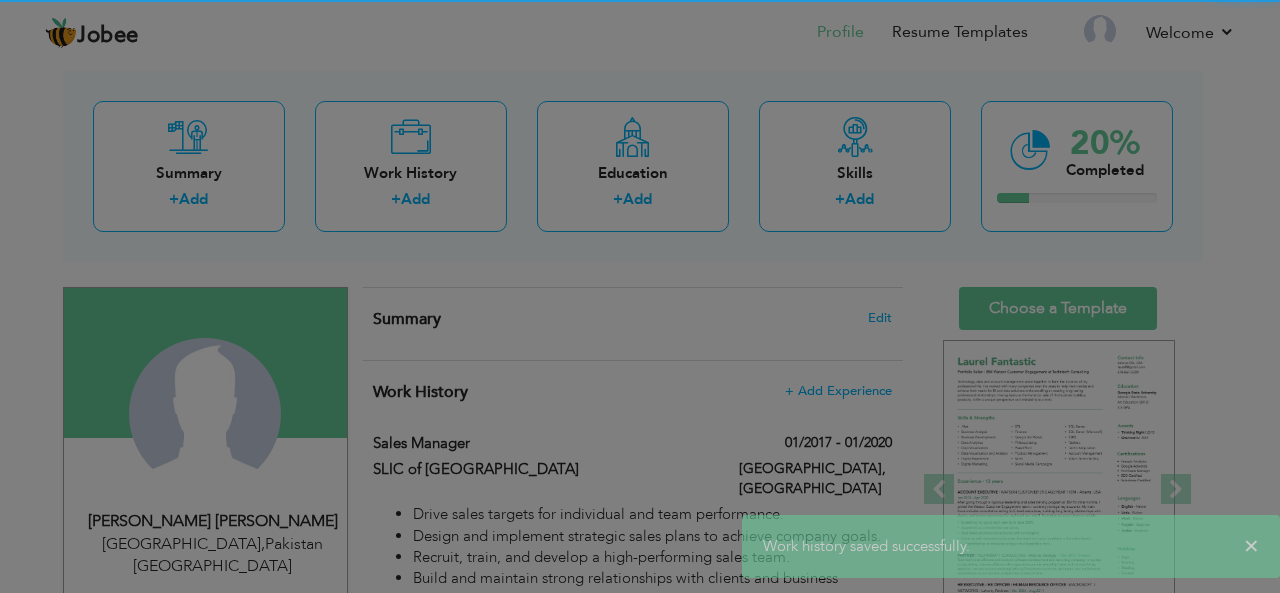 scroll, scrollTop: 0, scrollLeft: 0, axis: both 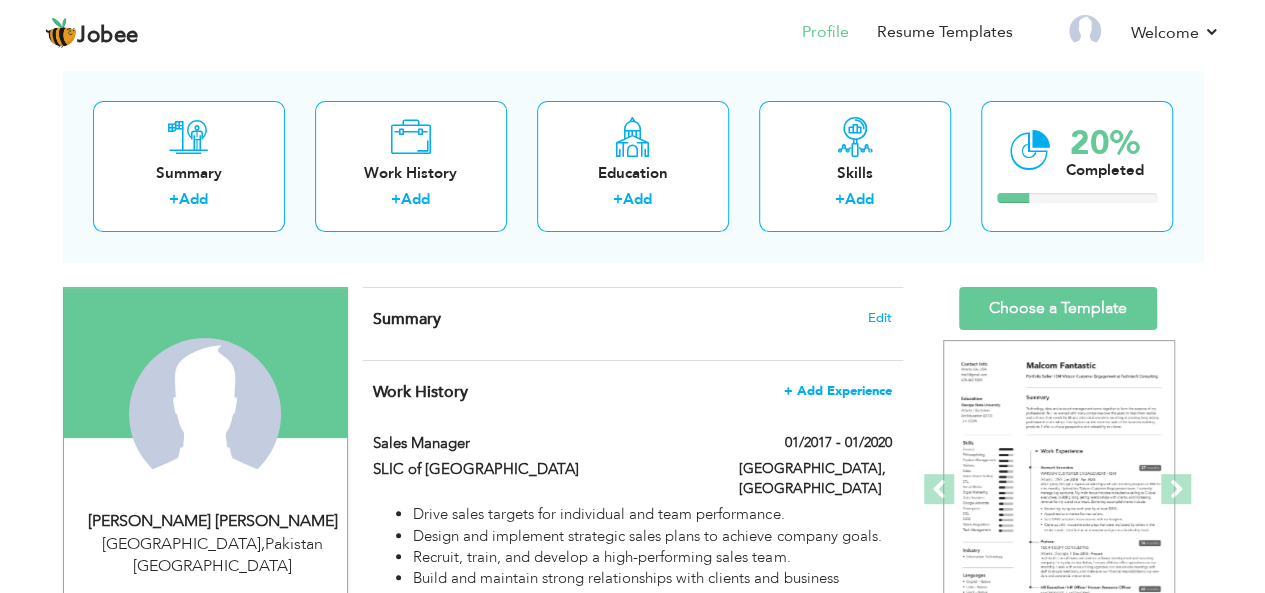 click on "+ Add Experience" at bounding box center (838, 391) 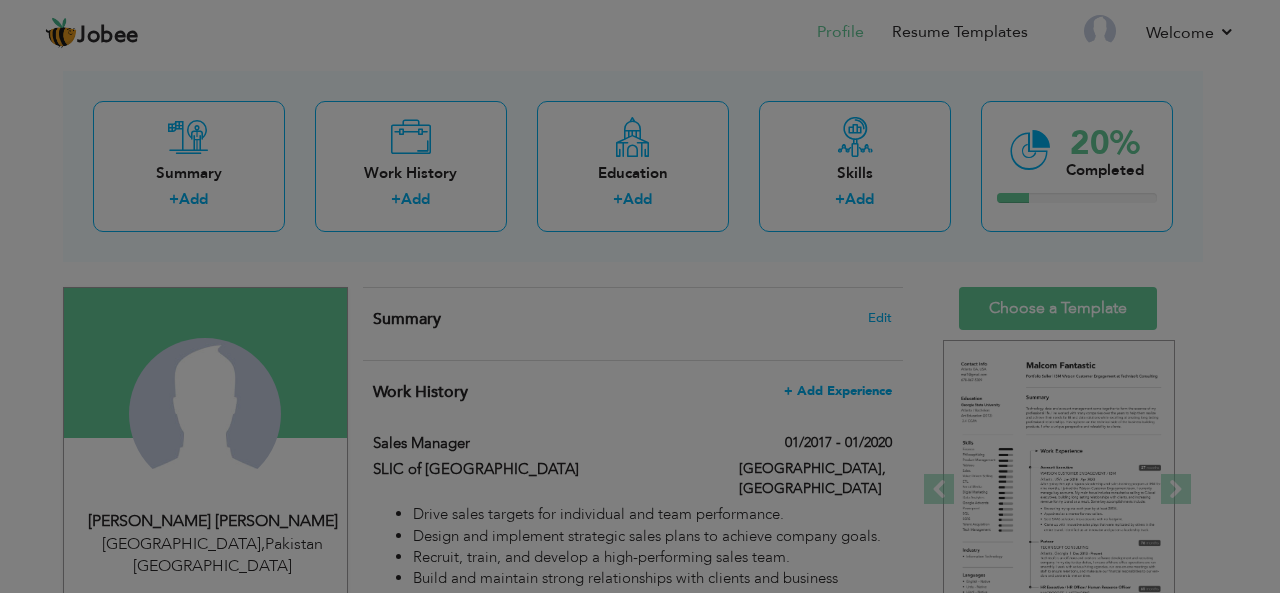 scroll, scrollTop: 0, scrollLeft: 0, axis: both 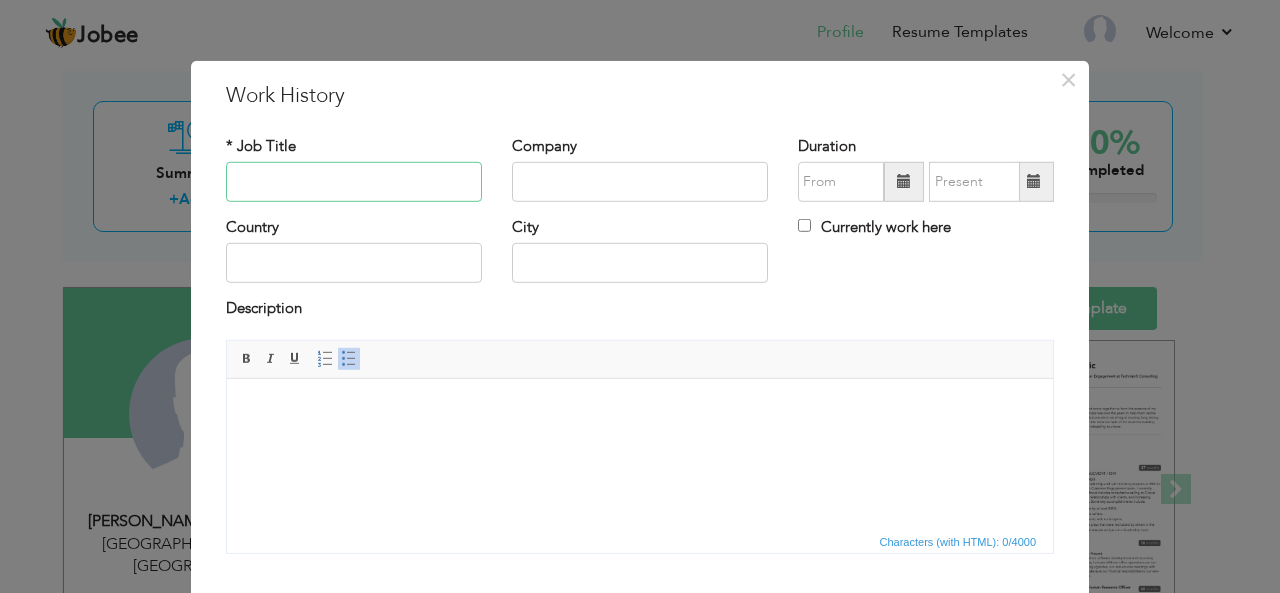 click at bounding box center [354, 182] 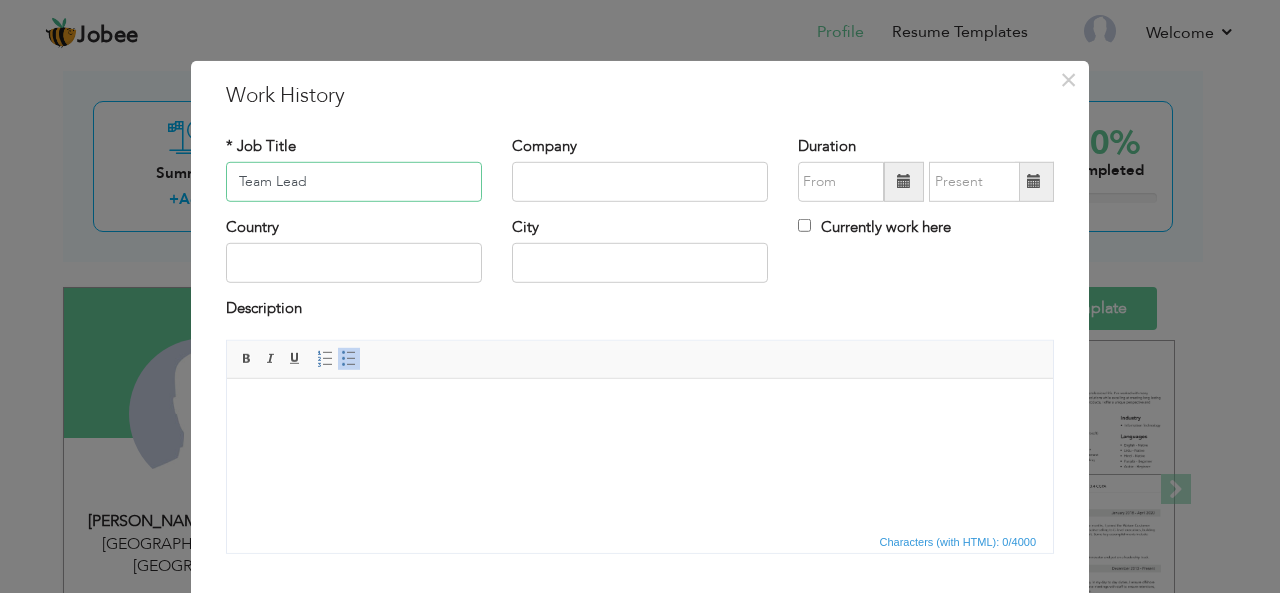 type on "Team Lead" 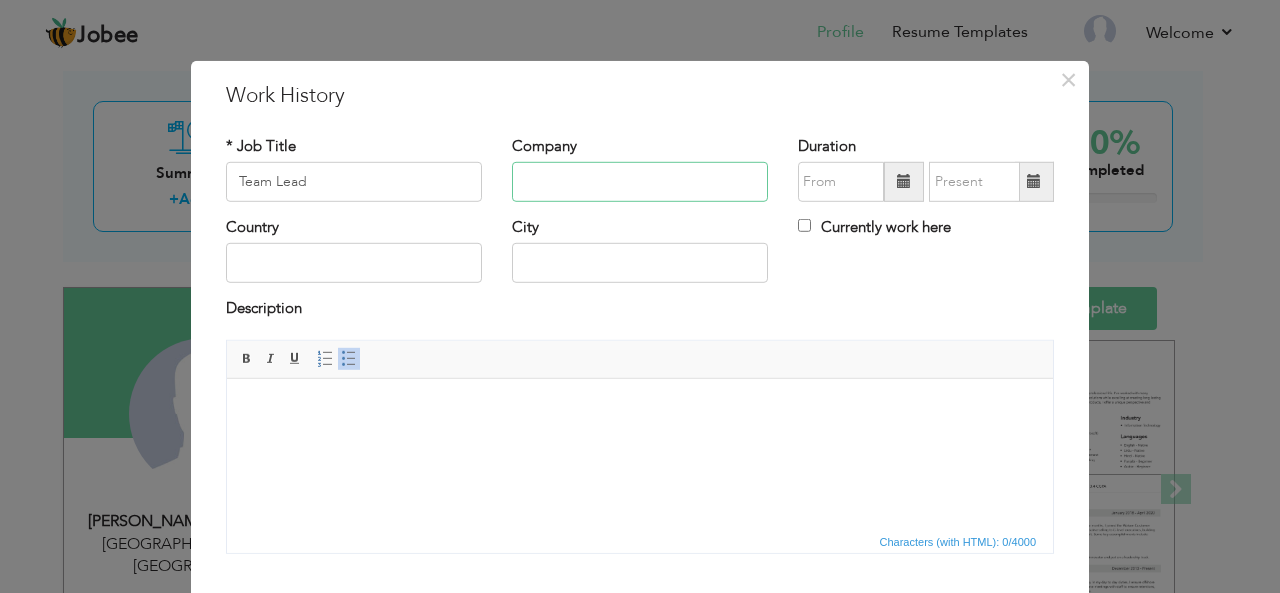 click at bounding box center (640, 182) 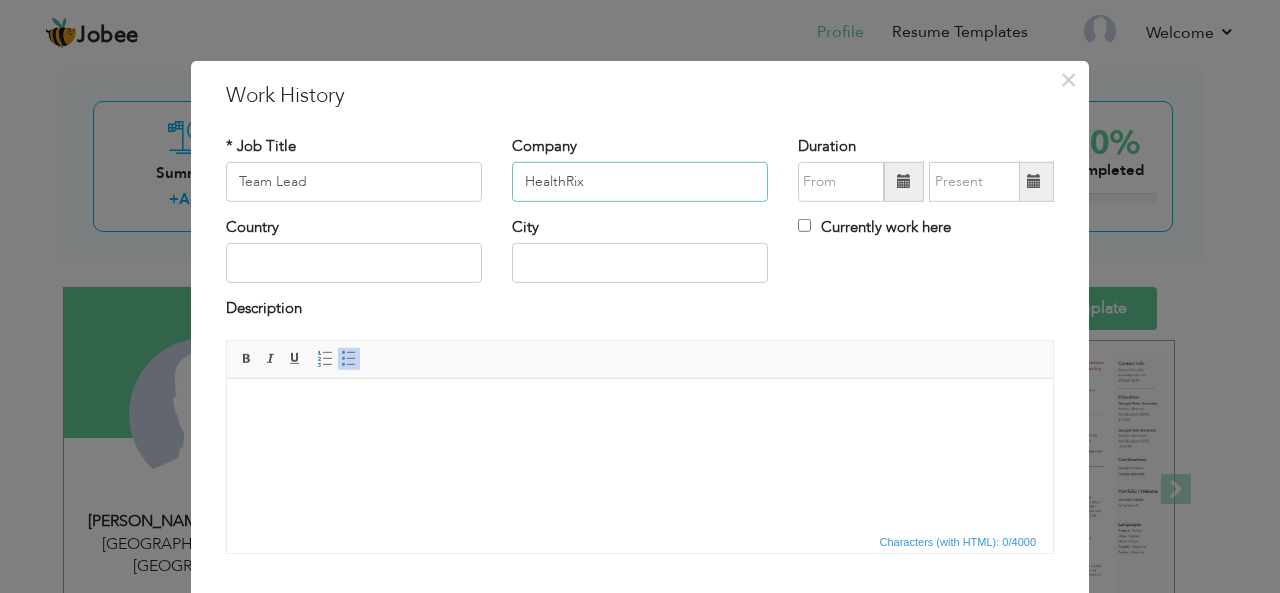 type on "HealthRix" 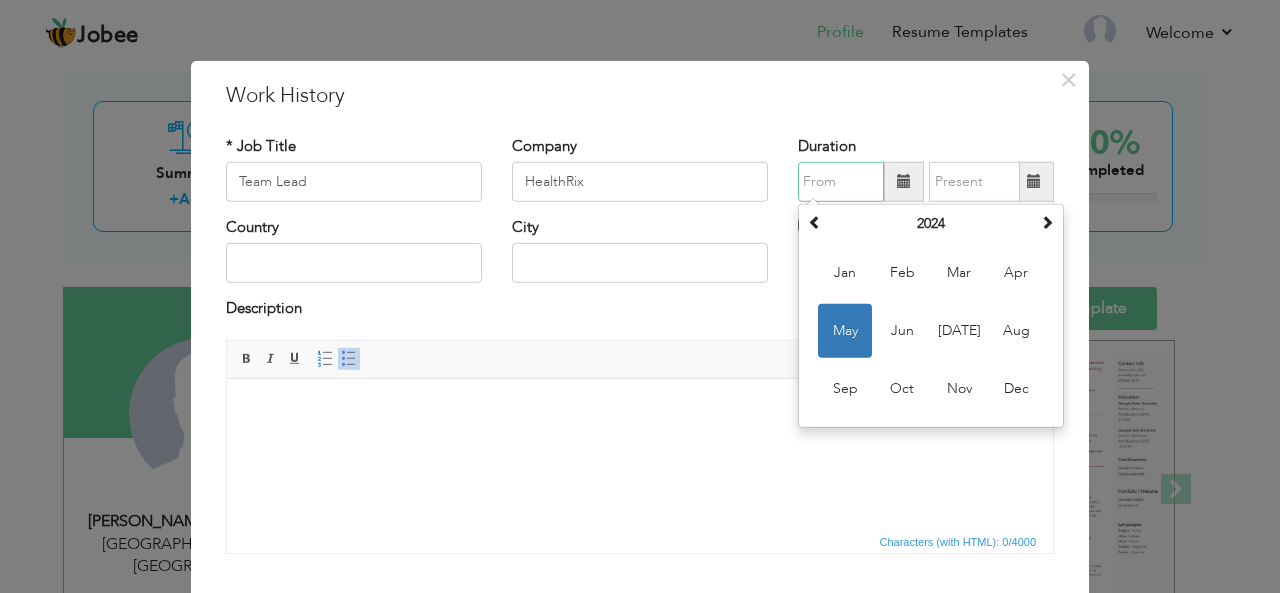 click at bounding box center [841, 182] 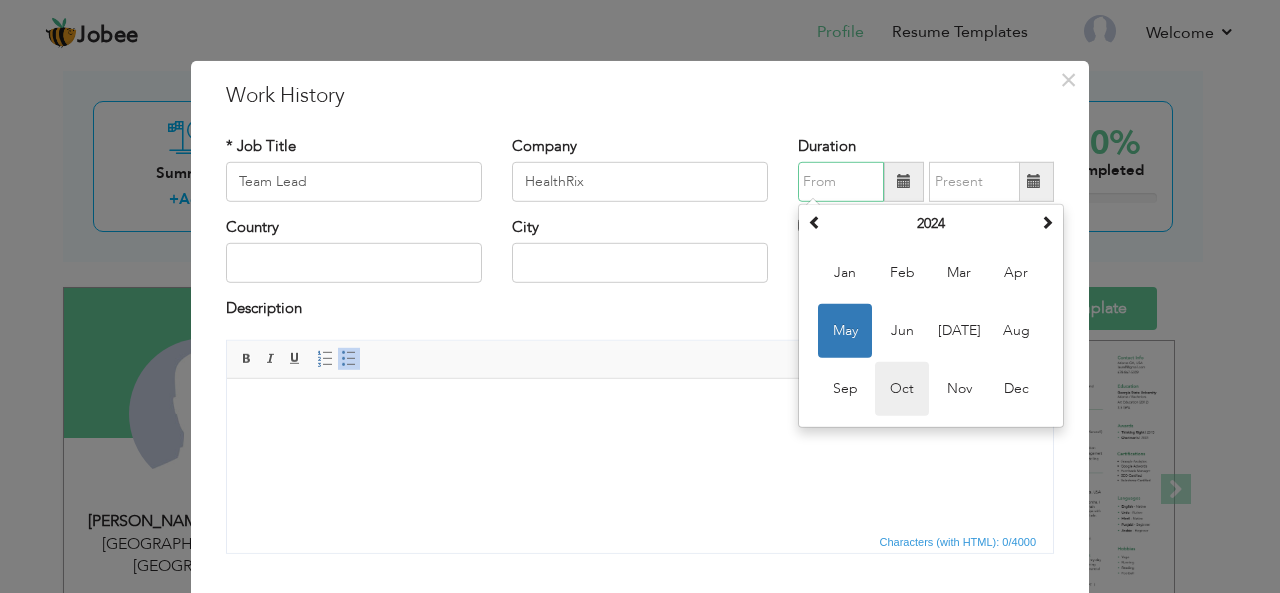 click on "Oct" at bounding box center (902, 389) 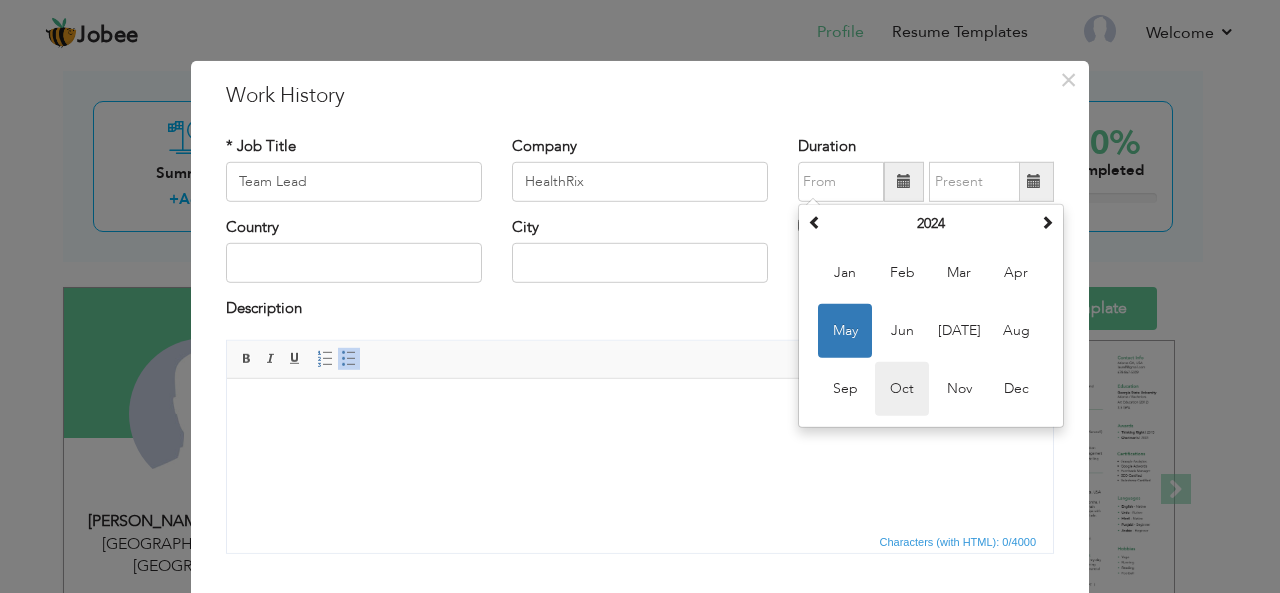 type on "10/2024" 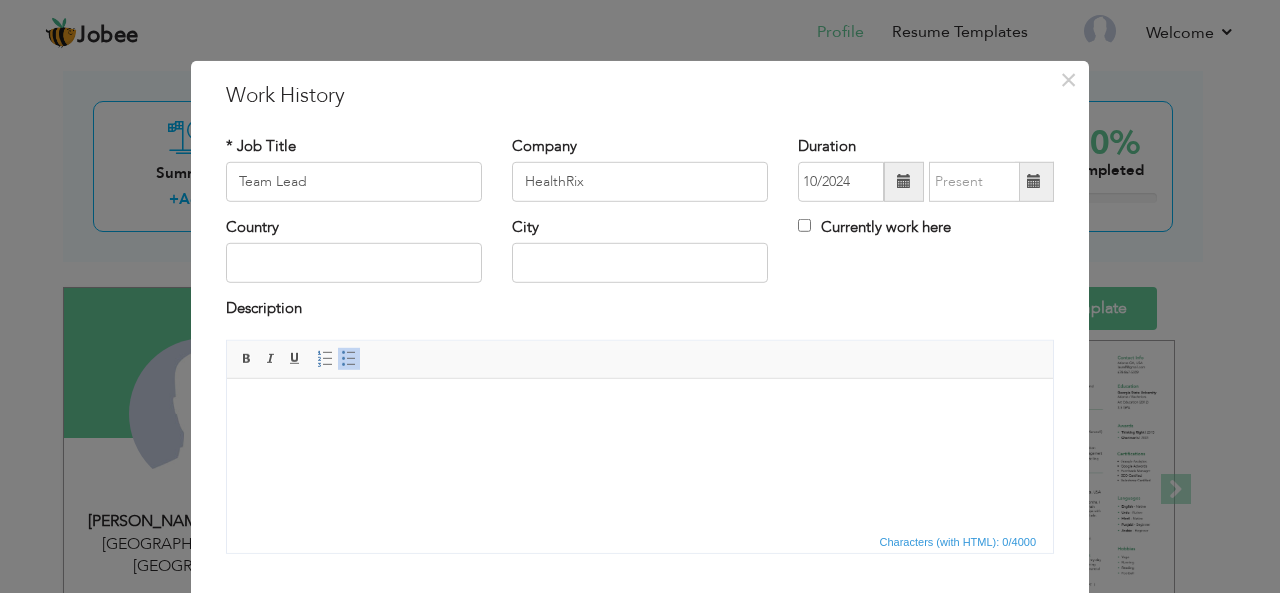 click at bounding box center [1034, 181] 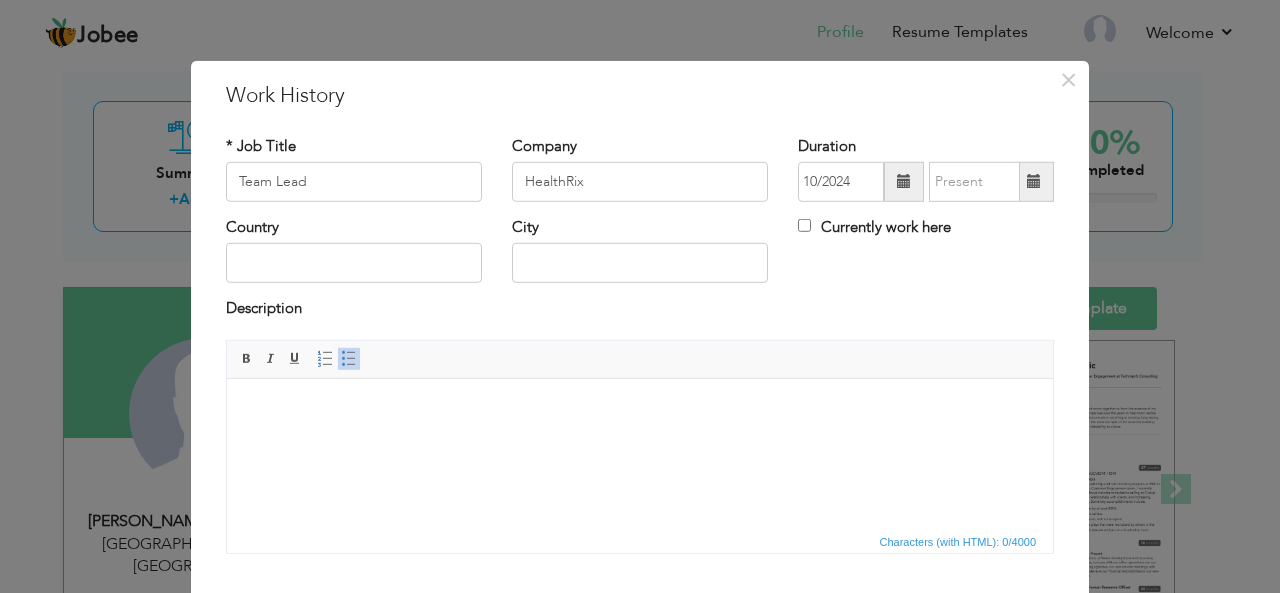 click on "Country
City
Currently work here" at bounding box center (640, 257) 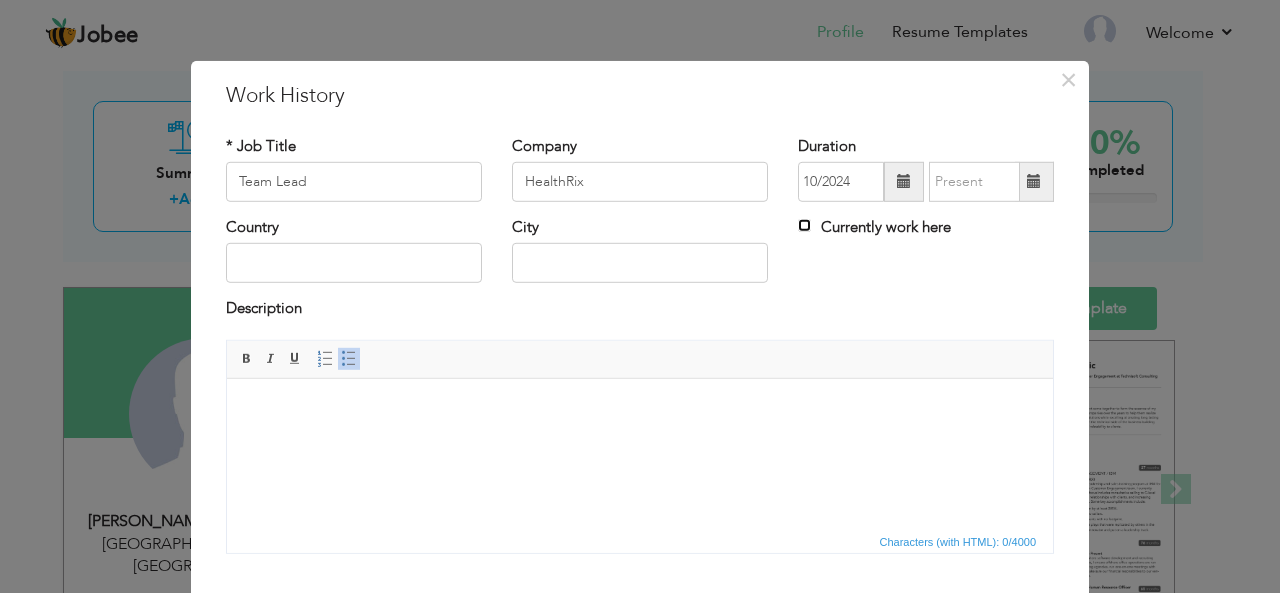 click on "Currently work here" at bounding box center [804, 225] 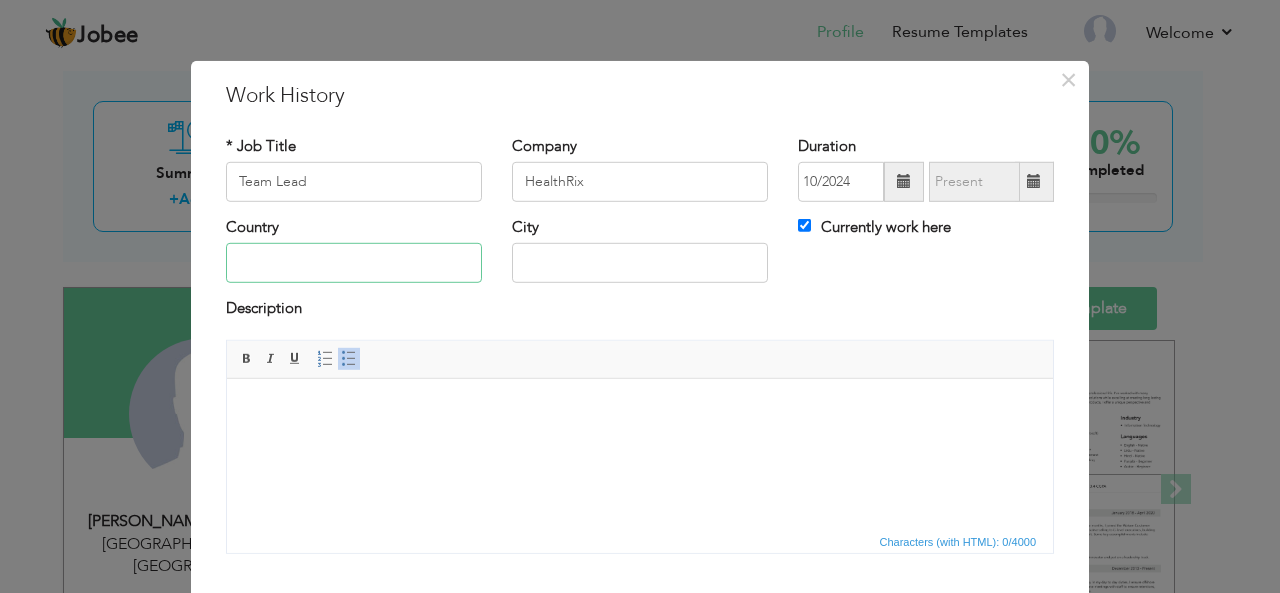 click at bounding box center [354, 263] 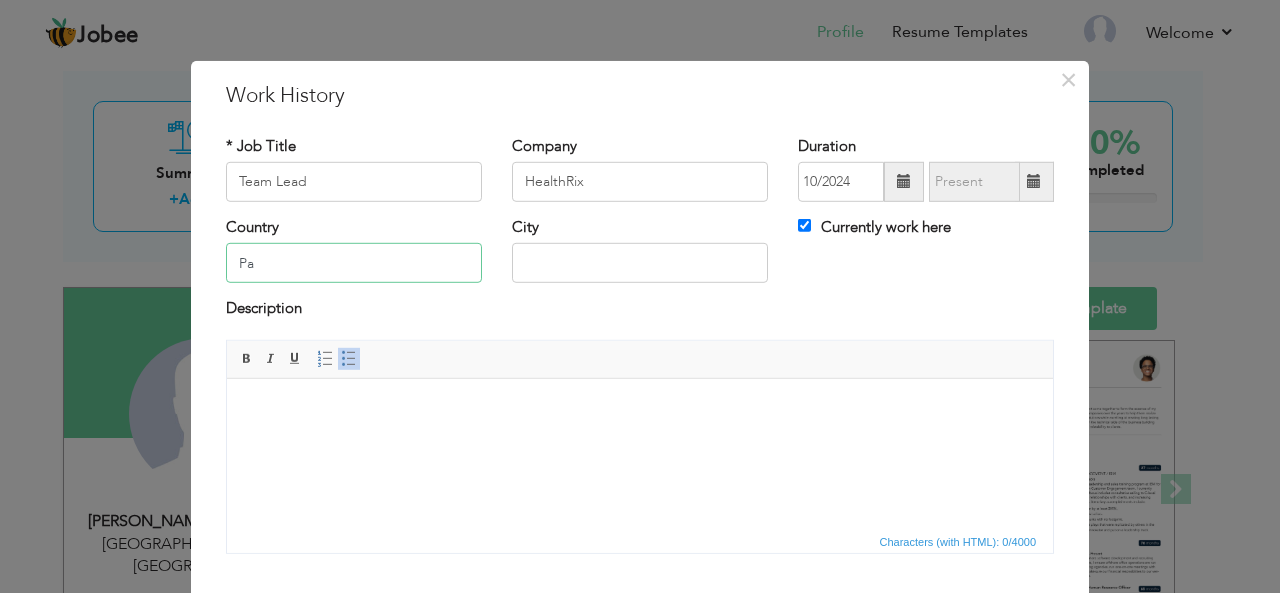 type on "P" 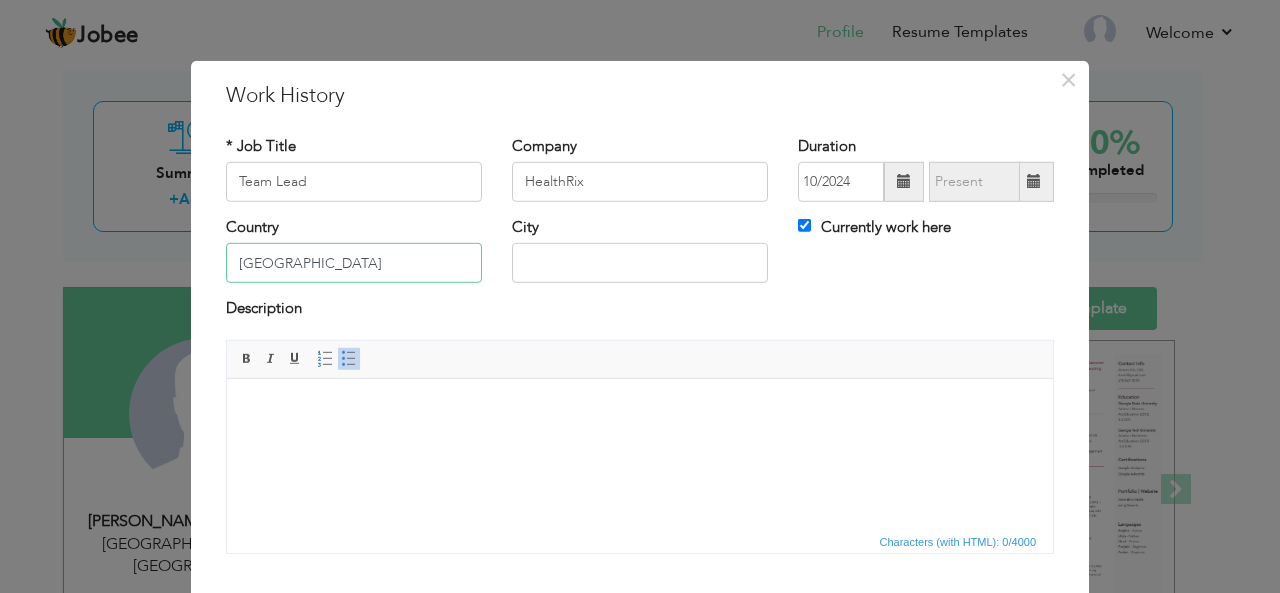 type on "[GEOGRAPHIC_DATA]" 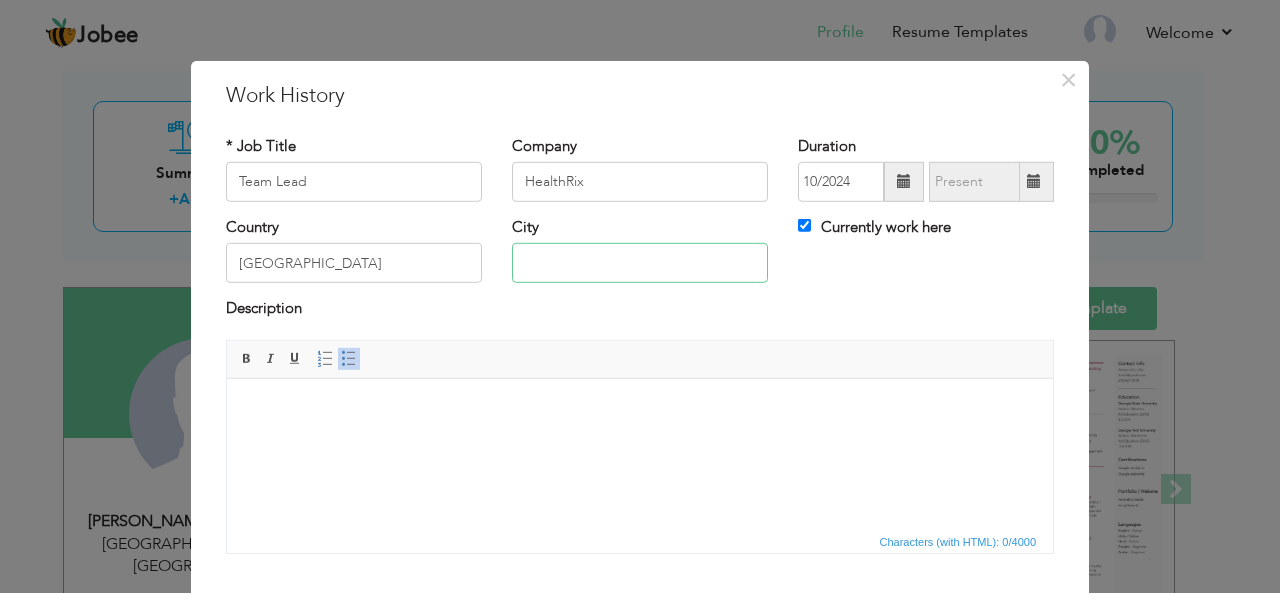 click at bounding box center (640, 263) 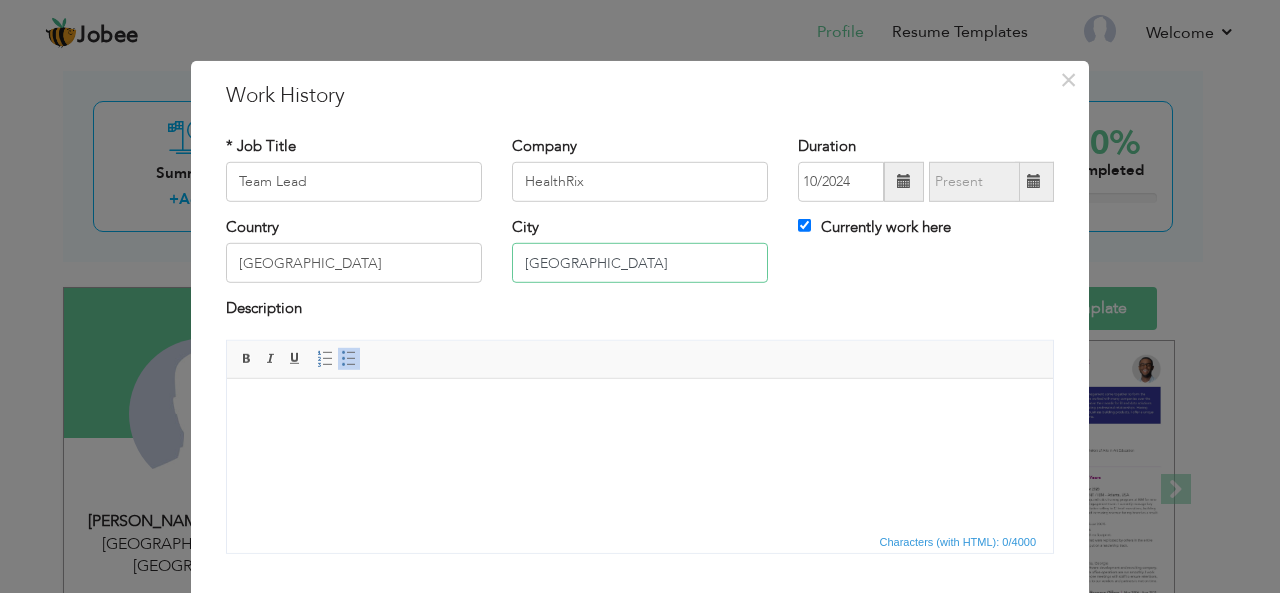 type on "[GEOGRAPHIC_DATA]" 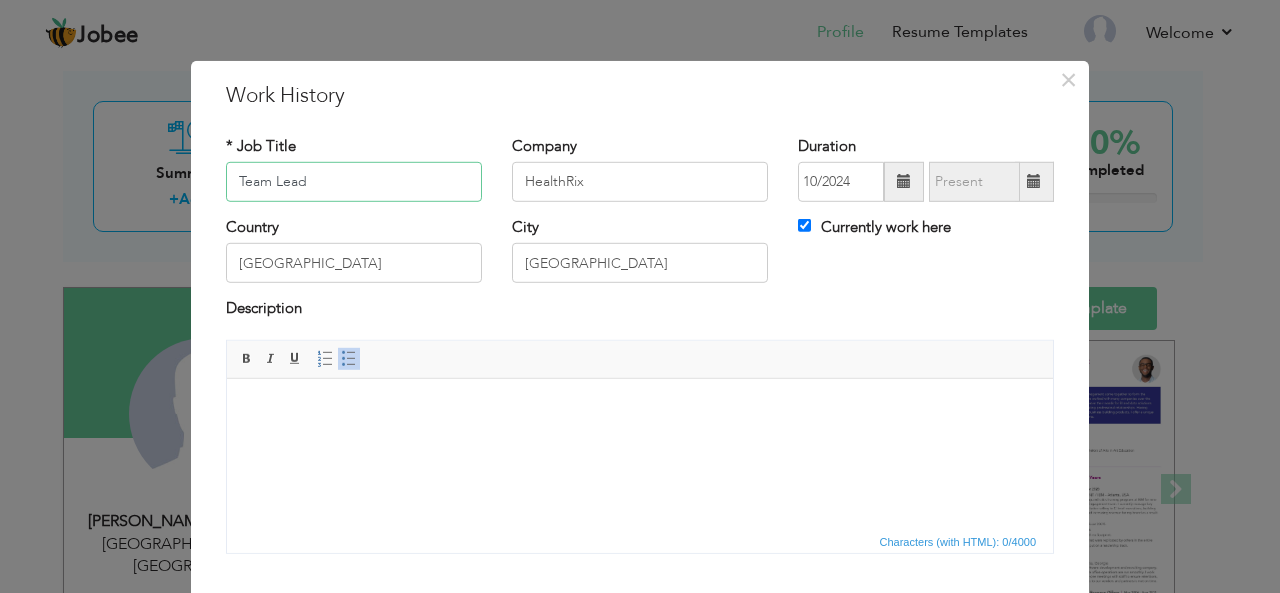 click on "Team Lead" at bounding box center [354, 182] 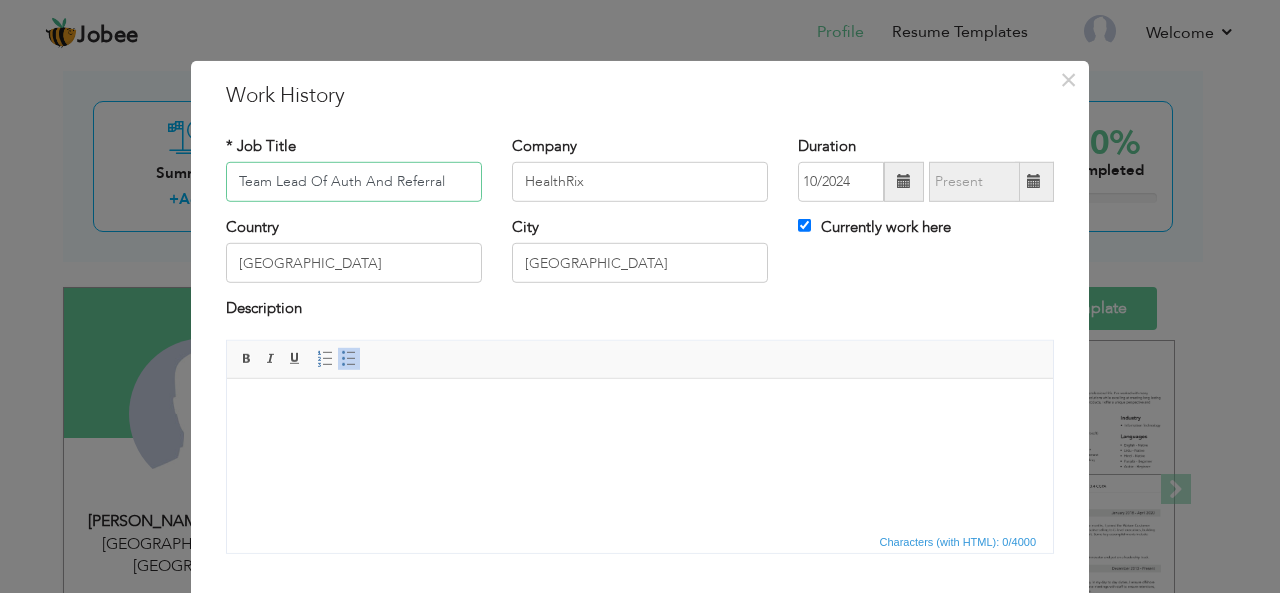 type on "Team Lead Of Auth And Referral" 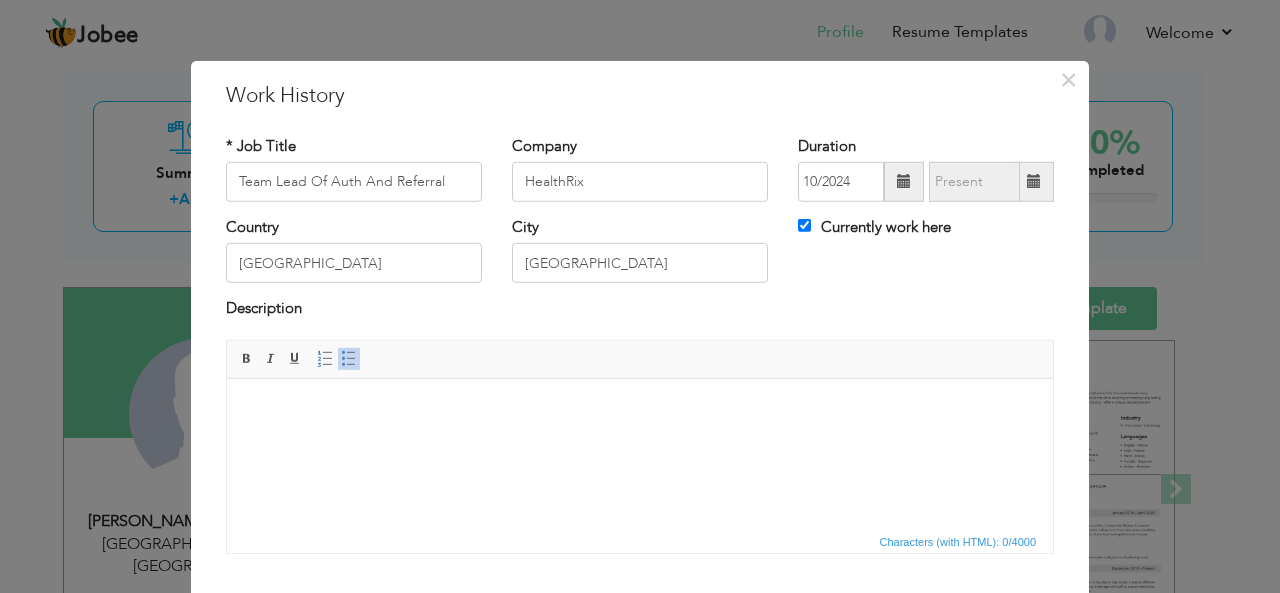 click at bounding box center (640, 408) 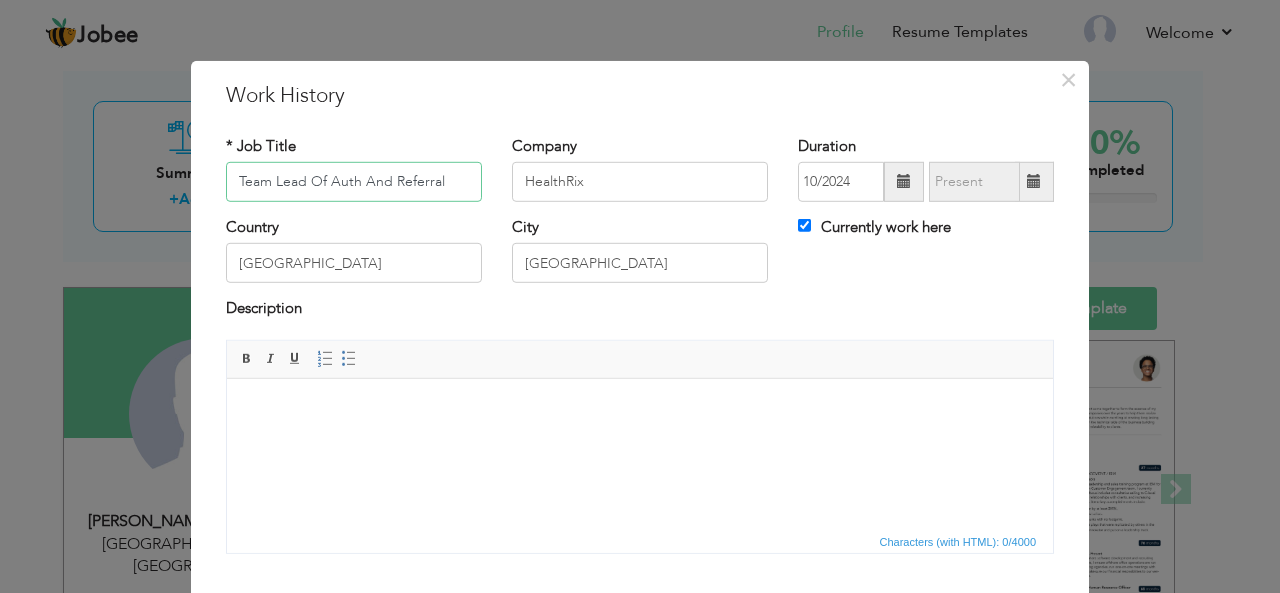 click on "Team Lead Of Auth And Referral" at bounding box center [354, 182] 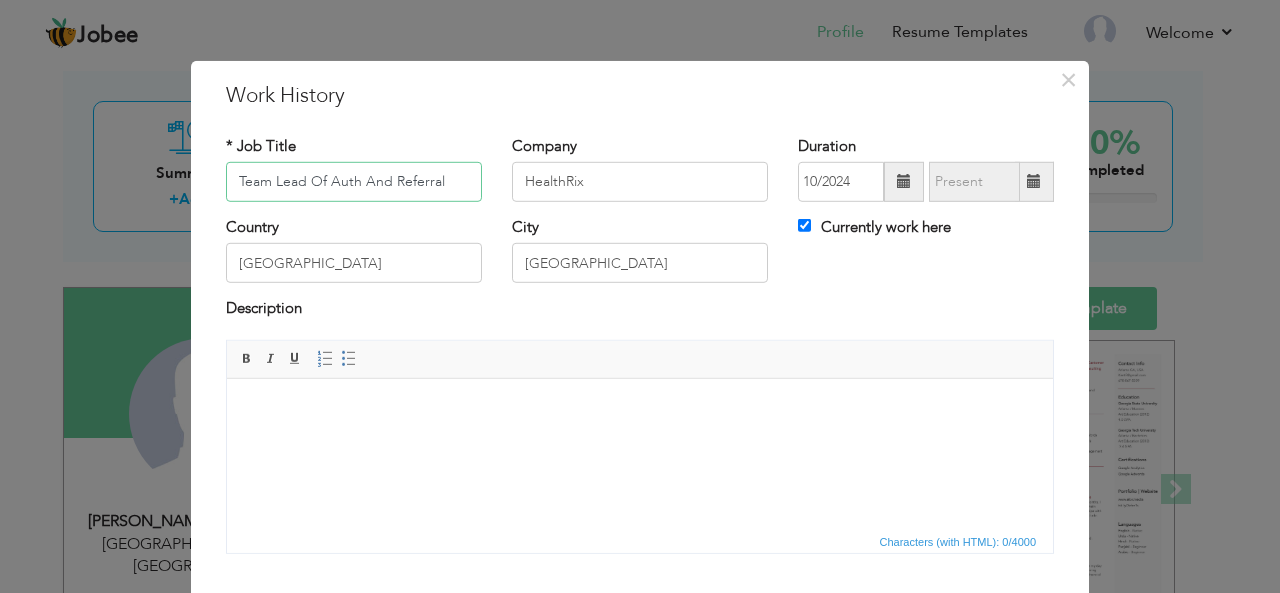 click on "Team Lead Of Auth And Referral" at bounding box center (354, 182) 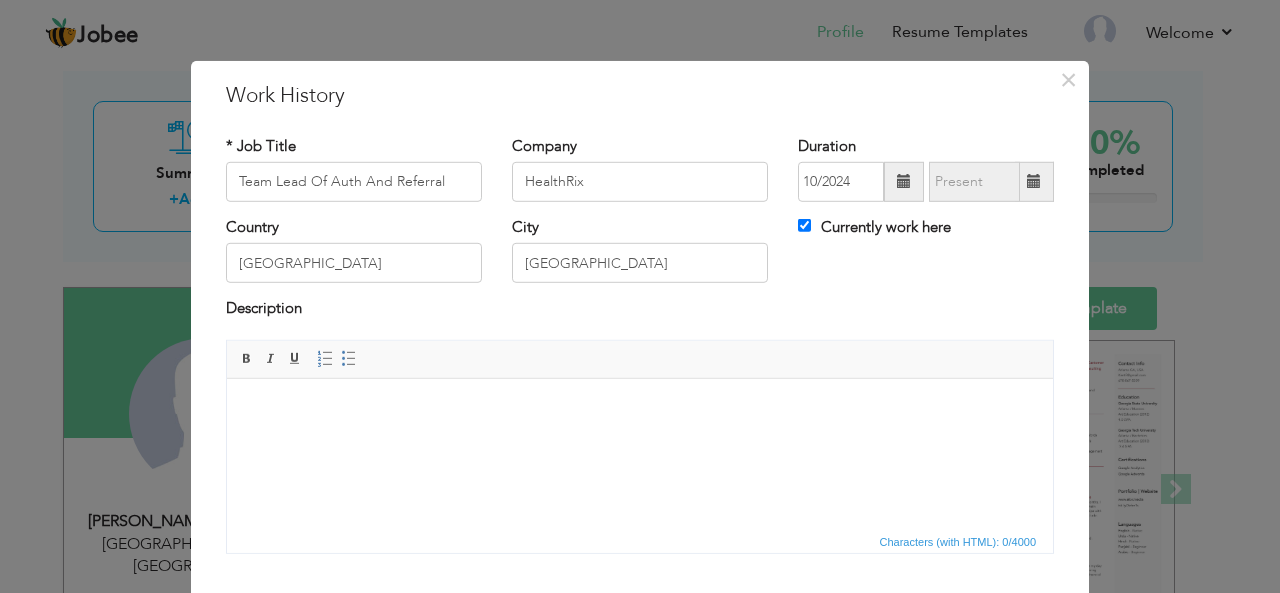 click at bounding box center [640, 408] 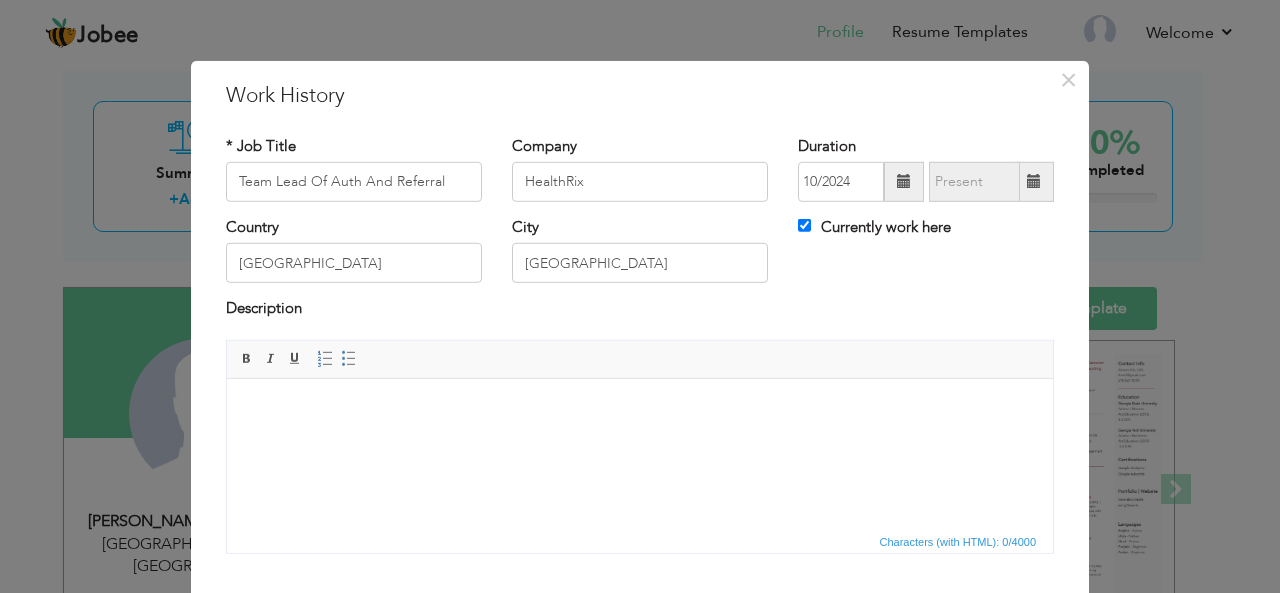 scroll, scrollTop: 550, scrollLeft: 0, axis: vertical 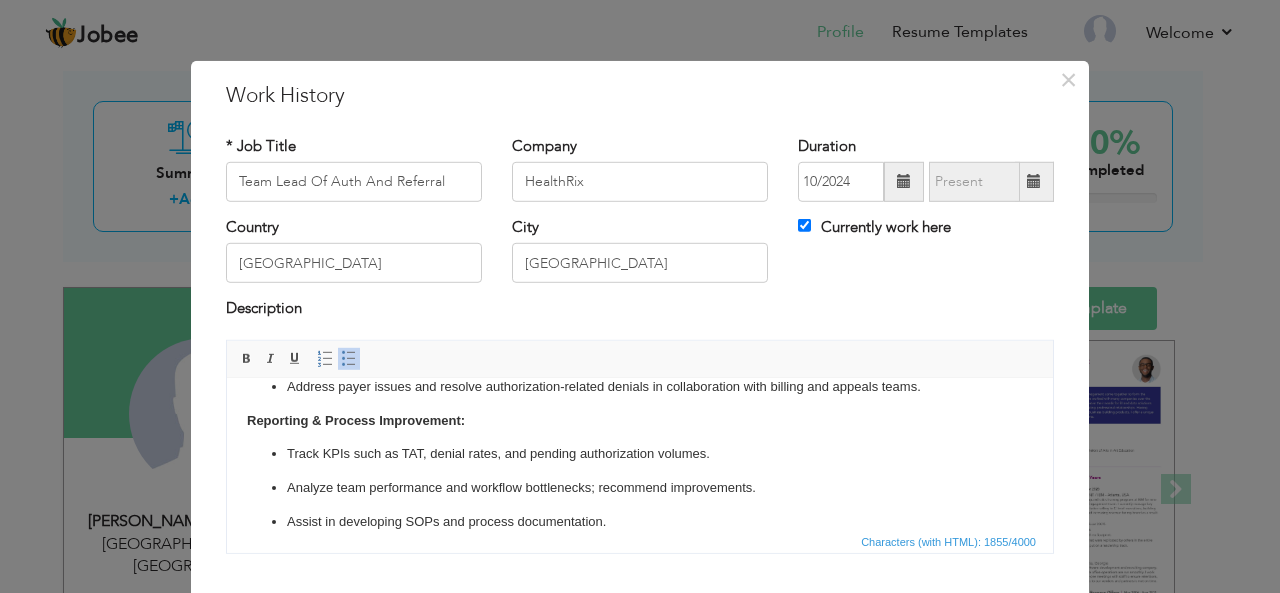 click on "Supervise the day-to-day operations of the authorization and referral team. Allocate tasks, monitor workloads, and ensure SLAs are met. Provide training, support, and mentorship to team members. Conduct regular performance reviews and support performance improvement initiatives. Authorization & Benefits (Hands-on Duties): Obtain and follow up on prior authorizations for  imaging services  (MRI, CT, X-ray, Ultrasound, Nuclear Imaging, etc.). Verify  insurance eligibility and schedule benefits  with payers to confirm coverage, co-pays, deductibles, and out-of-pocket costs. Handle escalated or high-priority cases with urgent timelines. Referral Management: Review referral requests and confirm that all required documentation is in place. Coordinate with providers, patients, and insurance carriers to ensure accurate and timely referrals. Monitor referral status and update EMR/billing systems accordingly. Payer & Compliance Management: Ensure HIPAA compliance and proper documentation protocols." at bounding box center (640, 190) 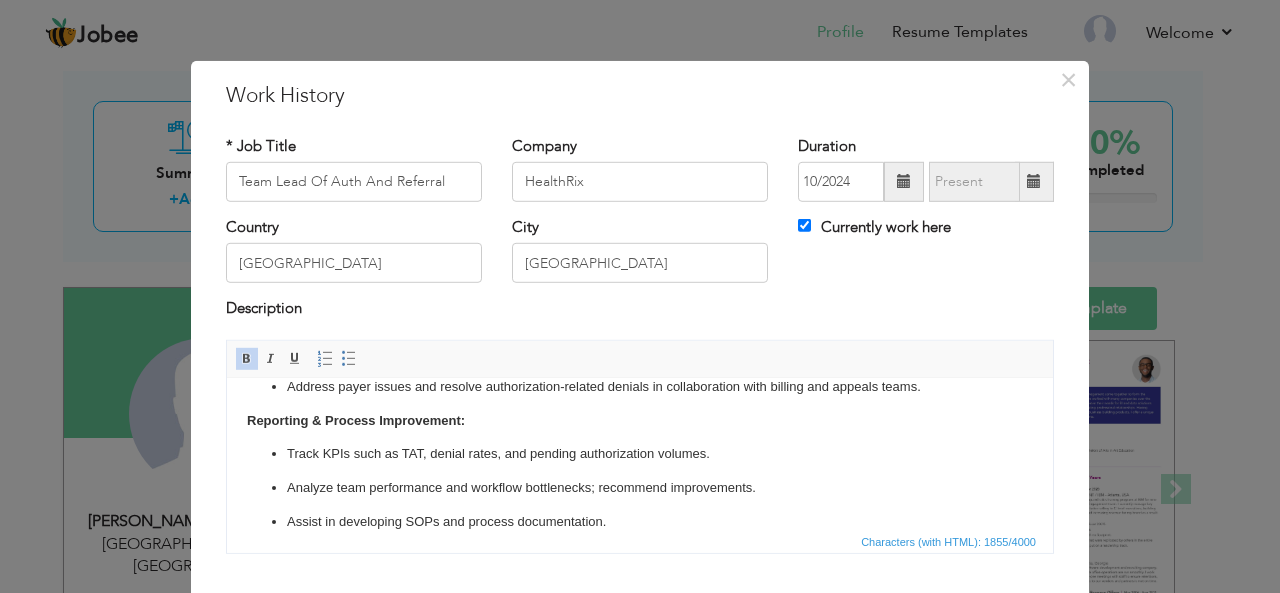 type 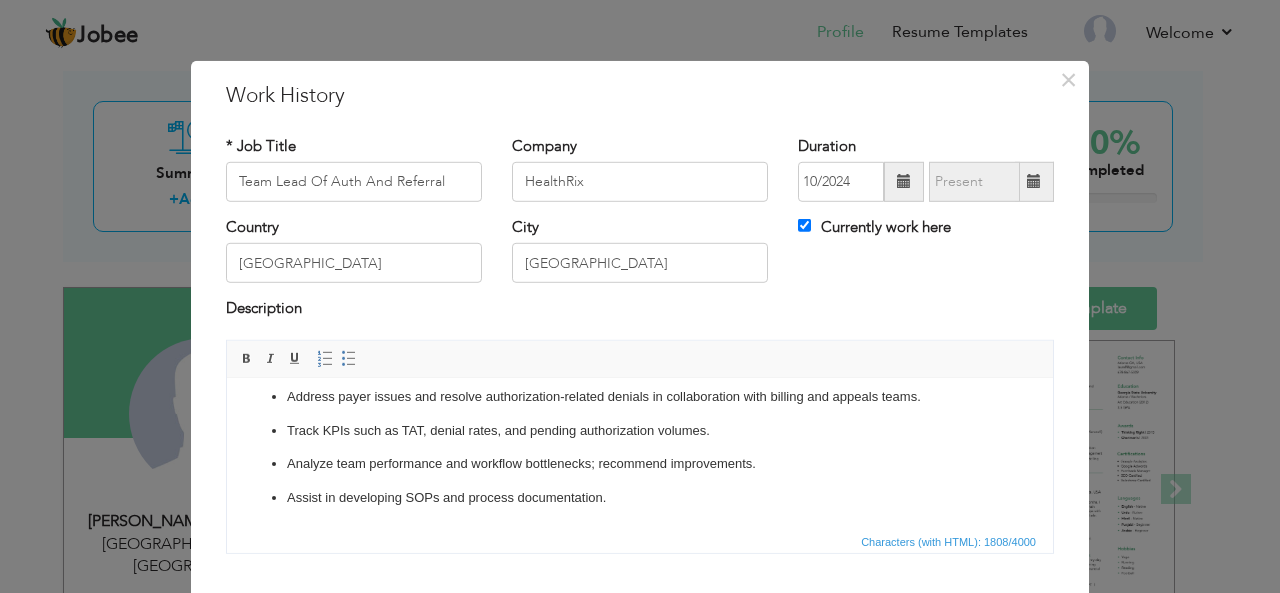 scroll, scrollTop: 540, scrollLeft: 0, axis: vertical 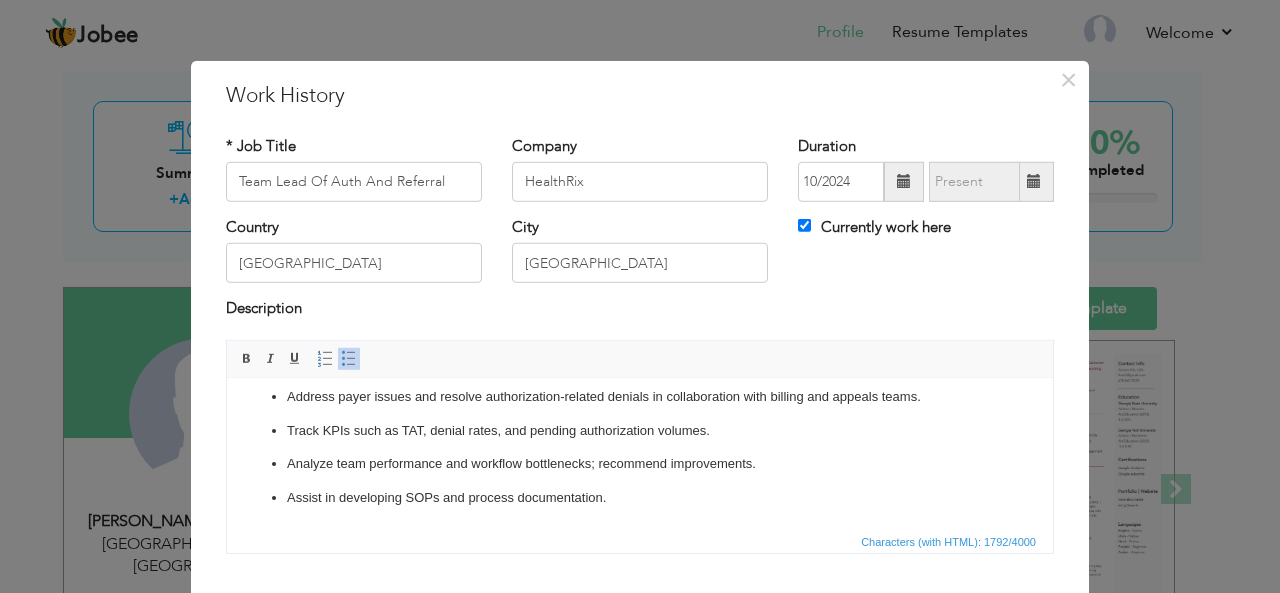 click on "Track KPIs such as TAT, denial rates, and pending authorization volumes." at bounding box center (640, 430) 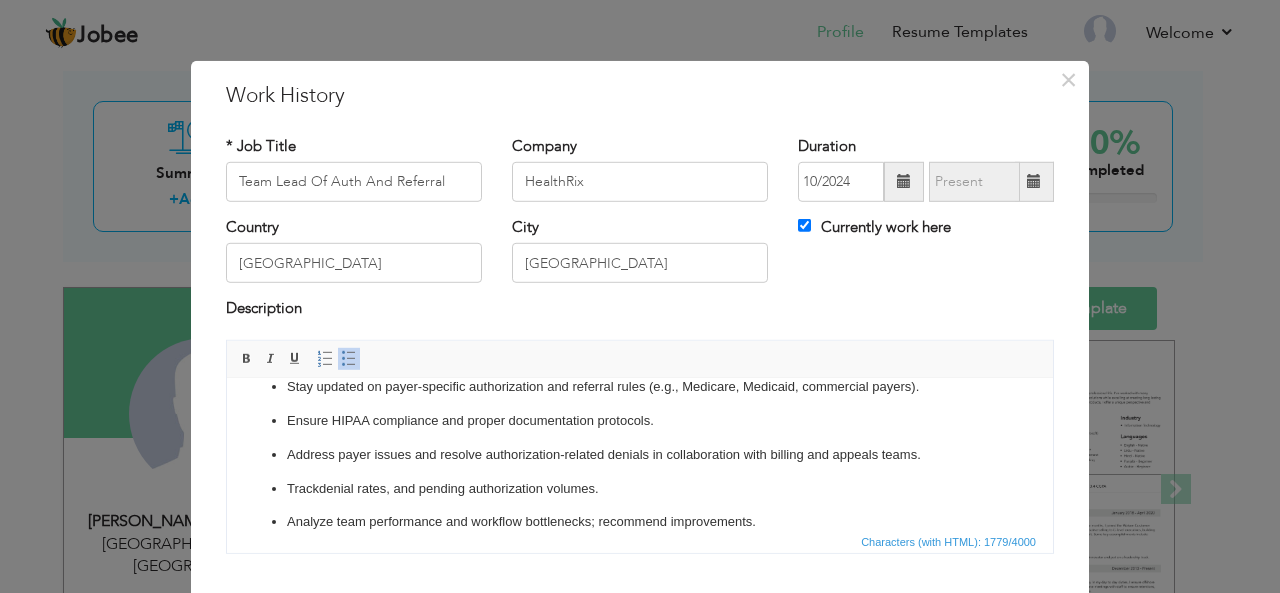 scroll, scrollTop: 448, scrollLeft: 0, axis: vertical 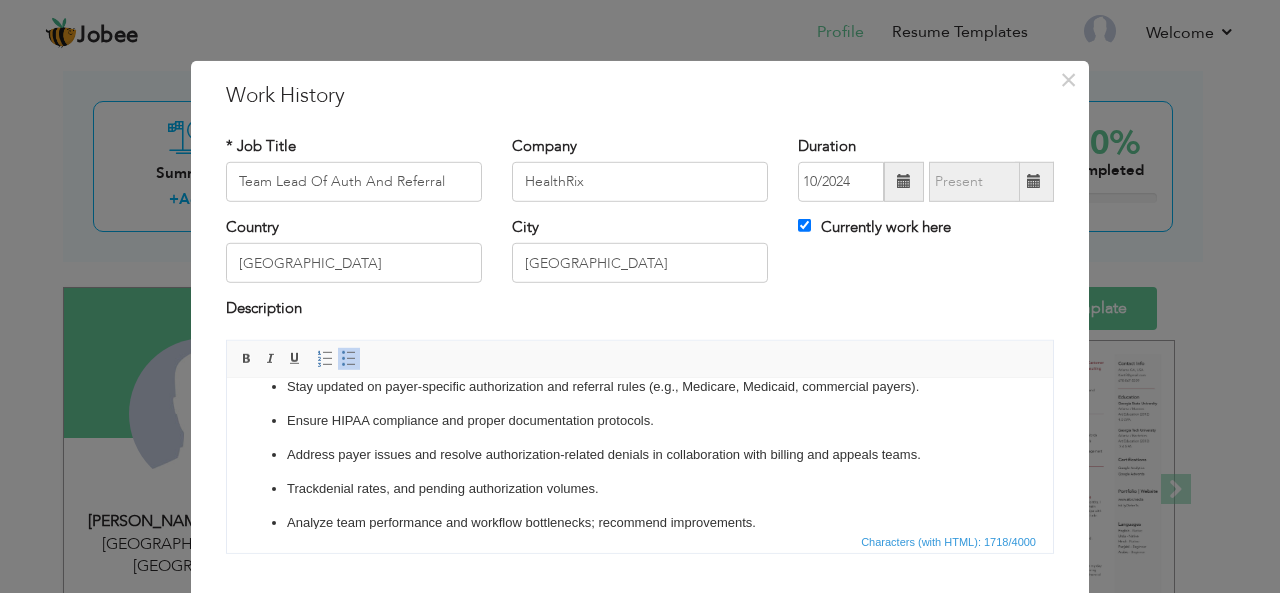 click on "Stay updated on payer-specific authorization and referral rules (e.g., Medicare, Medicaid, commercial payers)." at bounding box center (640, 386) 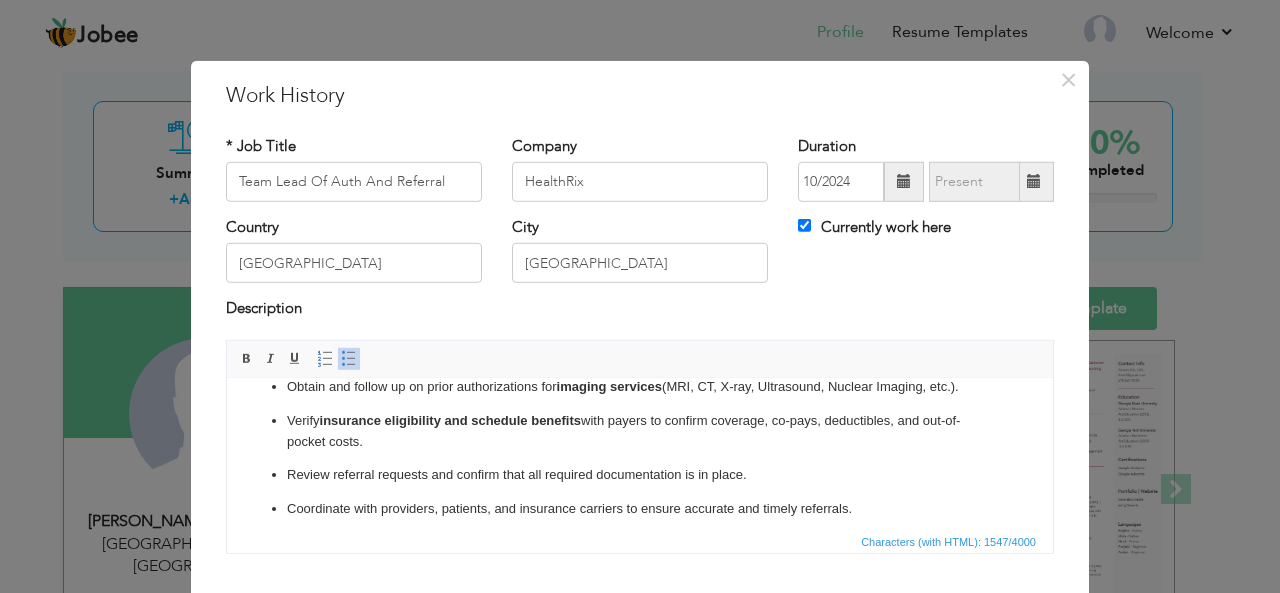scroll, scrollTop: 157, scrollLeft: 0, axis: vertical 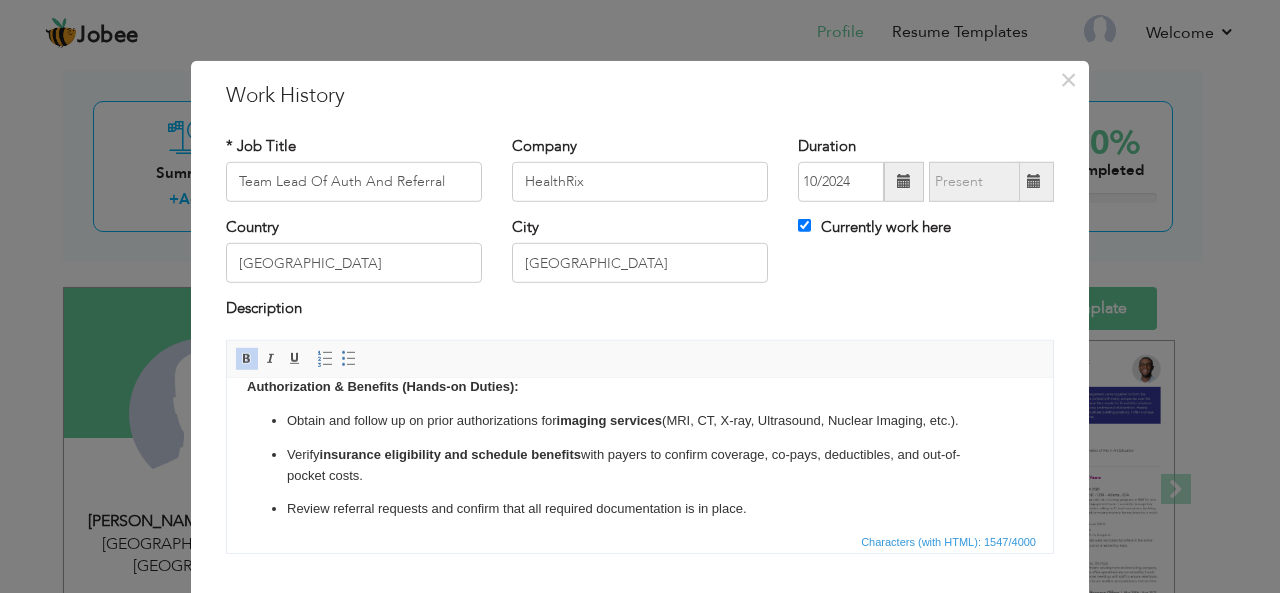 drag, startPoint x: 565, startPoint y: 388, endPoint x: 465, endPoint y: 401, distance: 100.84146 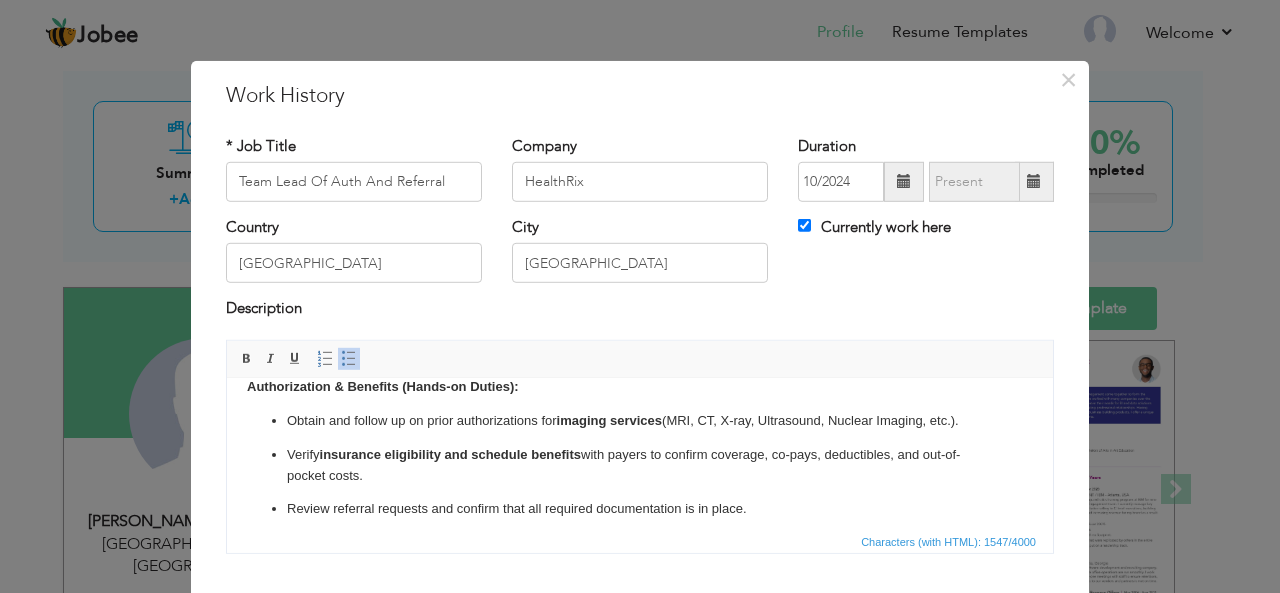 click on "Supervise the day-to-day operations of the authorization and referral team. Allocate tasks, monitor workloads, and ensure SLAs are met. Provide training, support, and mentorship to team members. Conduct regular performance reviews and support performance improvement initiatives. Authorization & Benefits (Hands-on Duties): Obtain and follow up on prior authorizations for  imaging services  (MRI, CT, X-ray, Ultrasound, Nuclear Imaging, etc.). Verify  insurance eligibility and schedule benefits  with payers to confirm coverage, co-pays, deductibles, and out-of-pocket costs. Review referral requests and confirm that all required documentation is in place. Coordinate with providers, patients, and insurance carriers to ensure accurate and timely referrals. Monitor referral status and update EMR/billing systems accordingly. Stay updated on payer-specific authorization and referral rules. Ensure HIPAA compliance and proper documentation protocols. Track denial rates, and pending authorization volumes." at bounding box center [640, 515] 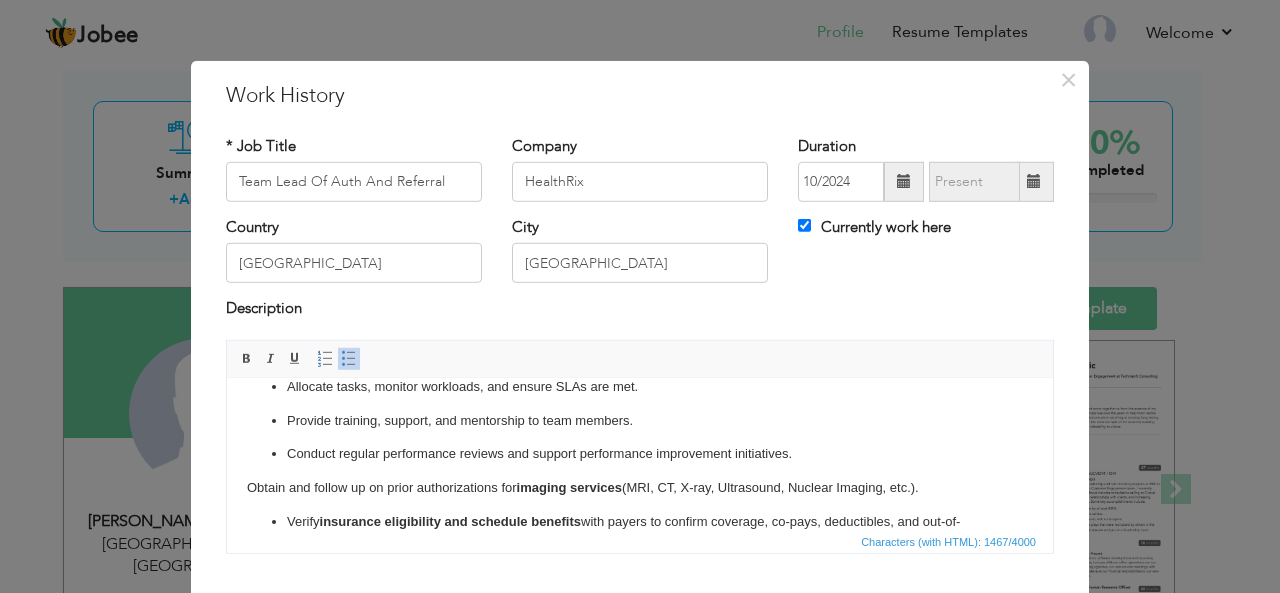 scroll, scrollTop: 22, scrollLeft: 0, axis: vertical 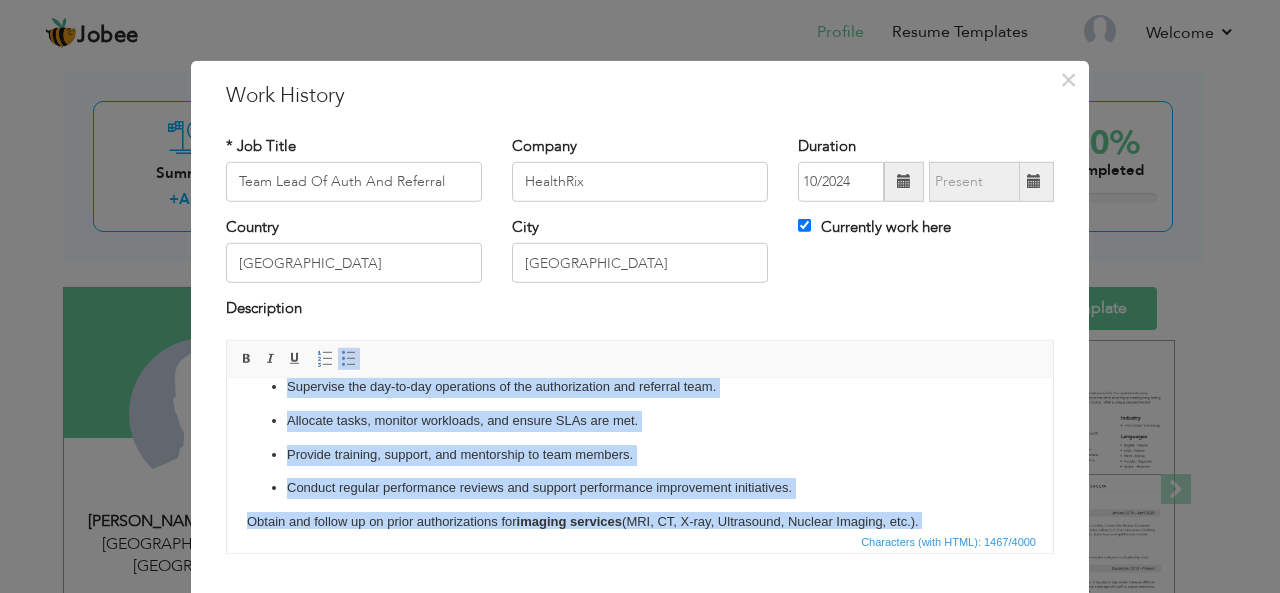 click at bounding box center [349, 359] 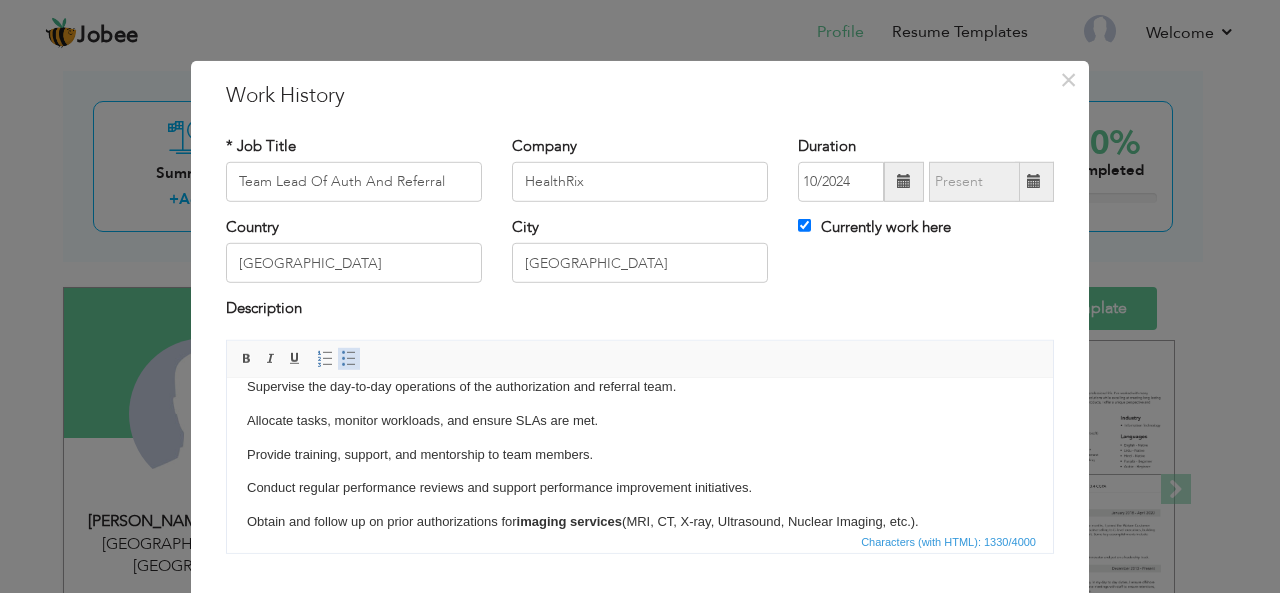 click at bounding box center (349, 359) 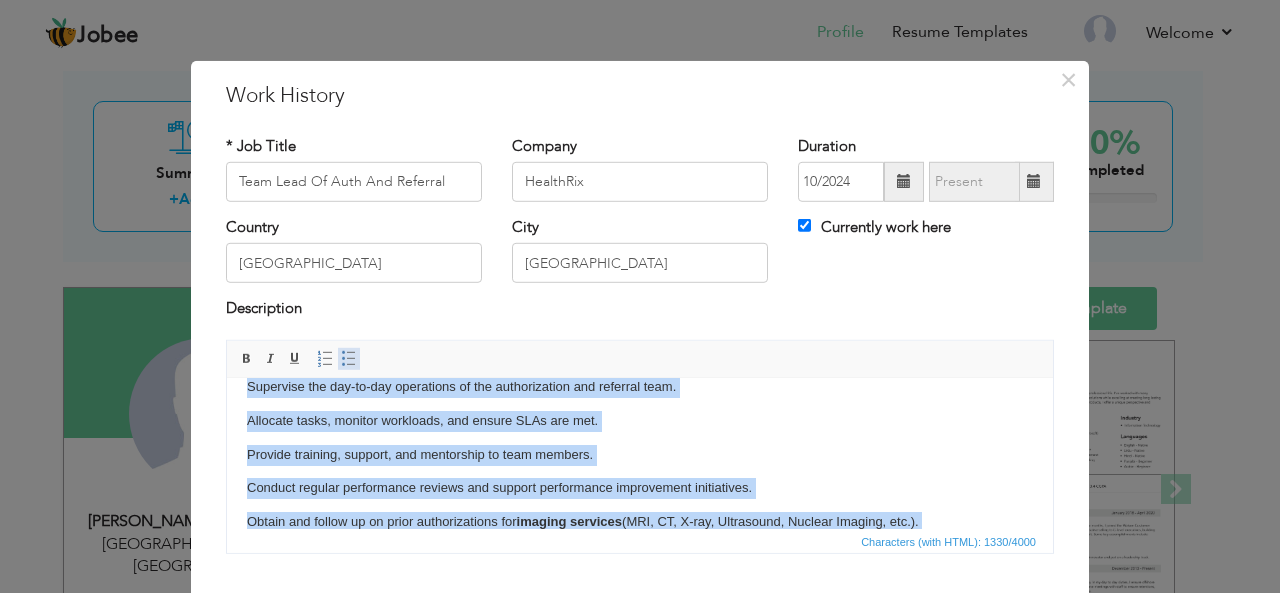 click at bounding box center [349, 359] 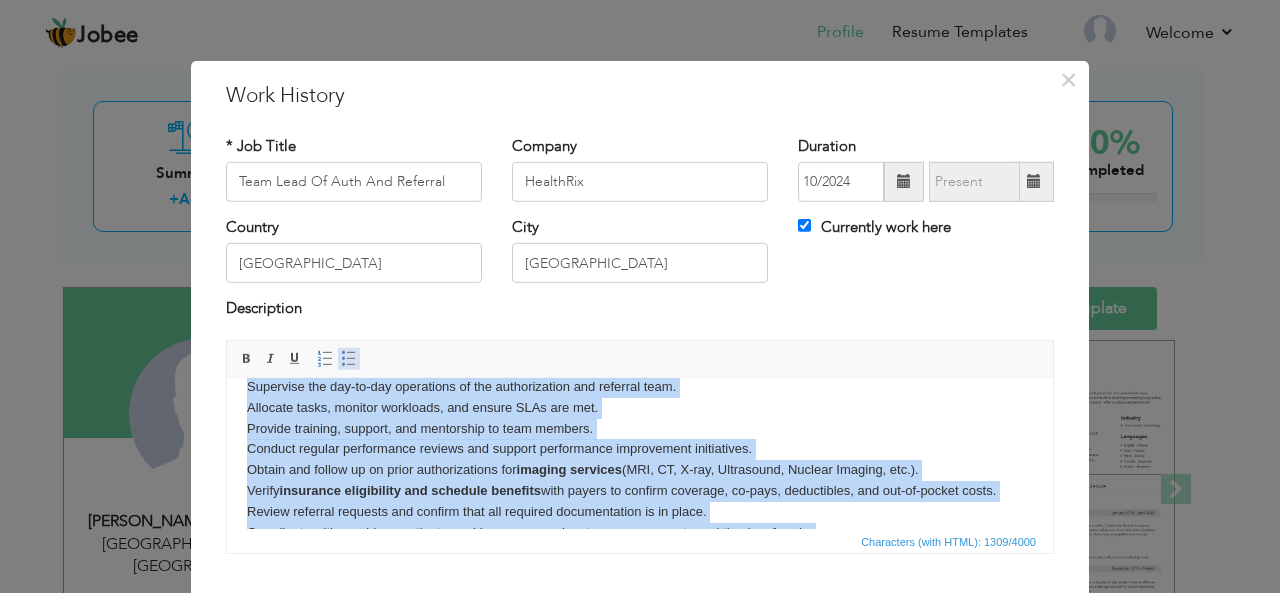 click at bounding box center (349, 359) 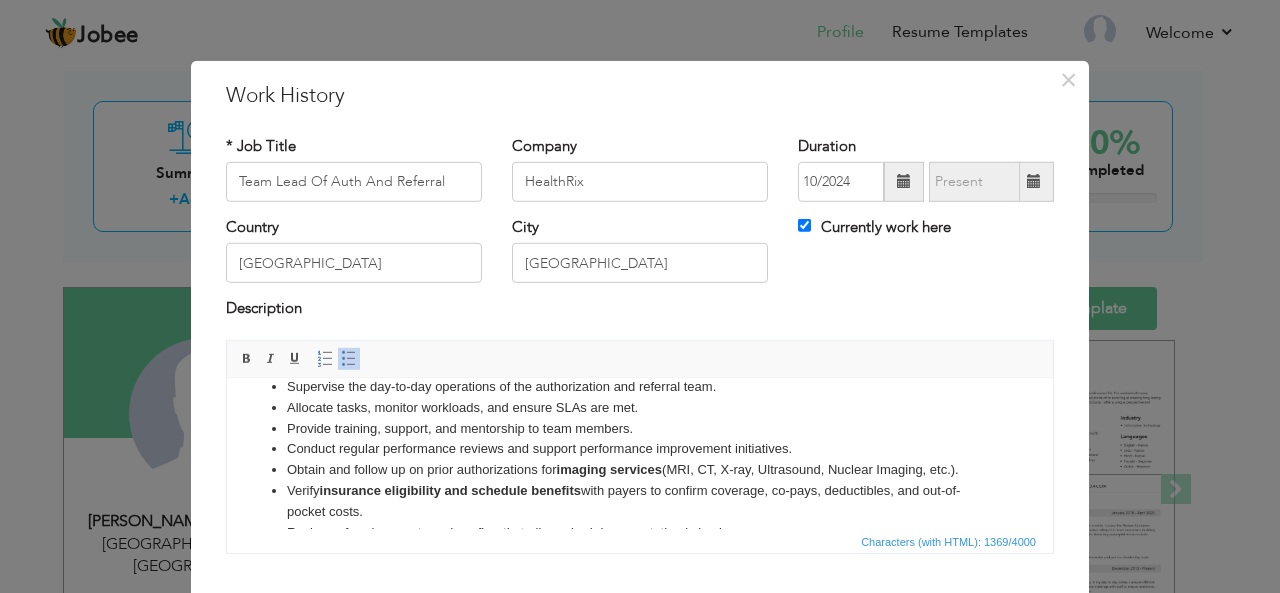 click on "Characters (with HTML): 1369/4000" at bounding box center (640, 541) 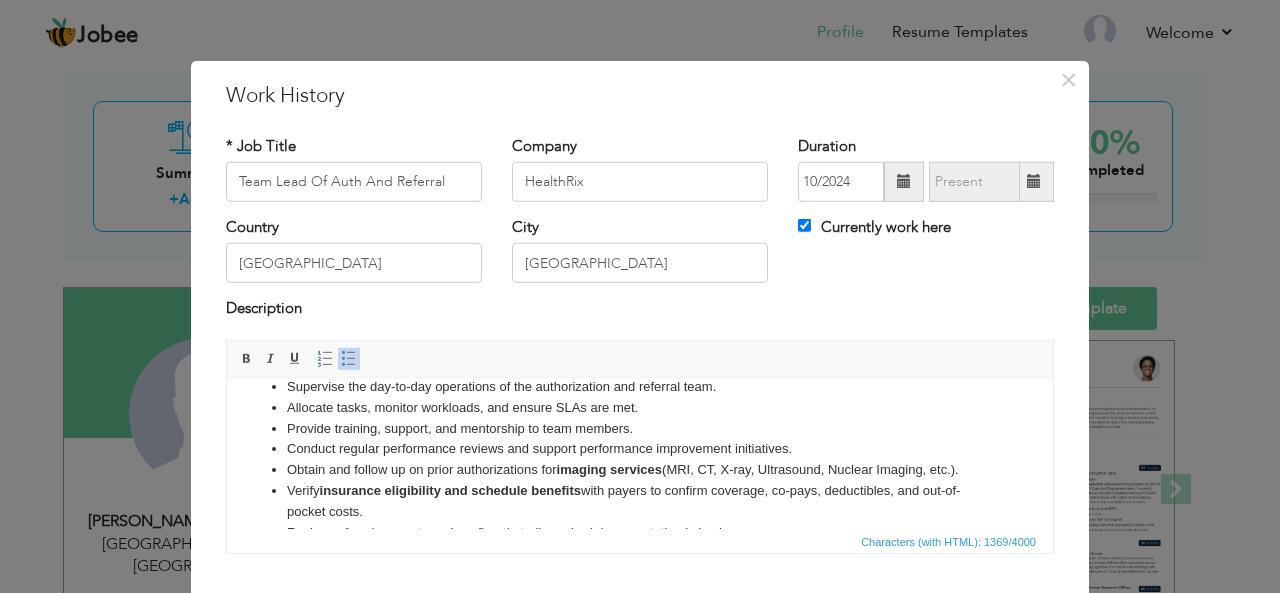 click on "Provide training, support, and mentorship to team members." at bounding box center [640, 428] 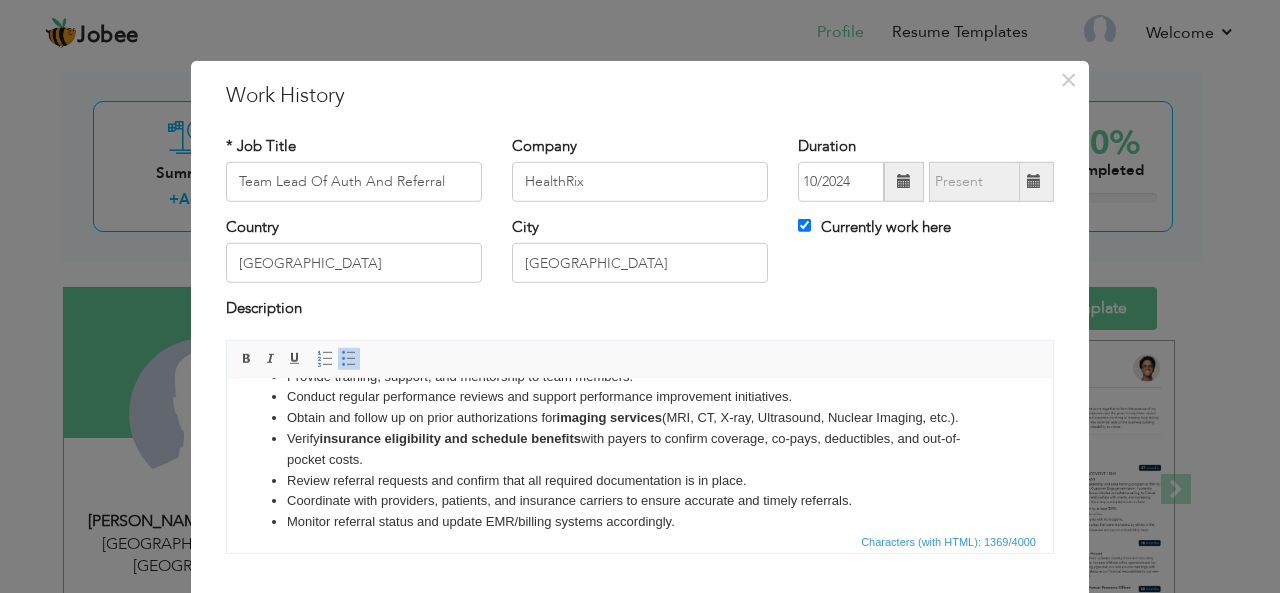 scroll, scrollTop: 199, scrollLeft: 0, axis: vertical 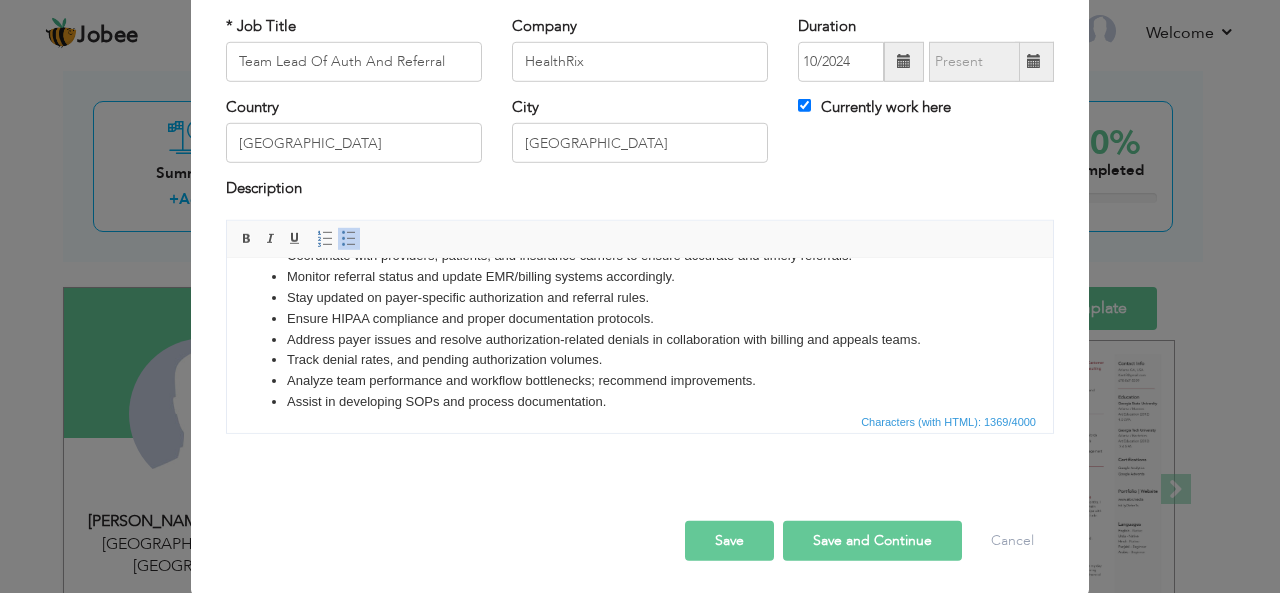 click on "Save" at bounding box center (729, 541) 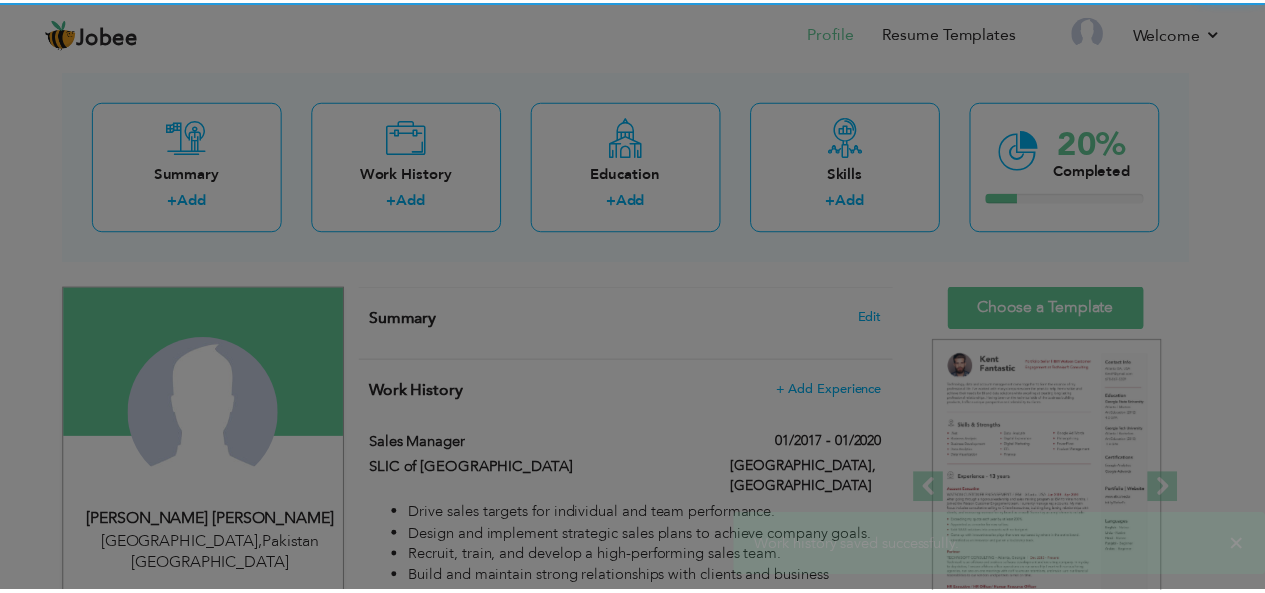 scroll, scrollTop: 0, scrollLeft: 0, axis: both 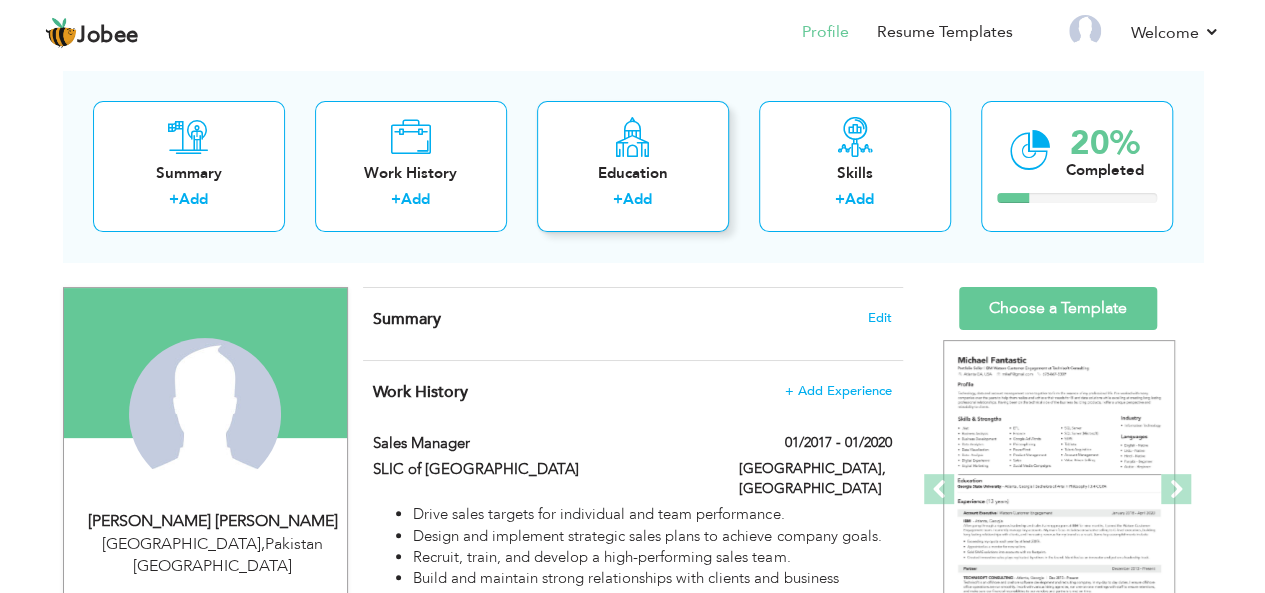 click on "Add" at bounding box center [637, 199] 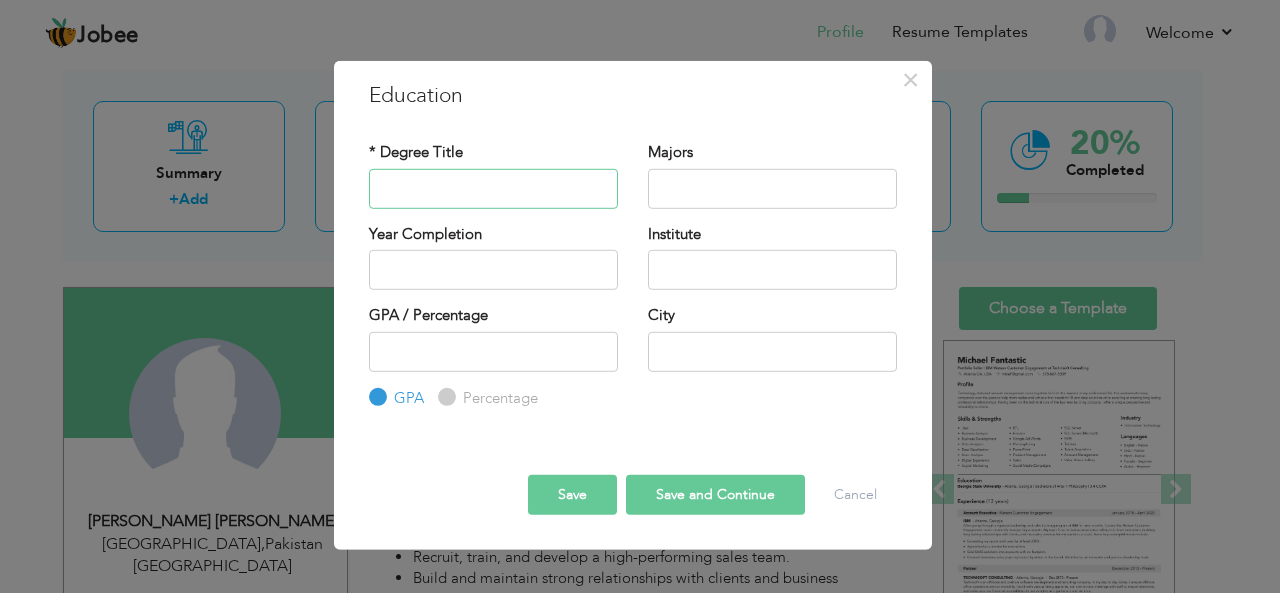 click at bounding box center (493, 188) 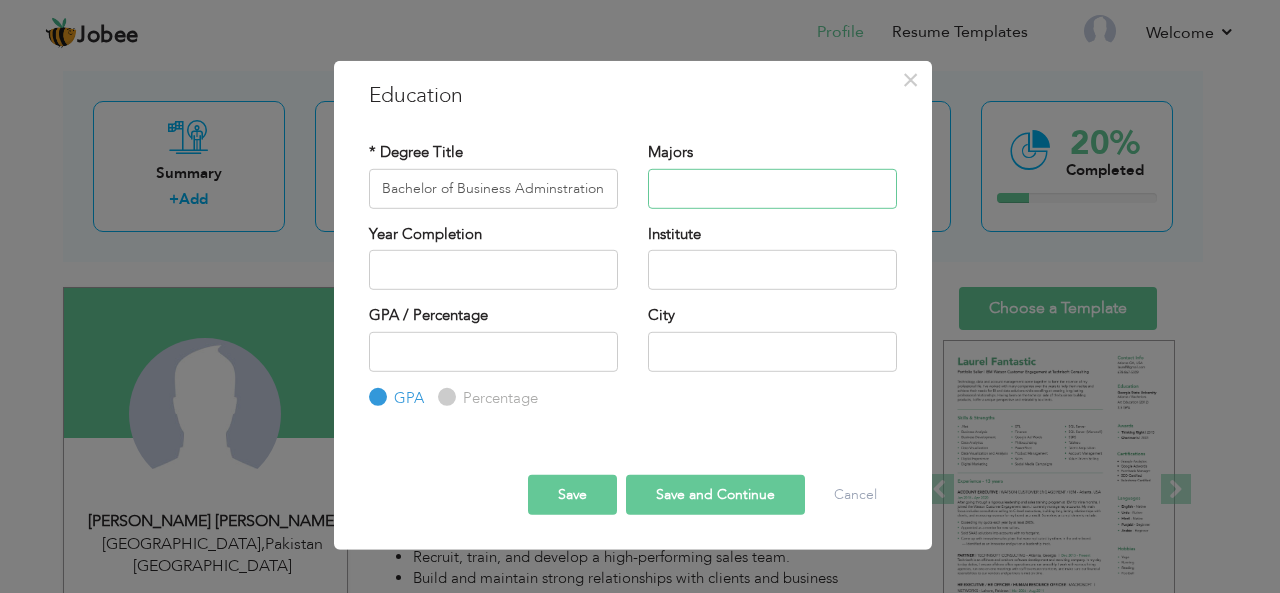 click at bounding box center [772, 188] 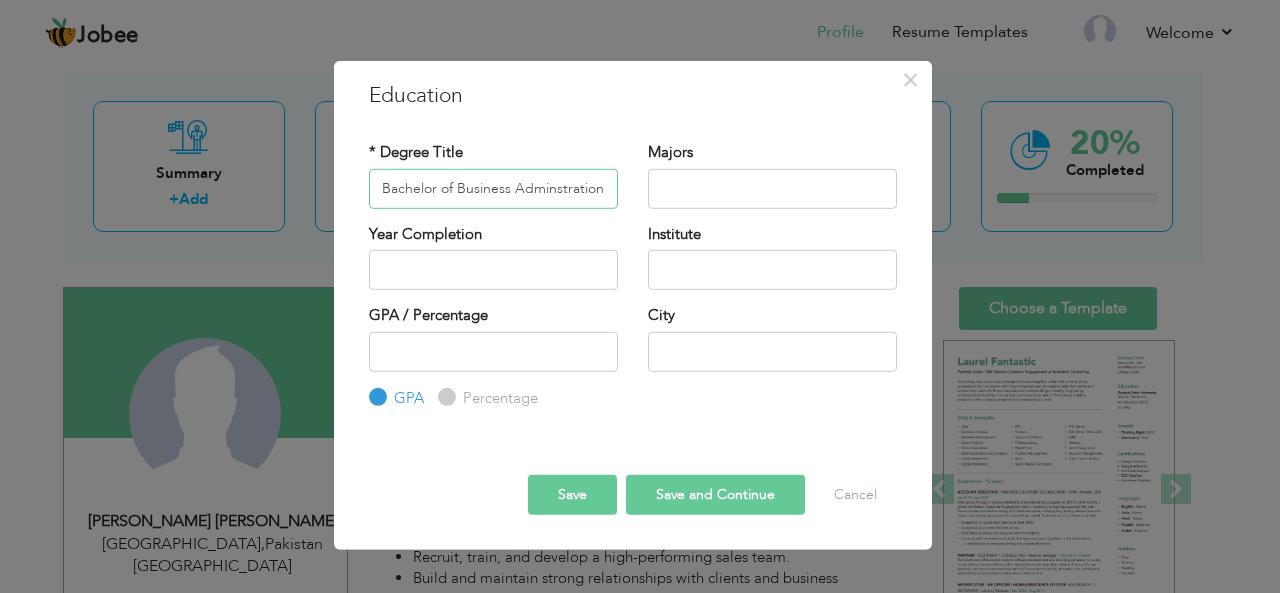 click on "Bachelor of Business Adminstration" at bounding box center (493, 188) 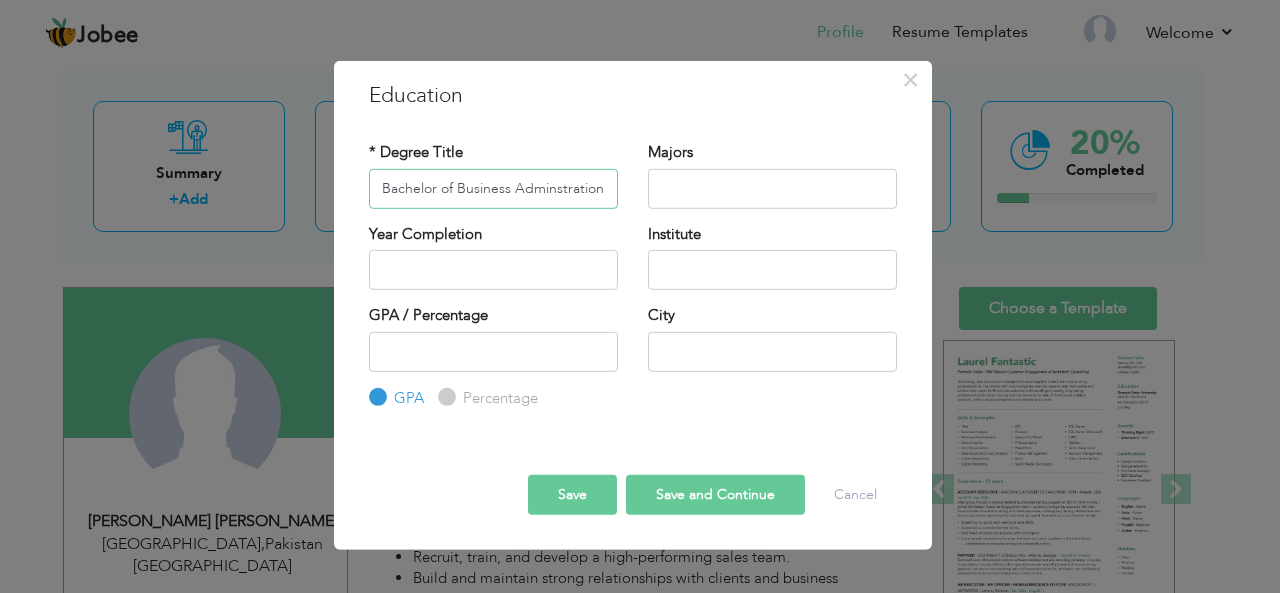 click on "Bachelor of Business Adminstration" at bounding box center (493, 188) 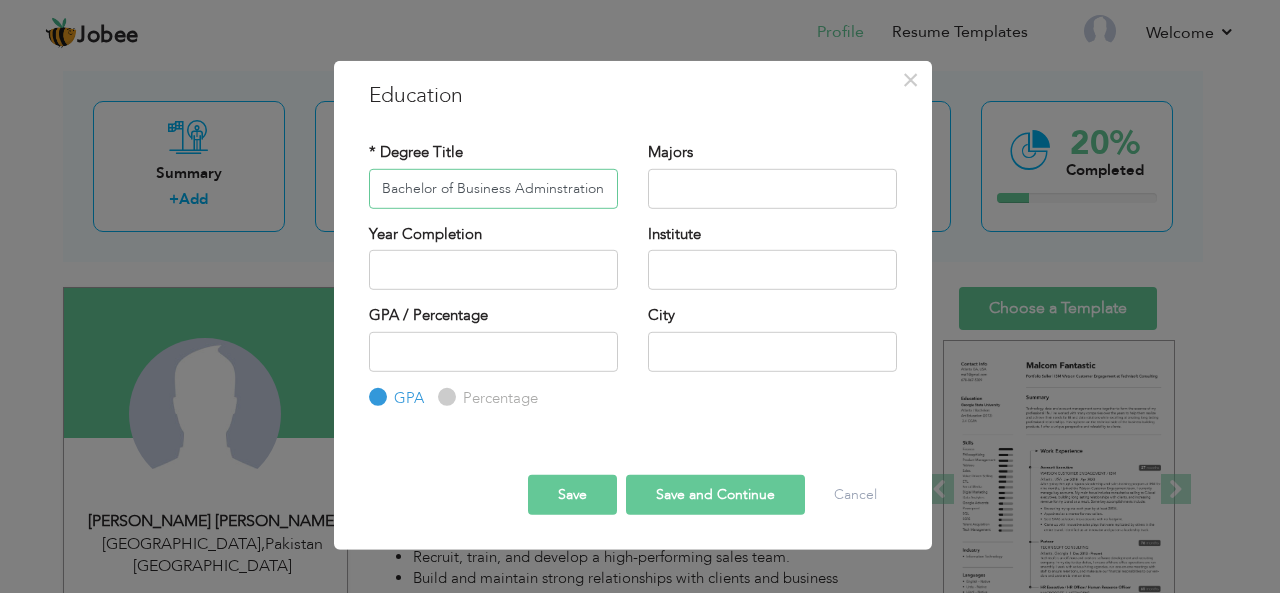 click on "Bachelor of Business Adminstration" at bounding box center (493, 188) 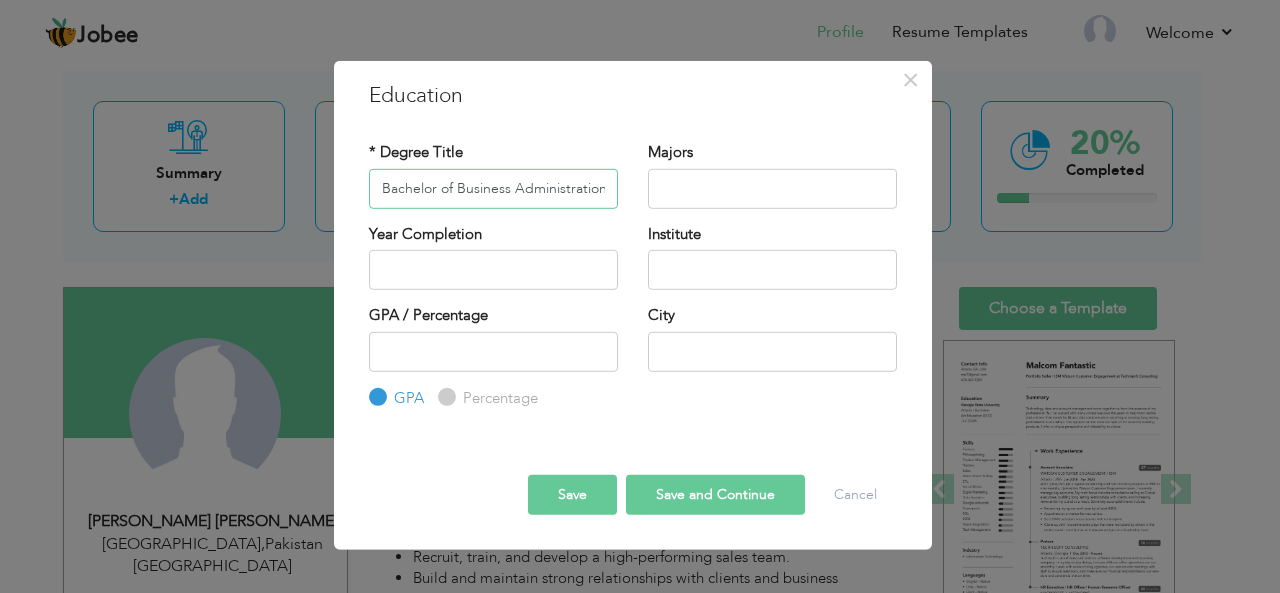 type on "Bachelor of Business Administration" 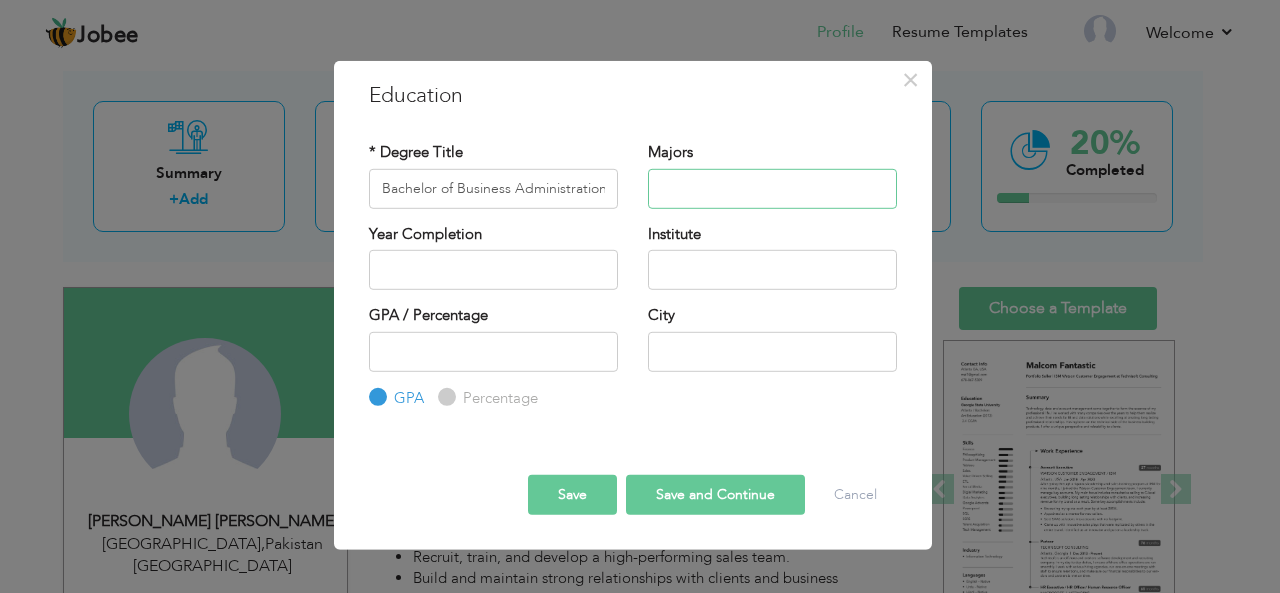 click at bounding box center [772, 188] 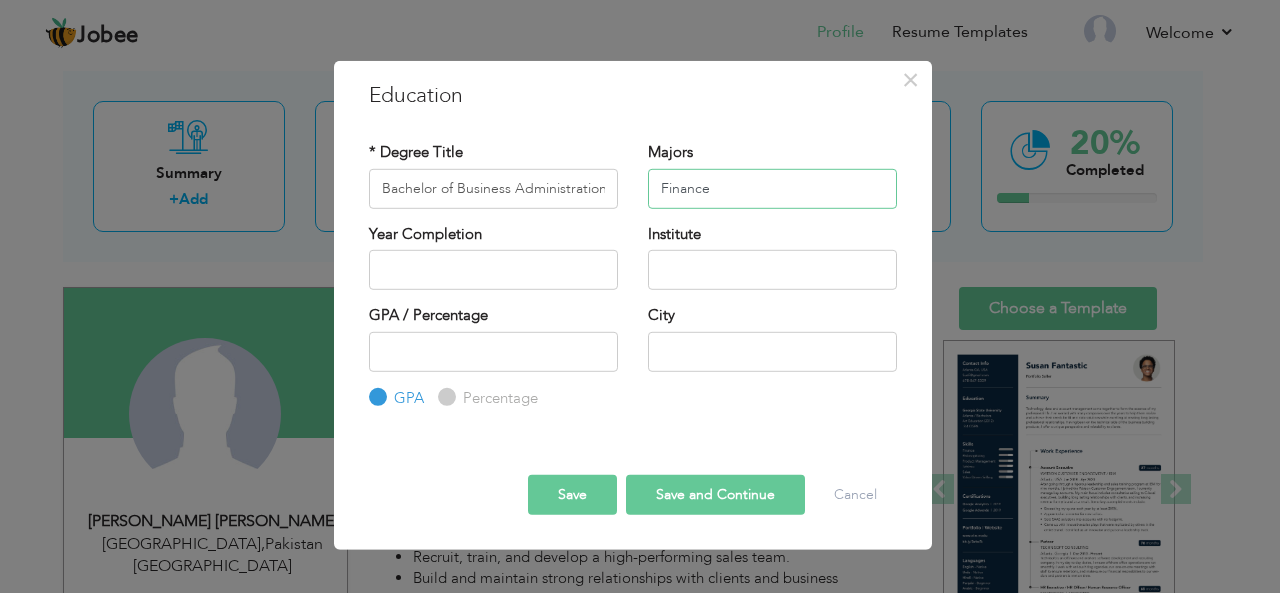 type on "Finance" 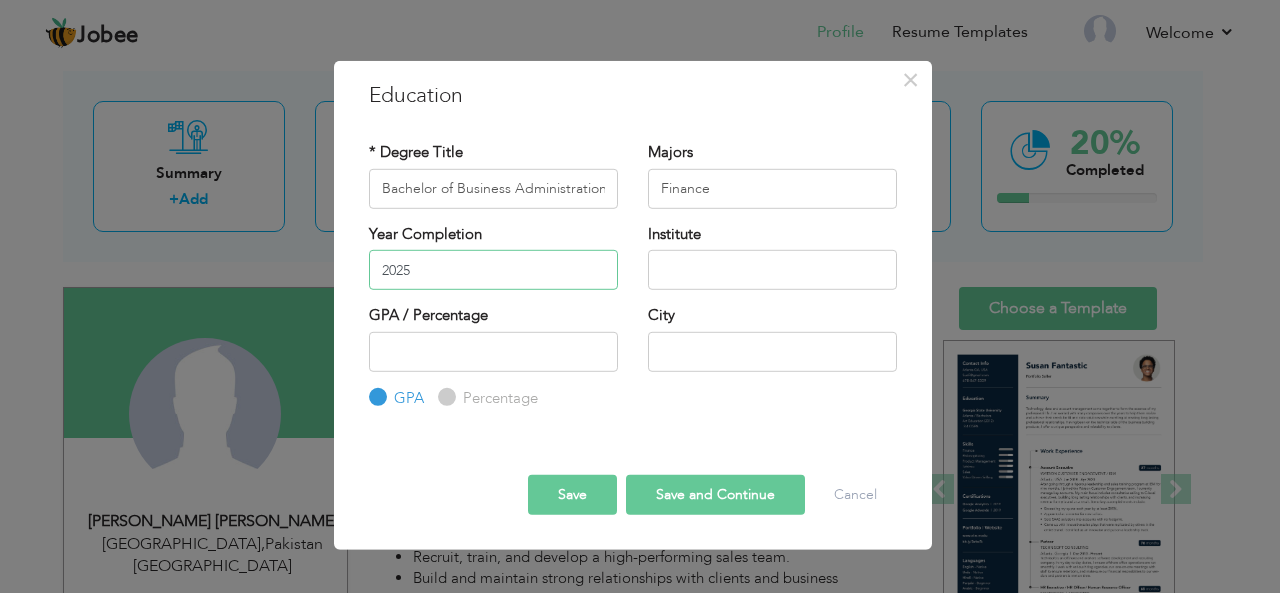 click on "2025" at bounding box center (493, 270) 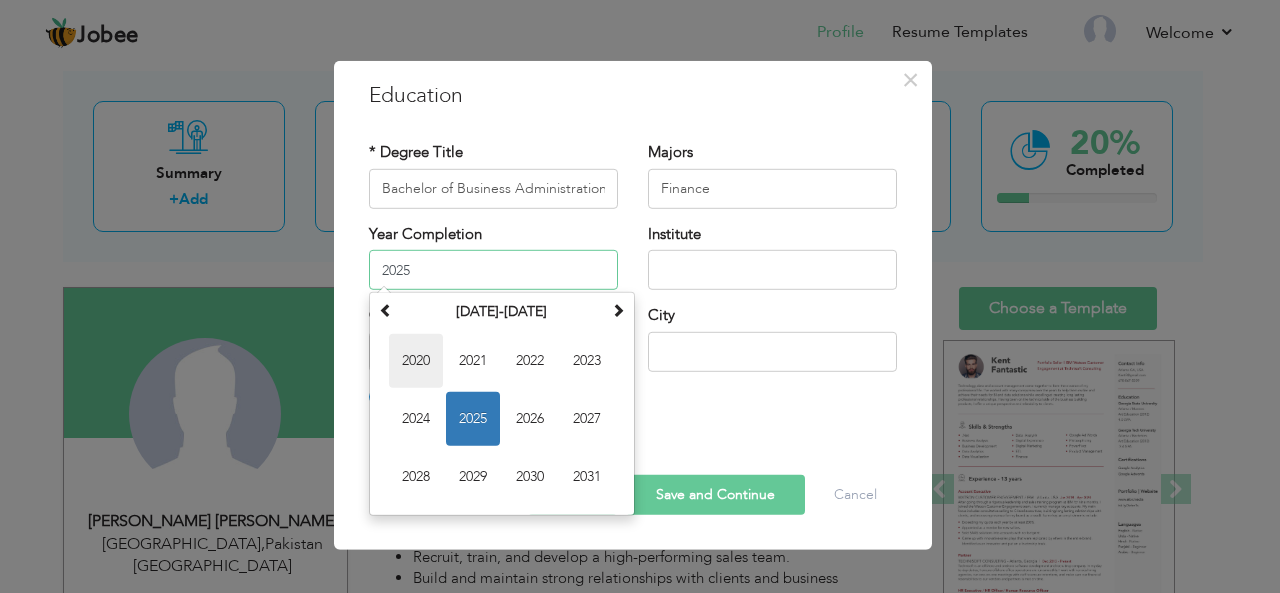 click on "2020" at bounding box center [416, 361] 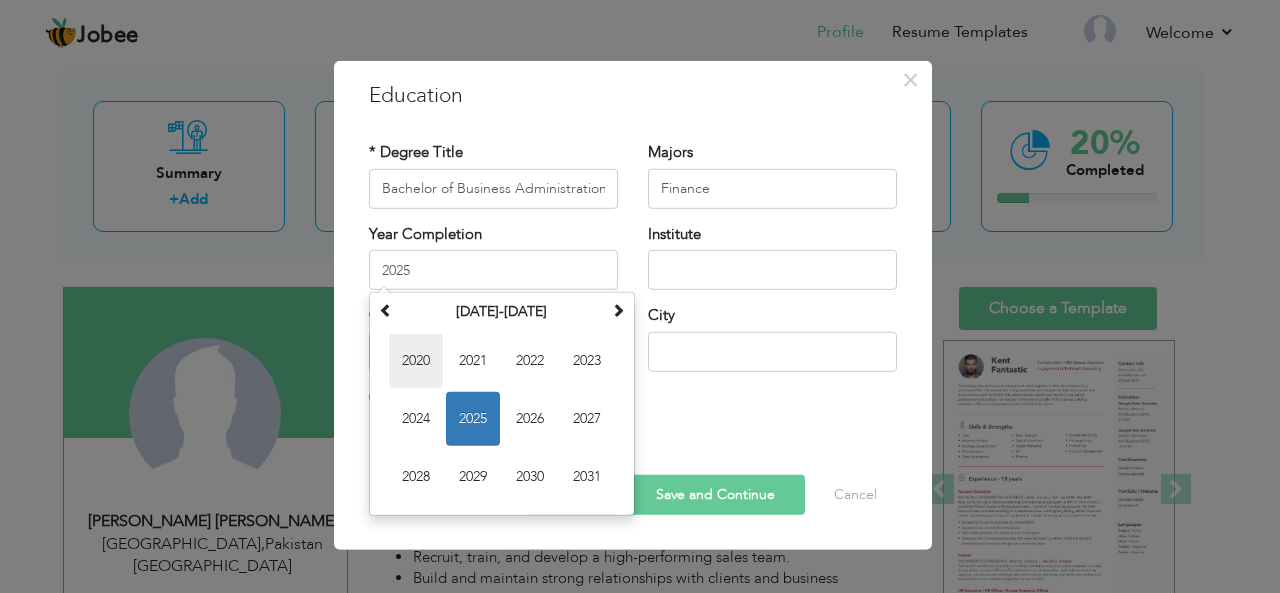 type on "2020" 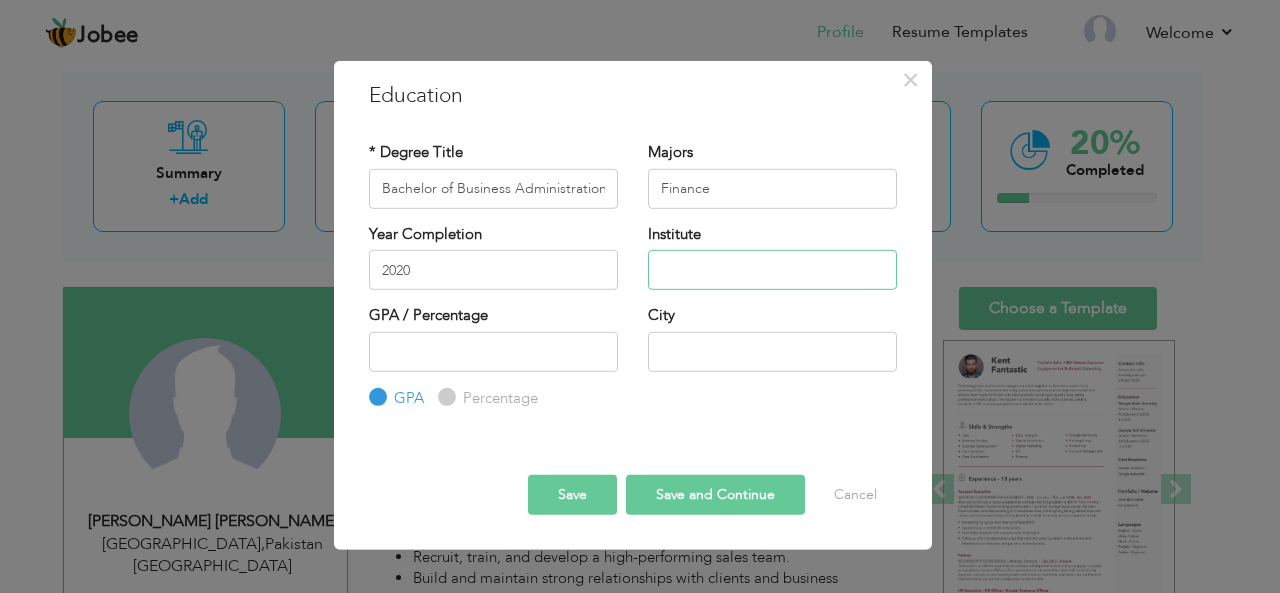 click at bounding box center [772, 270] 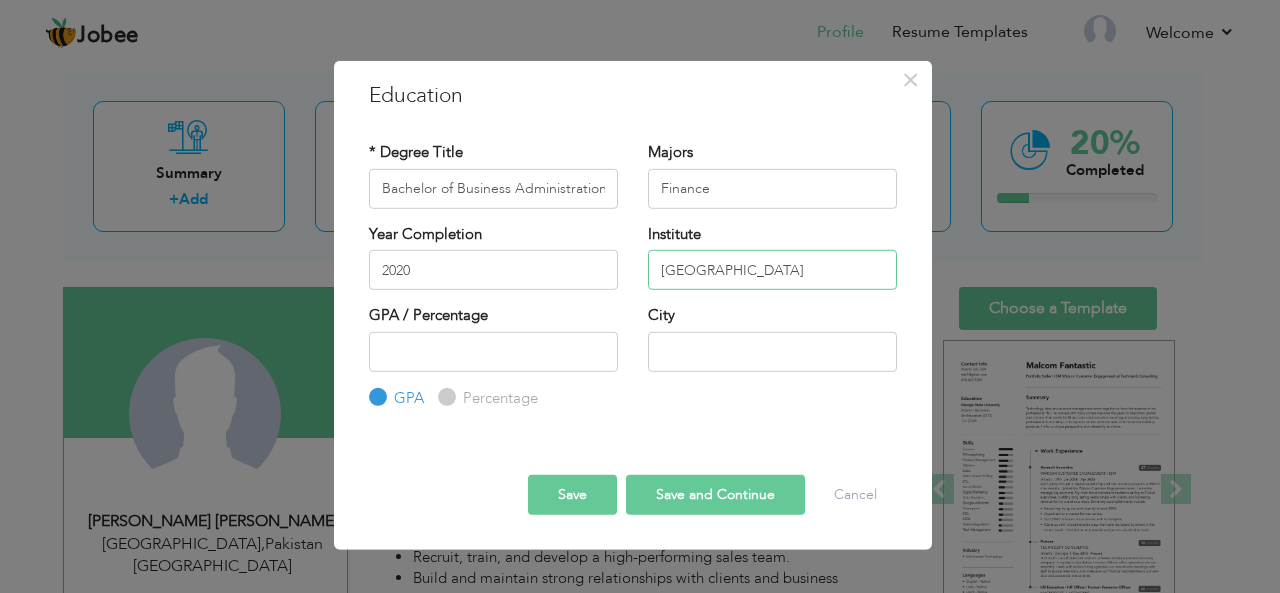type on "[GEOGRAPHIC_DATA]" 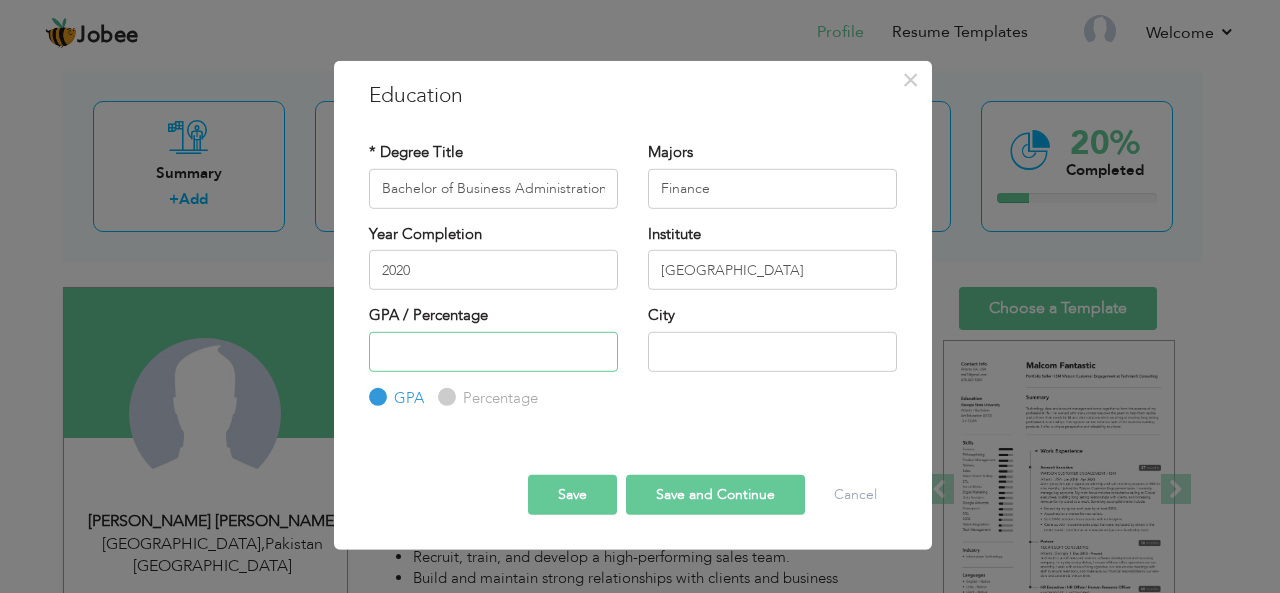 click at bounding box center [493, 351] 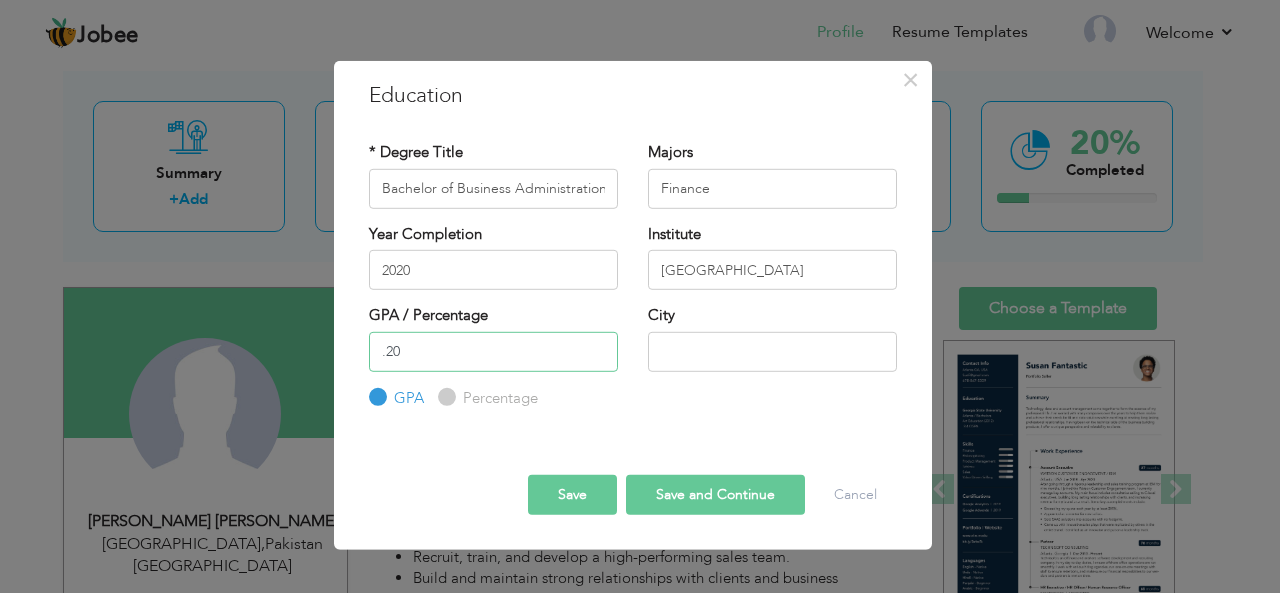 type on ".2" 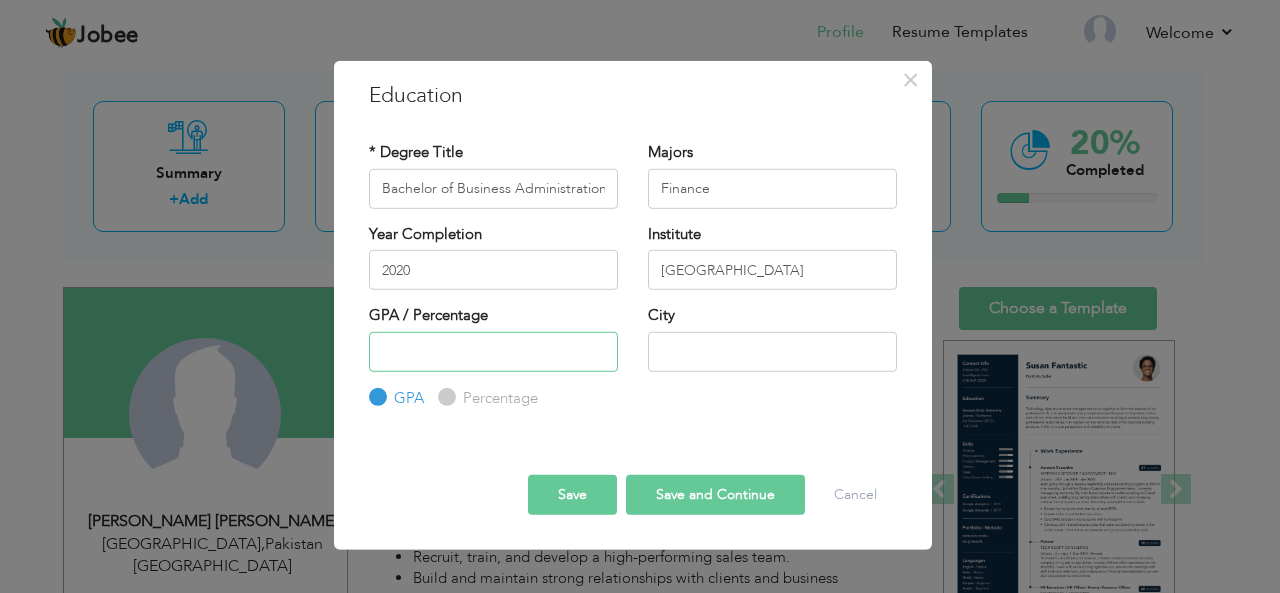 type on "3" 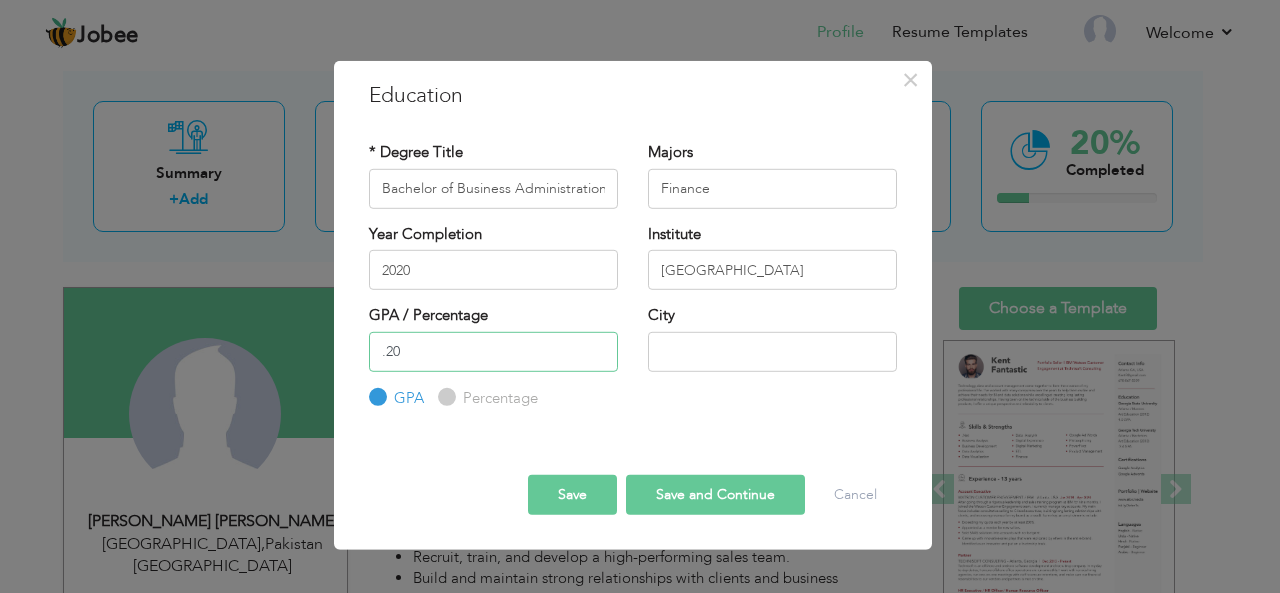 type on ".2" 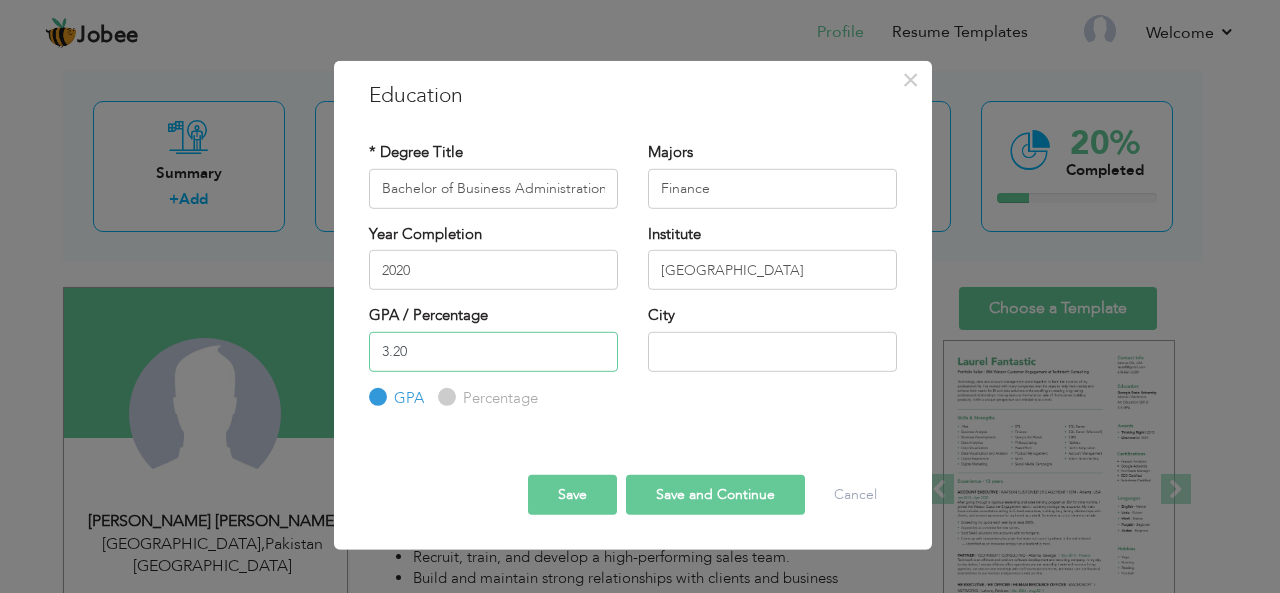 type on "3.20" 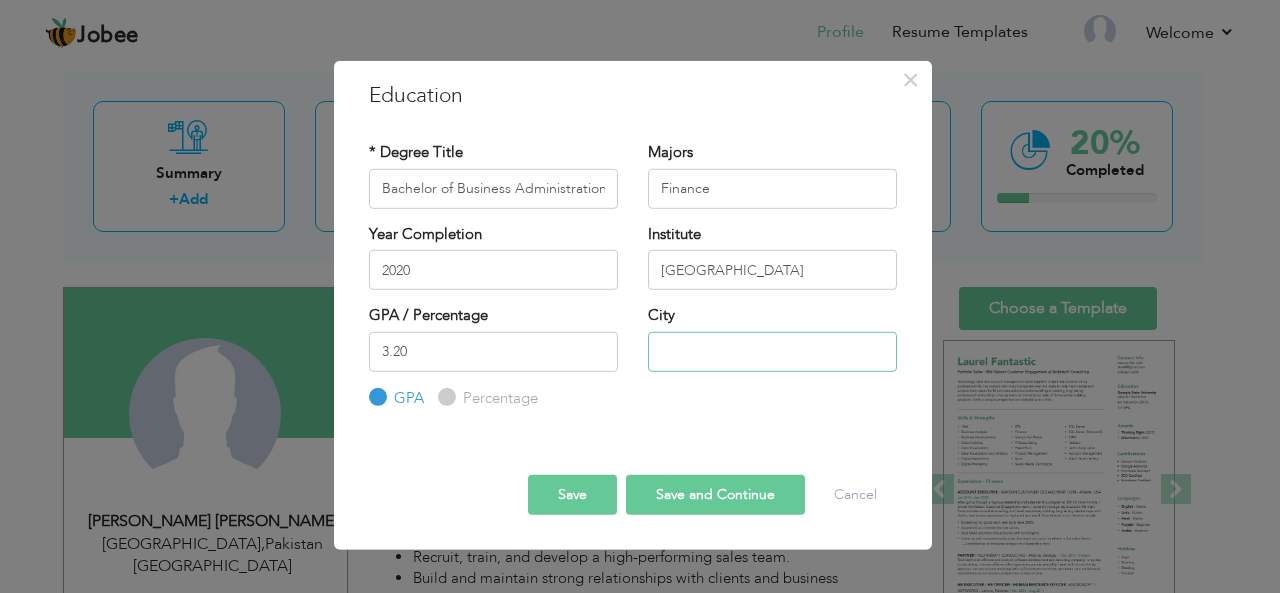click at bounding box center [772, 351] 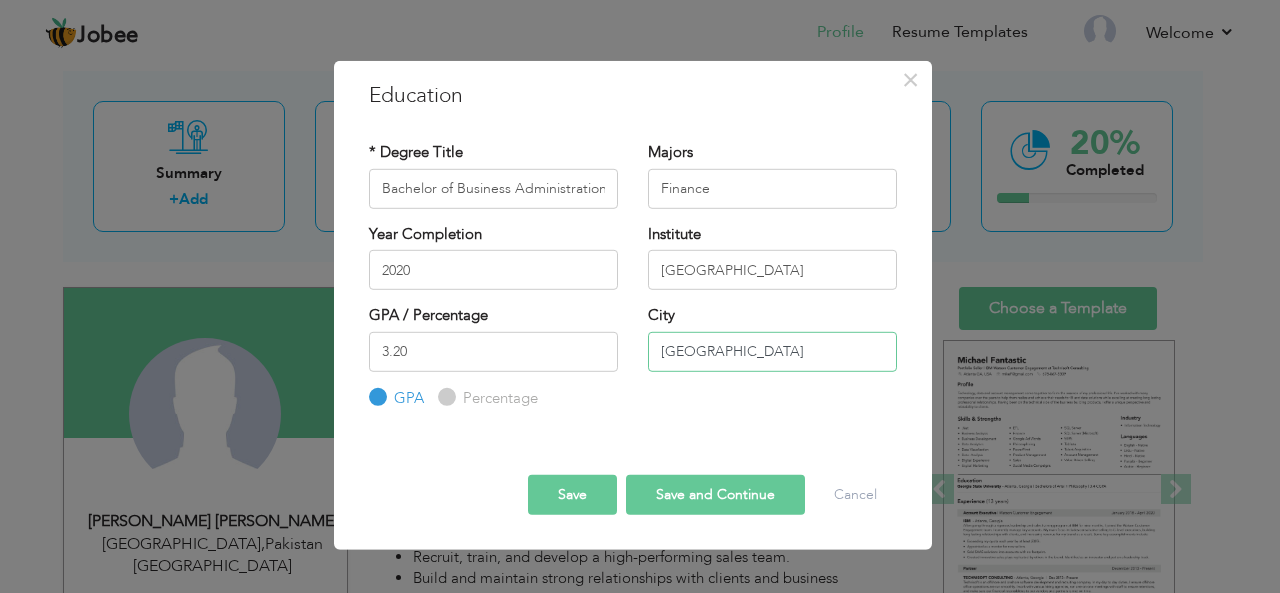 type on "[GEOGRAPHIC_DATA]" 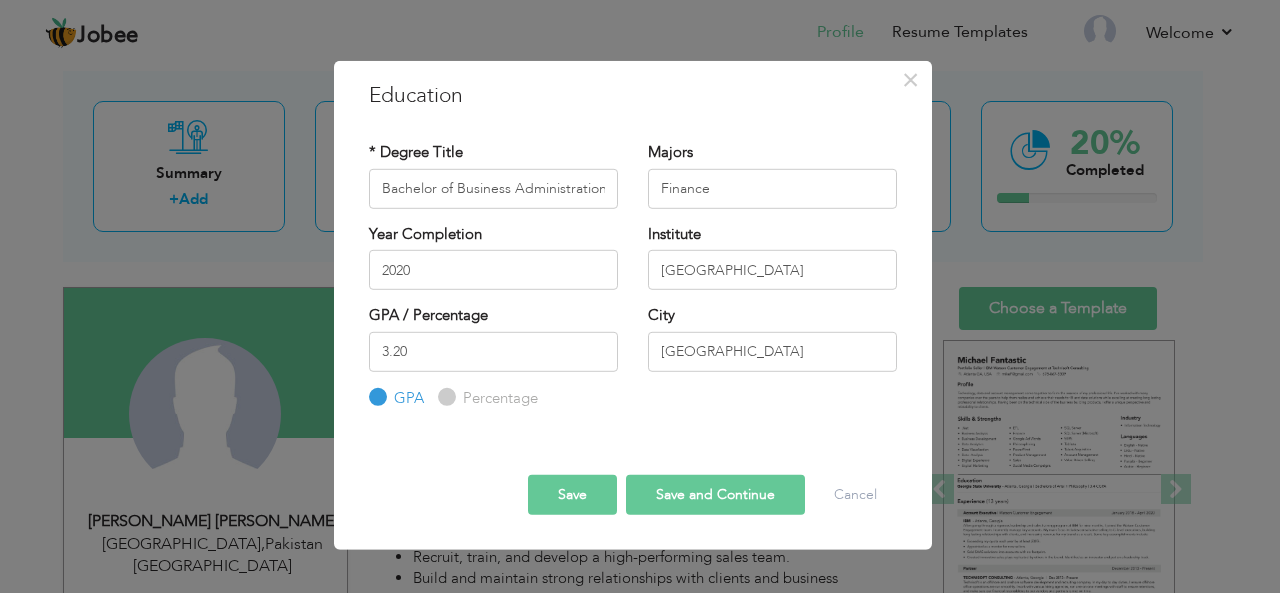 click on "Save" at bounding box center [572, 495] 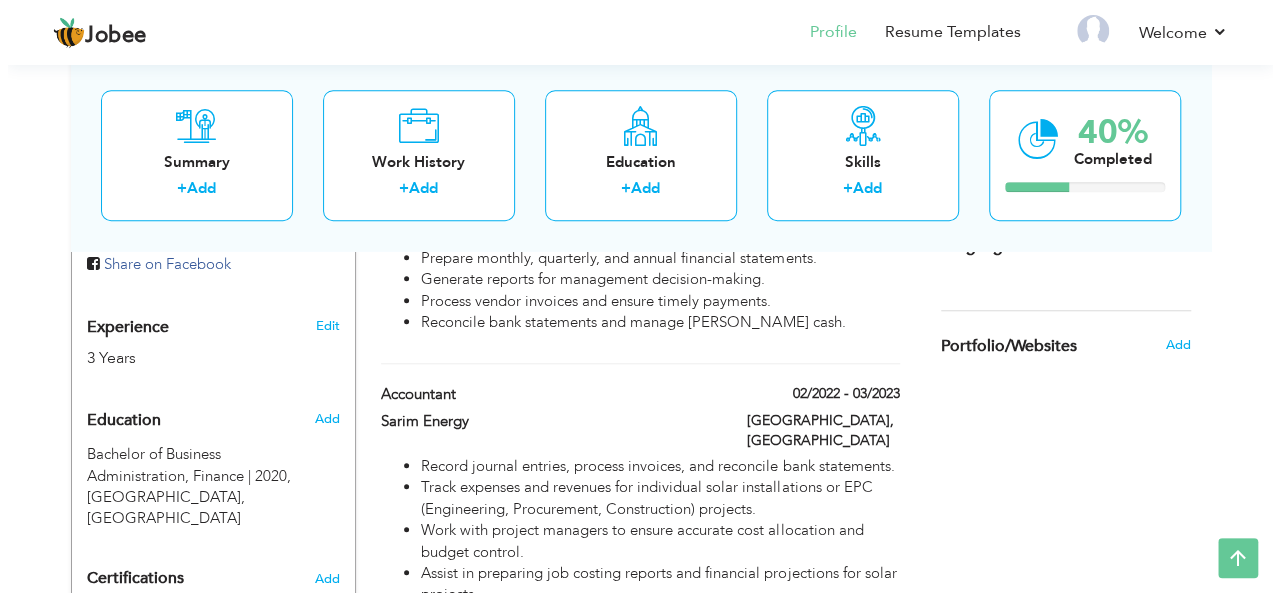 scroll, scrollTop: 728, scrollLeft: 0, axis: vertical 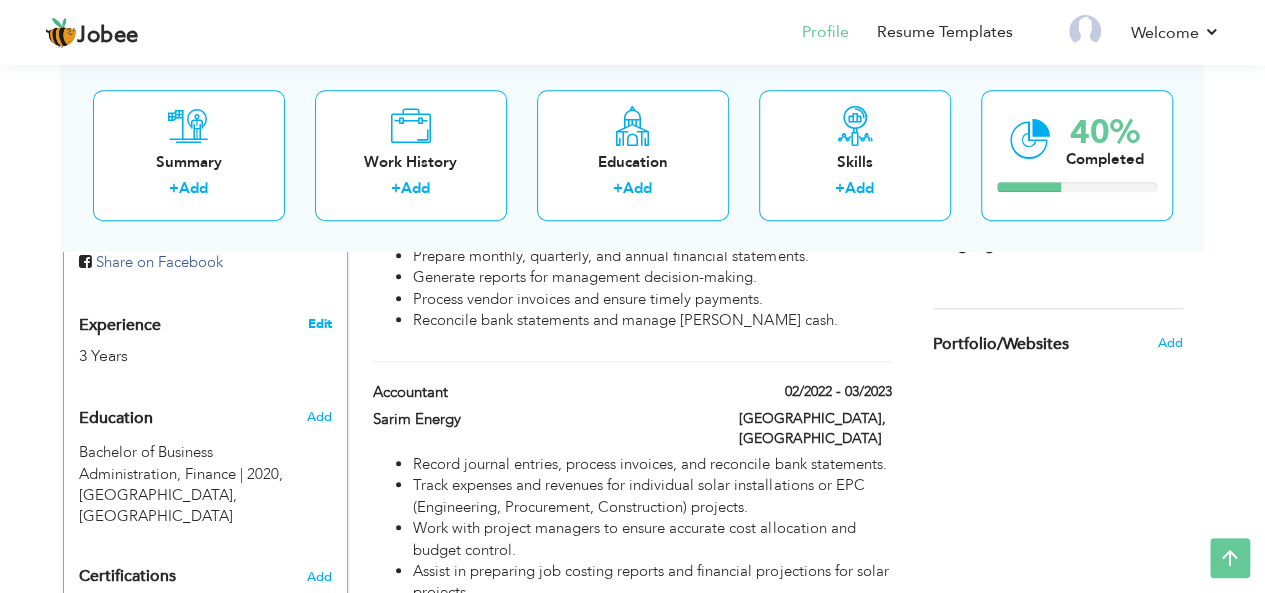 click on "Edit" at bounding box center (319, 324) 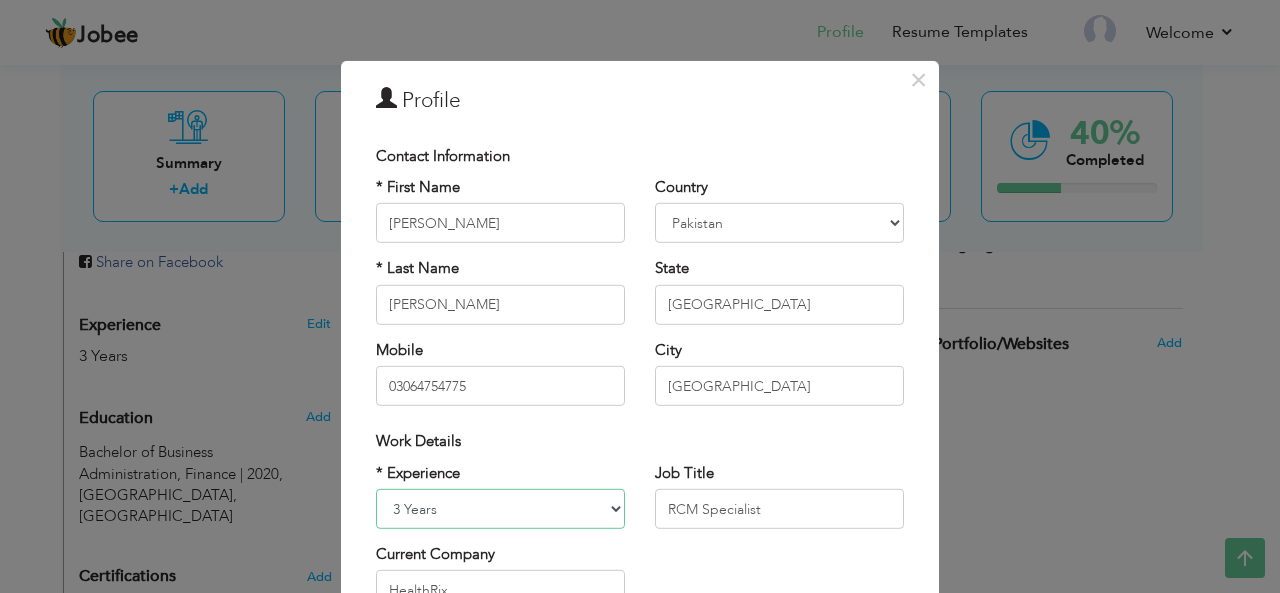 click on "Entry Level Less than 1 Year 1 Year 2 Years 3 Years 4 Years 5 Years 6 Years 7 Years 8 Years 9 Years 10 Years 11 Years 12 Years 13 Years 14 Years 15 Years 16 Years 17 Years 18 Years 19 Years 20 Years 21 Years 22 Years 23 Years 24 Years 25 Years 26 Years 27 Years 28 Years 29 Years 30 Years 31 Years 32 Years 33 Years 34 Years 35 Years More than 35 Years" at bounding box center (500, 509) 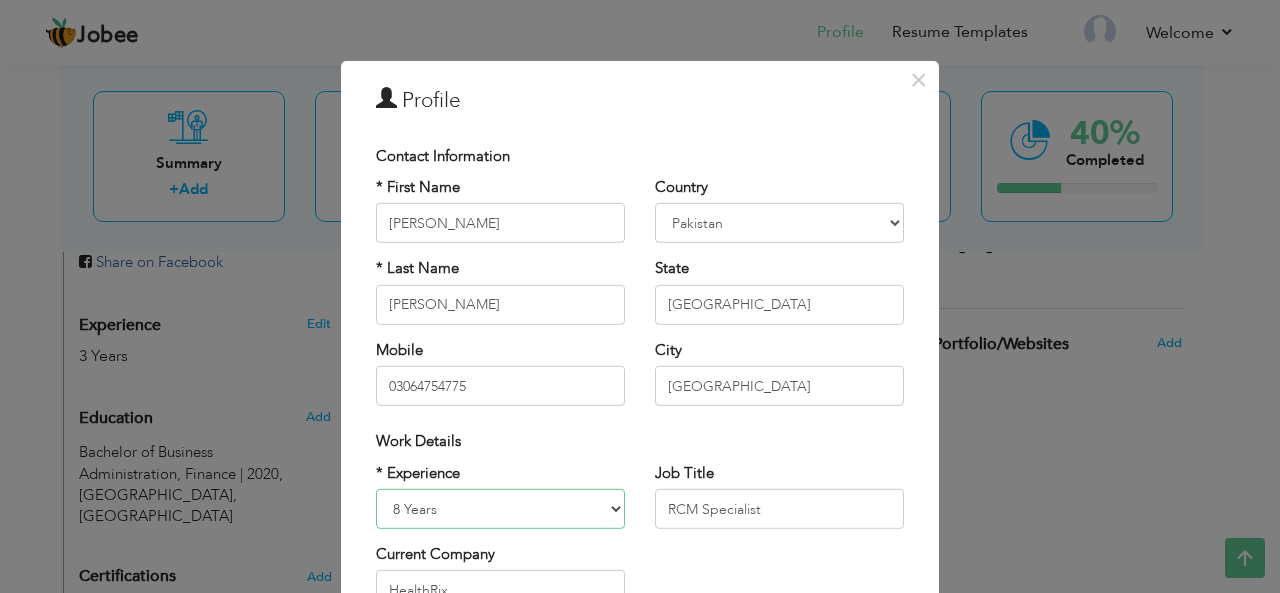 click on "Entry Level Less than 1 Year 1 Year 2 Years 3 Years 4 Years 5 Years 6 Years 7 Years 8 Years 9 Years 10 Years 11 Years 12 Years 13 Years 14 Years 15 Years 16 Years 17 Years 18 Years 19 Years 20 Years 21 Years 22 Years 23 Years 24 Years 25 Years 26 Years 27 Years 28 Years 29 Years 30 Years 31 Years 32 Years 33 Years 34 Years 35 Years More than 35 Years" at bounding box center (500, 509) 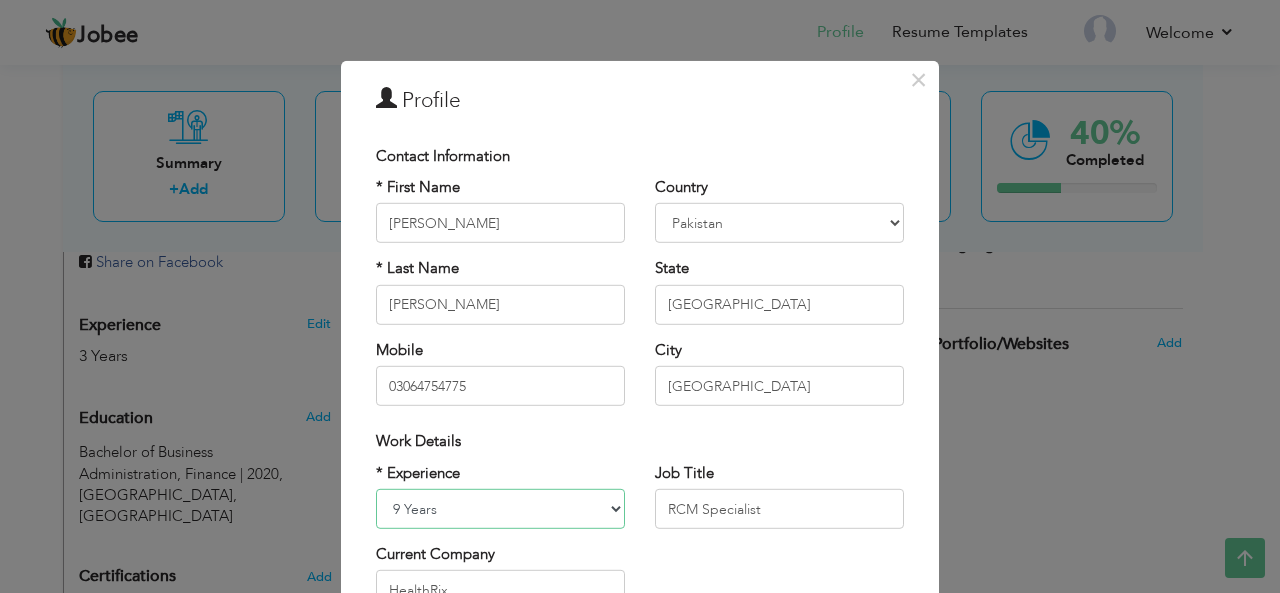 select on "number:10" 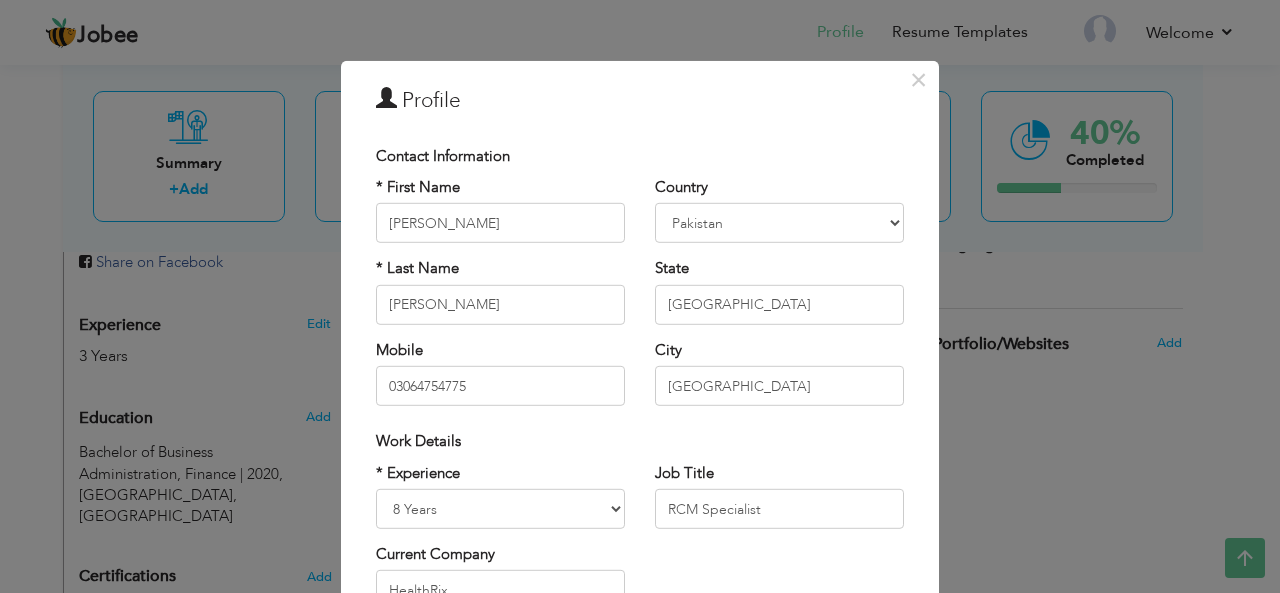 click on "×
Profile
Contact Information
* First Name
Muhammad Muaaz
* Last Name
Saeed Bhatti  Mobile  03064754775  Country  Afghanistan" at bounding box center [640, 478] 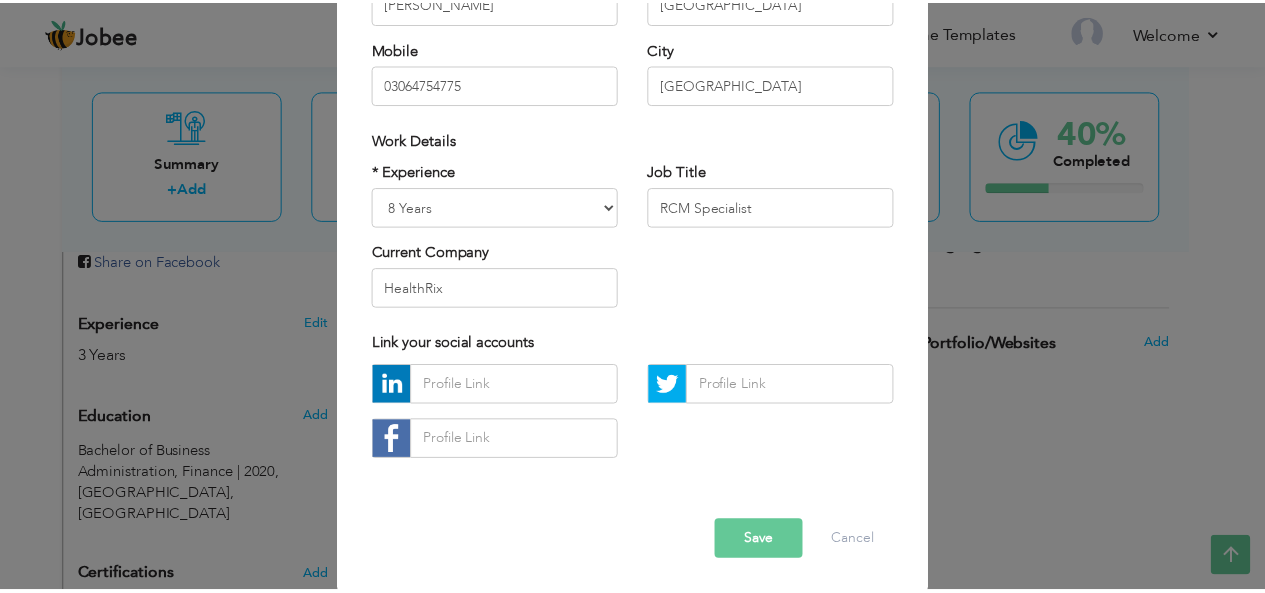 scroll, scrollTop: 304, scrollLeft: 0, axis: vertical 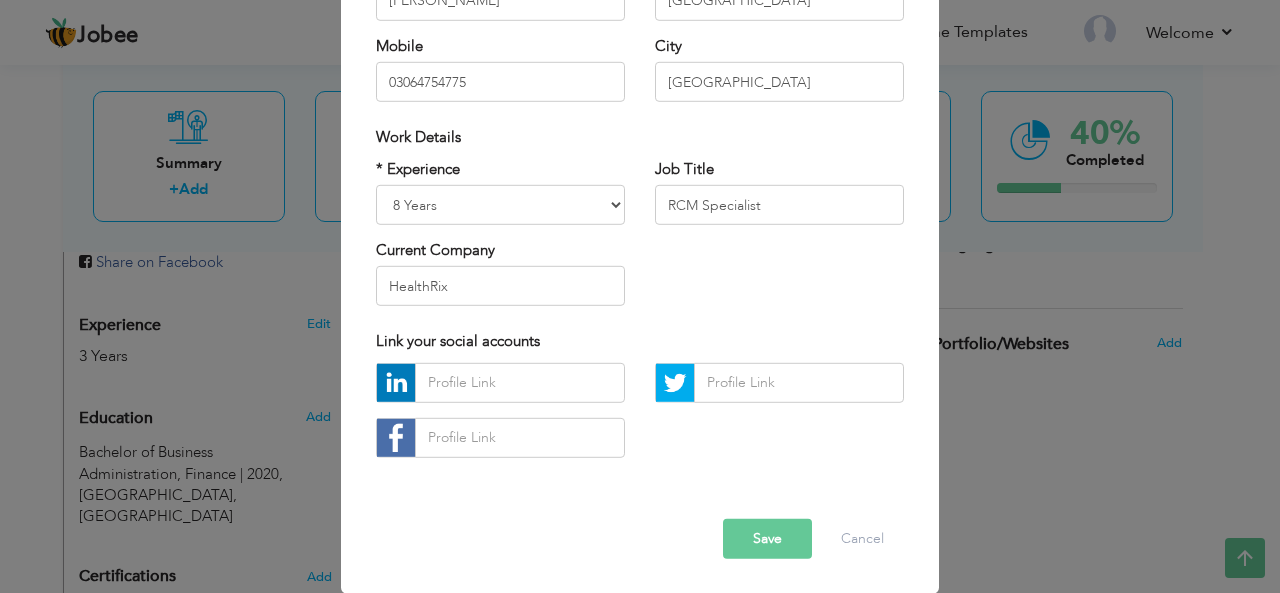 click on "Save" at bounding box center [767, 539] 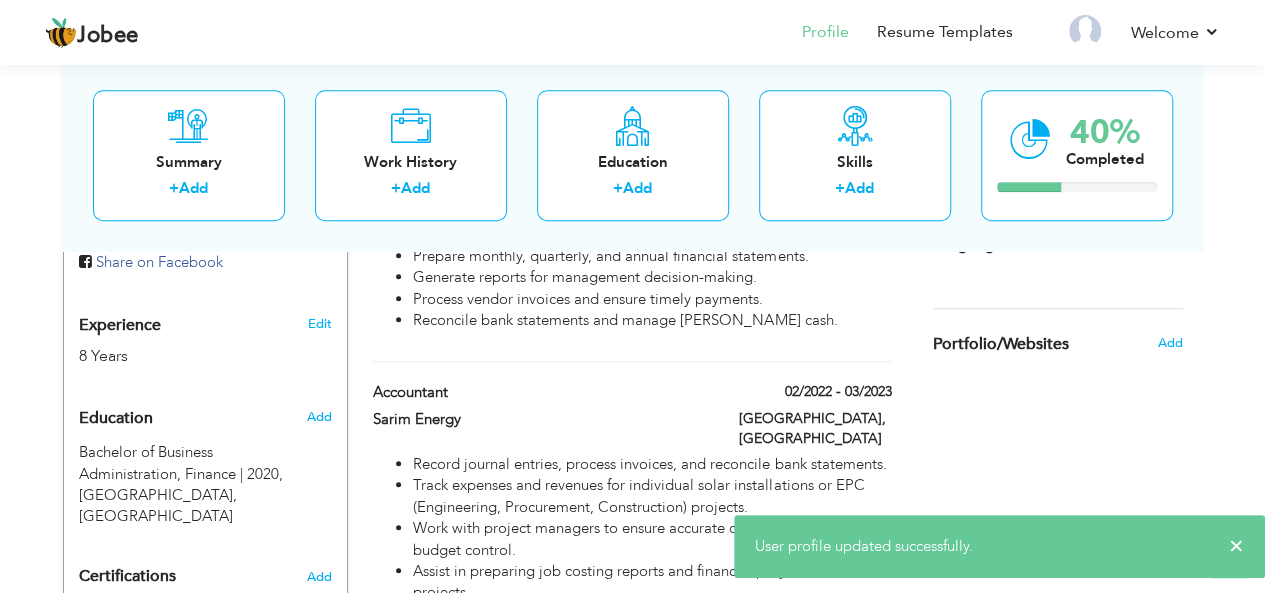 click on "Change
Remove
Muhammad Muaaz Saeed Bhatti
Lahore ,  Pakistan Pakistan
RCM Specialist HealthRix ×  Upload Photo" at bounding box center [205, 1215] 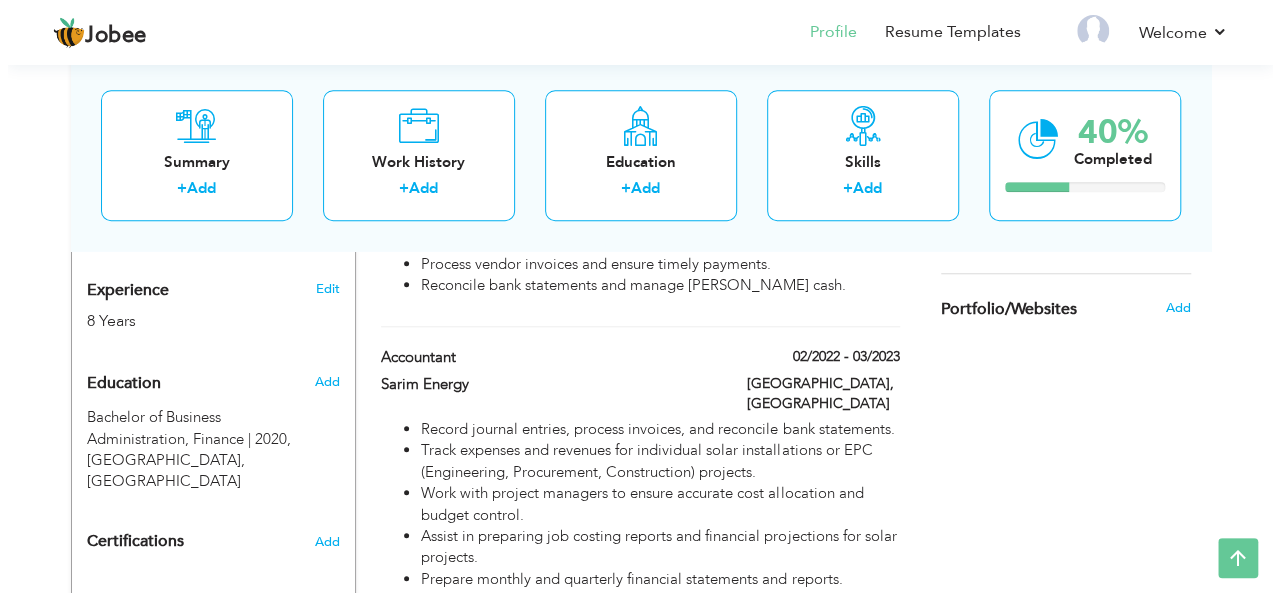 scroll, scrollTop: 768, scrollLeft: 0, axis: vertical 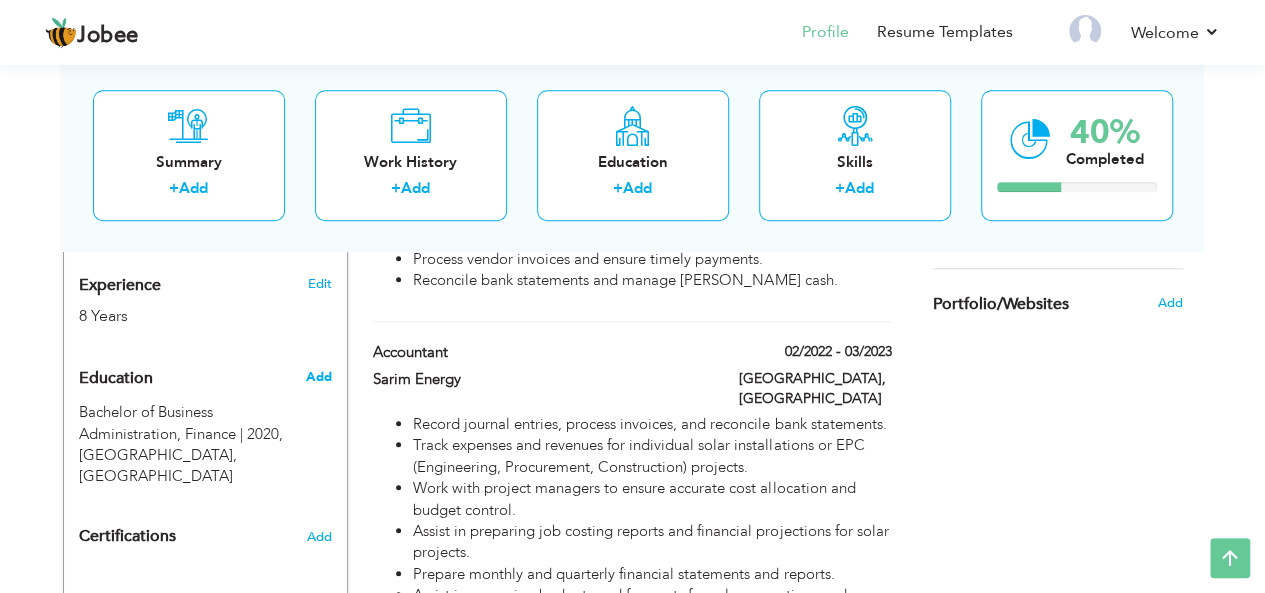 click on "Add" at bounding box center (318, 377) 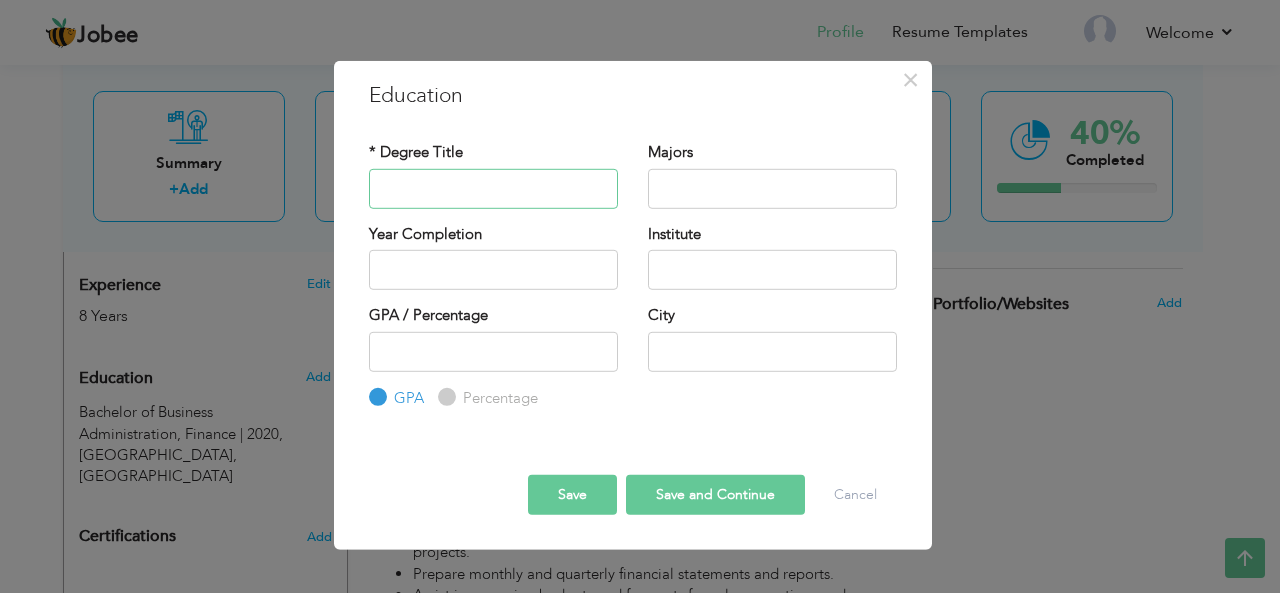 click at bounding box center (493, 188) 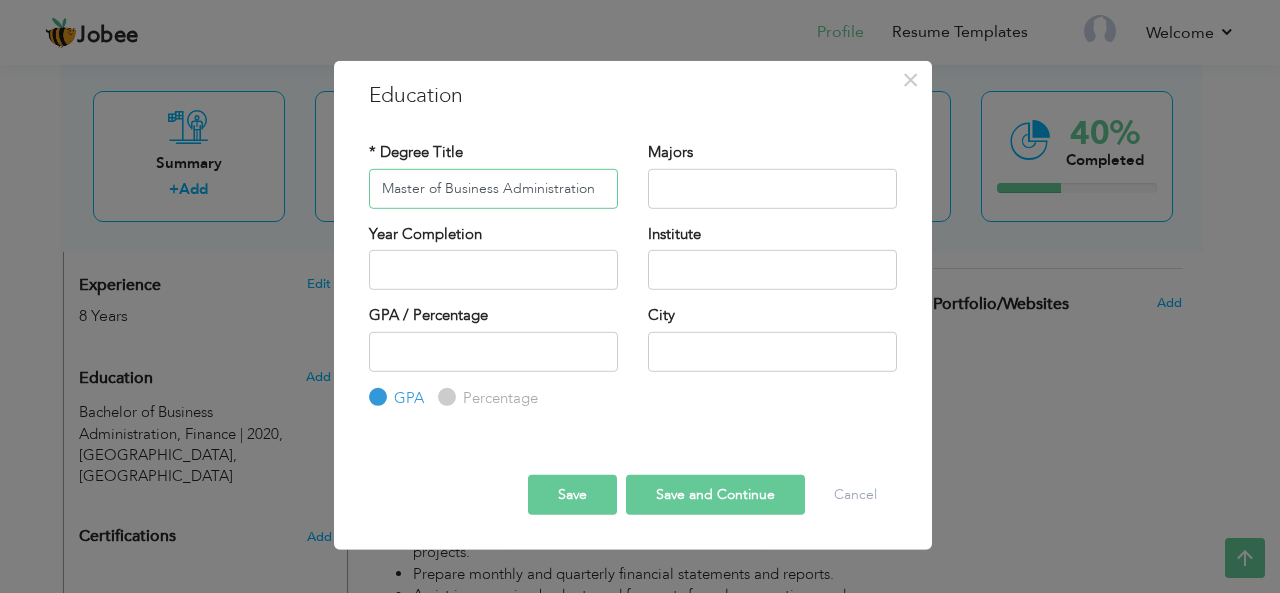 click on "Master of Business Administration" at bounding box center (493, 188) 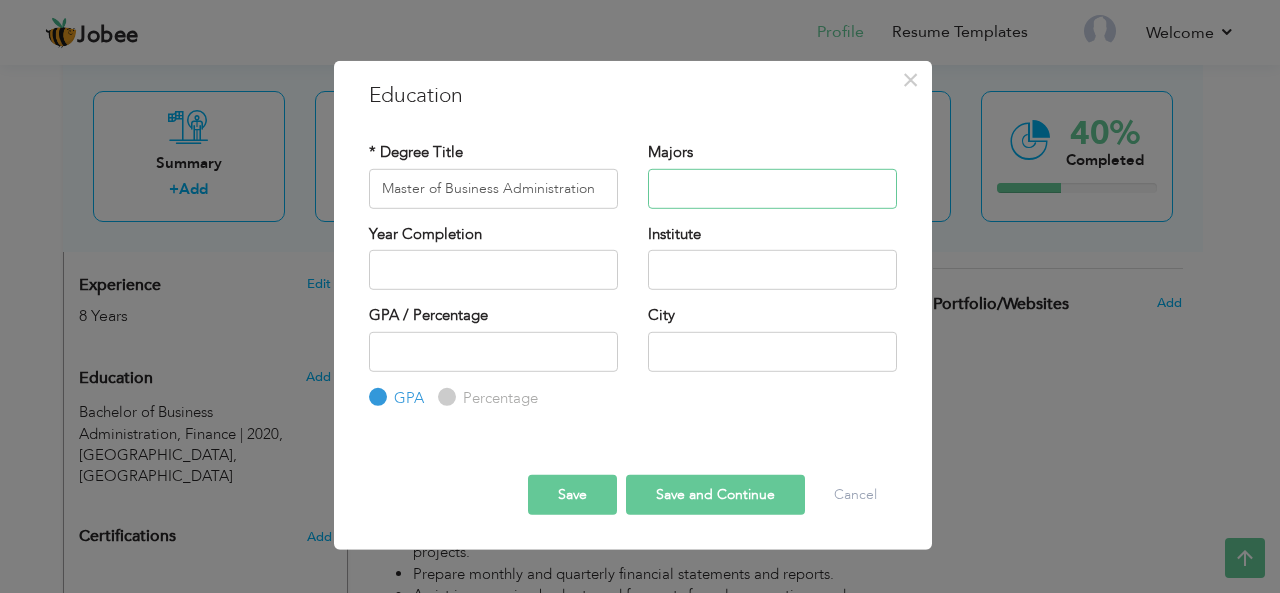 click at bounding box center [772, 188] 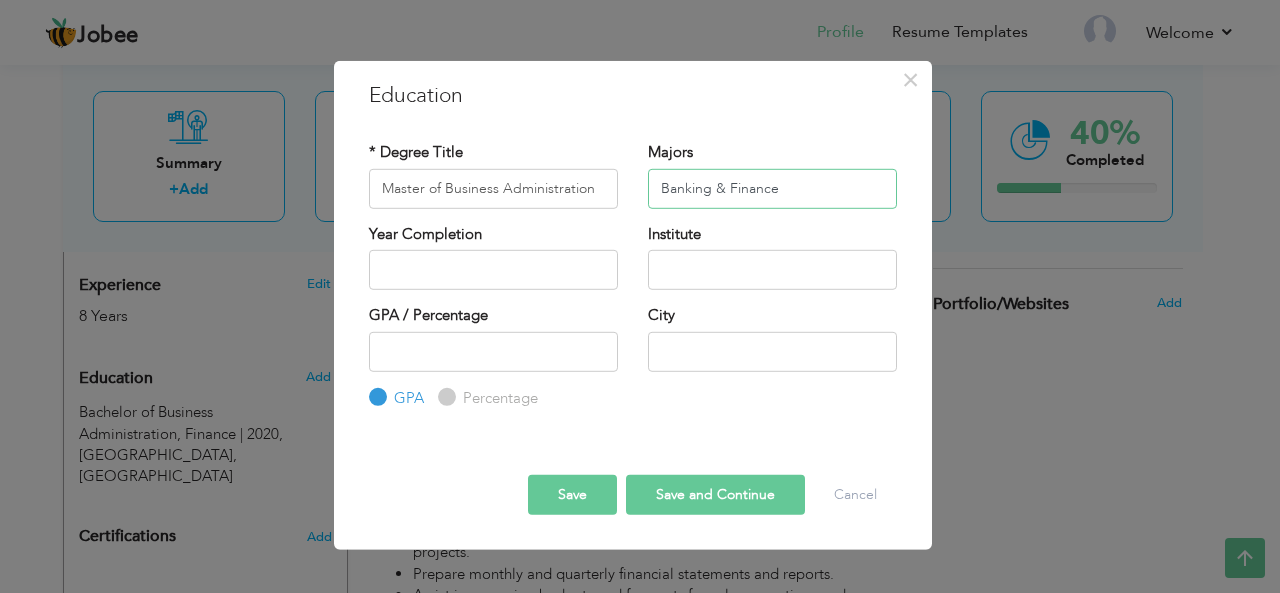 type on "Banking & Finance" 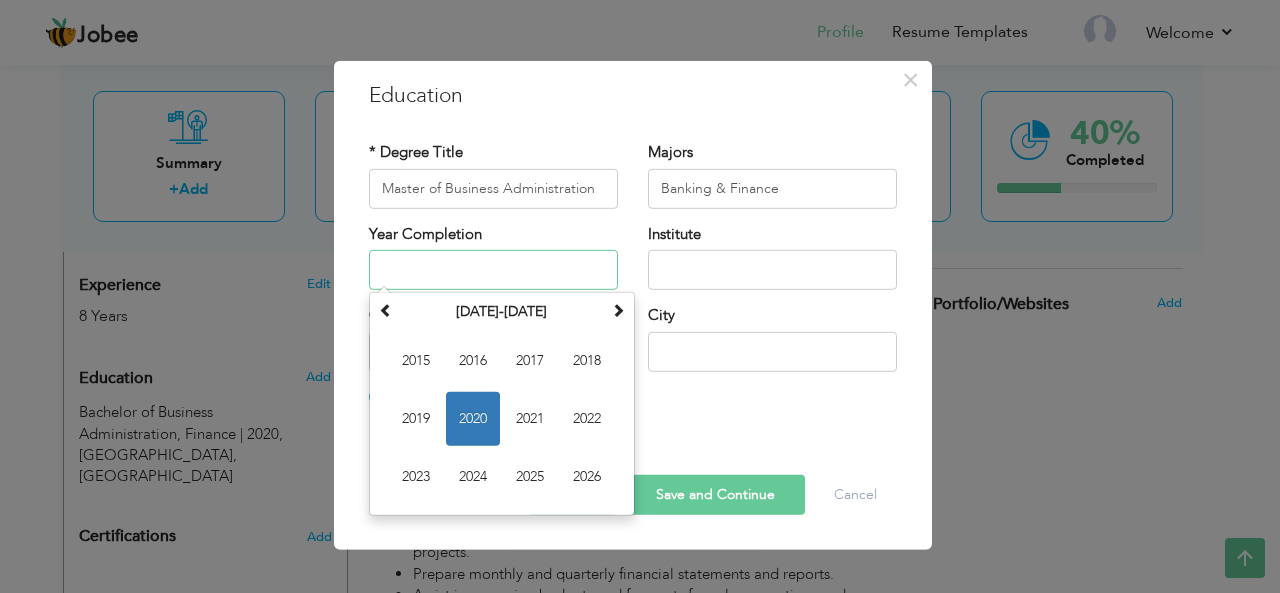 click at bounding box center [493, 270] 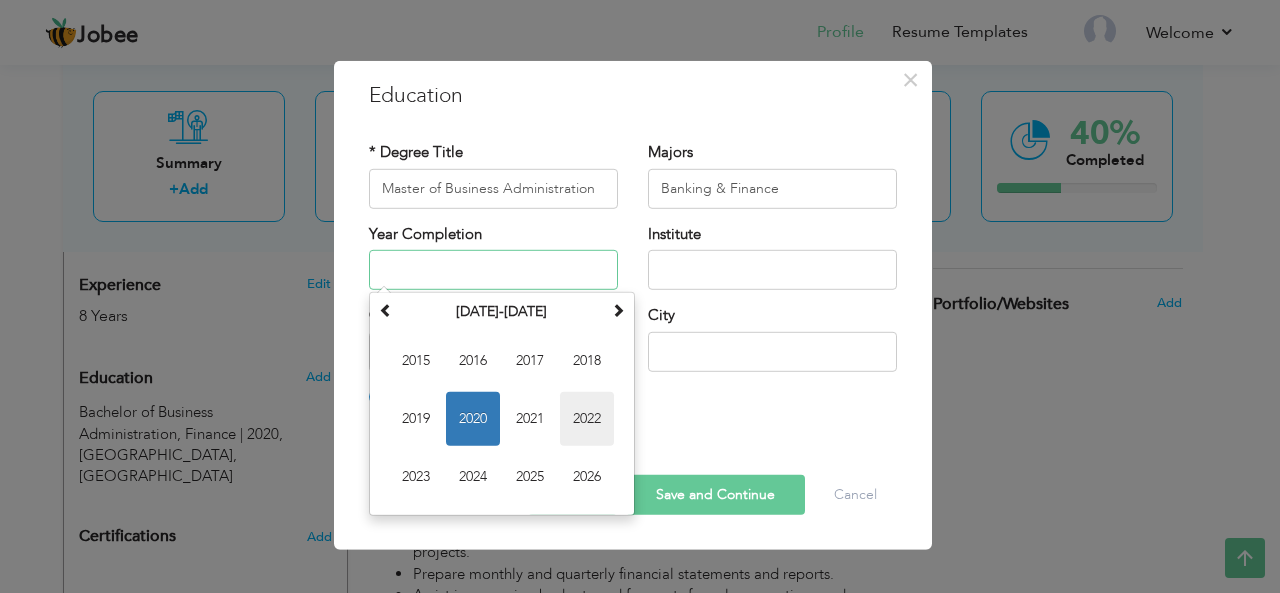 click on "2022" at bounding box center (587, 419) 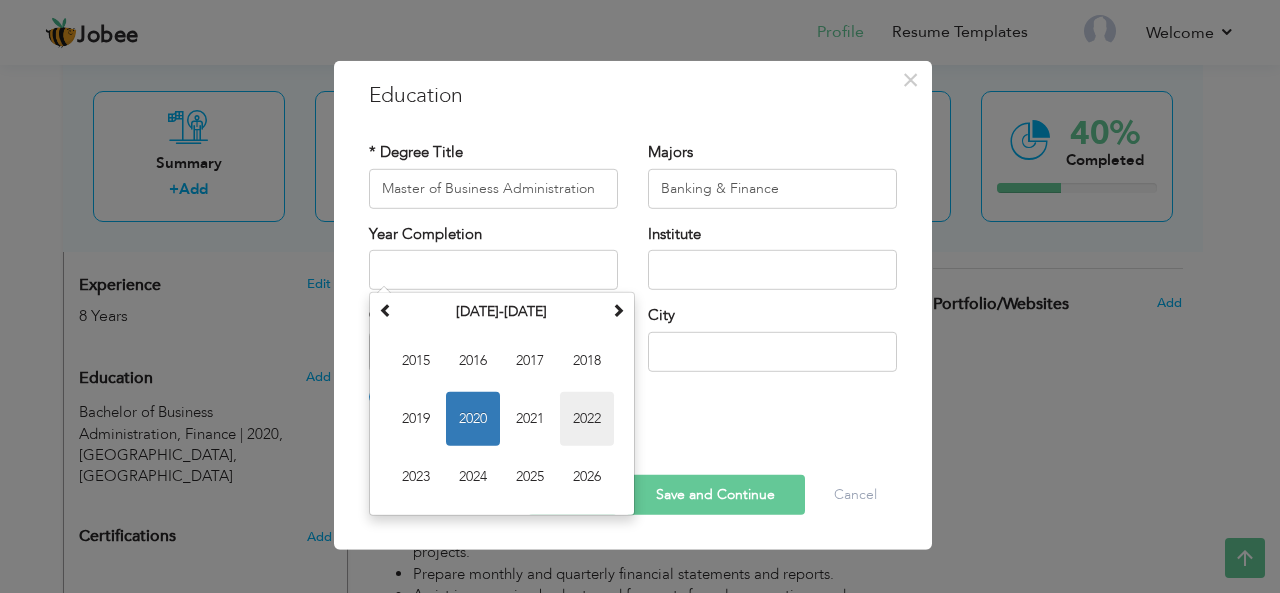 type on "2022" 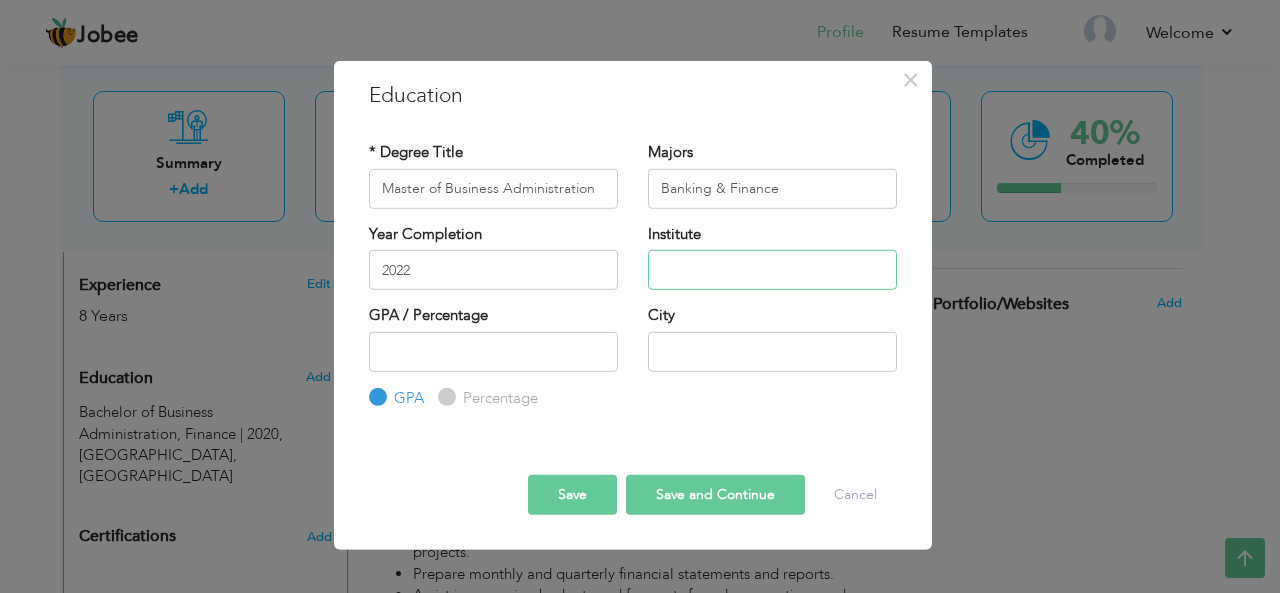 click at bounding box center [772, 270] 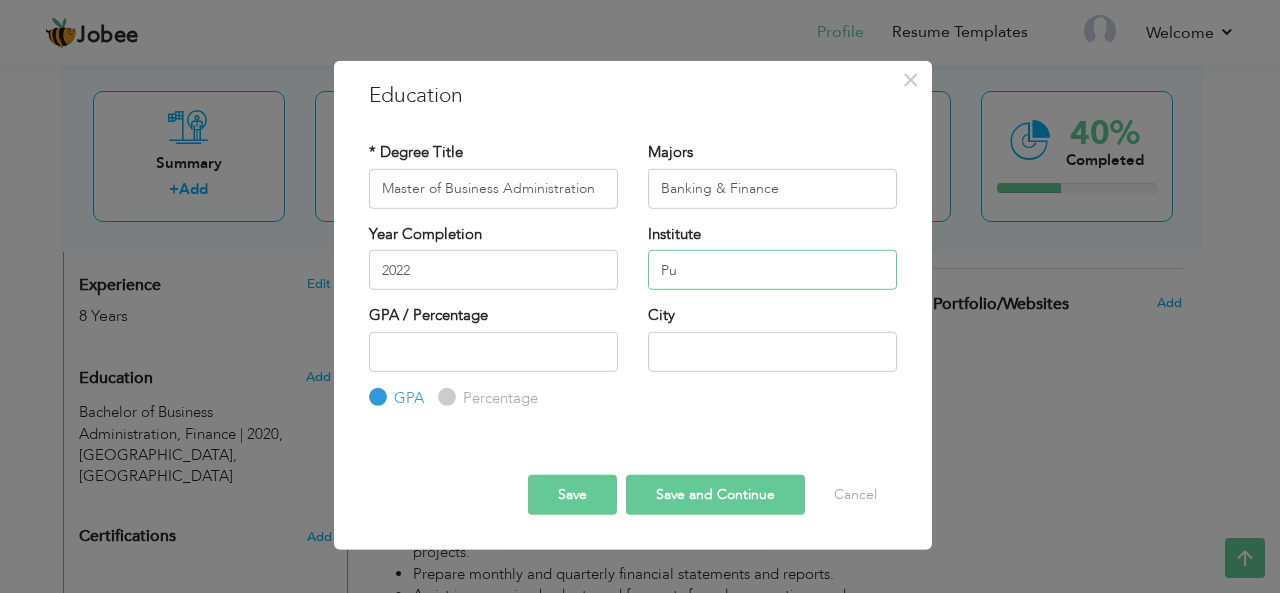 type on "P" 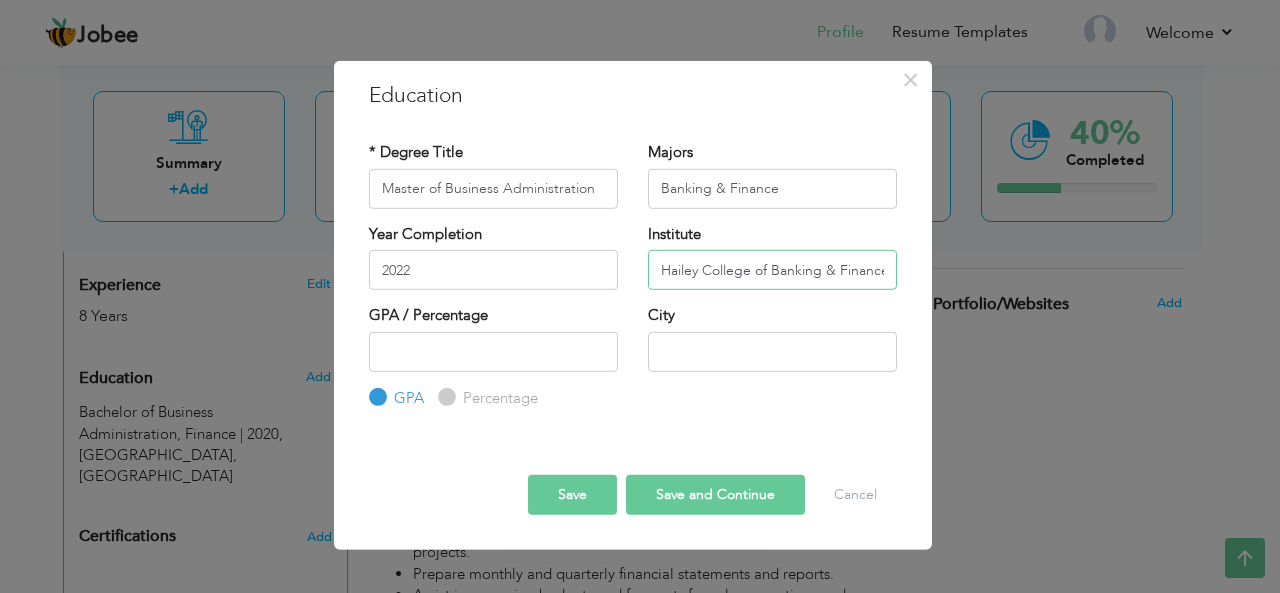 scroll, scrollTop: 0, scrollLeft: 2, axis: horizontal 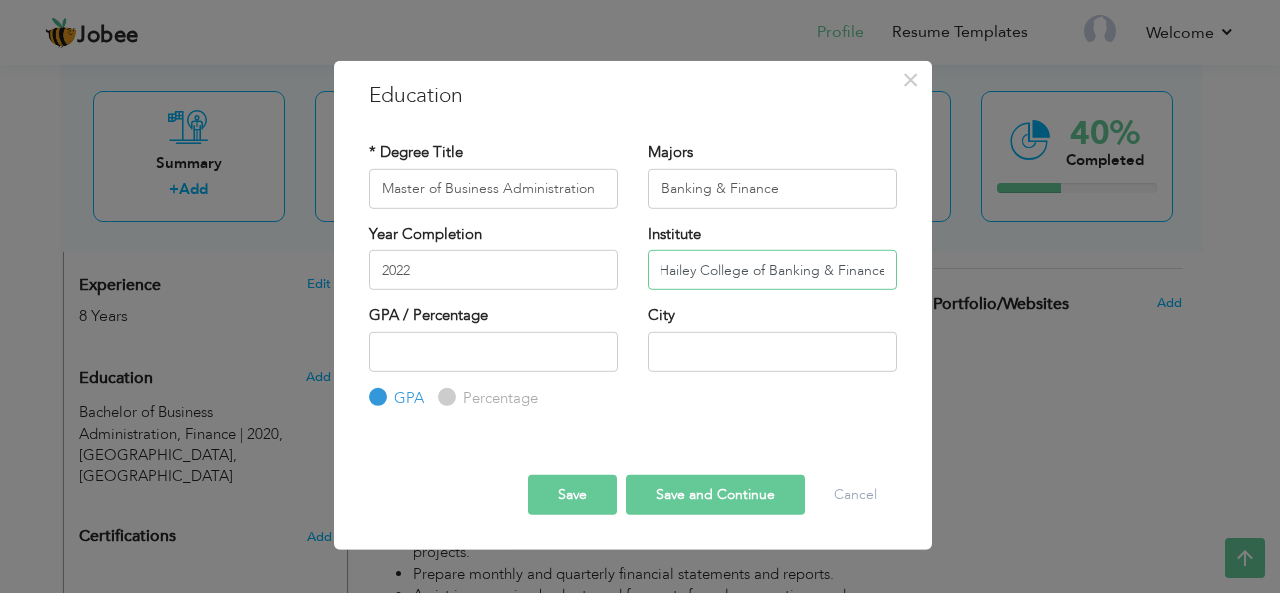 type on "Hailey College of Banking & Finance" 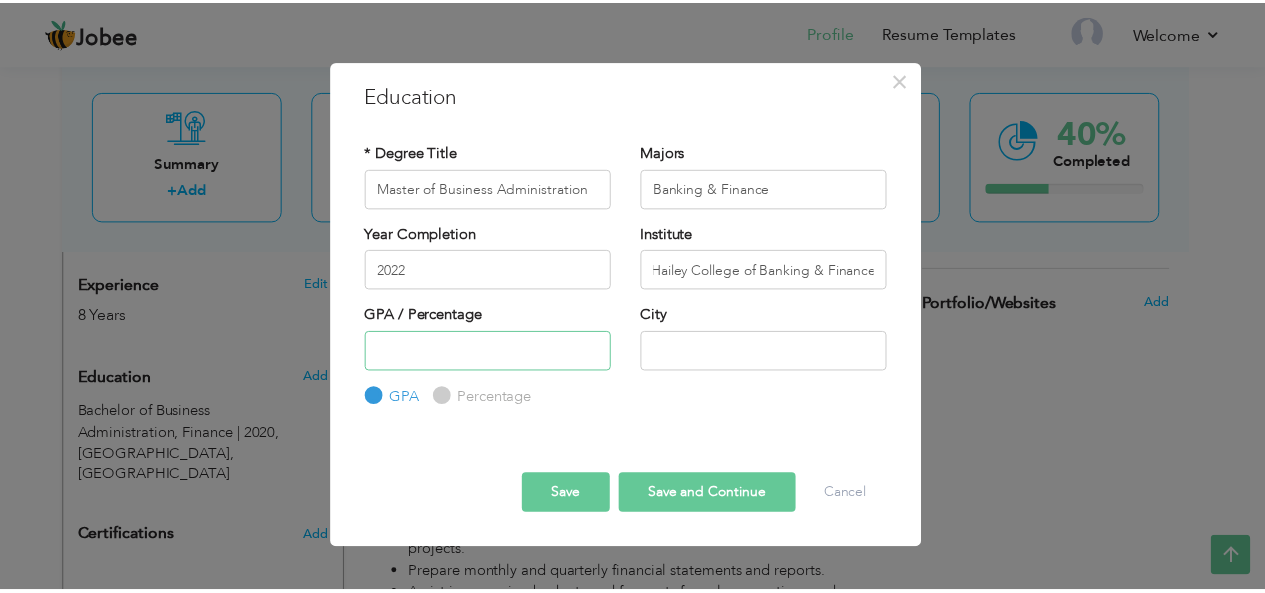 scroll, scrollTop: 0, scrollLeft: 0, axis: both 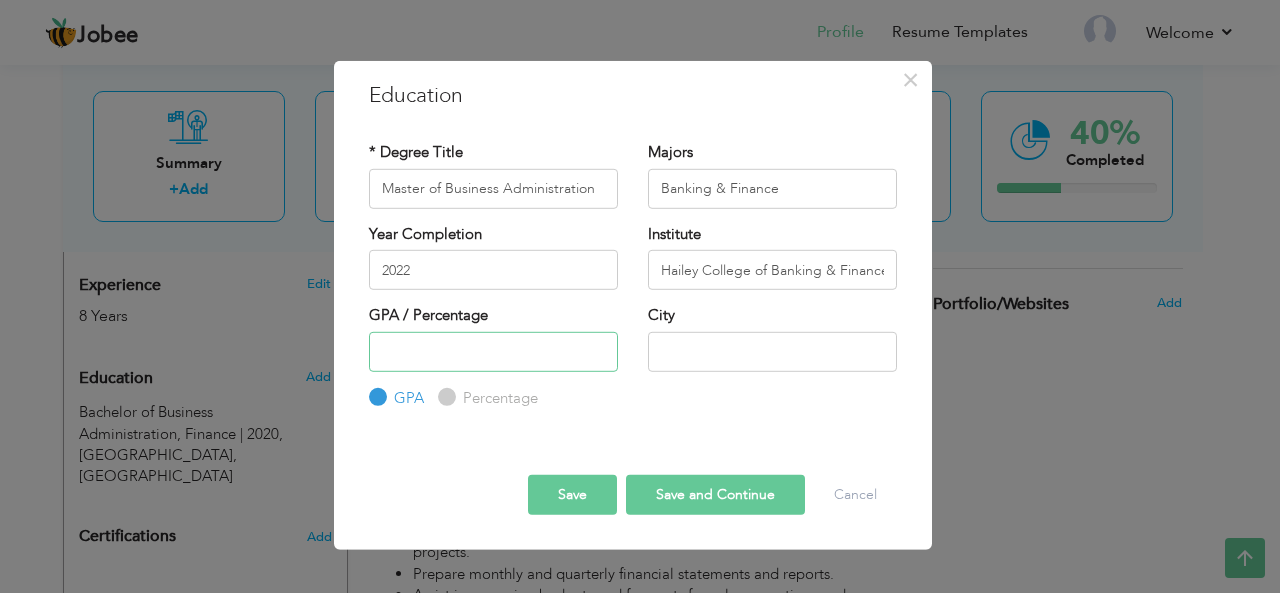 click at bounding box center [493, 351] 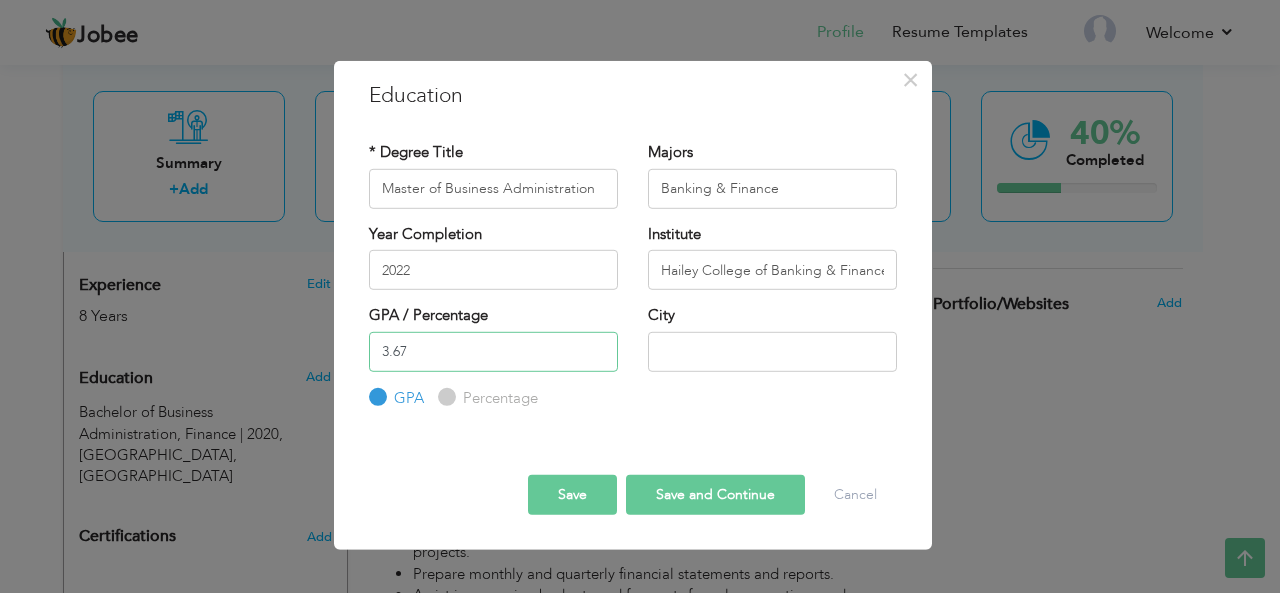 type on "3.67" 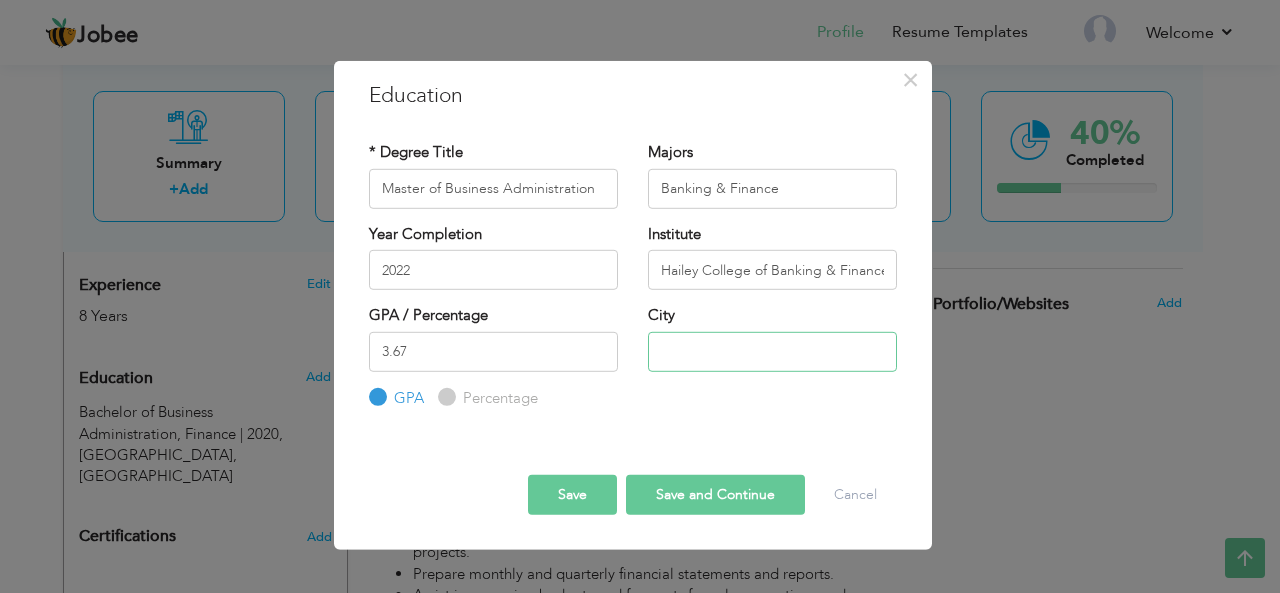 click at bounding box center (772, 351) 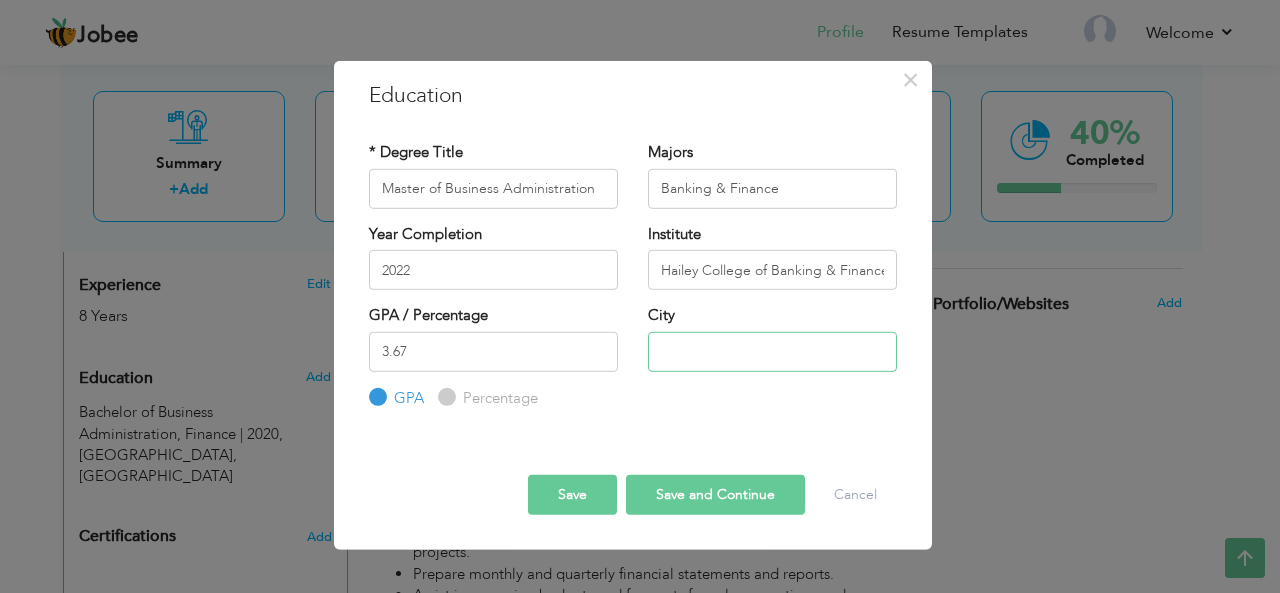 type on "[GEOGRAPHIC_DATA]" 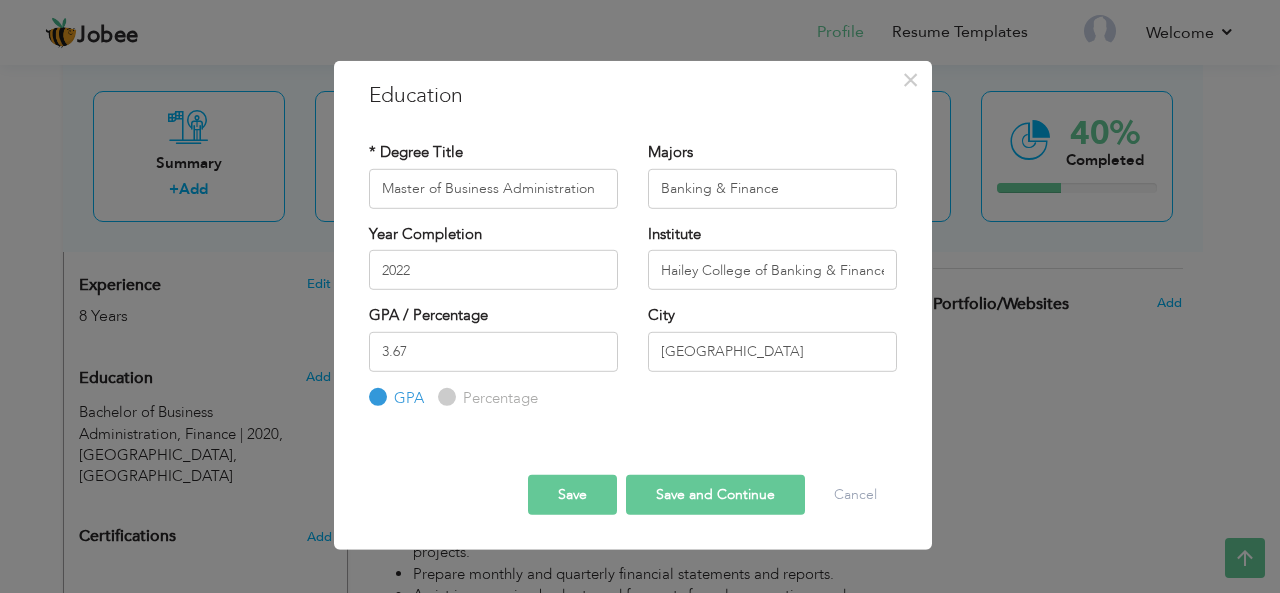 click on "Save" at bounding box center (572, 495) 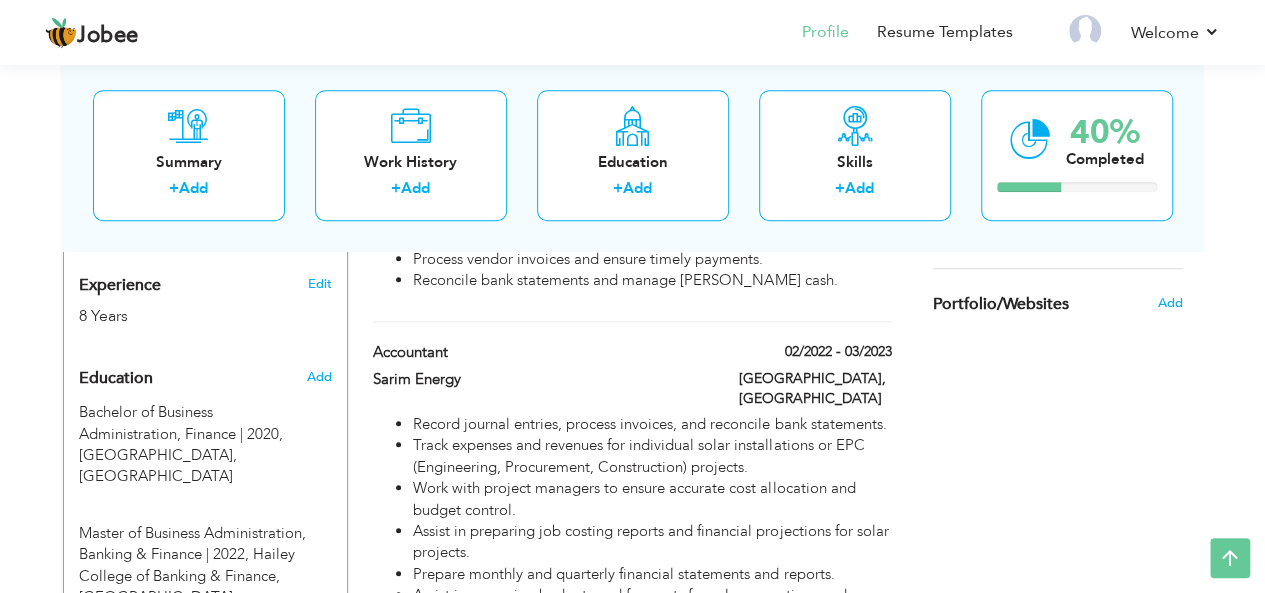 drag, startPoint x: 209, startPoint y: 492, endPoint x: 214, endPoint y: 339, distance: 153.08168 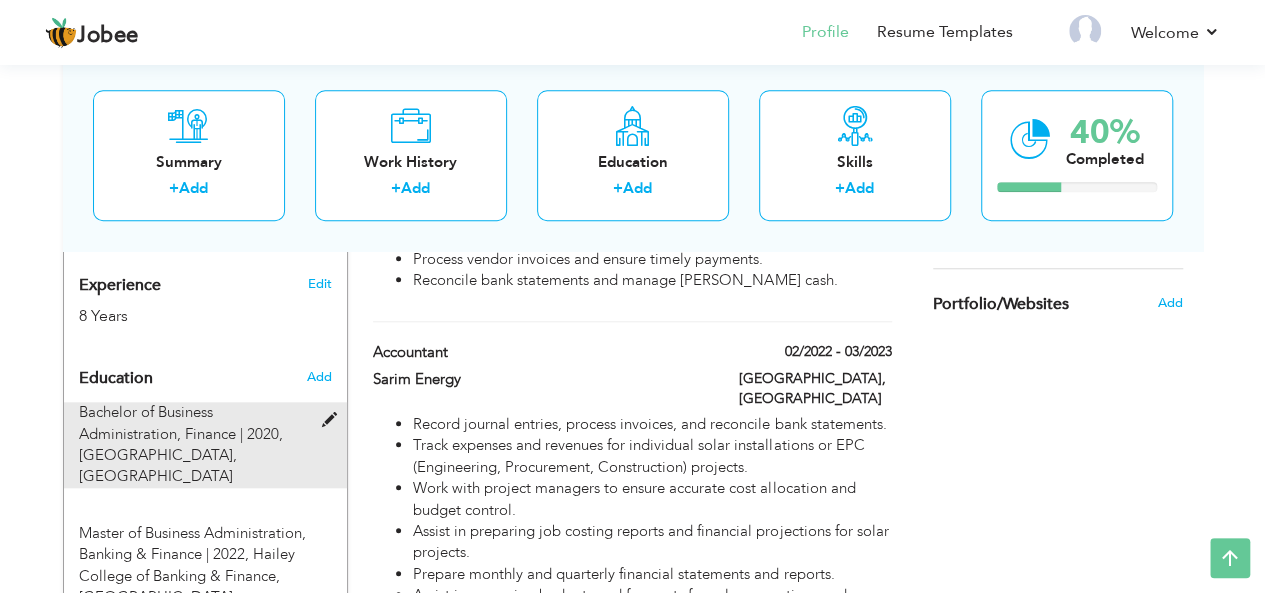 drag, startPoint x: 175, startPoint y: 493, endPoint x: 166, endPoint y: 417, distance: 76.53104 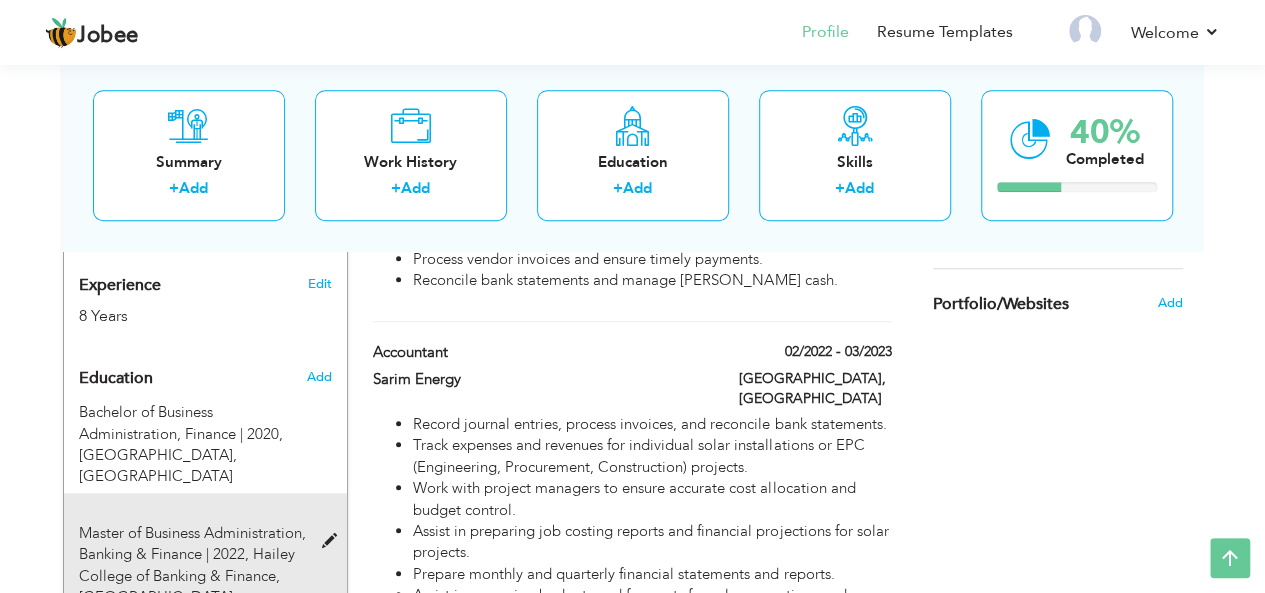 drag, startPoint x: 166, startPoint y: 417, endPoint x: 166, endPoint y: 473, distance: 56 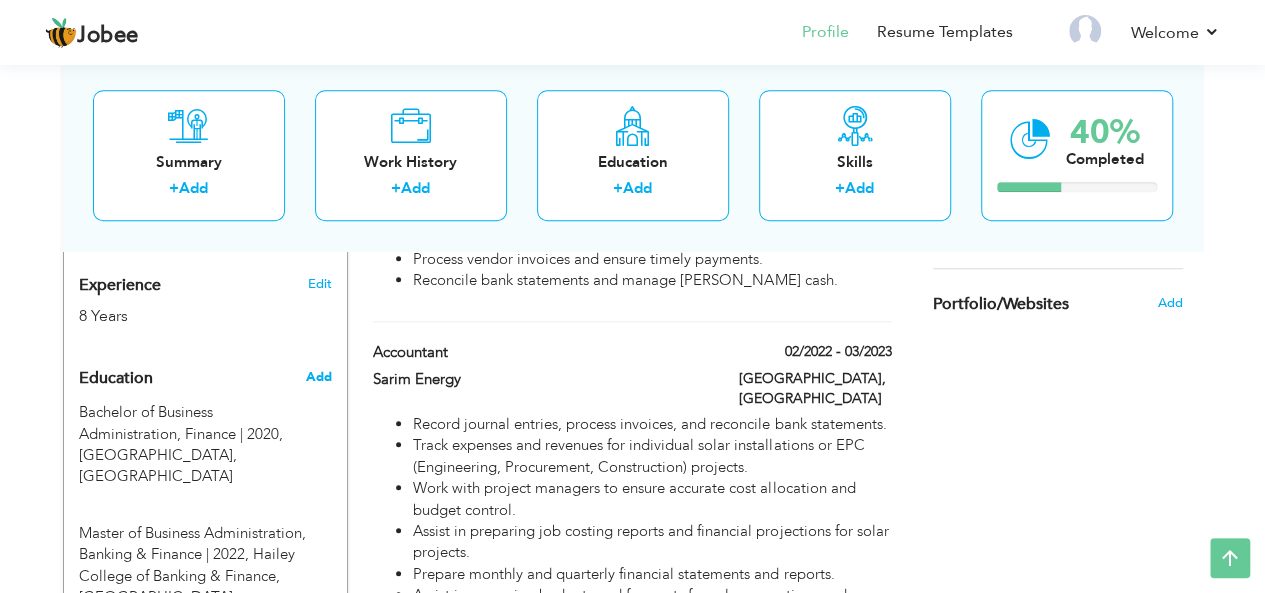 click on "Add" at bounding box center (318, 377) 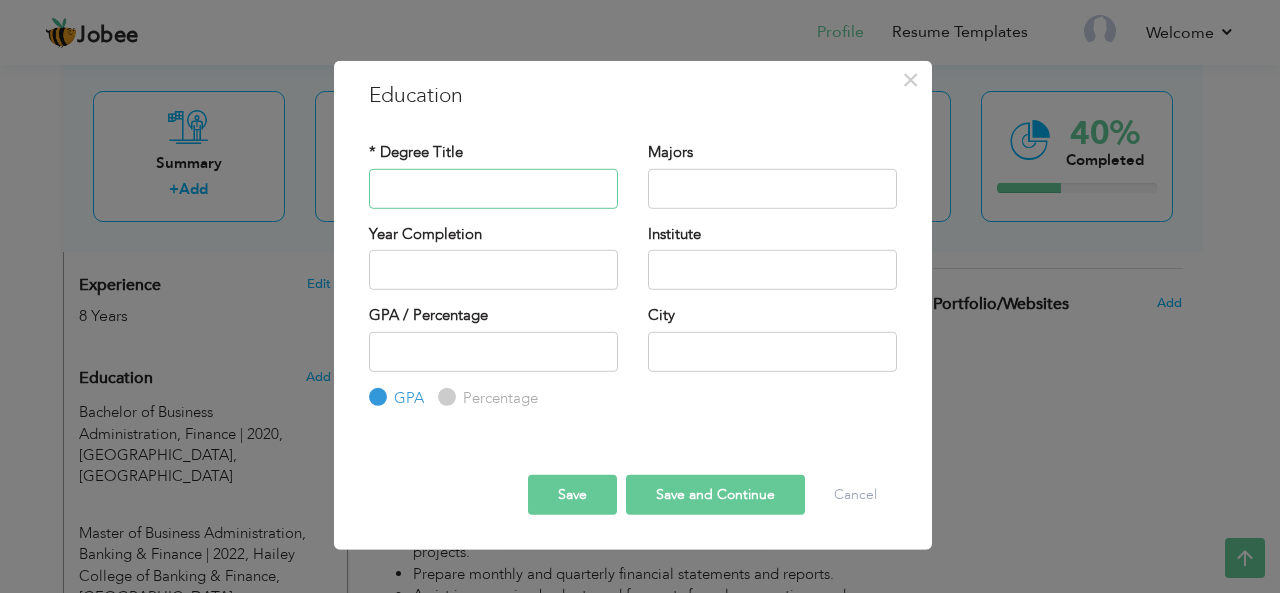 click at bounding box center (493, 188) 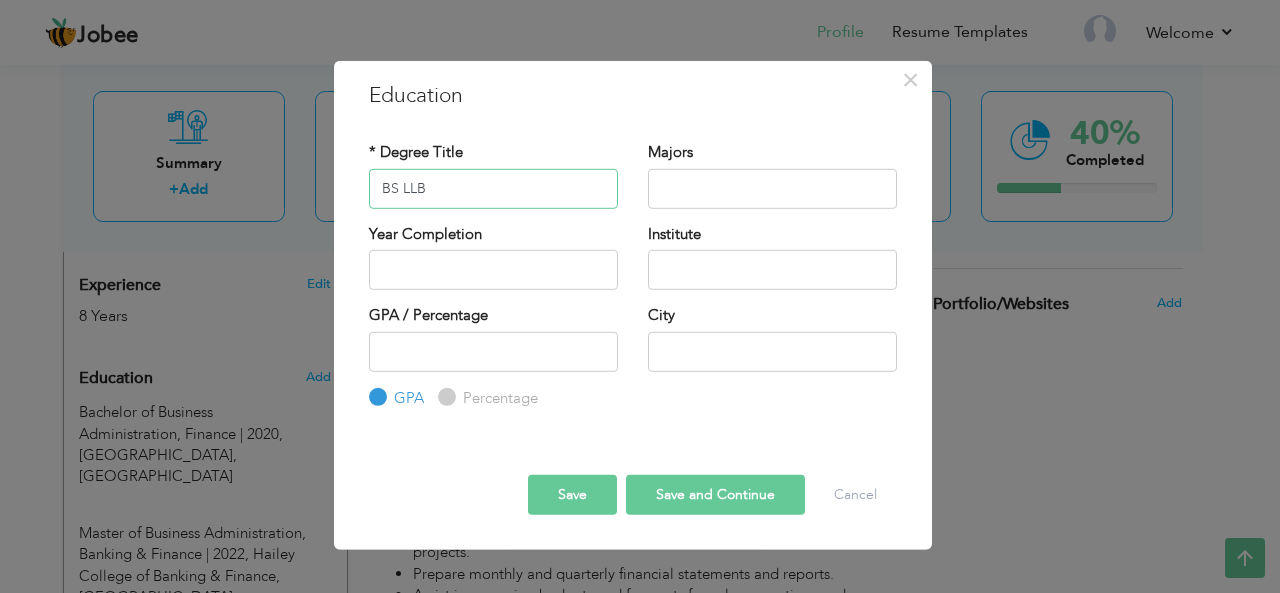 type on "BS LLB" 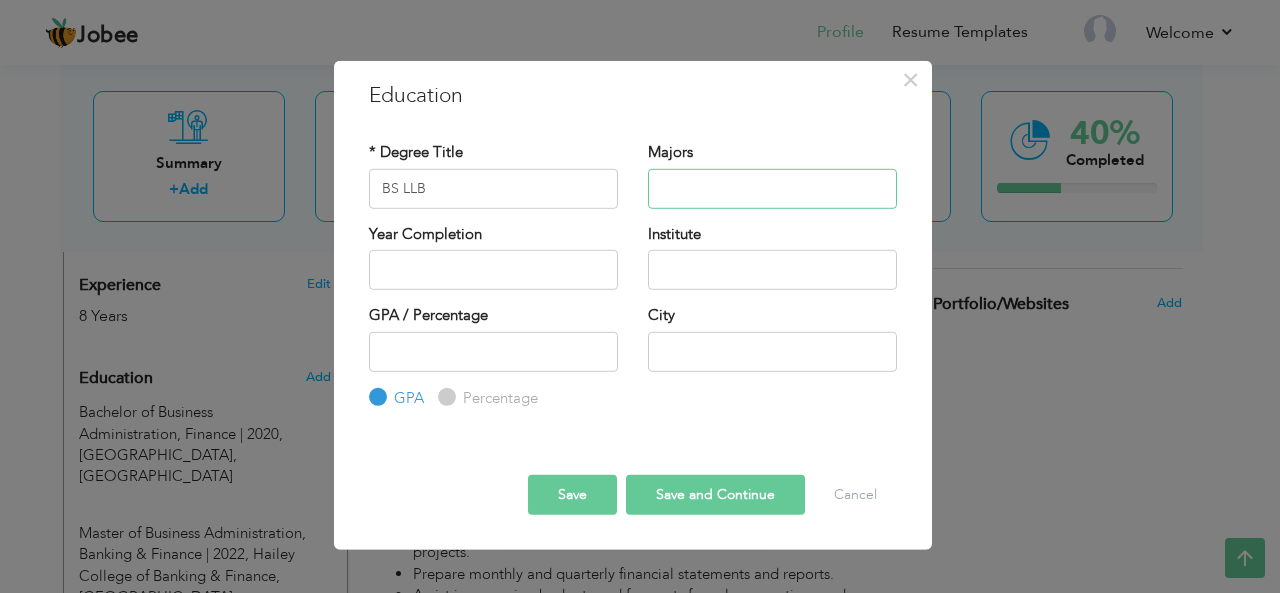 click at bounding box center (772, 188) 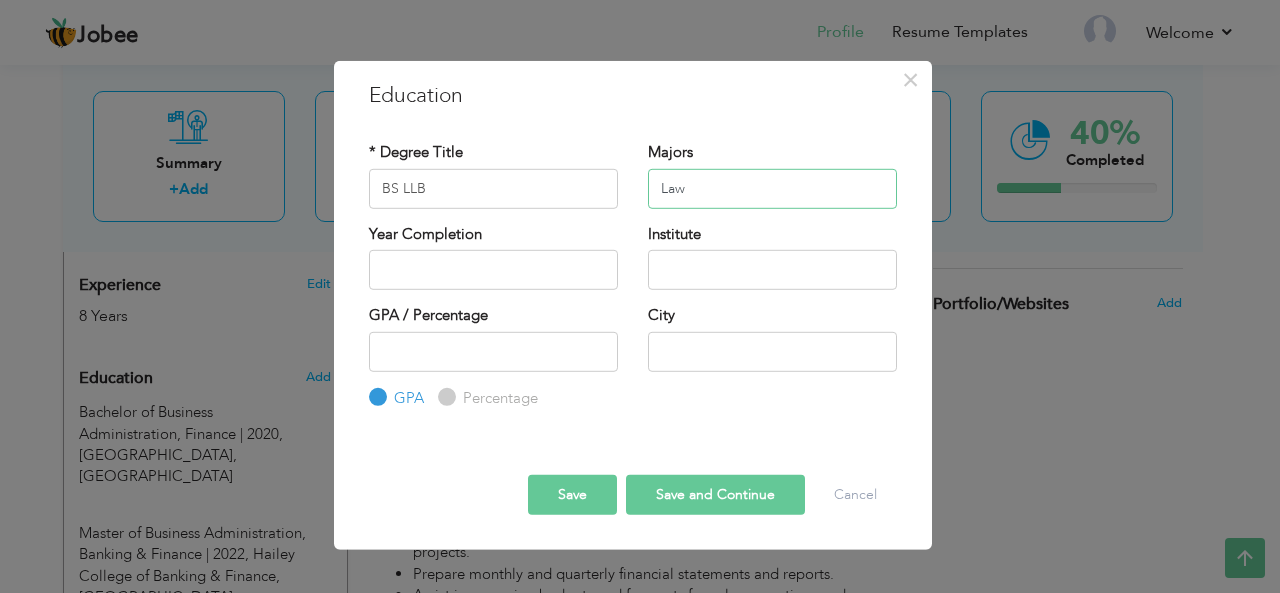 type on "Law" 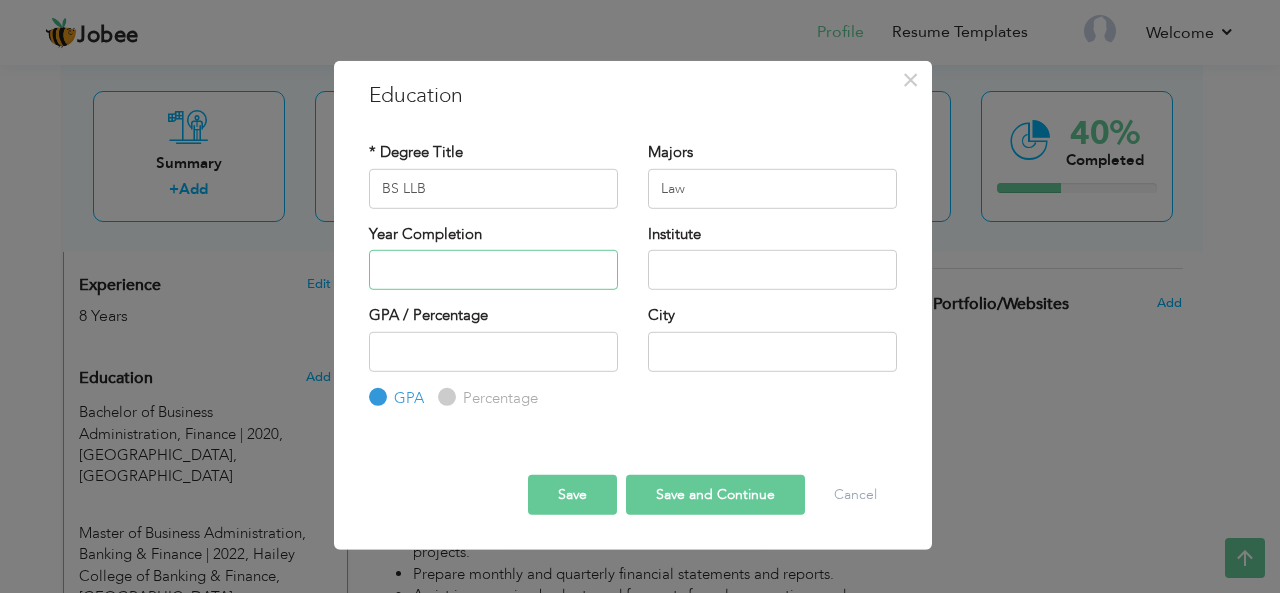 click at bounding box center [493, 270] 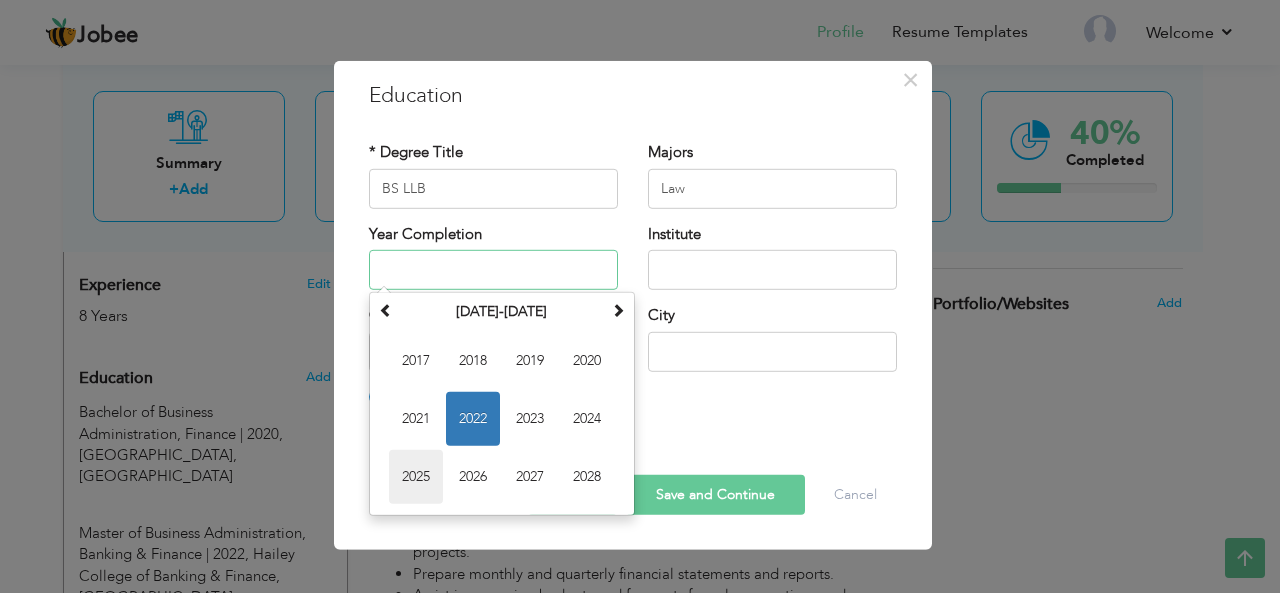 click on "2025" at bounding box center (416, 477) 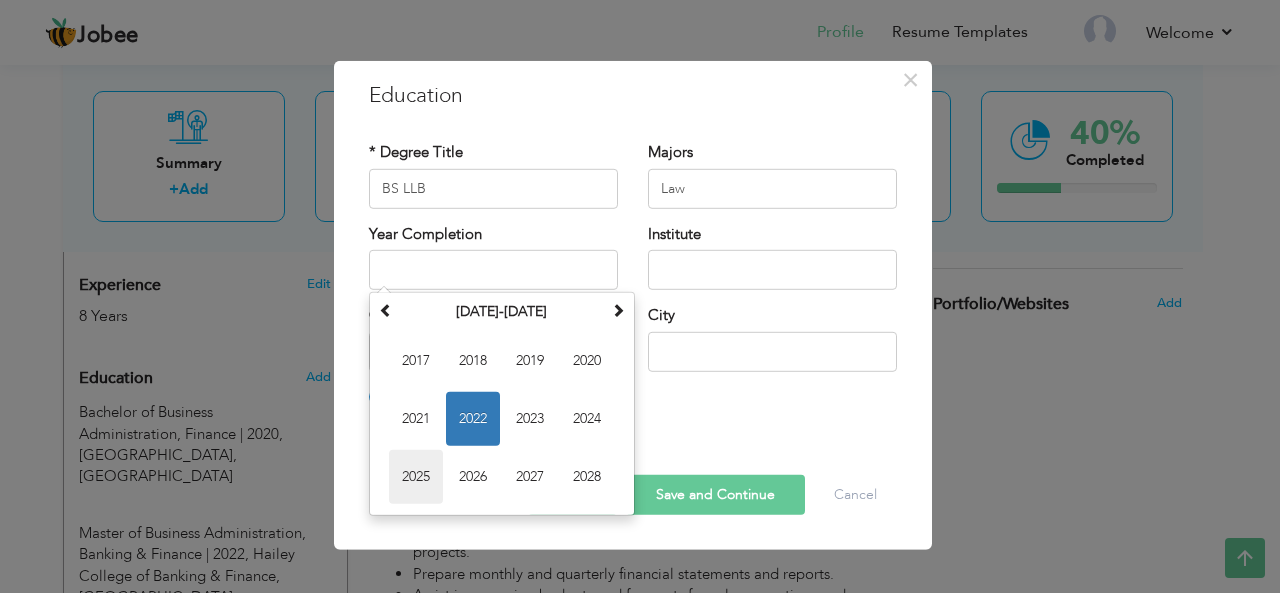 type on "2025" 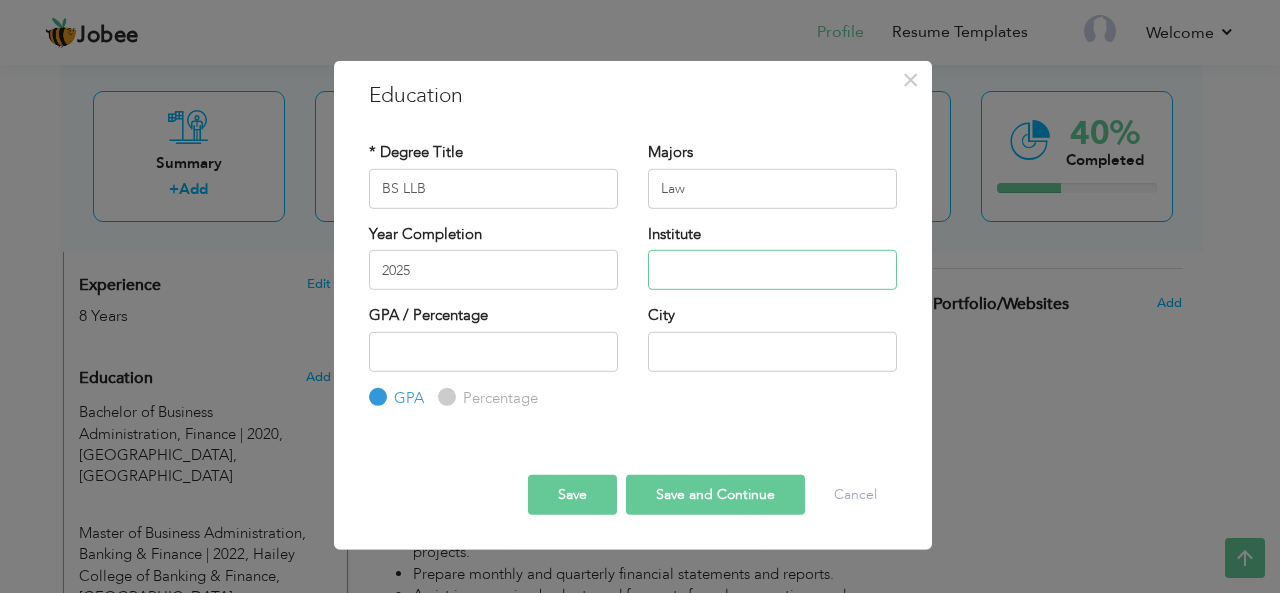 click at bounding box center [772, 270] 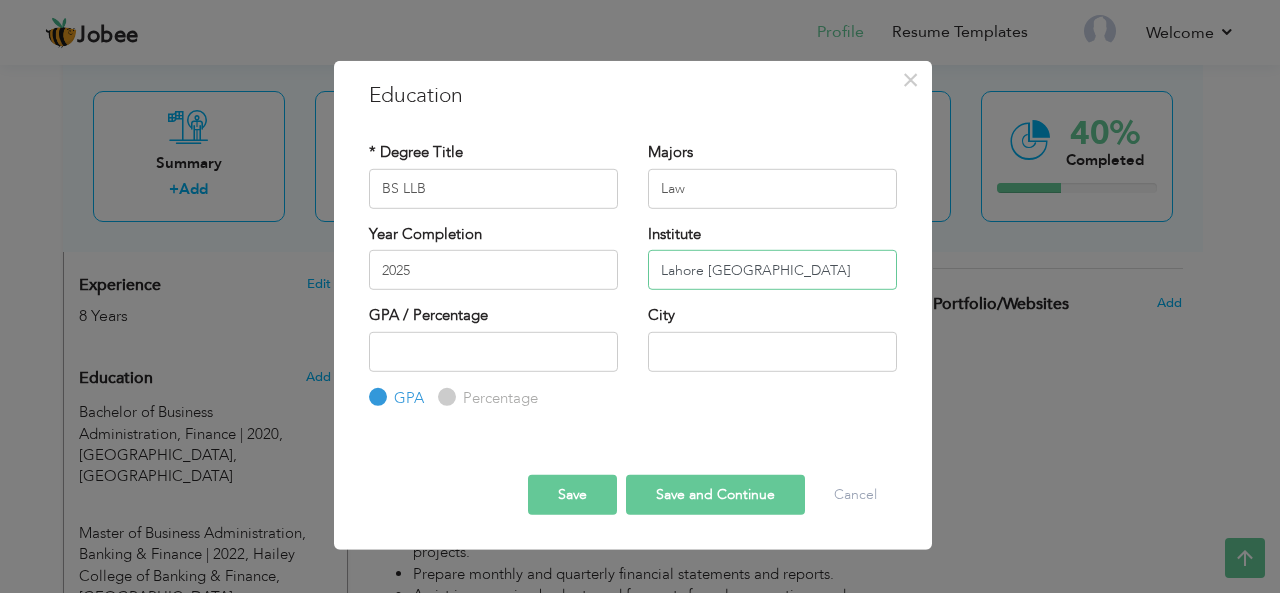 type on "Lahore [GEOGRAPHIC_DATA]" 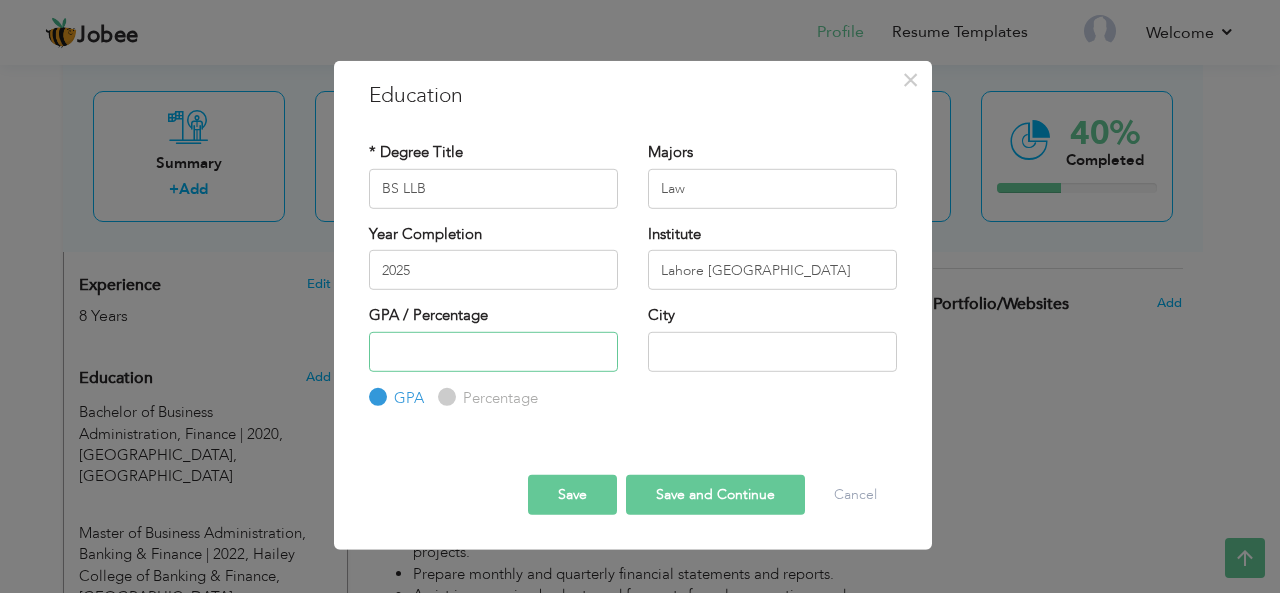 click at bounding box center [493, 351] 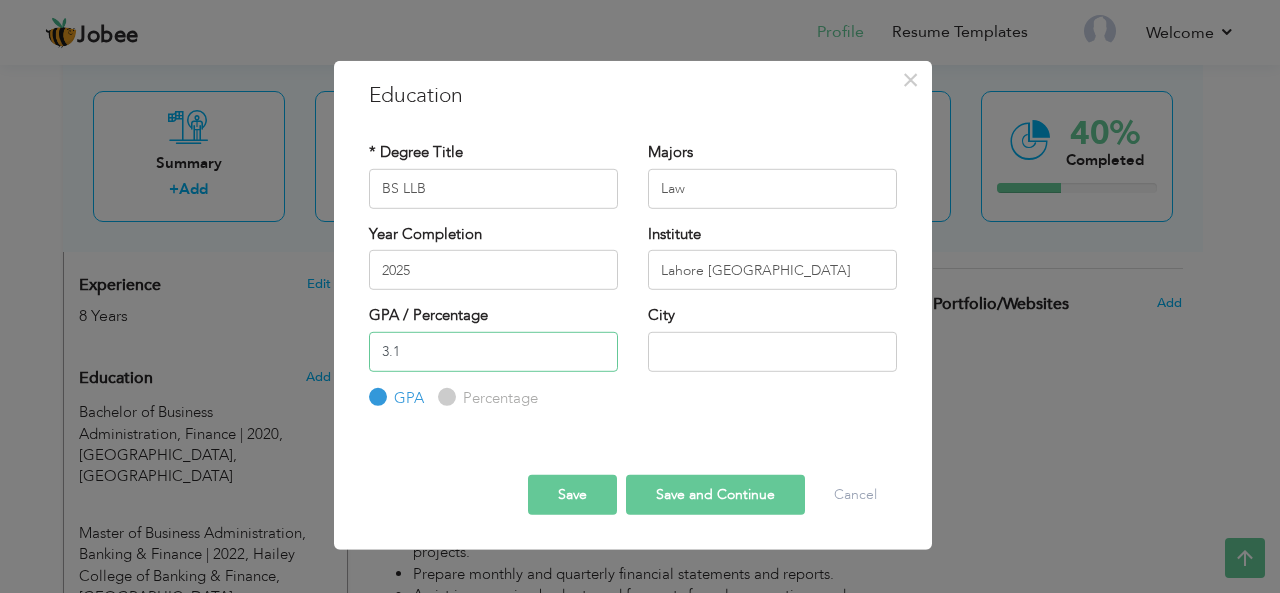 type on "3.1" 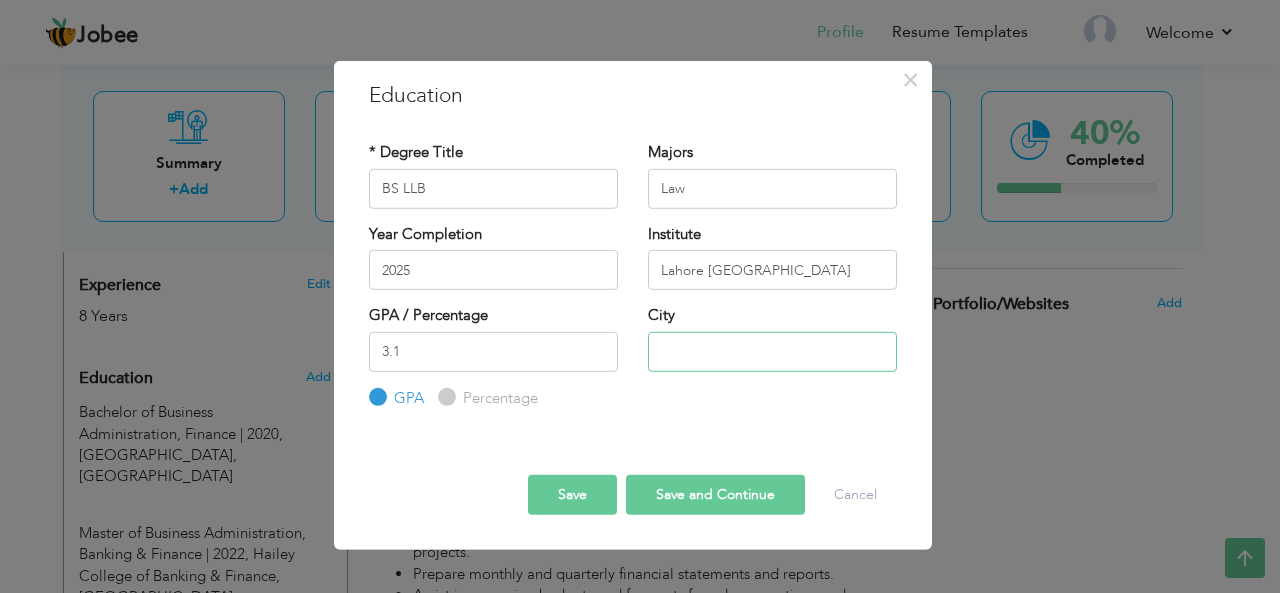 click at bounding box center [772, 351] 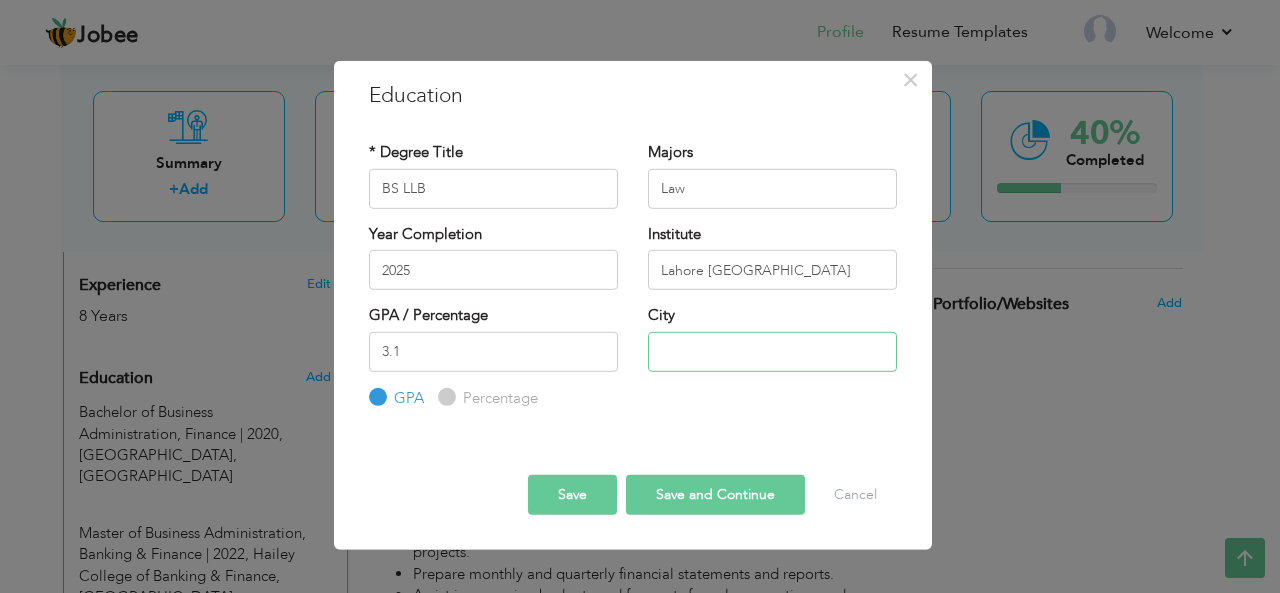 type on "[GEOGRAPHIC_DATA]" 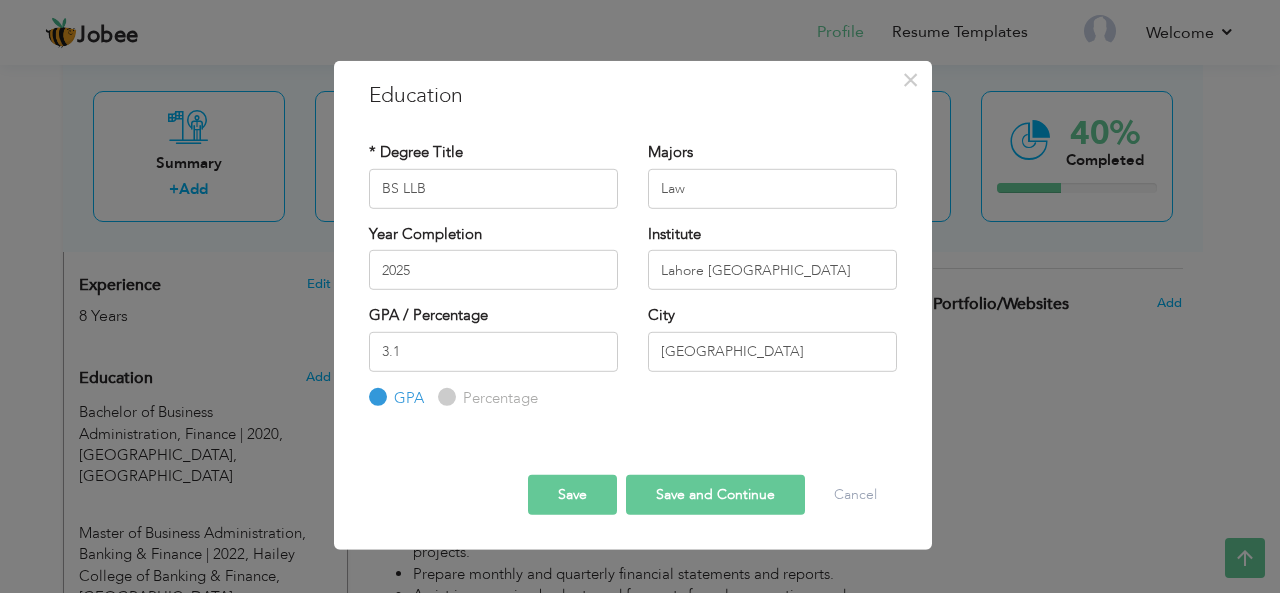 click on "Save" at bounding box center [572, 495] 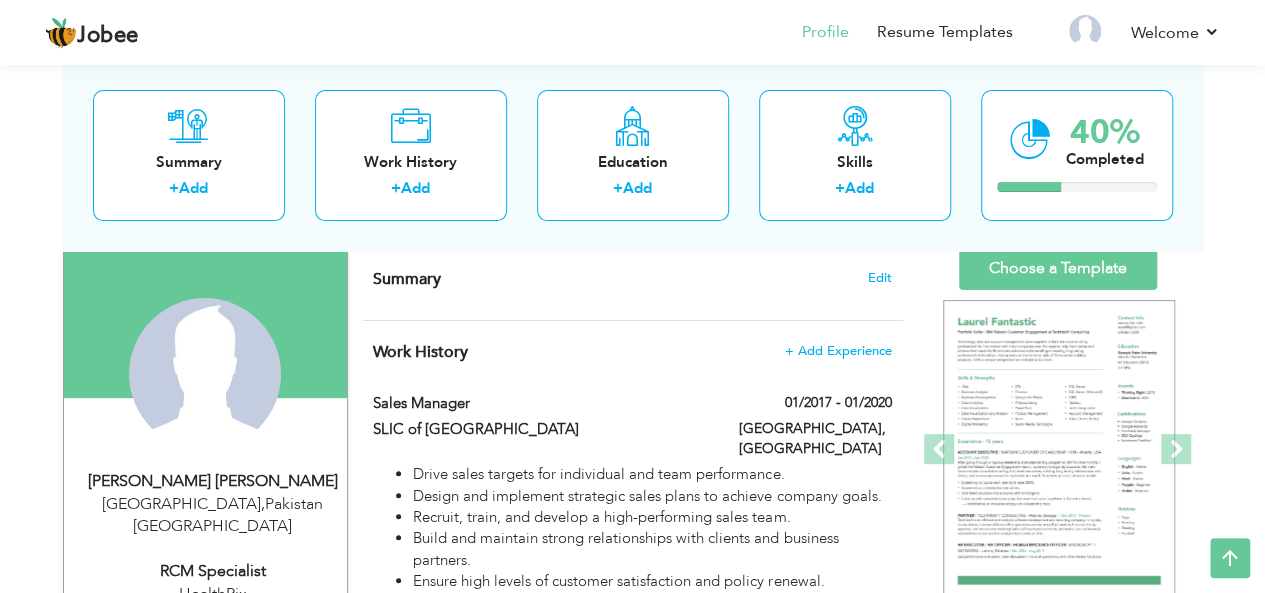 scroll, scrollTop: 128, scrollLeft: 0, axis: vertical 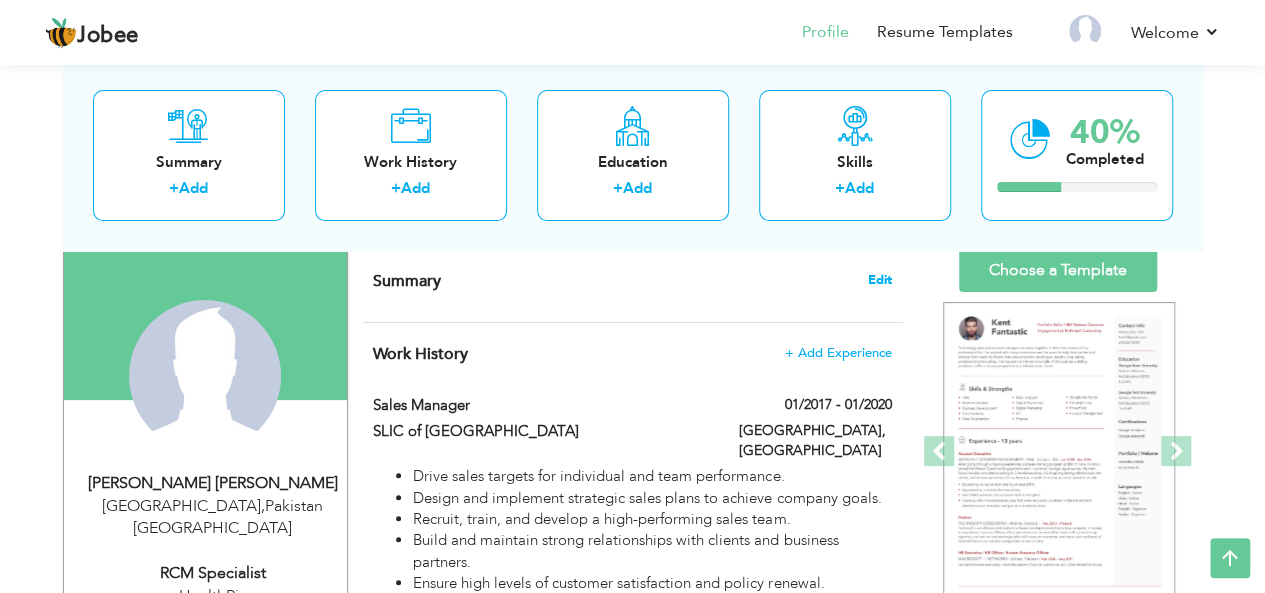 click on "Edit" at bounding box center (880, 280) 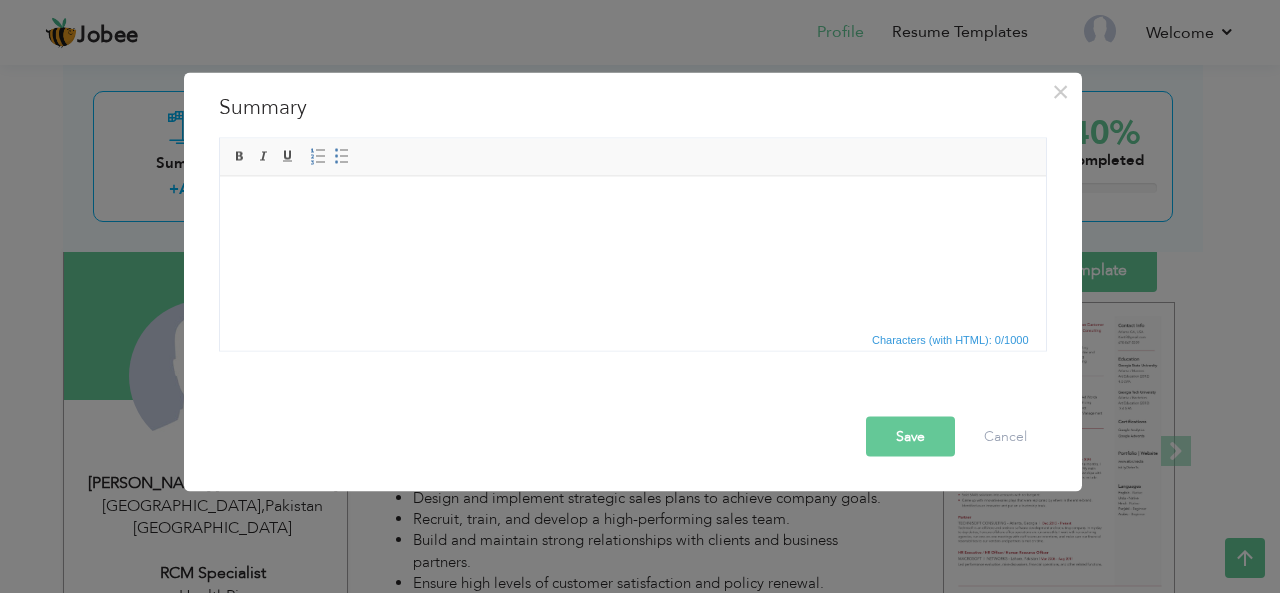 click at bounding box center [632, 206] 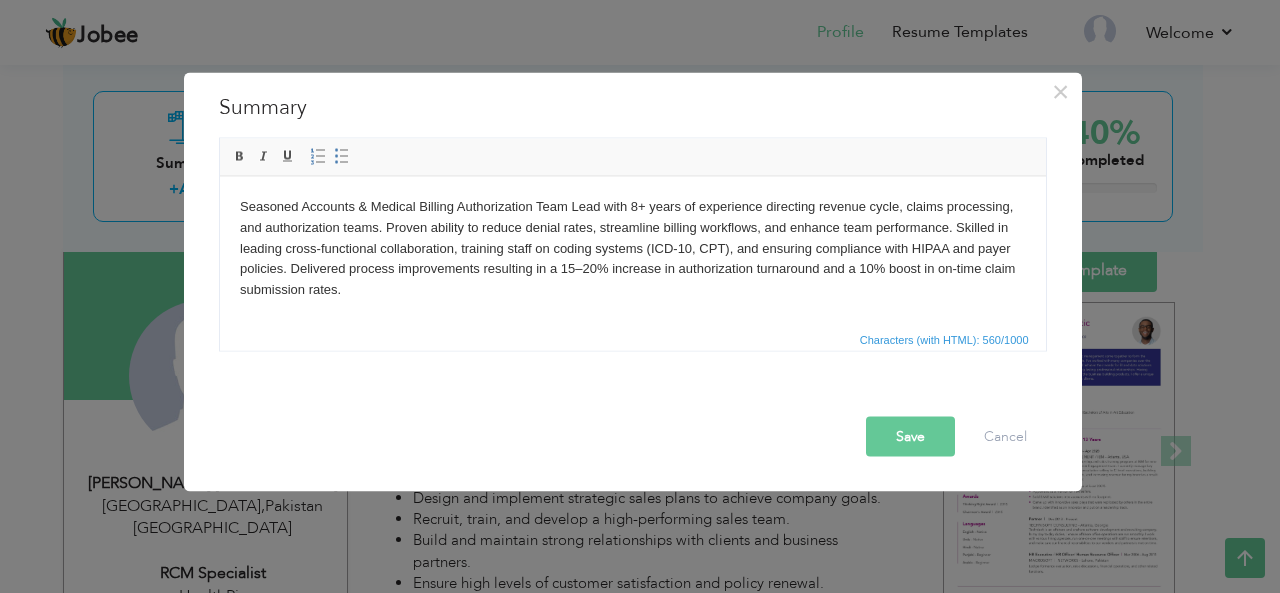 click on "Seasoned Accounts & Medical Billing Authorization Team Lead with 8+ years of experience directing revenue cycle, claims processing, and authorization teams. Proven ability to reduce denial rates, streamline billing workflows, and enhance team performance. Skilled in leading cross‑functional collaboration, training staff on coding systems (ICD‑10, CPT), and ensuring compliance with HIPAA and payer policies. Delivered process improvements resulting in a 15–20% increase in authorization turnaround and a 10% boost in on‑time claim submission rates." at bounding box center (632, 248) 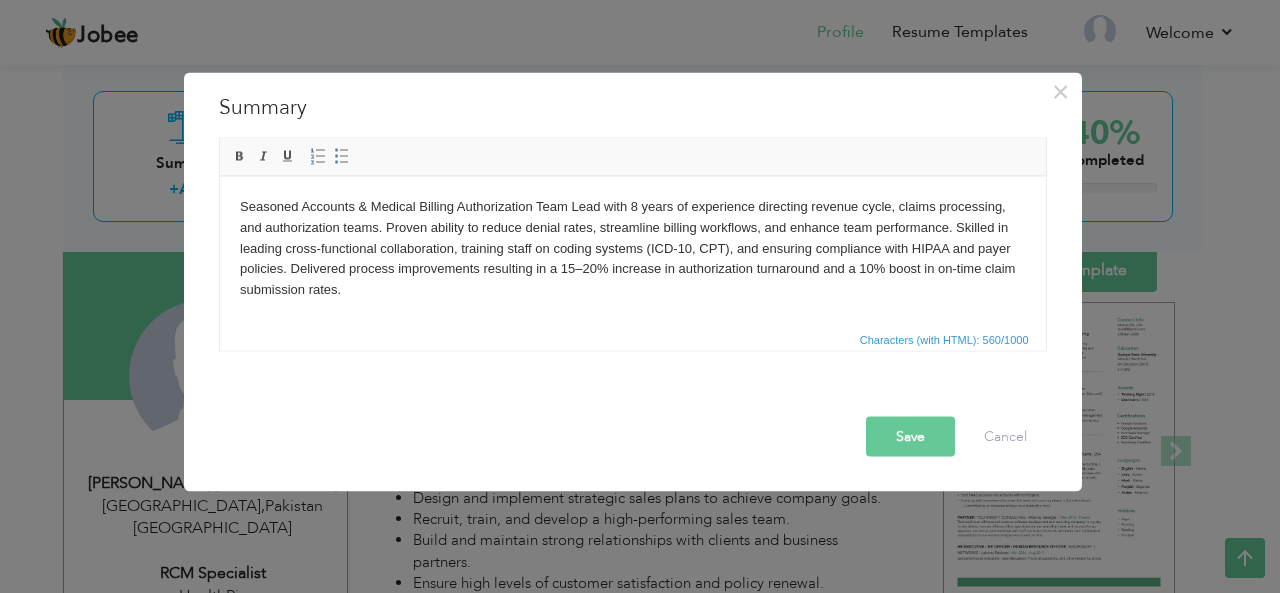 click on "Save" at bounding box center [910, 436] 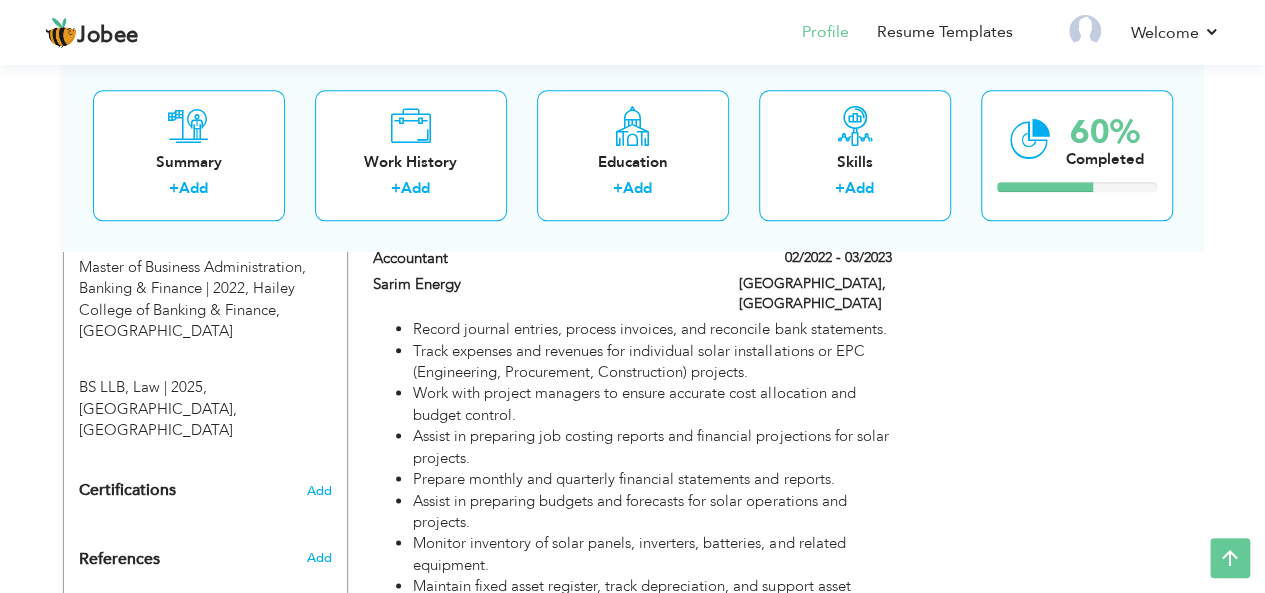 scroll, scrollTop: 1008, scrollLeft: 0, axis: vertical 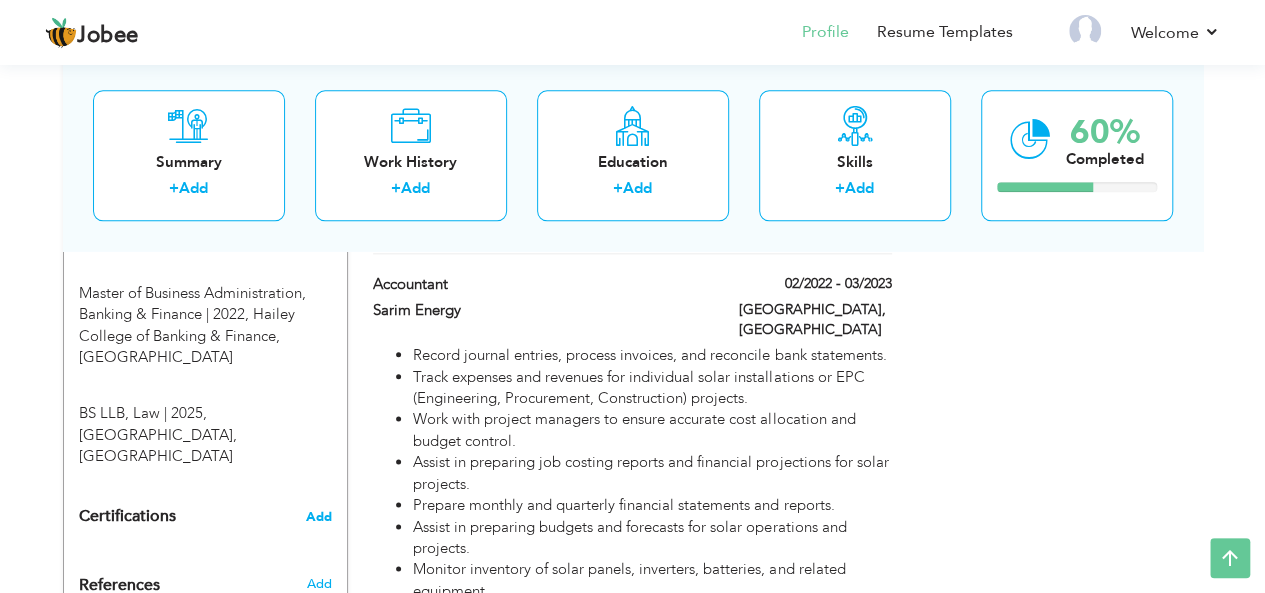 click on "Add" at bounding box center (319, 517) 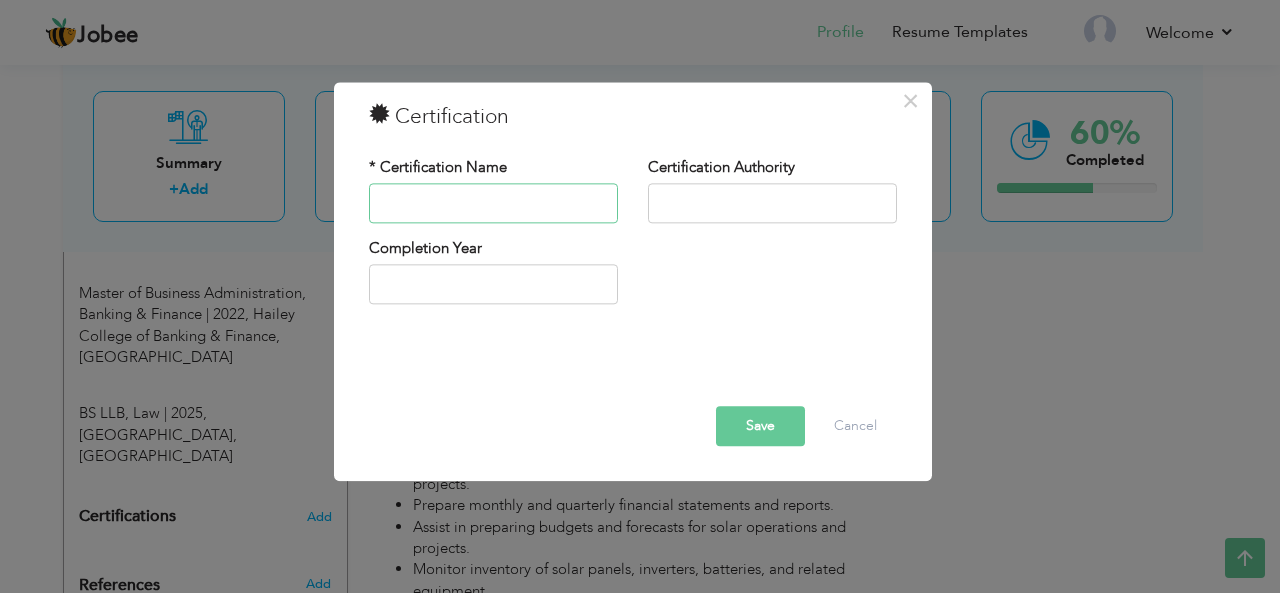 click at bounding box center [493, 203] 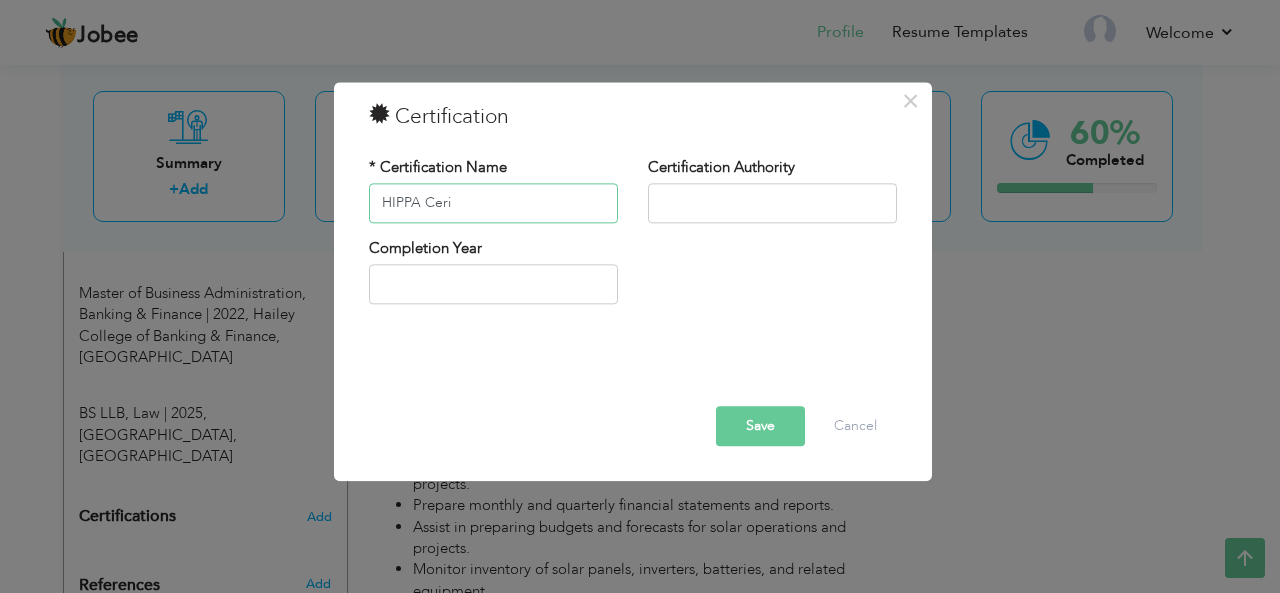 click on "HIPPA Ceri" at bounding box center (493, 203) 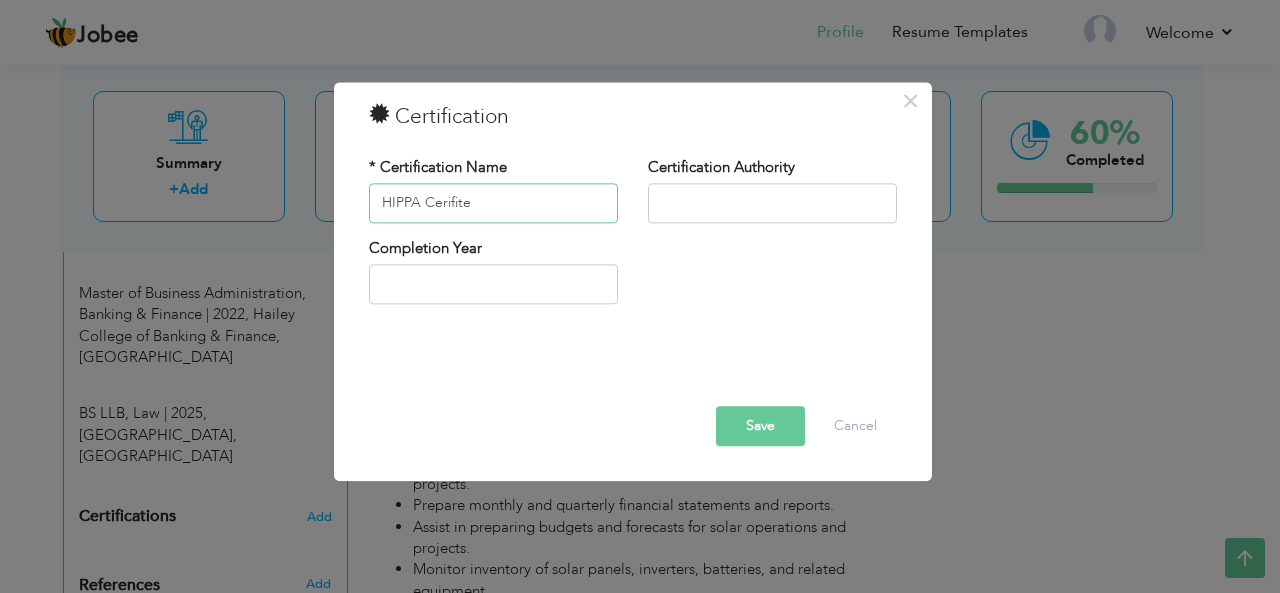 click on "HIPPA Cerifite" at bounding box center [493, 203] 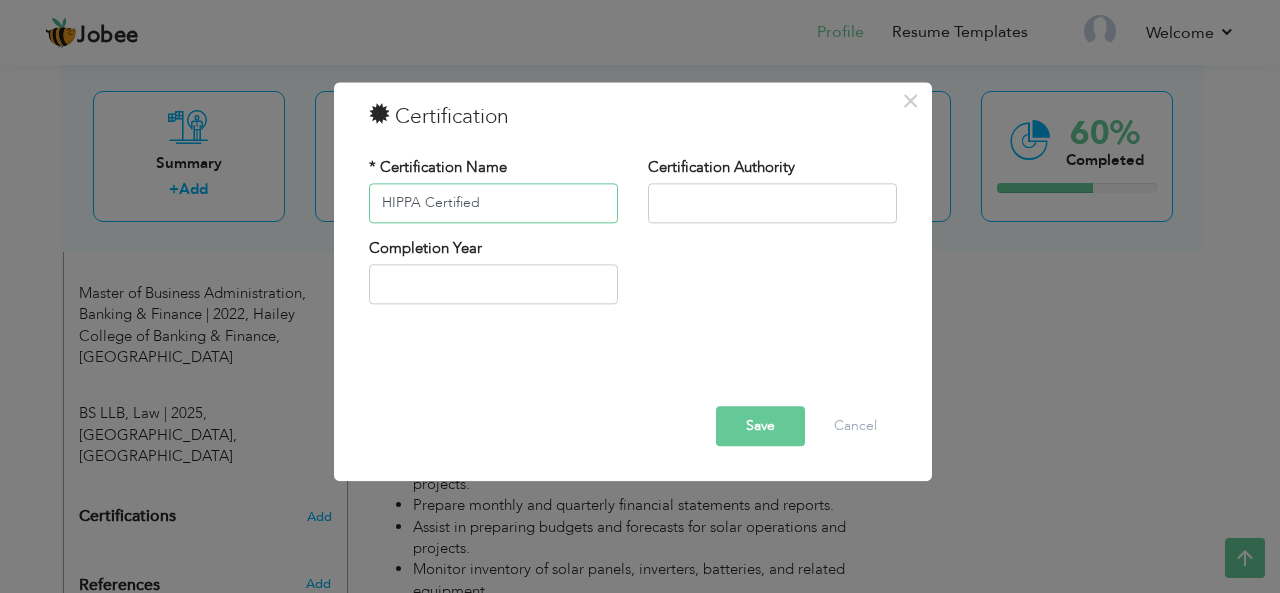 type on "HIPPA Certified" 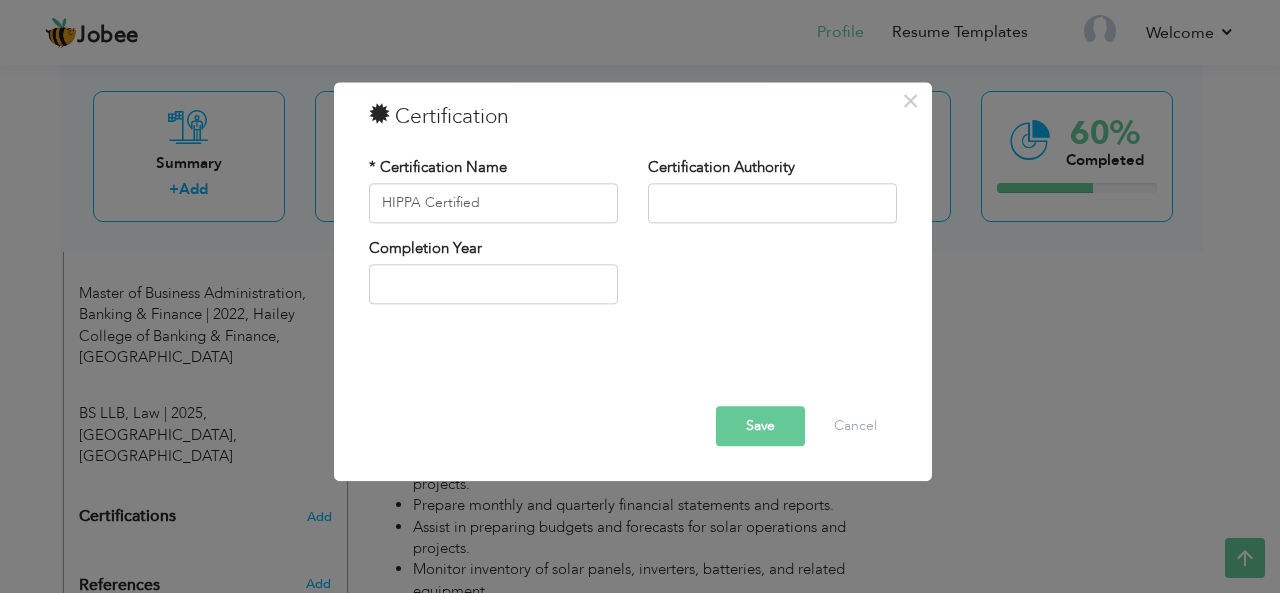 drag, startPoint x: 807, startPoint y: 165, endPoint x: 643, endPoint y: 122, distance: 169.5435 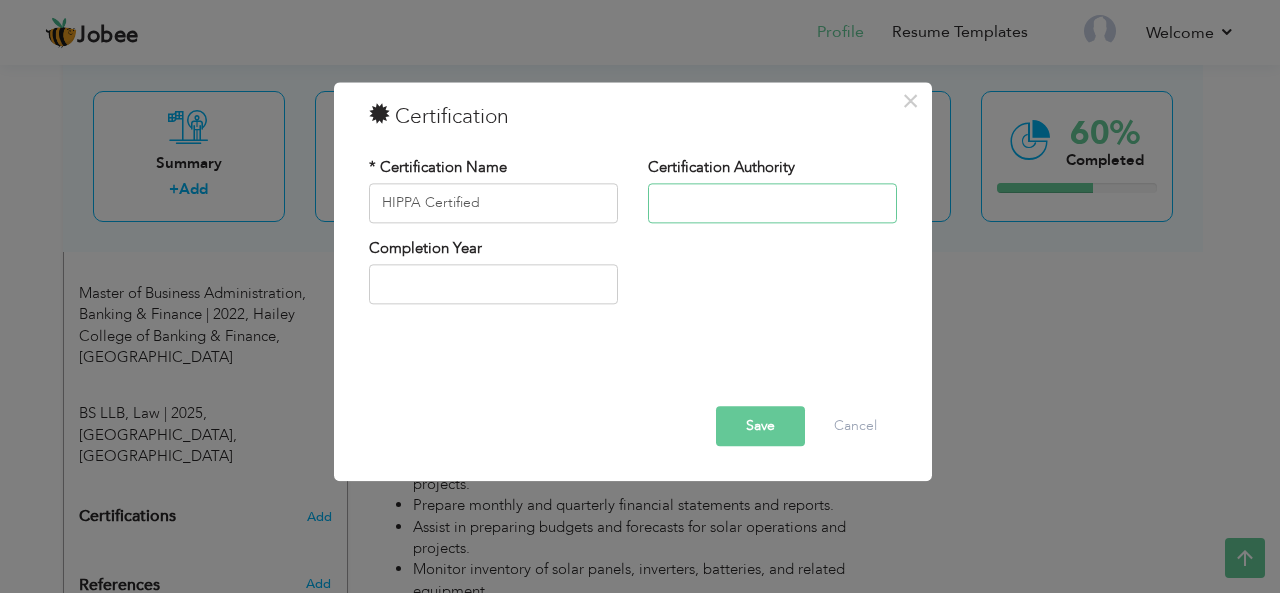 click at bounding box center (772, 203) 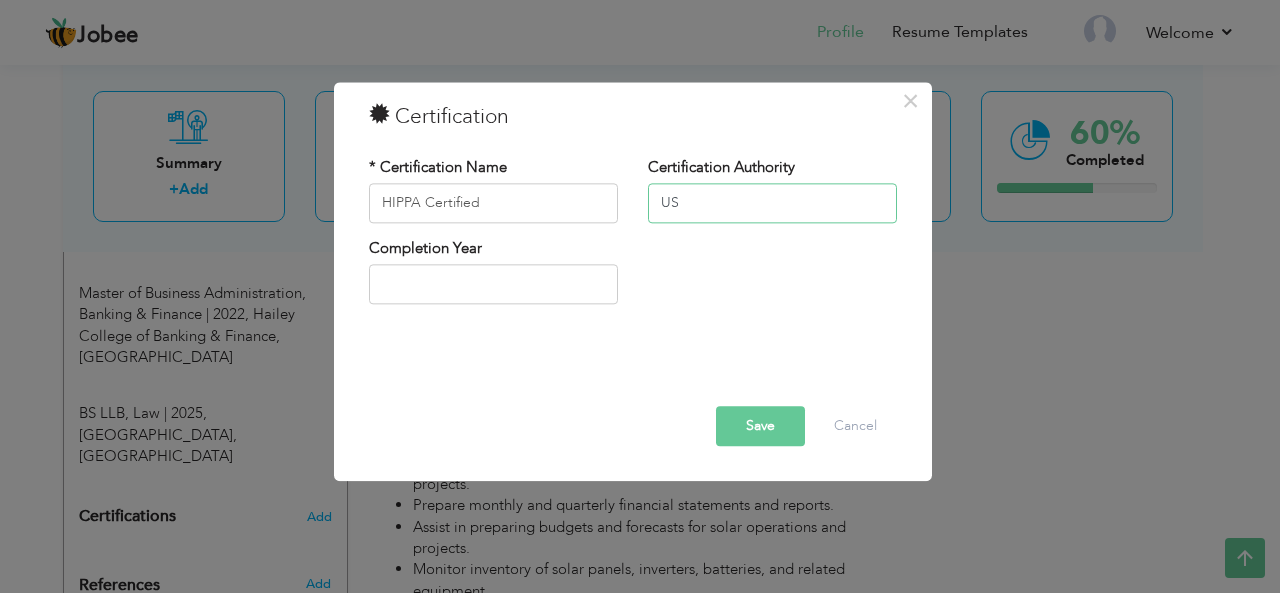 type on "US" 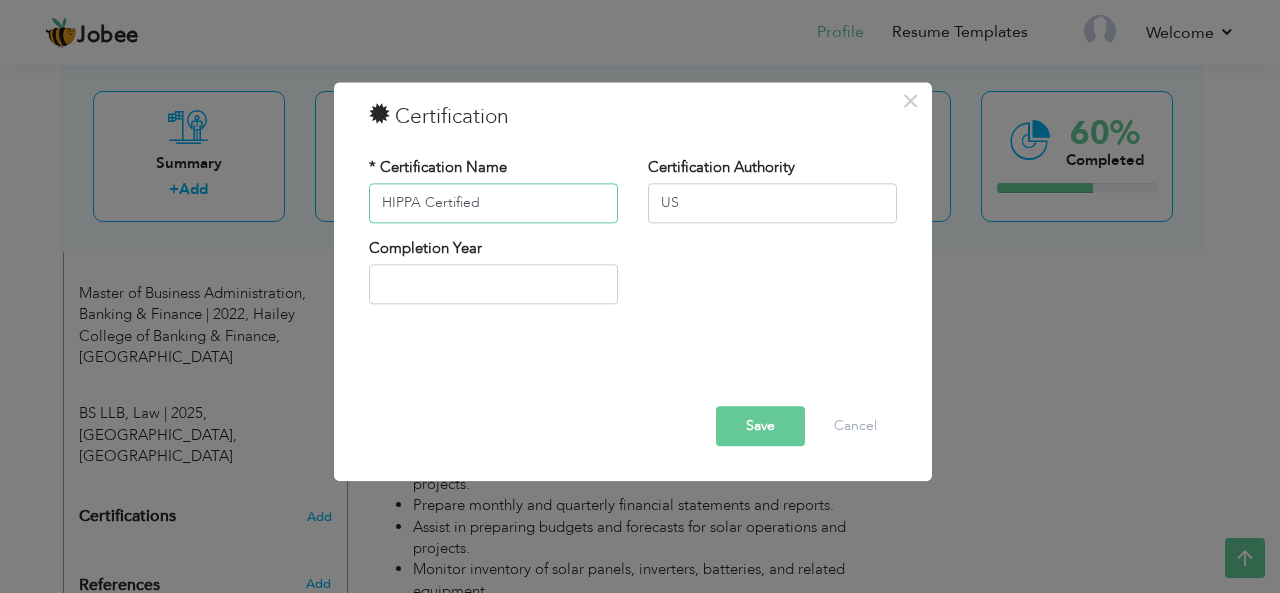 click on "HIPPA Certified" at bounding box center (493, 203) 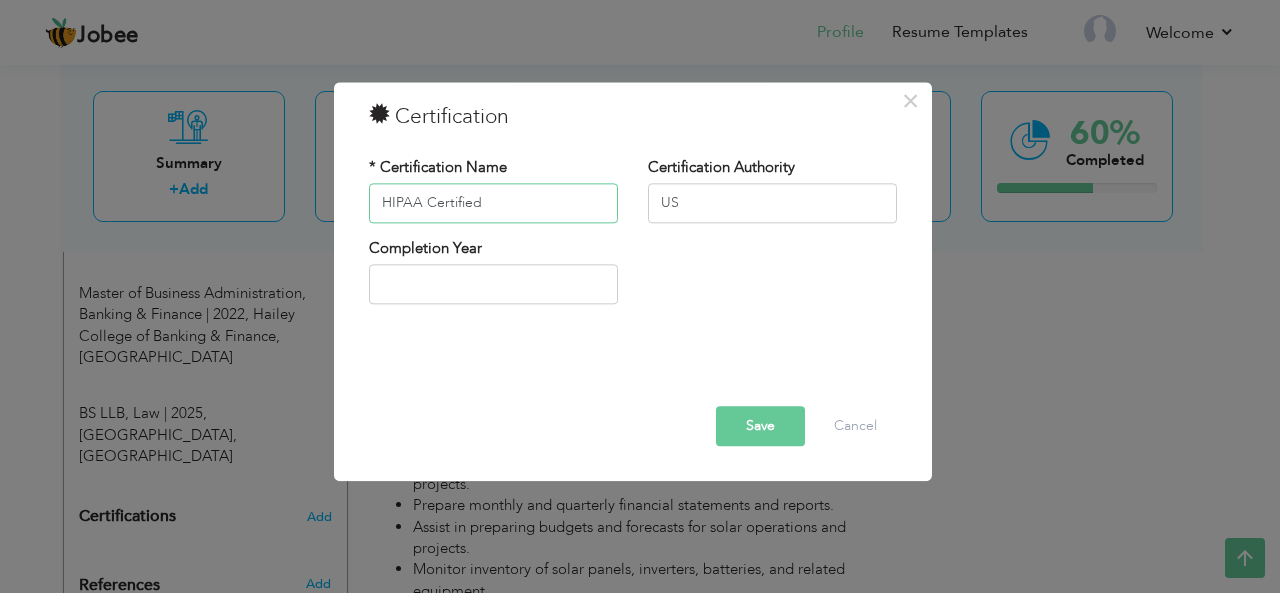 type on "HIPAA Certified" 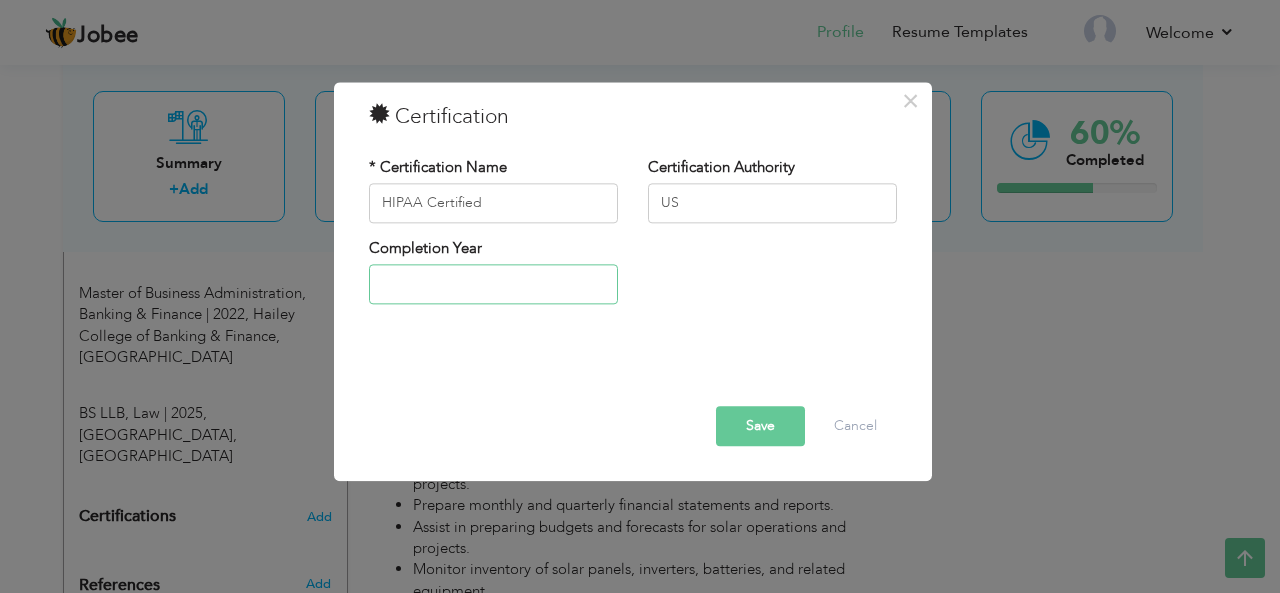 type on "2025" 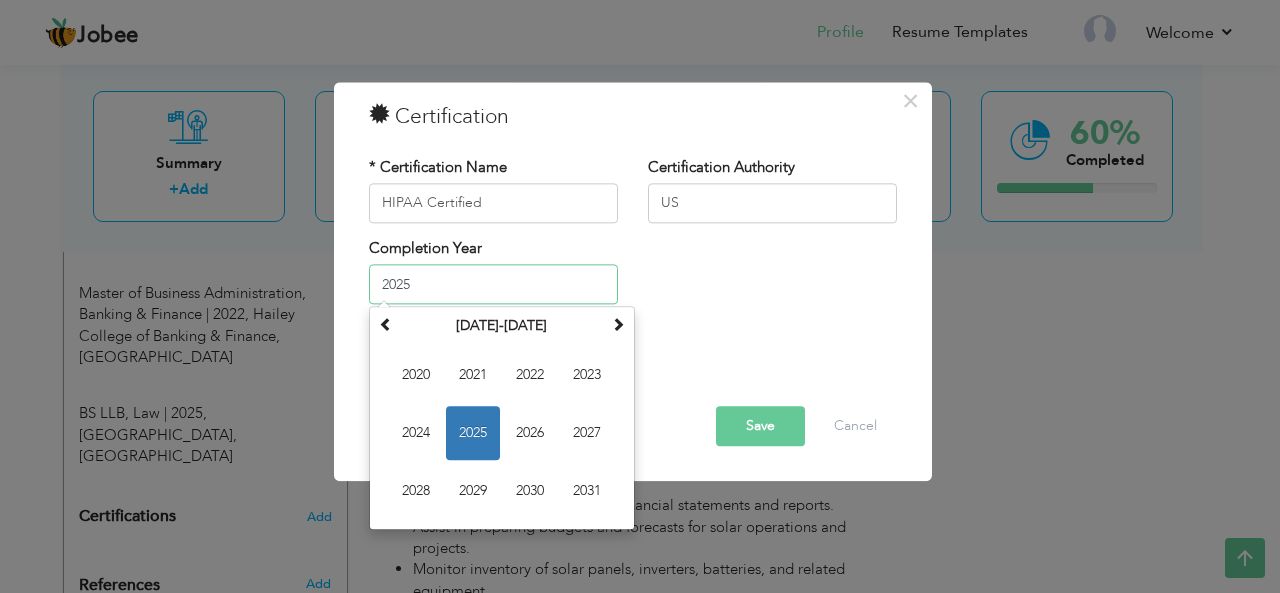 click on "2025" at bounding box center (493, 285) 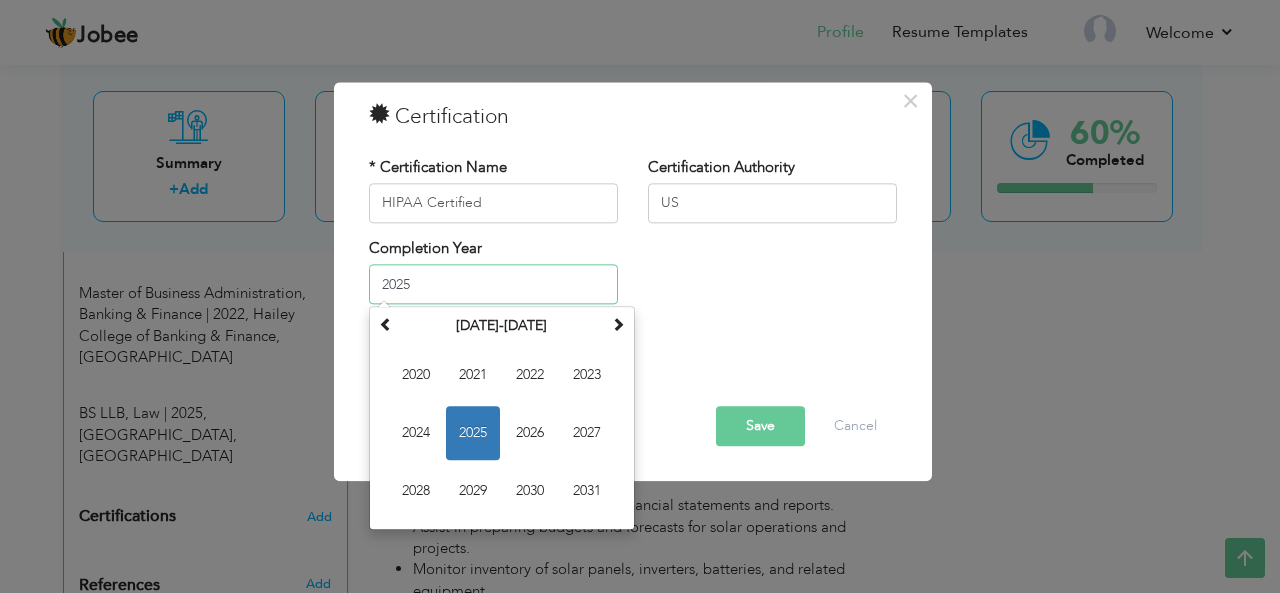click on "2025" at bounding box center (473, 434) 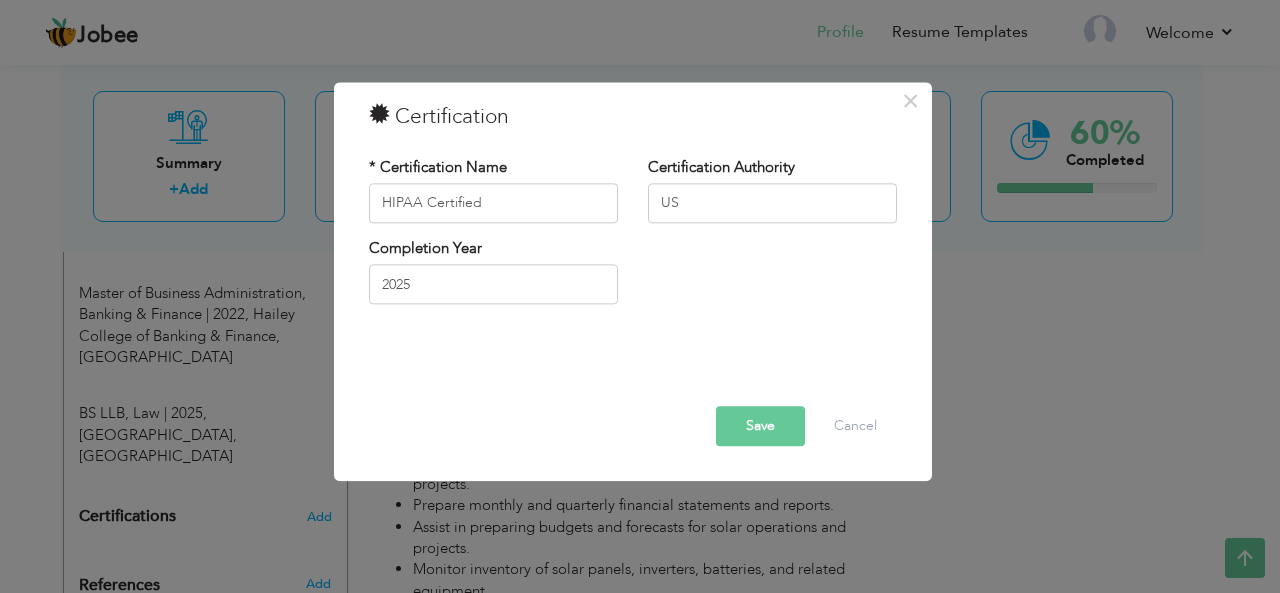 click on "Save" at bounding box center (760, 426) 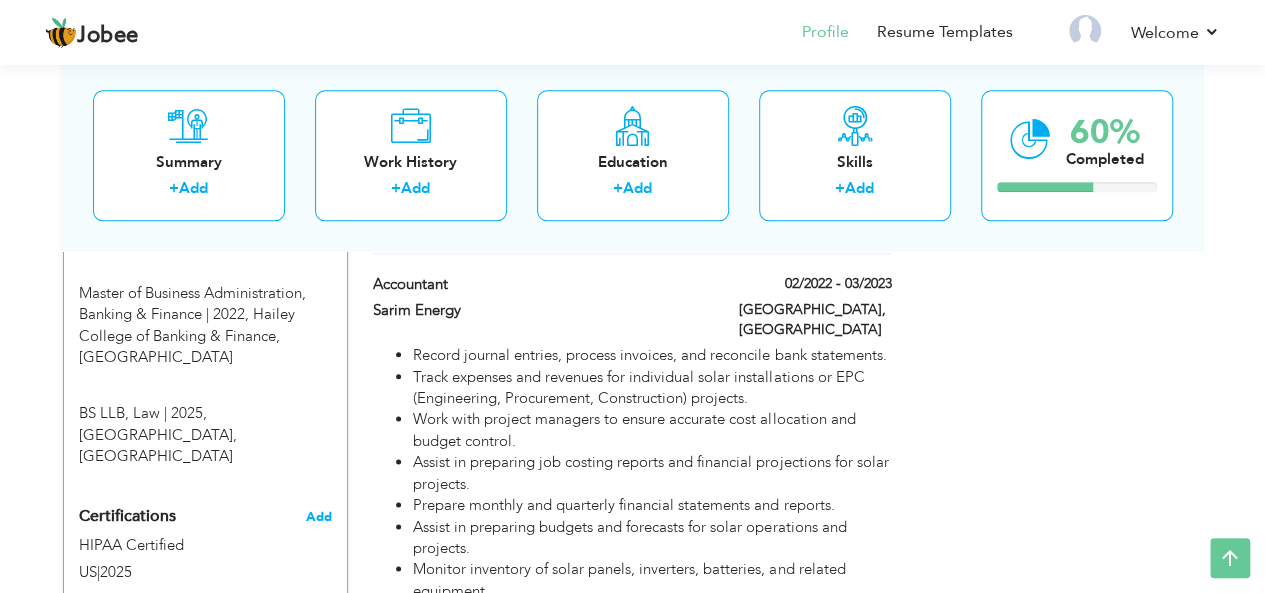 click on "Add" at bounding box center [319, 517] 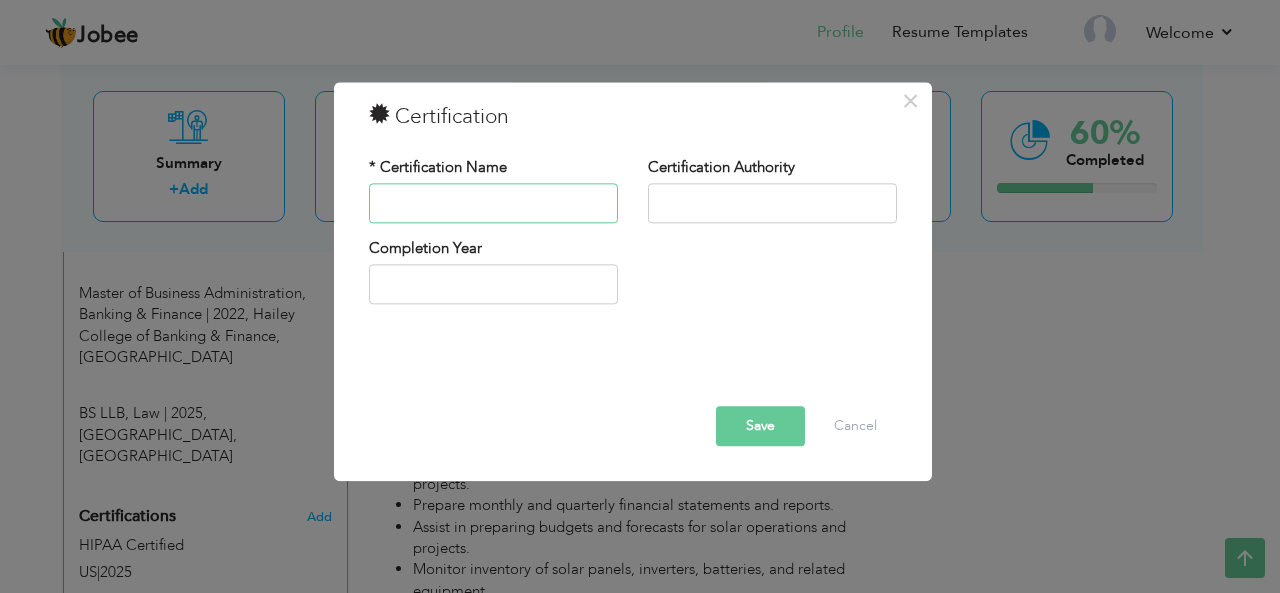 click at bounding box center [493, 203] 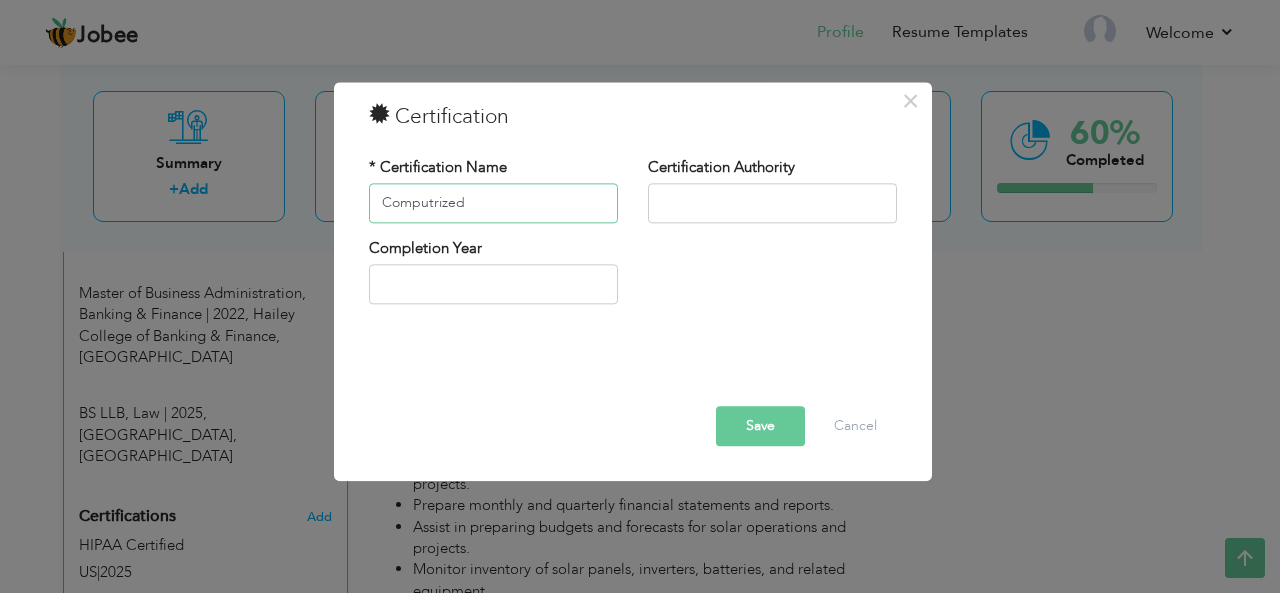 click on "Computrized" at bounding box center [493, 203] 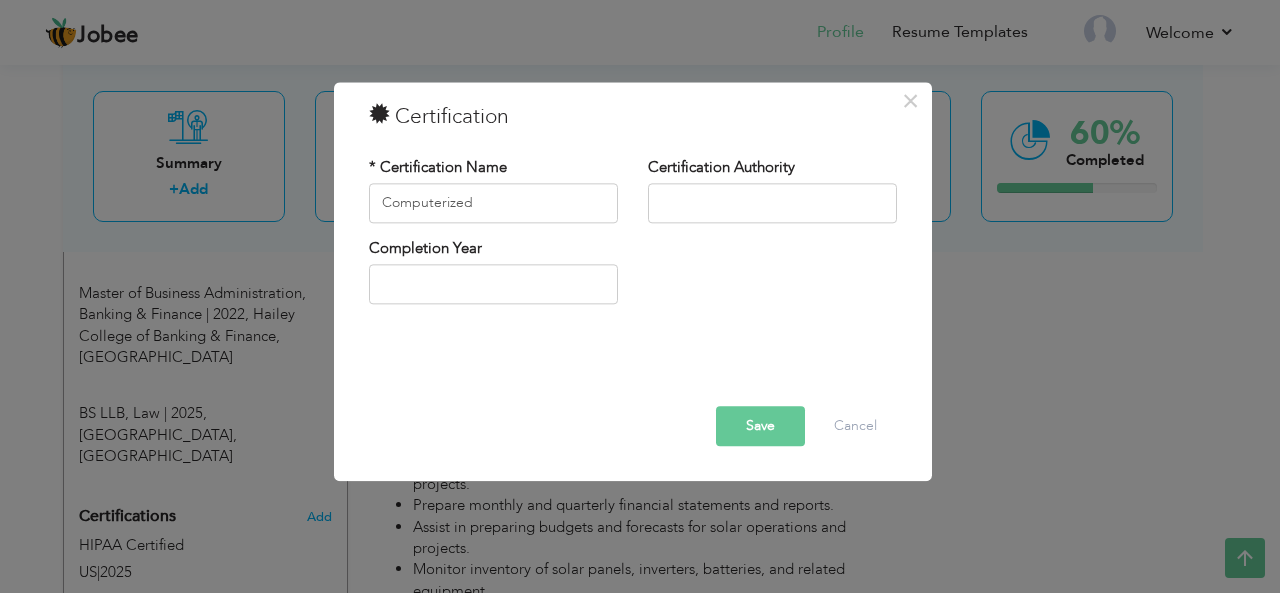 click on "* Certification Name" at bounding box center (438, 167) 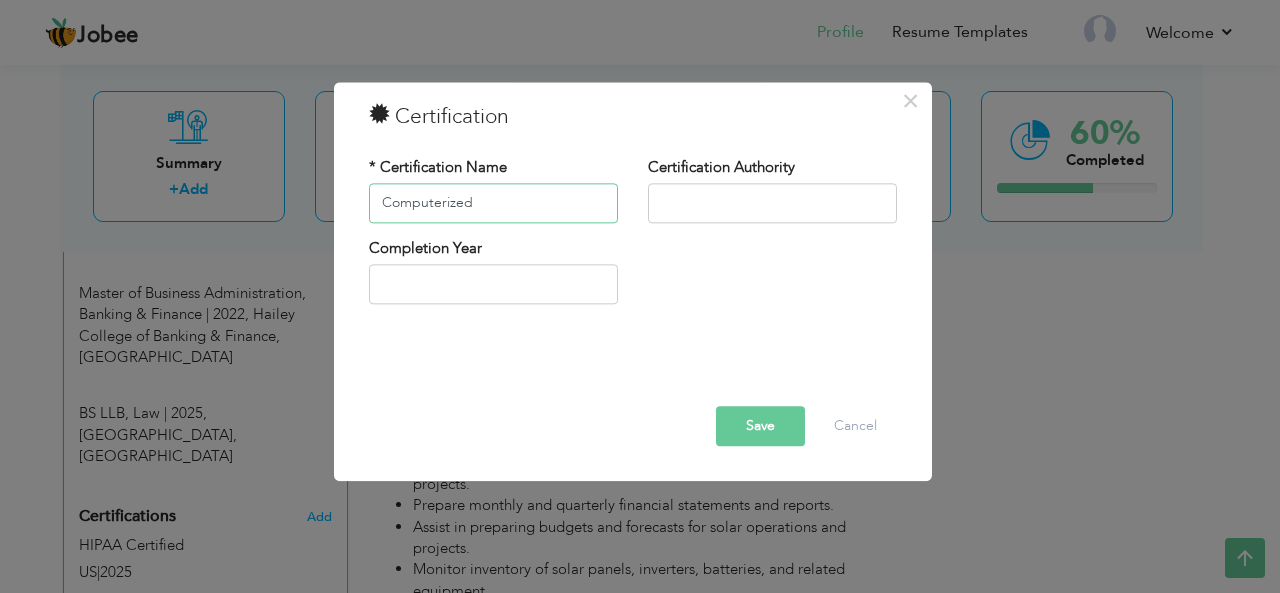 click on "Computerized" at bounding box center (493, 203) 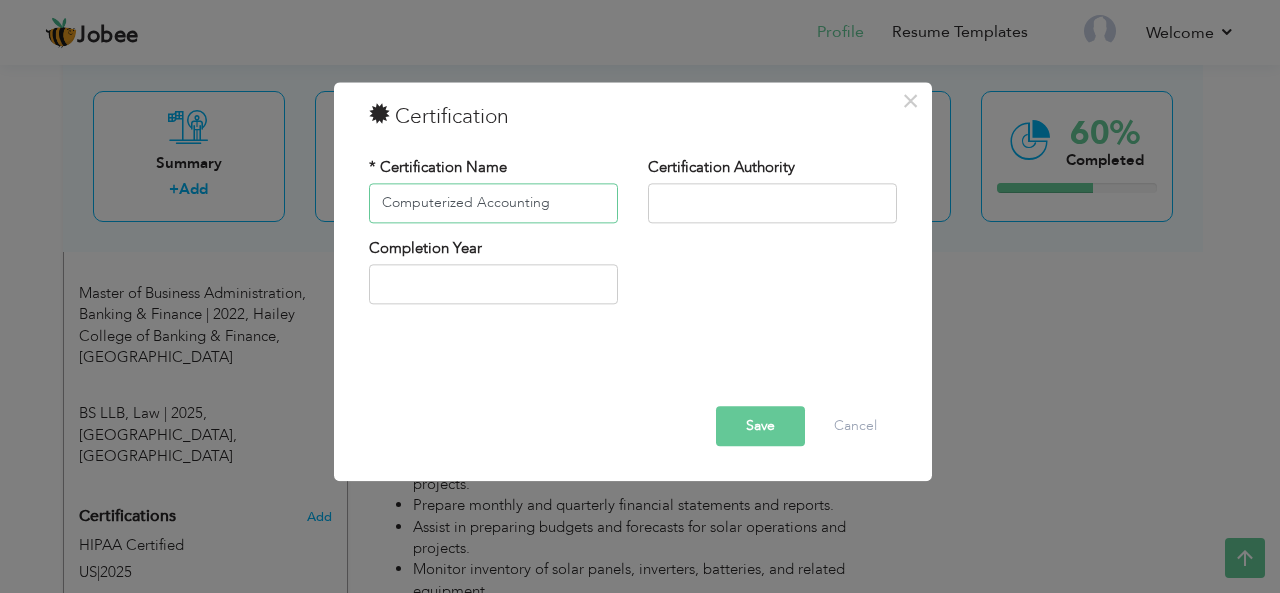 type on "Computerized Accounting" 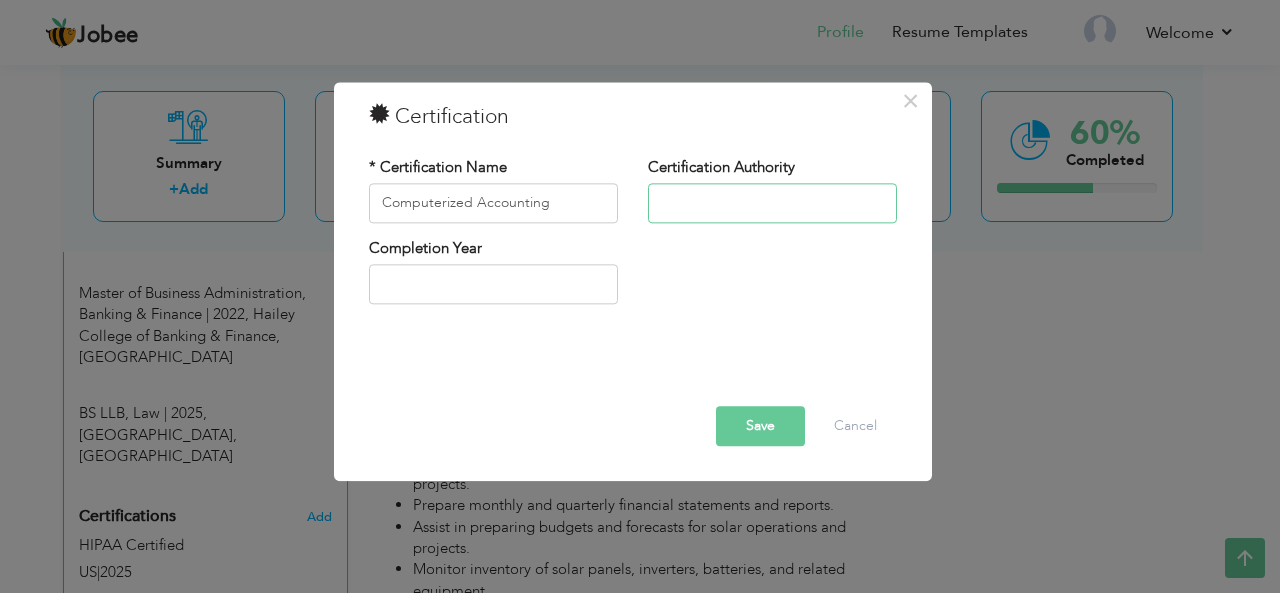 click at bounding box center (772, 203) 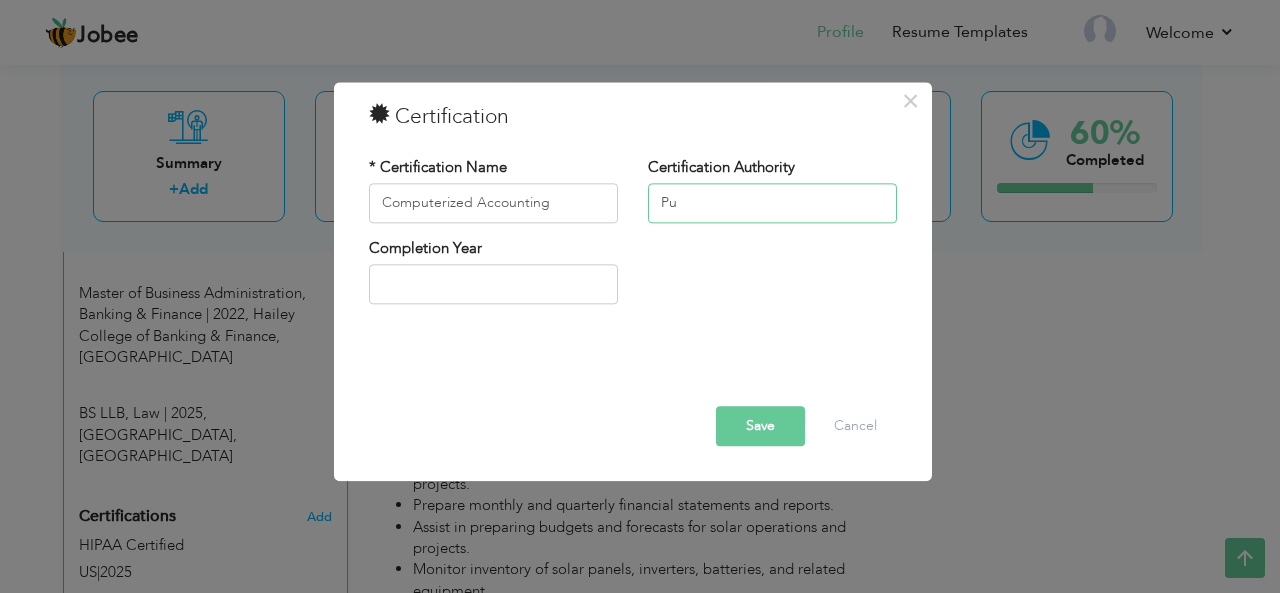 type on "P" 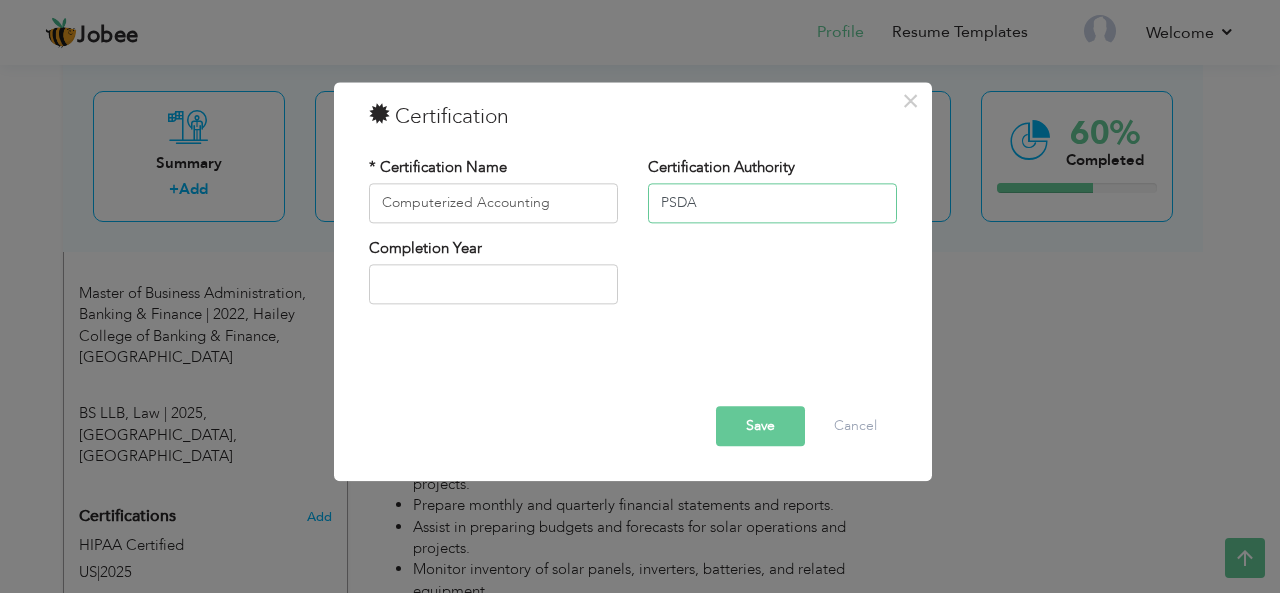 type on "PSDA" 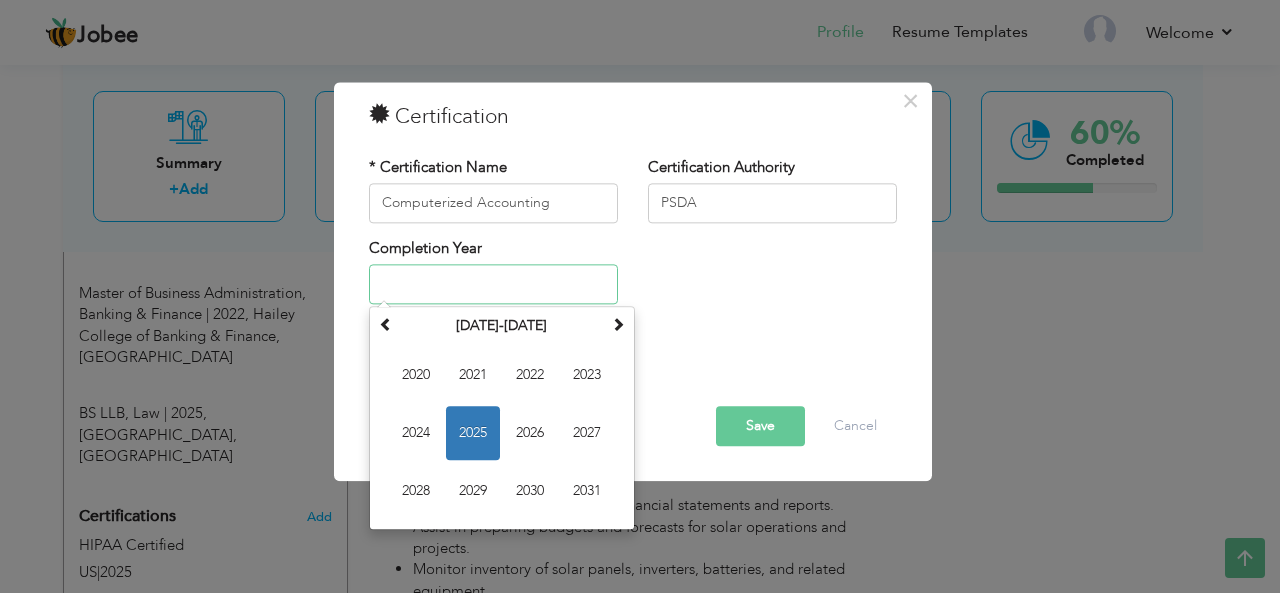 click at bounding box center (493, 285) 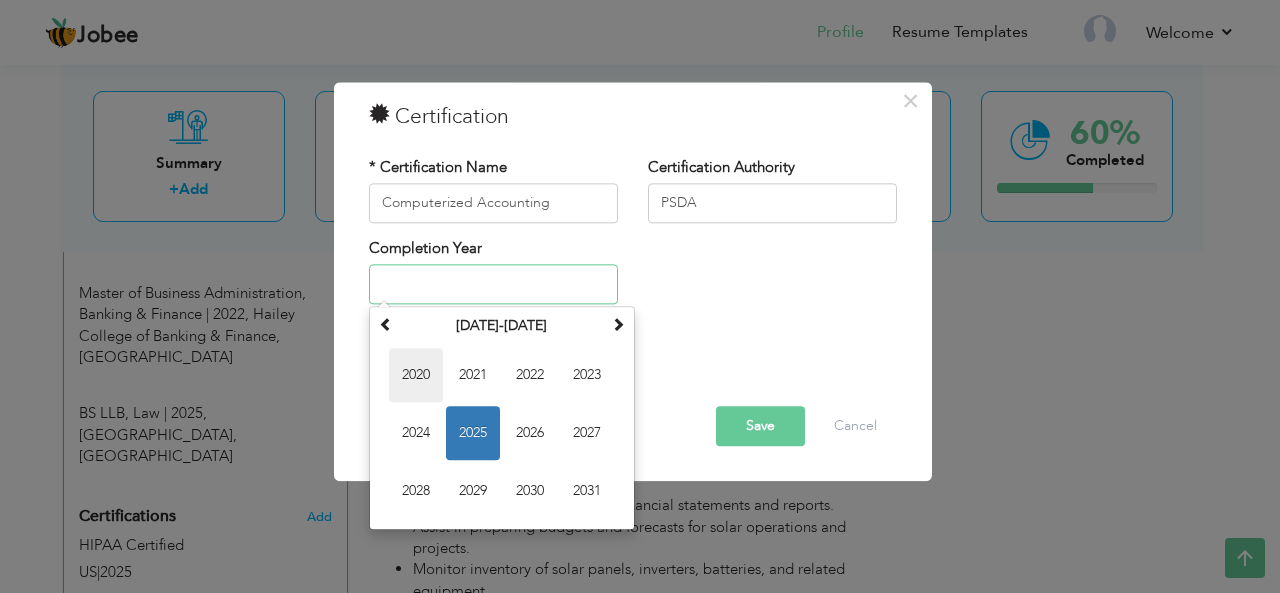 click on "2020" at bounding box center [416, 376] 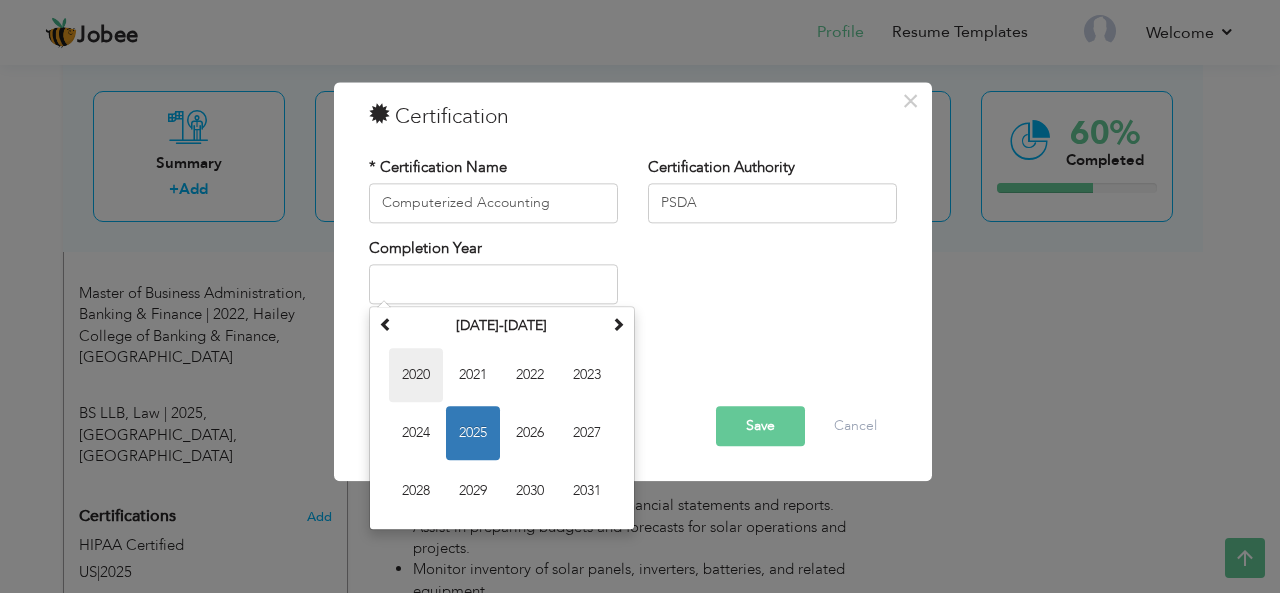 type on "2020" 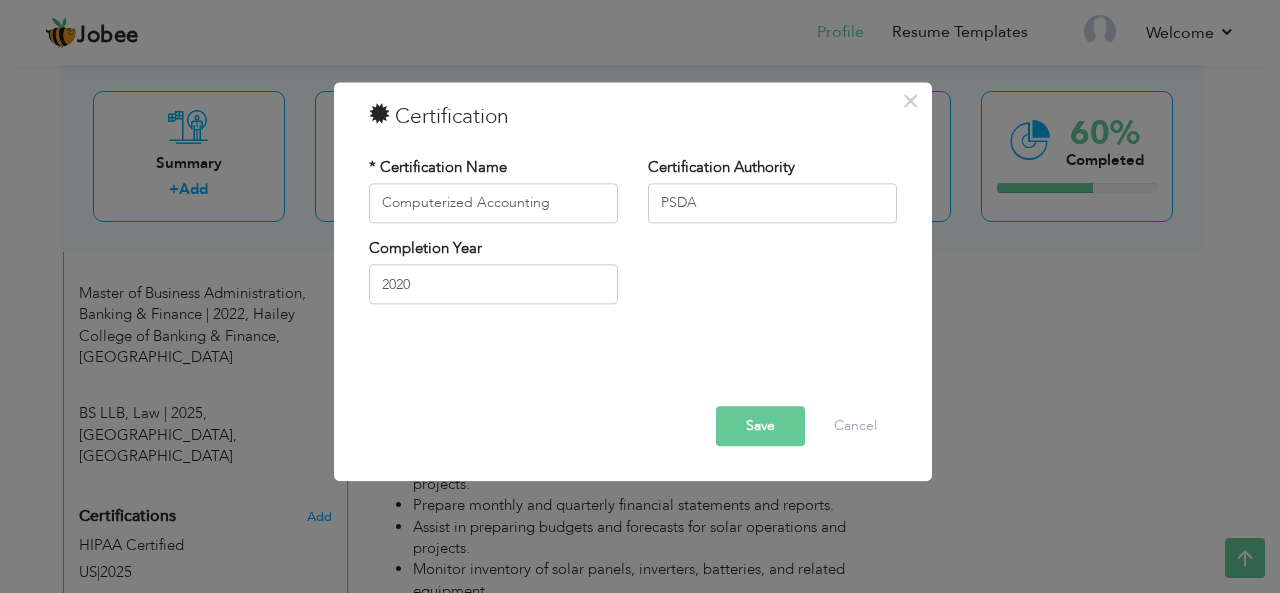 click at bounding box center (633, 378) 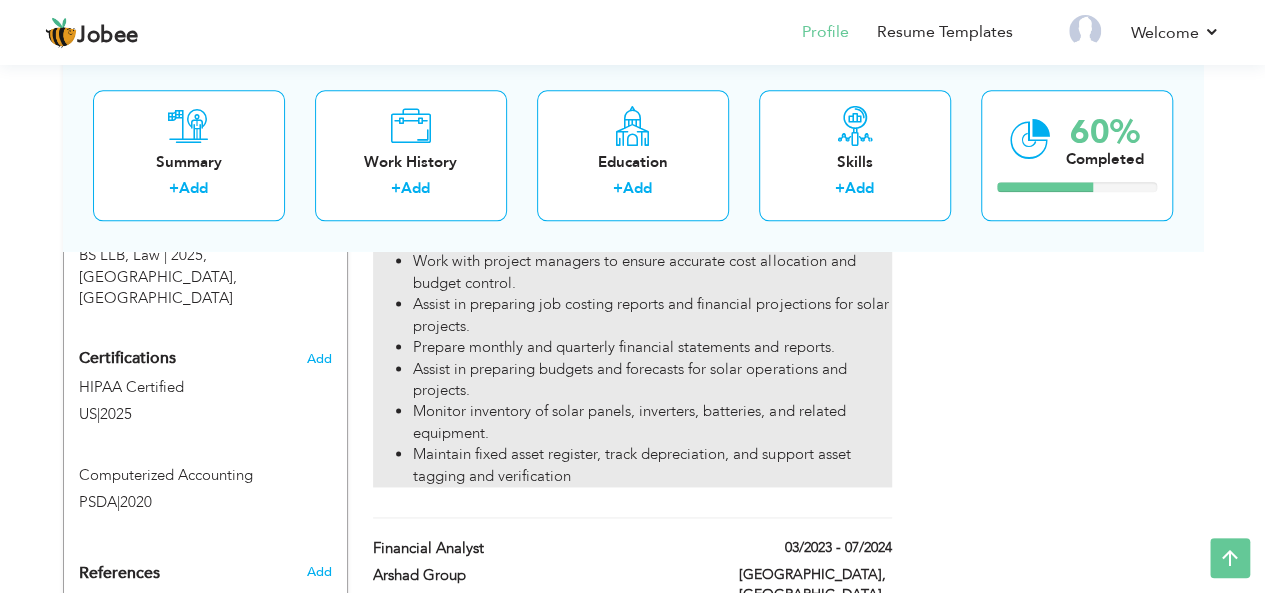 scroll, scrollTop: 1168, scrollLeft: 0, axis: vertical 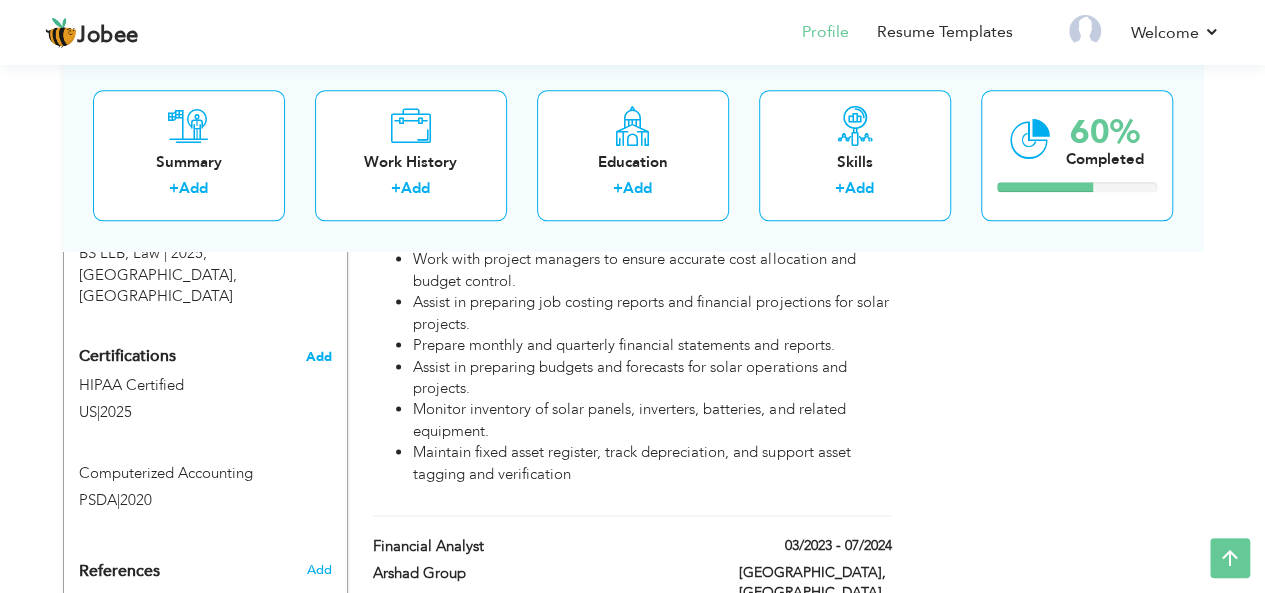 click on "Add" at bounding box center [319, 357] 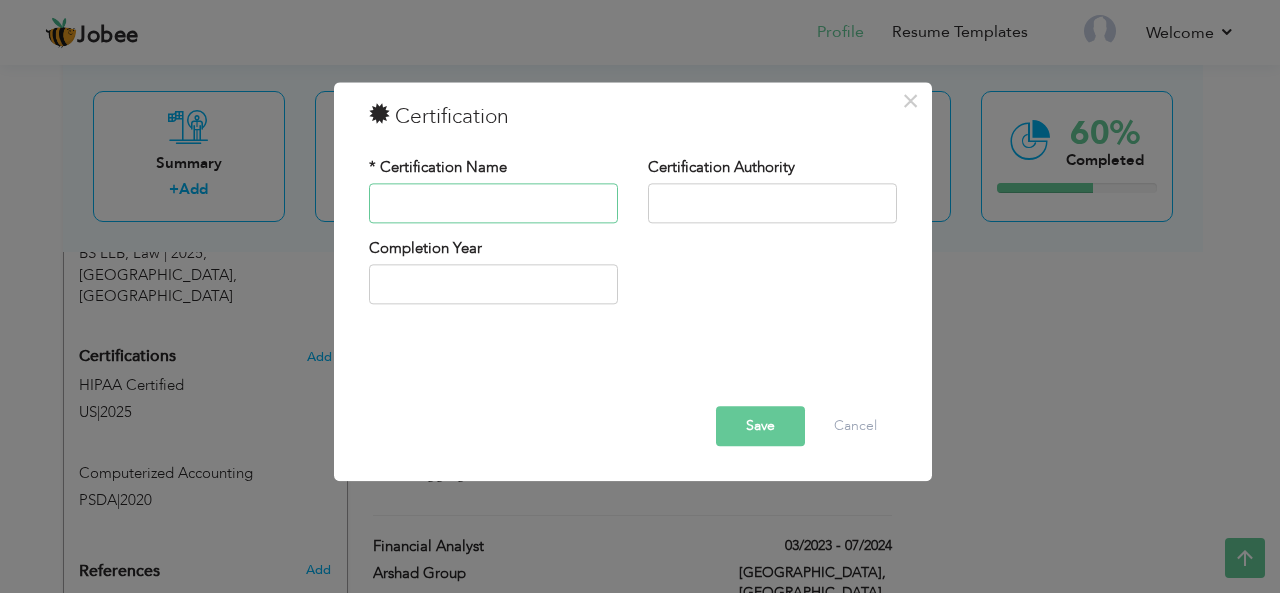 click at bounding box center (493, 203) 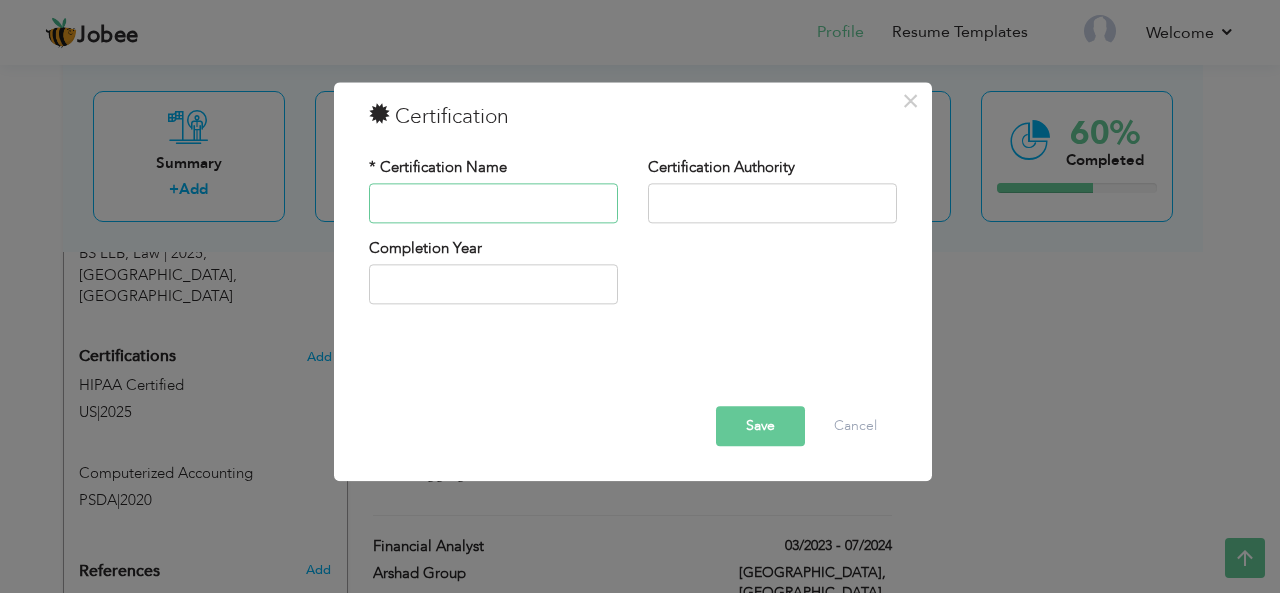 click at bounding box center [493, 203] 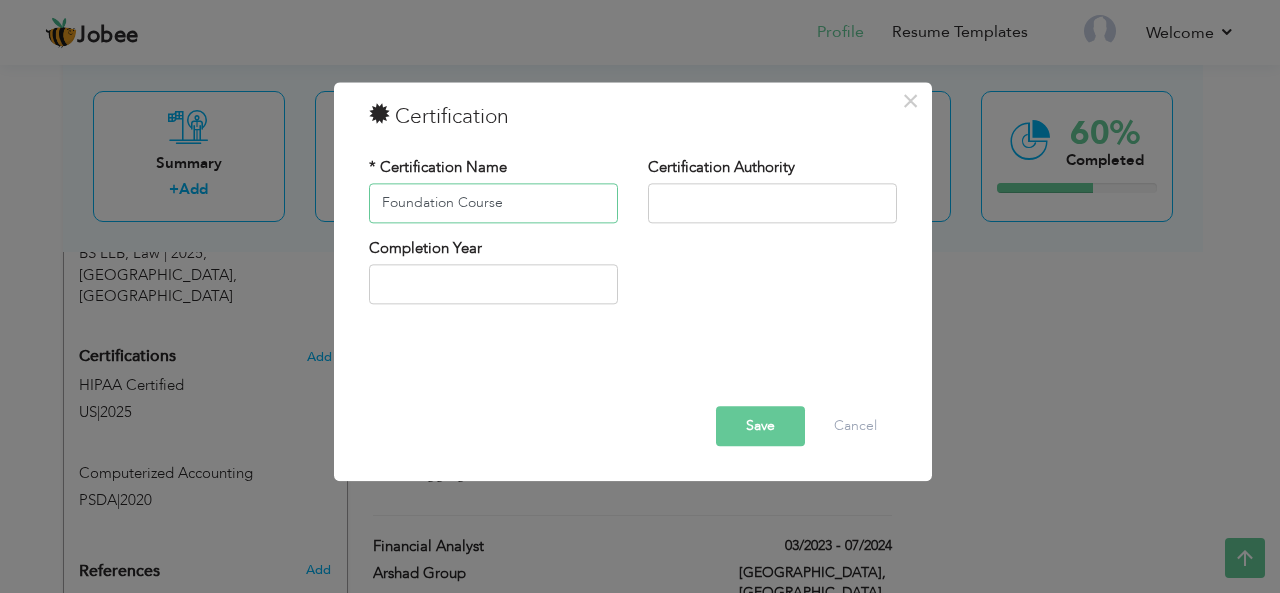type on "Foundation Course" 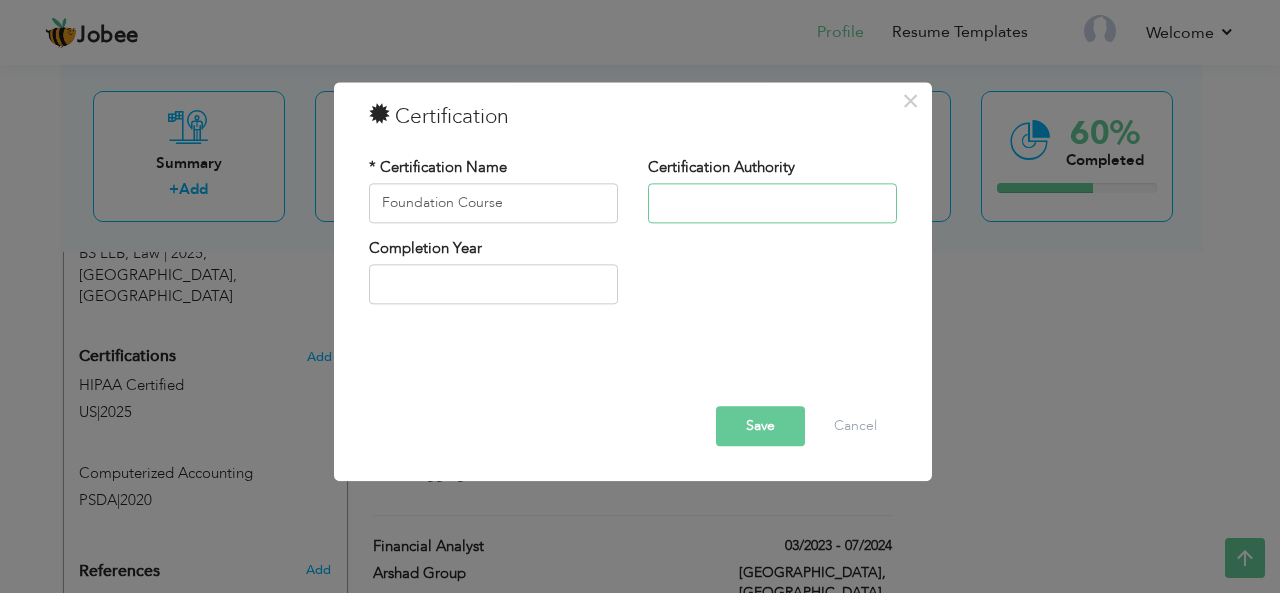 click at bounding box center (772, 203) 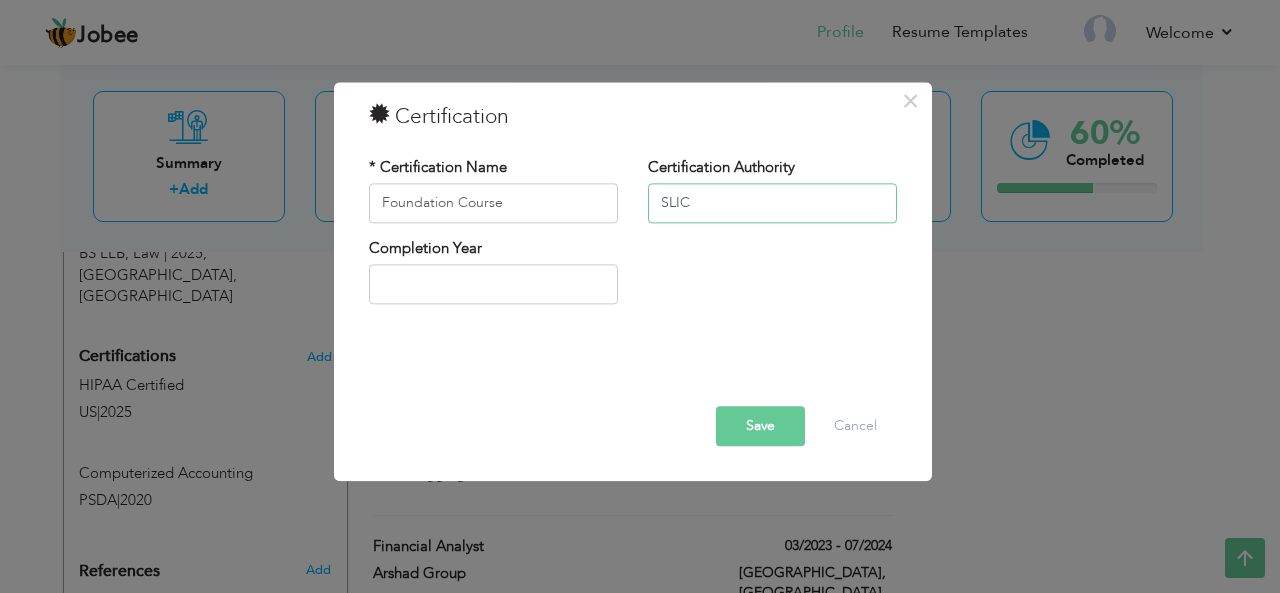 type on "SLIC" 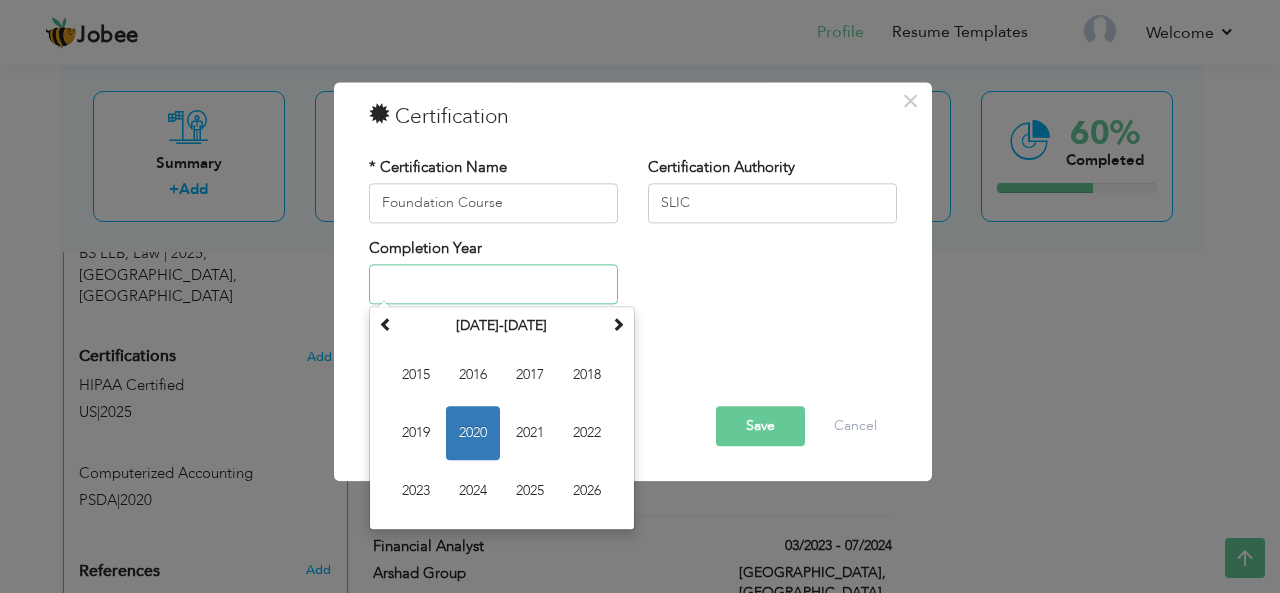 click at bounding box center (493, 285) 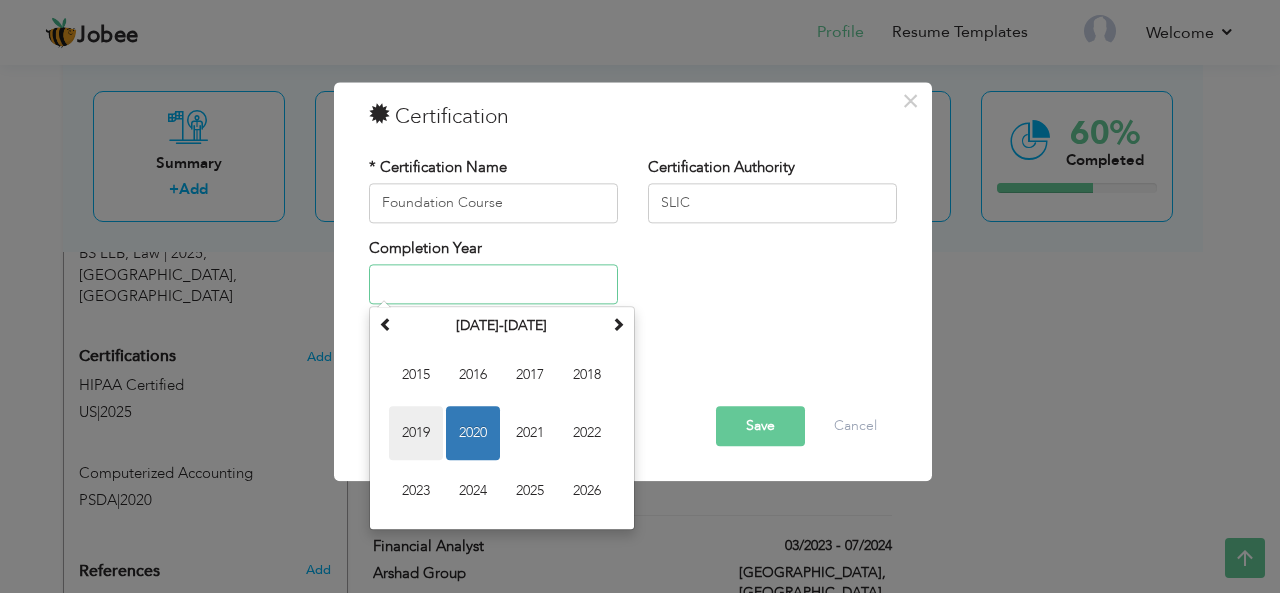 click on "2019" at bounding box center (416, 434) 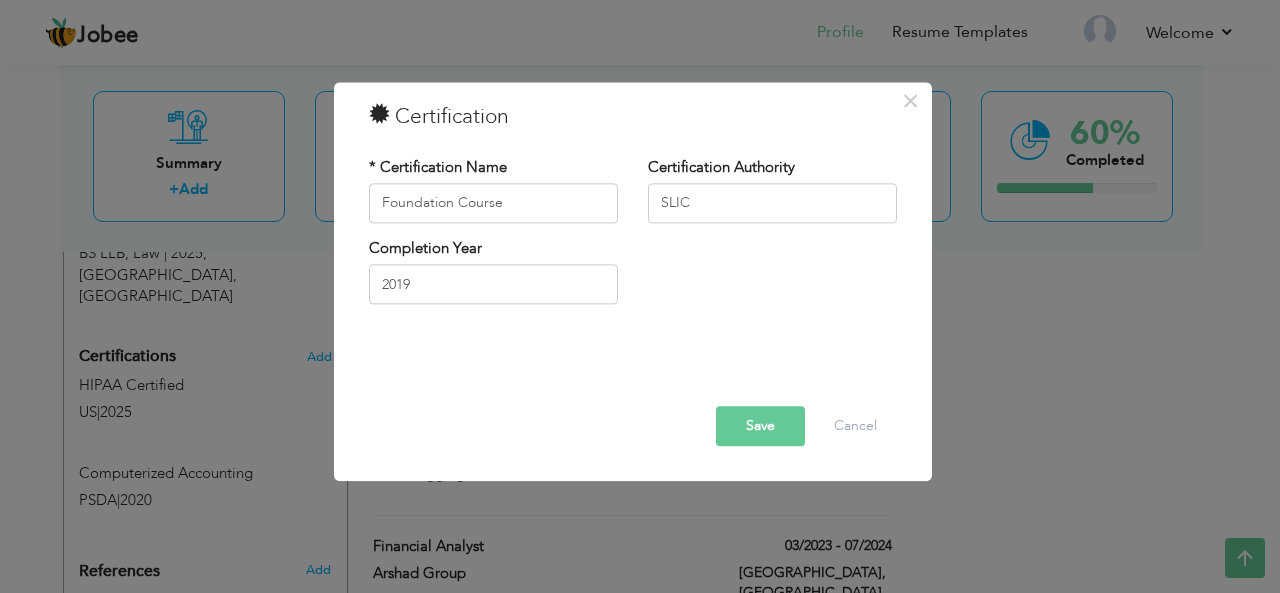 click on "Save" at bounding box center (760, 426) 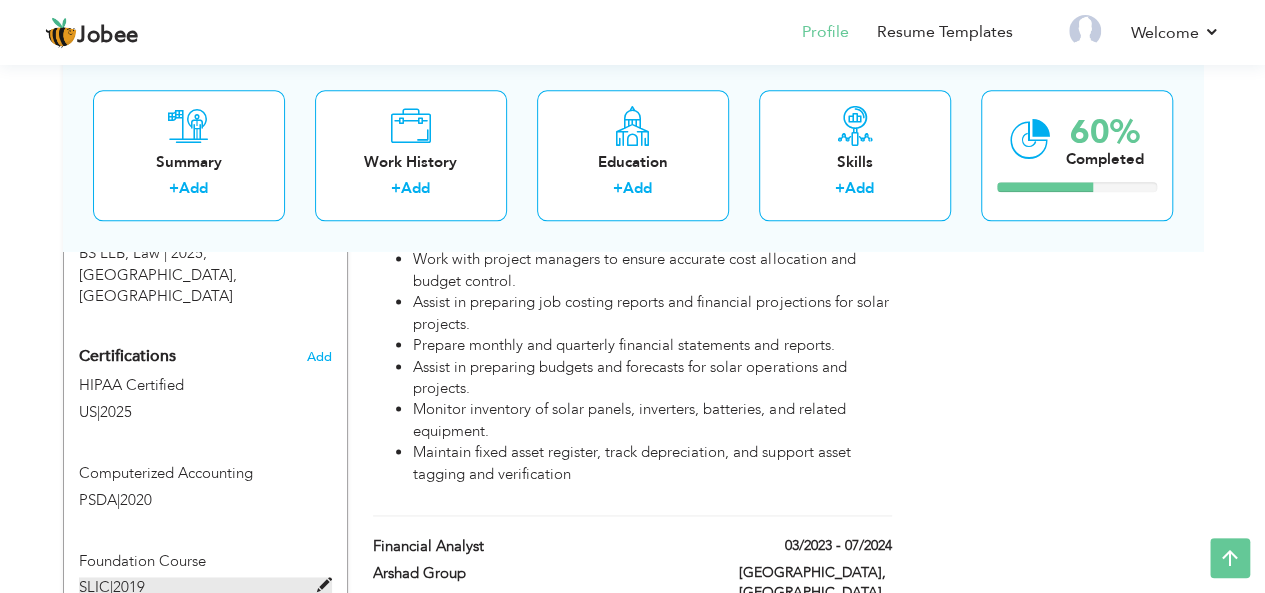 click on "SLIC  |  2019" at bounding box center (205, 587) 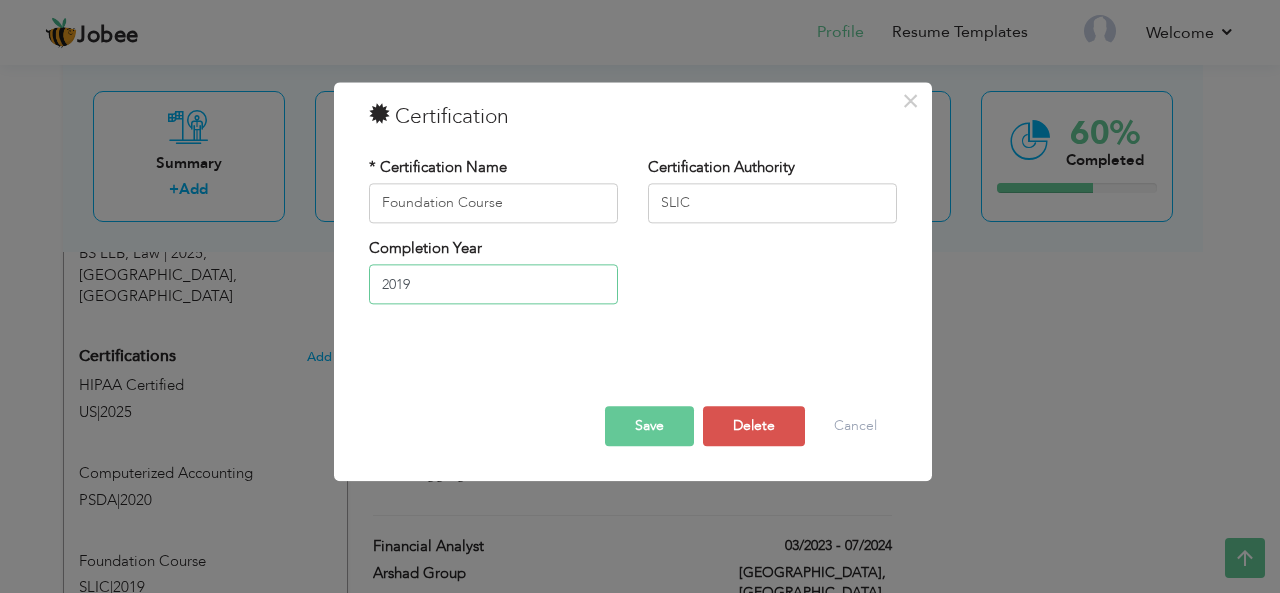 click on "2019" at bounding box center [493, 285] 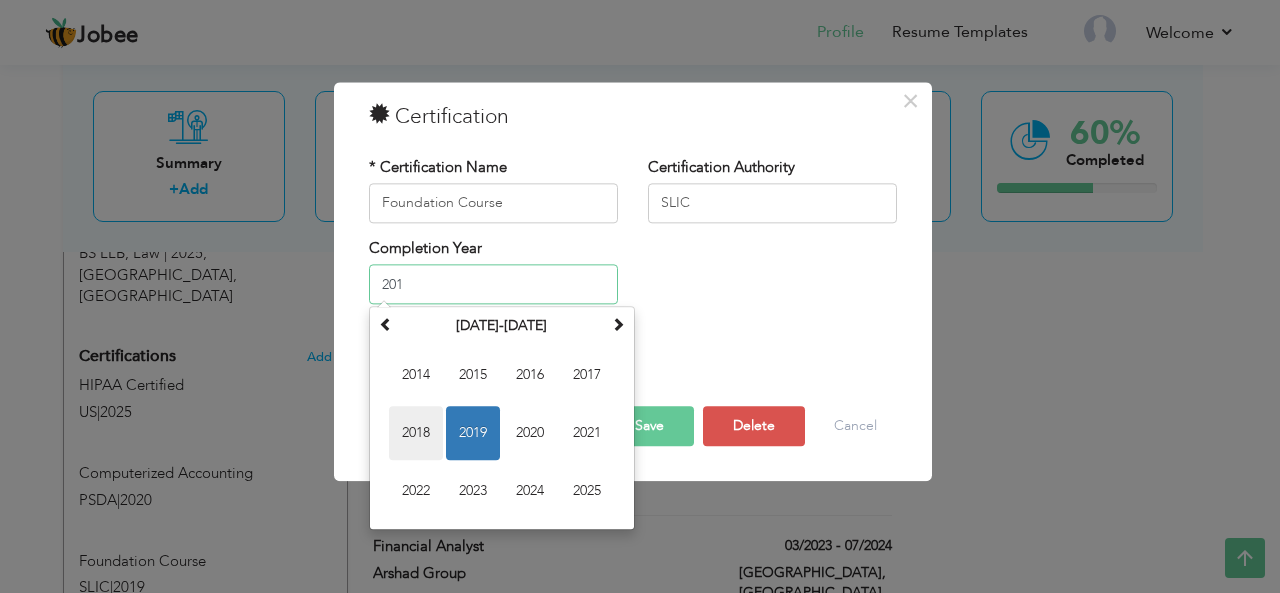click on "2018" at bounding box center [416, 434] 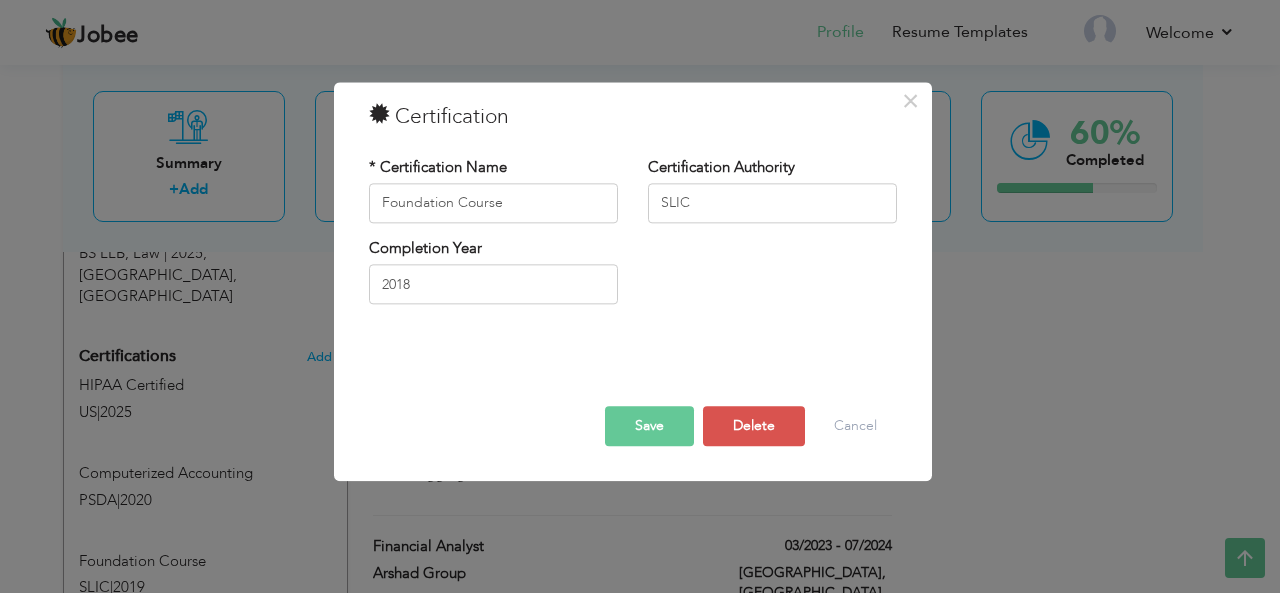 click on "Save" at bounding box center (649, 426) 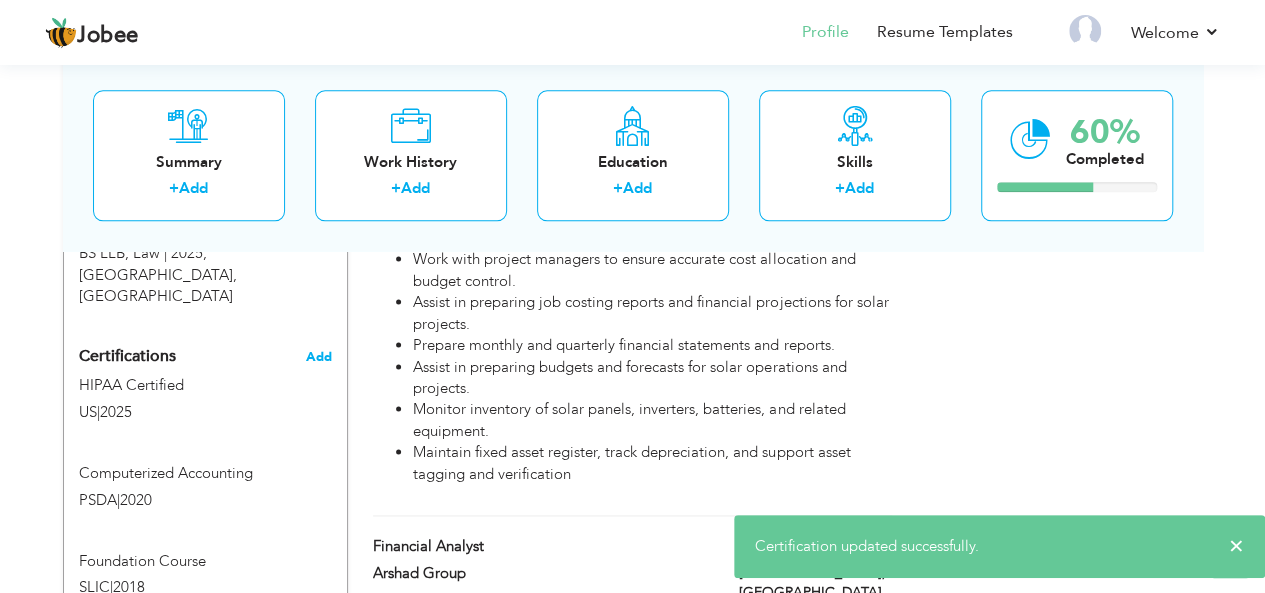 click on "Add" at bounding box center (319, 357) 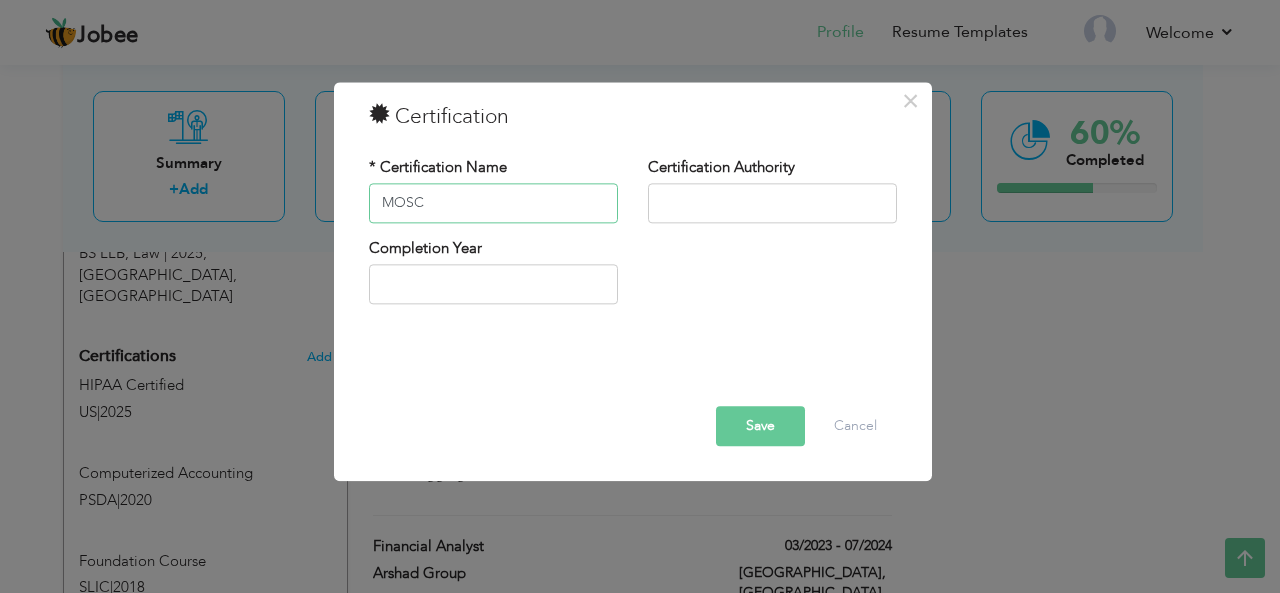 type on "MOSC" 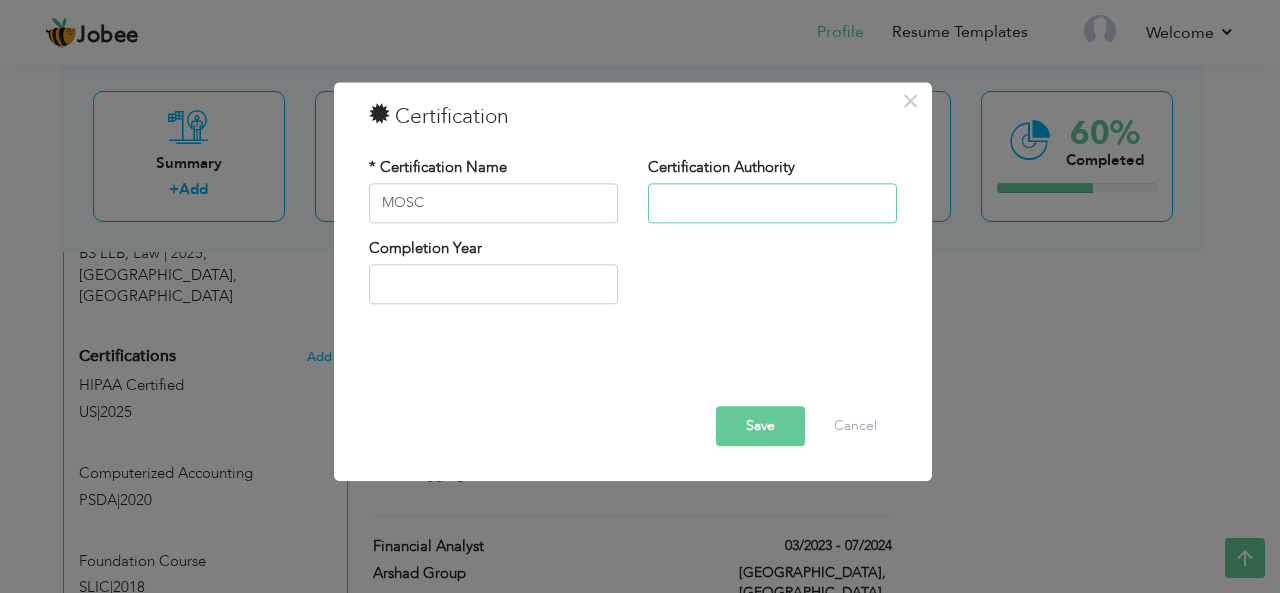 click at bounding box center [772, 203] 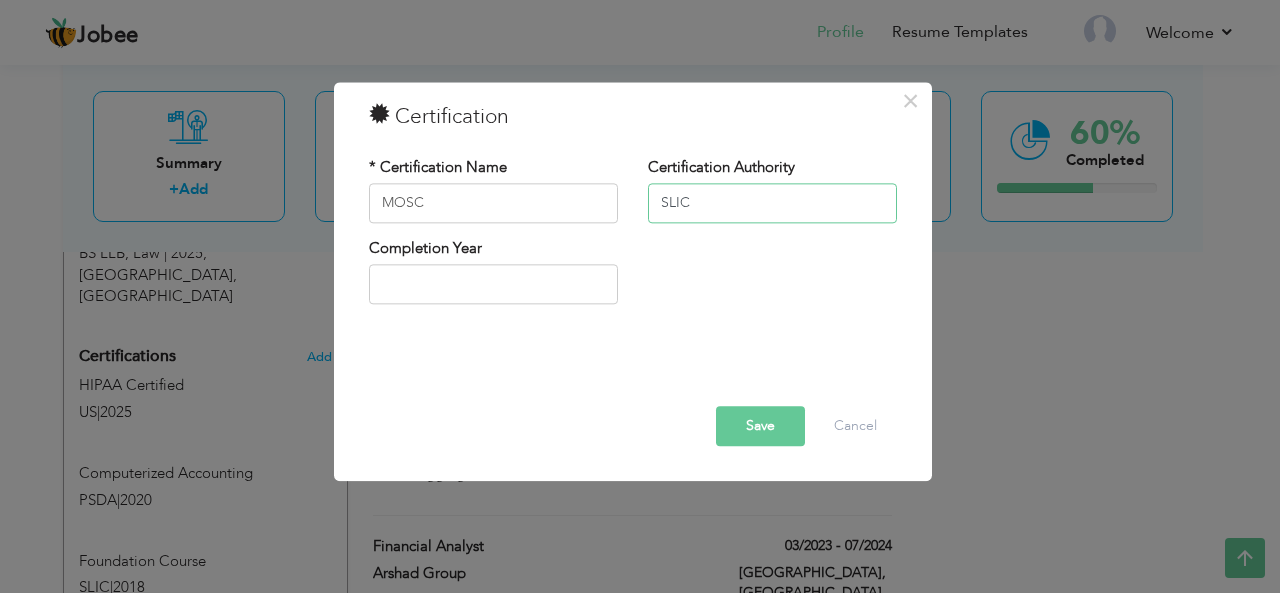 type on "SLIC" 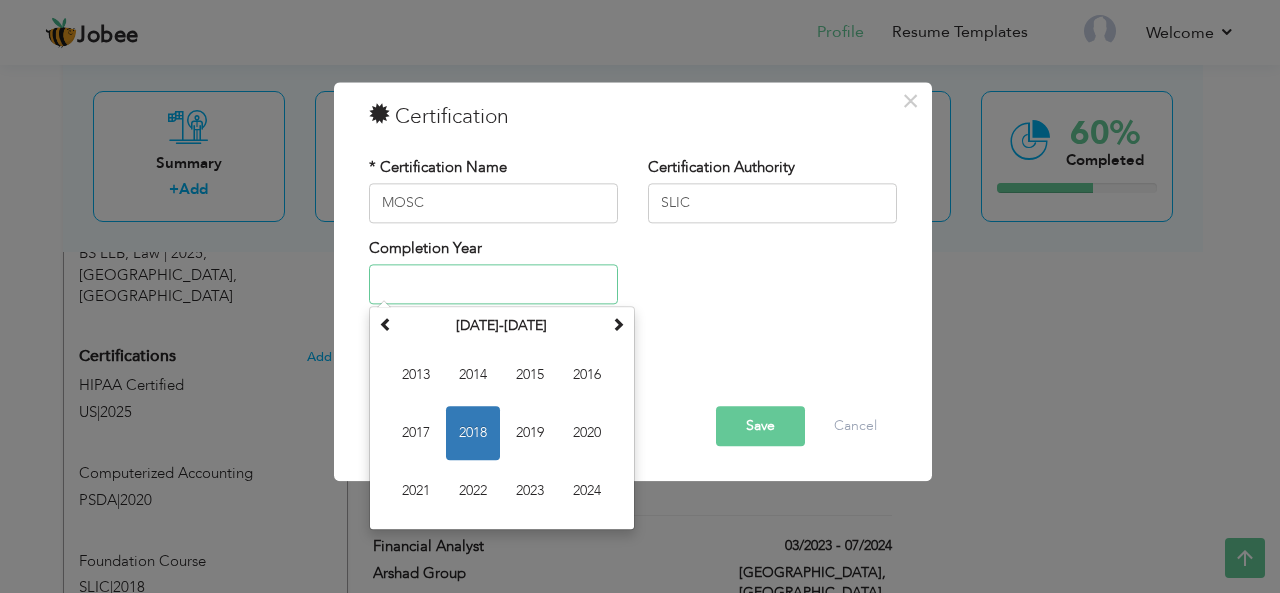 click at bounding box center [493, 285] 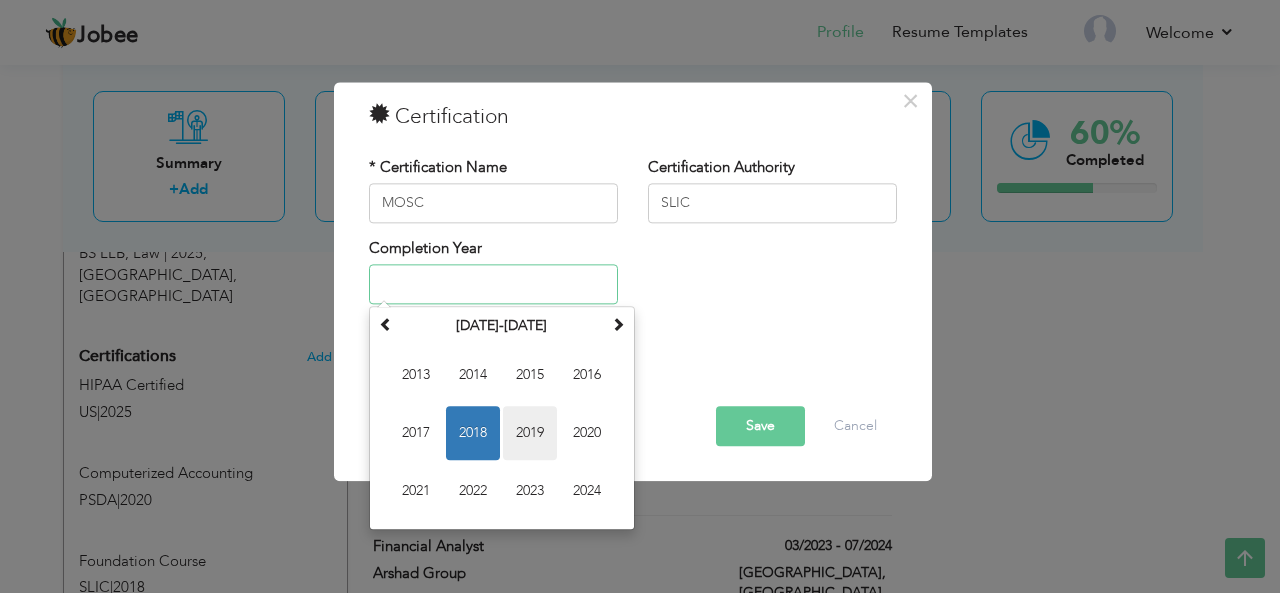 click on "2019" at bounding box center [530, 434] 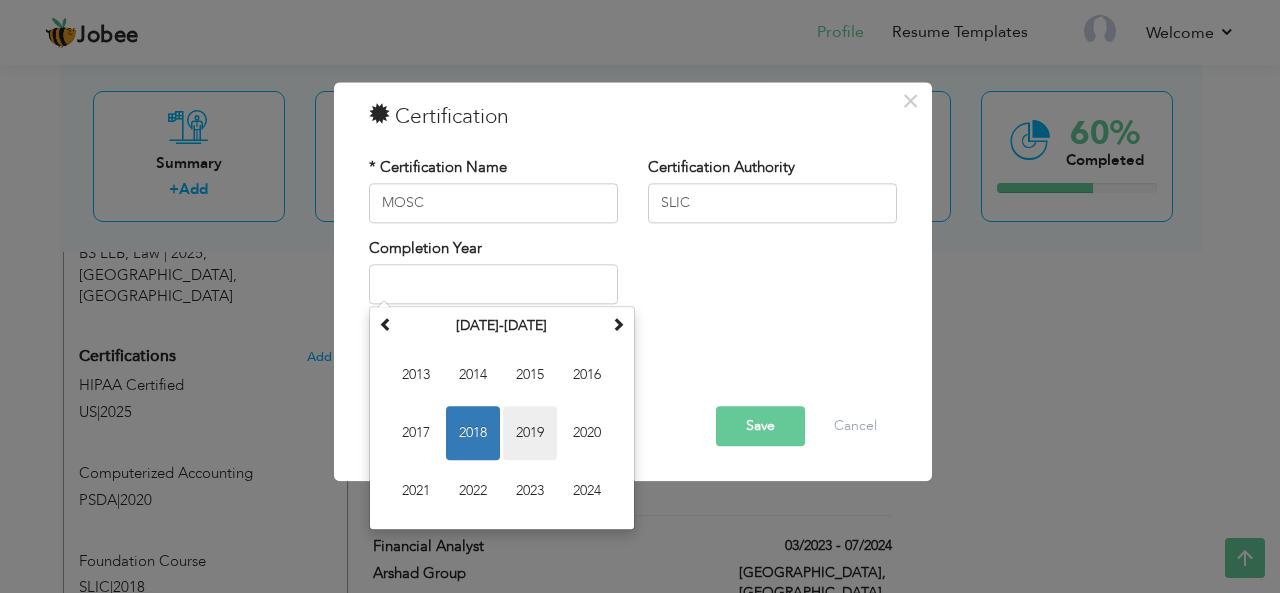 type on "2019" 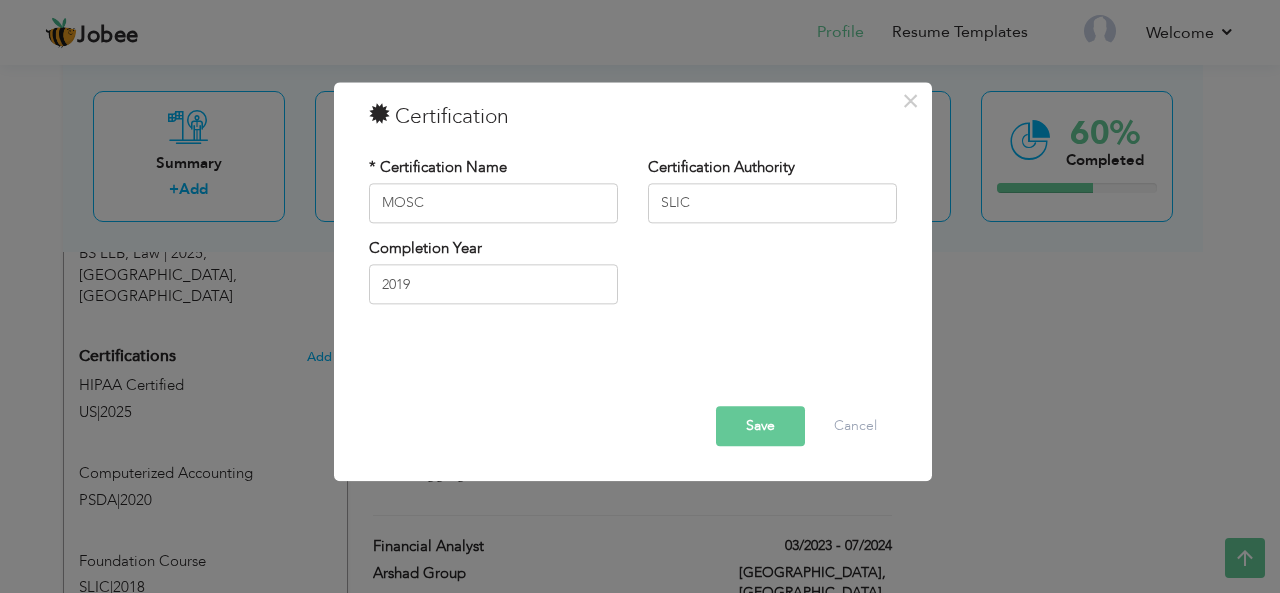 click on "Save" at bounding box center [760, 426] 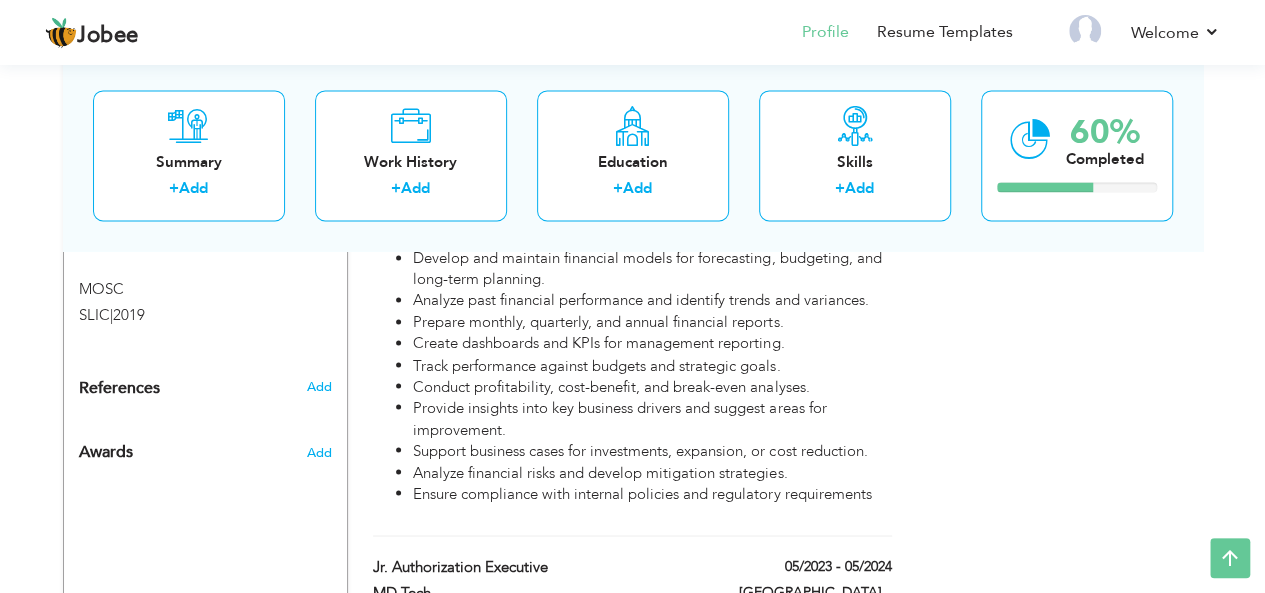 scroll, scrollTop: 1488, scrollLeft: 0, axis: vertical 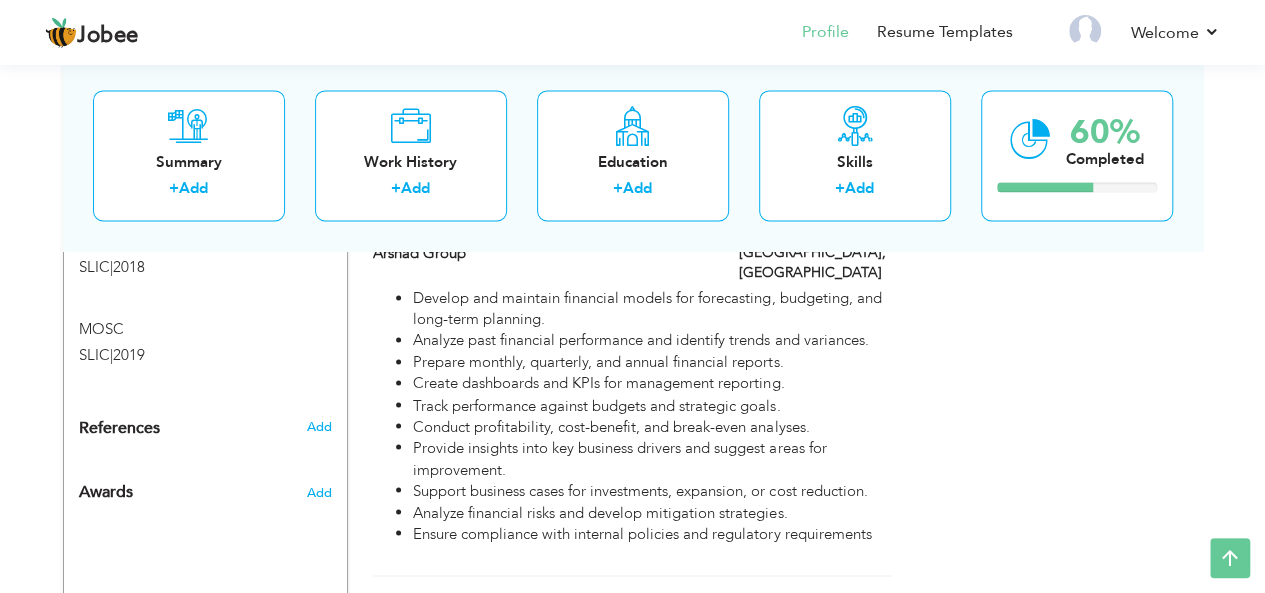 click on "Add" at bounding box center [322, 487] 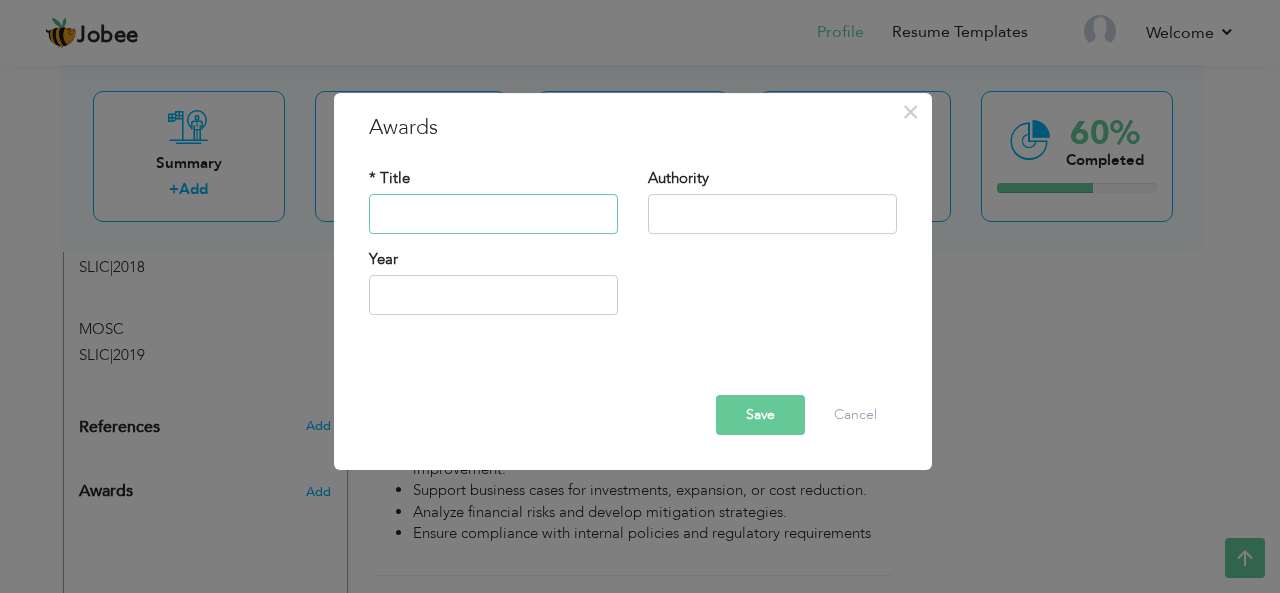 click at bounding box center [493, 214] 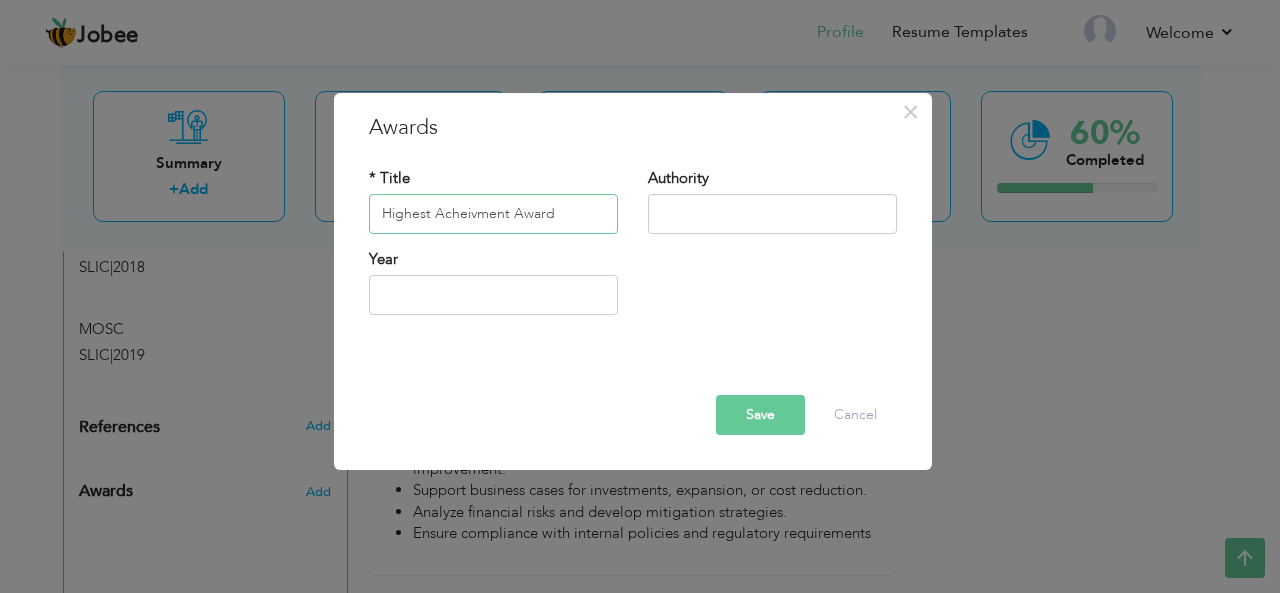click on "Highest Acheivment Award" at bounding box center (493, 214) 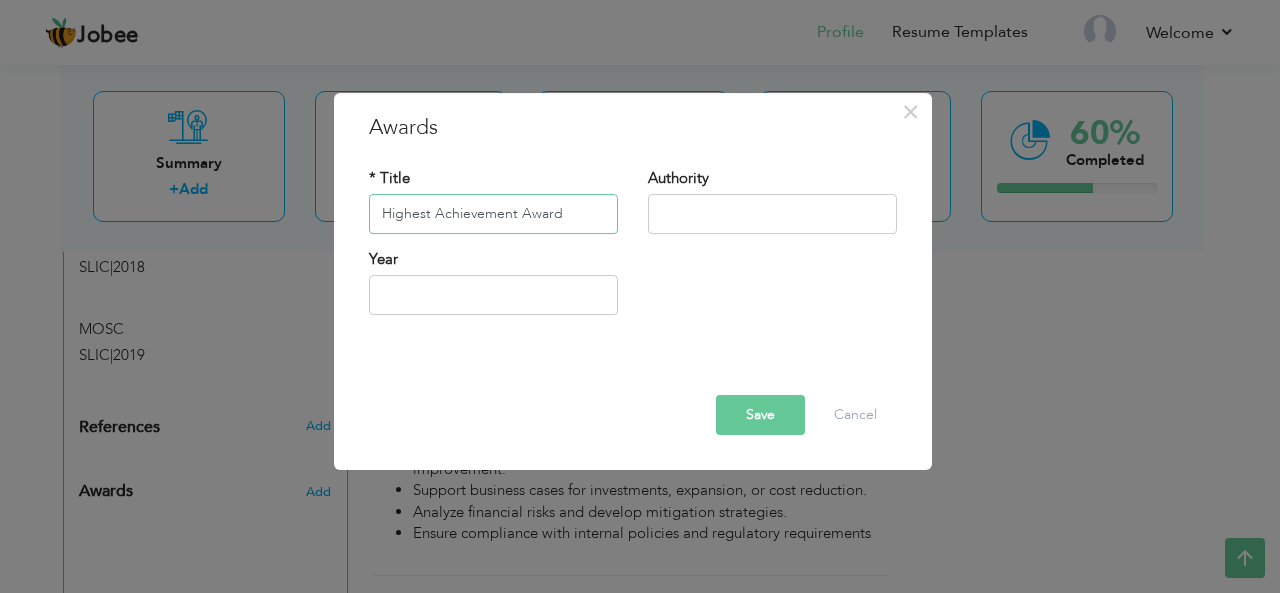 type on "Highest Achievement Award" 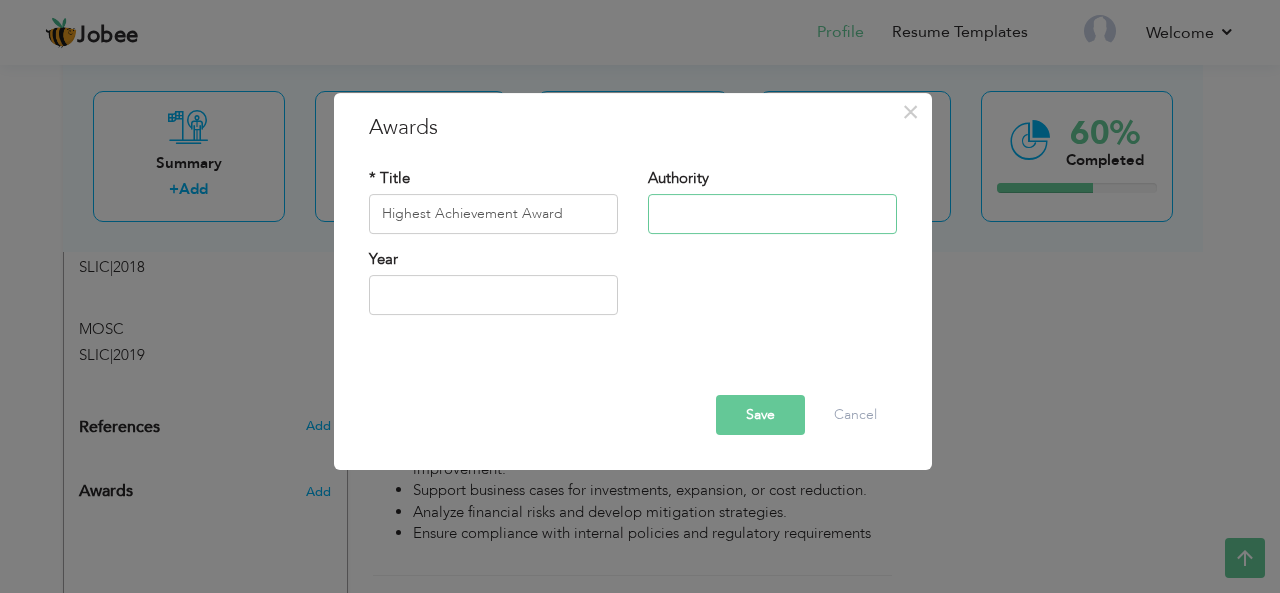 click at bounding box center (772, 214) 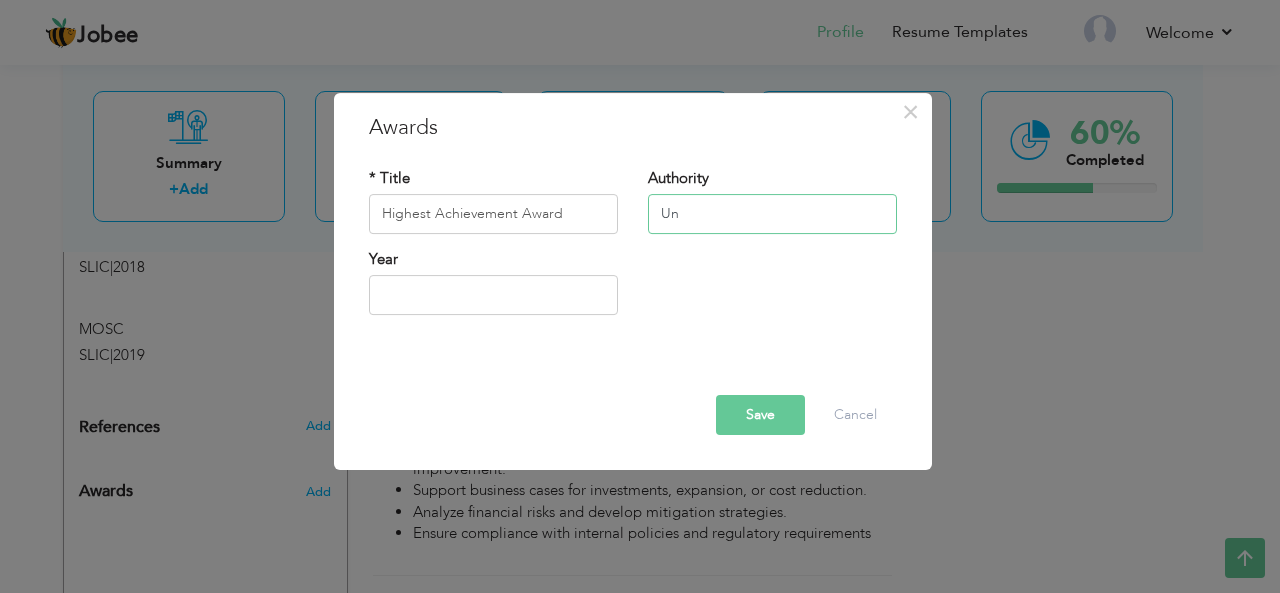 type on "U" 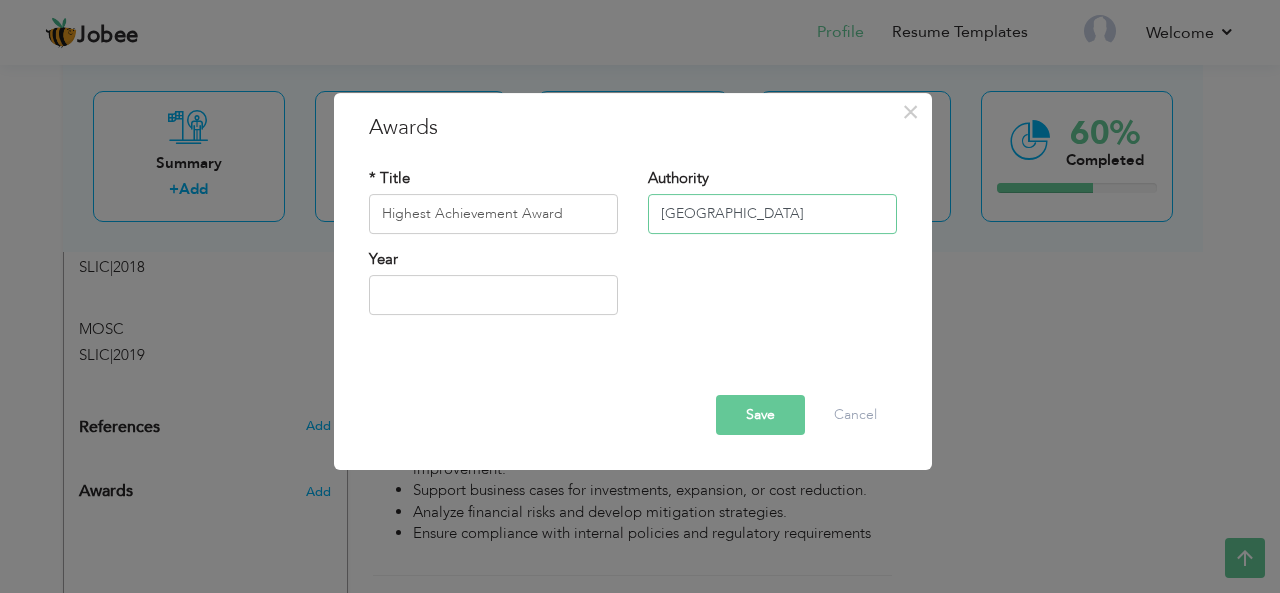 type on "[GEOGRAPHIC_DATA]" 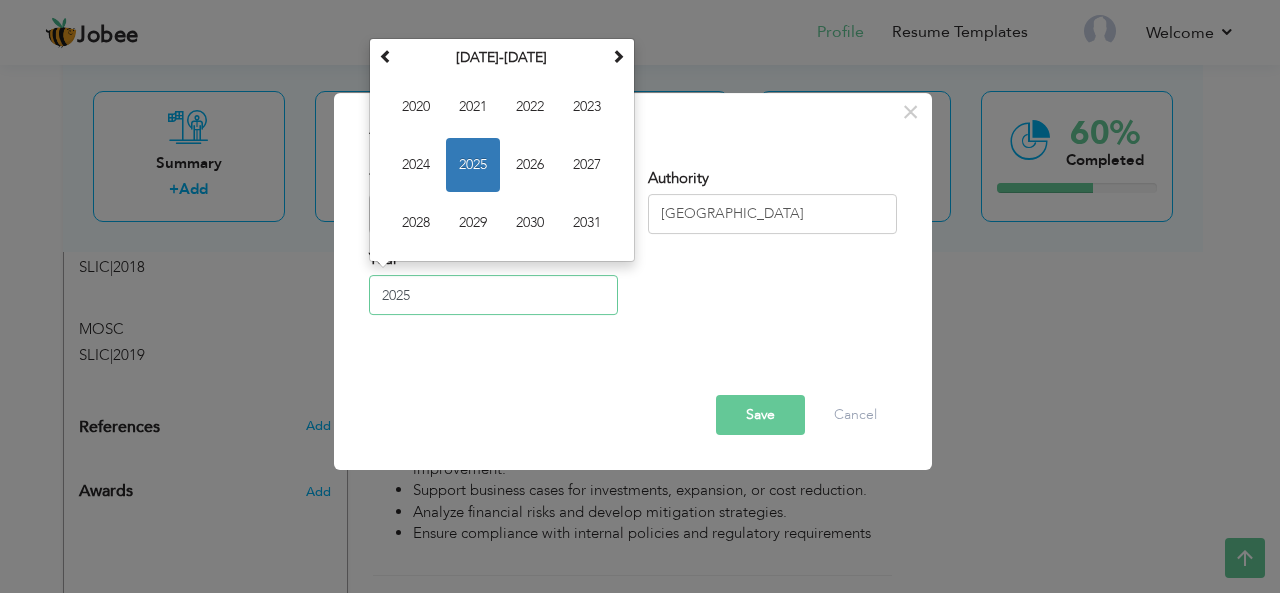 click on "2025" at bounding box center (493, 295) 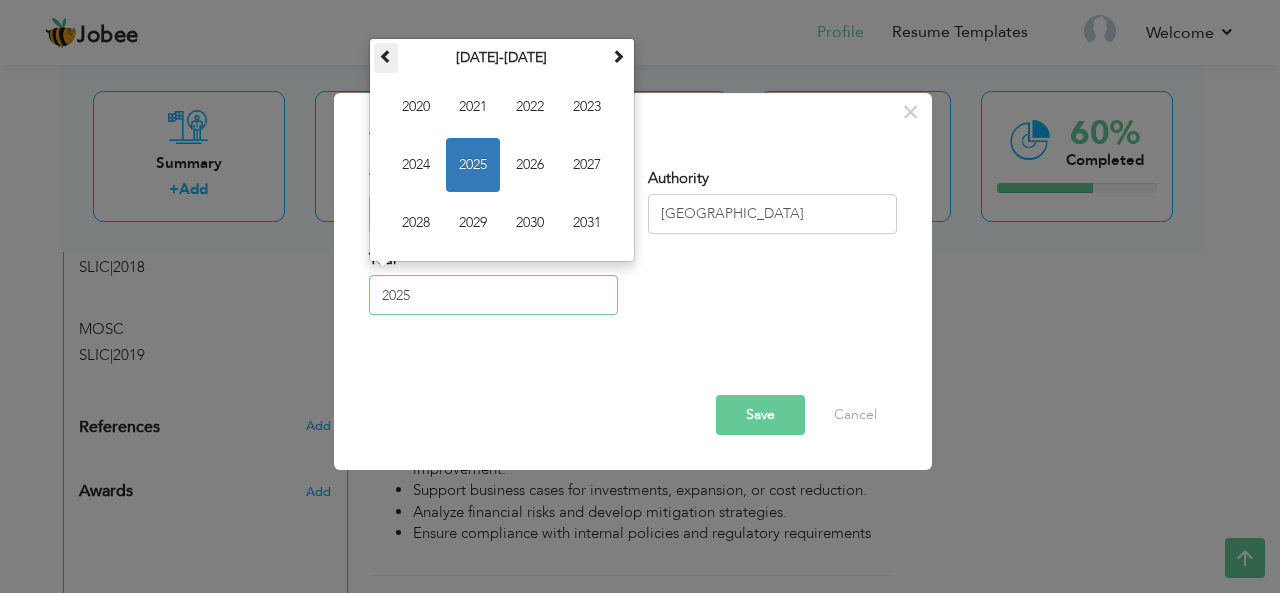 click at bounding box center [386, 56] 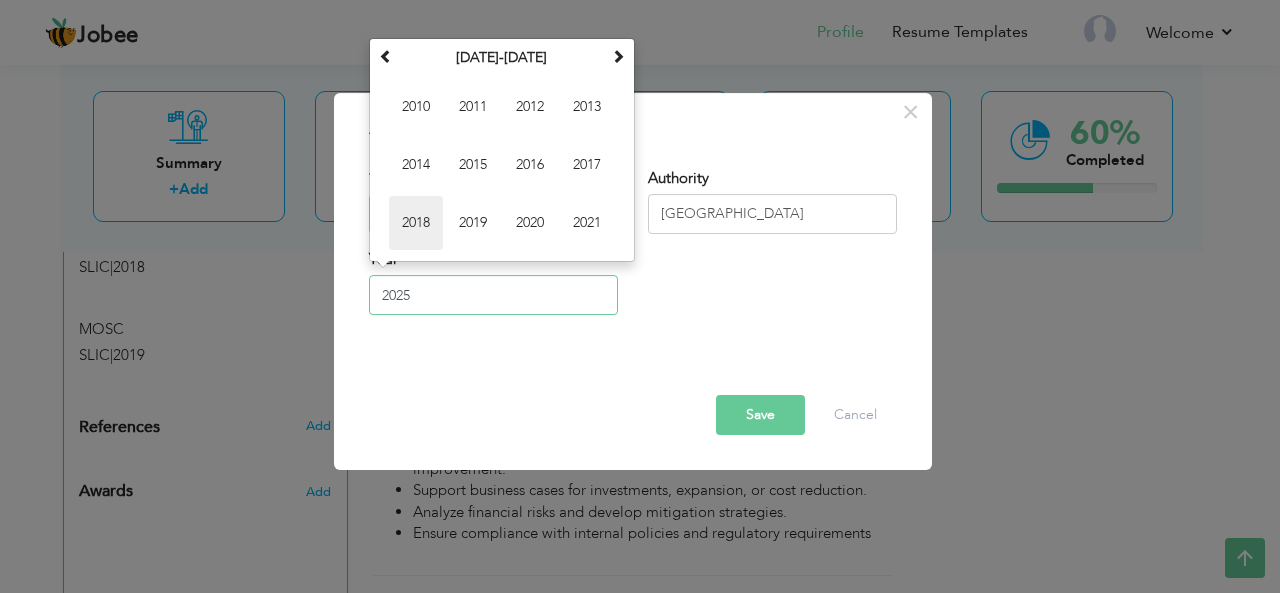 click on "2018" at bounding box center (416, 223) 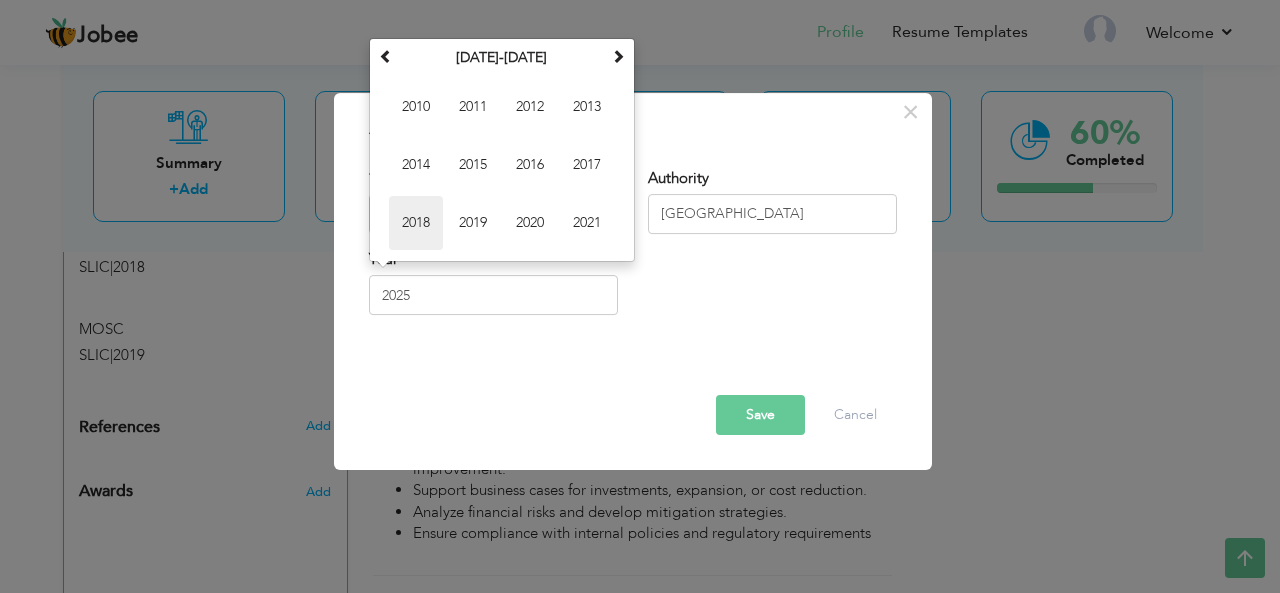 type on "2018" 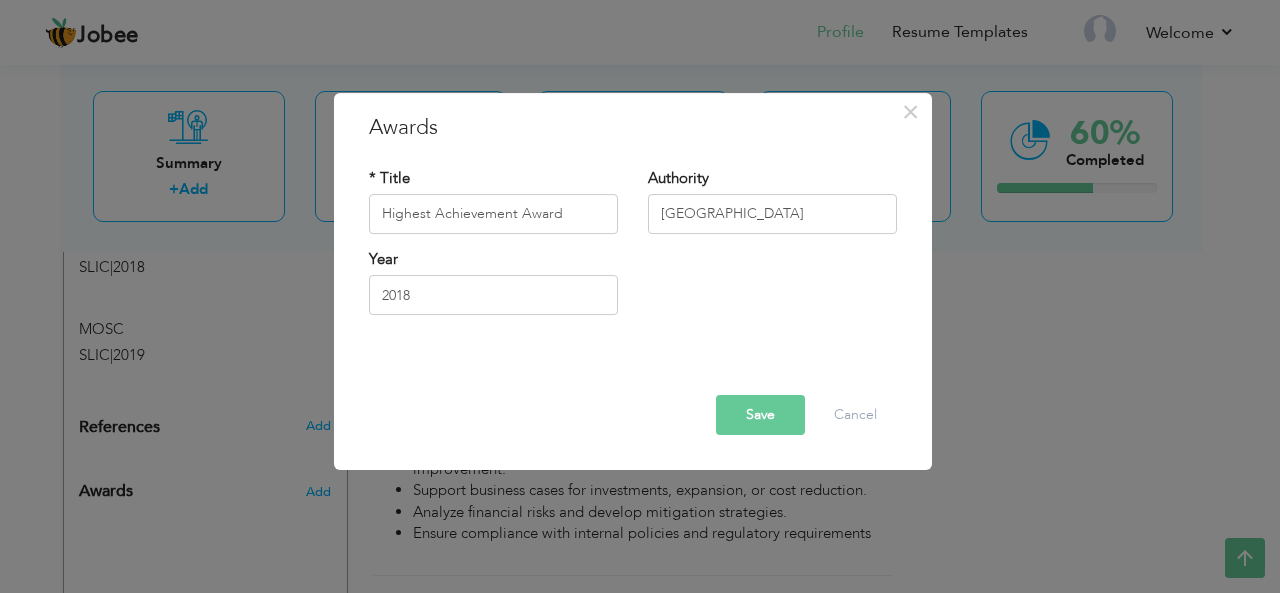 click on "Save" at bounding box center [760, 415] 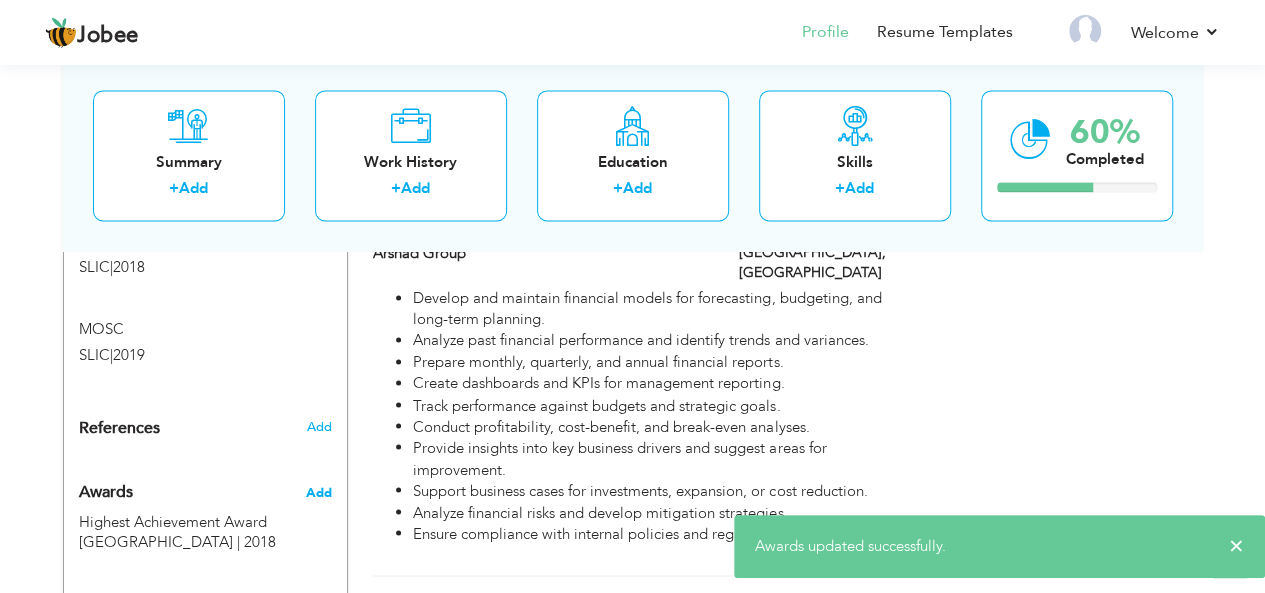 click on "Add" at bounding box center (318, 492) 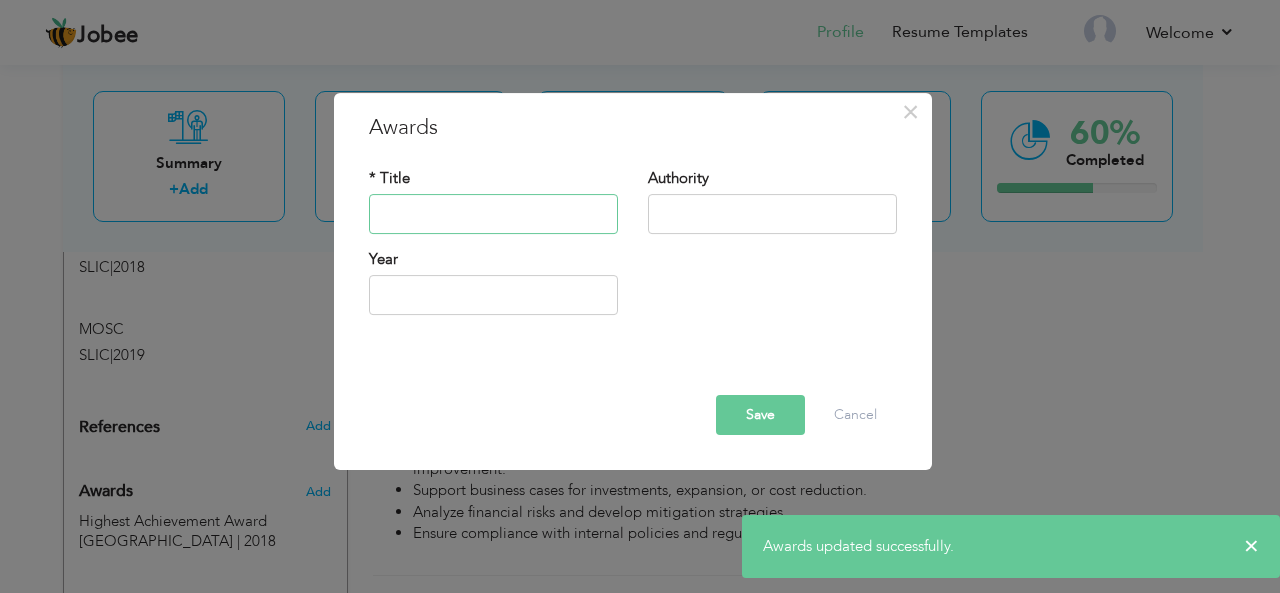 click at bounding box center [493, 214] 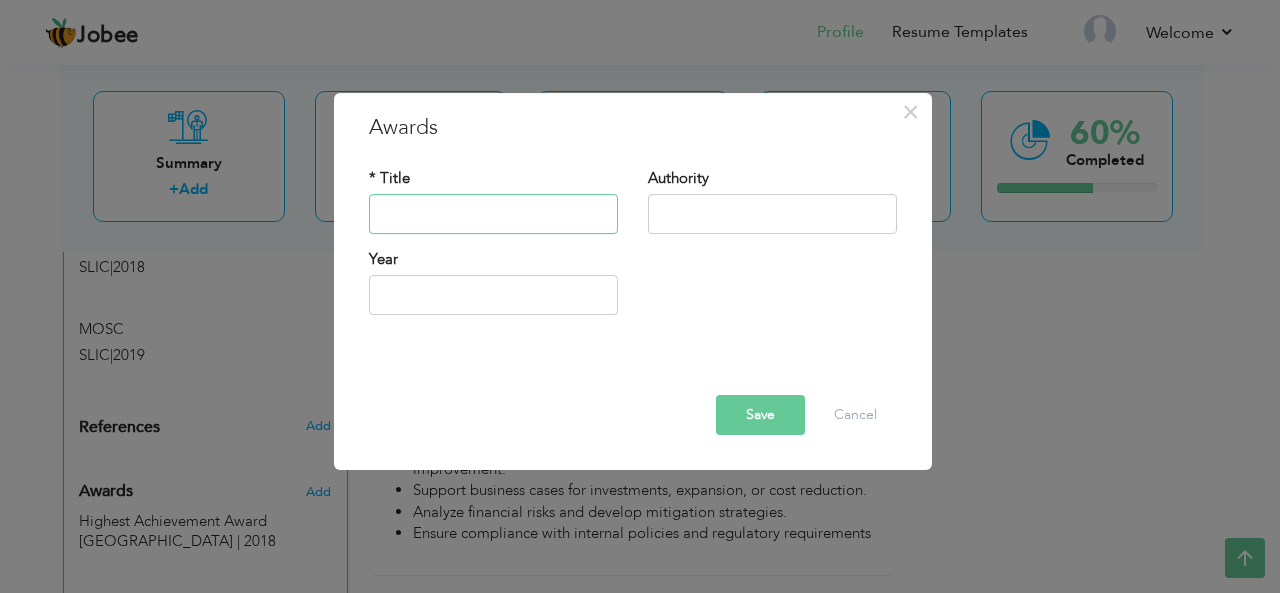 click at bounding box center [493, 214] 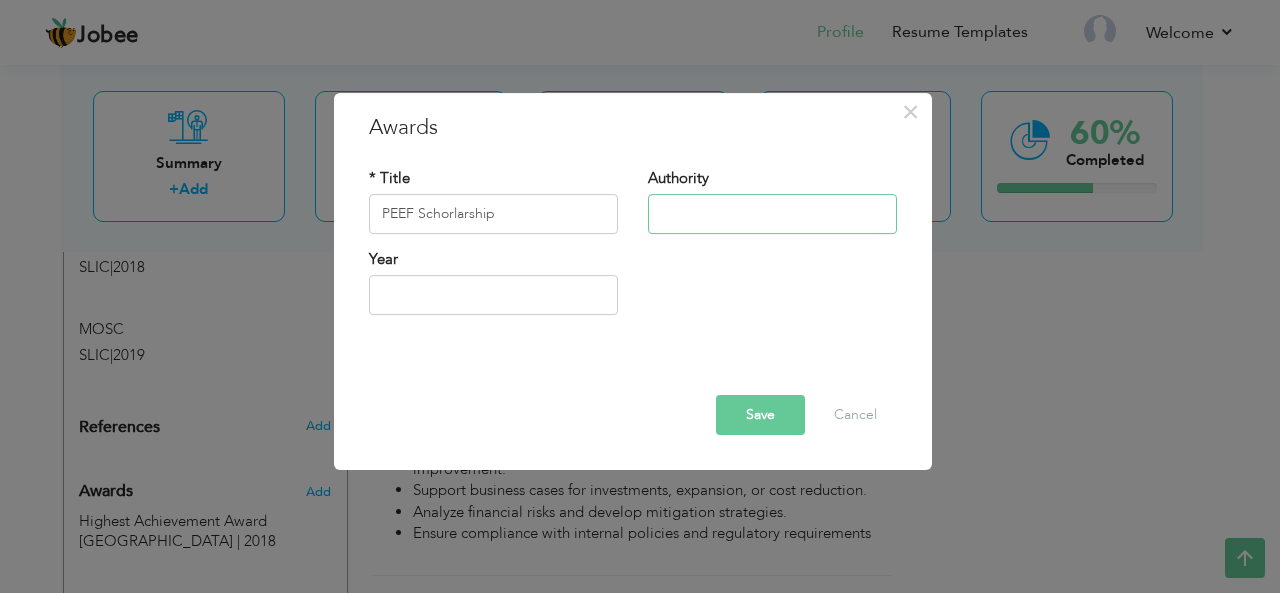 click at bounding box center [772, 214] 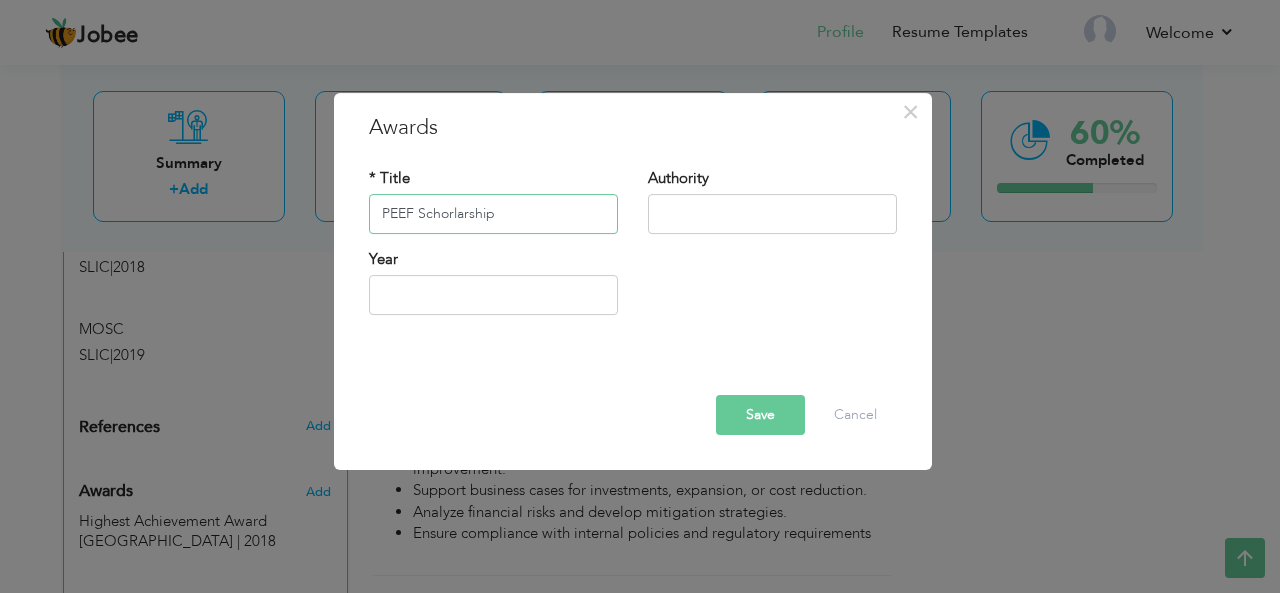 click on "PEEF Schorlarship" at bounding box center [493, 214] 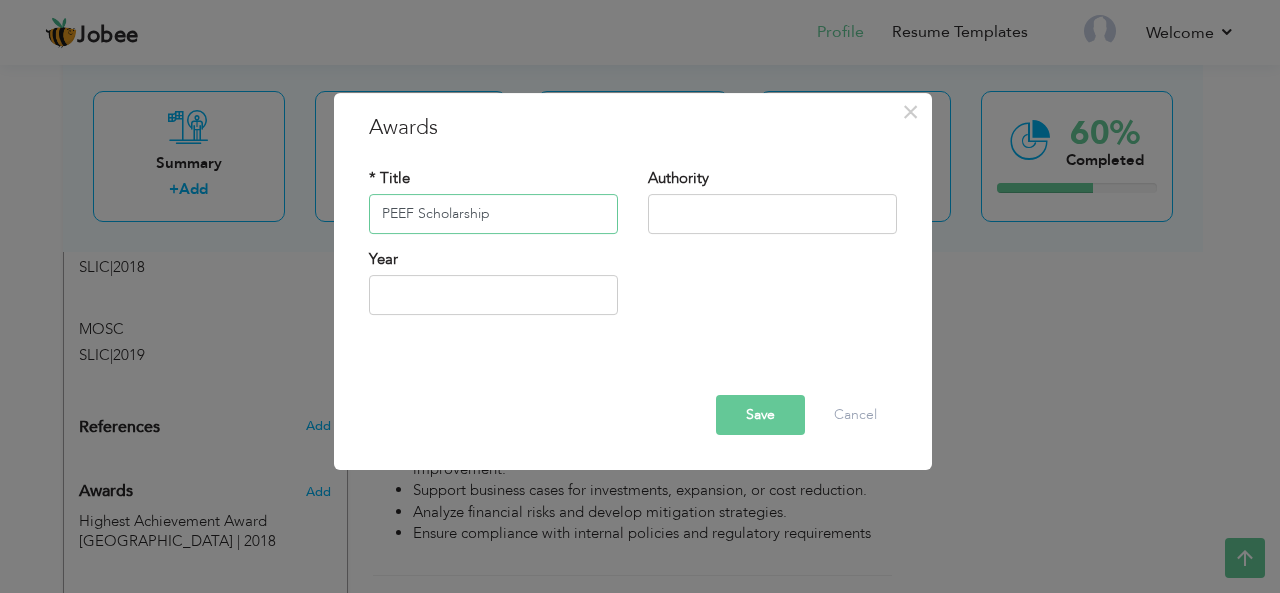 type on "PEEF Scholarship" 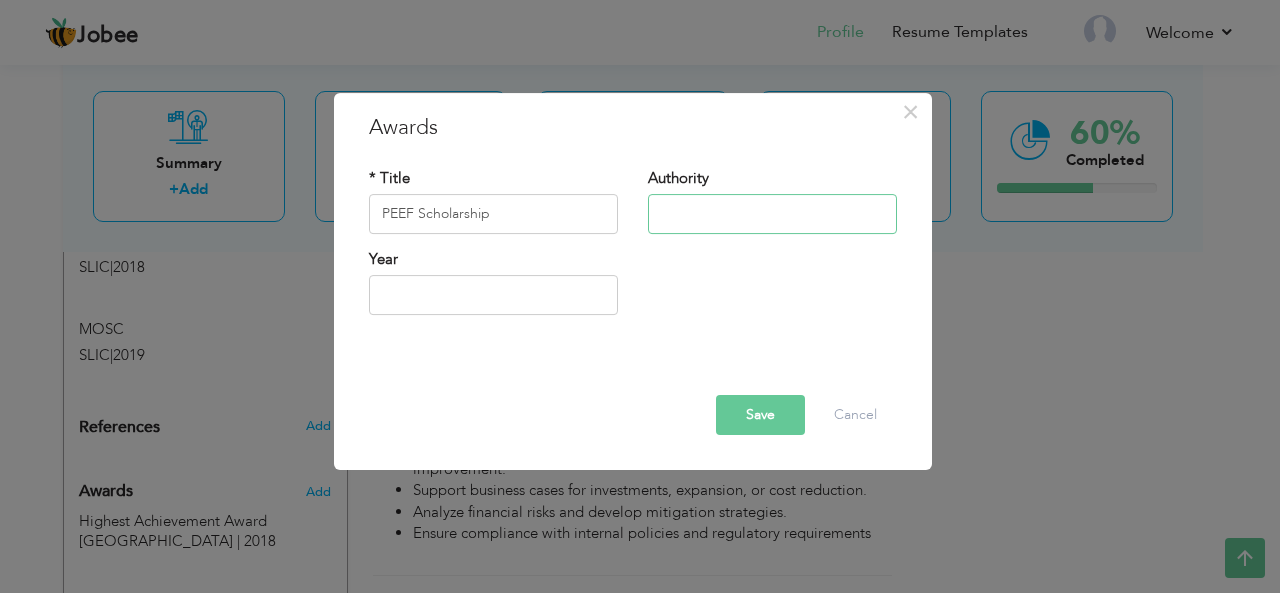 click at bounding box center (772, 214) 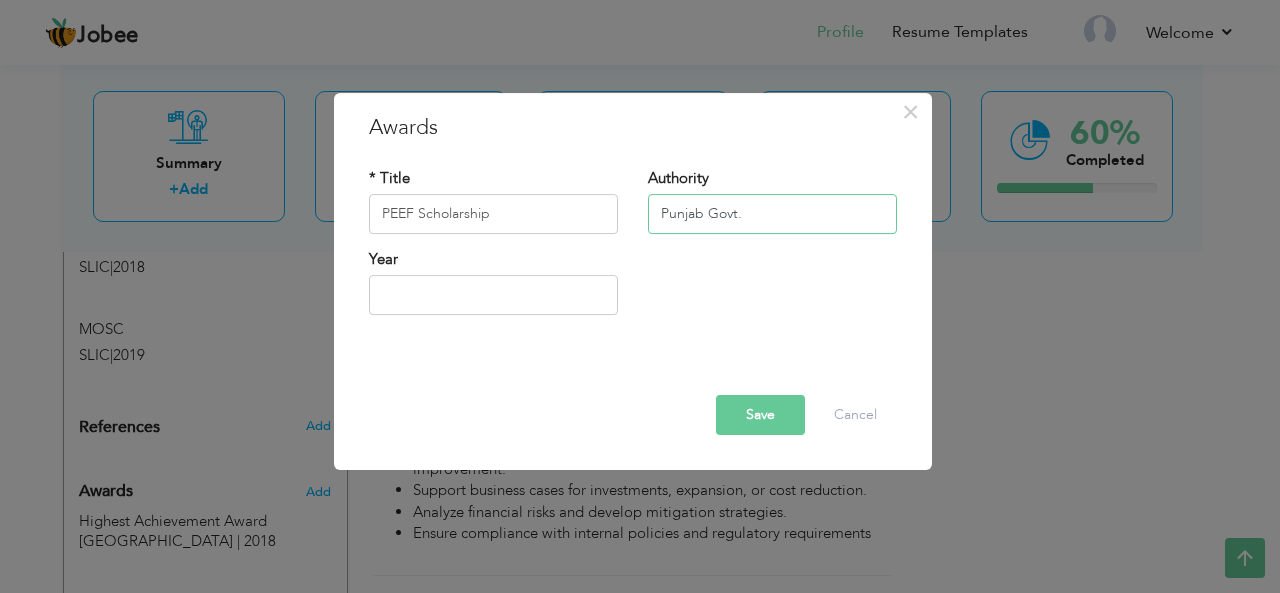 type on "Punjab Govt." 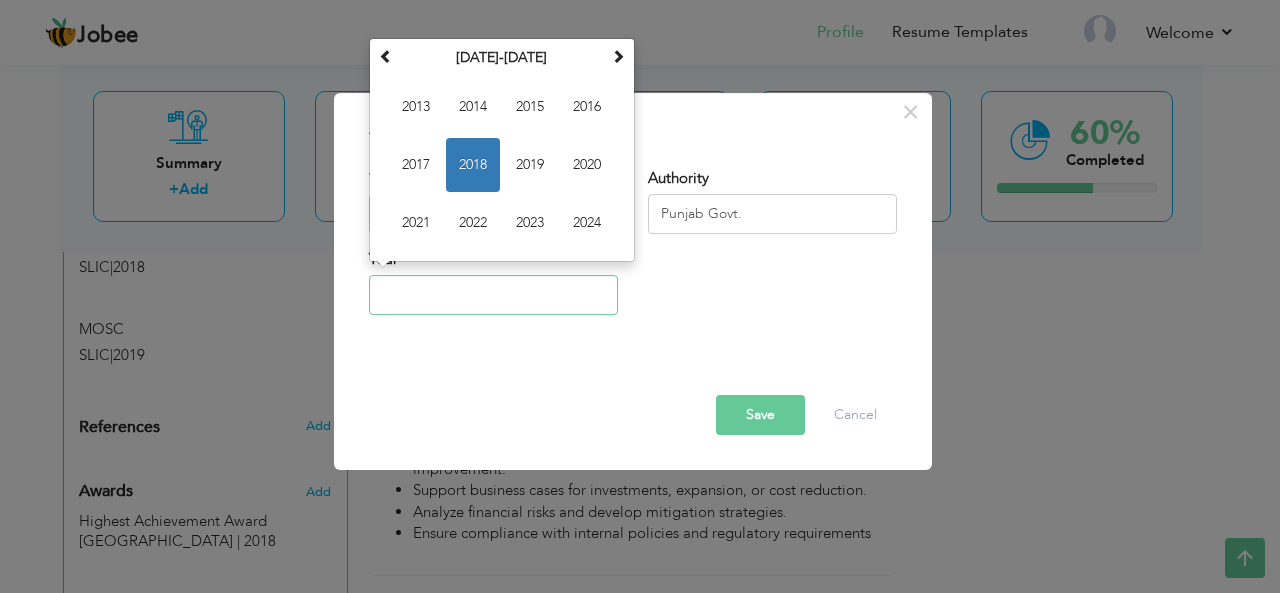 click at bounding box center (493, 295) 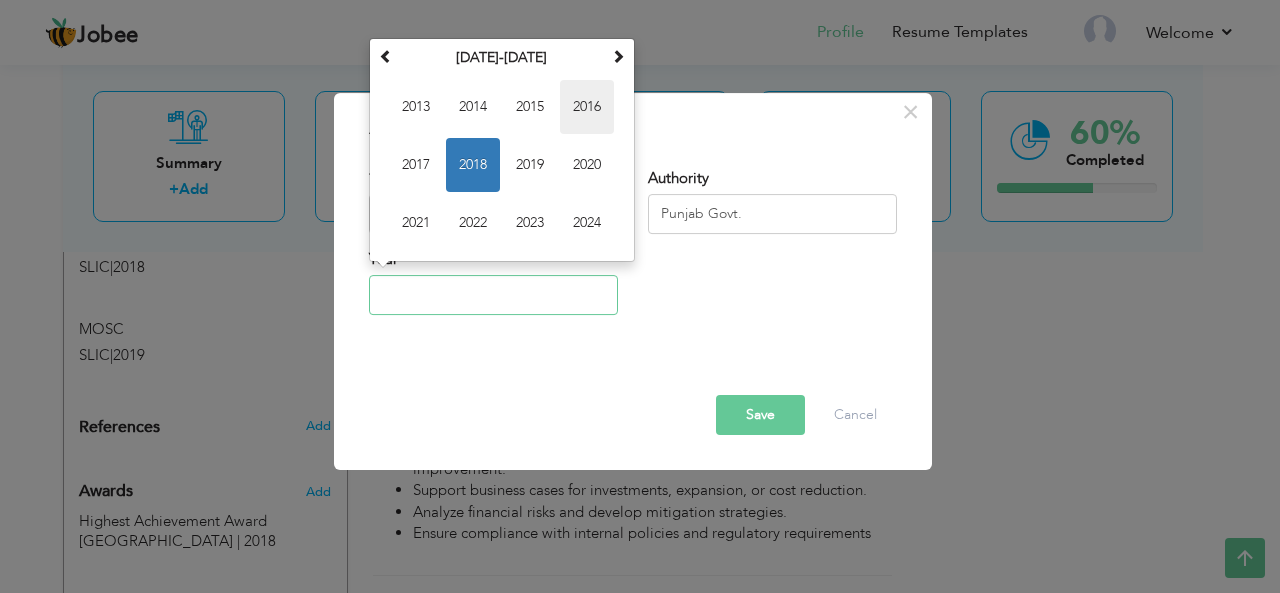 click on "2016" at bounding box center [587, 107] 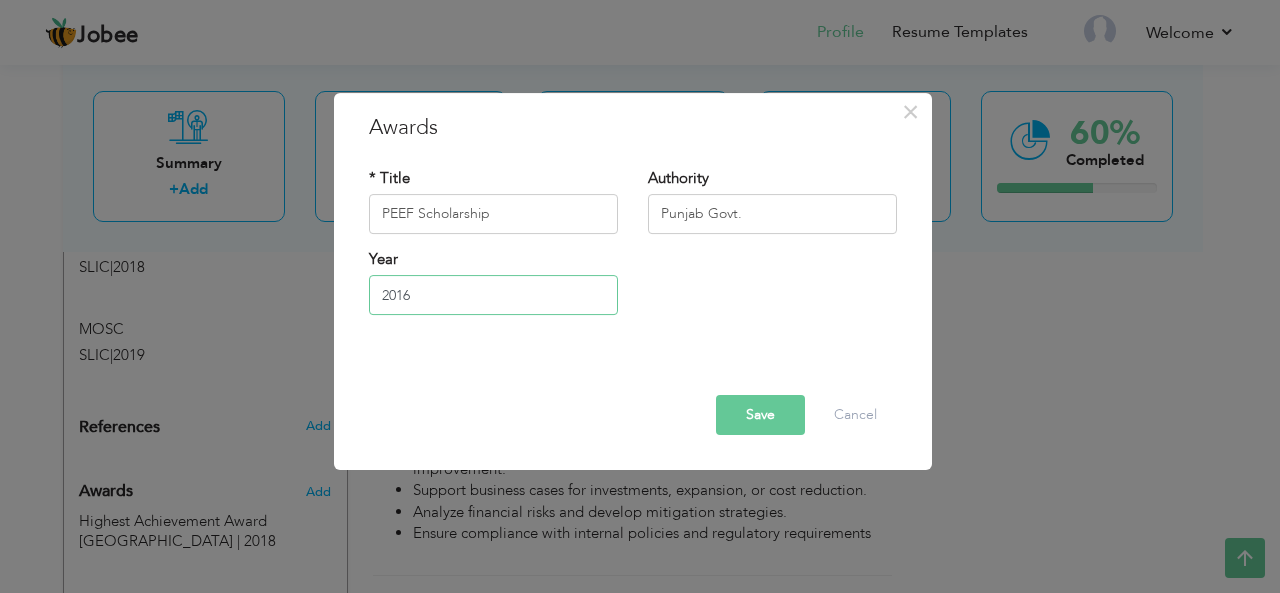 click on "2016" at bounding box center (493, 295) 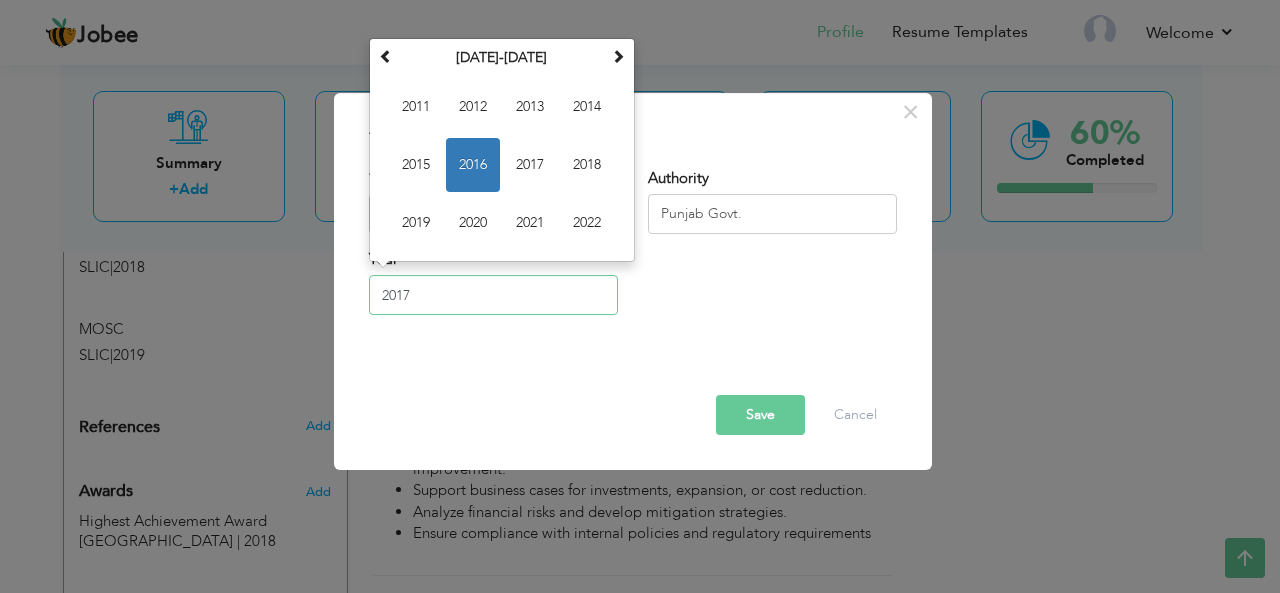 type on "2017" 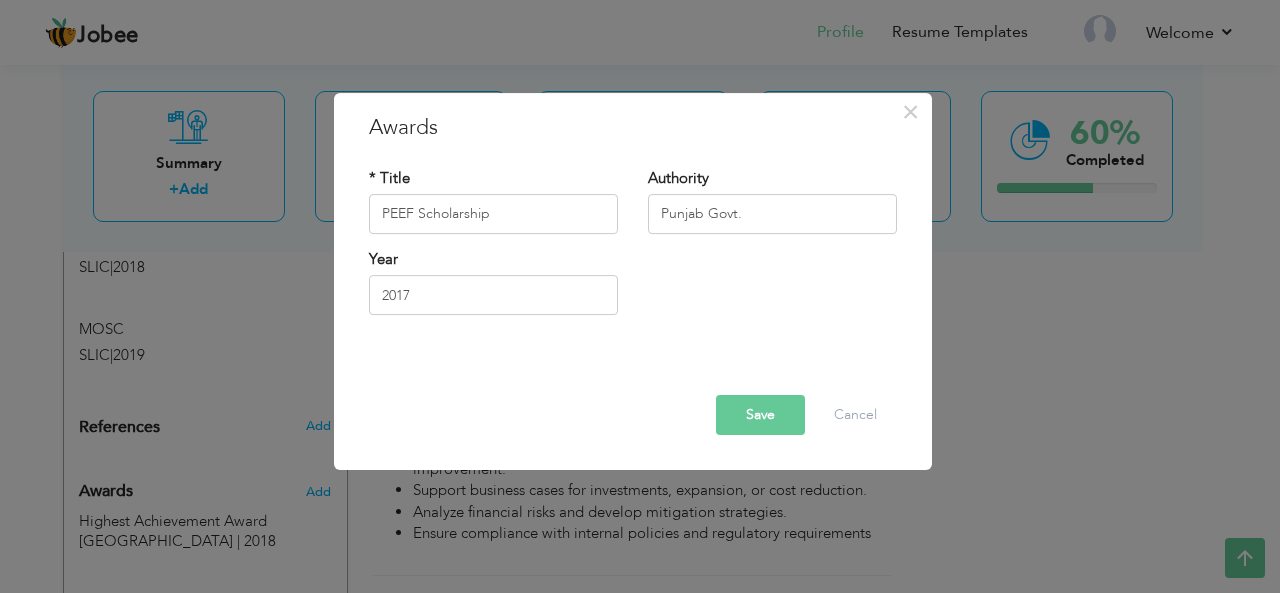click on "Save" at bounding box center (760, 415) 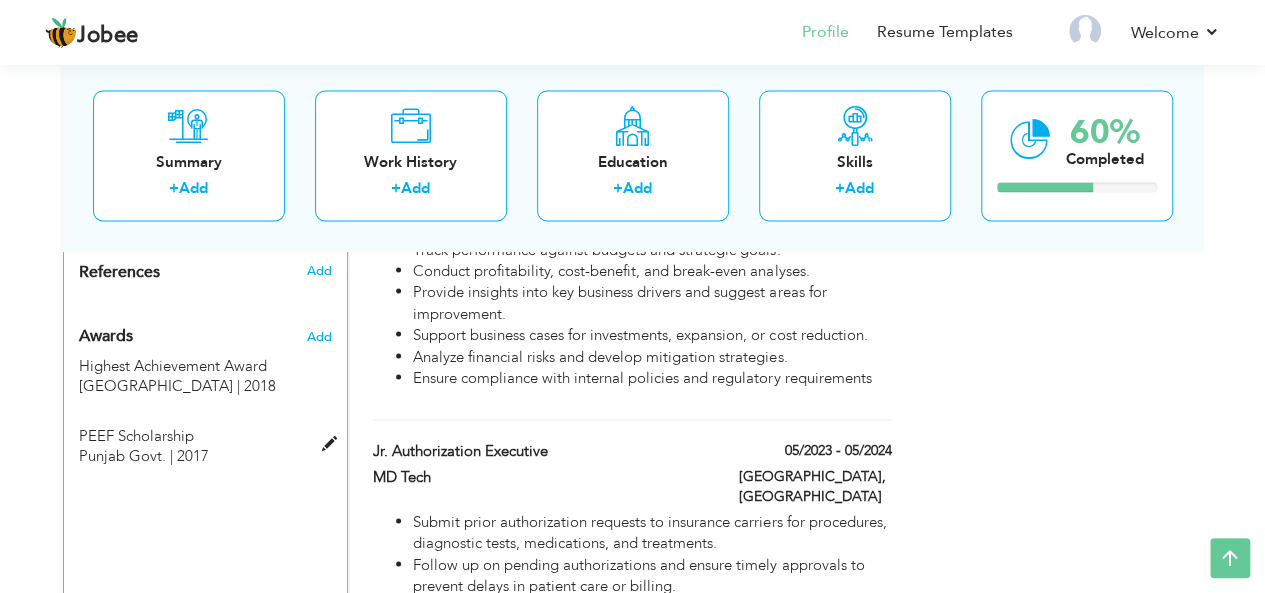 scroll, scrollTop: 1648, scrollLeft: 0, axis: vertical 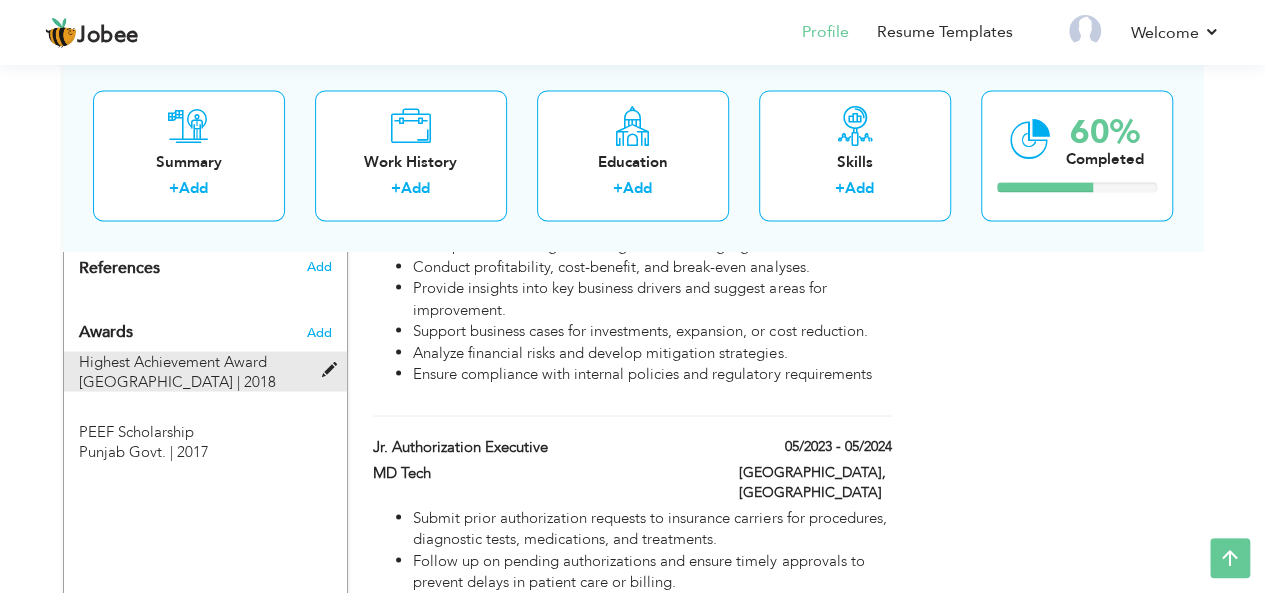 drag, startPoint x: 200, startPoint y: 373, endPoint x: 204, endPoint y: 313, distance: 60.133186 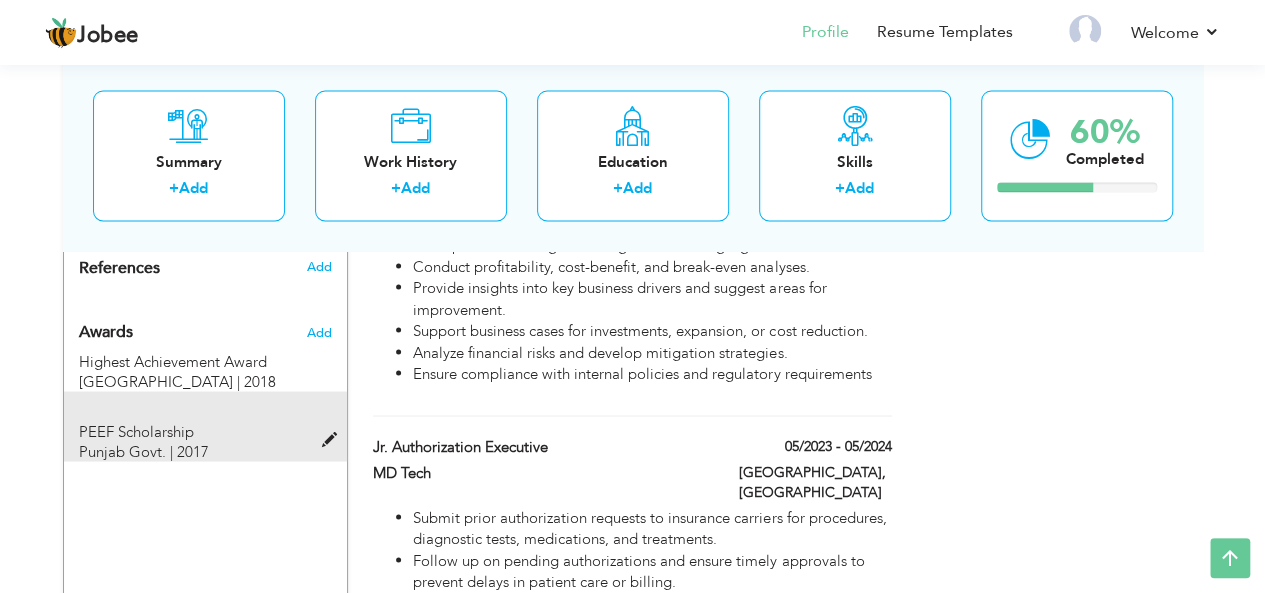 drag, startPoint x: 204, startPoint y: 313, endPoint x: 198, endPoint y: 384, distance: 71.25307 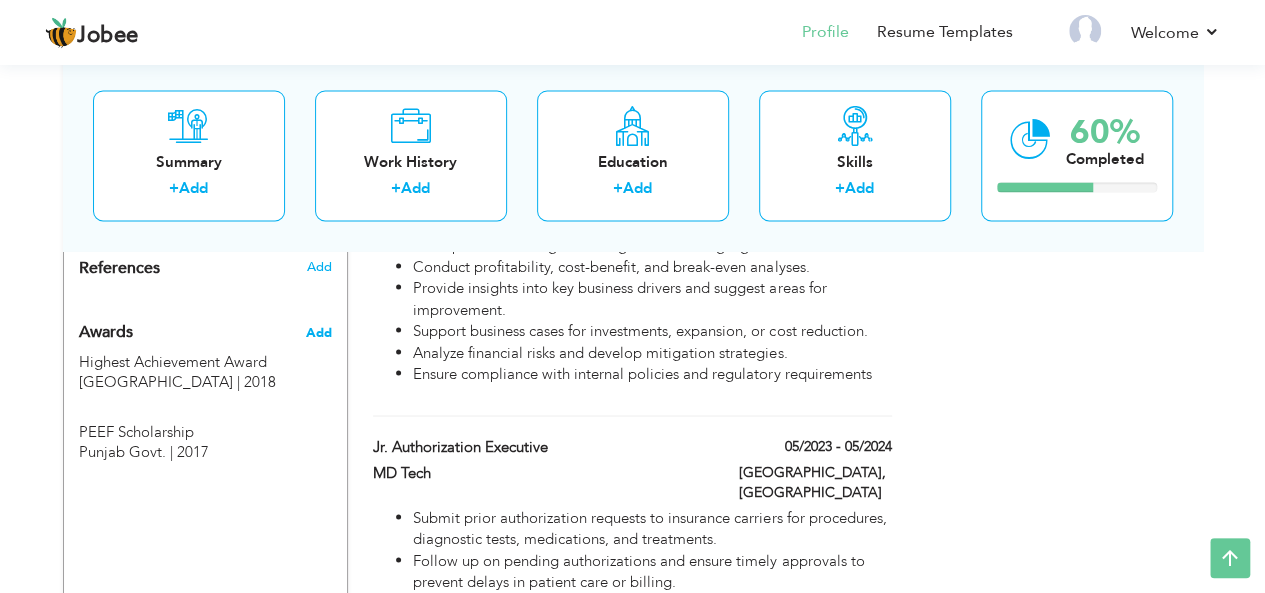 click on "Add" at bounding box center [318, 332] 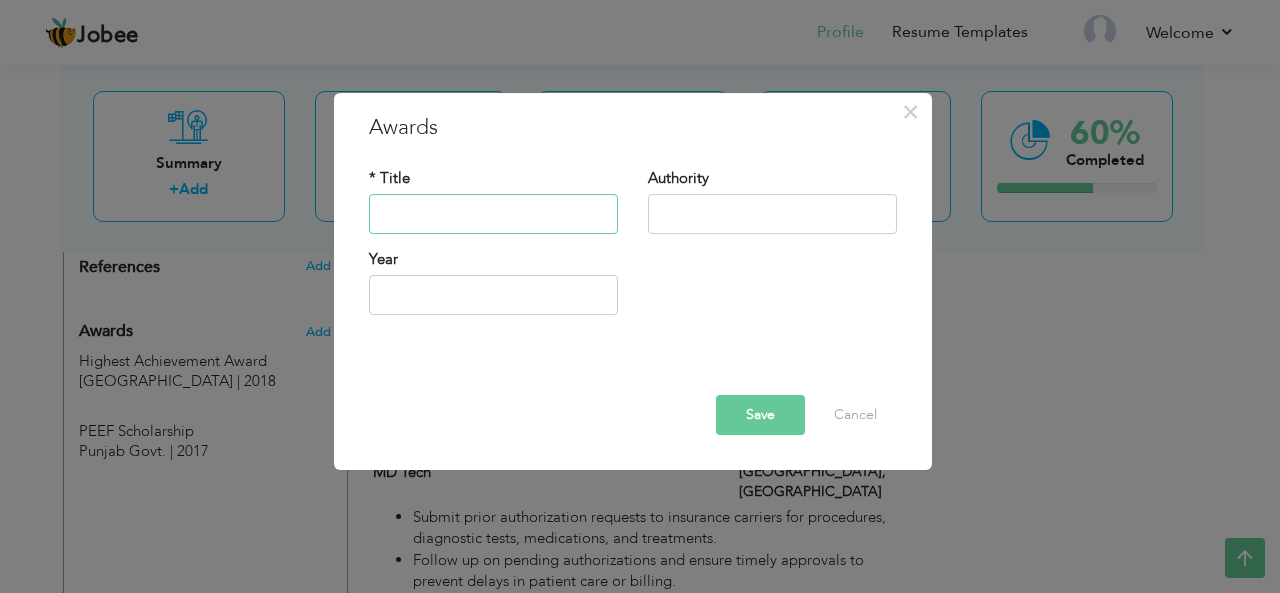 click at bounding box center [493, 214] 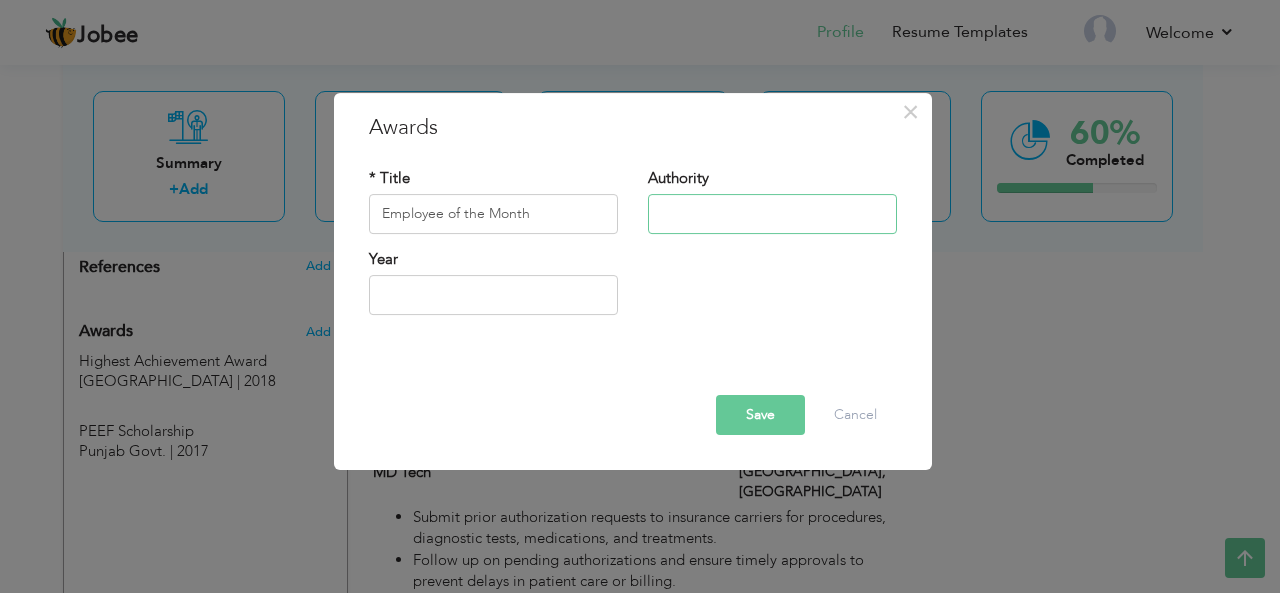 click at bounding box center (772, 214) 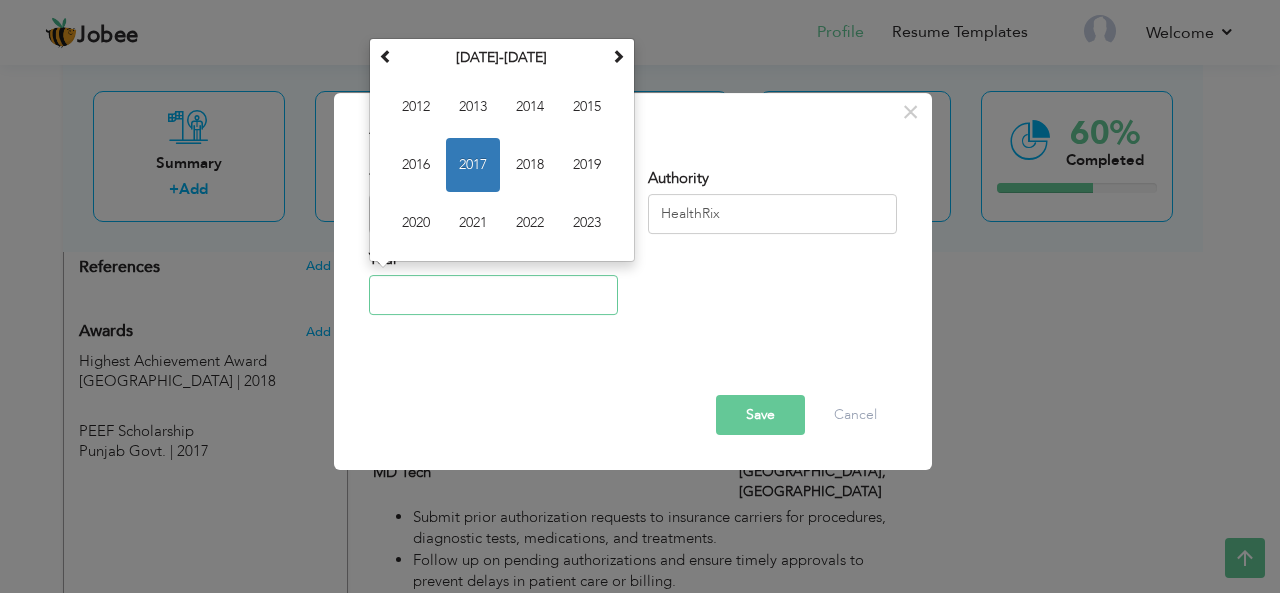 click at bounding box center (493, 295) 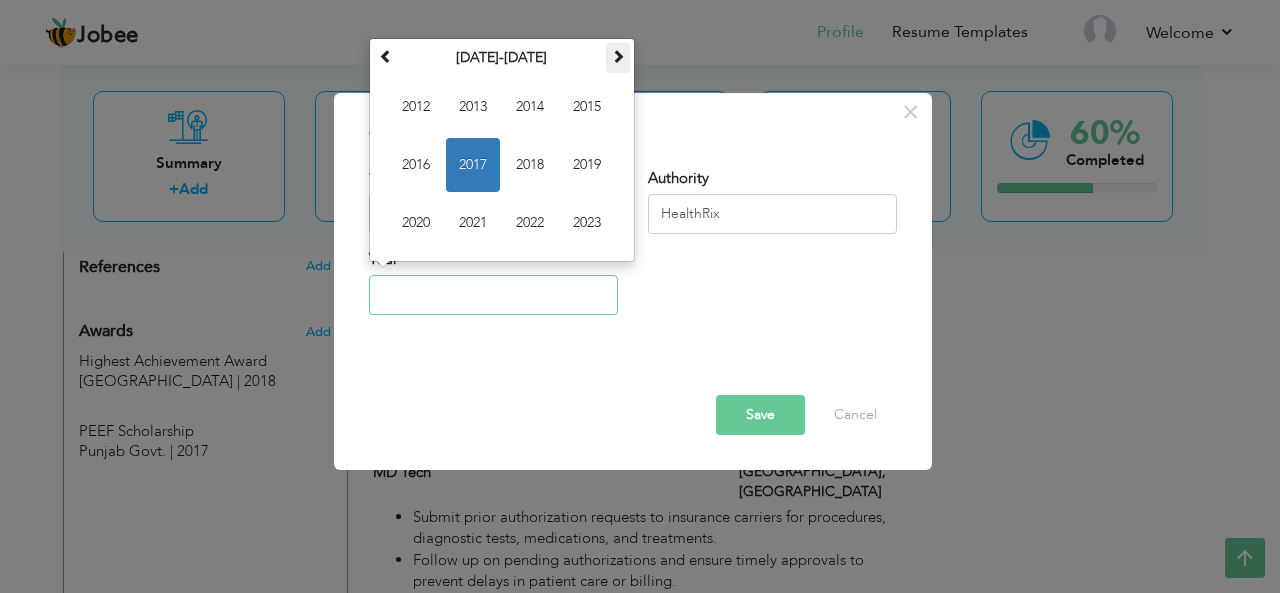 click at bounding box center [618, 58] 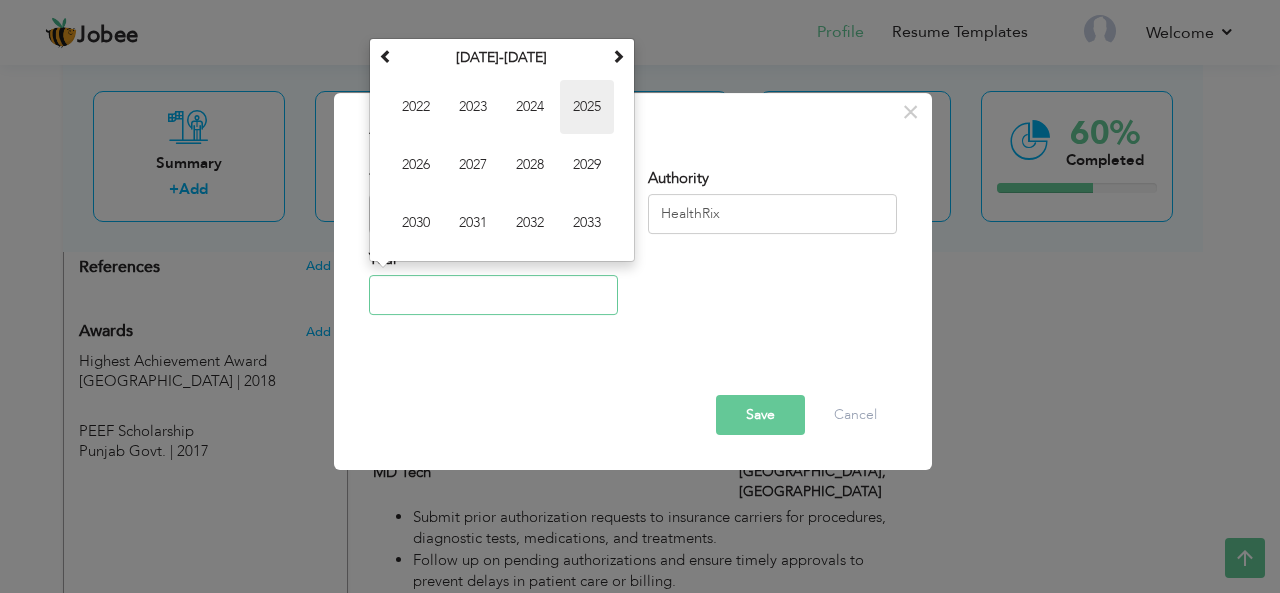 click on "2025" at bounding box center [587, 107] 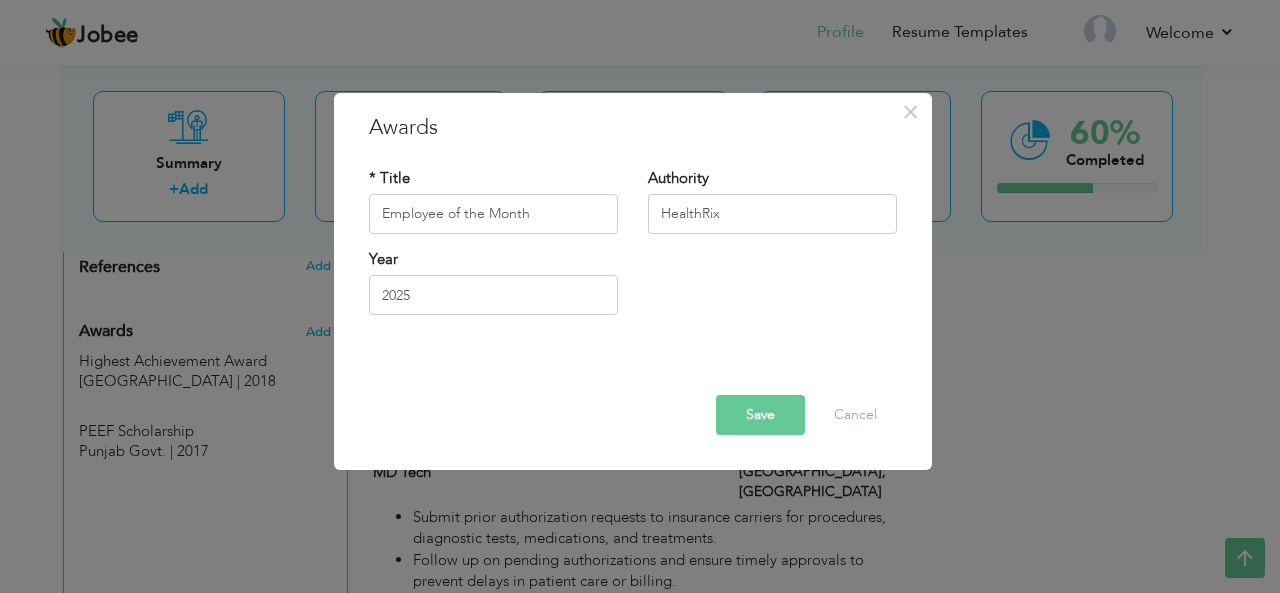 click on "Save" at bounding box center (760, 415) 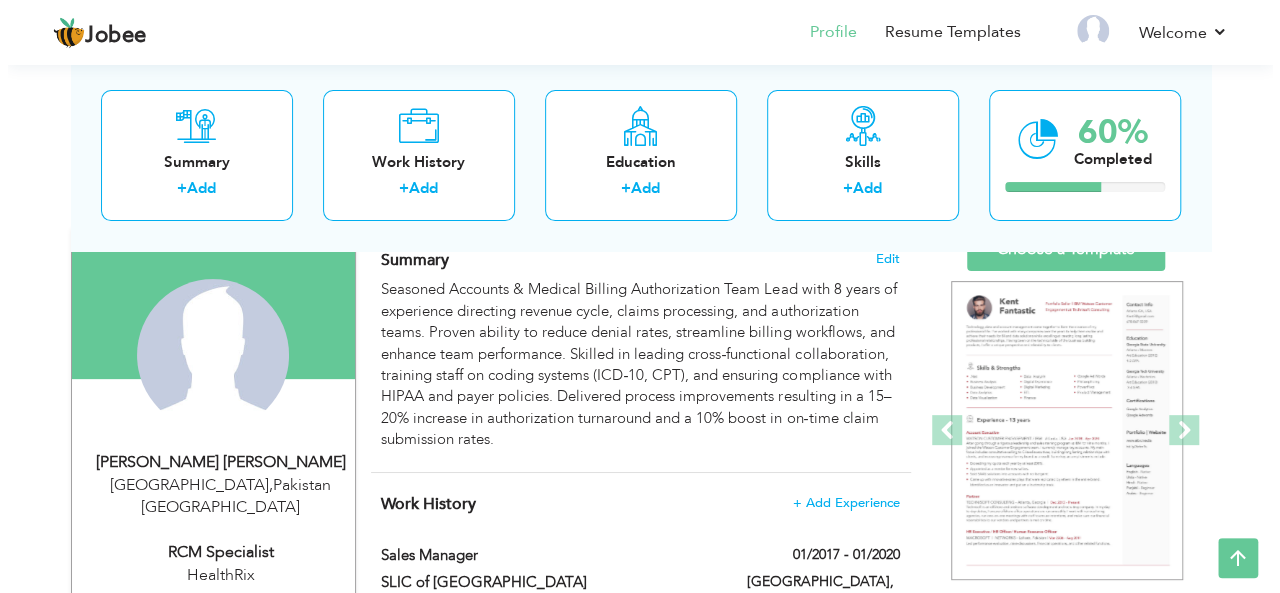 scroll, scrollTop: 128, scrollLeft: 0, axis: vertical 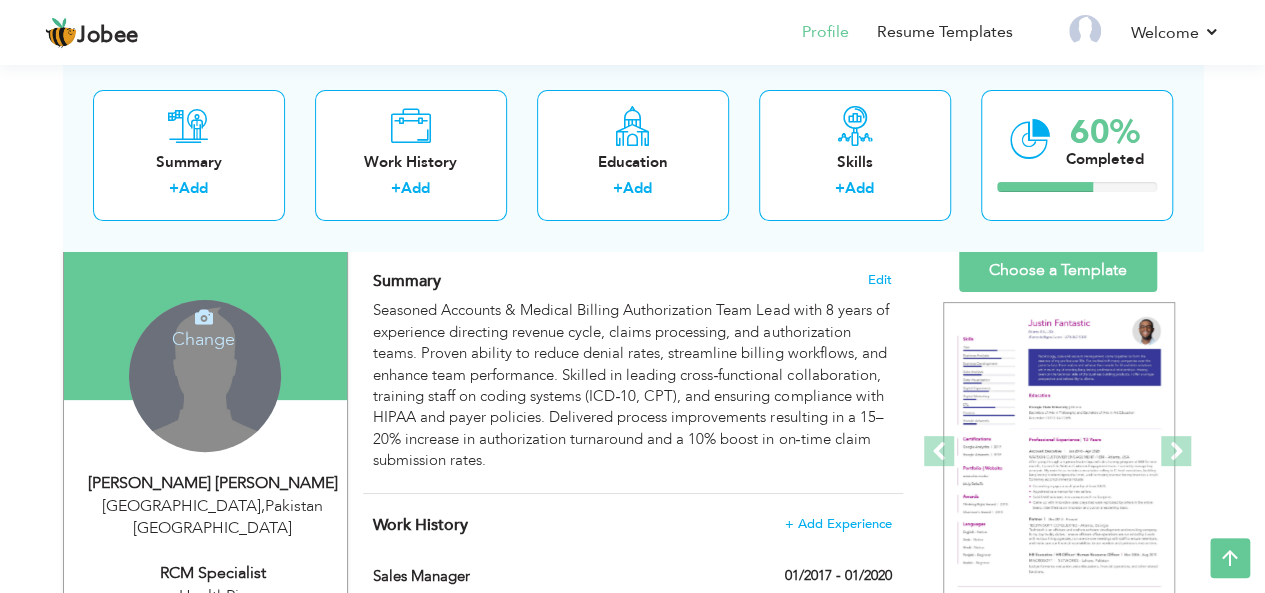 click on "Change
Remove" at bounding box center (205, 376) 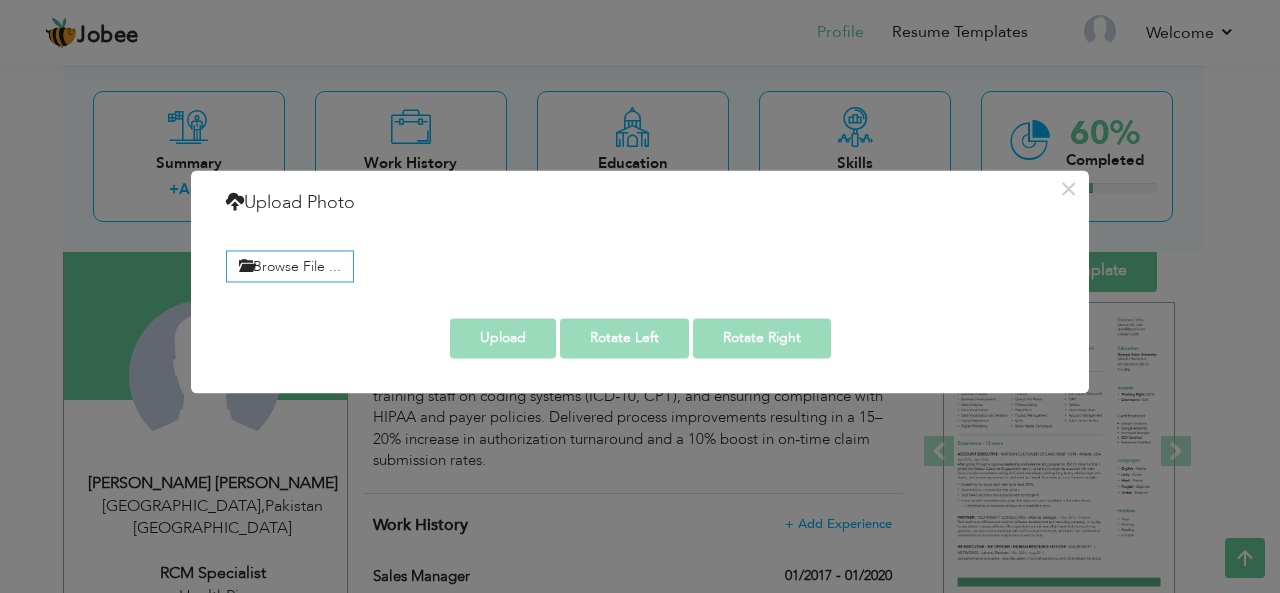 click on "Upload Photo" at bounding box center [290, 203] 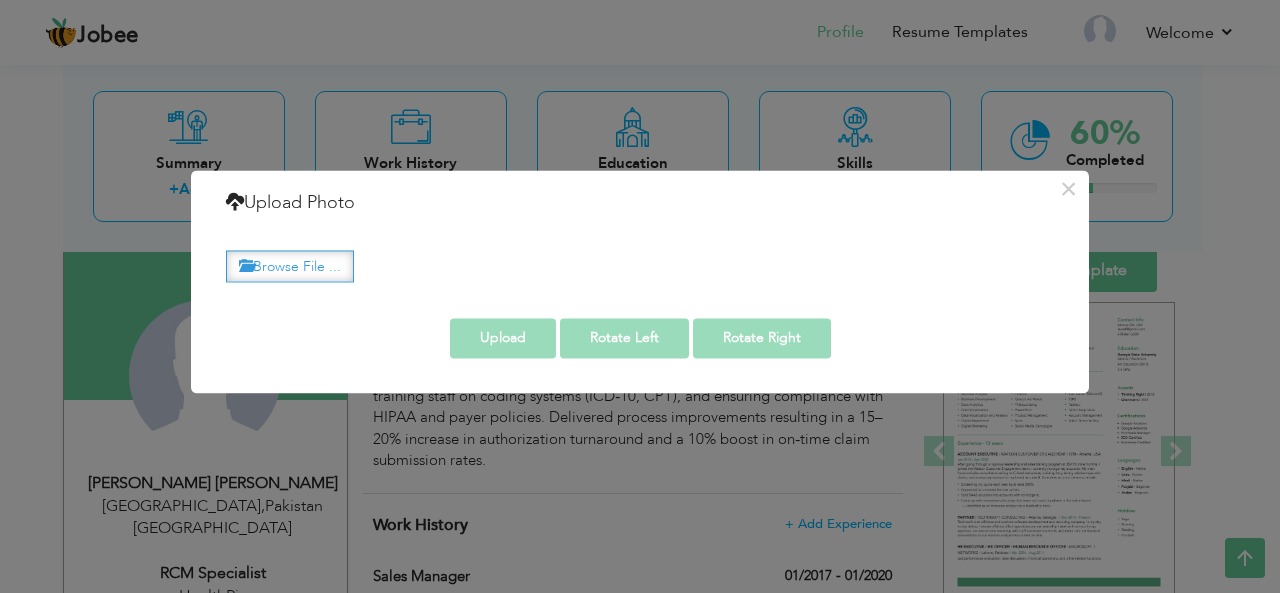 click on "Browse File ..." at bounding box center [290, 266] 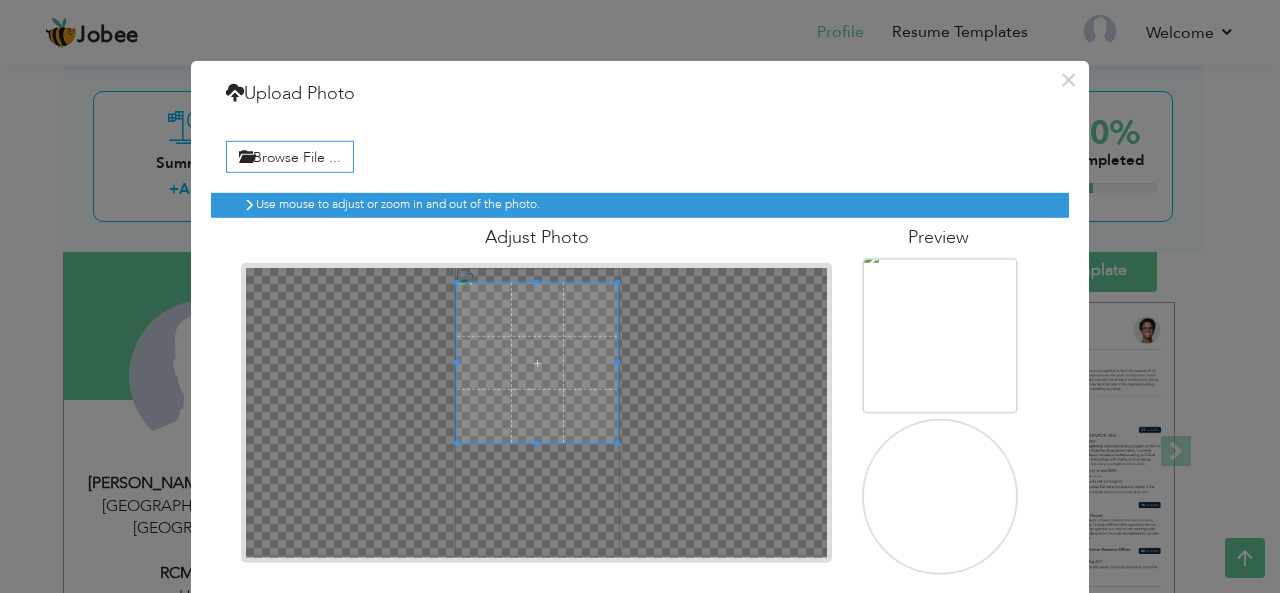 click at bounding box center (537, 363) 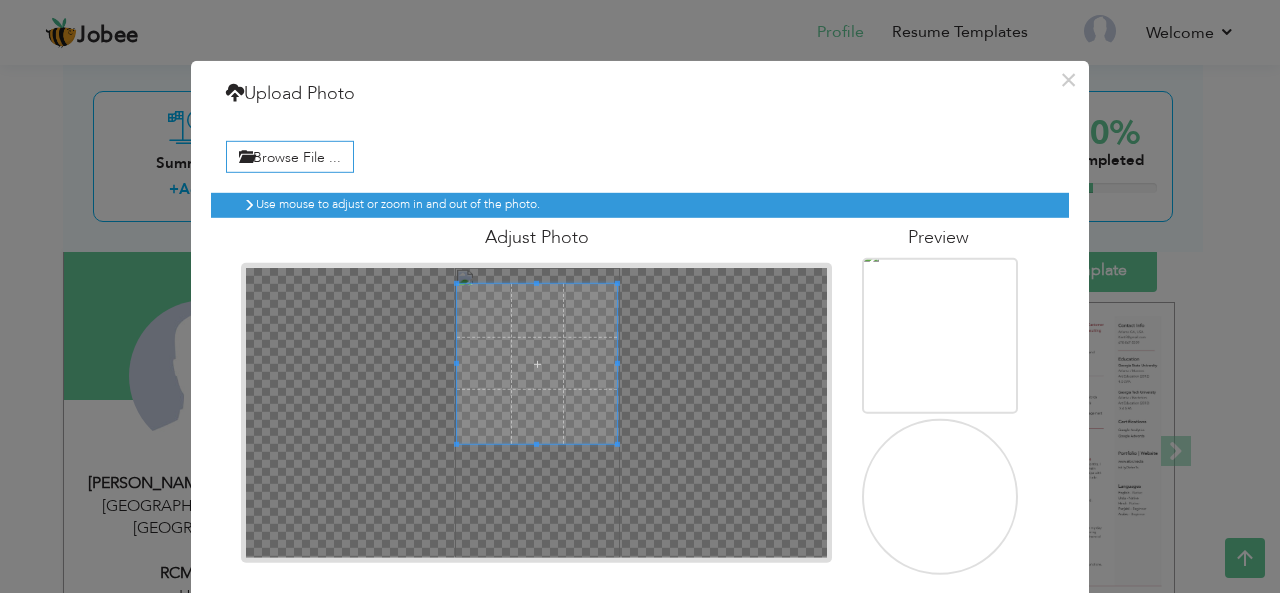 click at bounding box center [941, 546] 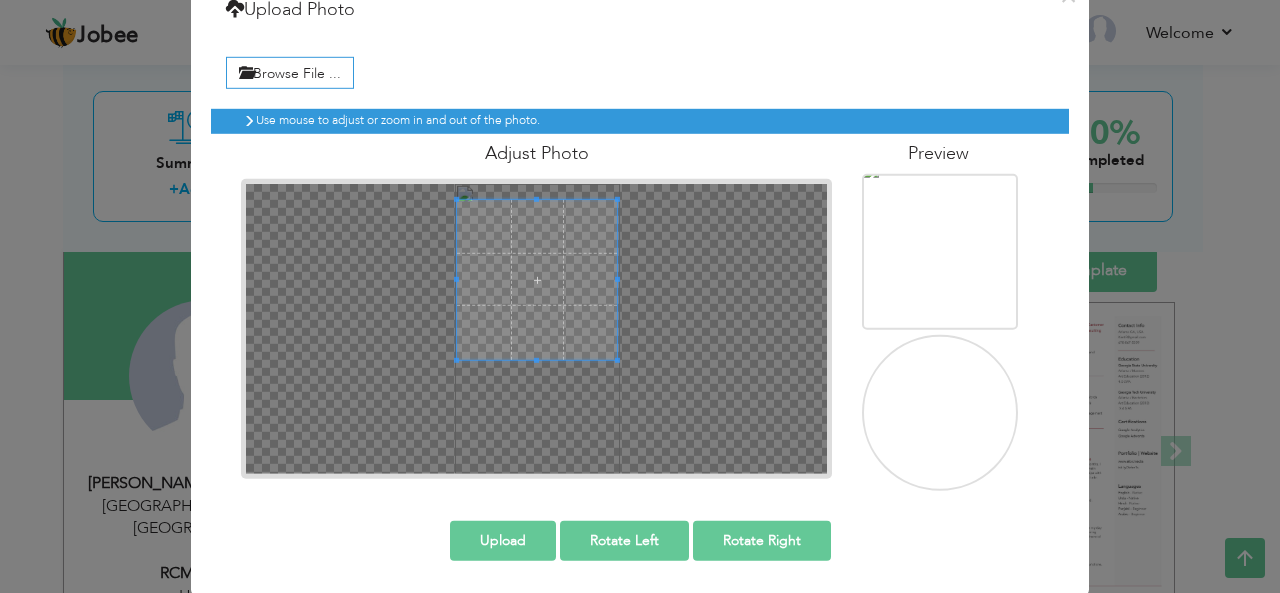 scroll, scrollTop: 85, scrollLeft: 0, axis: vertical 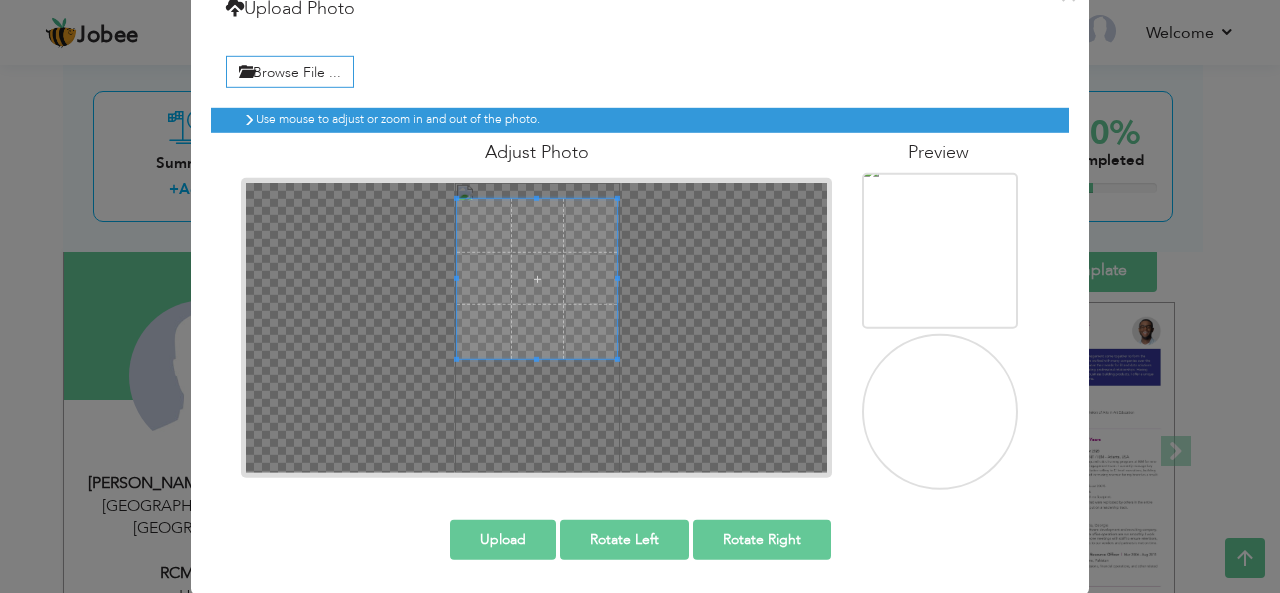 click on "Upload" at bounding box center (503, 539) 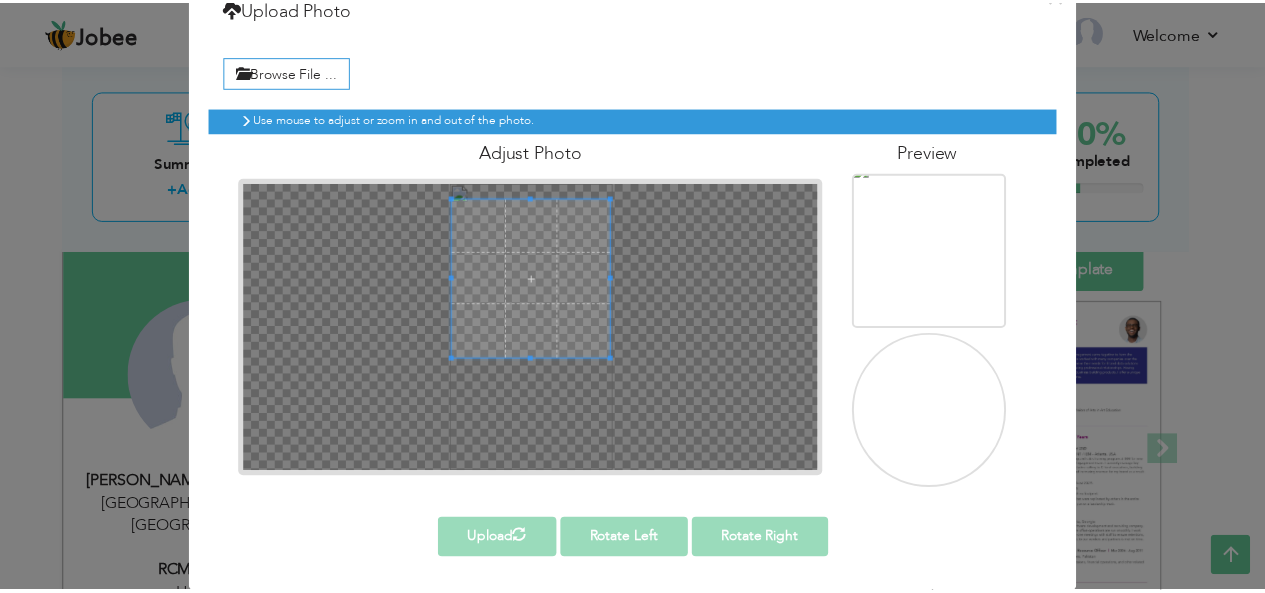scroll, scrollTop: 0, scrollLeft: 0, axis: both 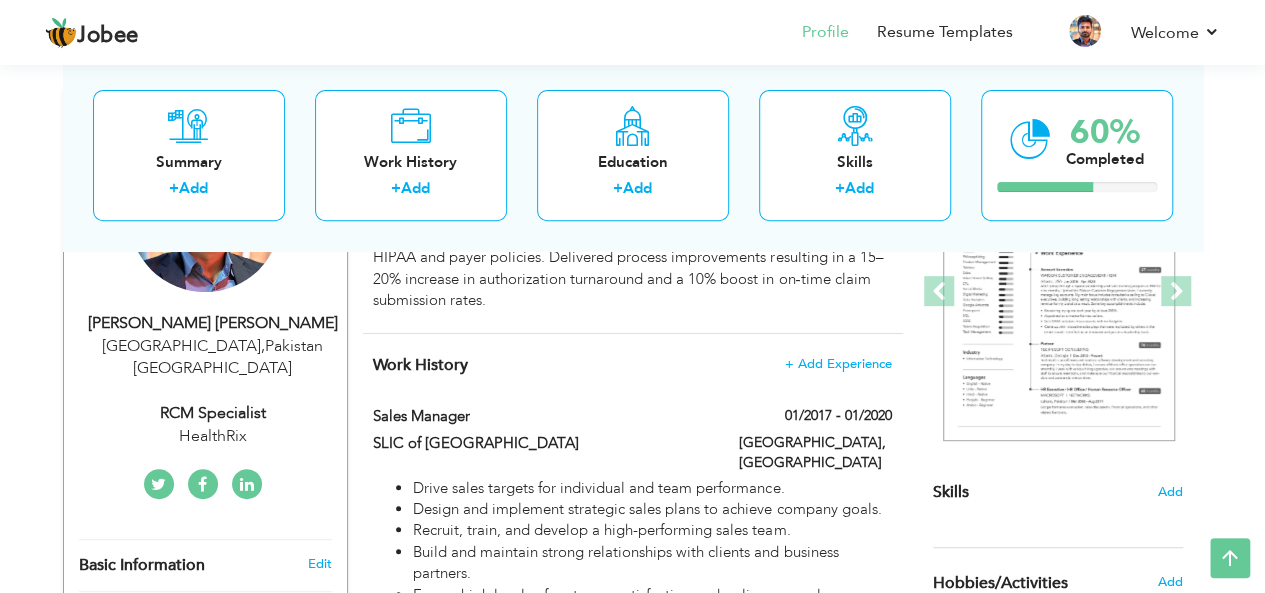 click on "HealthRix" at bounding box center [213, 436] 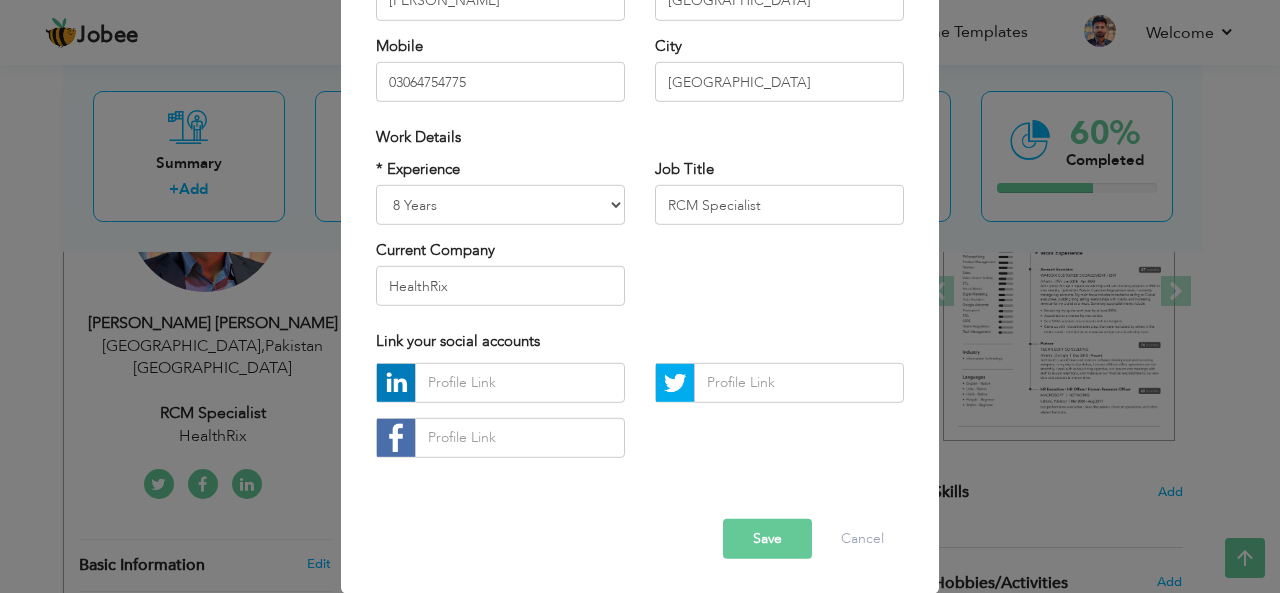 scroll, scrollTop: 0, scrollLeft: 0, axis: both 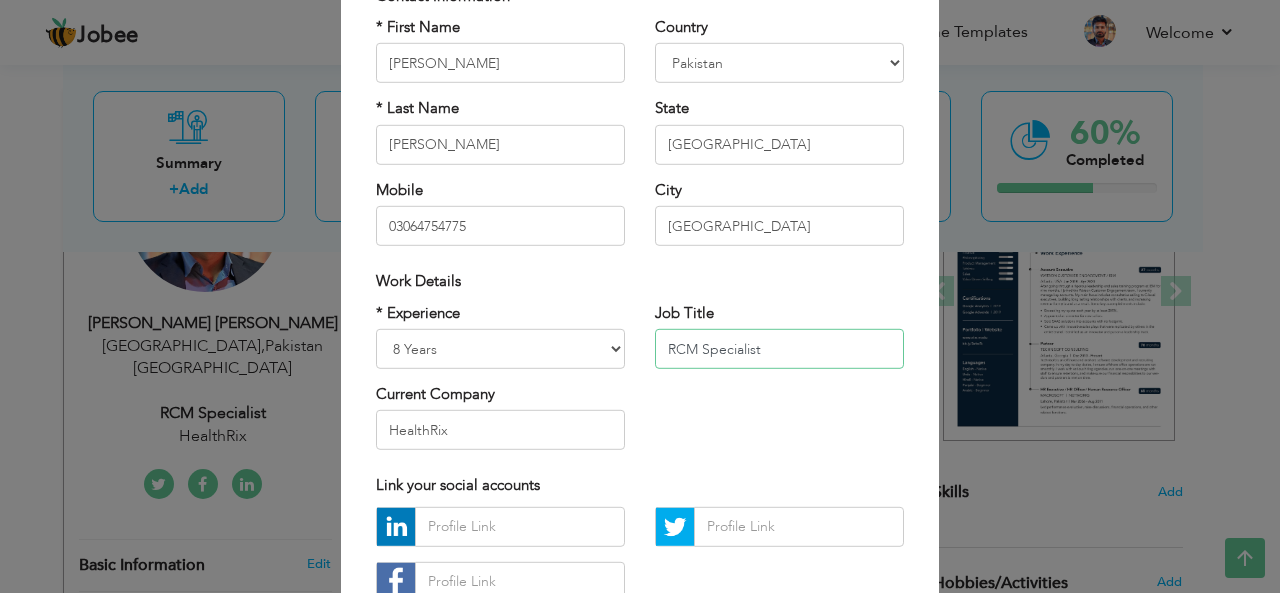 click on "RCM Specialist" at bounding box center [779, 349] 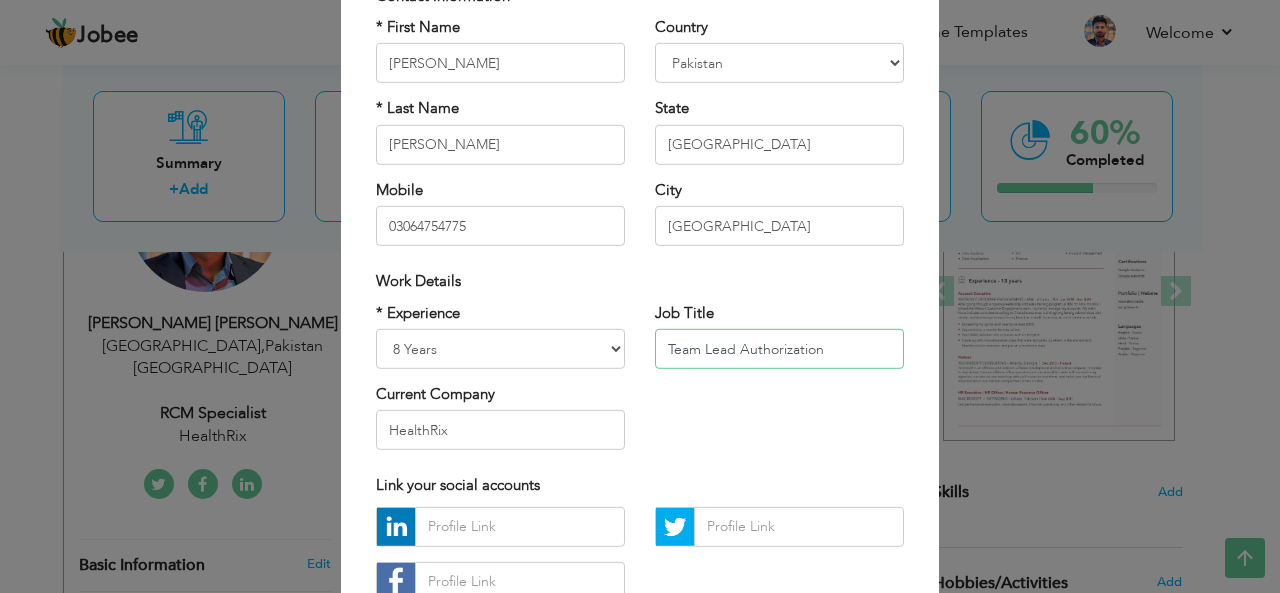 click on "Team Lead Authorization" at bounding box center [779, 349] 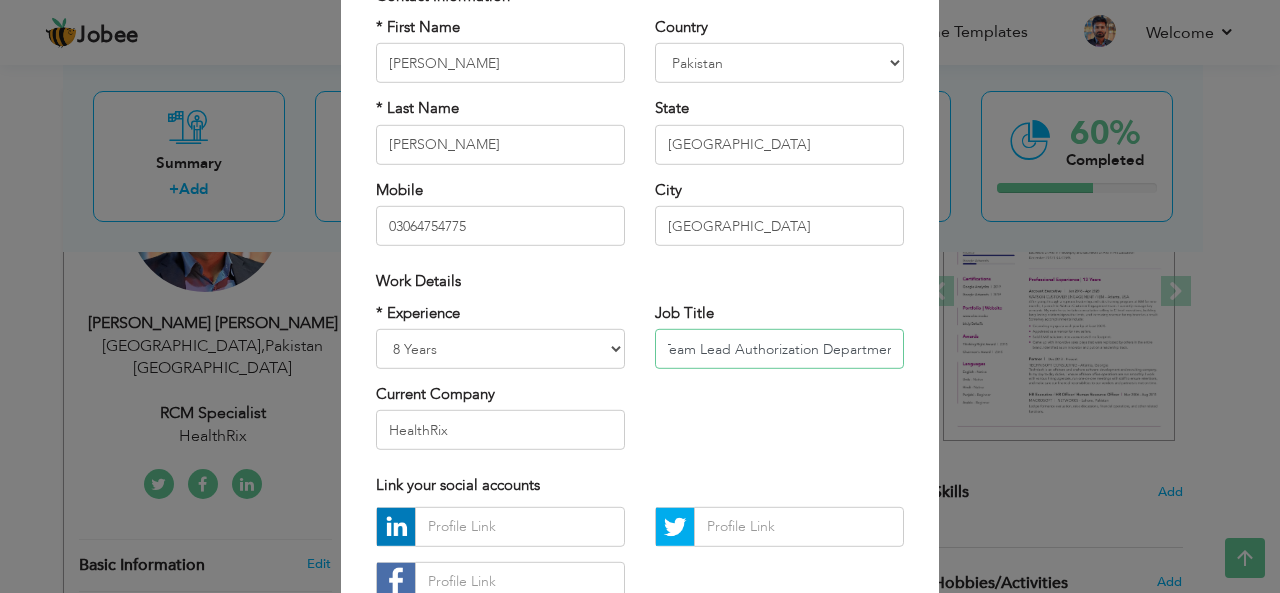 scroll, scrollTop: 0, scrollLeft: 10, axis: horizontal 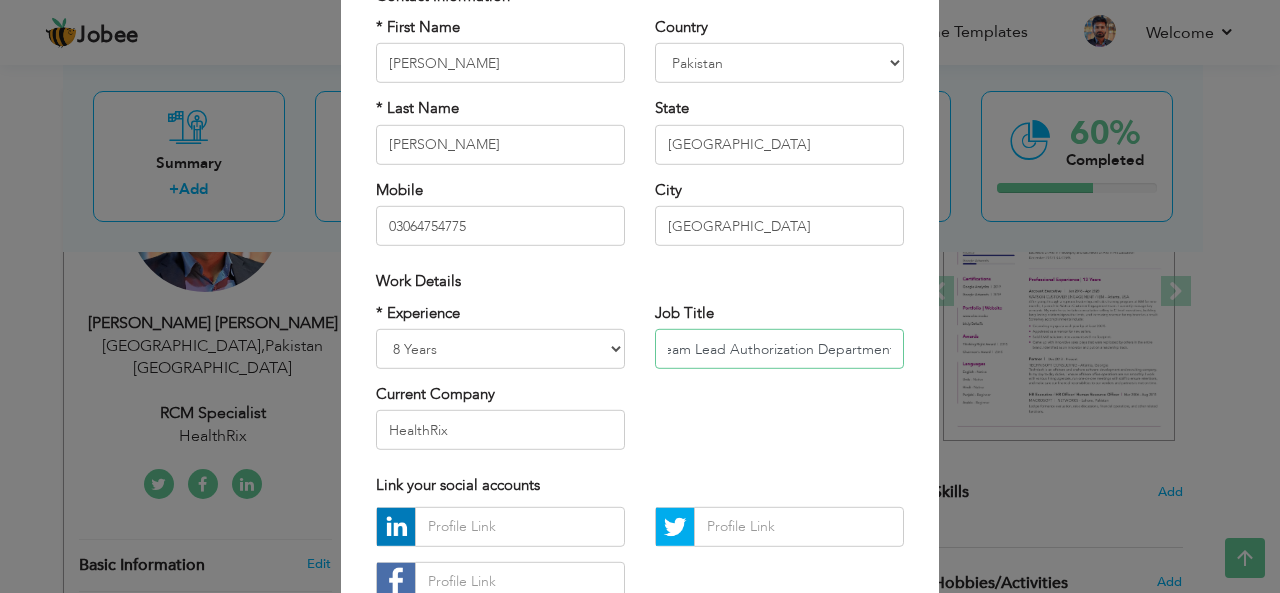 click on "Team Lead Authorization Department" at bounding box center (779, 349) 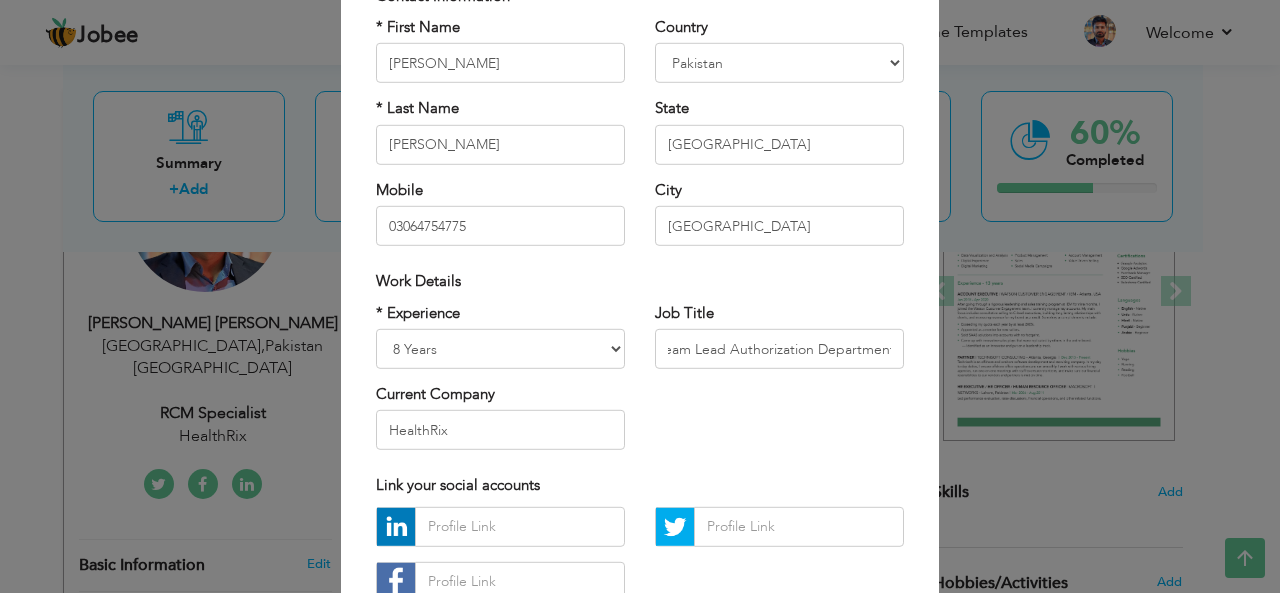 scroll, scrollTop: 0, scrollLeft: 0, axis: both 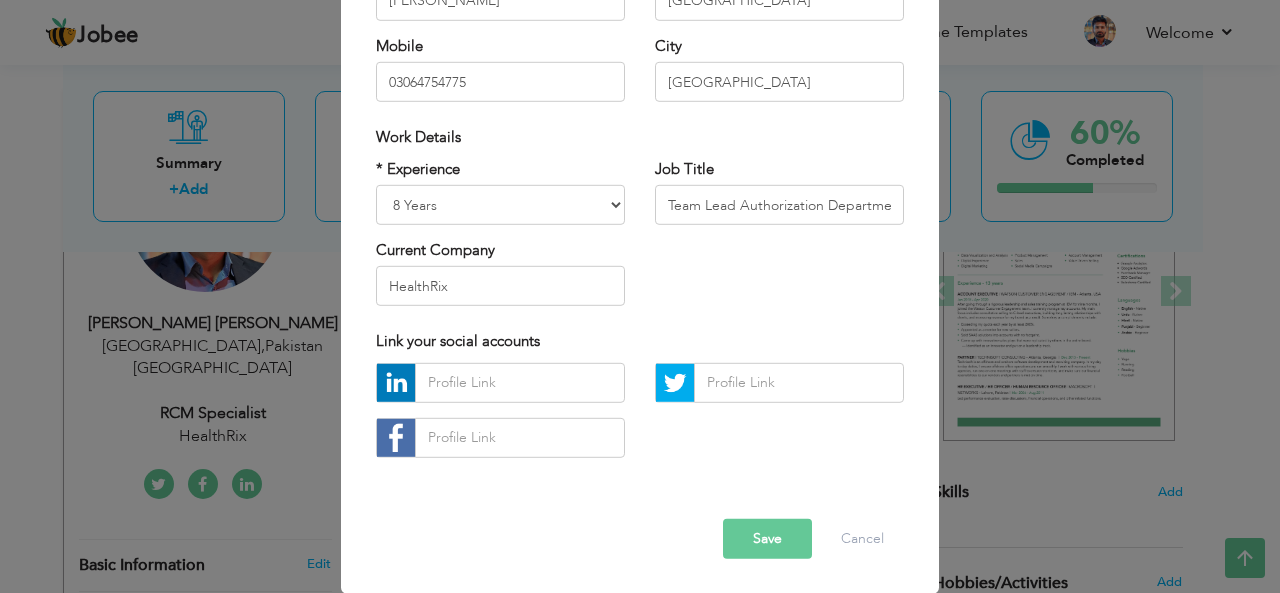 click on "Save" at bounding box center [767, 539] 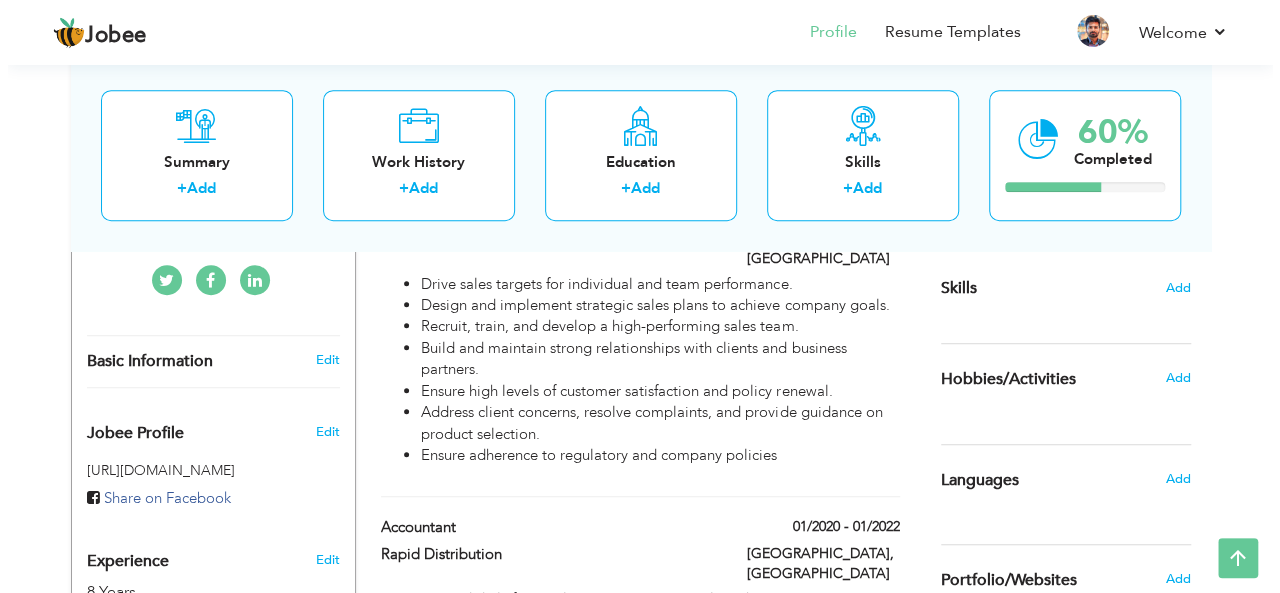scroll, scrollTop: 528, scrollLeft: 0, axis: vertical 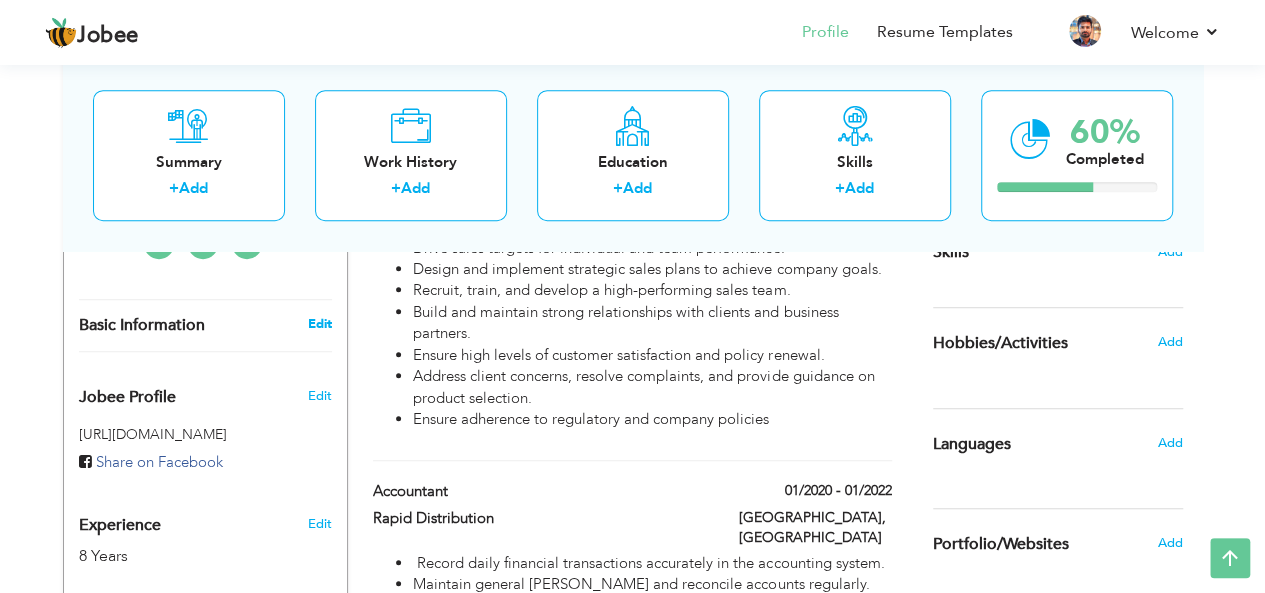 click on "Edit" at bounding box center (319, 324) 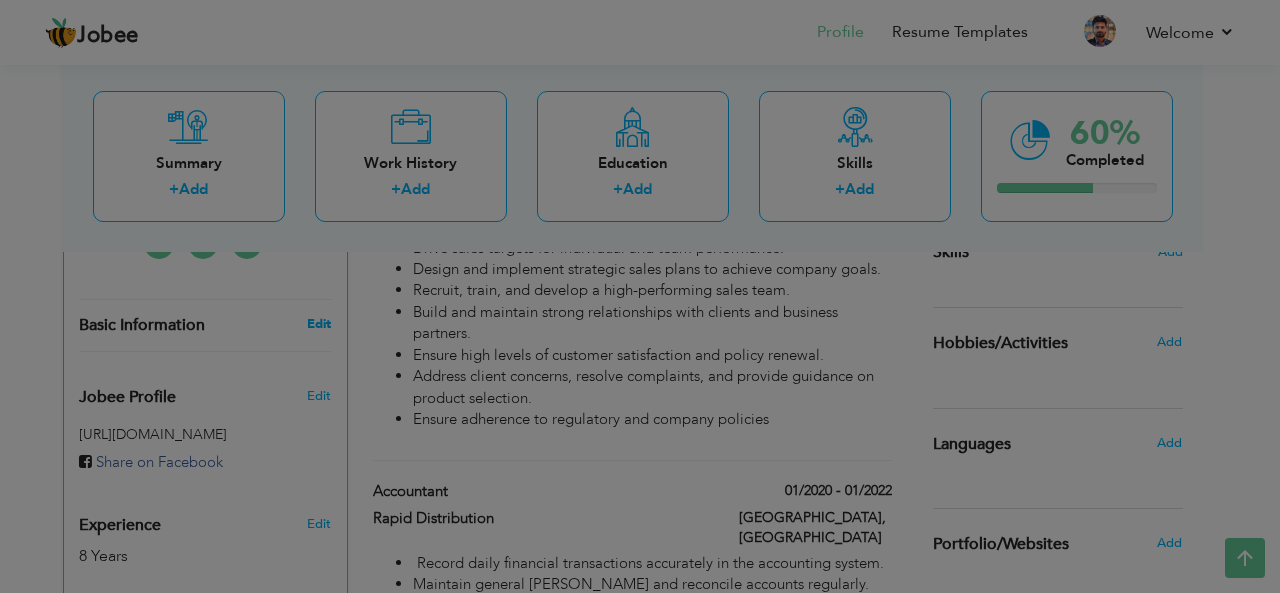 scroll, scrollTop: 0, scrollLeft: 0, axis: both 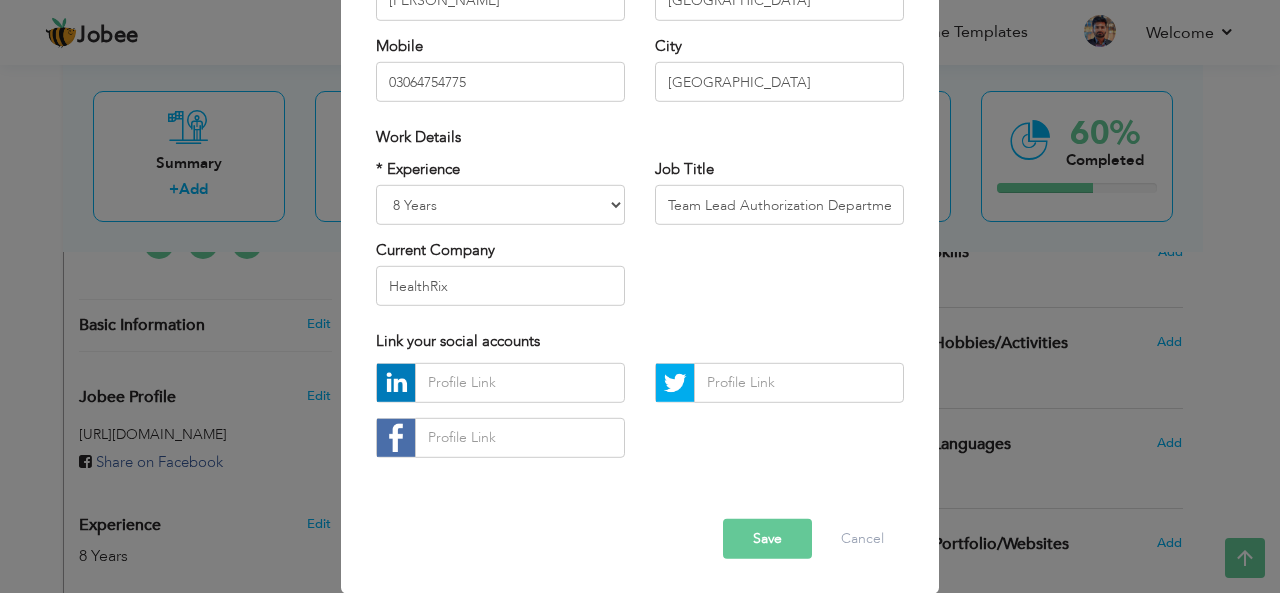 click on "Error
Save
Cancel" at bounding box center (640, 523) 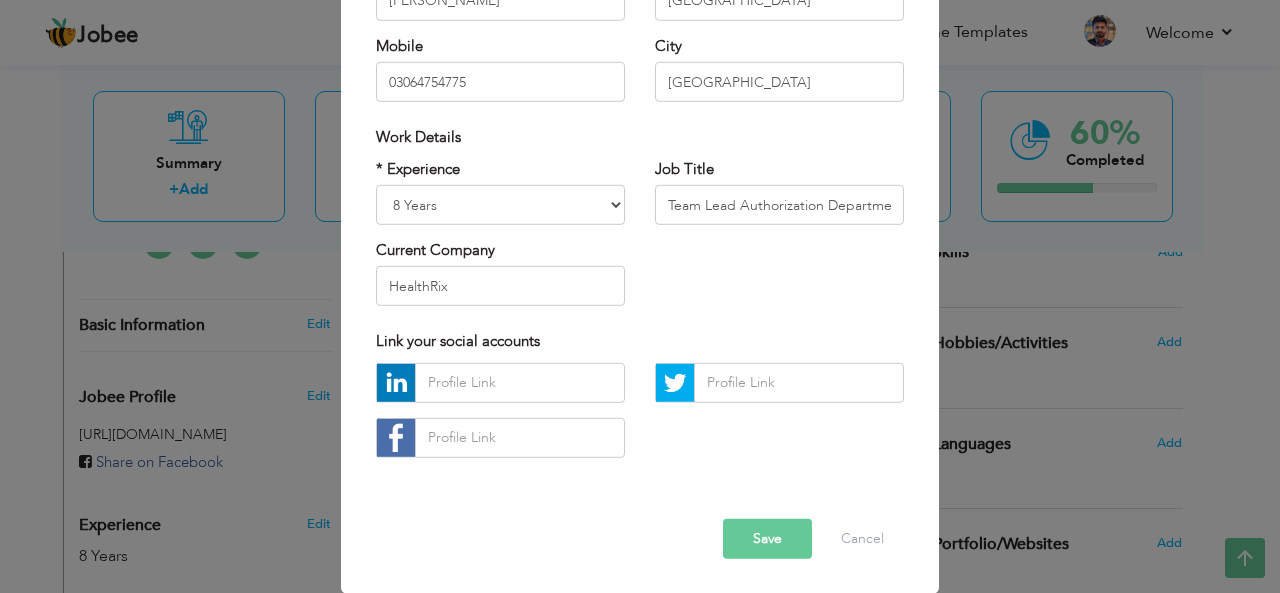 click on "Save" at bounding box center [767, 539] 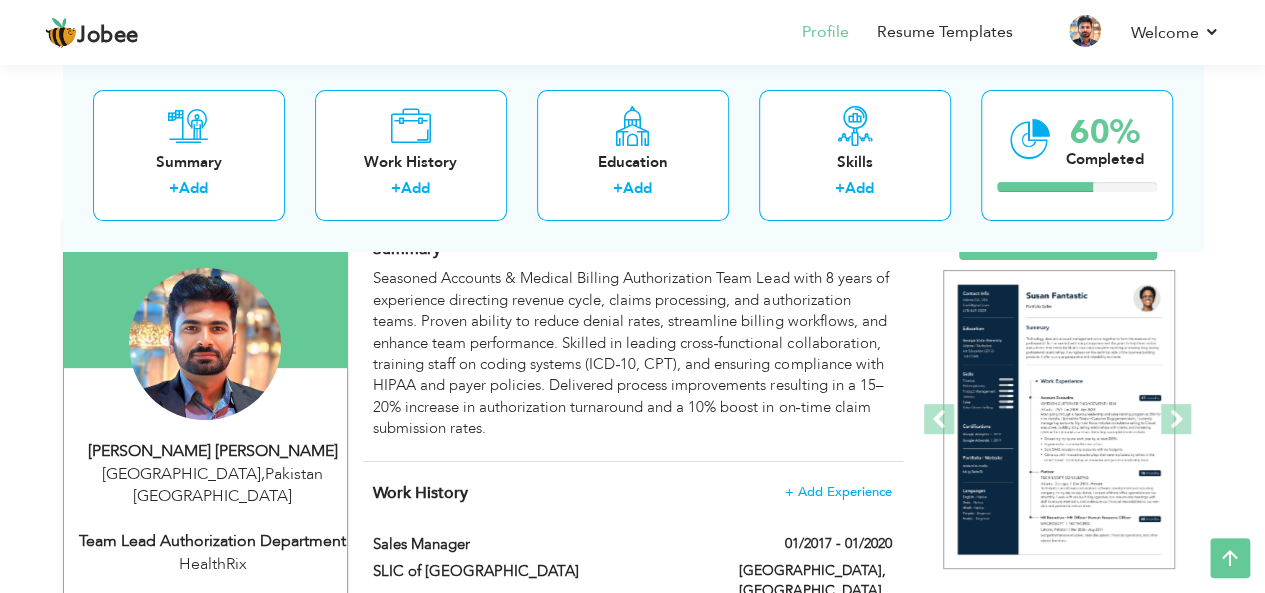 scroll, scrollTop: 120, scrollLeft: 0, axis: vertical 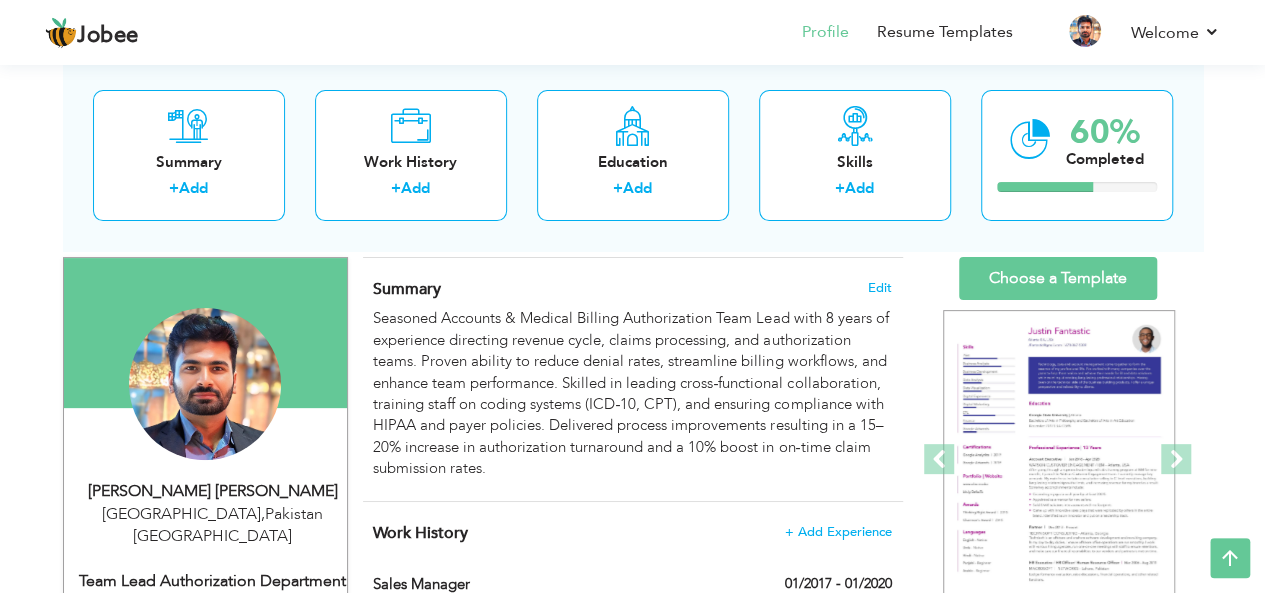 click on "View Resume
Export PDF
Profile
Summary
Public Link
Experience
Education
Awards
Work Histroy
Projects
Certifications
Skills
Preferred Job City" at bounding box center (632, 1828) 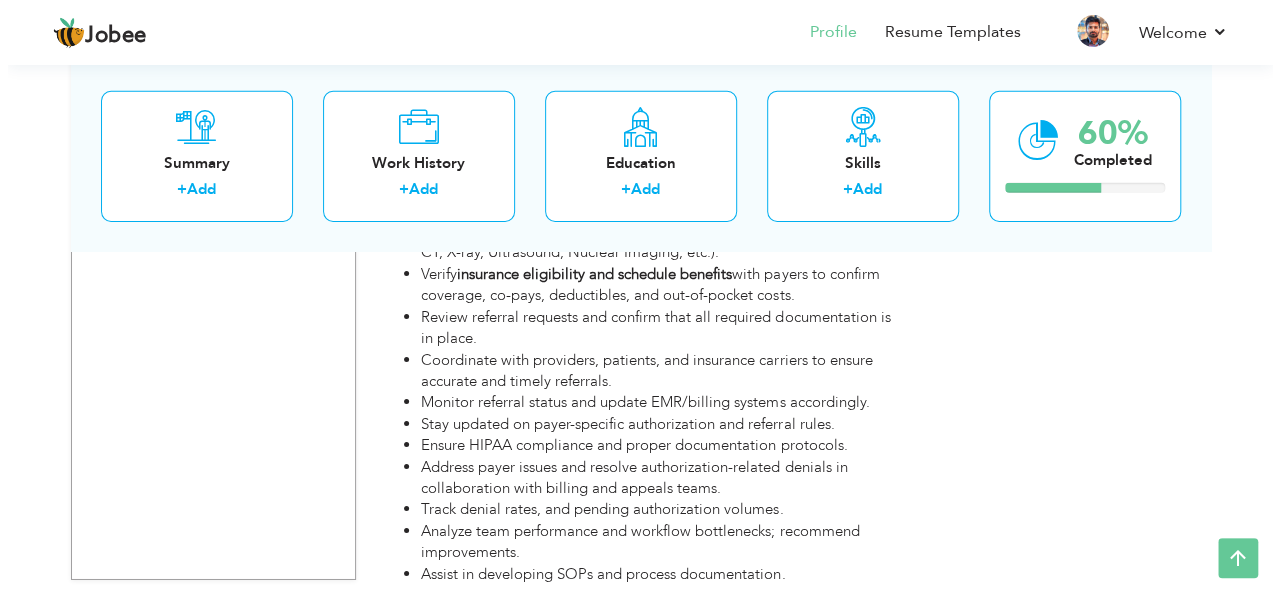 scroll, scrollTop: 3140, scrollLeft: 0, axis: vertical 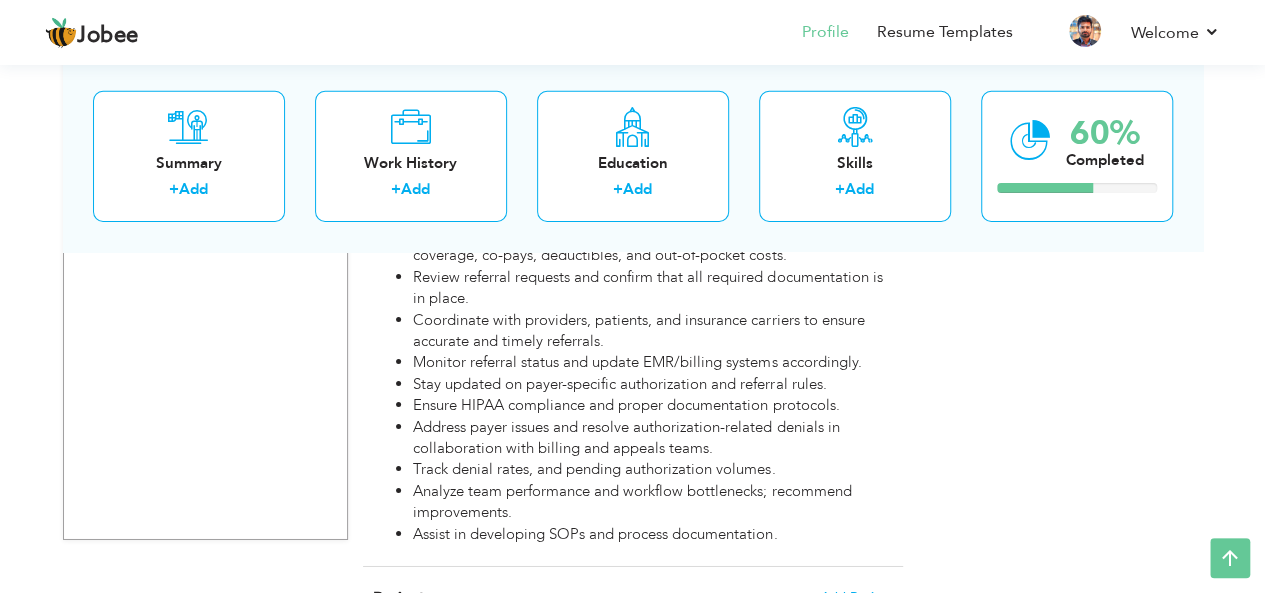 click on "Change
Remove
Muhammad Muaaz Saeed Bhatti
Lahore ,  Pakistan Pakistan
Team Lead Authorization Department HealthRix" at bounding box center (205, -1112) 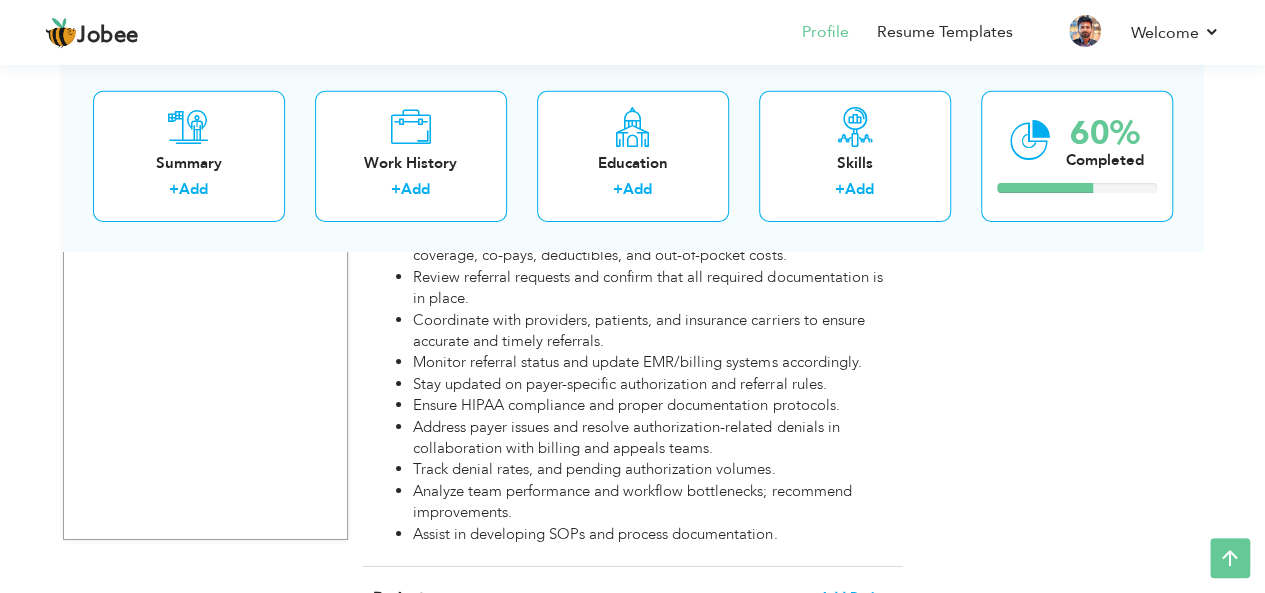 click on "+ Add Project" at bounding box center [849, 597] 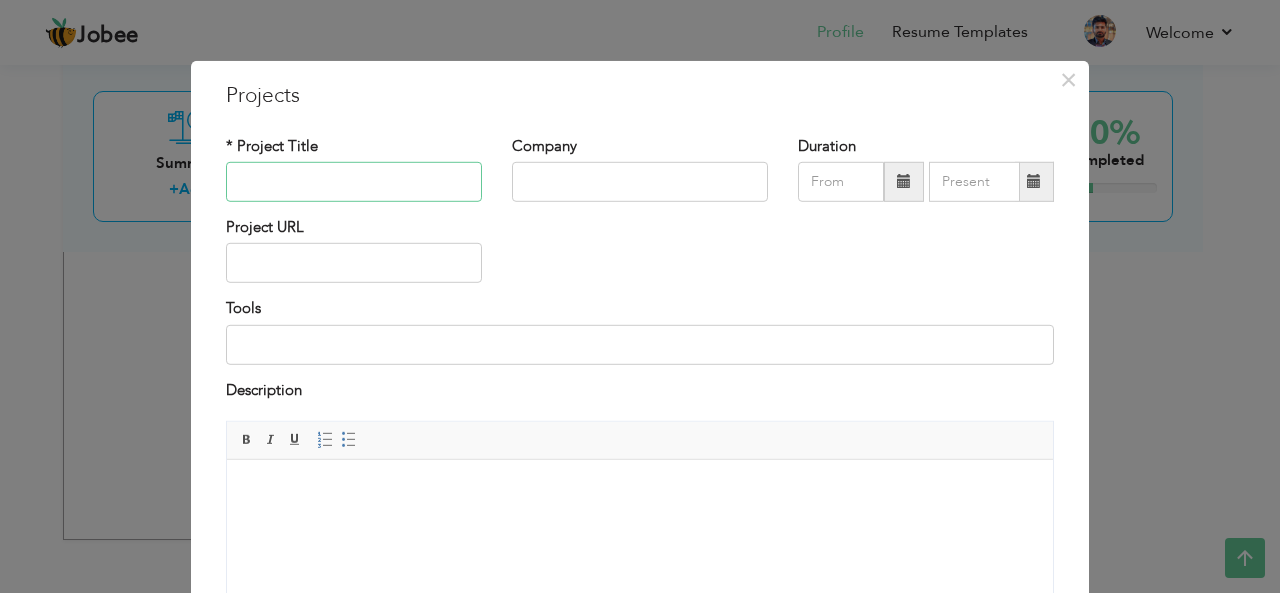click at bounding box center (354, 182) 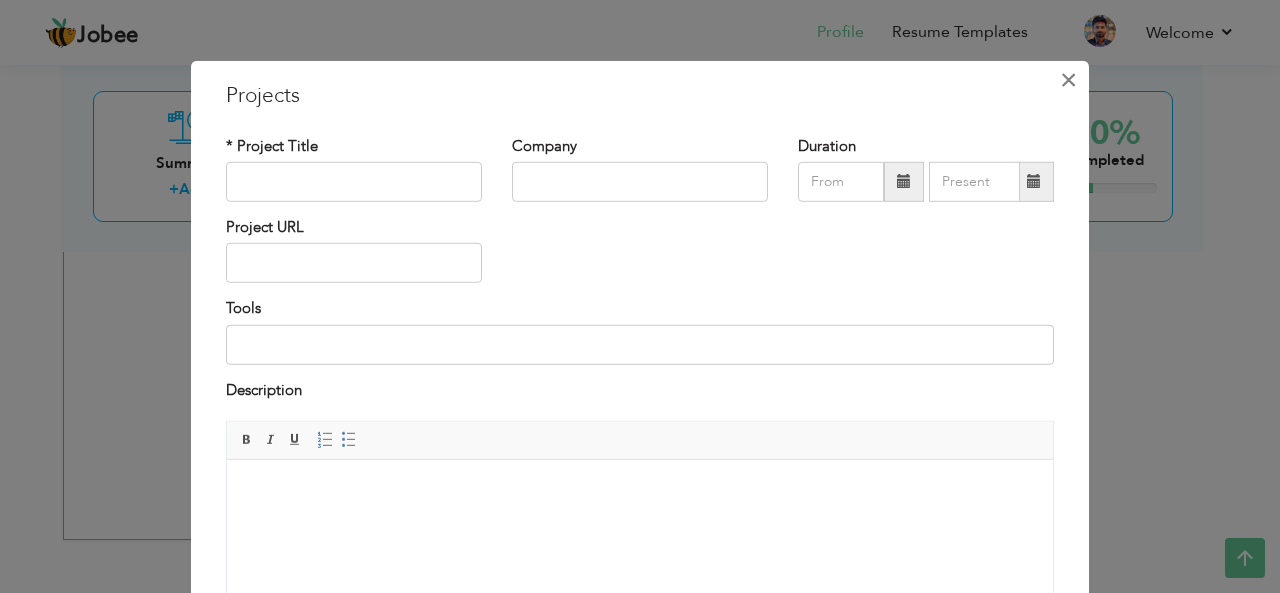click on "×" at bounding box center (1068, 79) 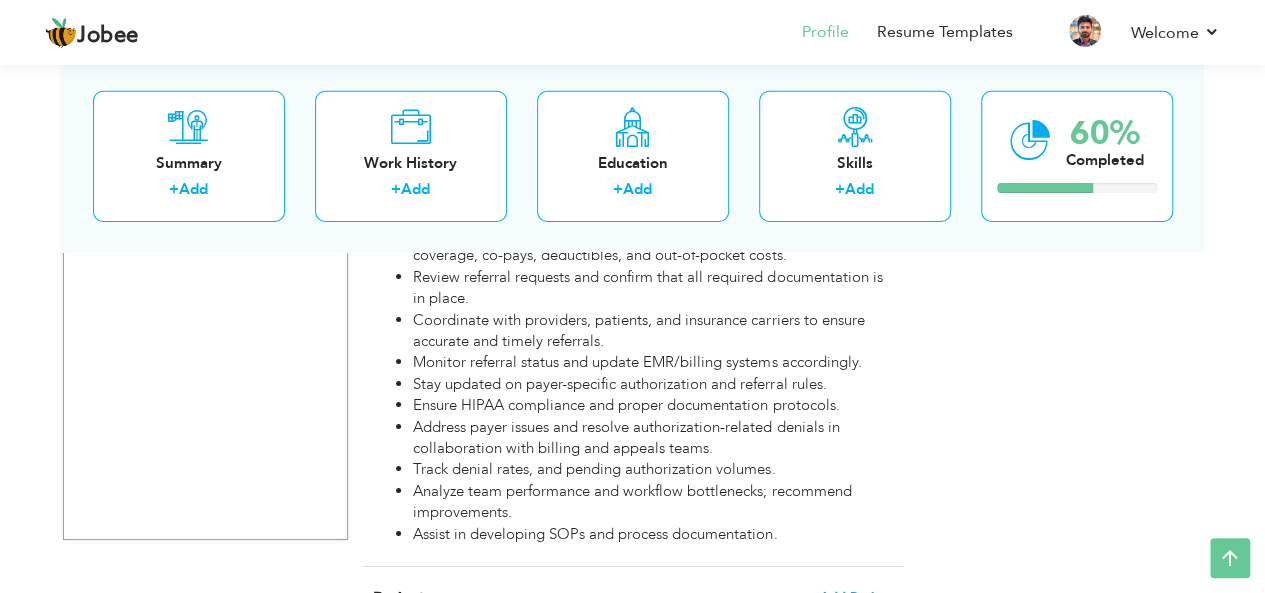 click on "+ Add Project" at bounding box center (849, 597) 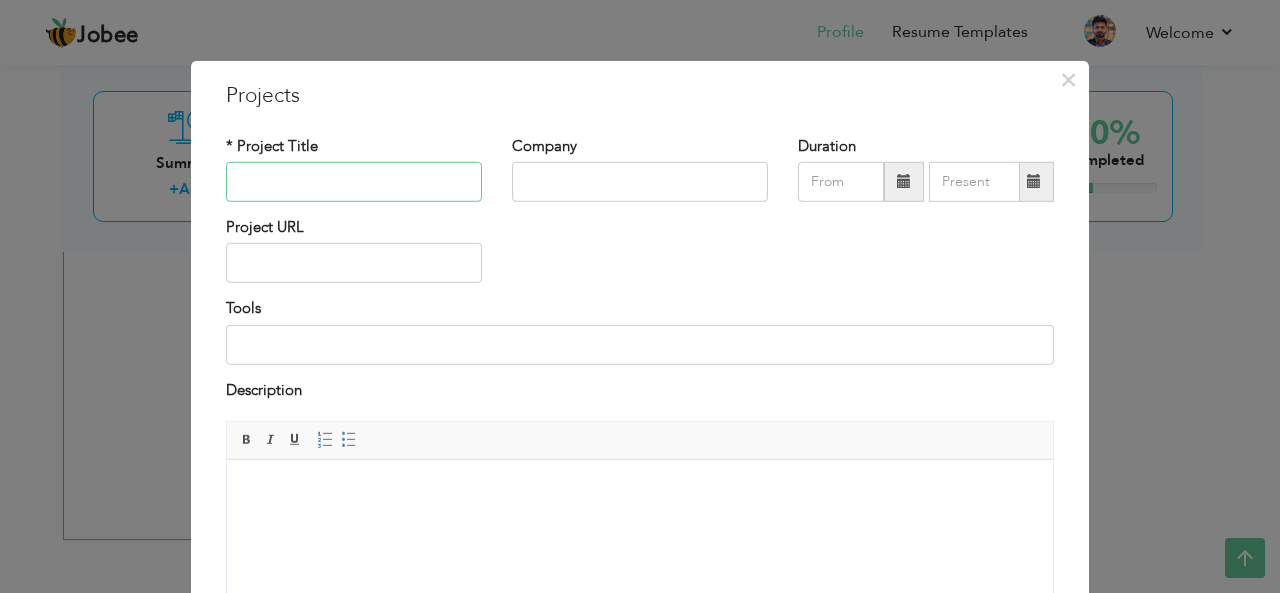 click at bounding box center [354, 182] 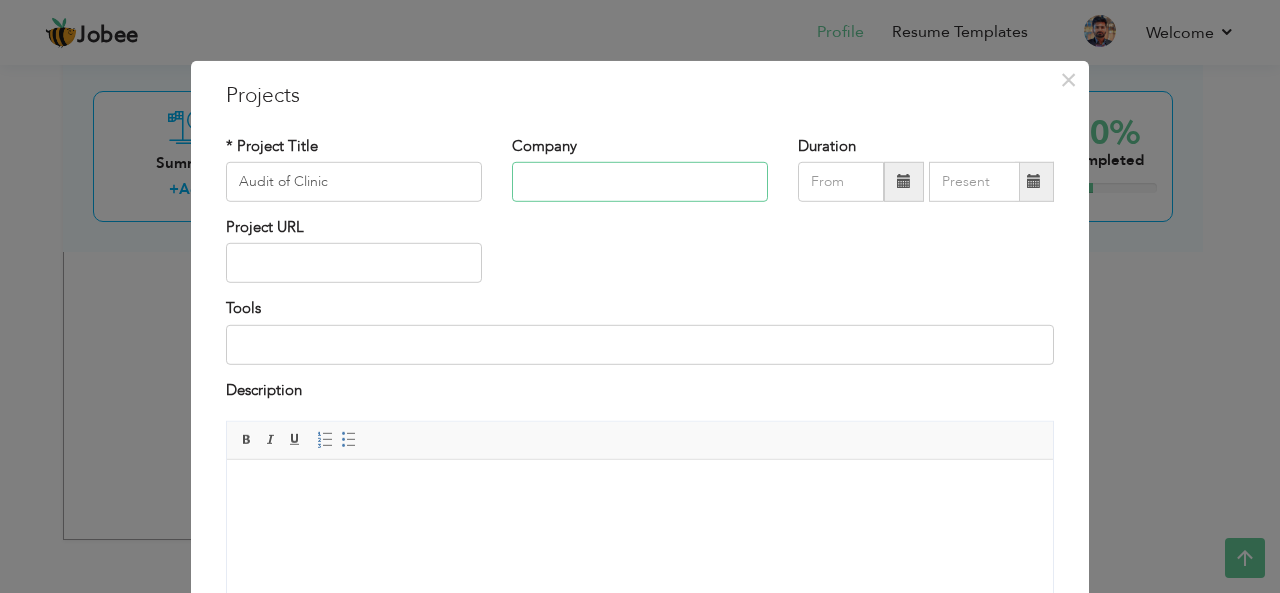 click at bounding box center [640, 182] 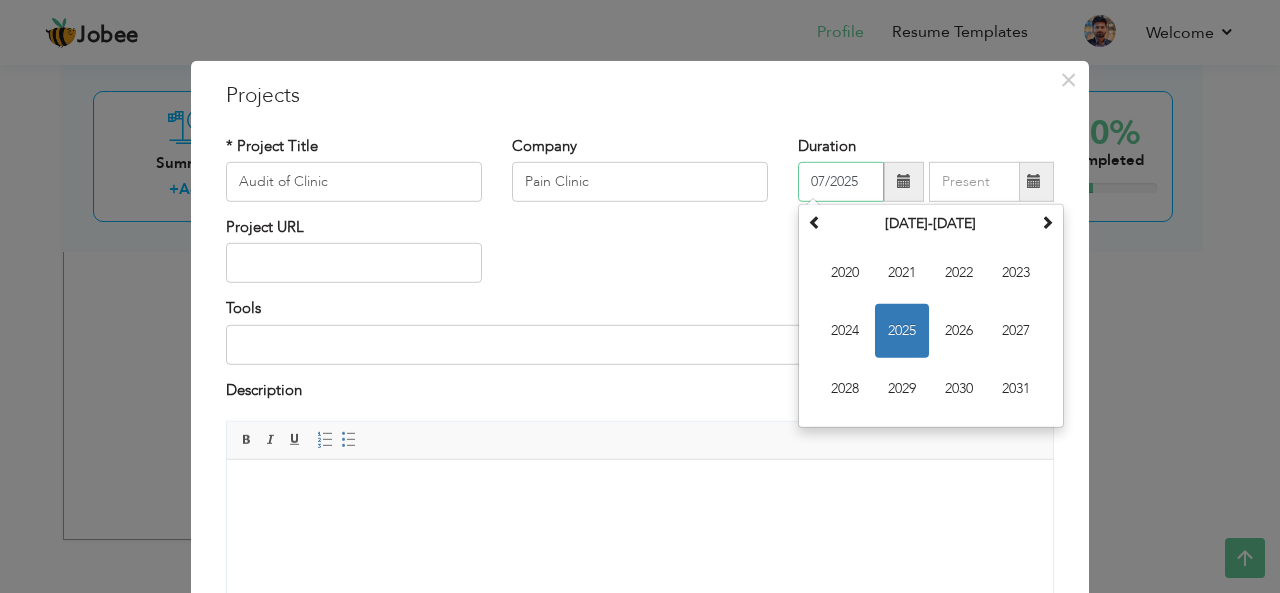 click on "07/2025" at bounding box center (841, 182) 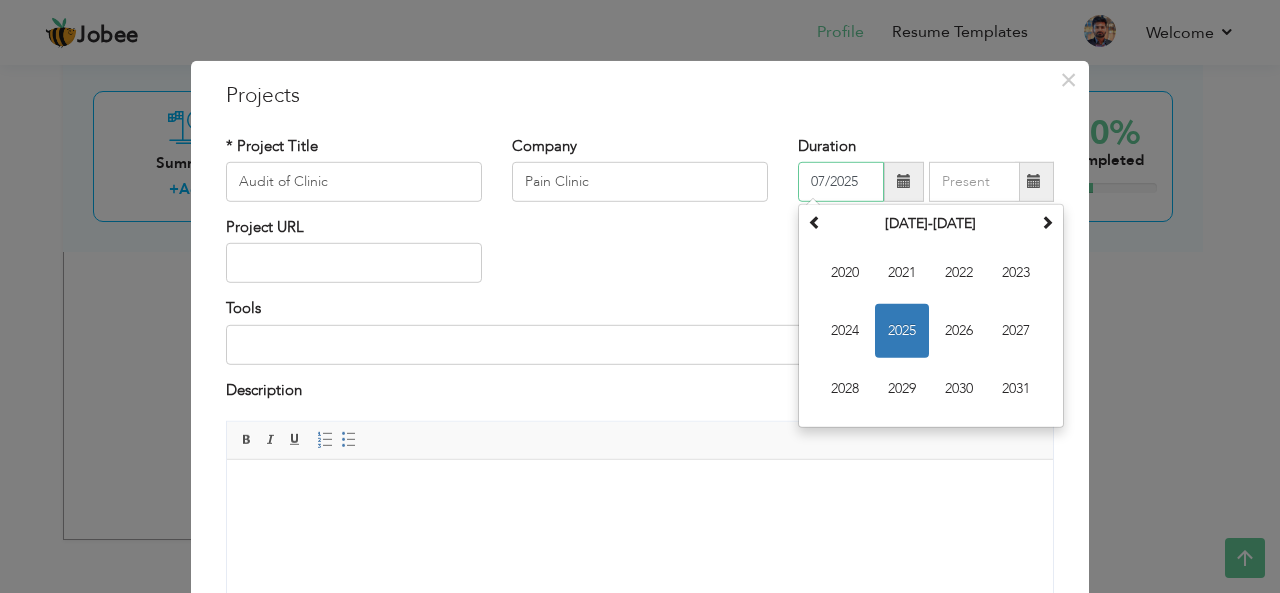 click on "2025" at bounding box center [902, 331] 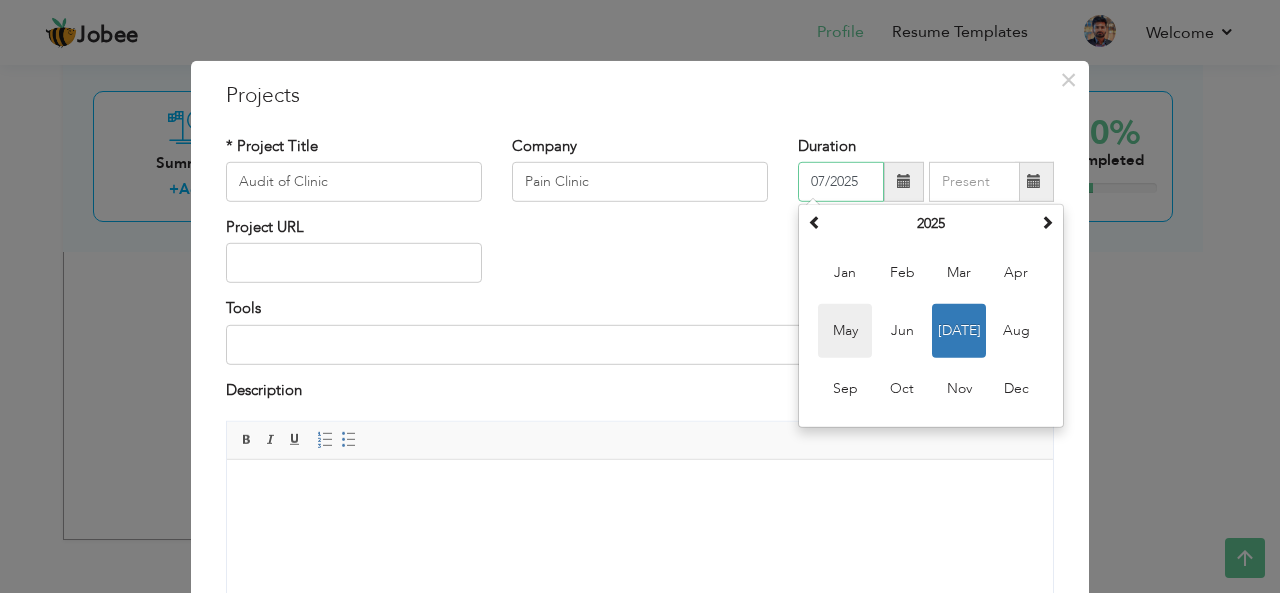click on "May" at bounding box center (845, 331) 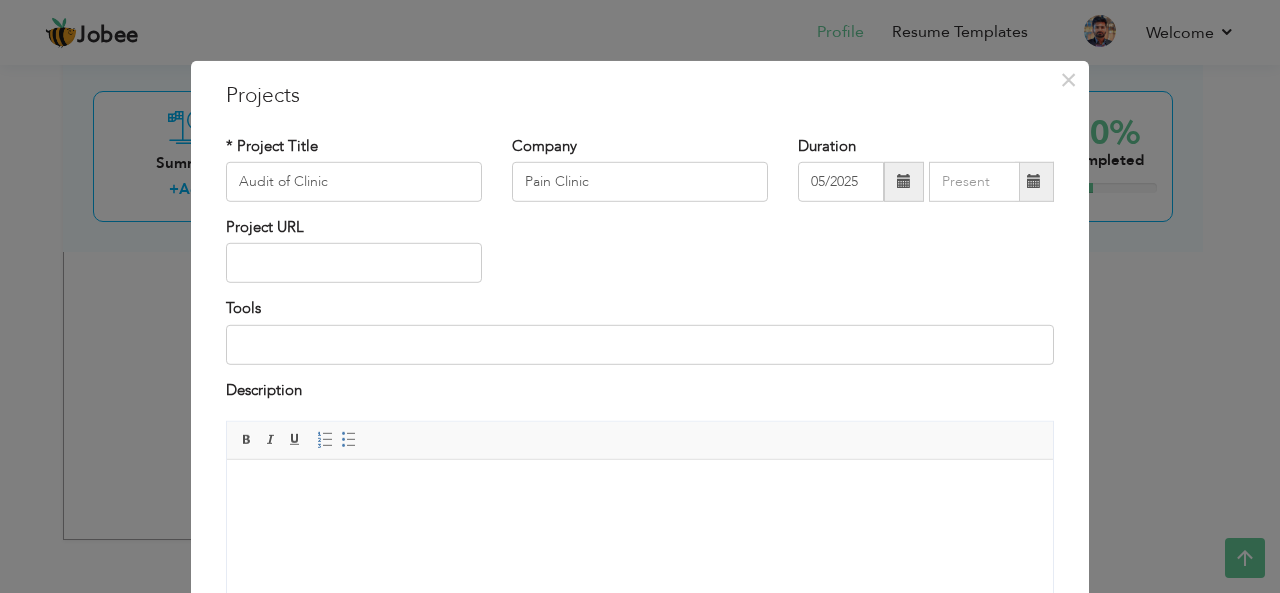click at bounding box center [1034, 181] 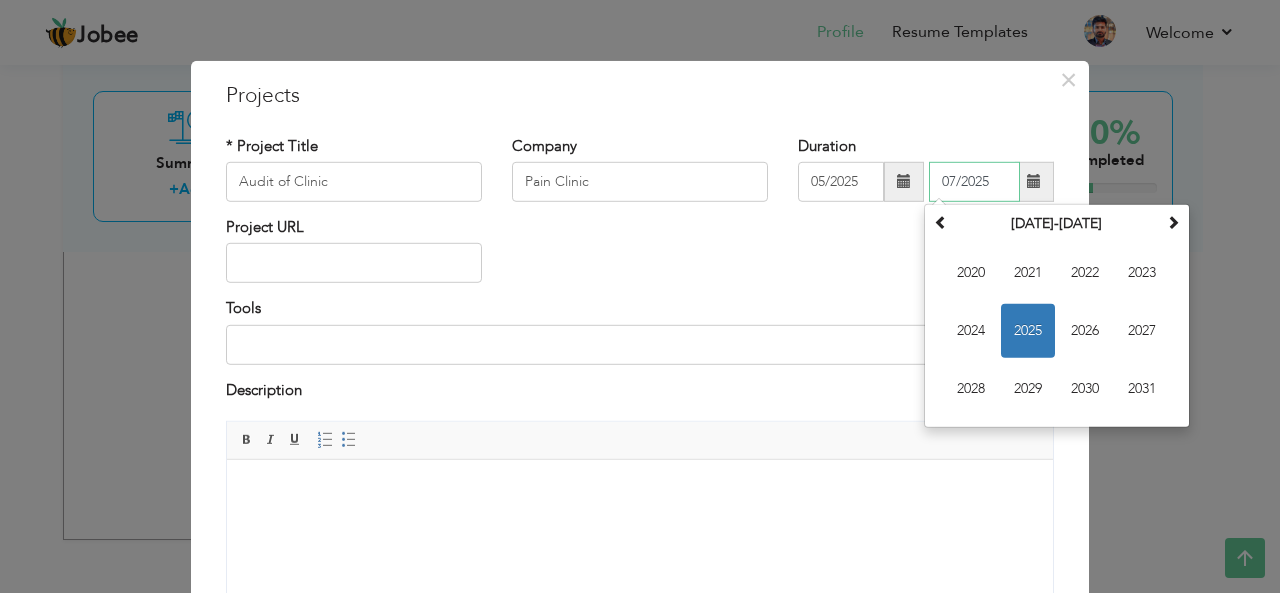 click on "2025" at bounding box center [1028, 331] 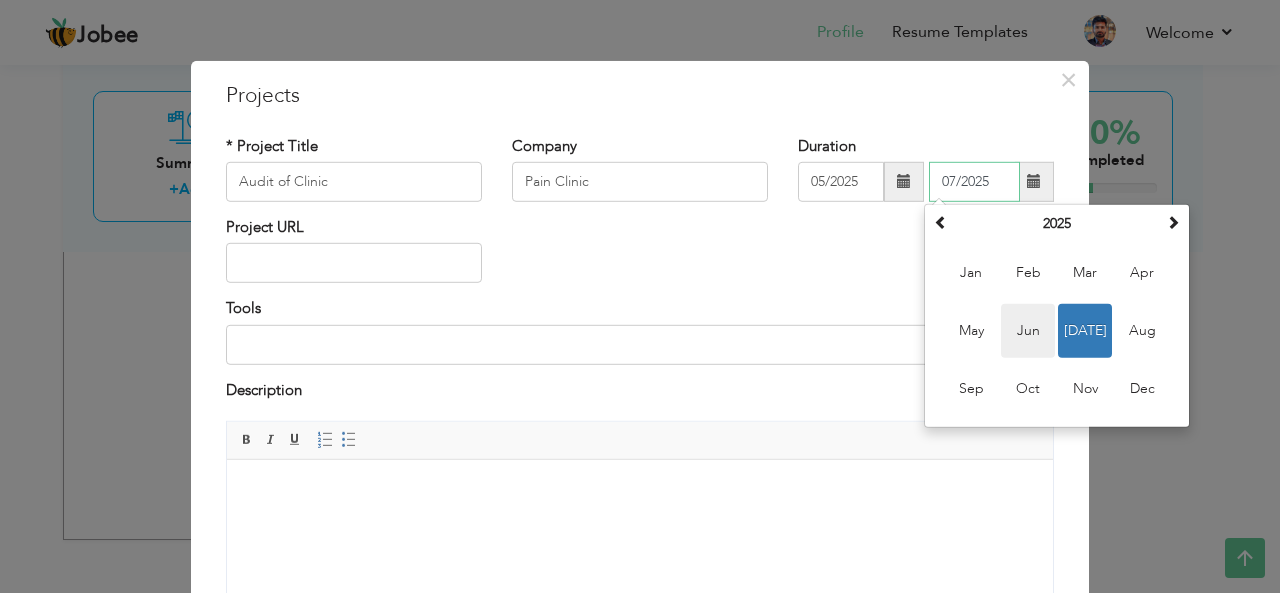 click on "Jun" at bounding box center (1028, 331) 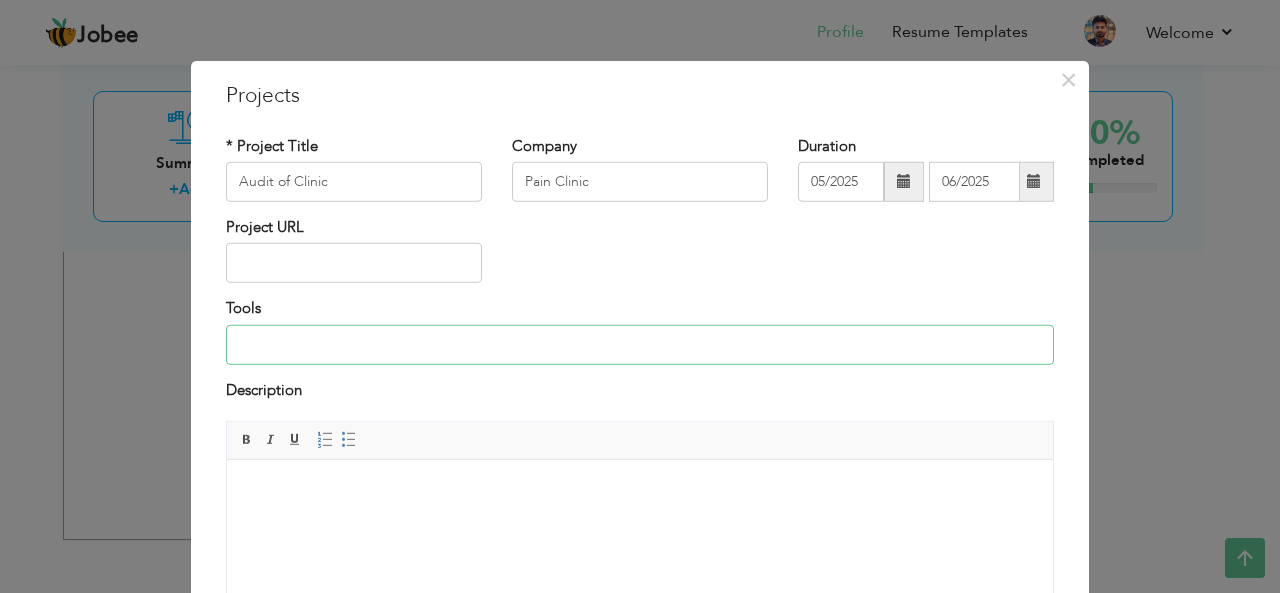 click at bounding box center (640, 345) 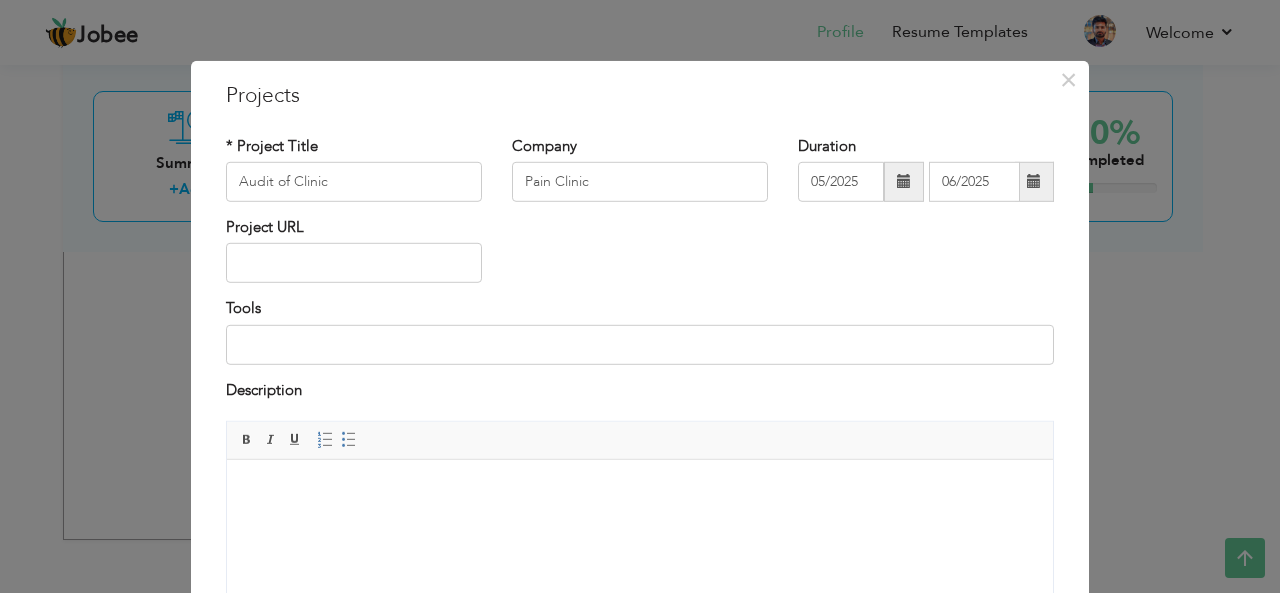 click at bounding box center (640, 490) 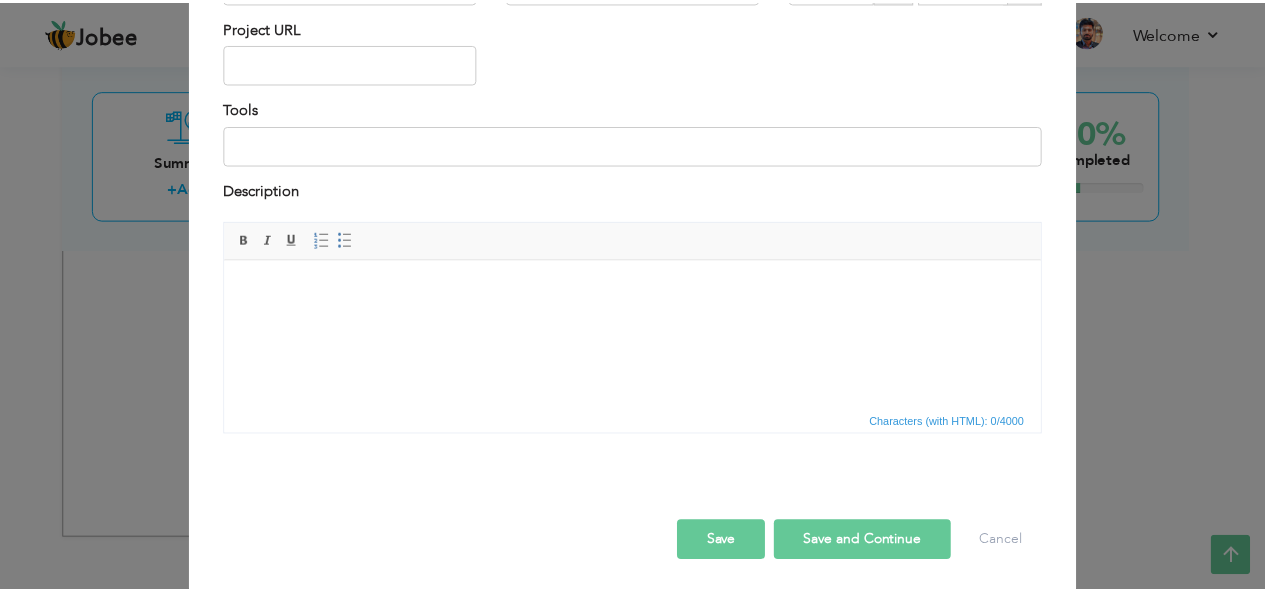 scroll, scrollTop: 200, scrollLeft: 0, axis: vertical 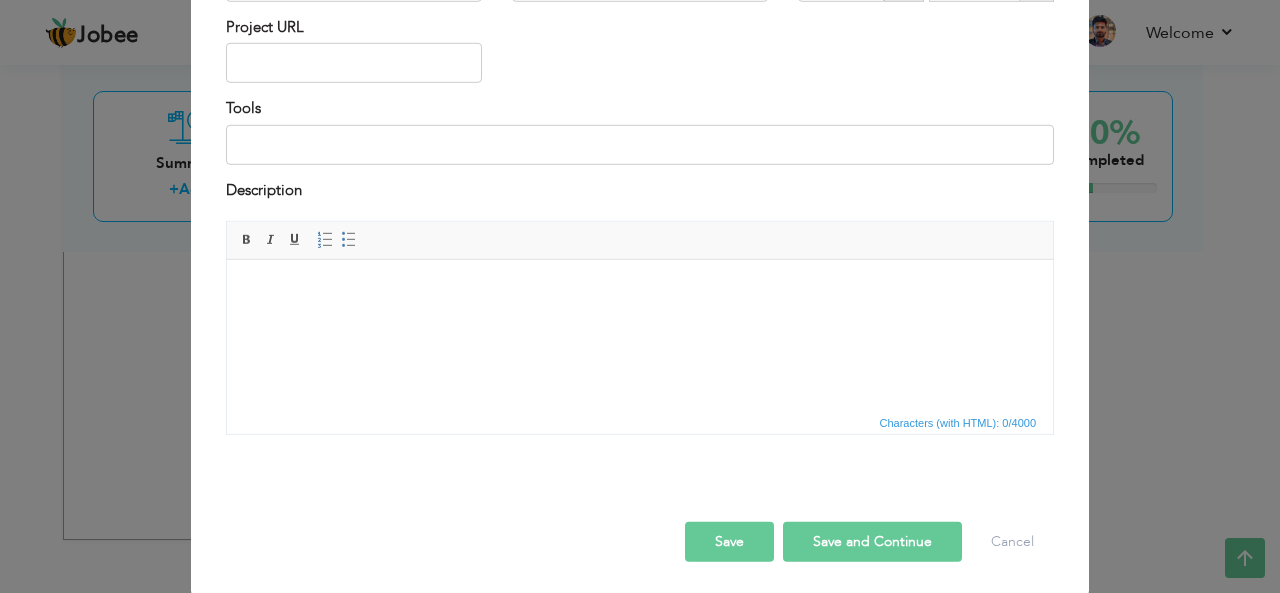 click on "Save" at bounding box center [729, 542] 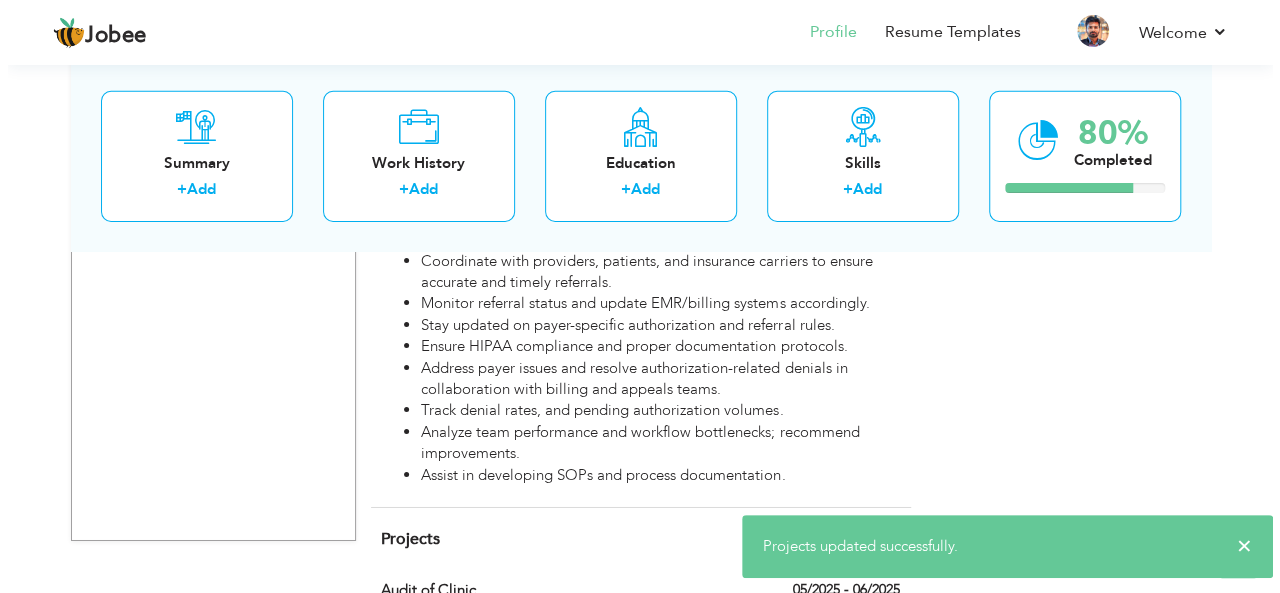 scroll, scrollTop: 3200, scrollLeft: 0, axis: vertical 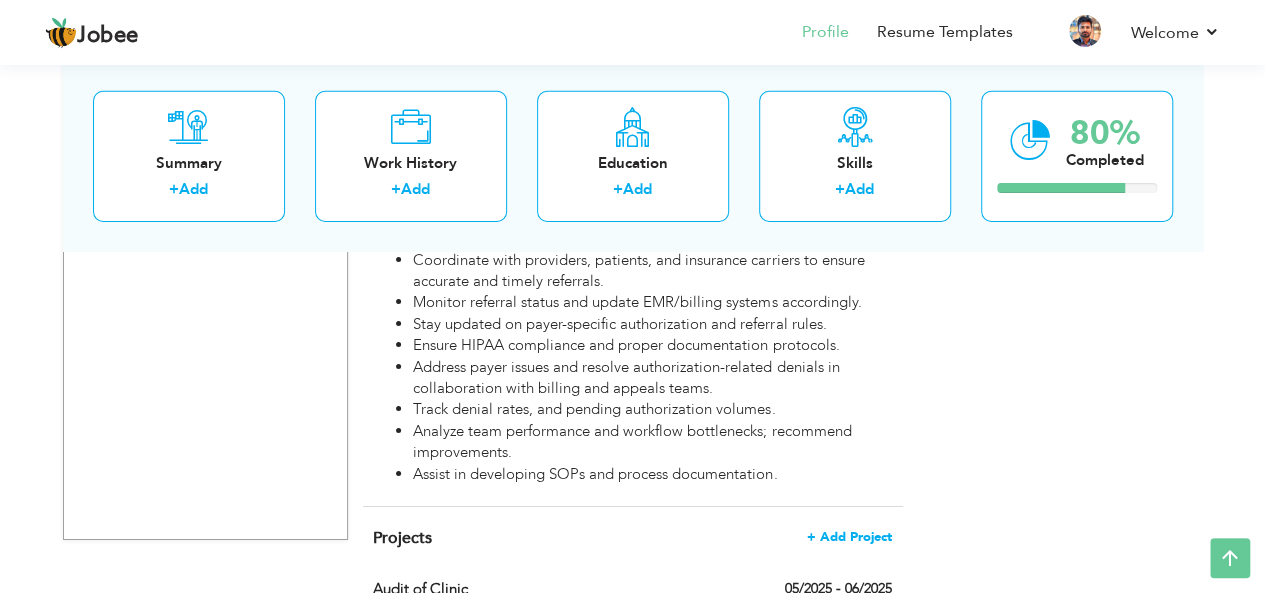 click on "+ Add Project" at bounding box center (849, 537) 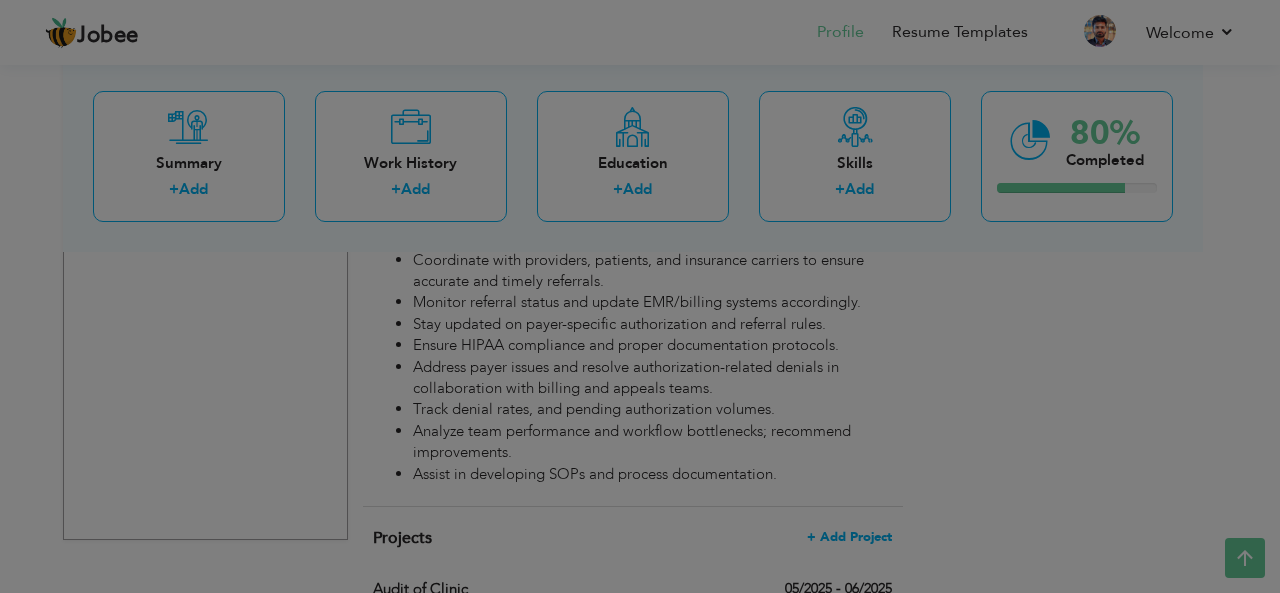 scroll, scrollTop: 0, scrollLeft: 0, axis: both 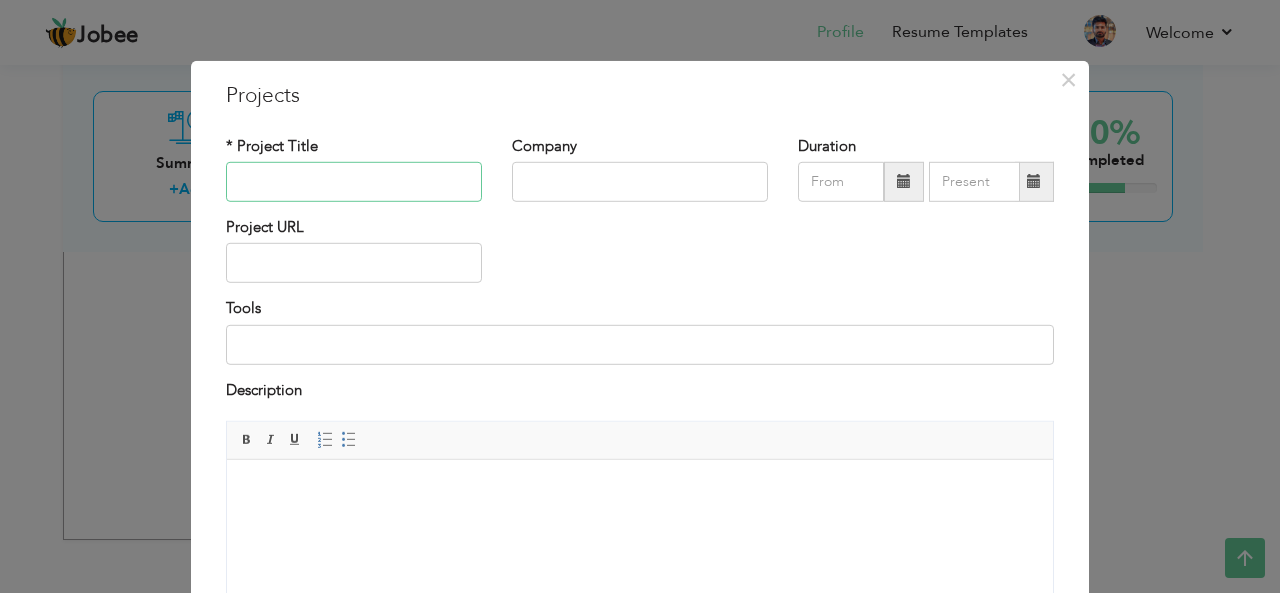 click at bounding box center [354, 182] 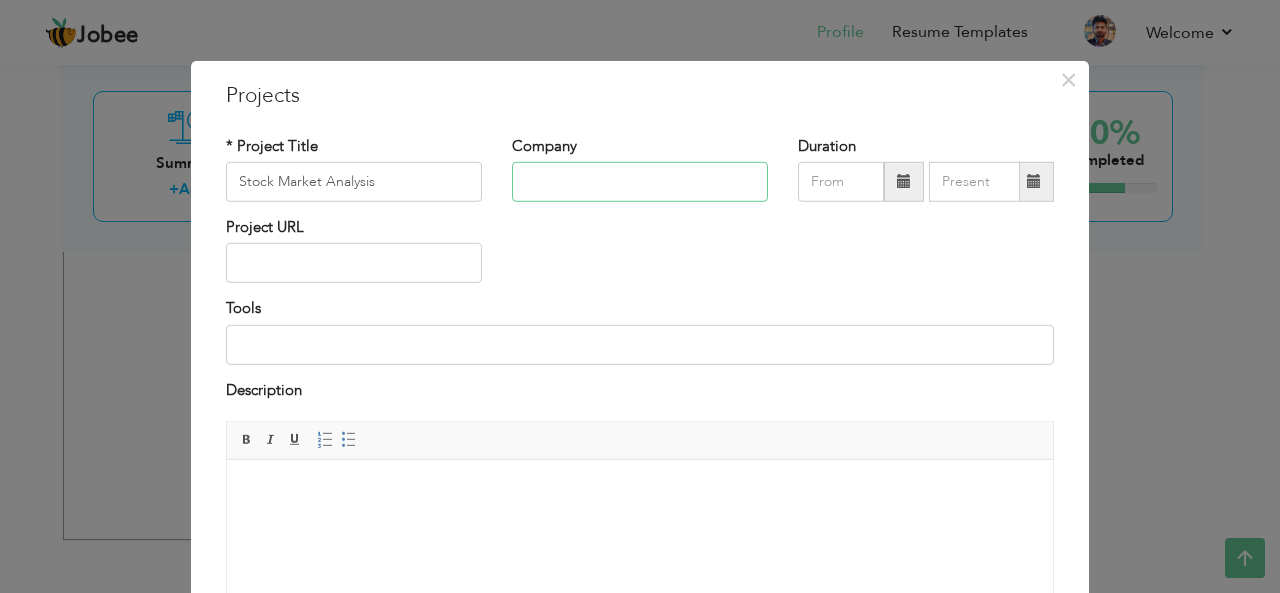 click at bounding box center (640, 182) 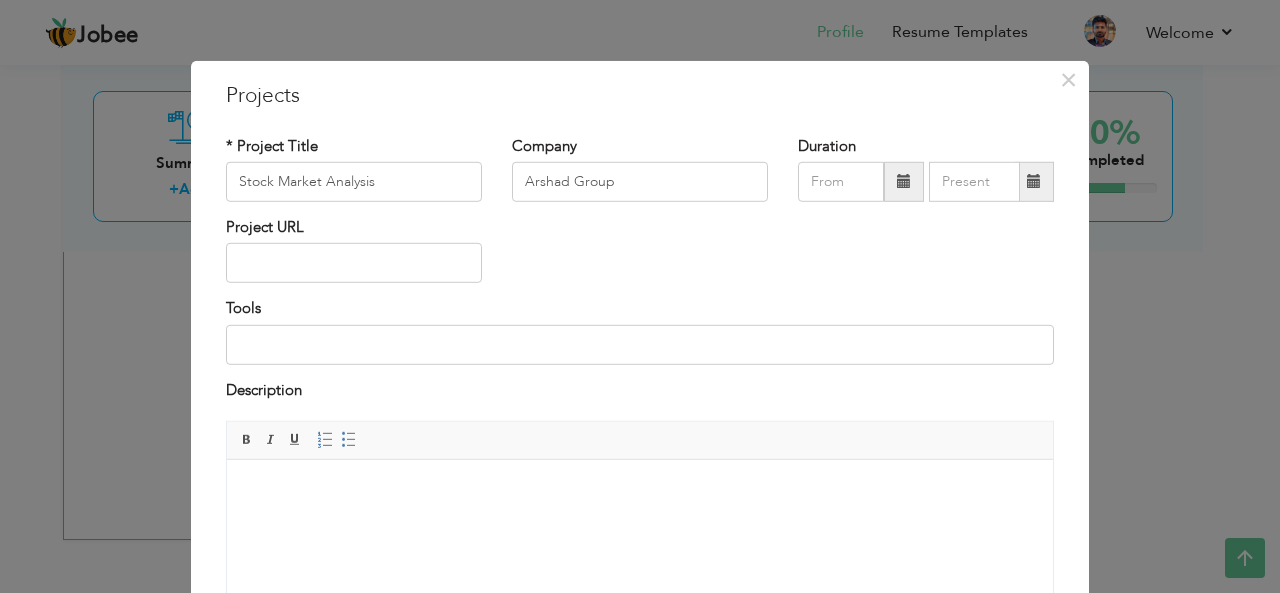click at bounding box center [904, 181] 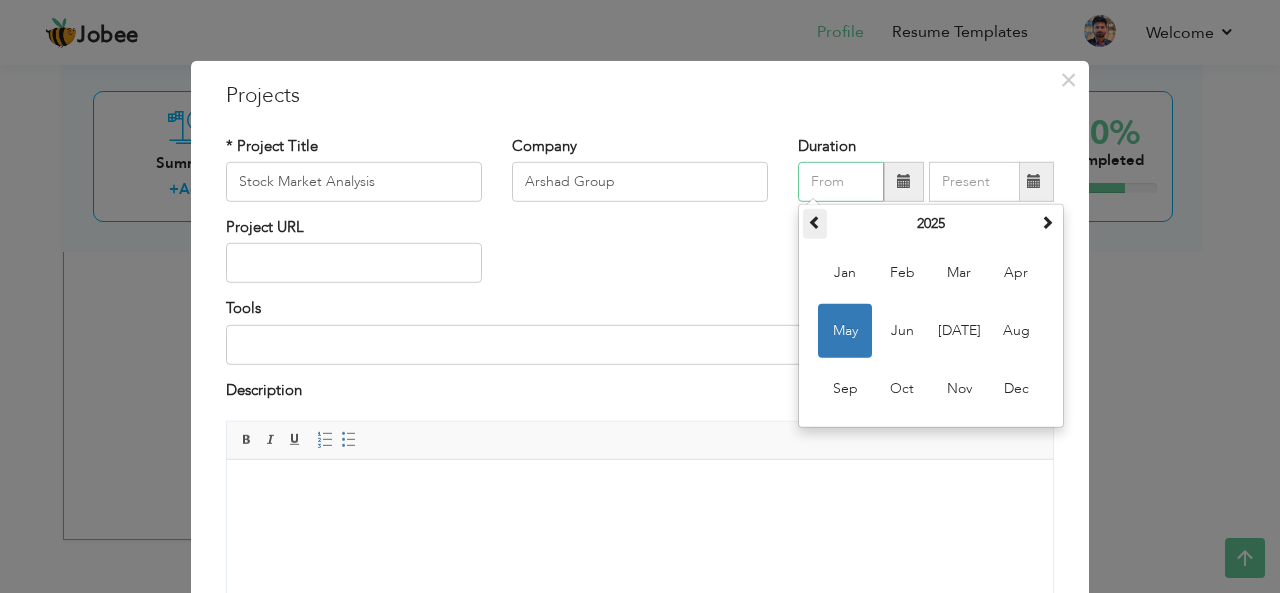 click at bounding box center (815, 222) 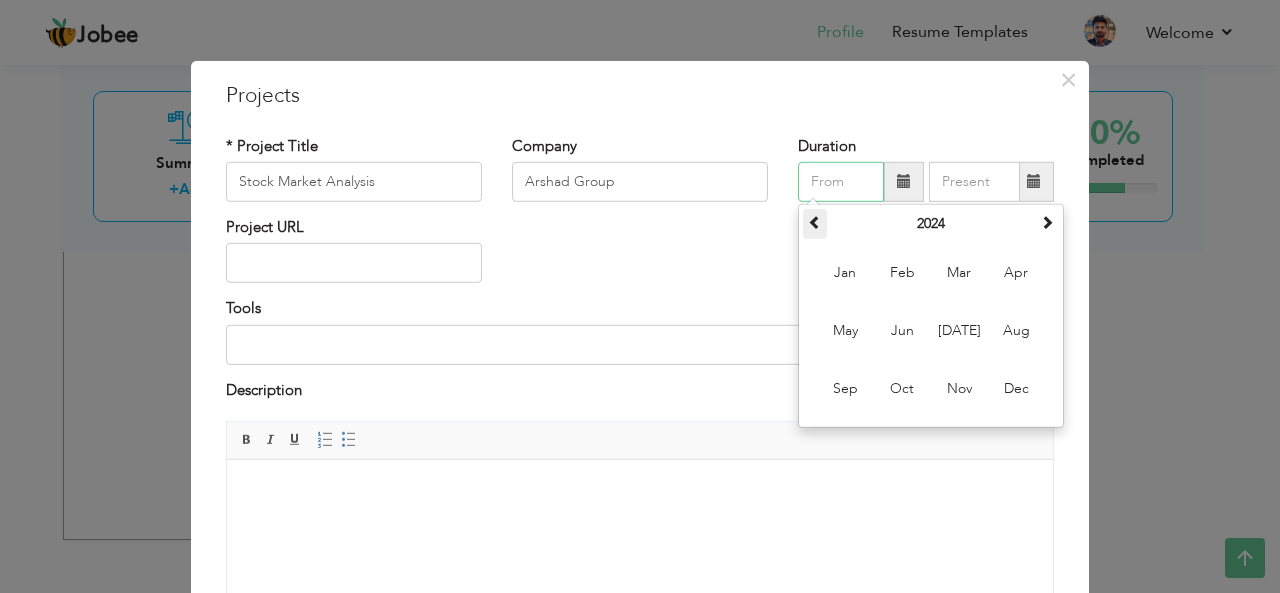 click at bounding box center [815, 222] 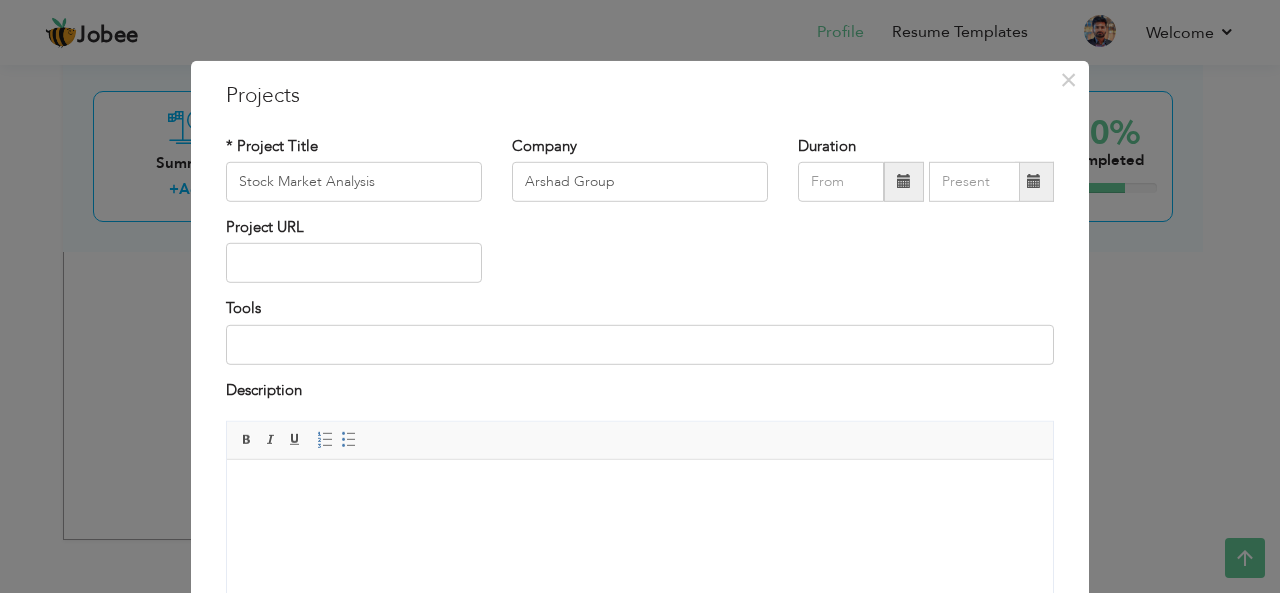 click on "×
Projects
* Project Title
Stock Market Analysis
Company
Arshad Group
Duration Tools" at bounding box center (640, 428) 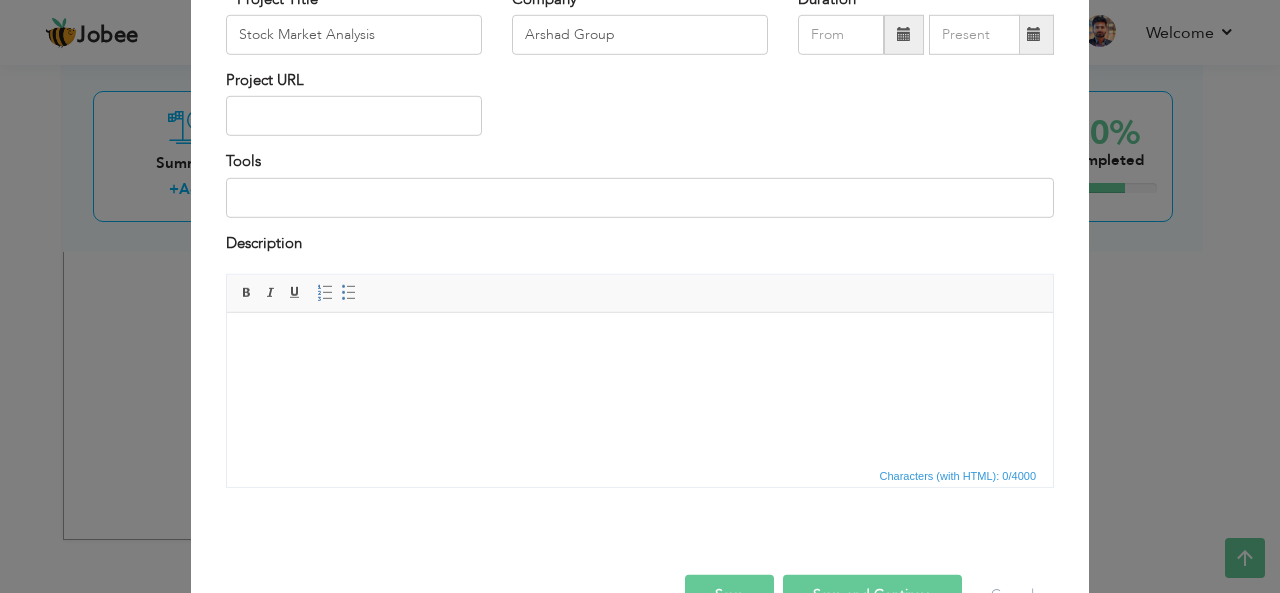scroll, scrollTop: 160, scrollLeft: 0, axis: vertical 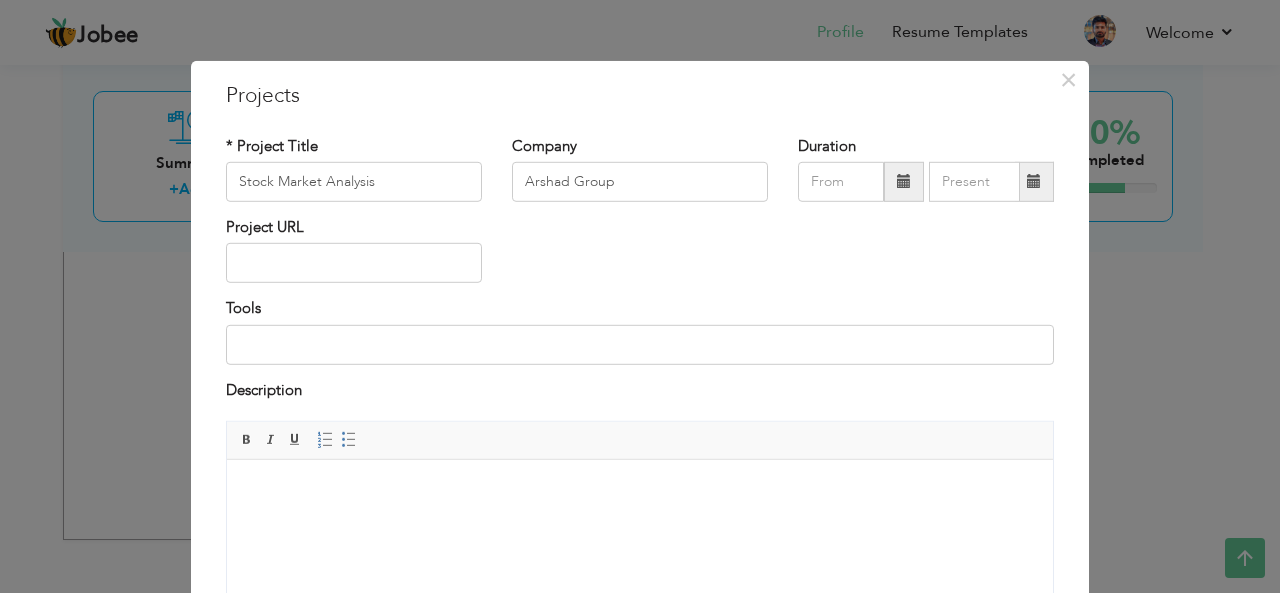 click at bounding box center [904, 182] 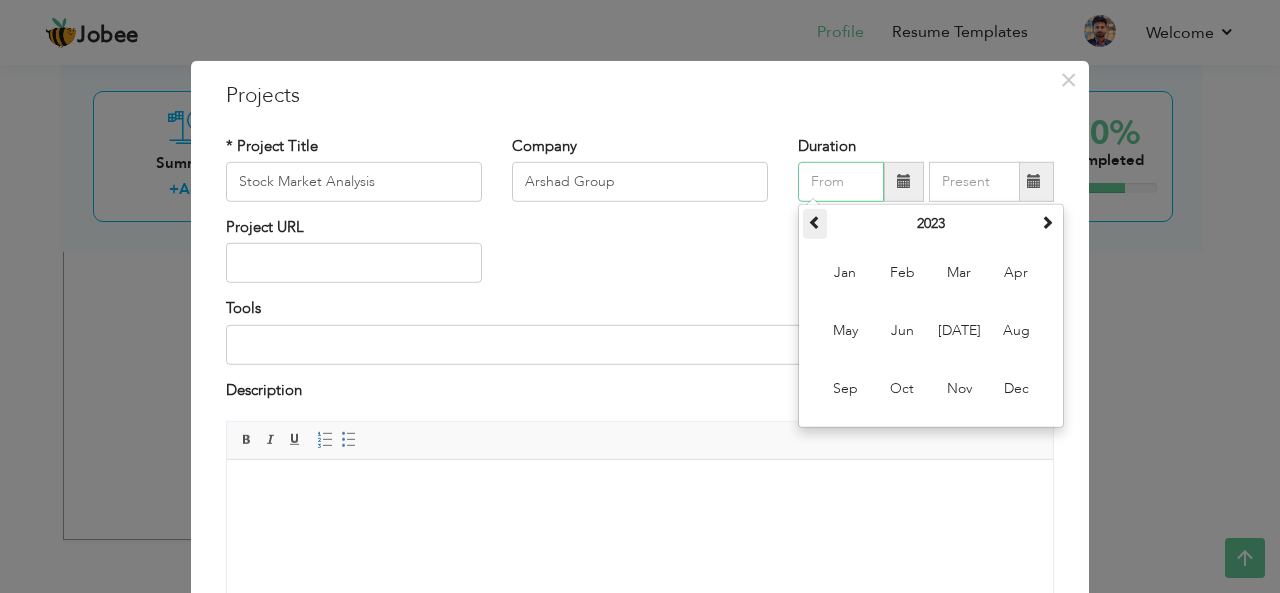 click at bounding box center [815, 224] 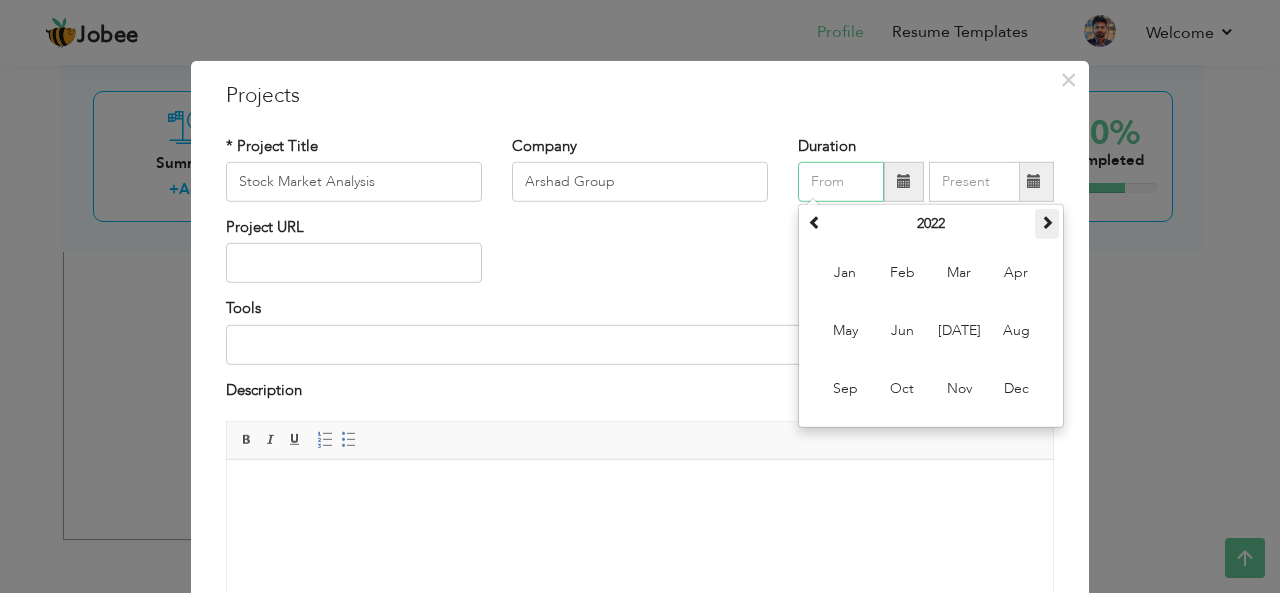 click at bounding box center [1047, 222] 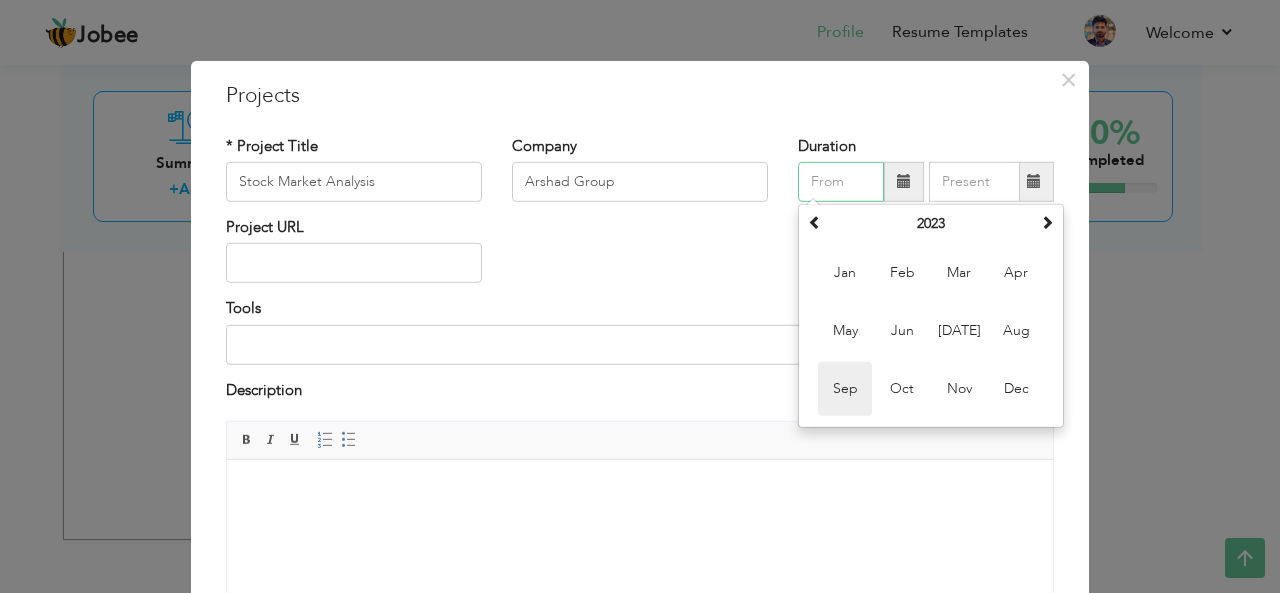 click on "Sep" at bounding box center [845, 389] 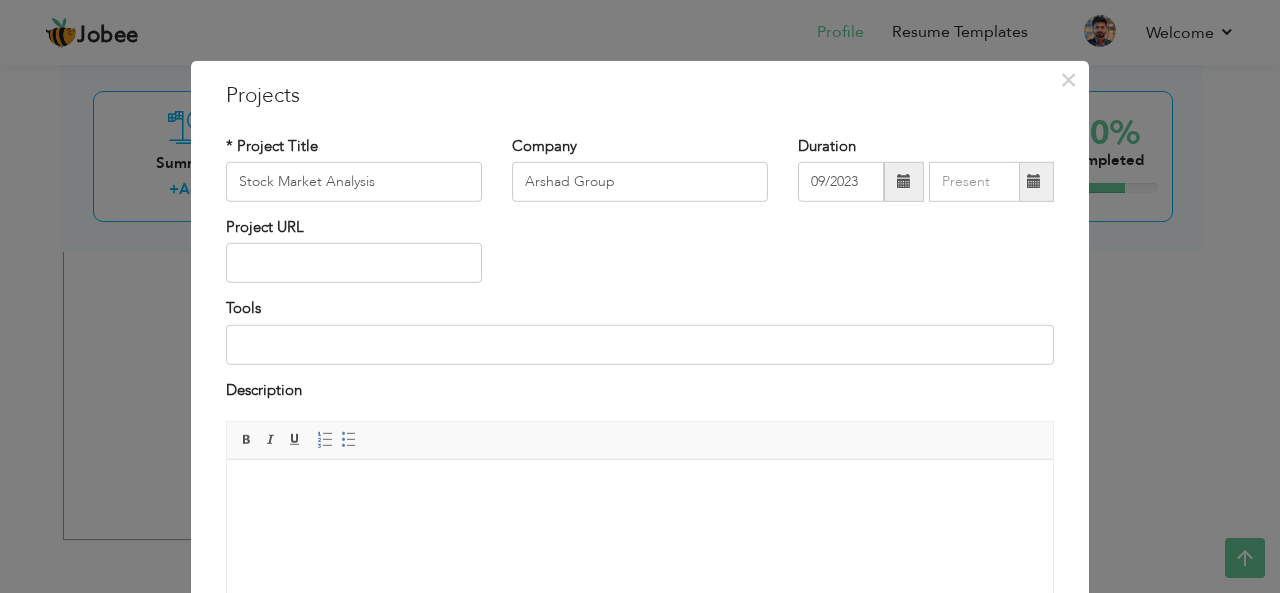 click at bounding box center (1034, 182) 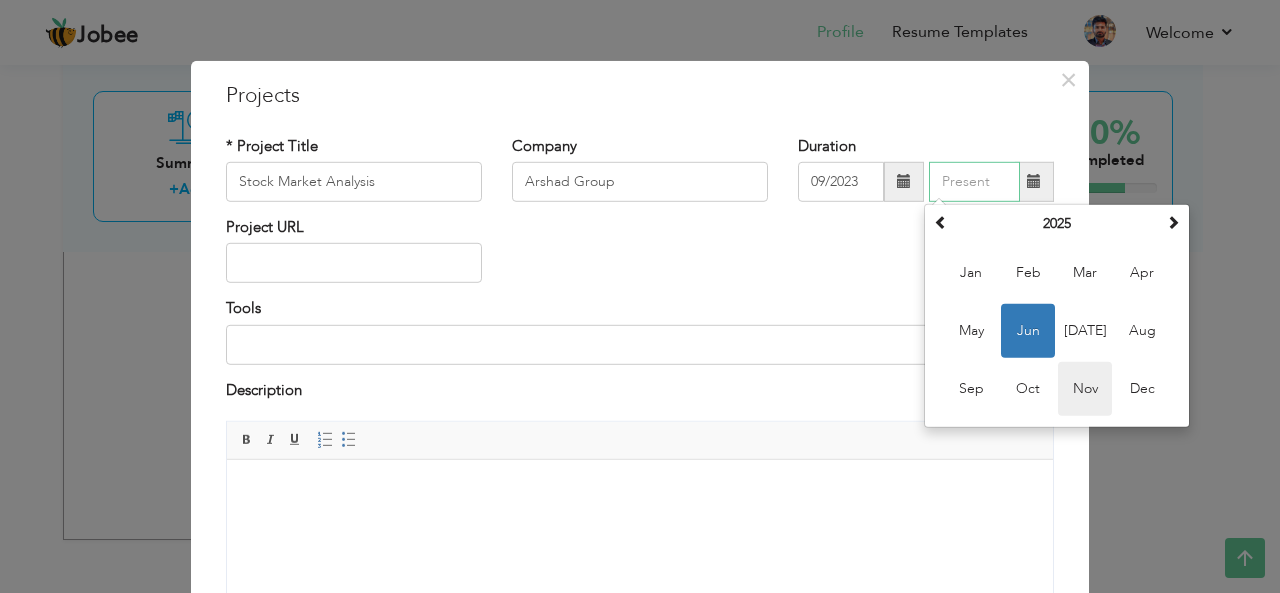 click on "Nov" at bounding box center (1085, 389) 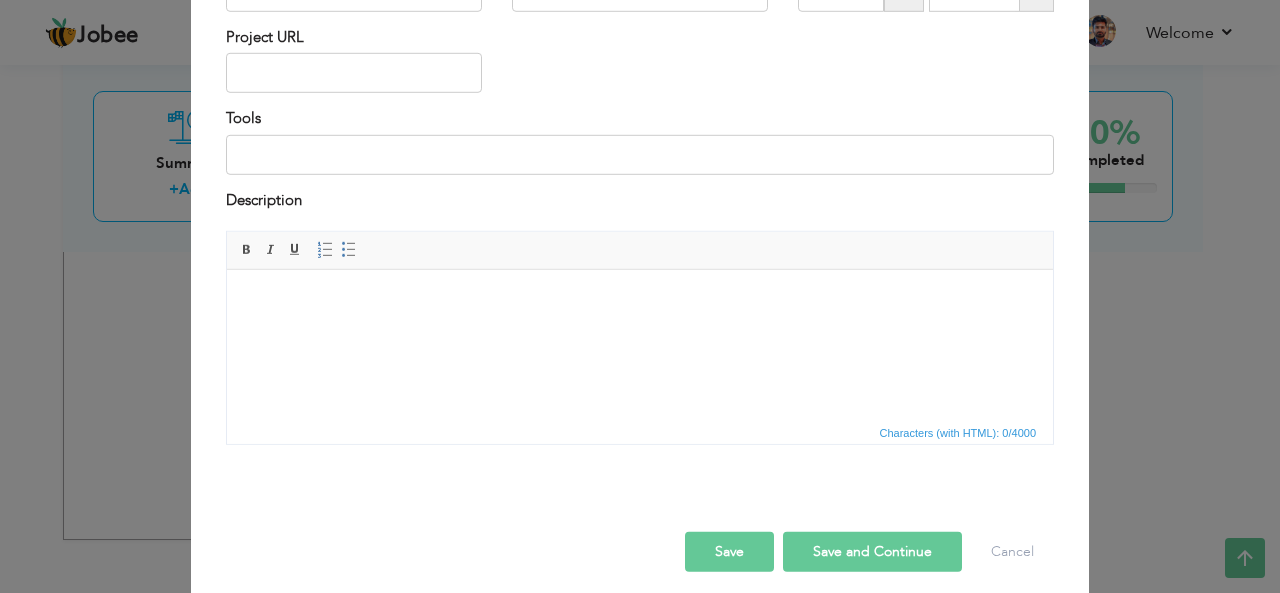 scroll, scrollTop: 202, scrollLeft: 0, axis: vertical 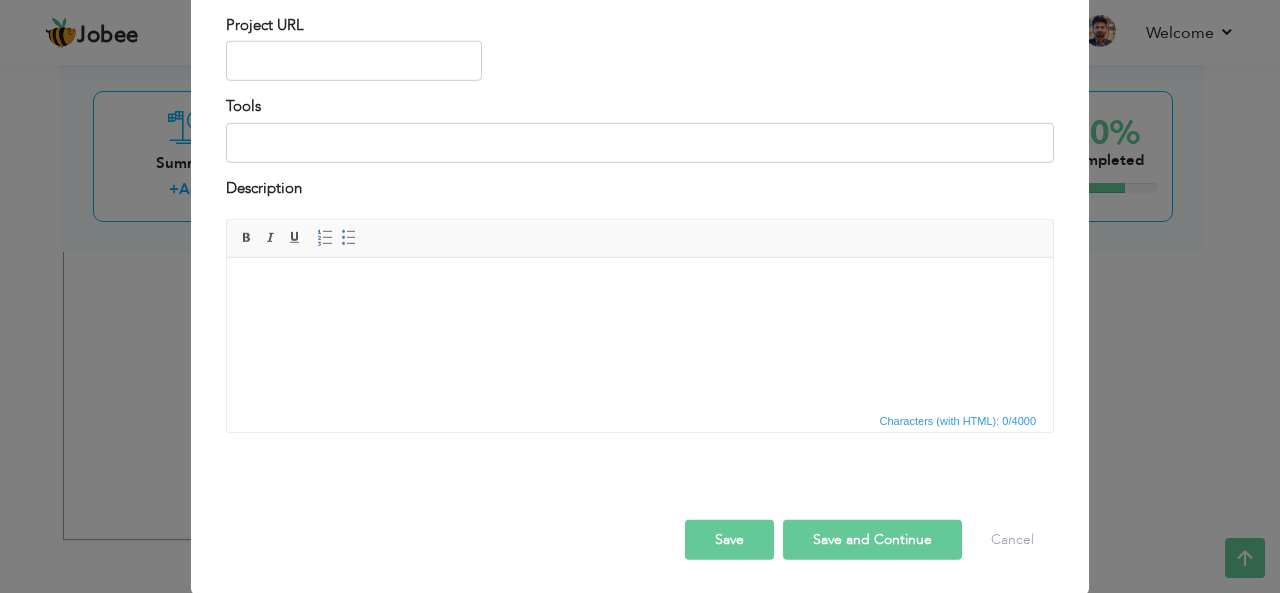 click on "Save" at bounding box center (729, 540) 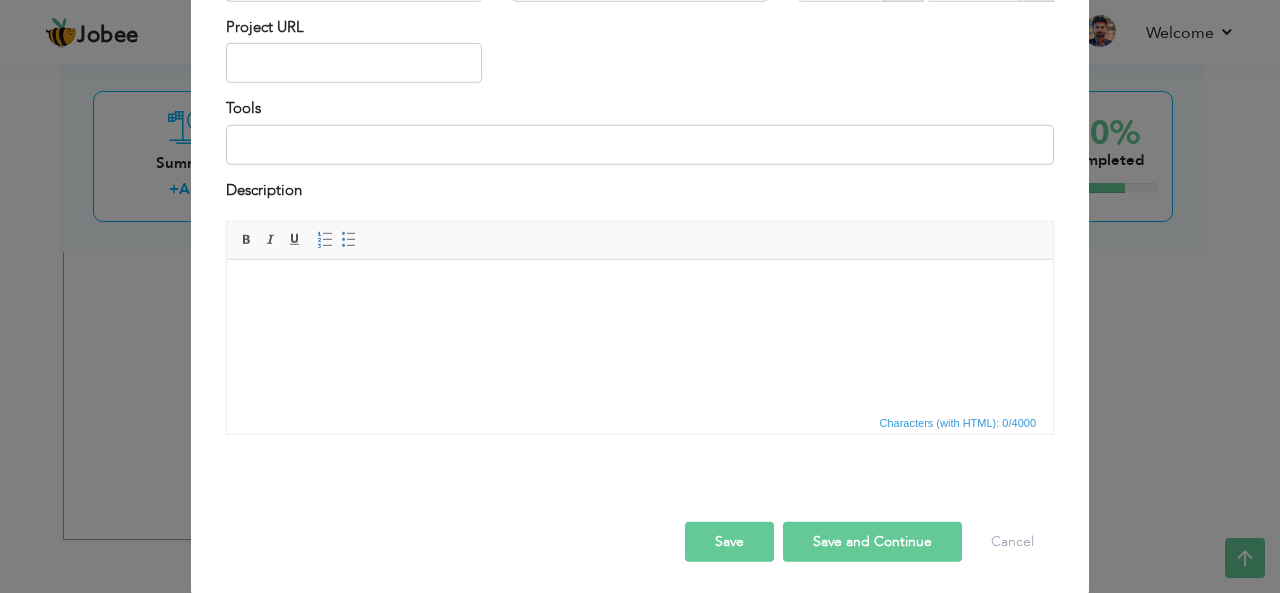 scroll, scrollTop: 202, scrollLeft: 0, axis: vertical 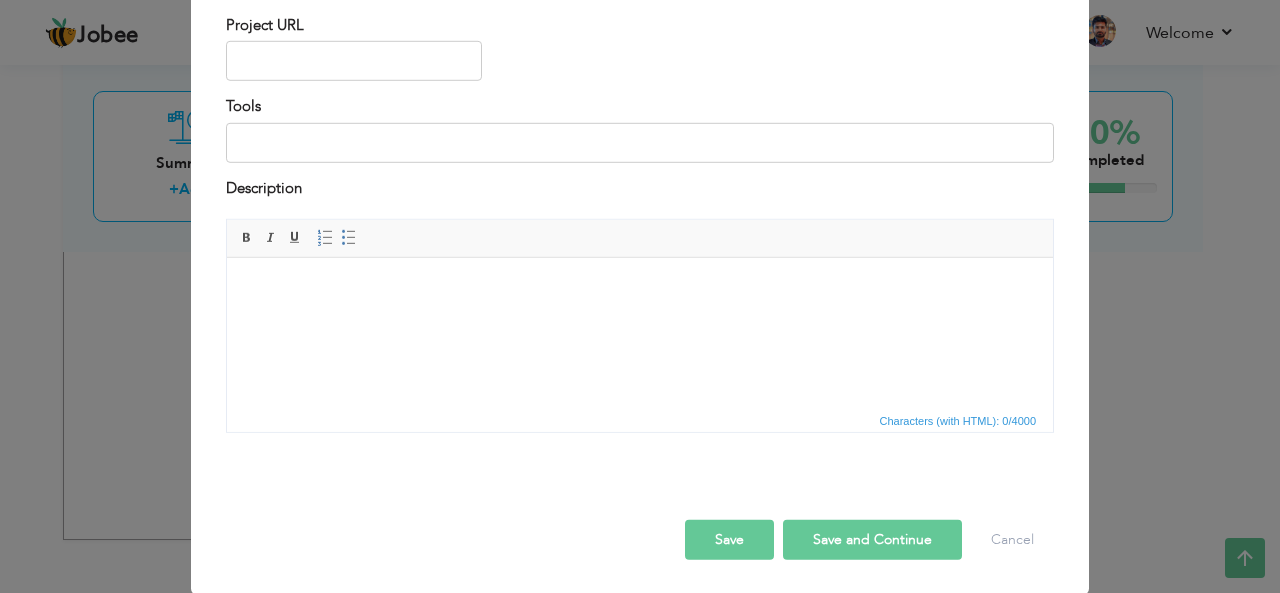 click on "Save" at bounding box center (729, 540) 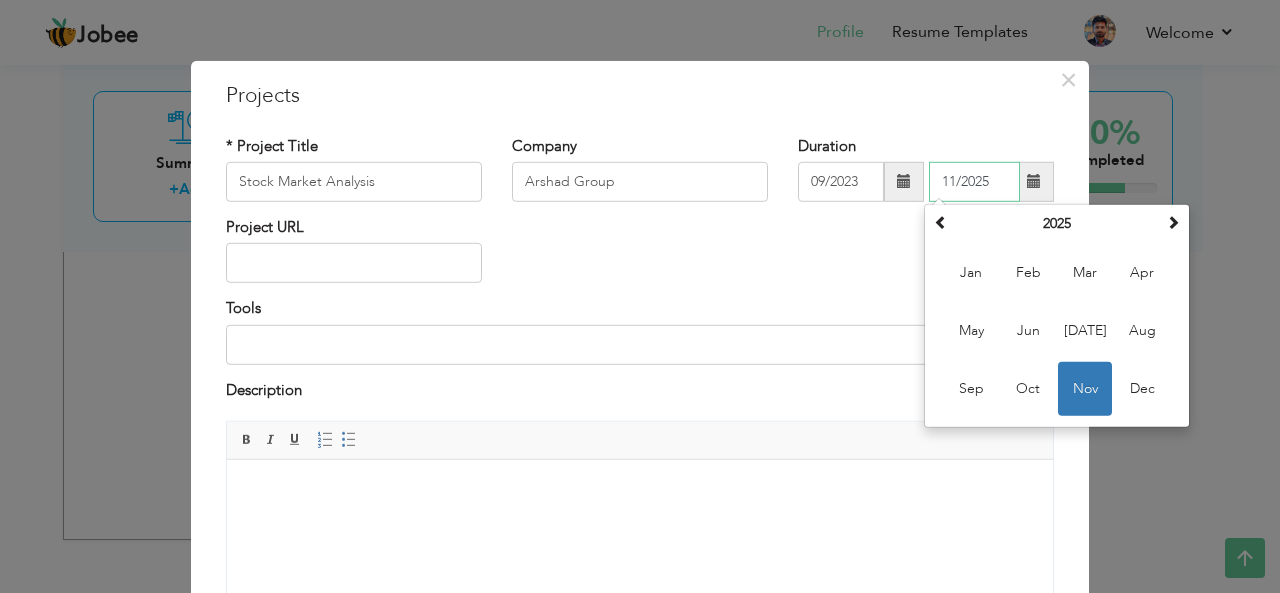 click on "Nov" at bounding box center (1085, 389) 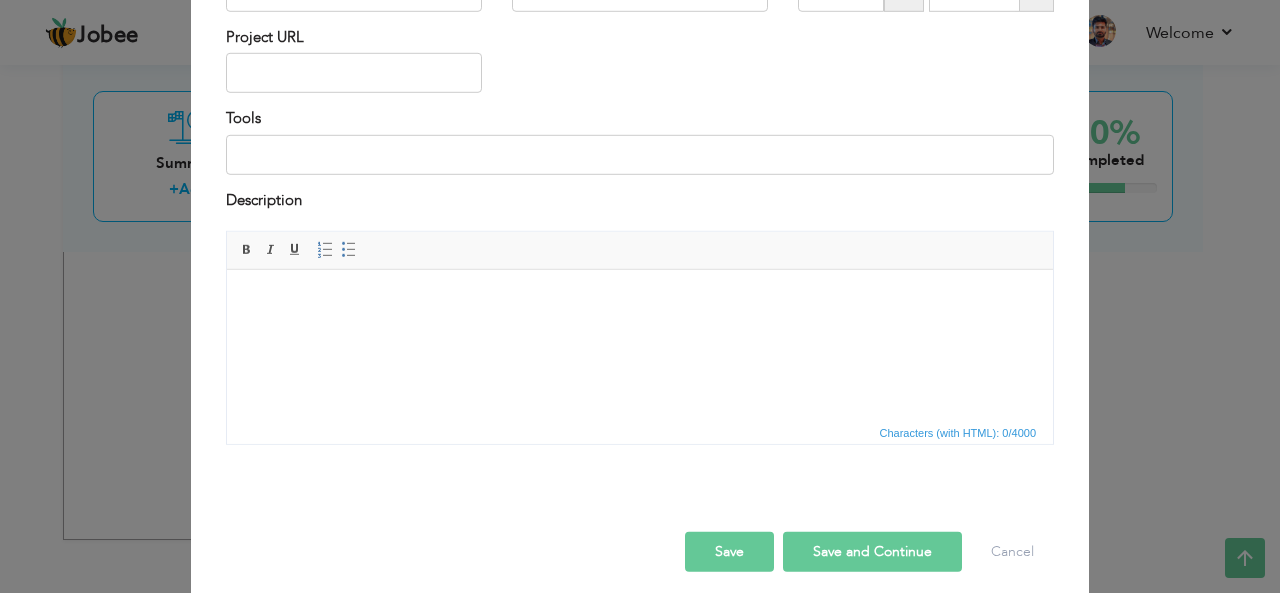 scroll, scrollTop: 202, scrollLeft: 0, axis: vertical 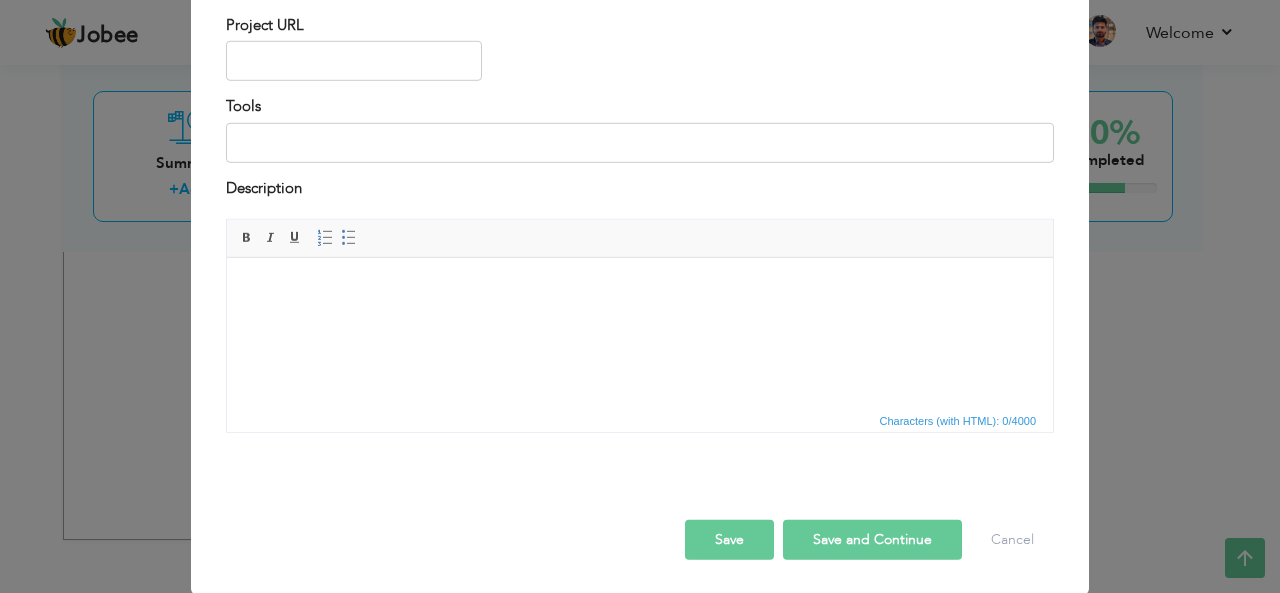 click on "Save" at bounding box center (729, 540) 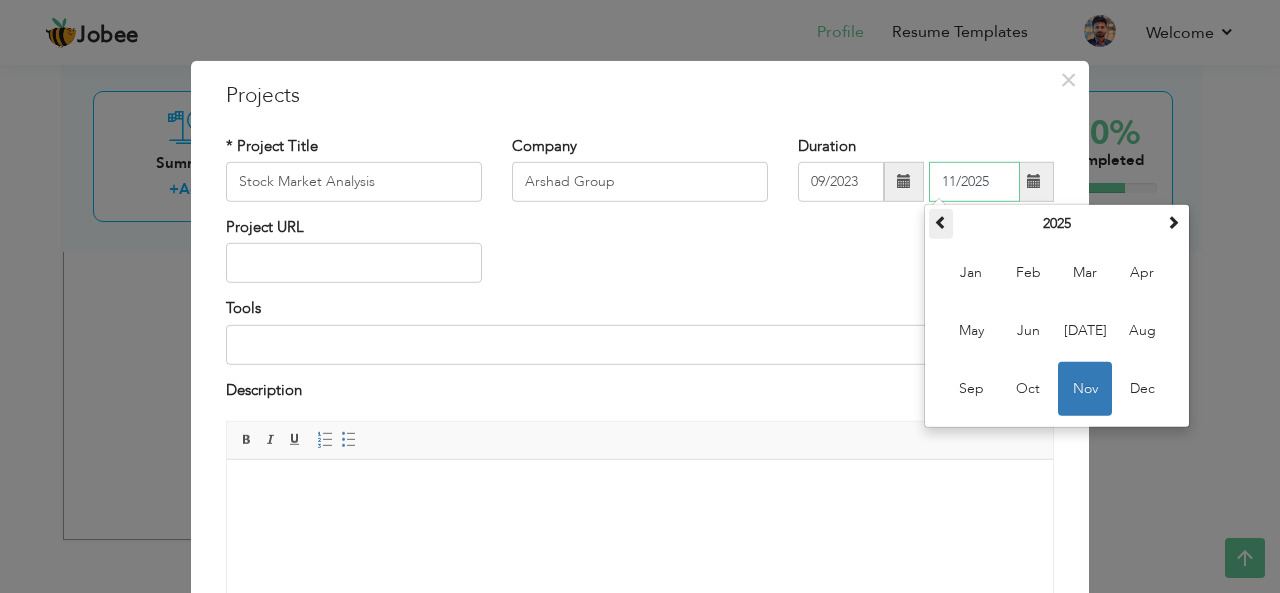 click at bounding box center (941, 222) 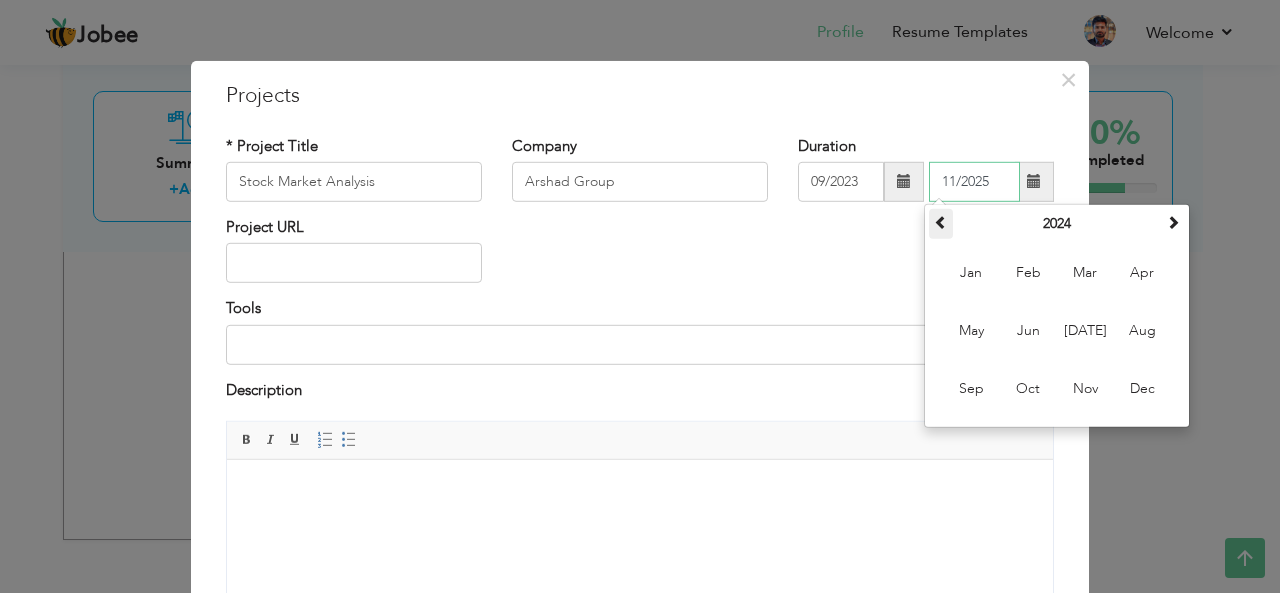 click at bounding box center (941, 222) 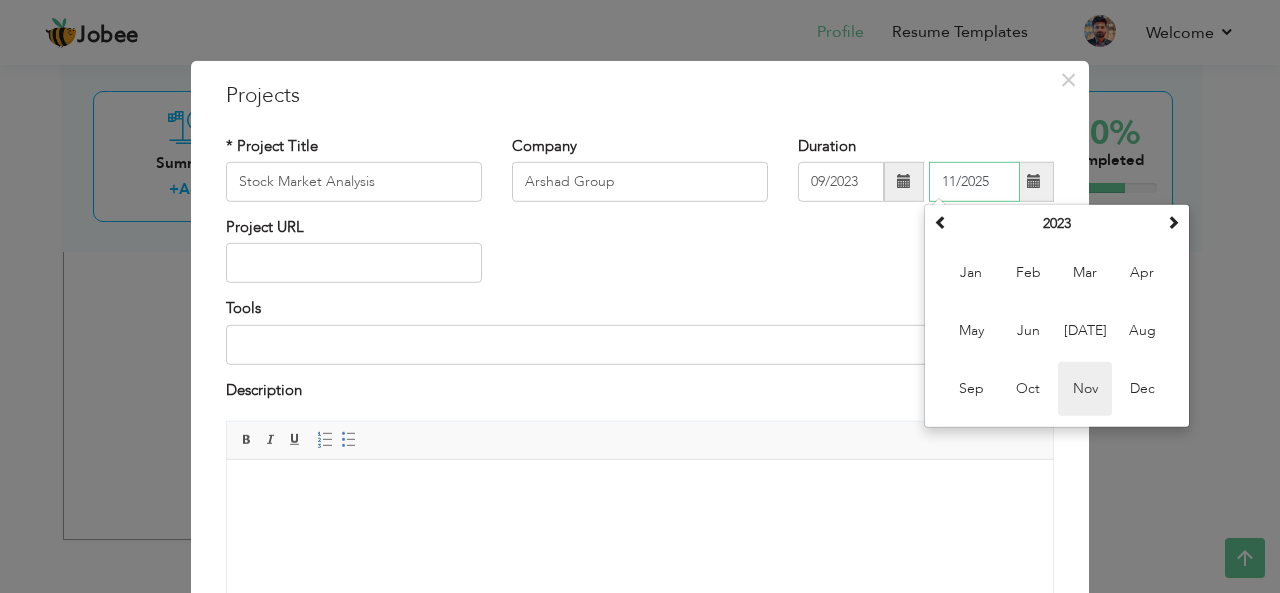 click on "Nov" at bounding box center (1085, 389) 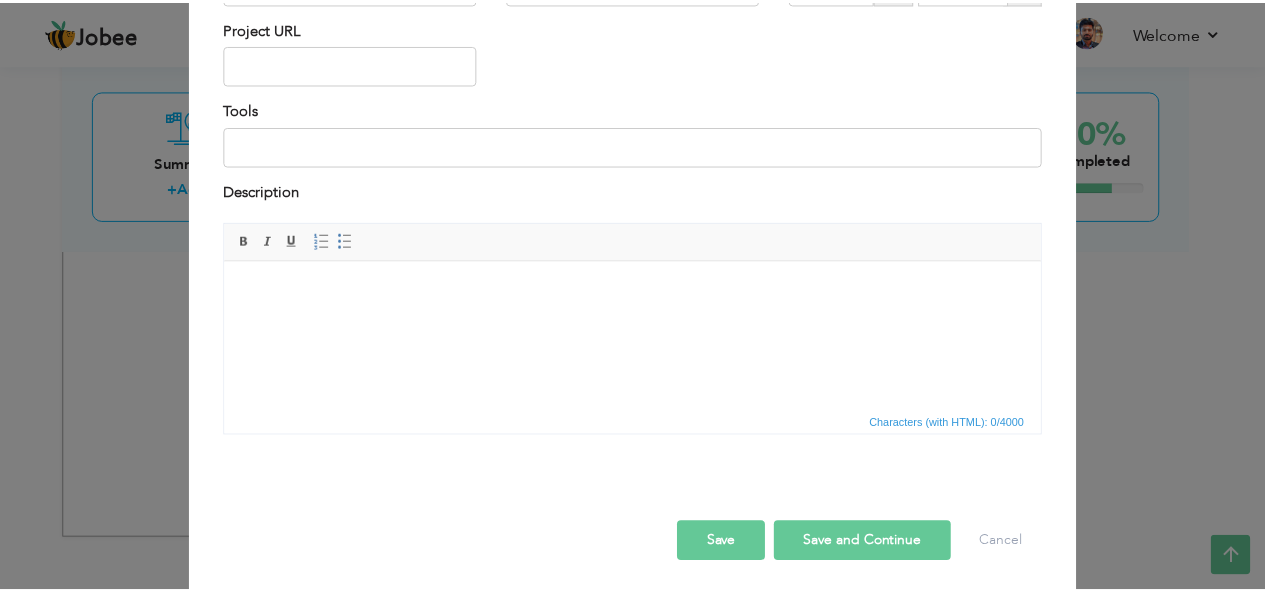 scroll, scrollTop: 202, scrollLeft: 0, axis: vertical 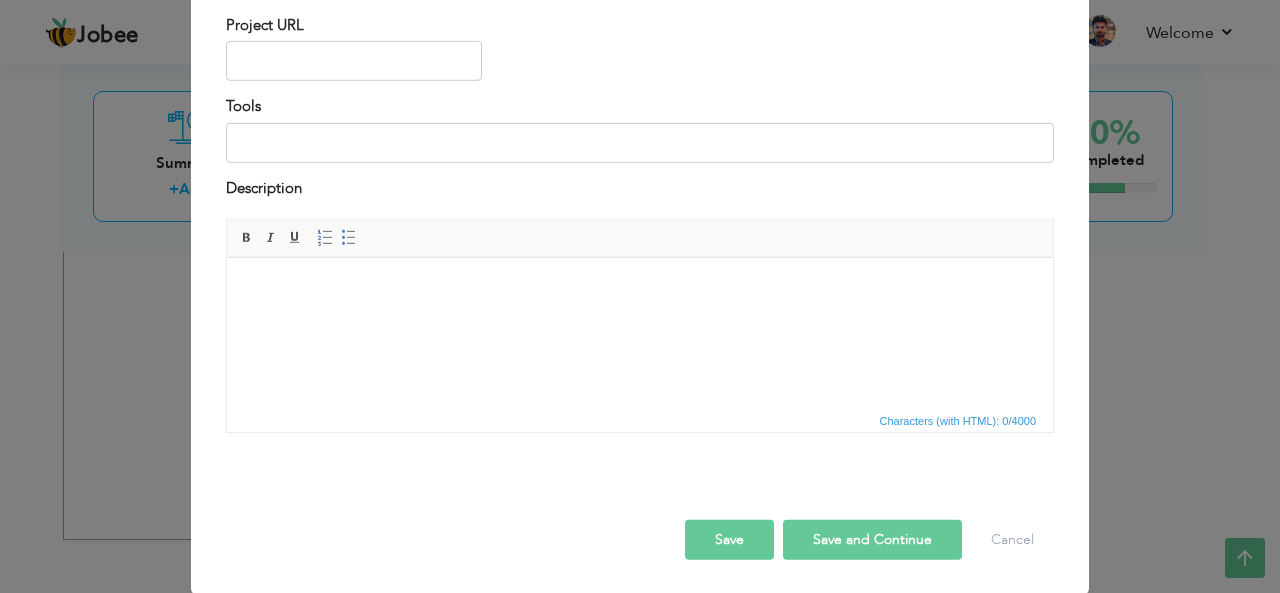 click on "Save" at bounding box center [729, 540] 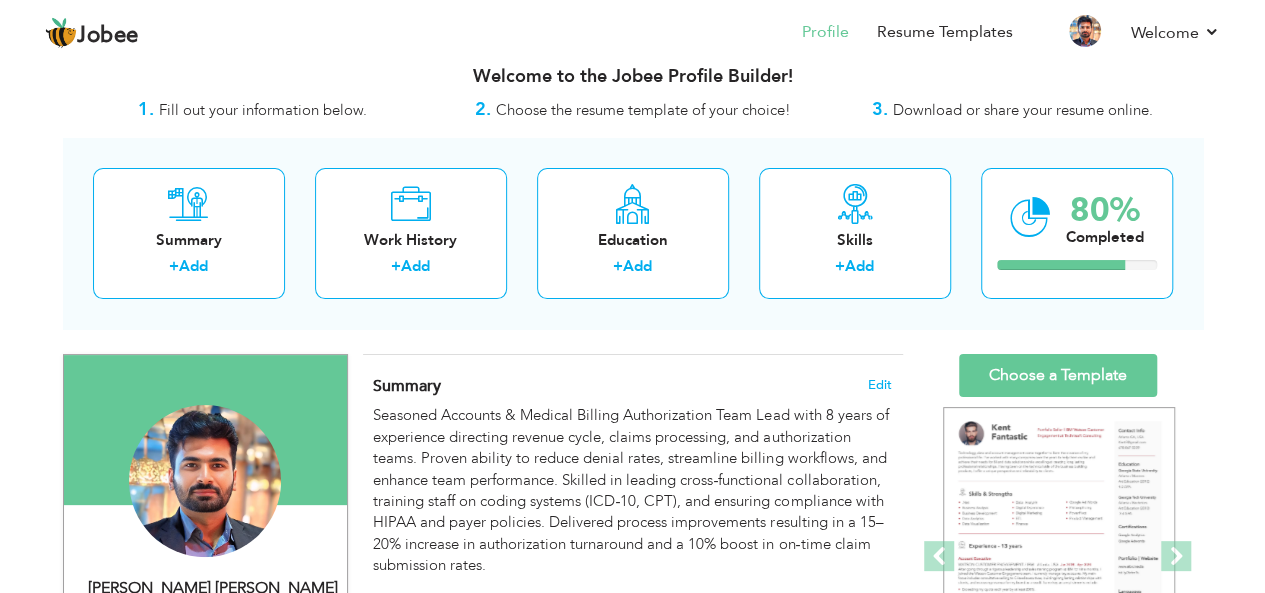 scroll, scrollTop: 20, scrollLeft: 0, axis: vertical 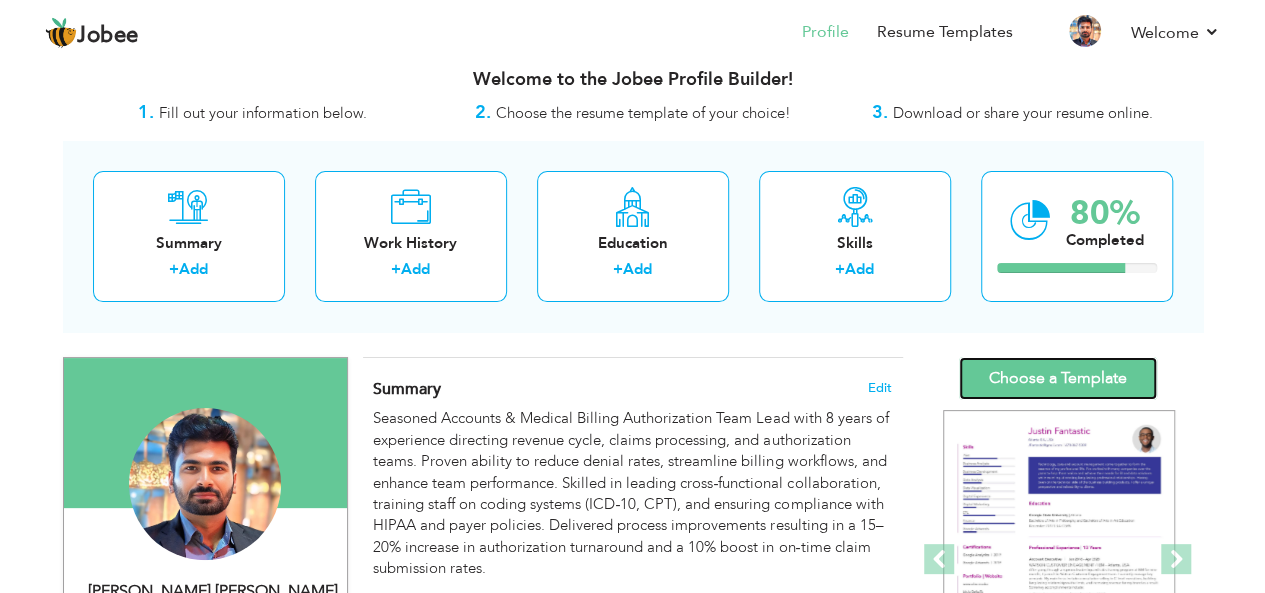 click on "Choose a Template" at bounding box center (1058, 378) 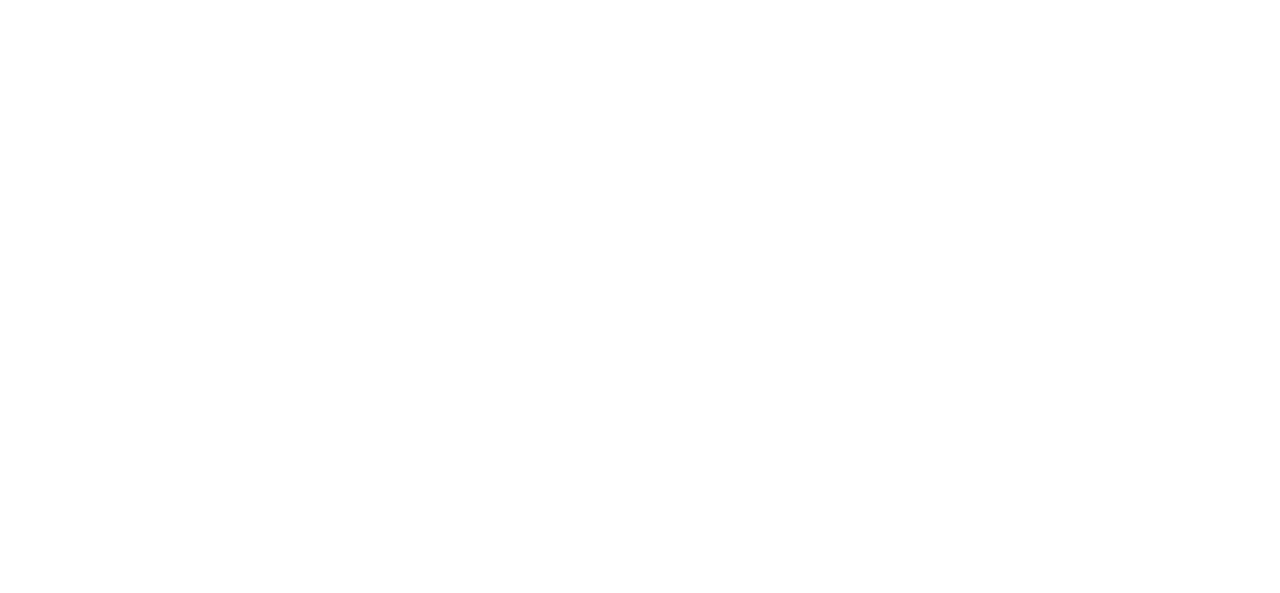 scroll, scrollTop: 0, scrollLeft: 0, axis: both 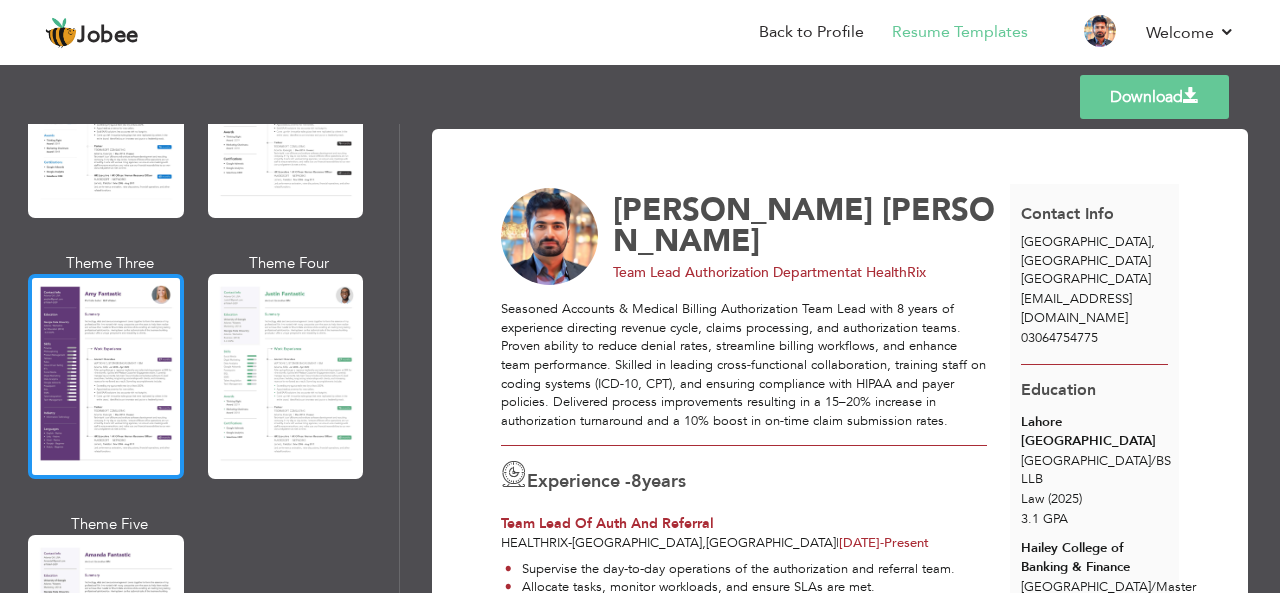 click at bounding box center [106, 376] 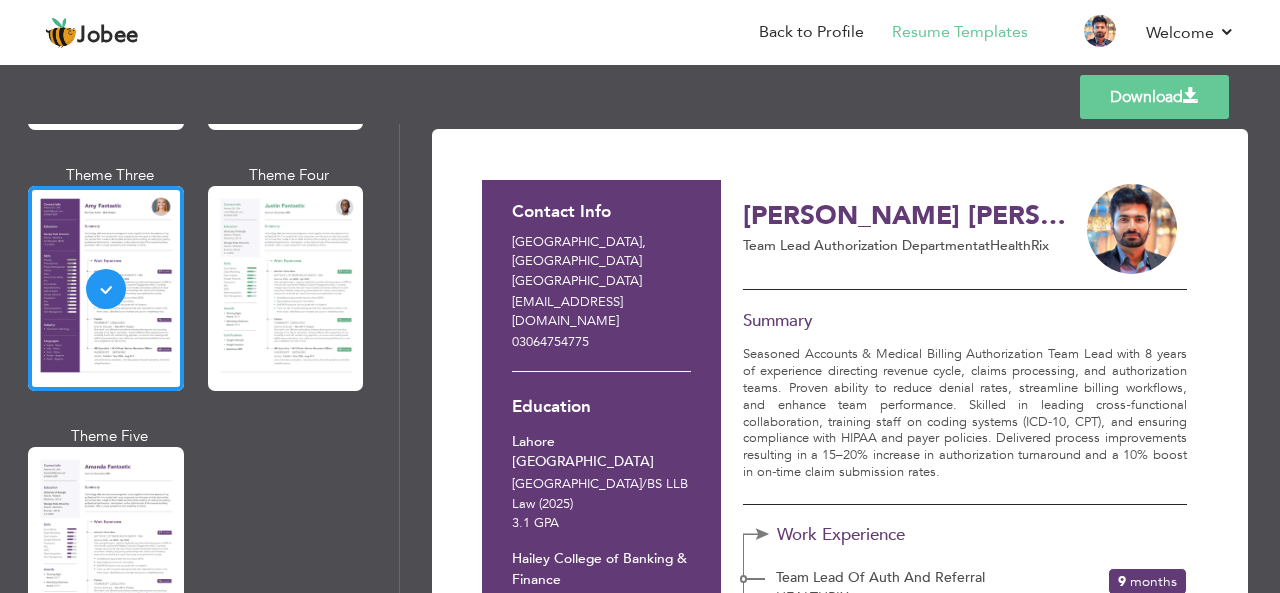 scroll, scrollTop: 1840, scrollLeft: 0, axis: vertical 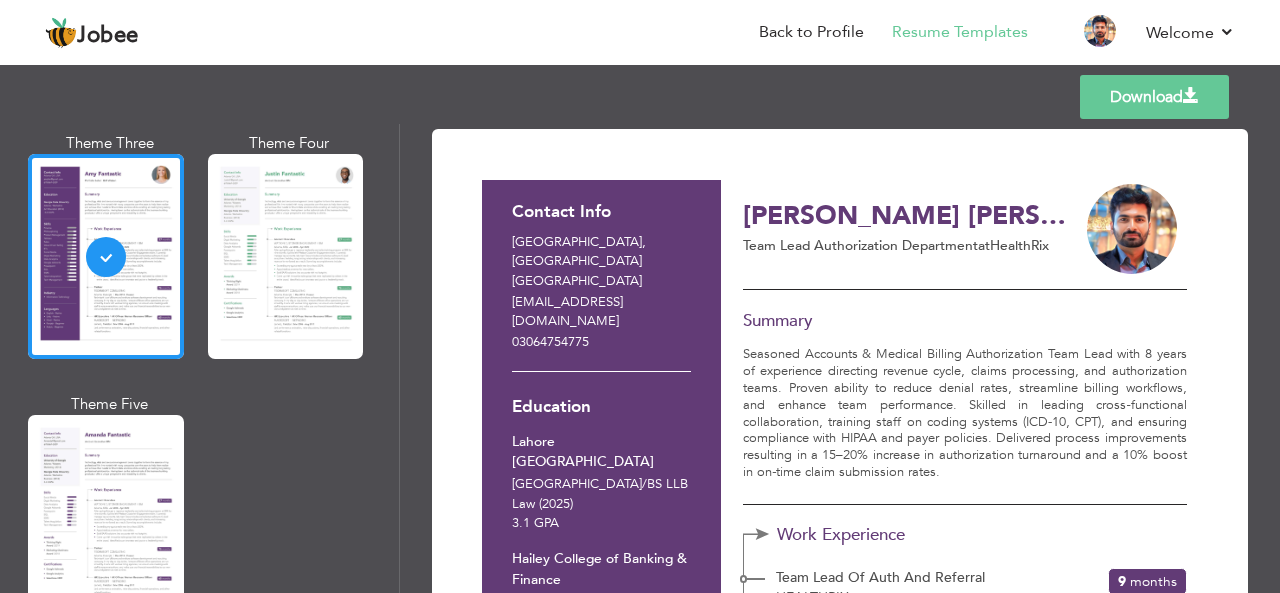 click on "Summary
Seasoned Accounts & Medical Billing Authorization Team Lead with 8 years of experience directing revenue cycle, claims processing, and authorization teams. Proven ability to reduce denial rates, streamline billing workflows, and enhance team performance. Skilled in leading cross‑functional collaboration, training staff on coding systems (ICD‑10, CPT), and ensuring compliance with HIPAA and payer policies. Delivered process improvements resulting in a 15–20% increase in authorization turnaround and a 10% boost in on‑time claim submission rates." at bounding box center (965, 404) 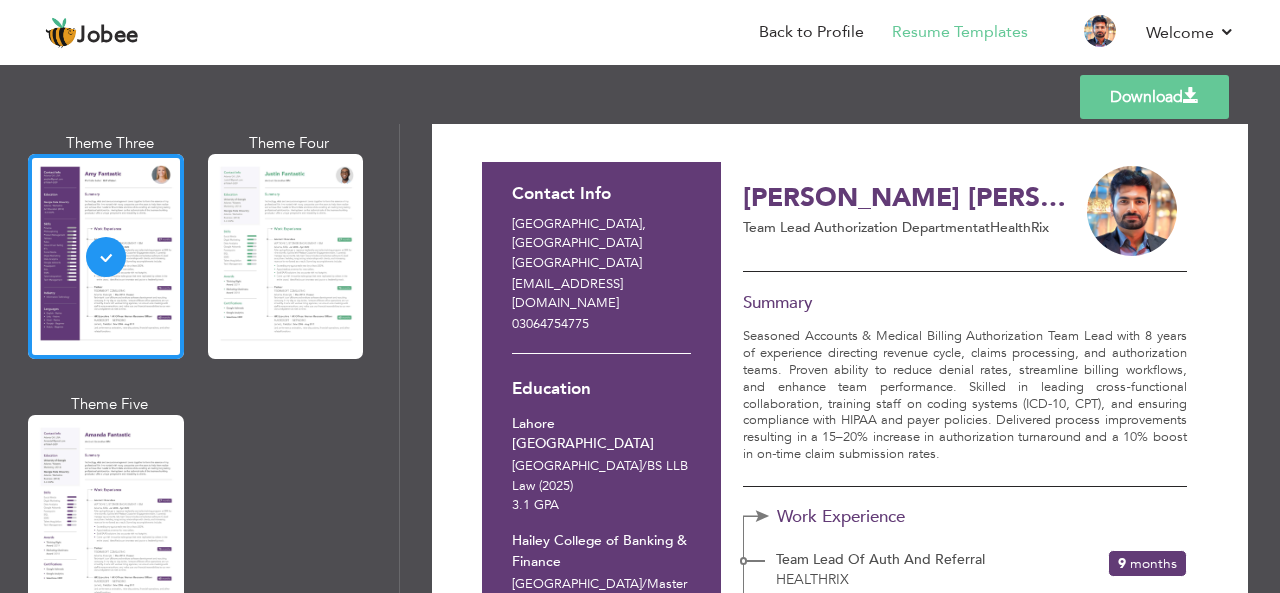 scroll, scrollTop: 0, scrollLeft: 0, axis: both 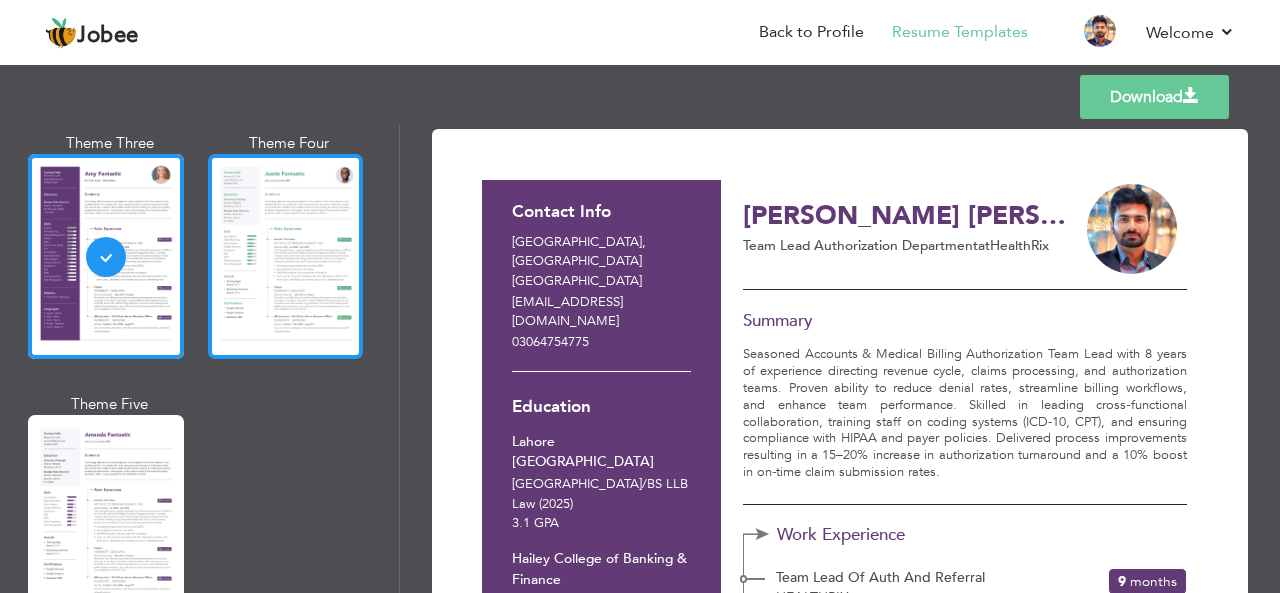 click at bounding box center [286, 256] 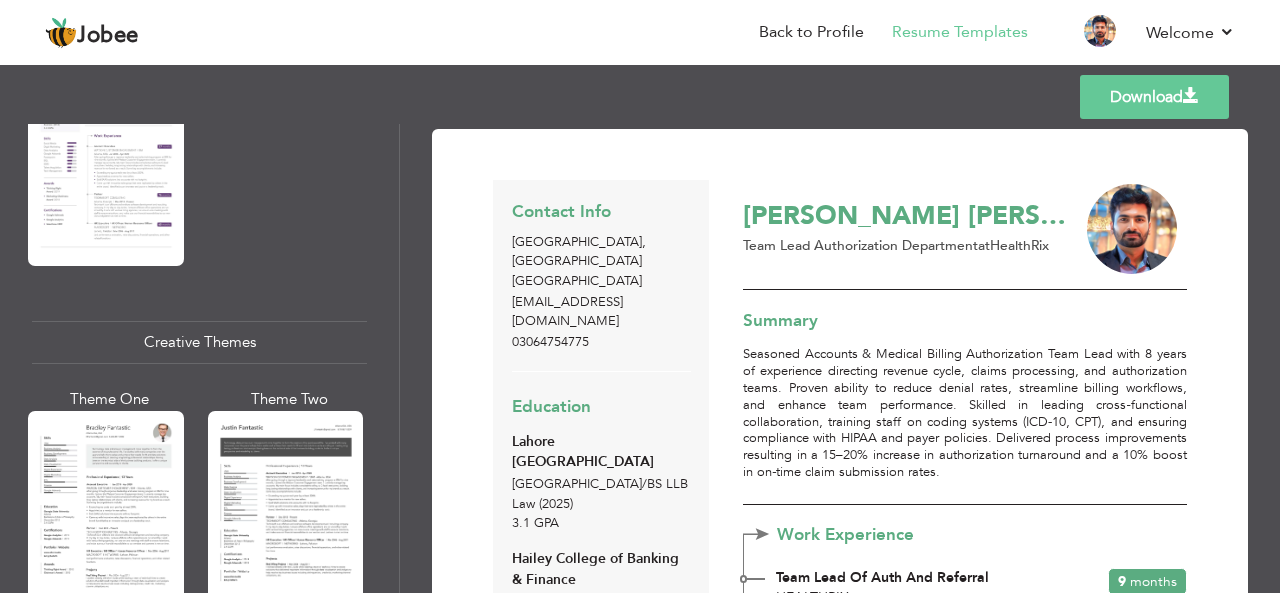 scroll, scrollTop: 2280, scrollLeft: 0, axis: vertical 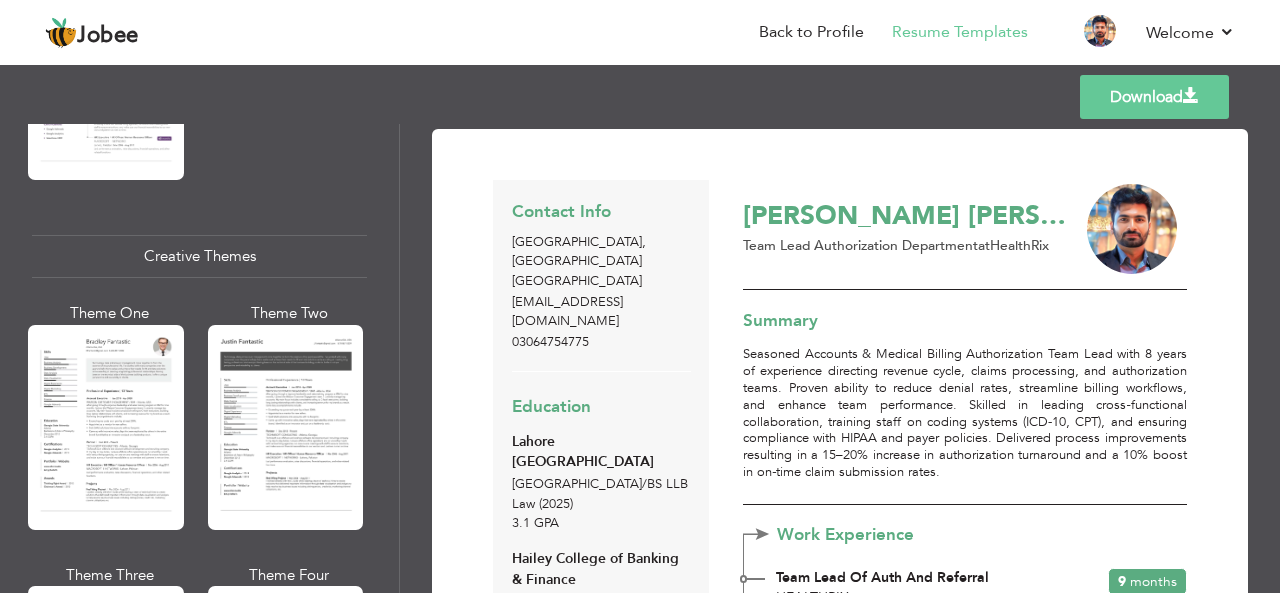 click on "Contact Info
Lahore ,  Pakistan  Pakistan
chandbhatti112@gmail.com
03064754775
Education
Lahore Leads University
Lahore
/
BS LLB
Law
(2025)
3.1 GPA
/  (2022)" at bounding box center [601, 493] 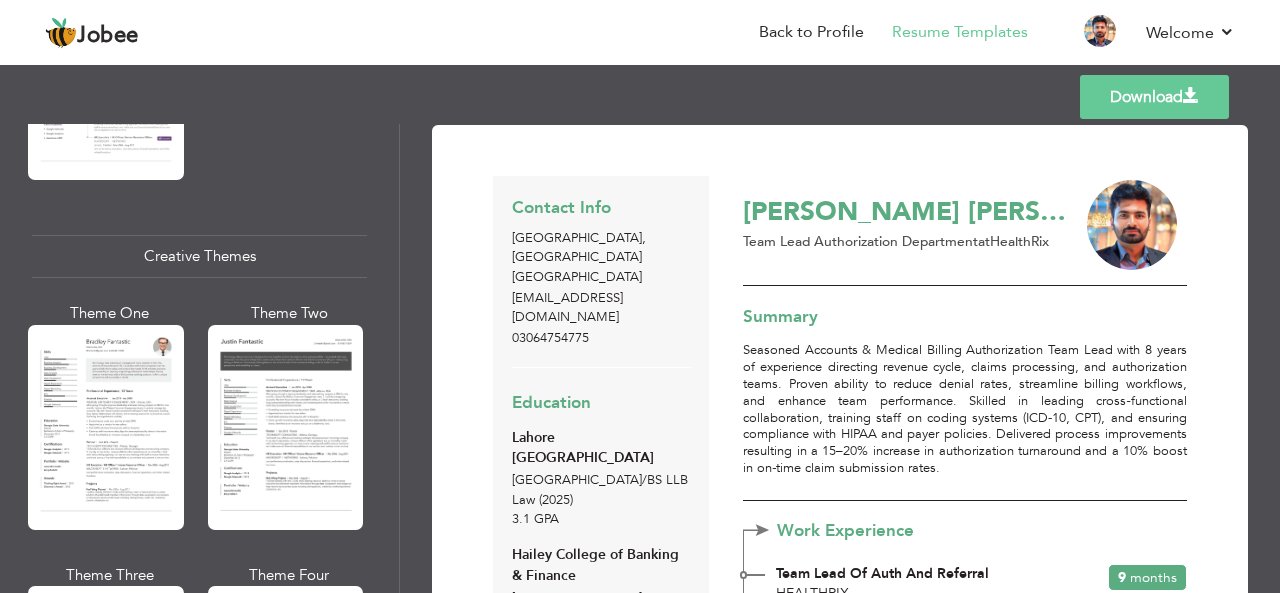 scroll, scrollTop: 0, scrollLeft: 0, axis: both 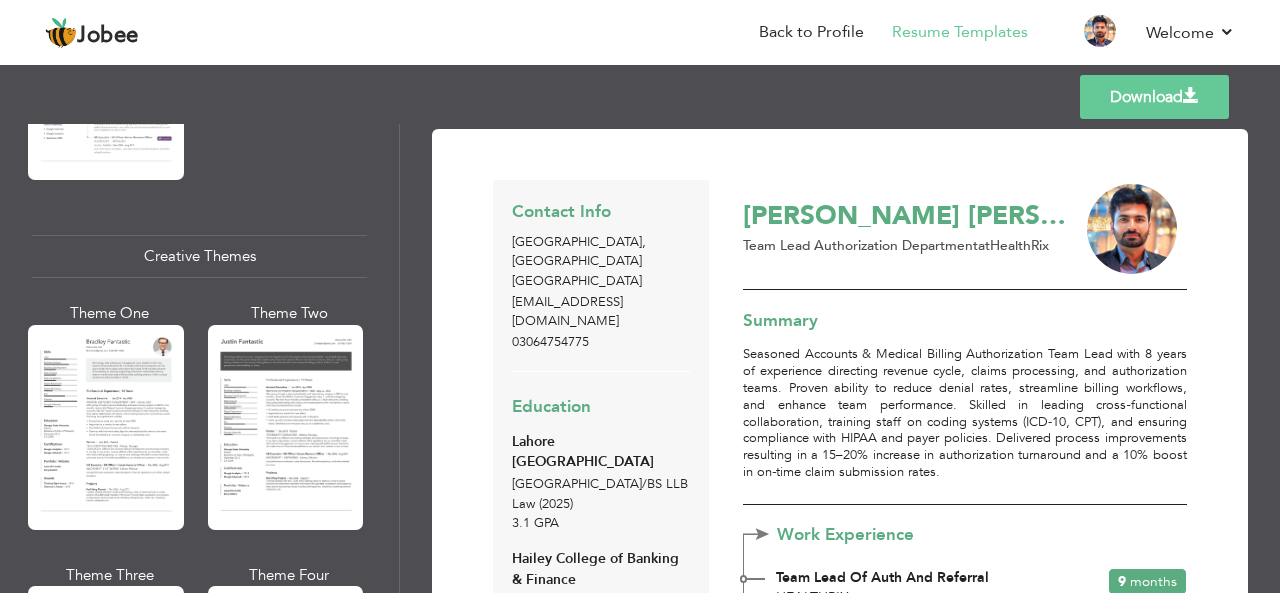 click on "Professional Themes
Theme One
Theme Two
Theme Three
Theme Six" at bounding box center (199, 358) 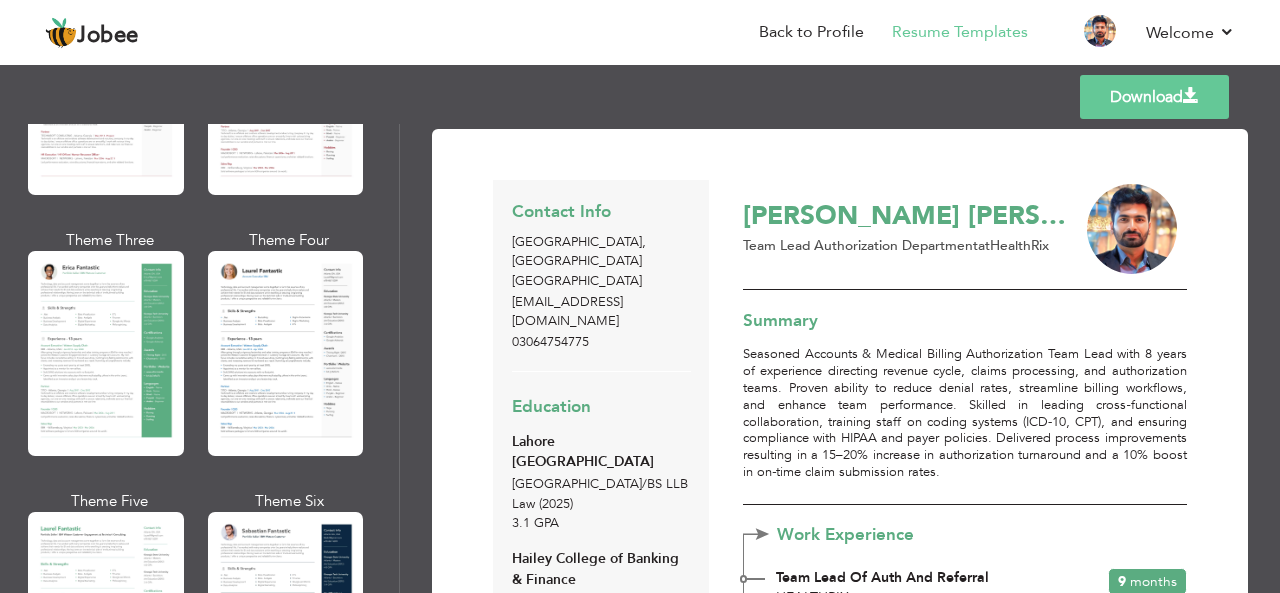scroll, scrollTop: 280, scrollLeft: 0, axis: vertical 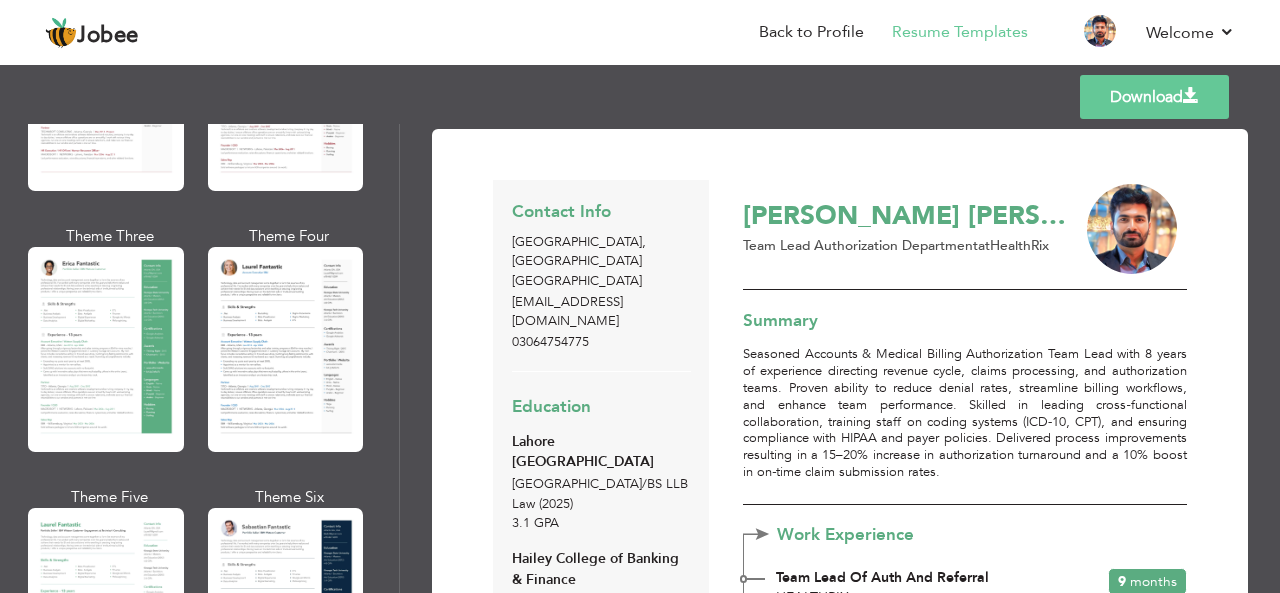 click on "Templates
Download" at bounding box center (640, 97) 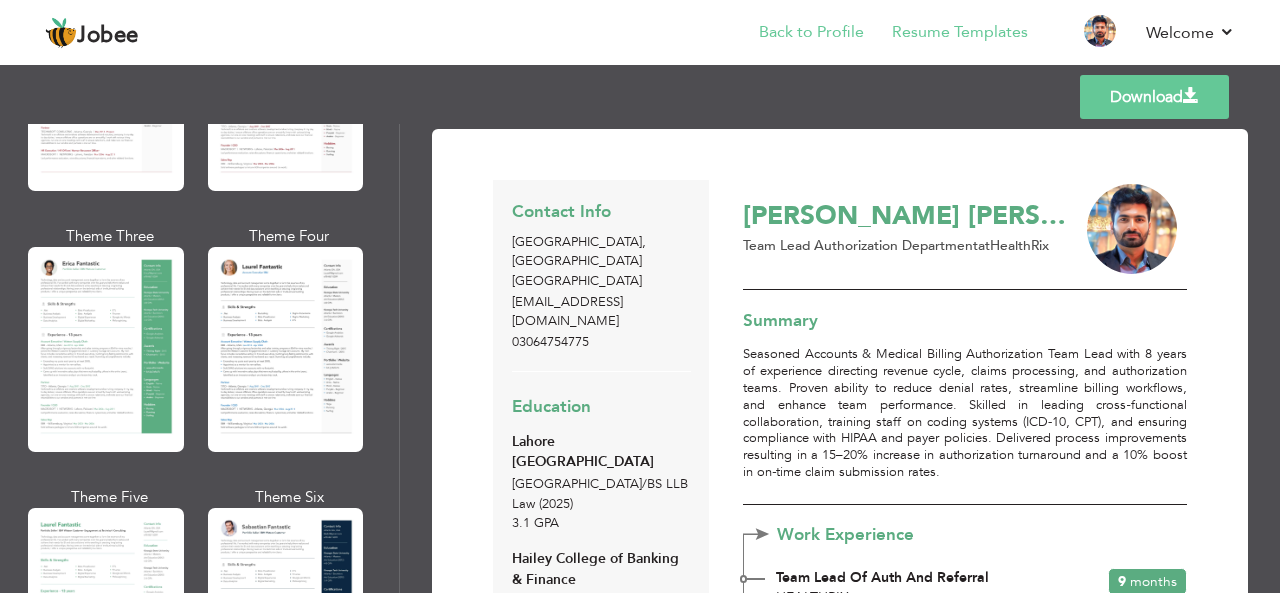 click on "Back to Profile" at bounding box center [797, 34] 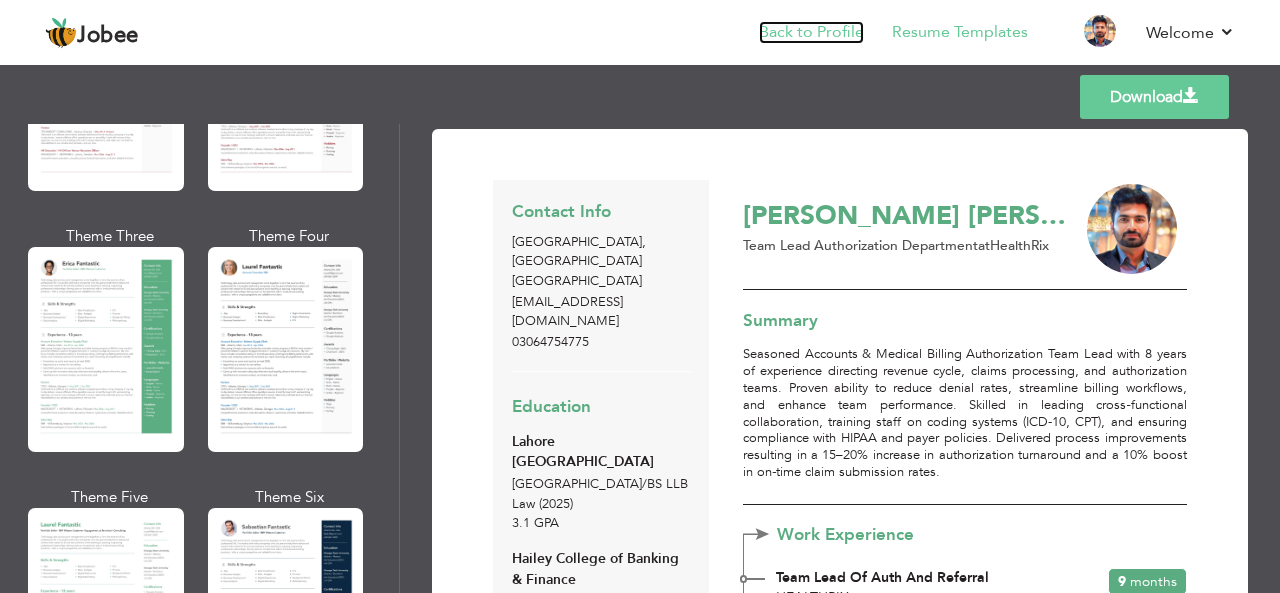 click on "Back to Profile" at bounding box center [811, 32] 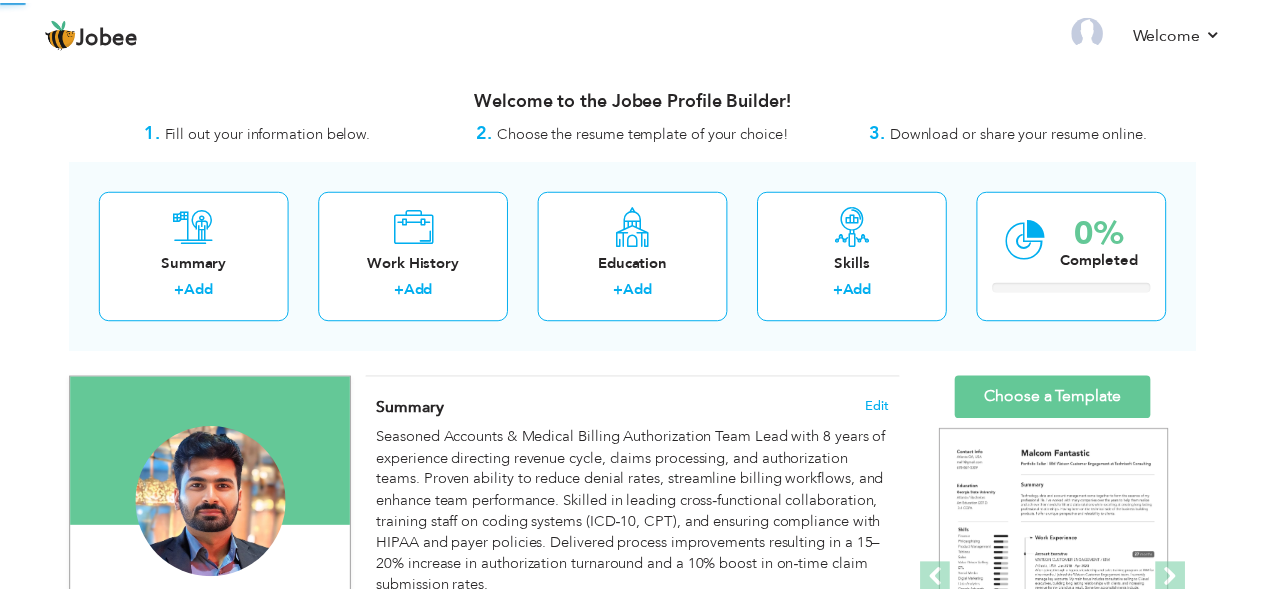 scroll, scrollTop: 0, scrollLeft: 0, axis: both 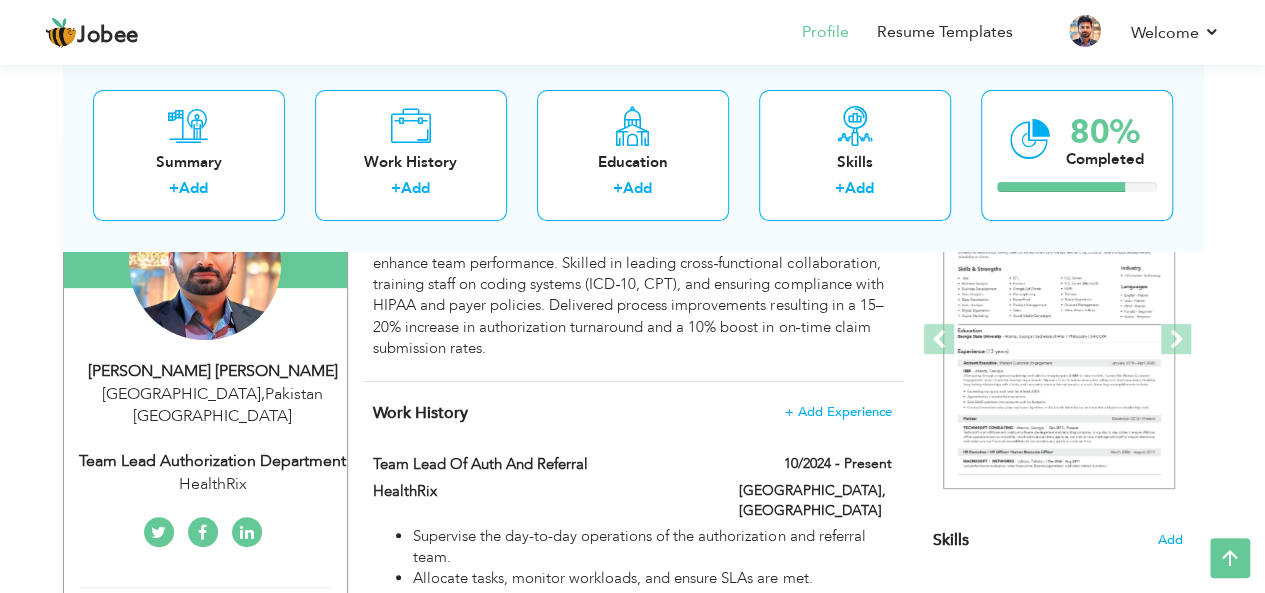 click on "[PERSON_NAME] [PERSON_NAME]" at bounding box center [213, 371] 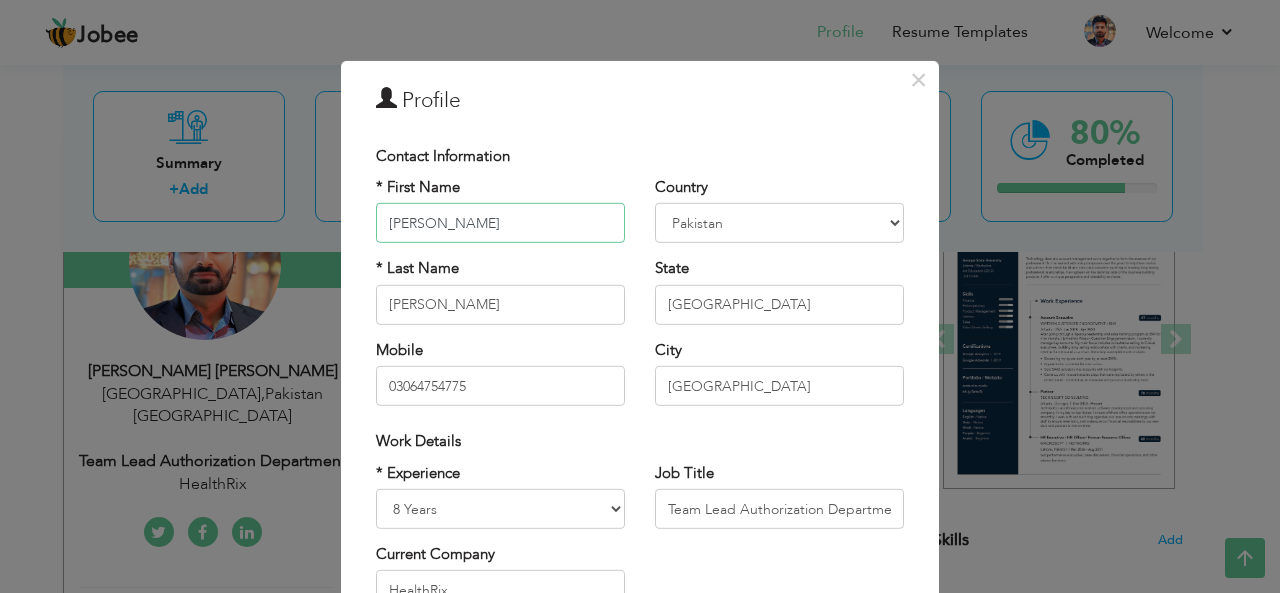 click on "Muhammad Muaaz" at bounding box center (500, 223) 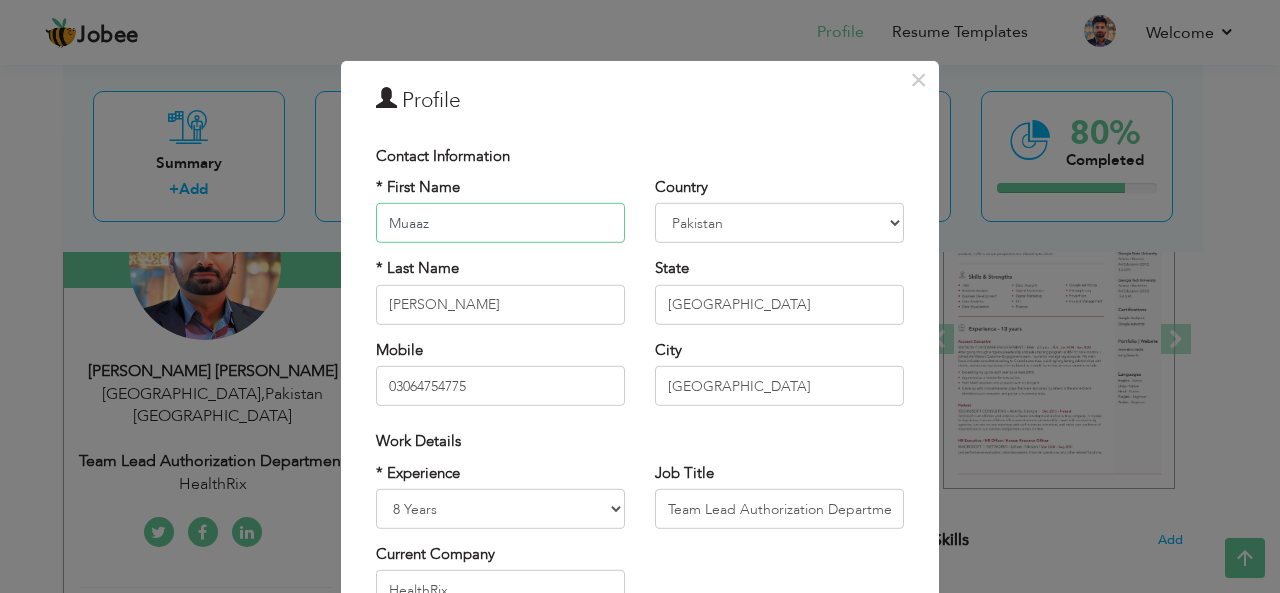 type on "Muaaz" 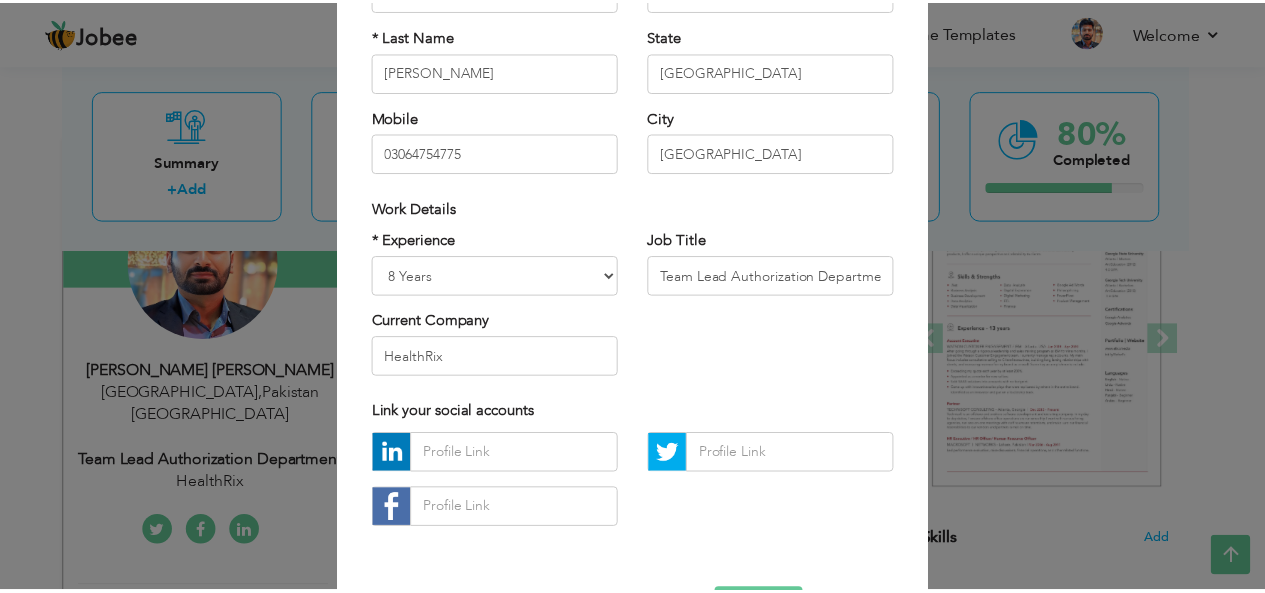 scroll, scrollTop: 304, scrollLeft: 0, axis: vertical 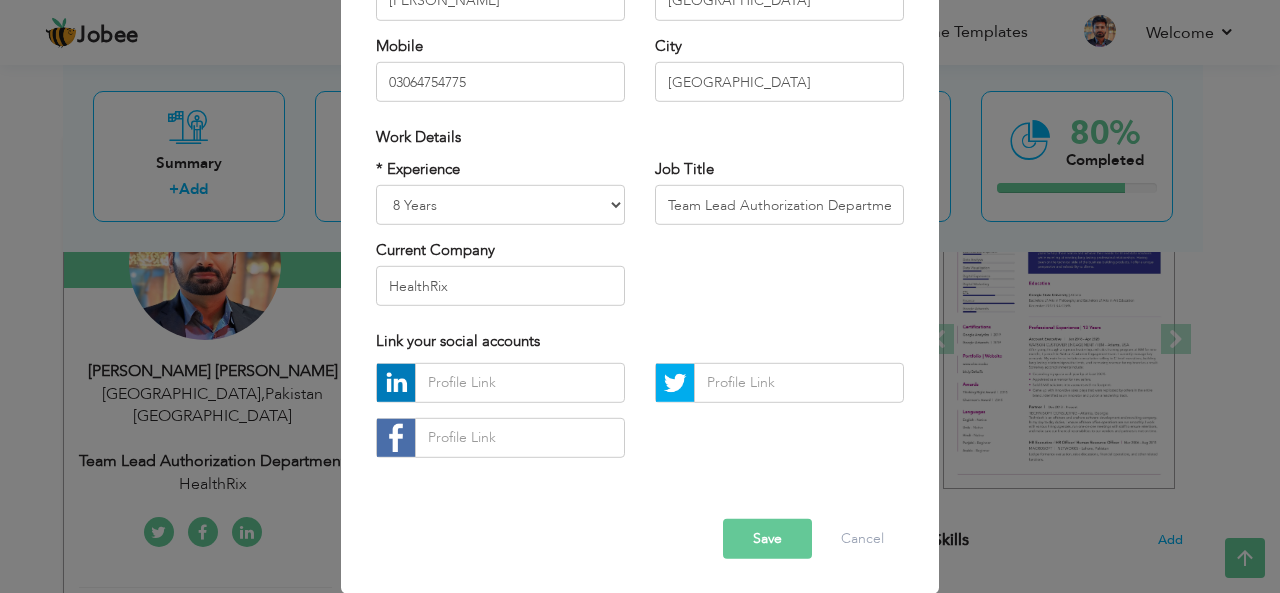 click on "Save" at bounding box center (767, 539) 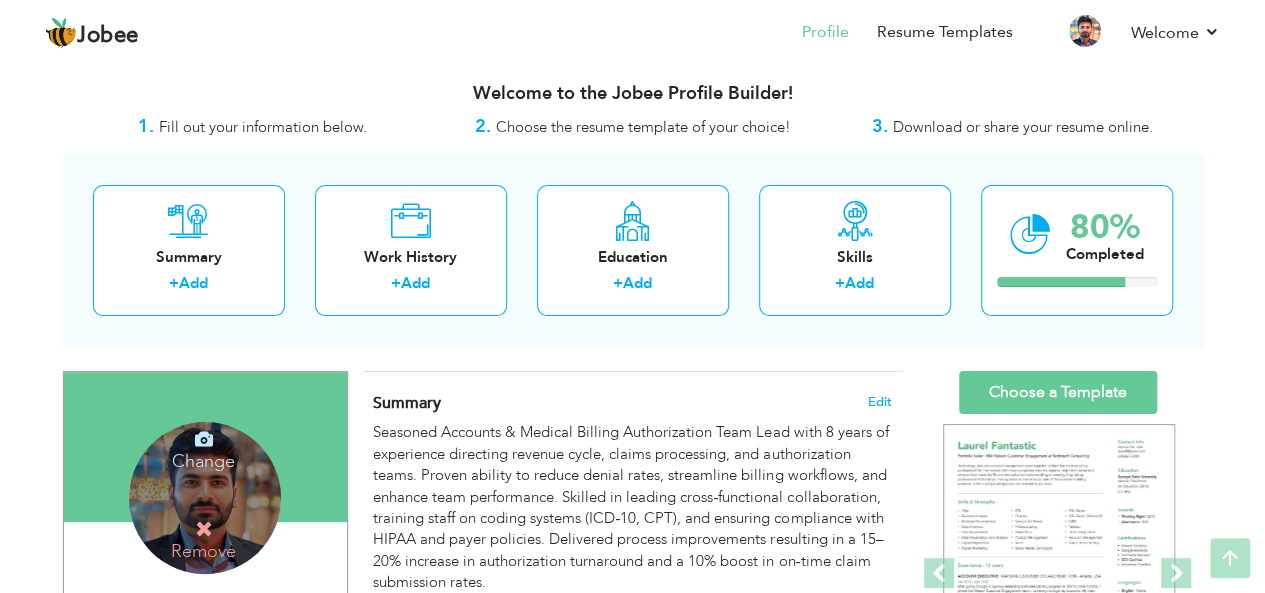 scroll, scrollTop: 0, scrollLeft: 0, axis: both 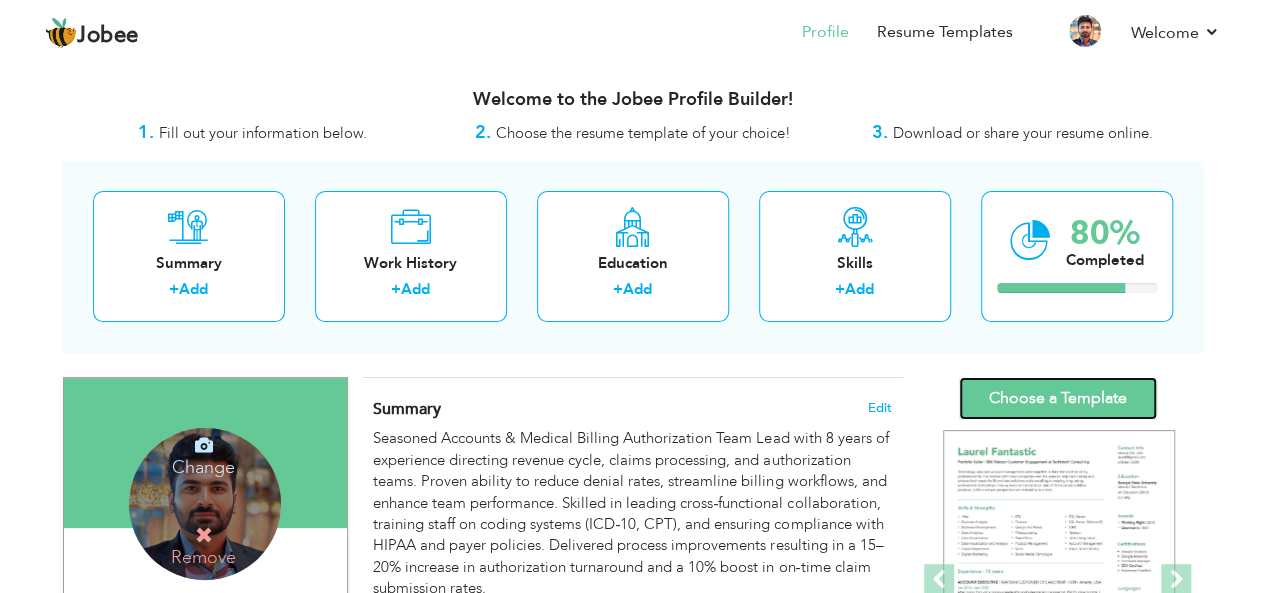 click on "Choose a Template" at bounding box center [1058, 398] 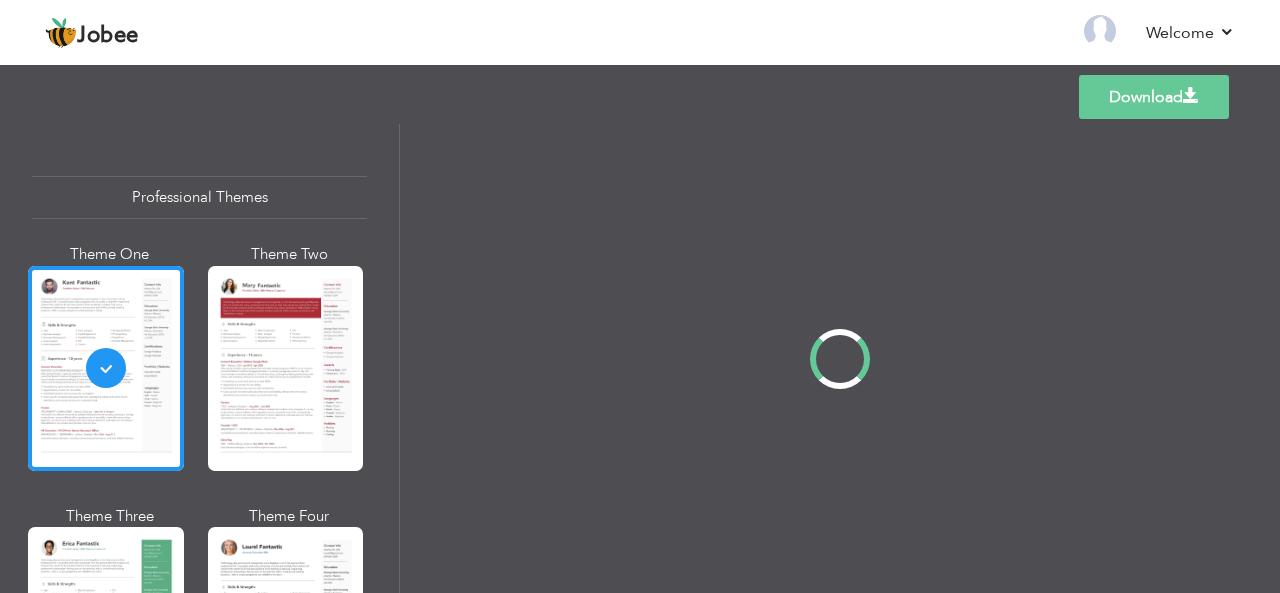 scroll, scrollTop: 0, scrollLeft: 0, axis: both 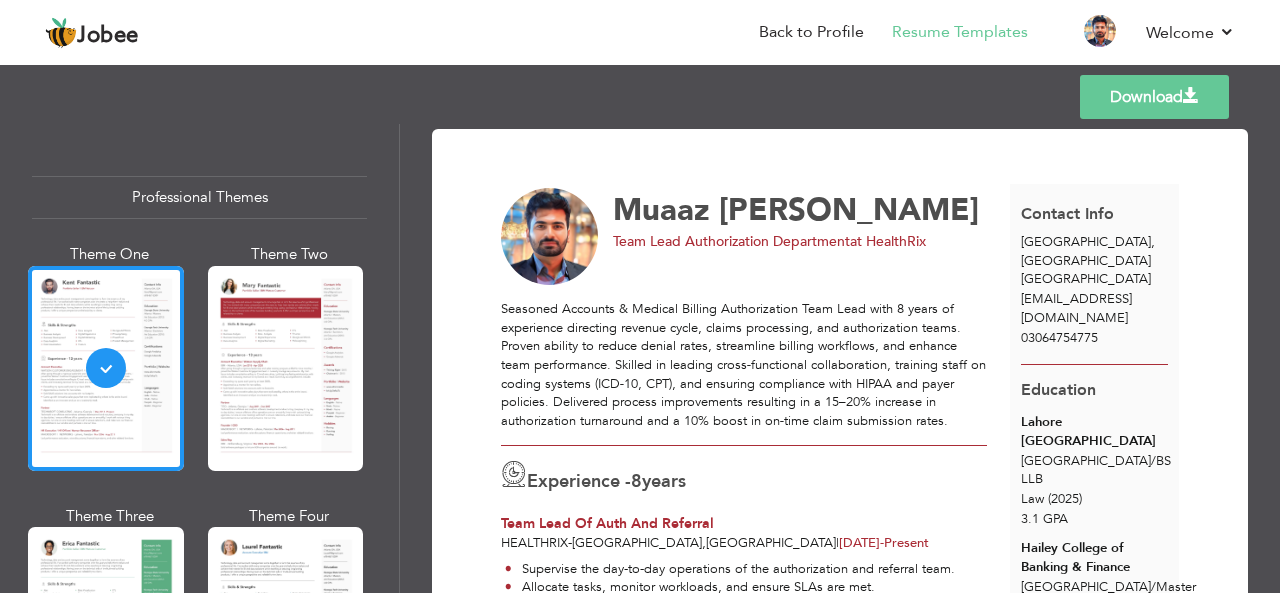 click on "Download
Muaaz   [PERSON_NAME]
Team Lead Authorization Department  at HealthRix
Experience -  8  years
-" at bounding box center (840, 1519) 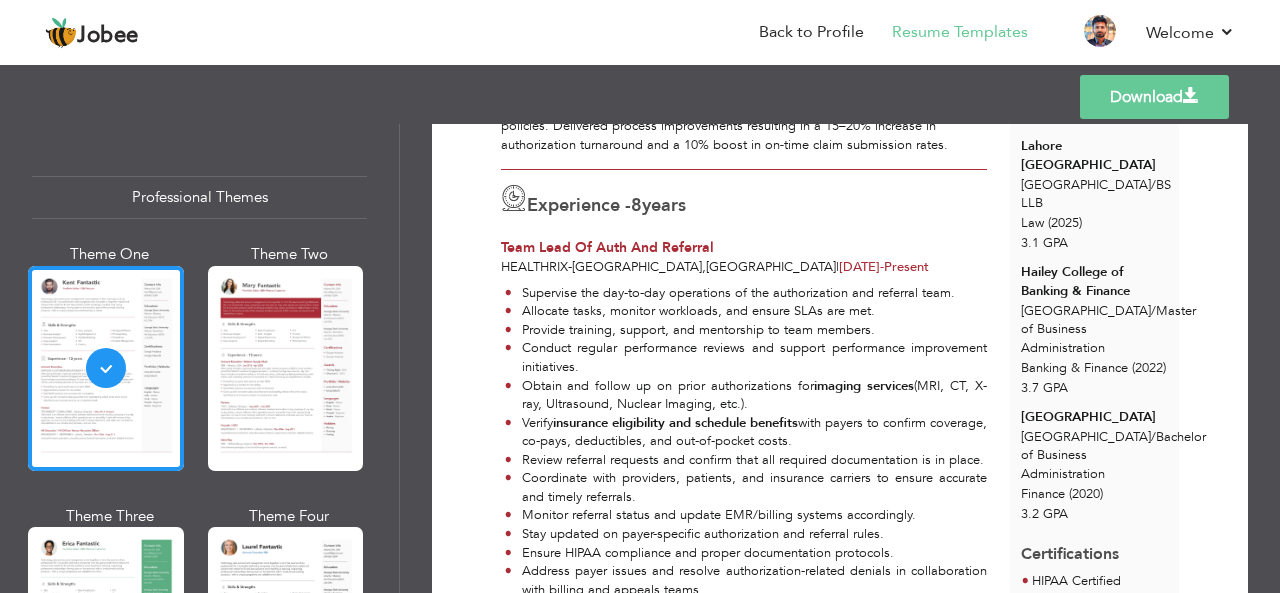 scroll, scrollTop: 280, scrollLeft: 0, axis: vertical 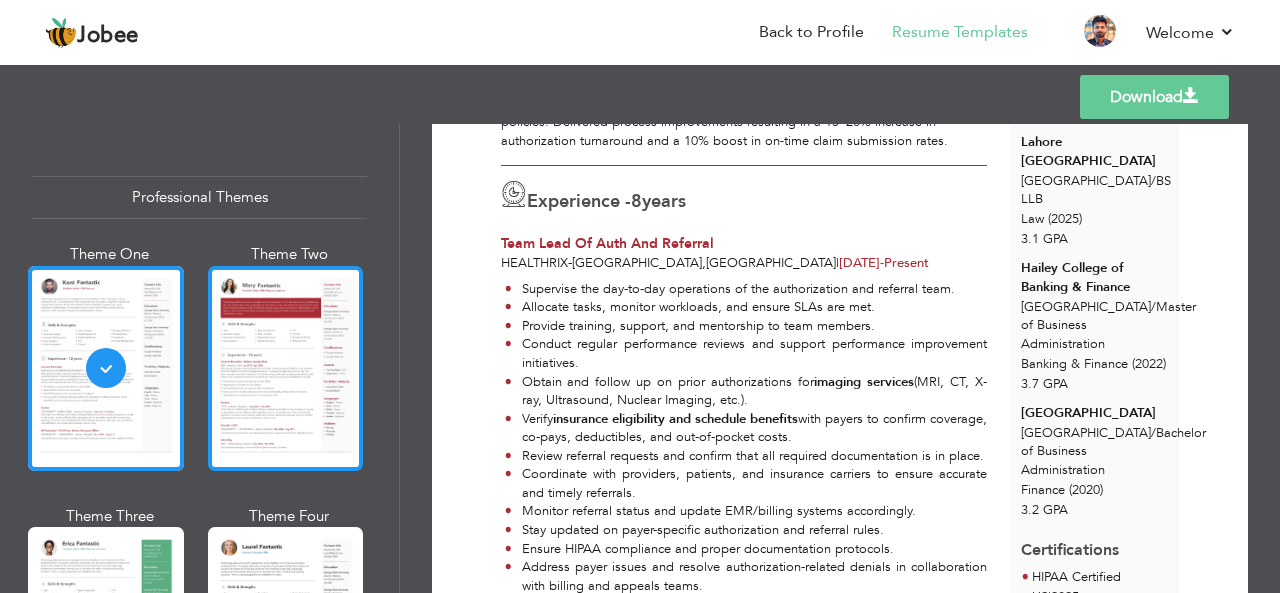 click at bounding box center [286, 368] 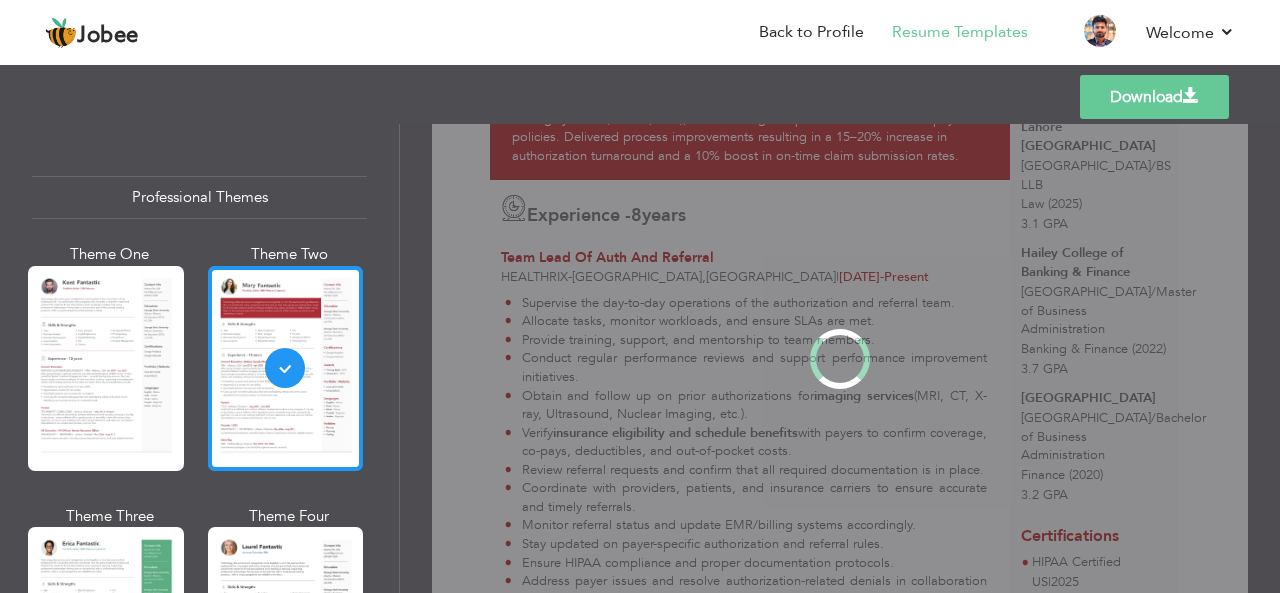 scroll, scrollTop: 0, scrollLeft: 0, axis: both 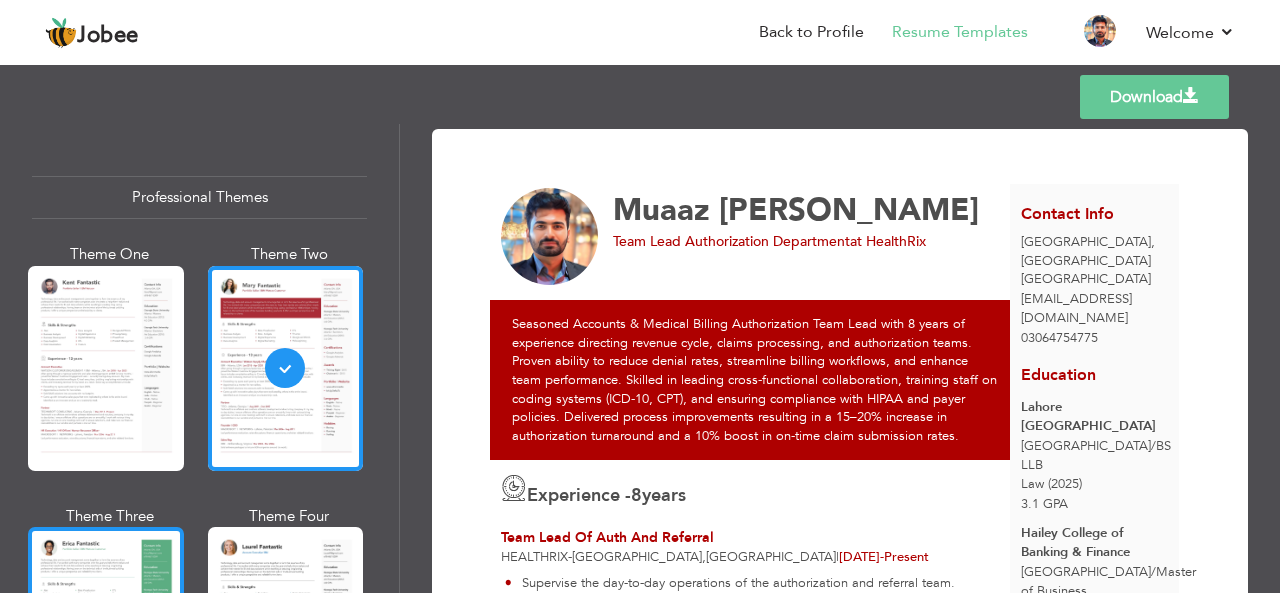 click at bounding box center (106, 629) 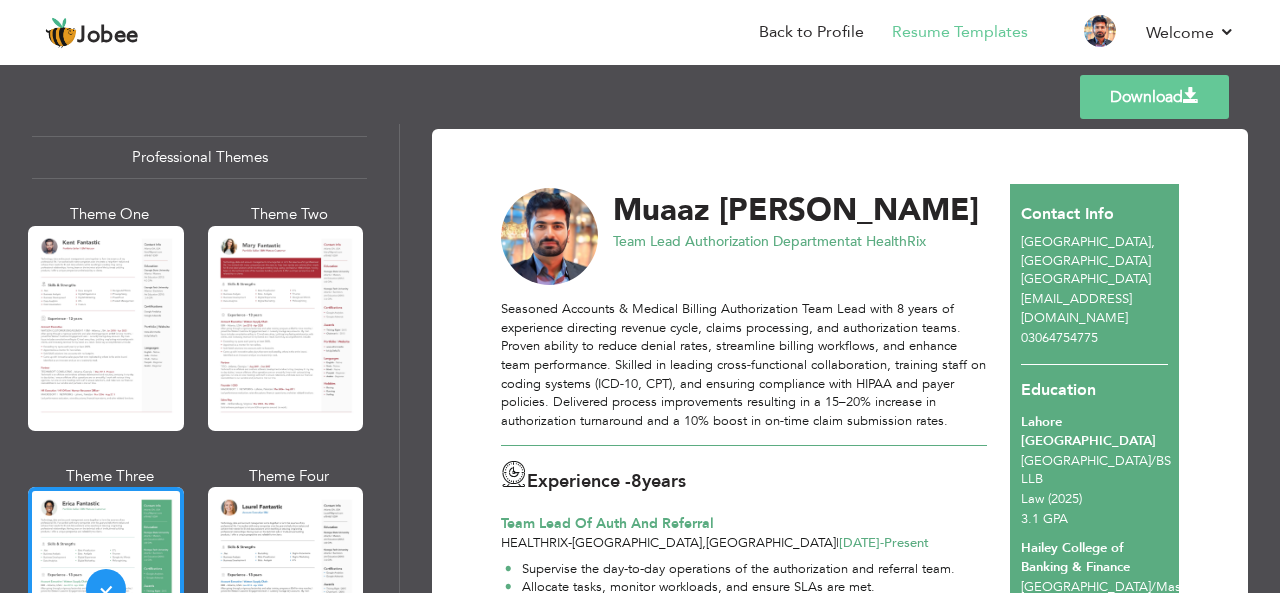 scroll, scrollTop: 80, scrollLeft: 0, axis: vertical 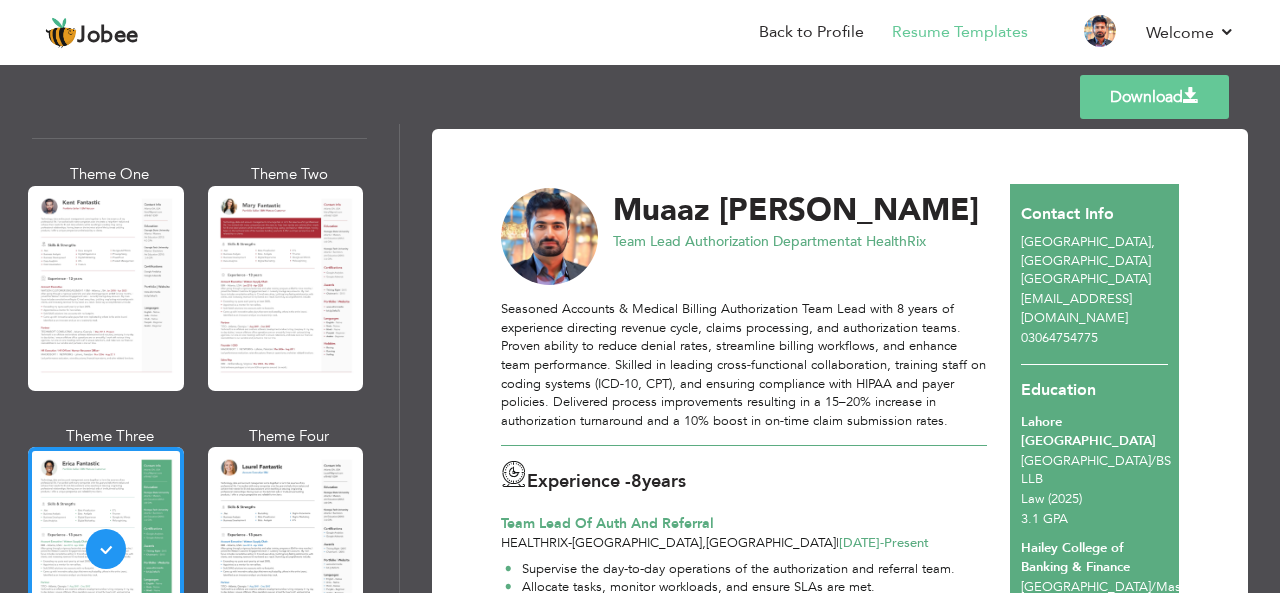 click on "Download
Muaaz   [PERSON_NAME]
Team Lead Authorization Department  at HealthRix
Experience -  8  years
-" at bounding box center (840, 1519) 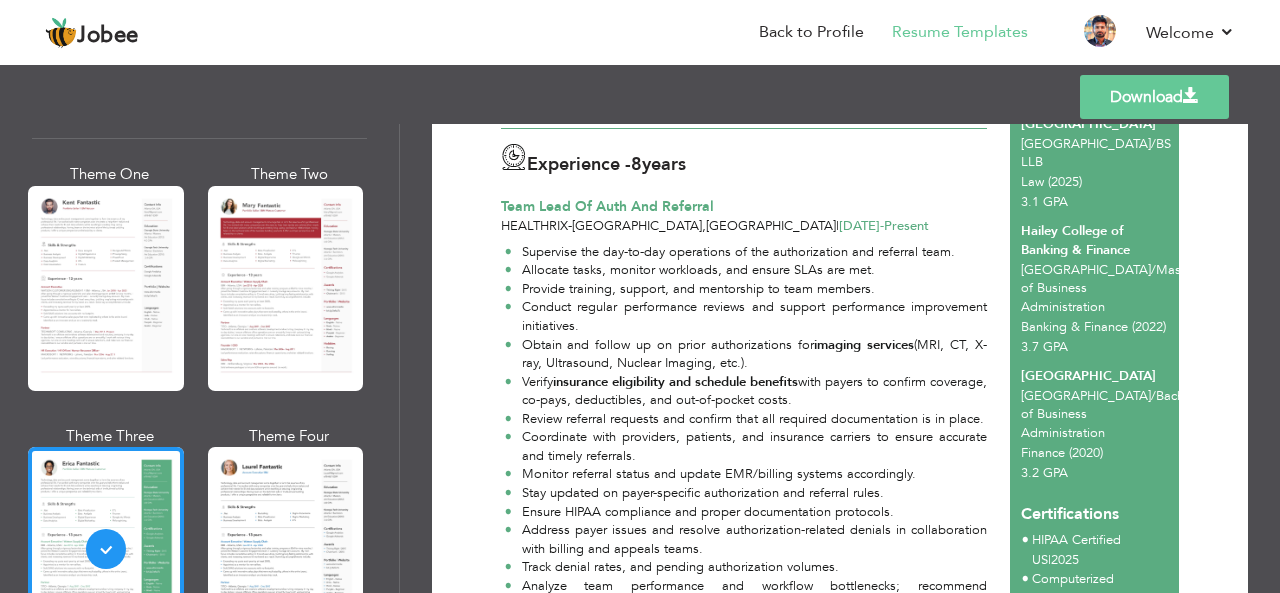 scroll, scrollTop: 320, scrollLeft: 0, axis: vertical 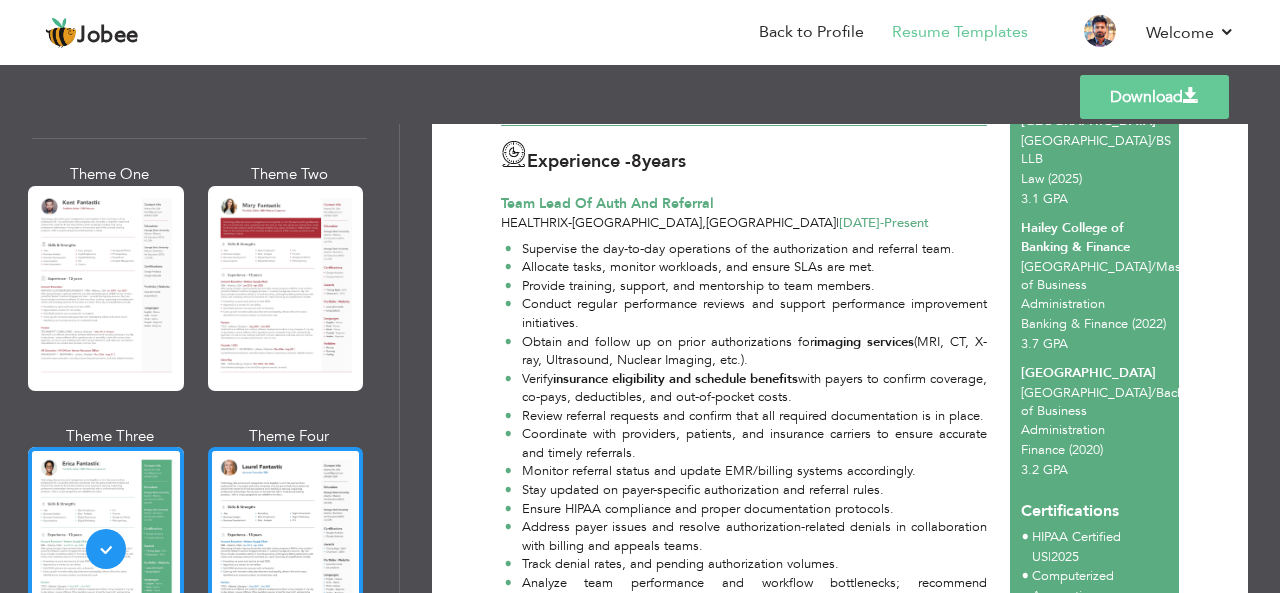 click at bounding box center [286, 549] 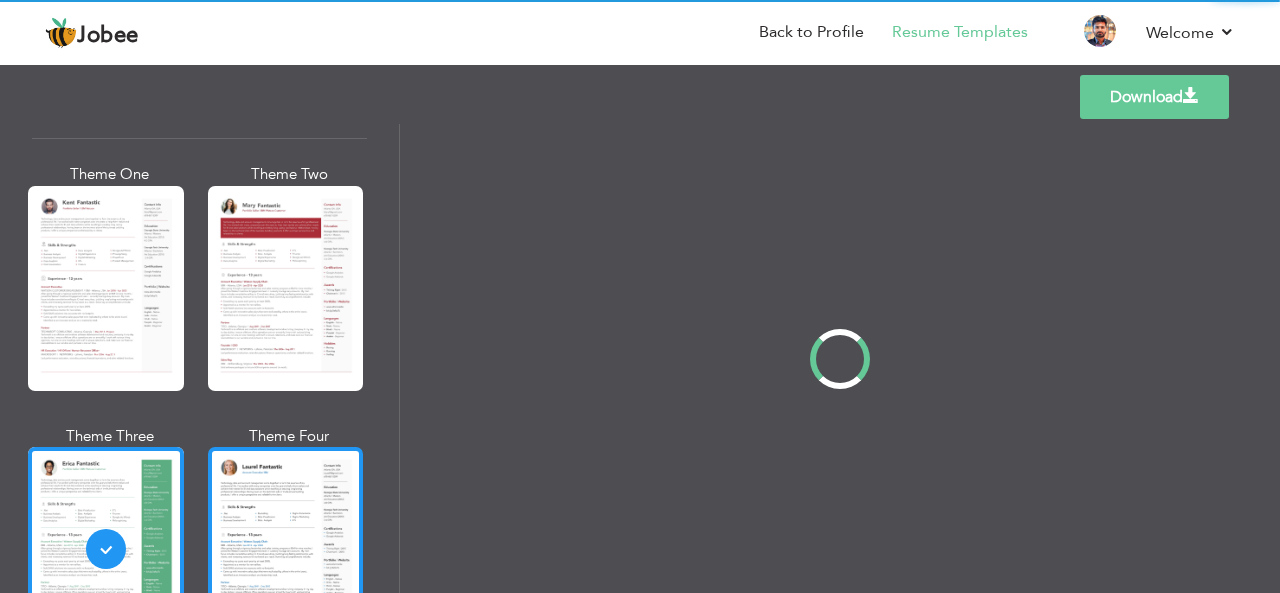 scroll, scrollTop: 0, scrollLeft: 0, axis: both 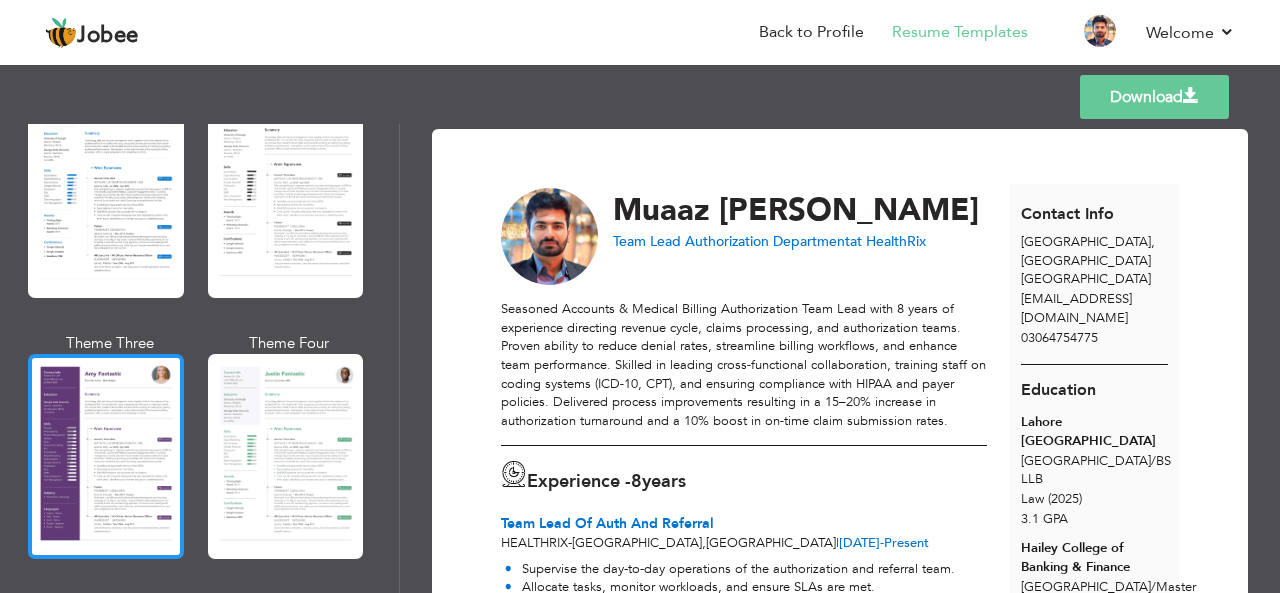click at bounding box center [106, 456] 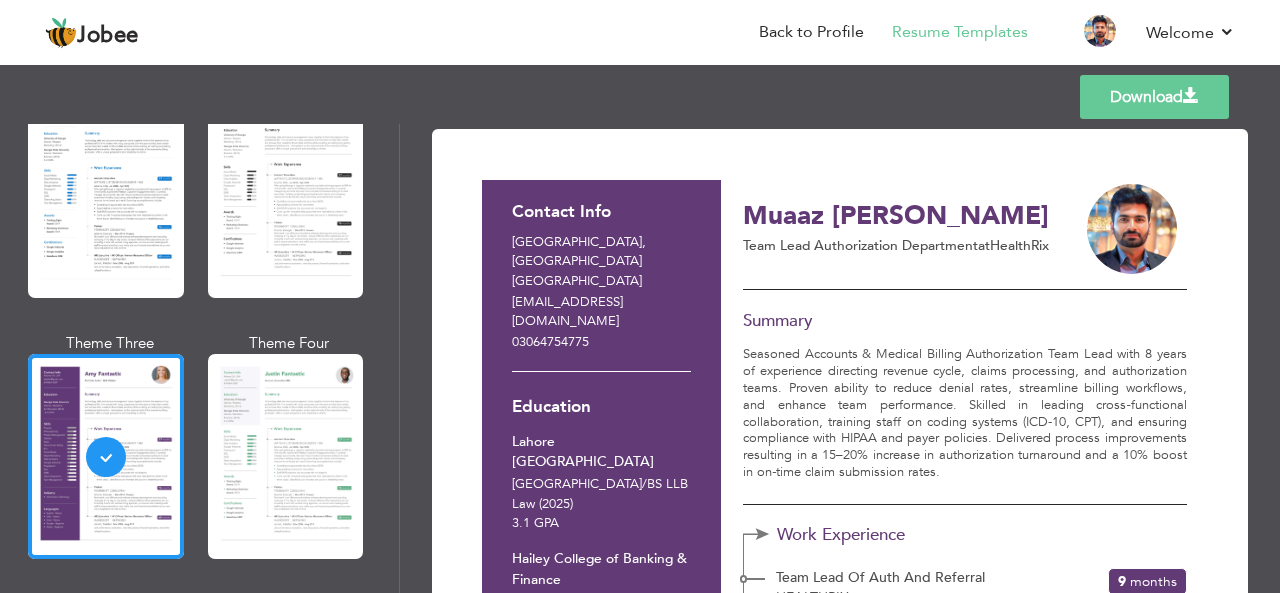 click on "03064754775" at bounding box center (601, 343) 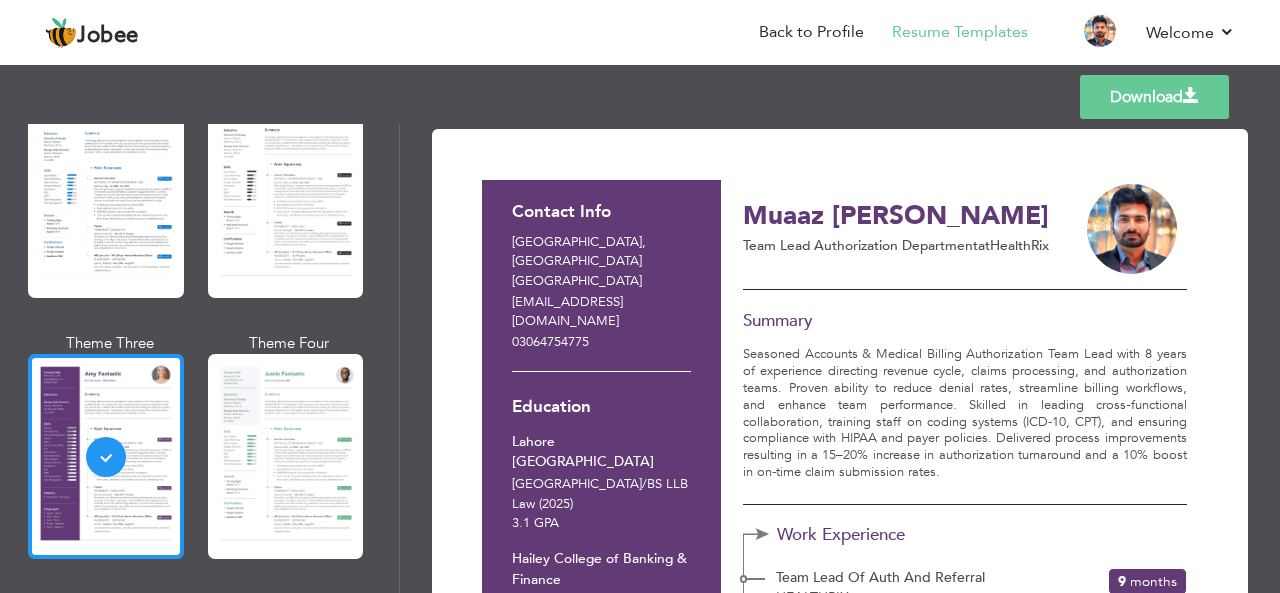 click at bounding box center [106, 456] 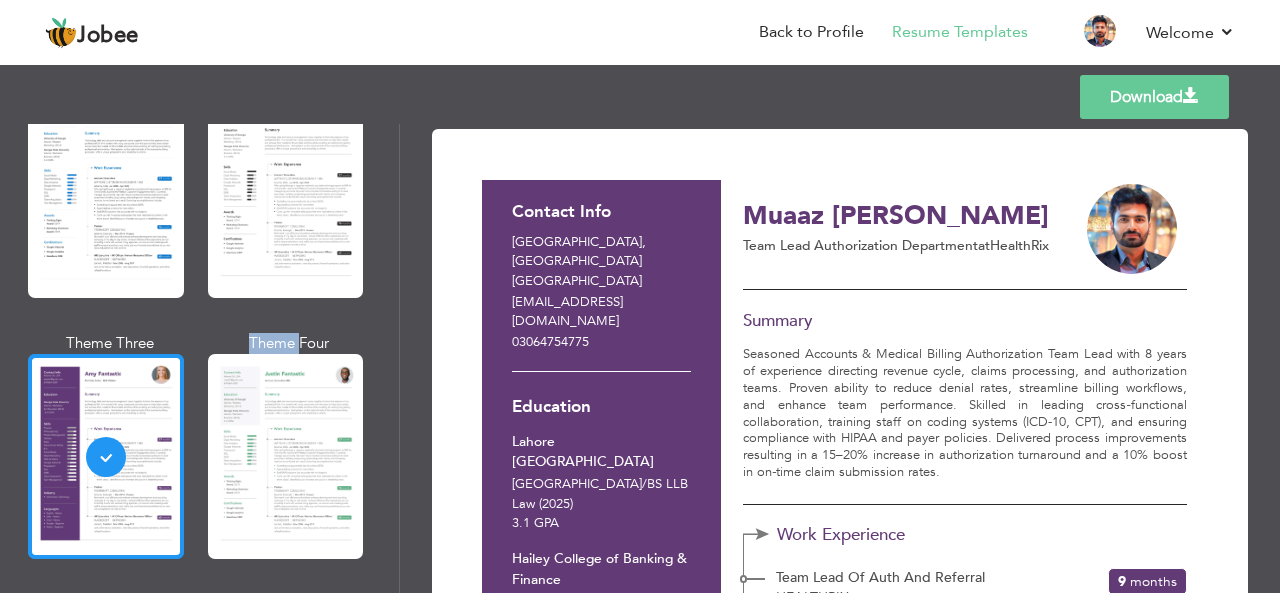 click on "Professional Themes
Theme One
Theme Two
Theme Three
Theme Four" at bounding box center (640, 358) 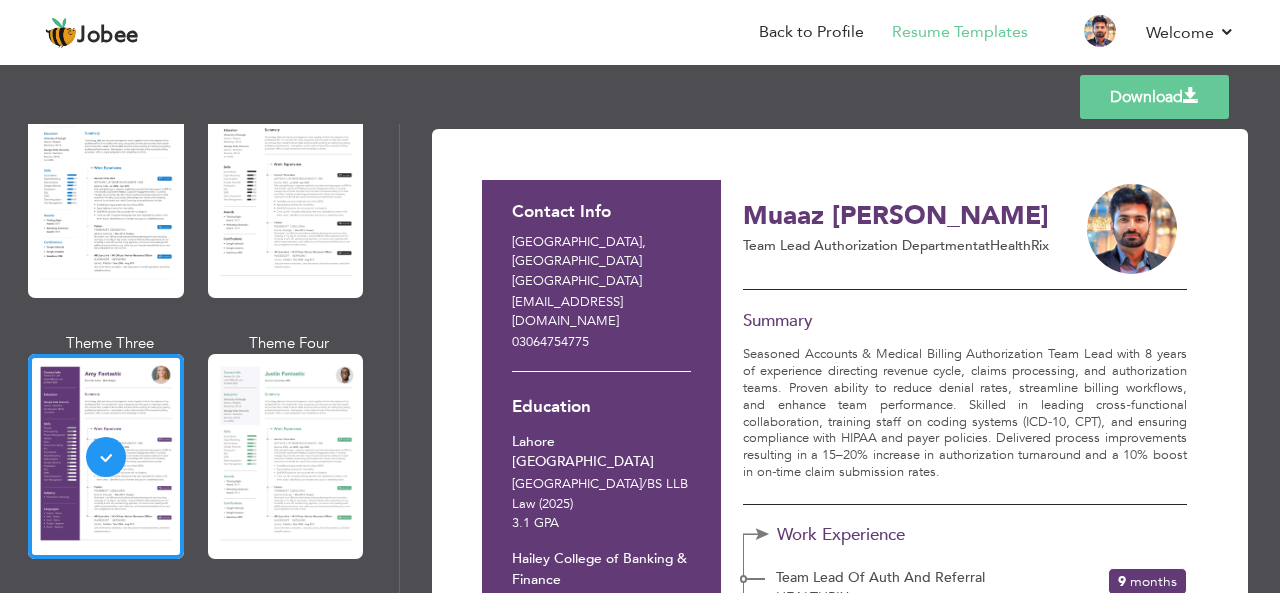 click on "Muaaz Saeed Bhatti
Team Lead Authorization Department  at  HealthRix
Summary
Seasoned Accounts & Medical Billing Authorization Team Lead with 8 years of experience directing revenue cycle, claims processing, and authorization teams. Proven ability to reduce denial rates, streamline billing workflows, and enhance team performance. Skilled in leading cross‑functional collaboration, training staff on coding systems (ICD‑10, CPT), and ensuring compliance with HIPAA and payer policies. Delivered process improvements resulting in a 15–20% increase in authorization turnaround and a 10% boost in on‑time claim submission rates." at bounding box center (959, 1778) 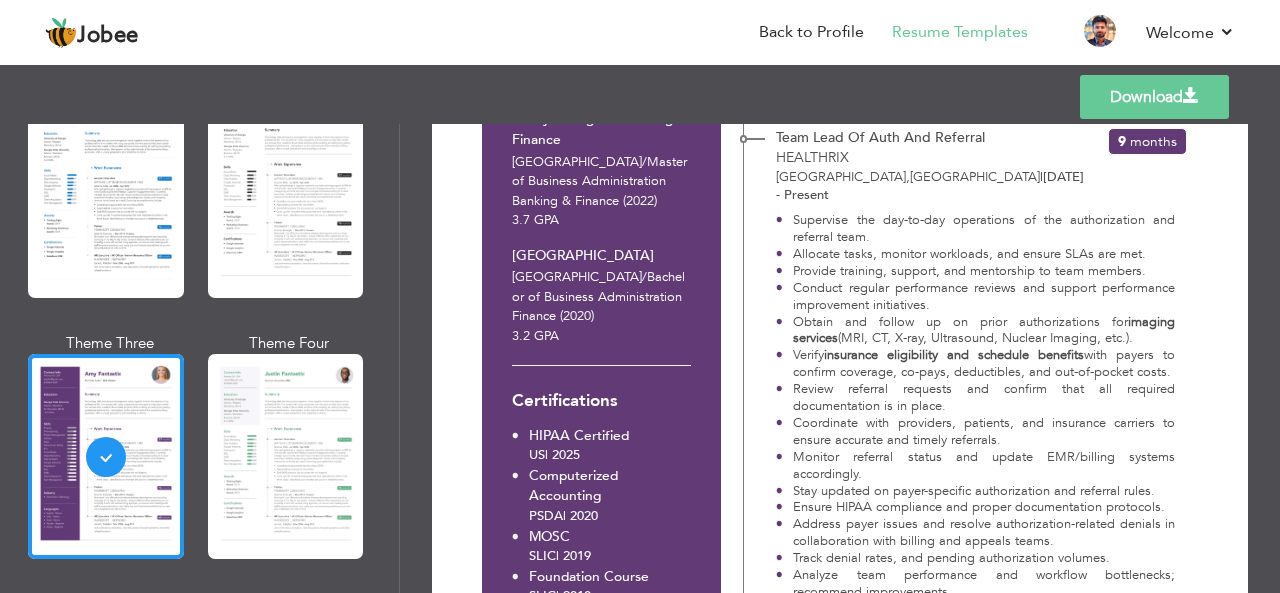 scroll, scrollTop: 400, scrollLeft: 0, axis: vertical 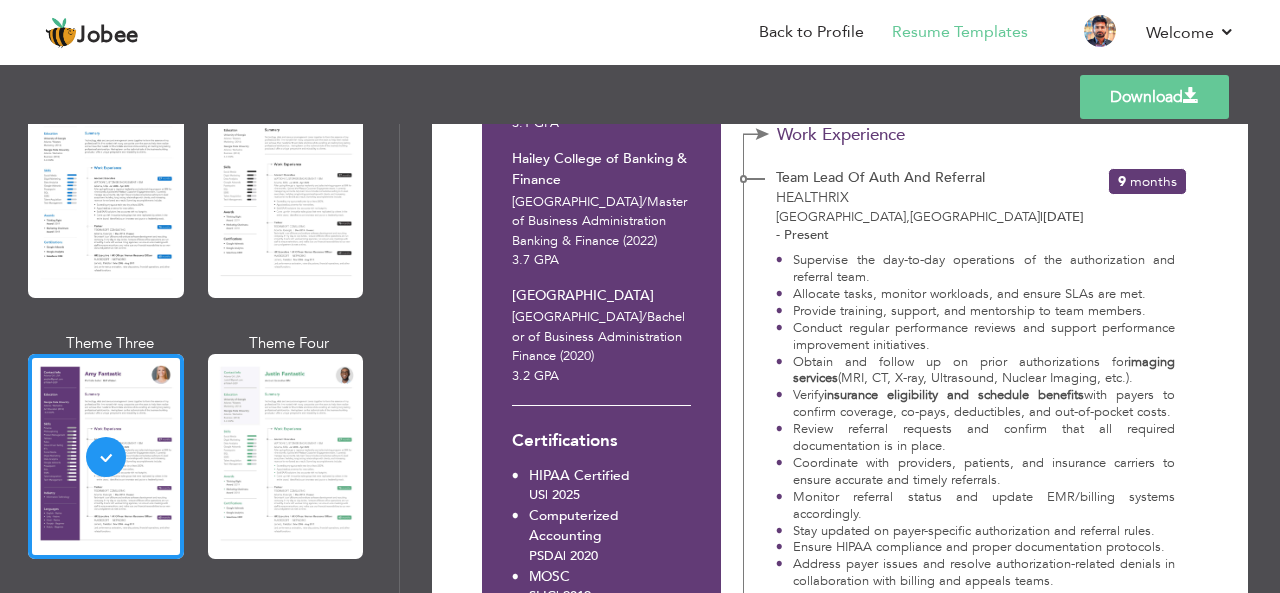 click on "Certifications" at bounding box center (601, 441) 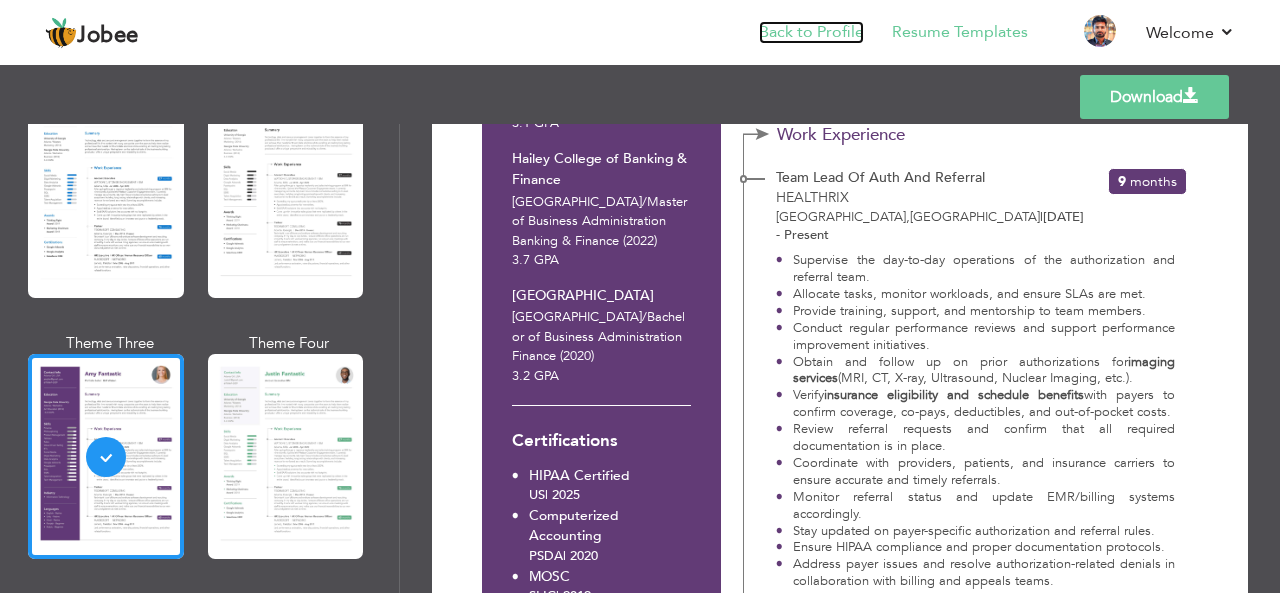 click on "Back to Profile" at bounding box center [811, 32] 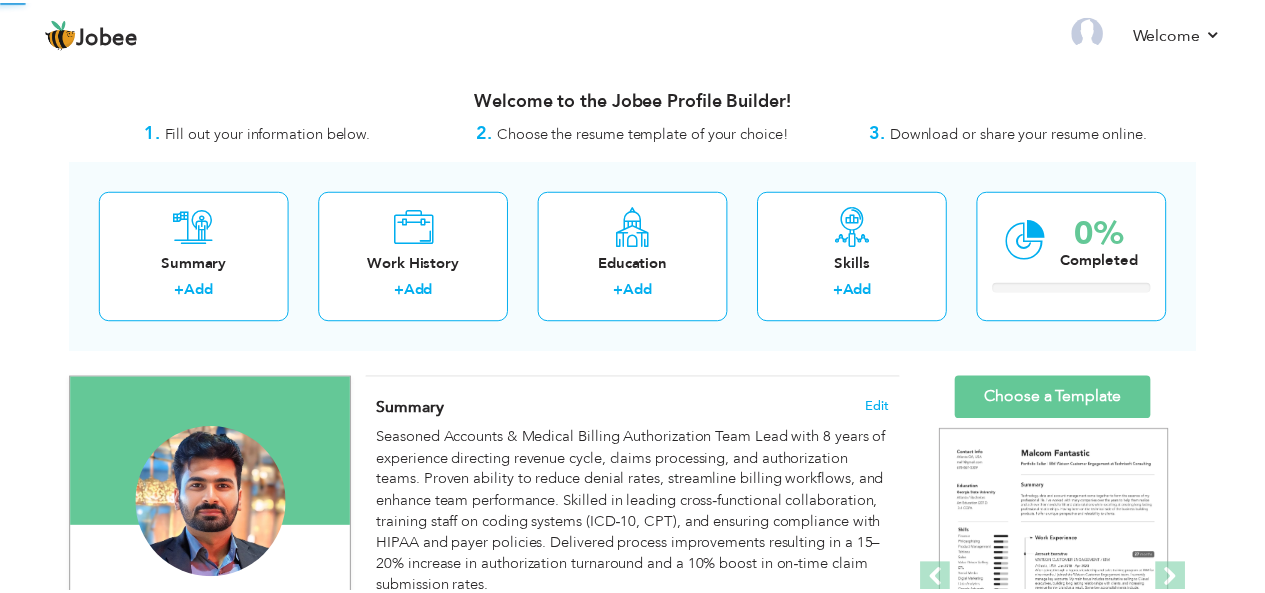 scroll, scrollTop: 0, scrollLeft: 0, axis: both 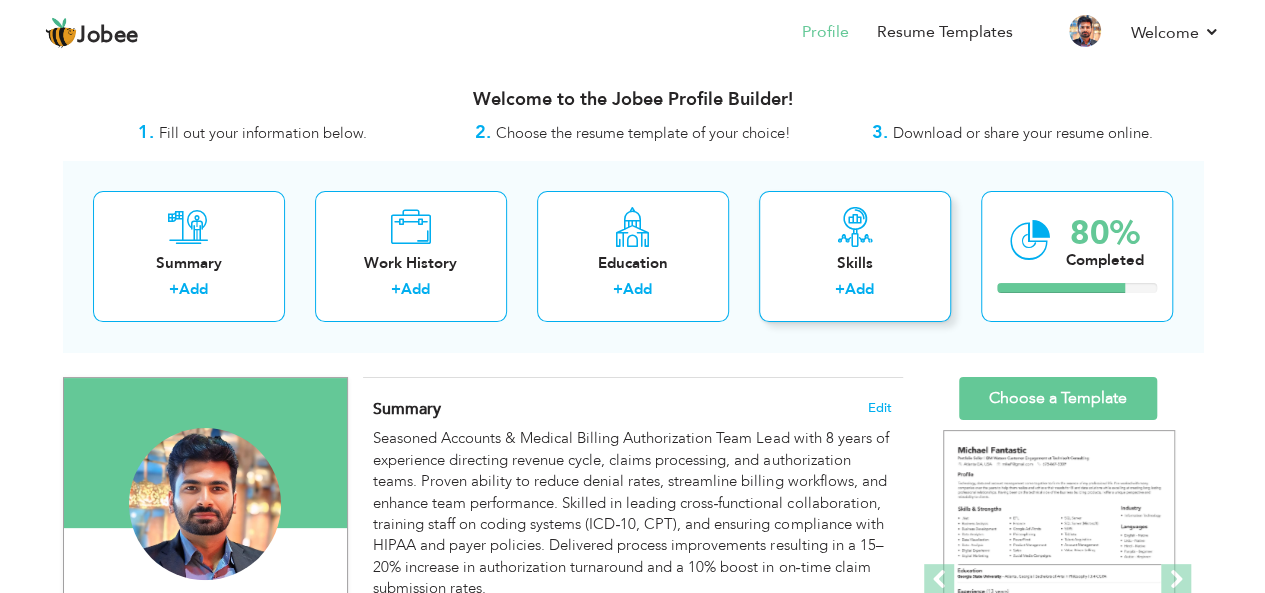 click on "Skills" at bounding box center [855, 263] 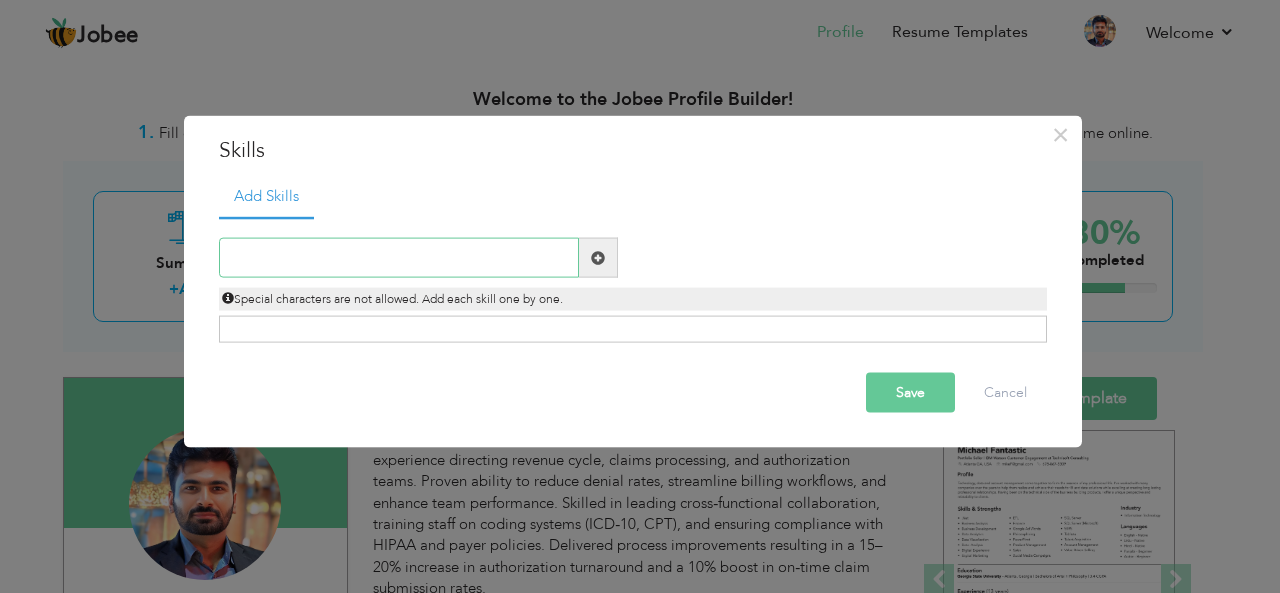 click at bounding box center (399, 258) 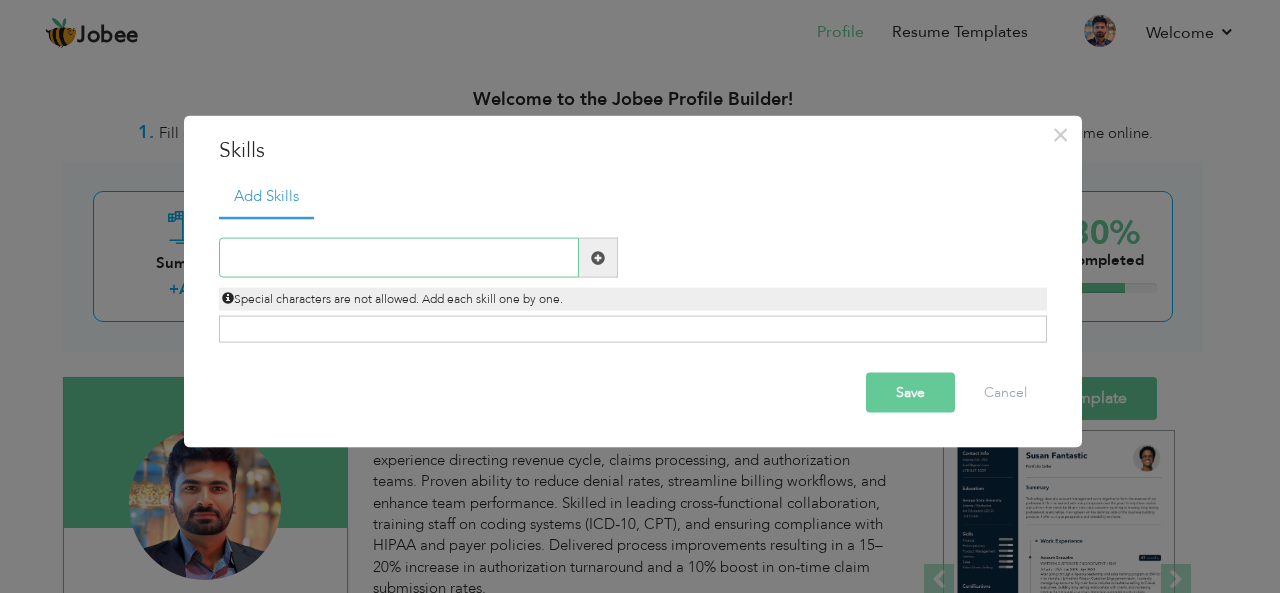click at bounding box center [399, 258] 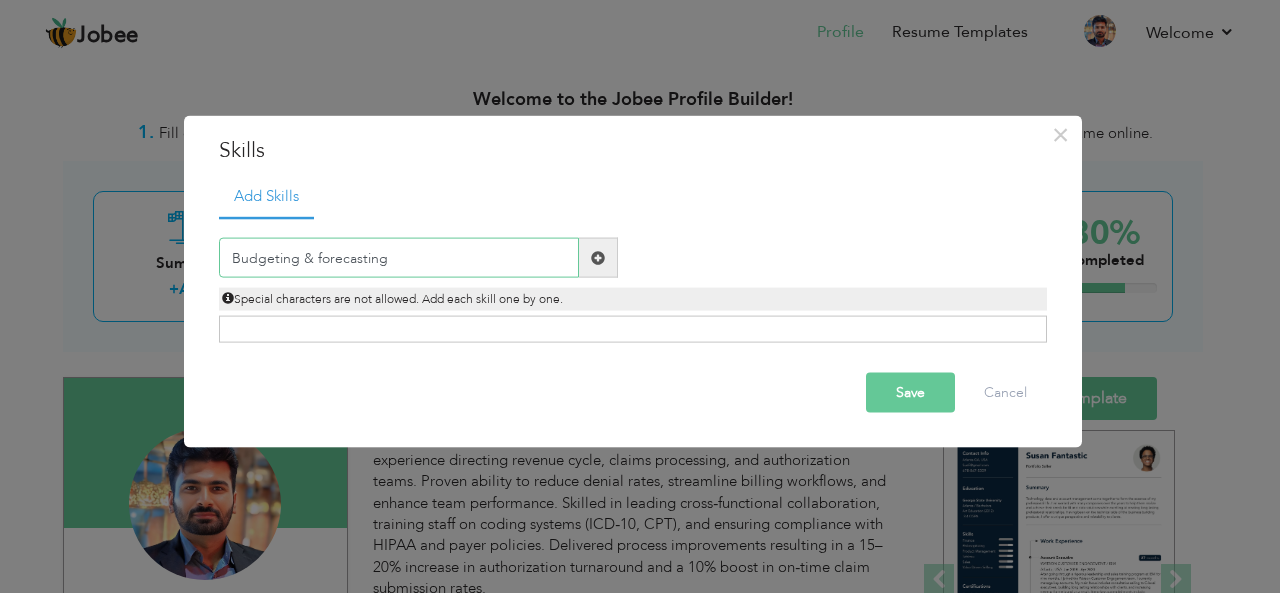 type on "Budgeting & forecasting" 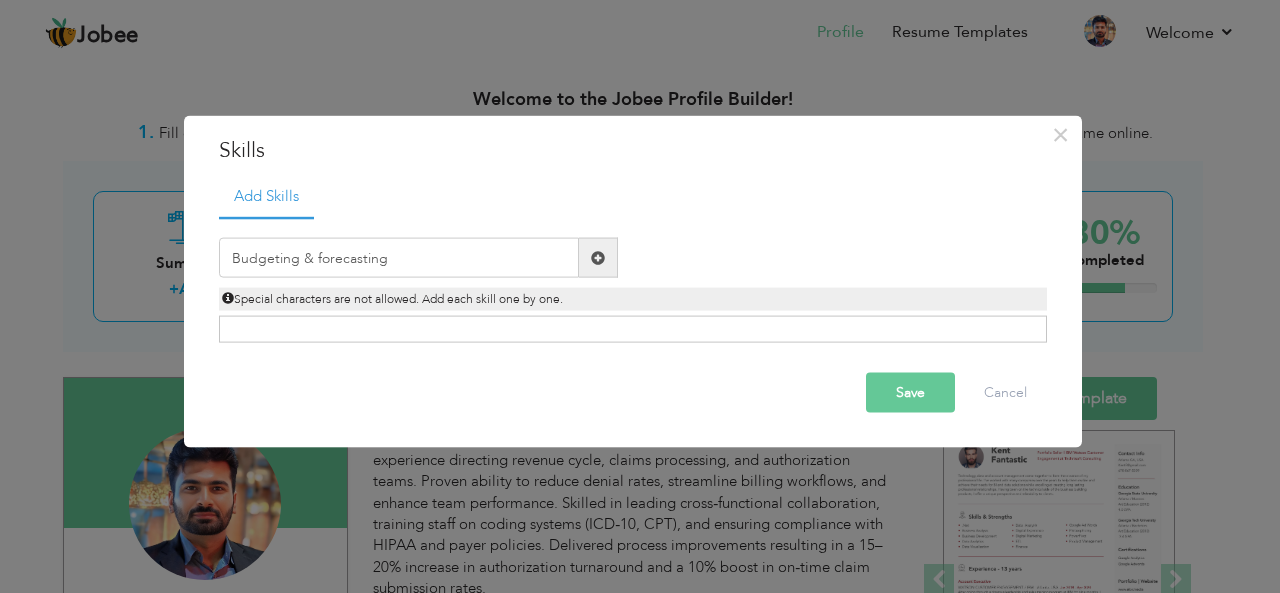 click at bounding box center [598, 258] 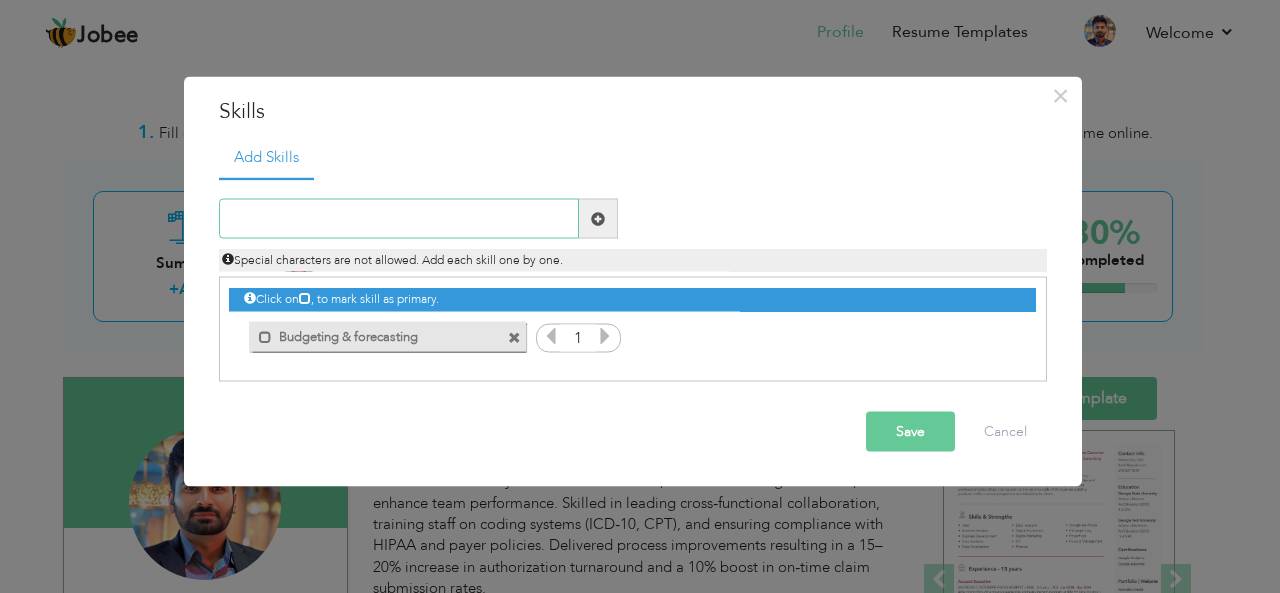 click at bounding box center (399, 219) 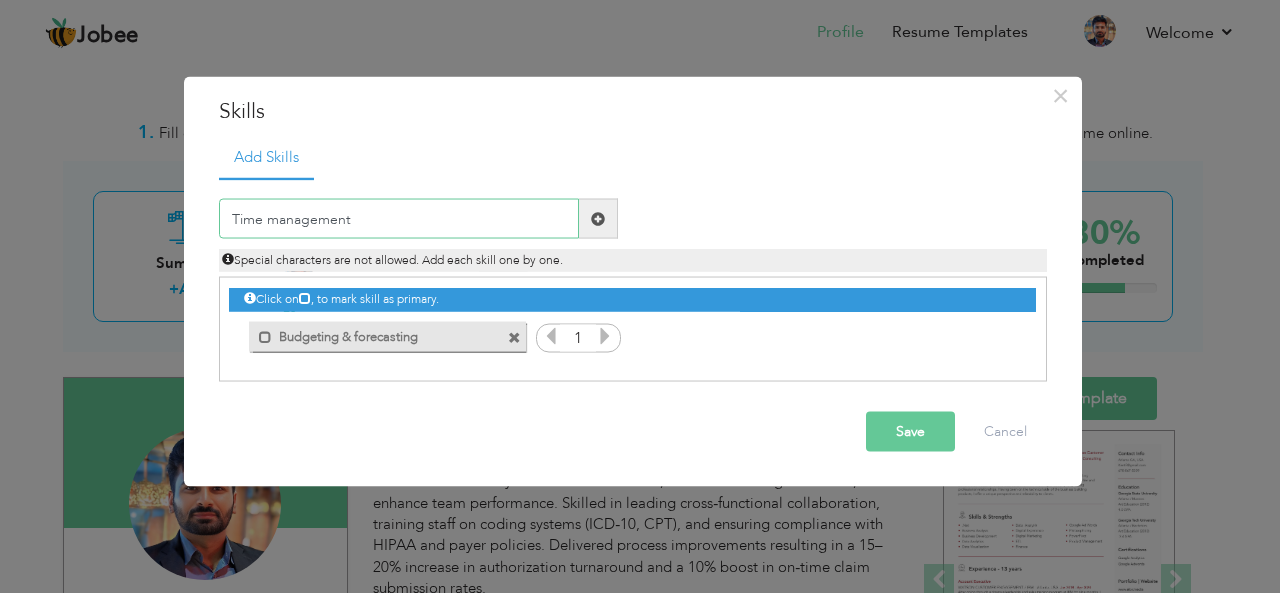 type on "Time management" 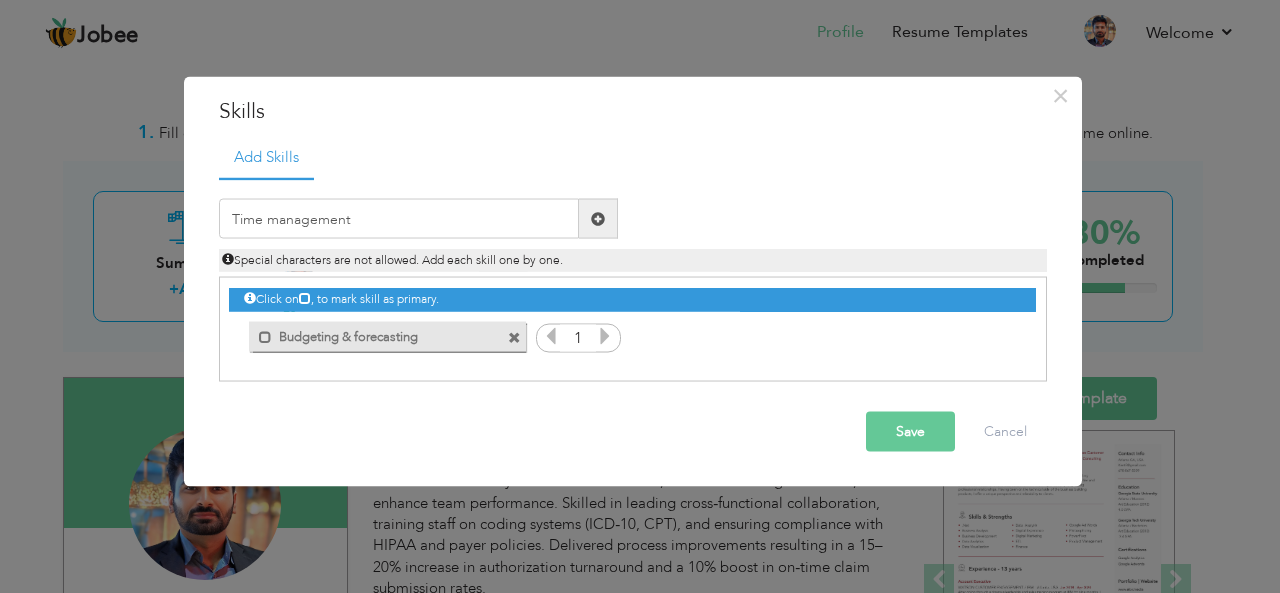click at bounding box center (598, 218) 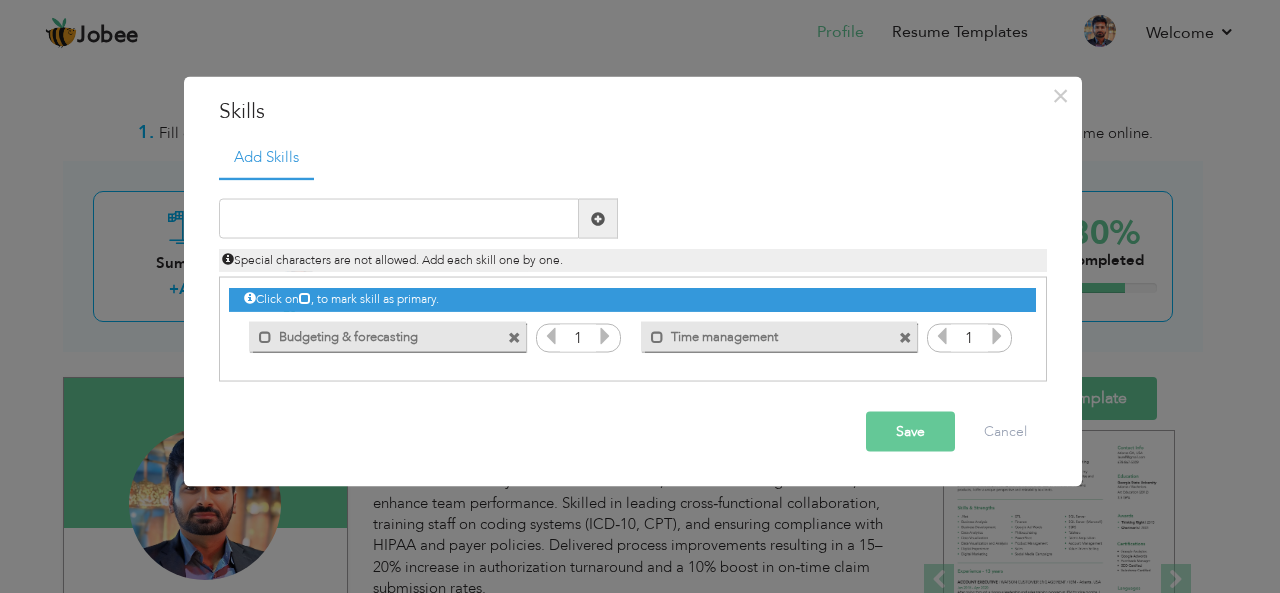 click on "Mark as primary skill.
Time management" at bounding box center [779, 336] 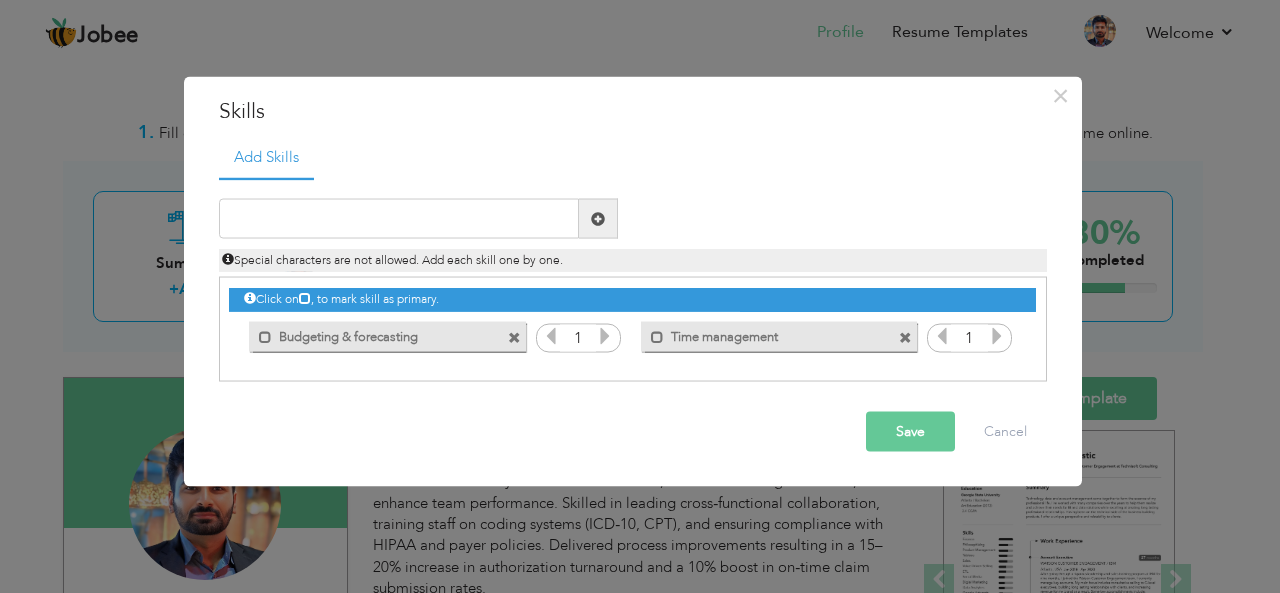 click at bounding box center [905, 337] 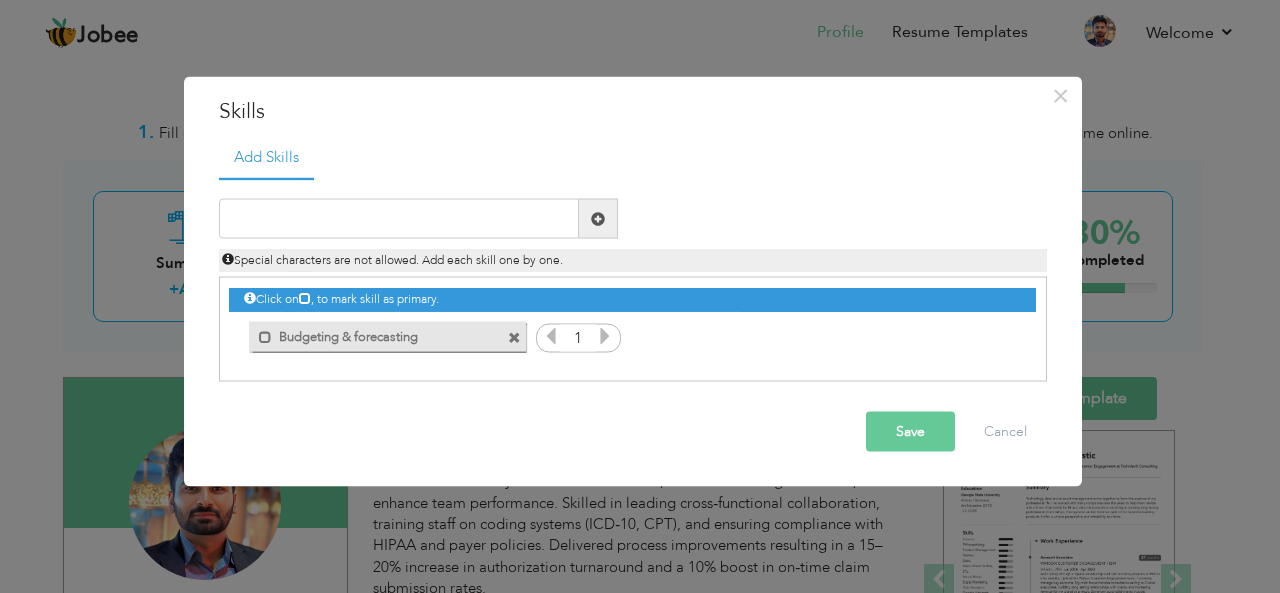 click on "Save" at bounding box center [910, 432] 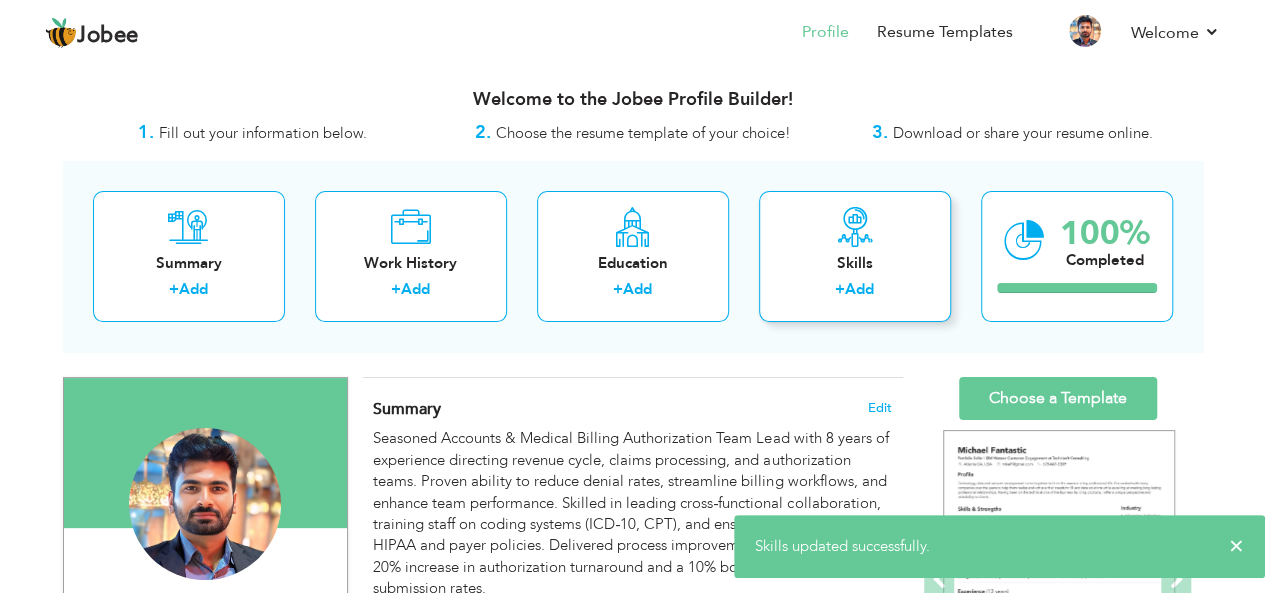 click on "Add" at bounding box center (859, 289) 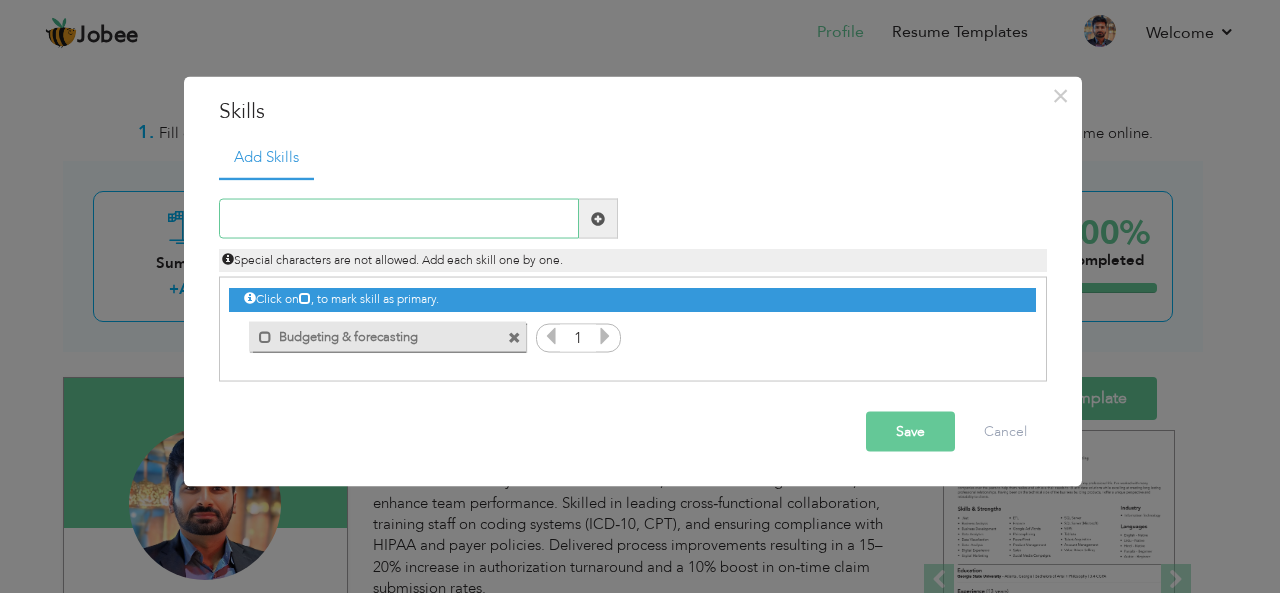 click at bounding box center (399, 219) 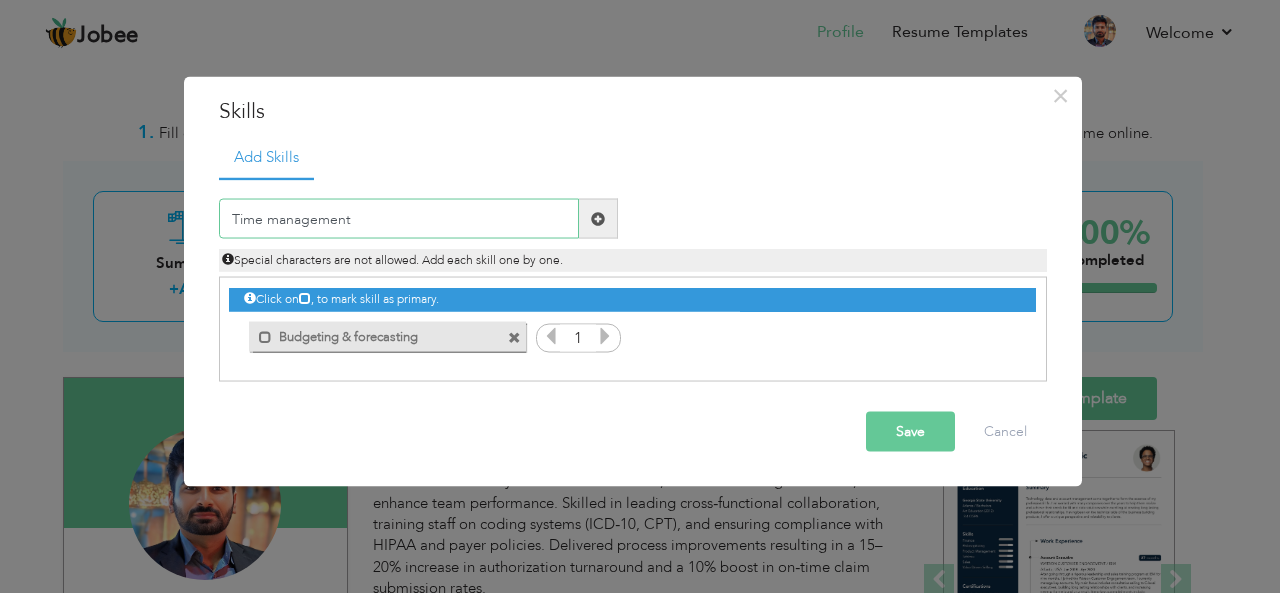 type on "Time management" 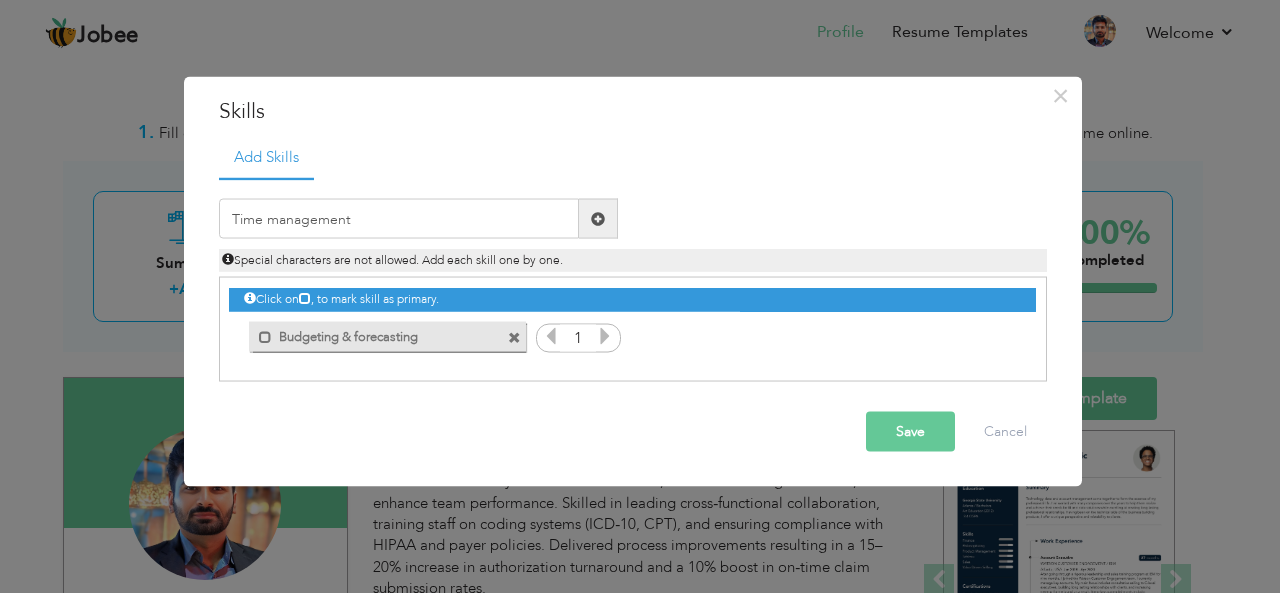 click at bounding box center [598, 218] 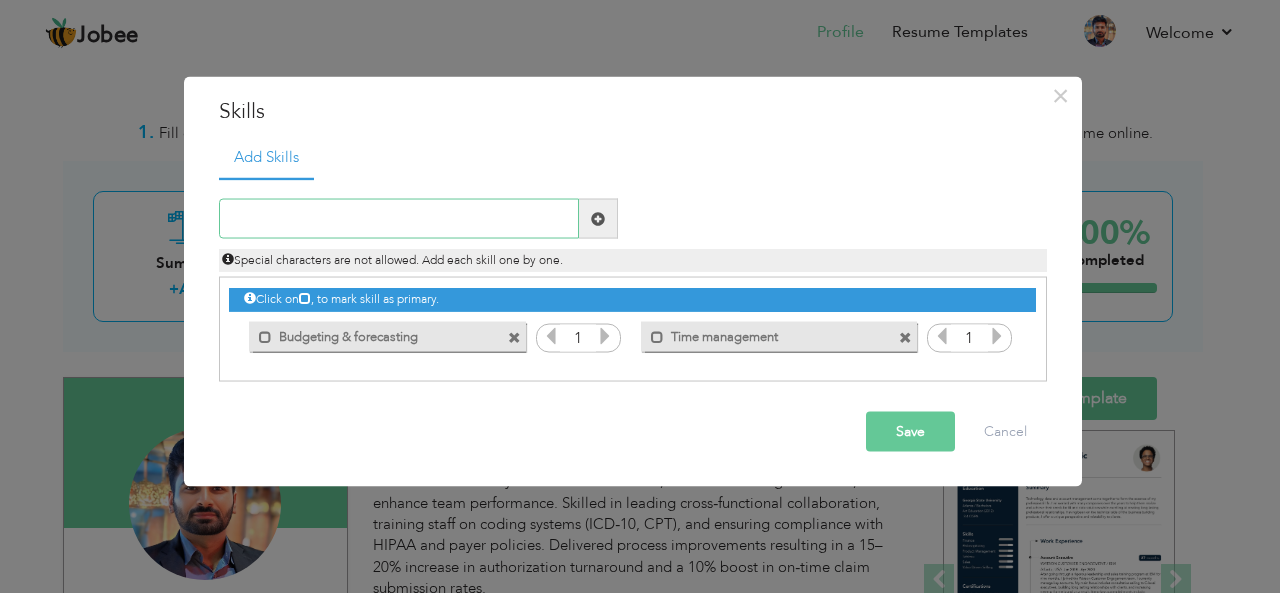 click at bounding box center [399, 219] 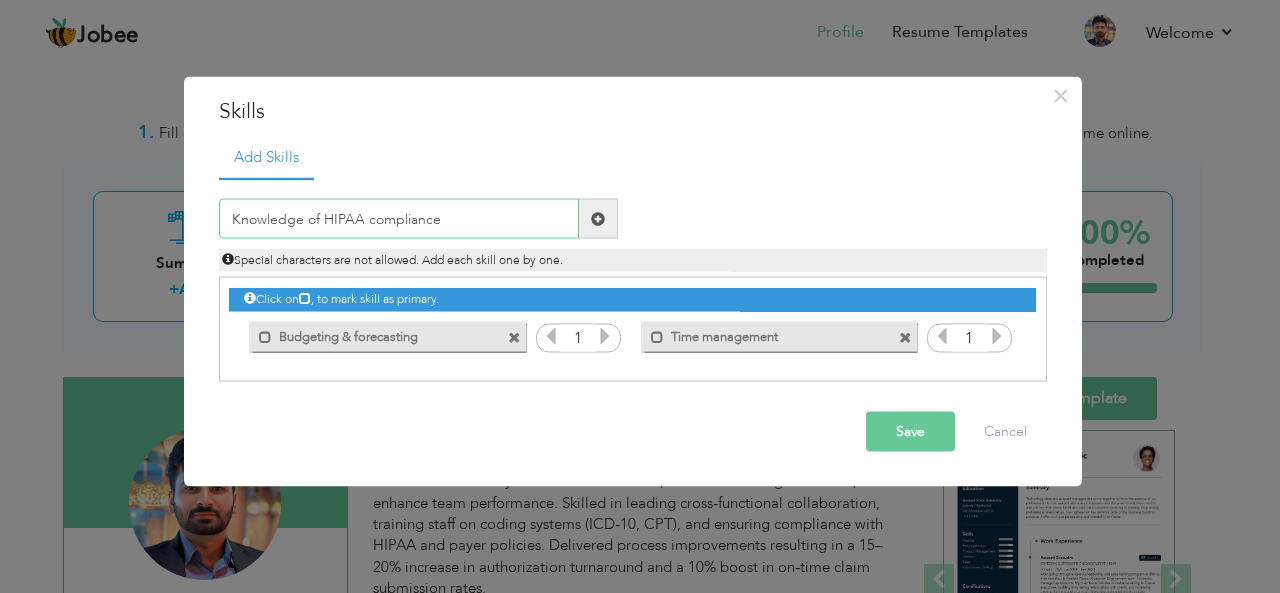 type on "Knowledge of HIPAA compliance" 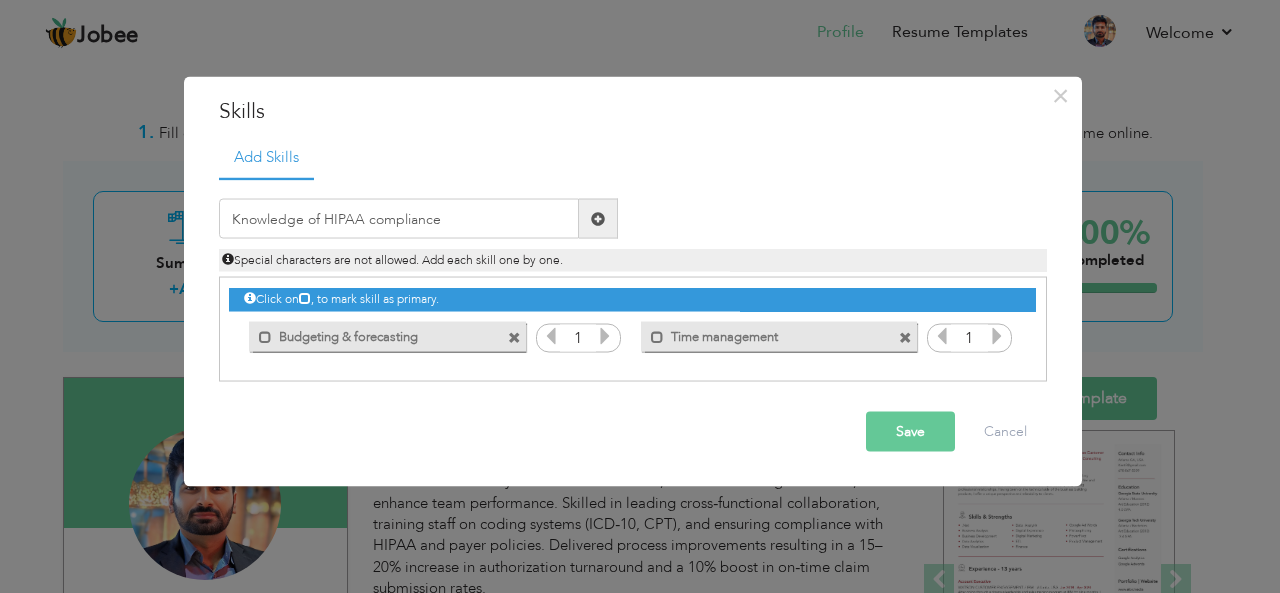 drag, startPoint x: 590, startPoint y: 219, endPoint x: 292, endPoint y: -35, distance: 391.56097 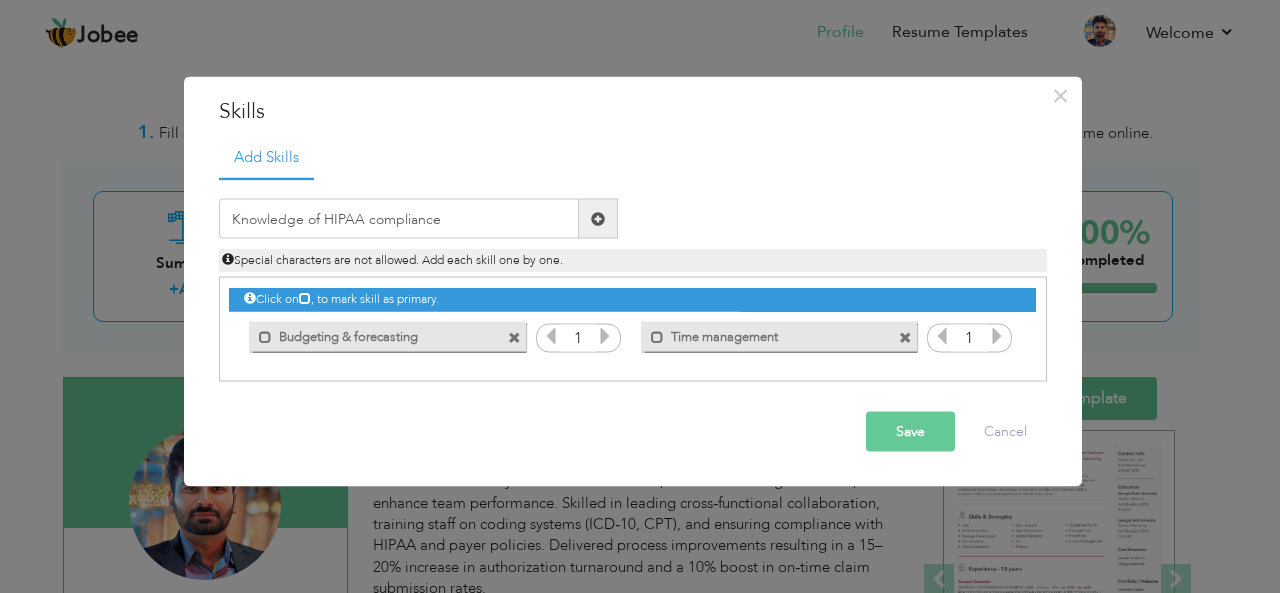 click at bounding box center [598, 218] 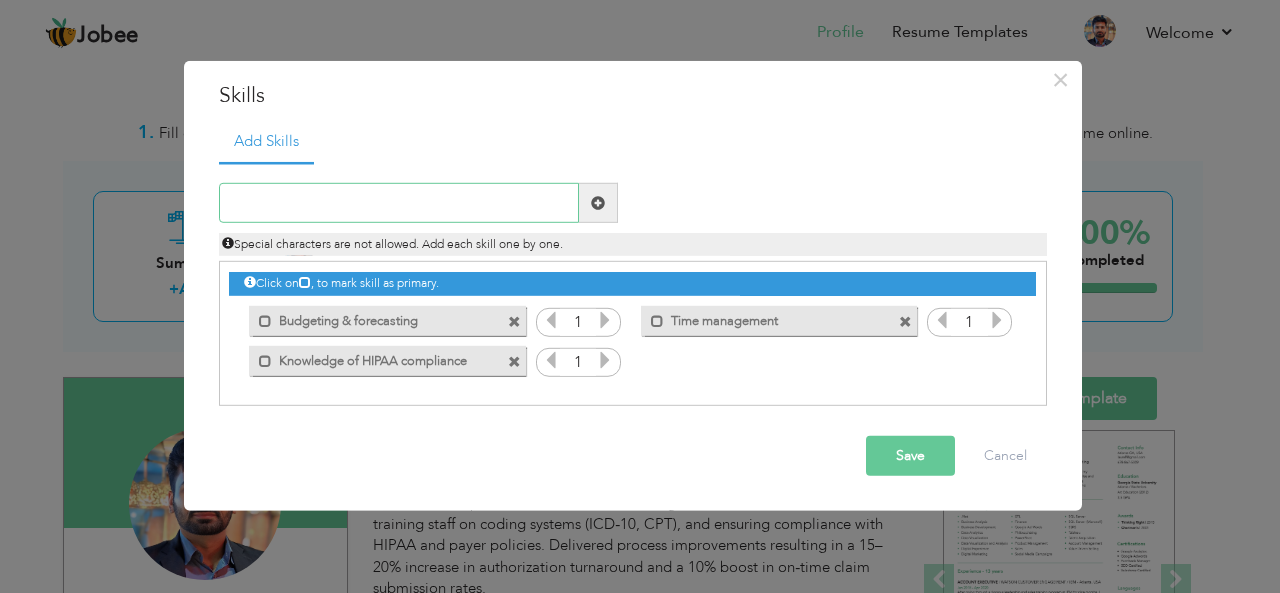 click at bounding box center [399, 203] 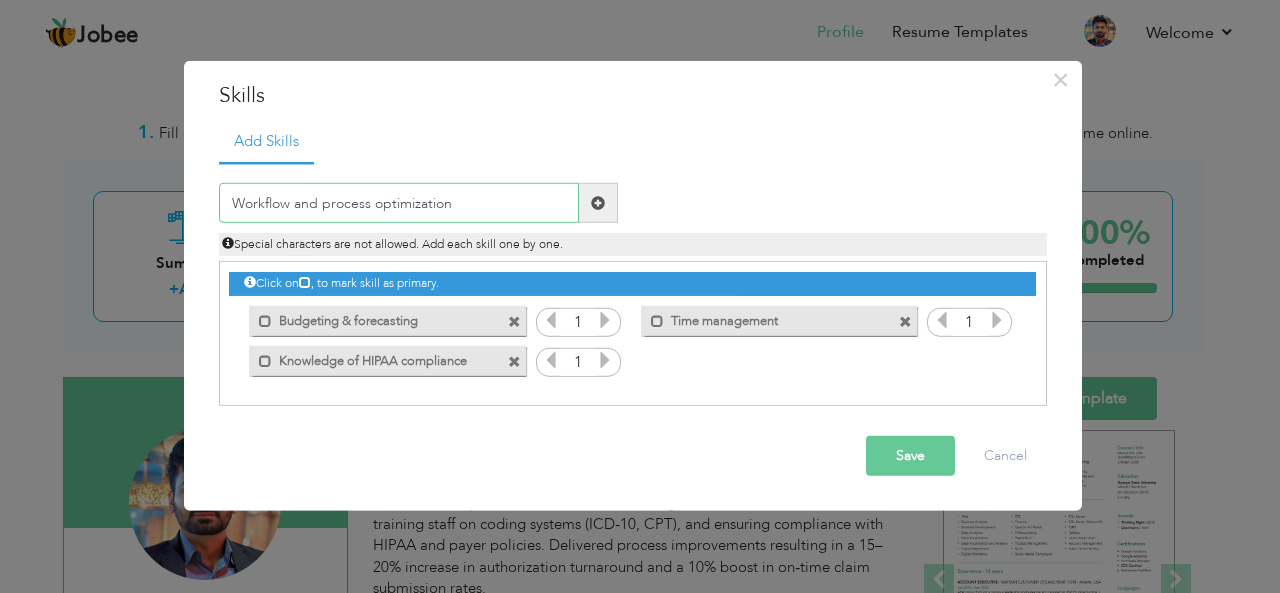 type on "Workflow and process optimization" 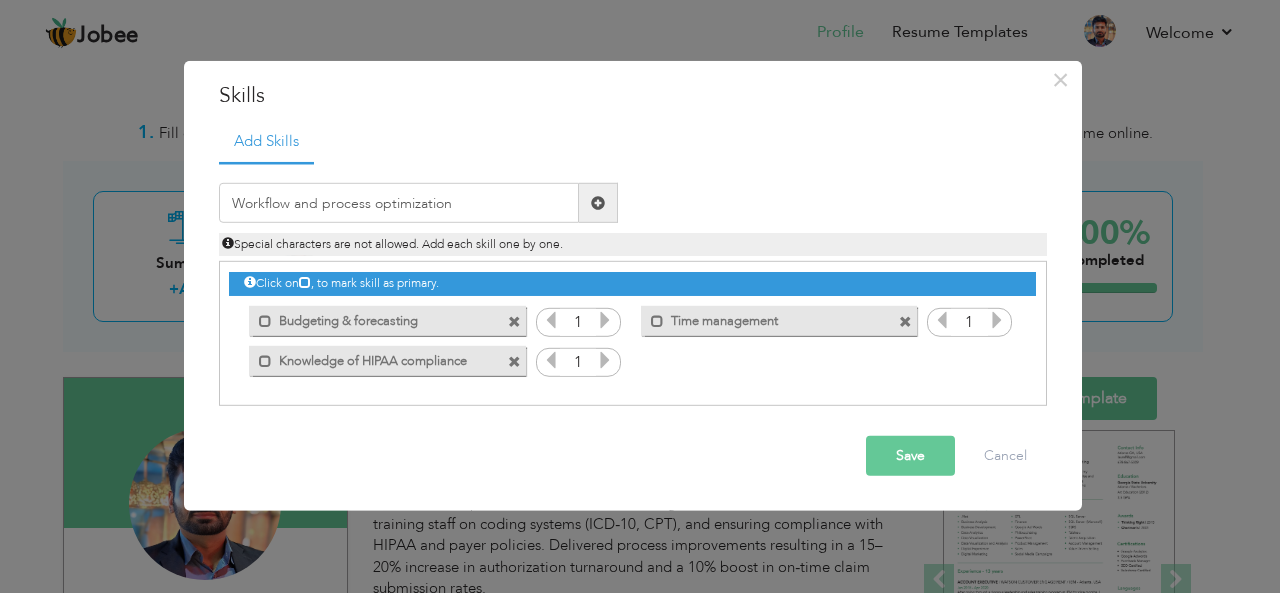 click at bounding box center [598, 203] 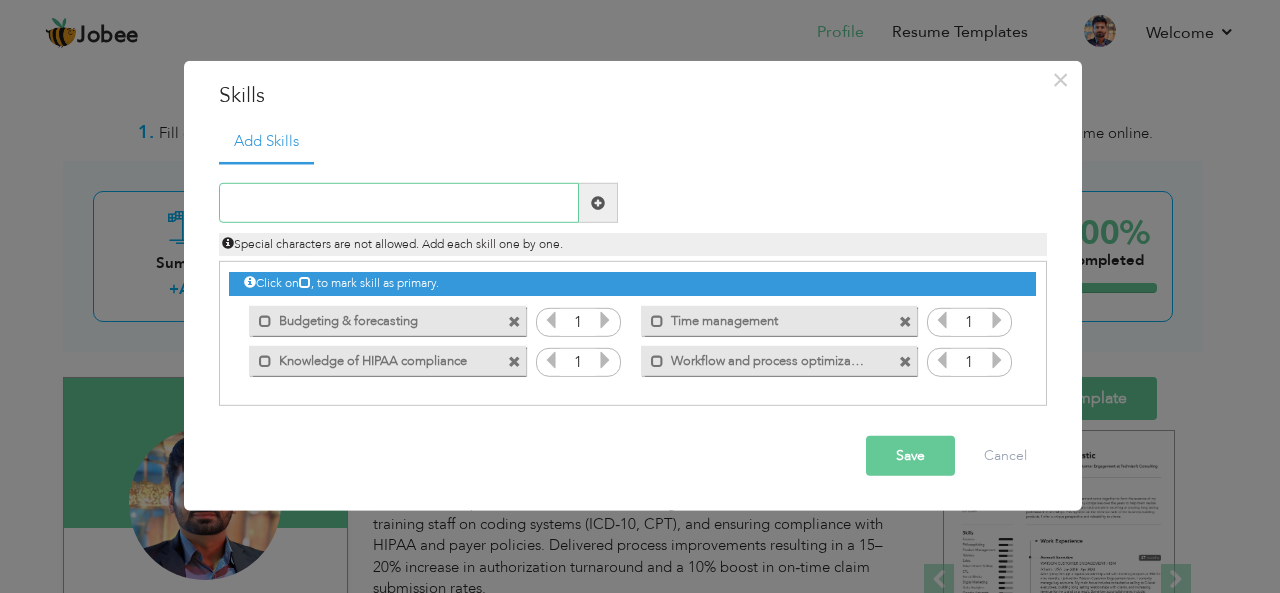 click at bounding box center (399, 203) 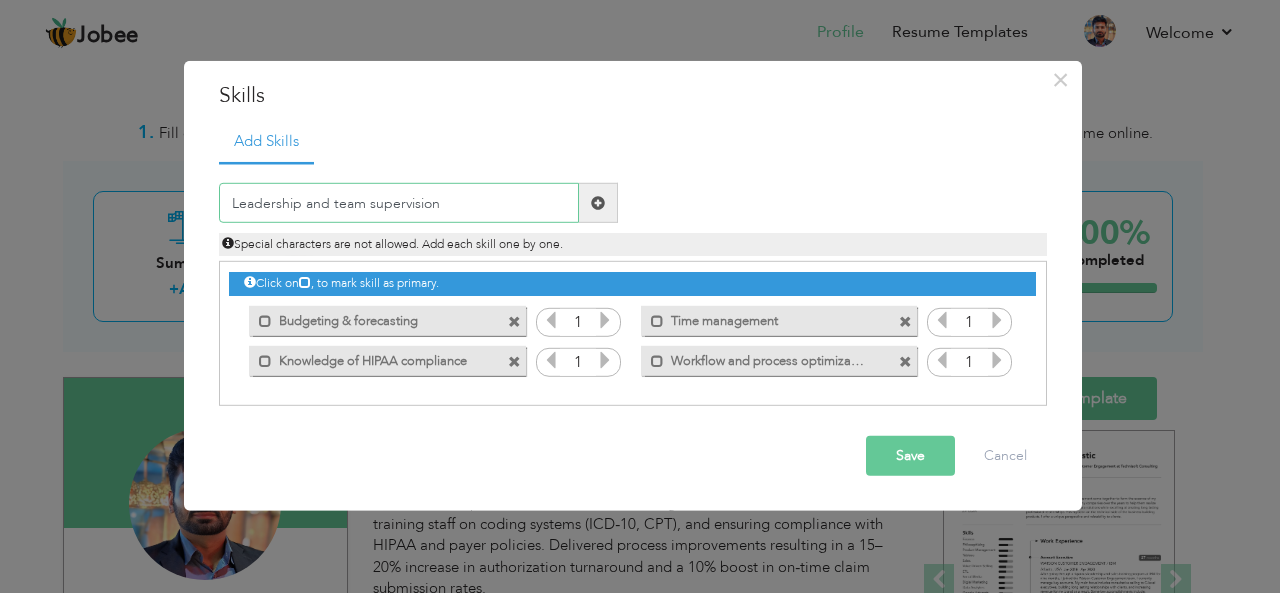type on "Leadership and team supervision" 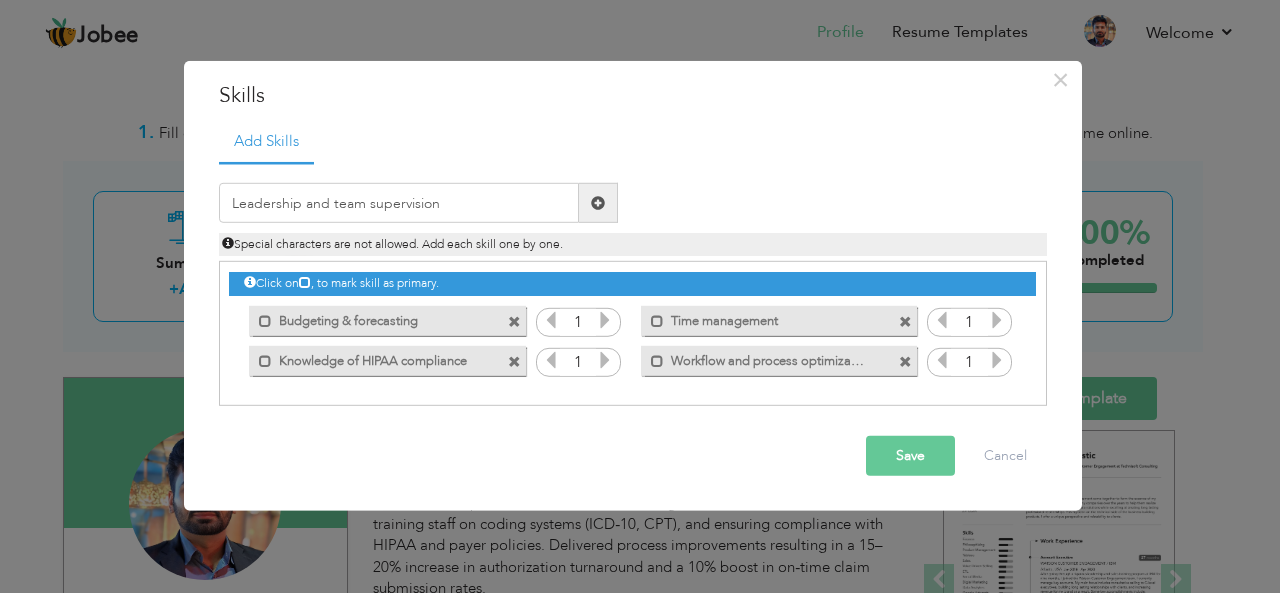 click at bounding box center [598, 203] 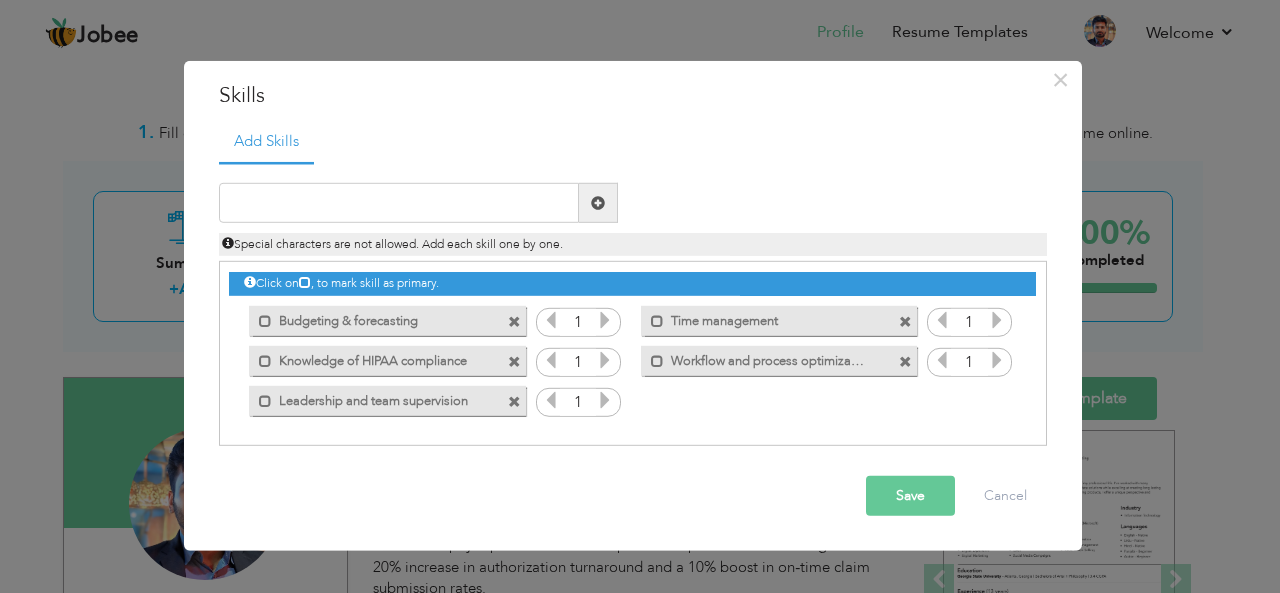 click on "Save" at bounding box center (910, 496) 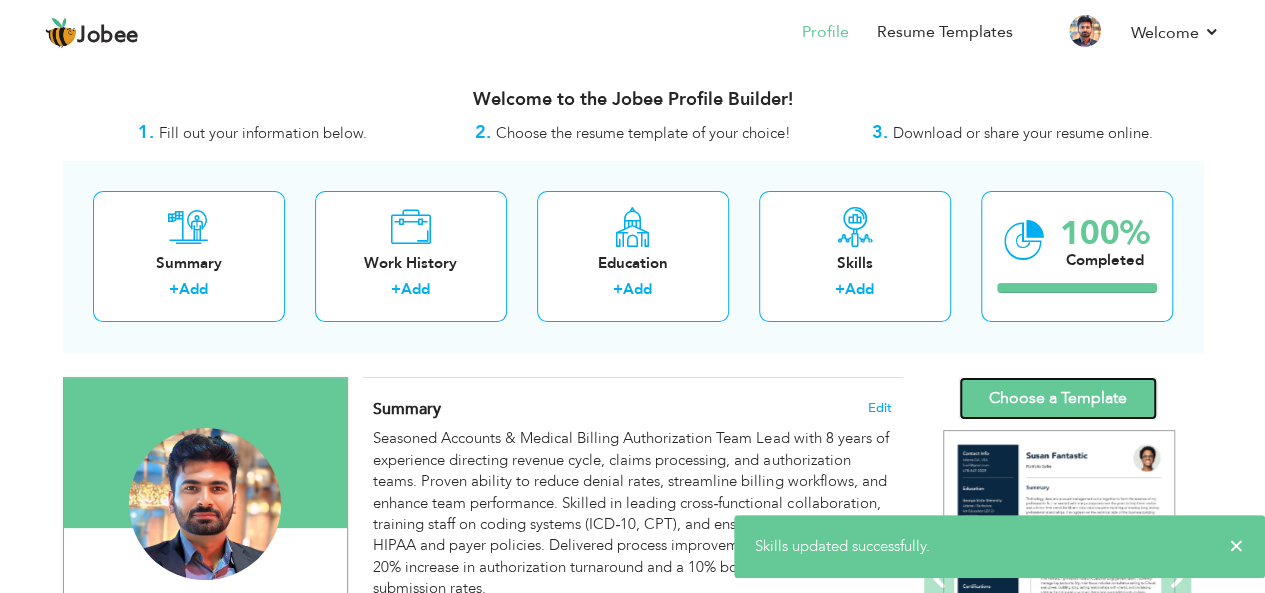 click on "Choose a Template" at bounding box center (1058, 398) 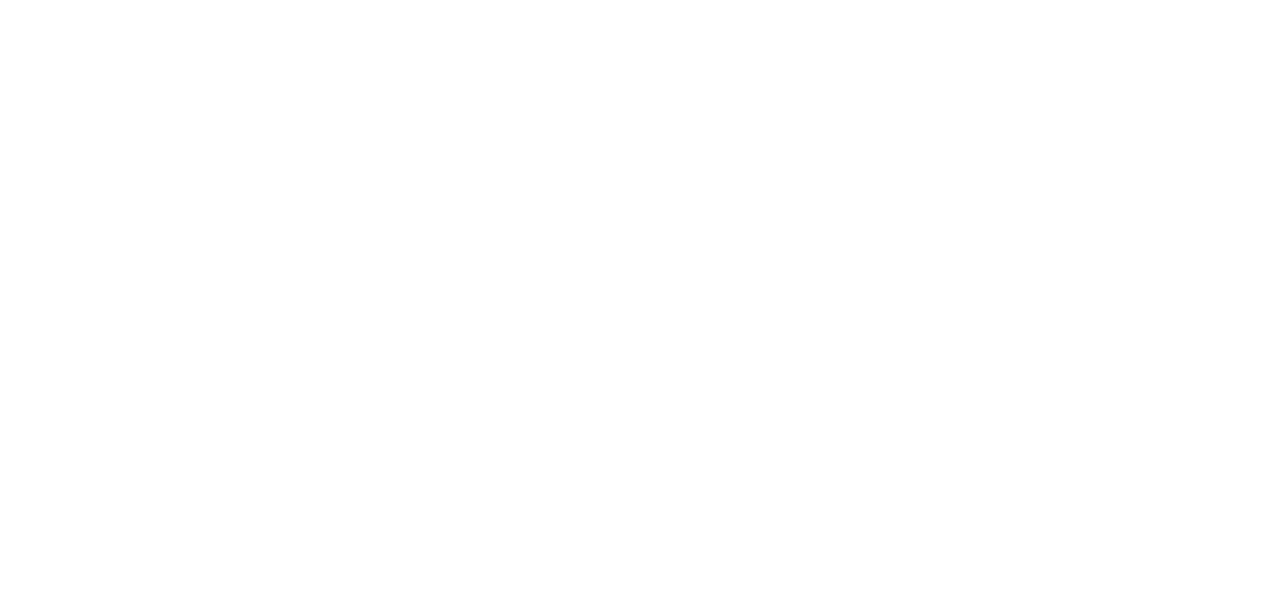 scroll, scrollTop: 0, scrollLeft: 0, axis: both 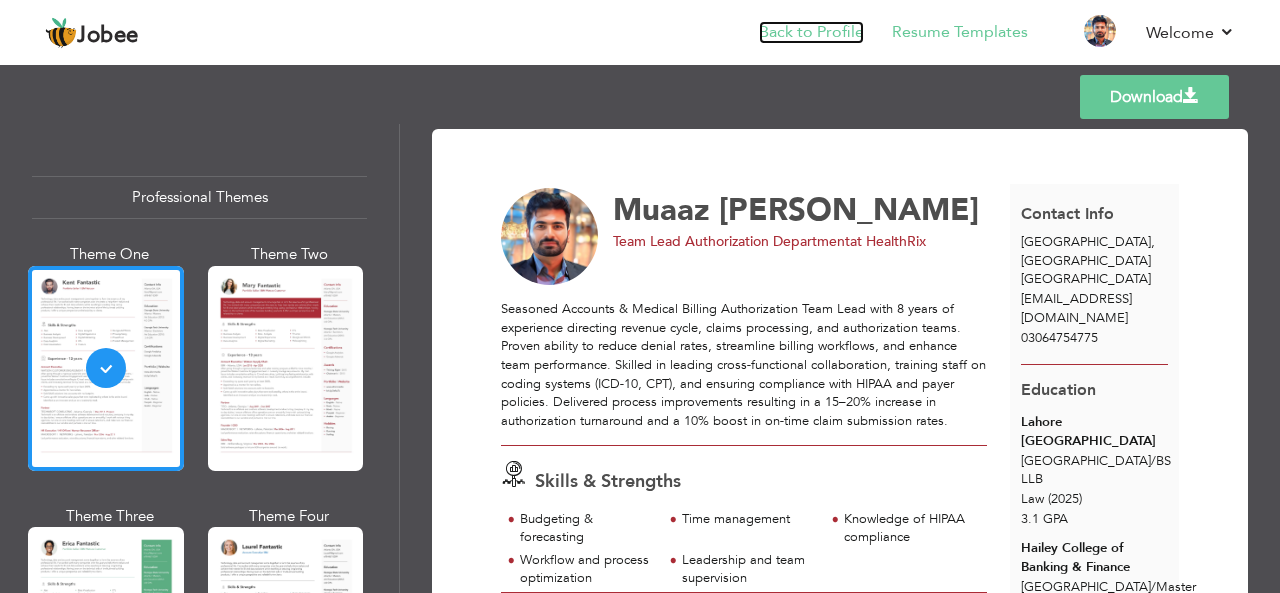 click on "Back to Profile" at bounding box center [811, 32] 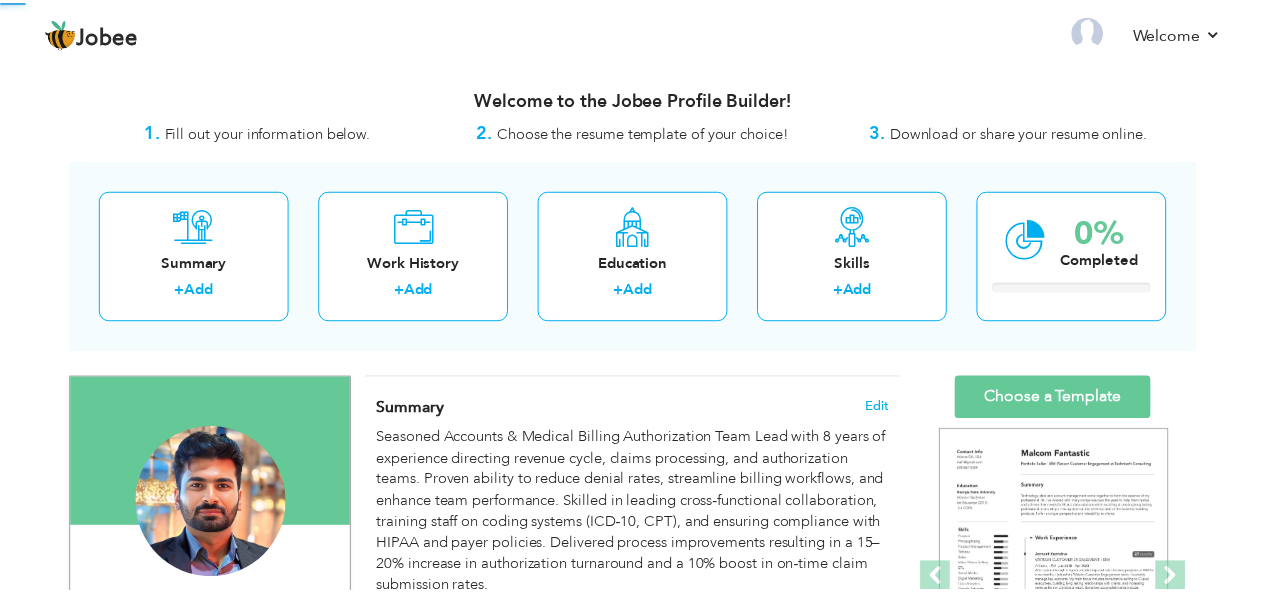 scroll, scrollTop: 0, scrollLeft: 0, axis: both 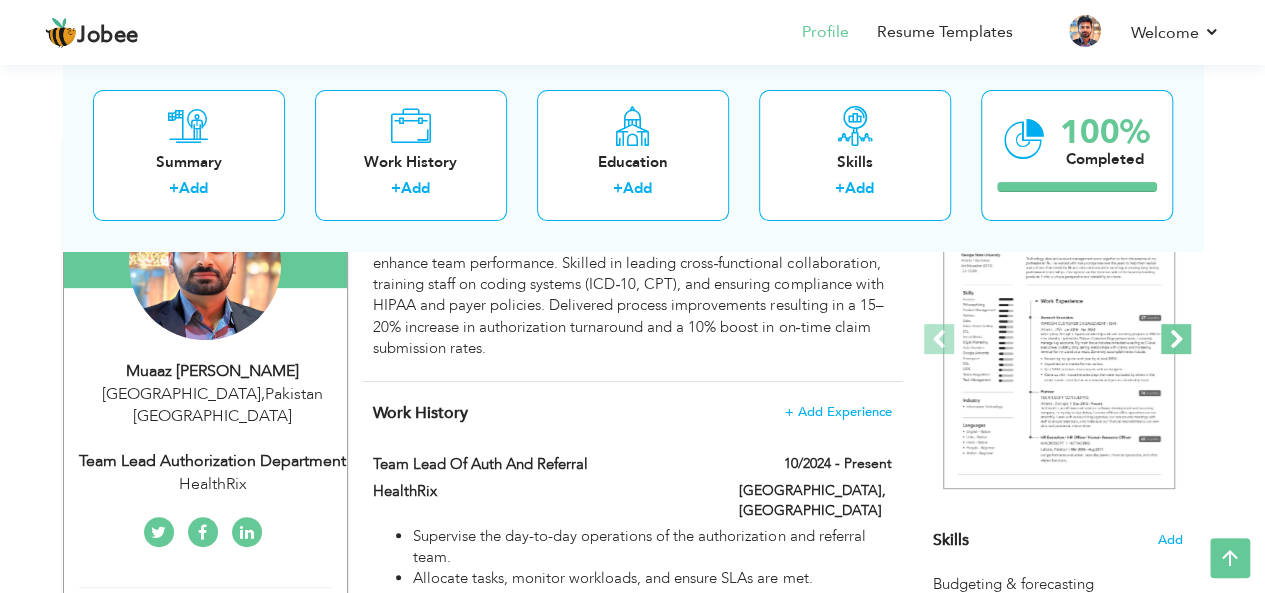 click at bounding box center (1176, 339) 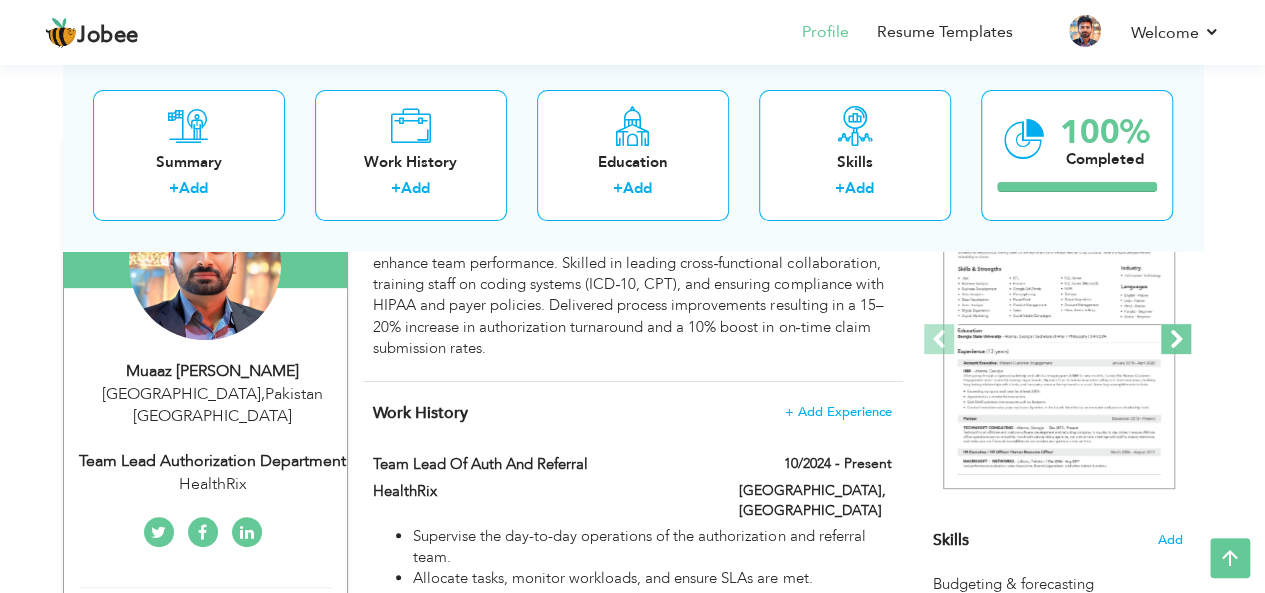 click at bounding box center (1176, 339) 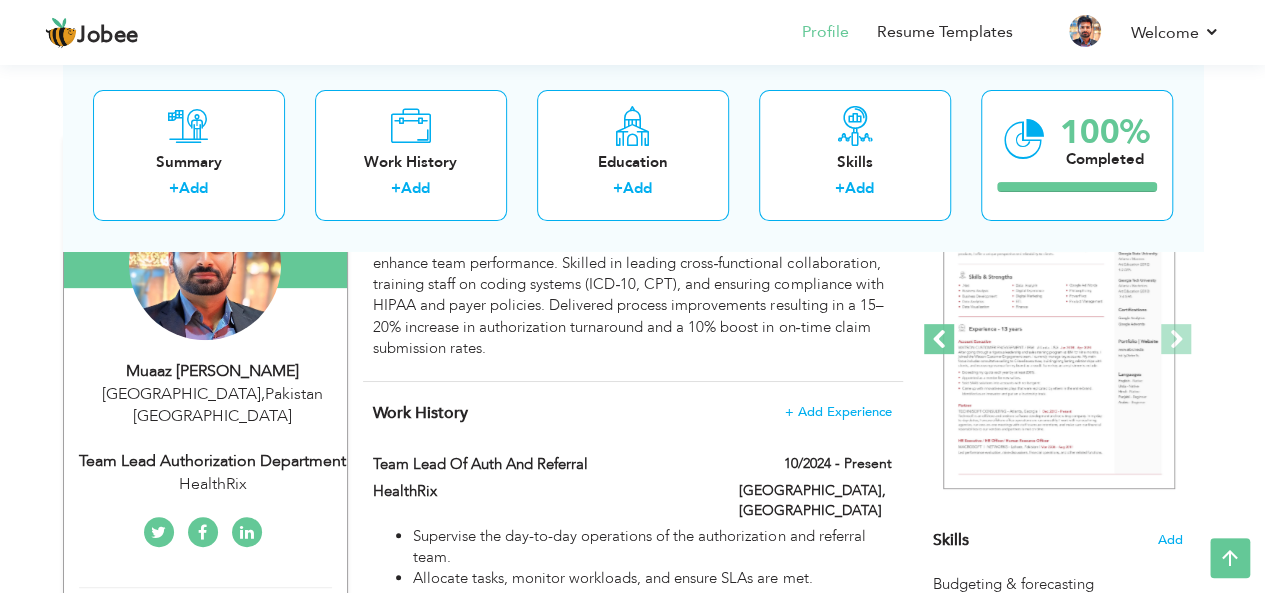 click at bounding box center (939, 339) 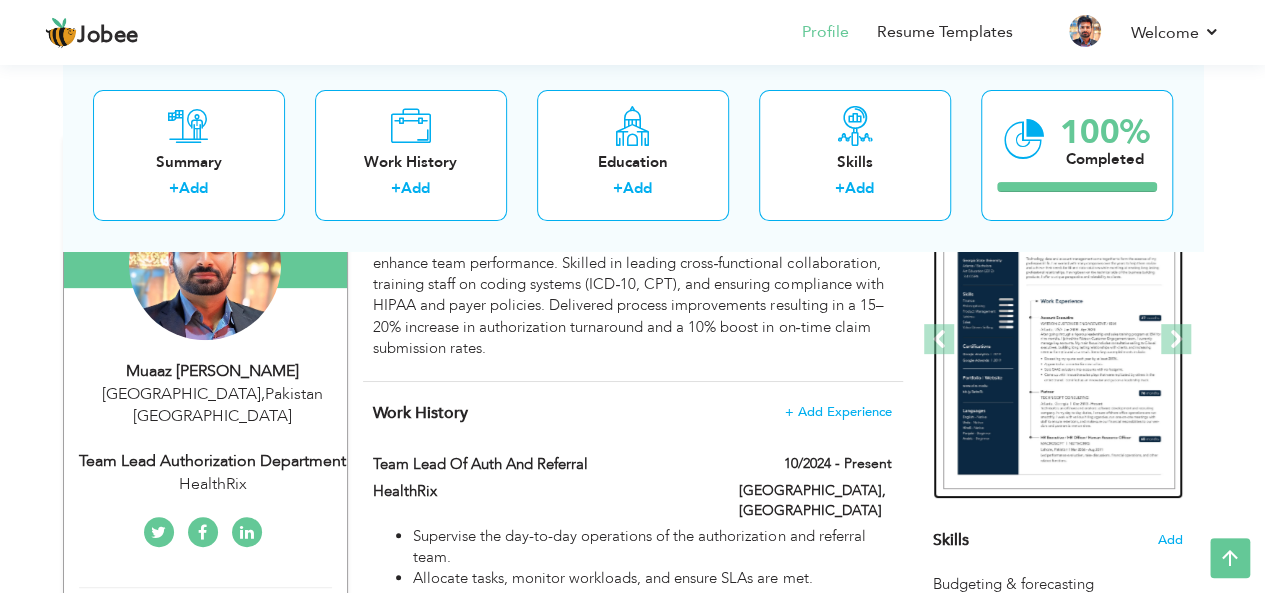 click at bounding box center [1059, 340] 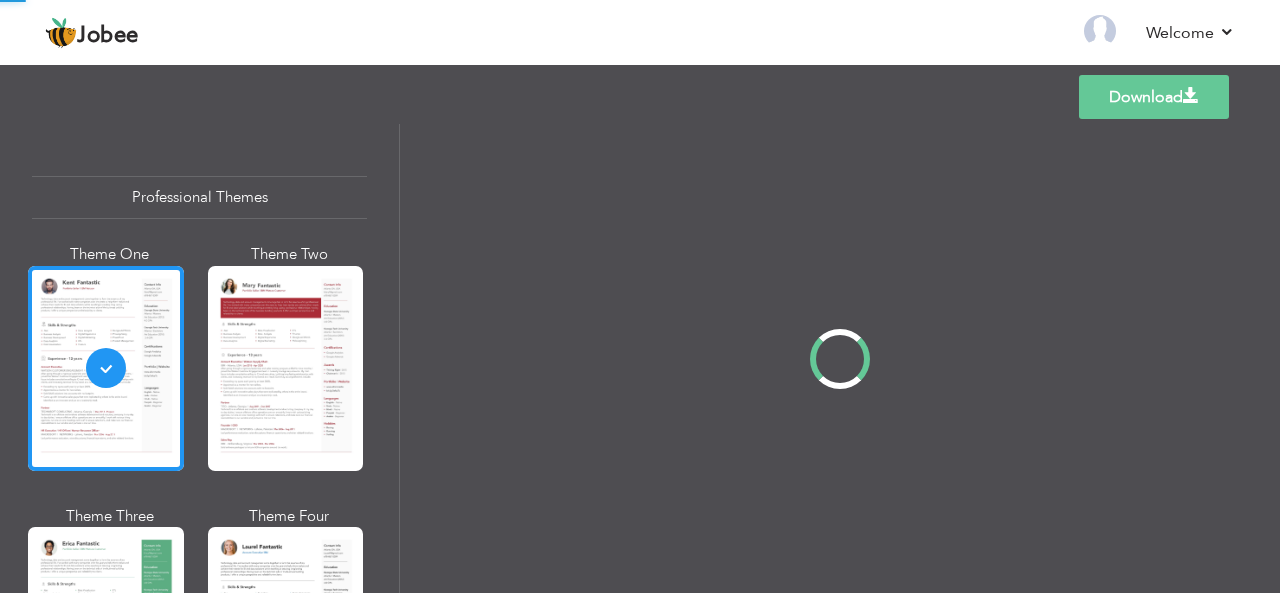 scroll, scrollTop: 0, scrollLeft: 0, axis: both 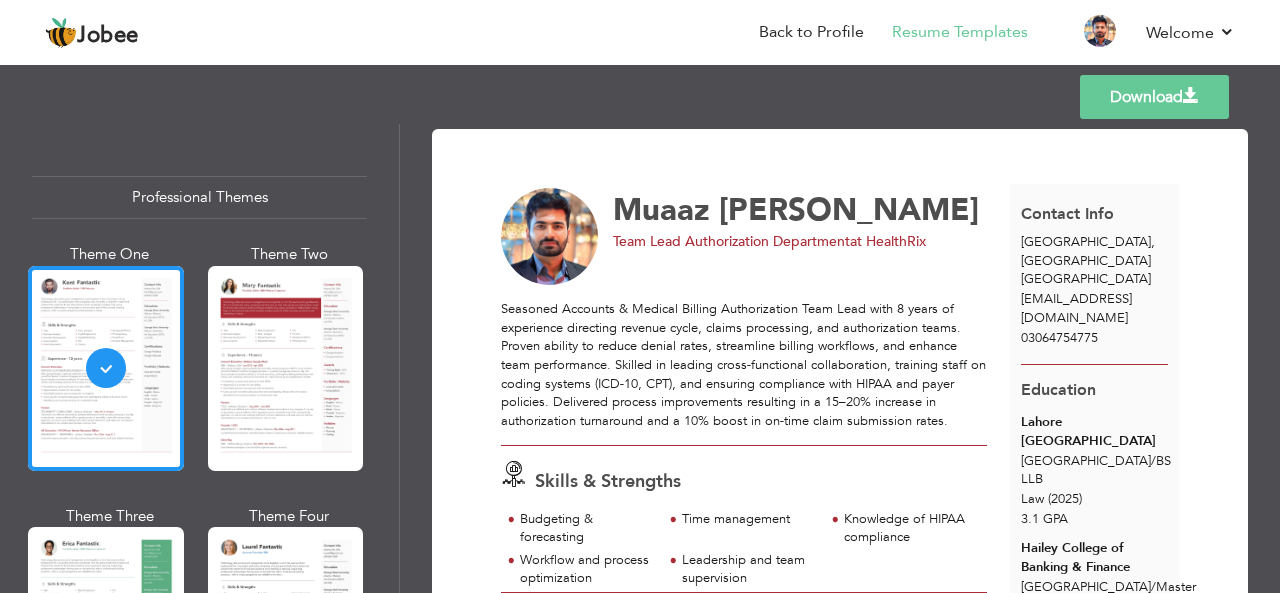 click on "Professional Themes
Theme One
Theme Two
Theme Three
Theme Six" at bounding box center (199, 358) 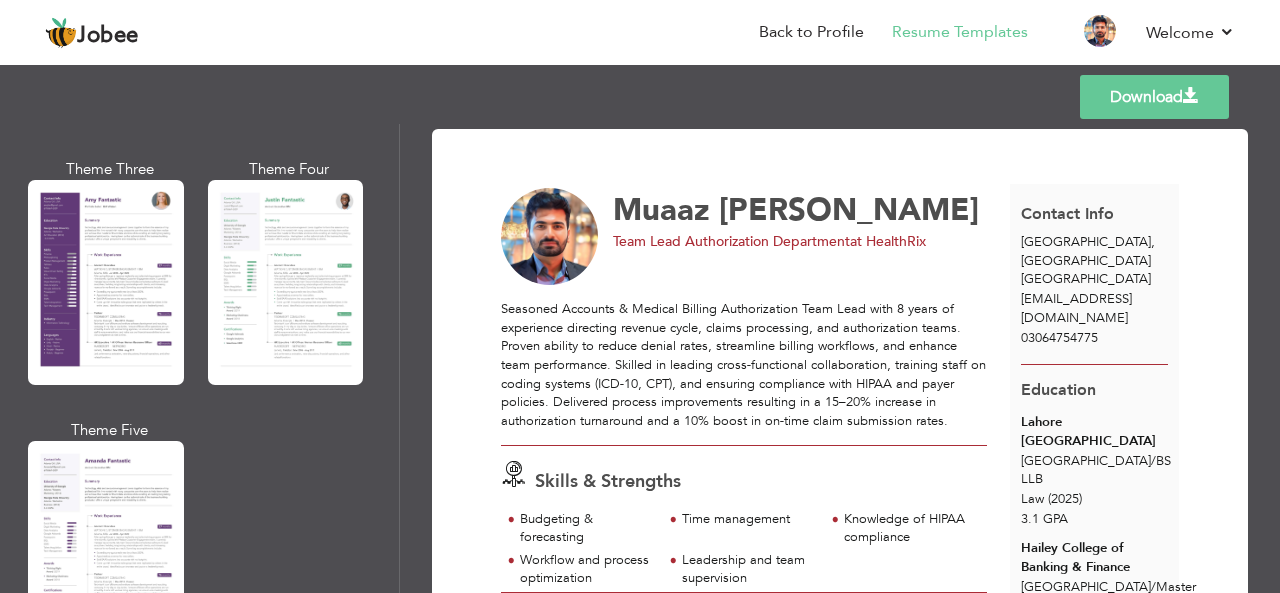 scroll, scrollTop: 1840, scrollLeft: 0, axis: vertical 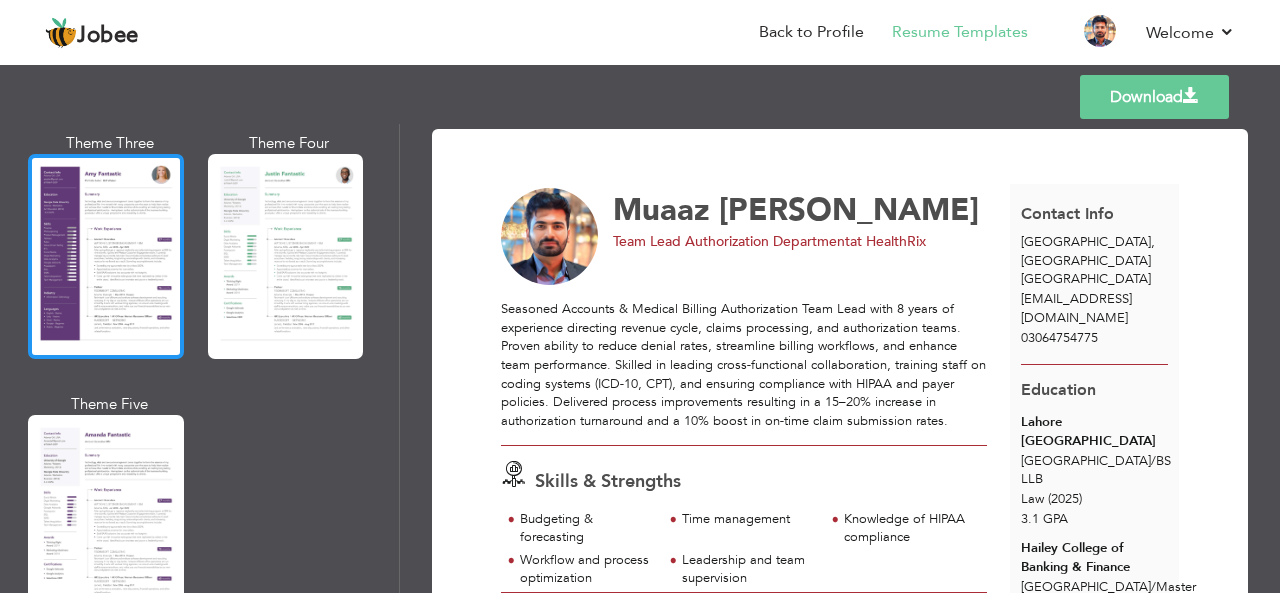 click at bounding box center (106, 256) 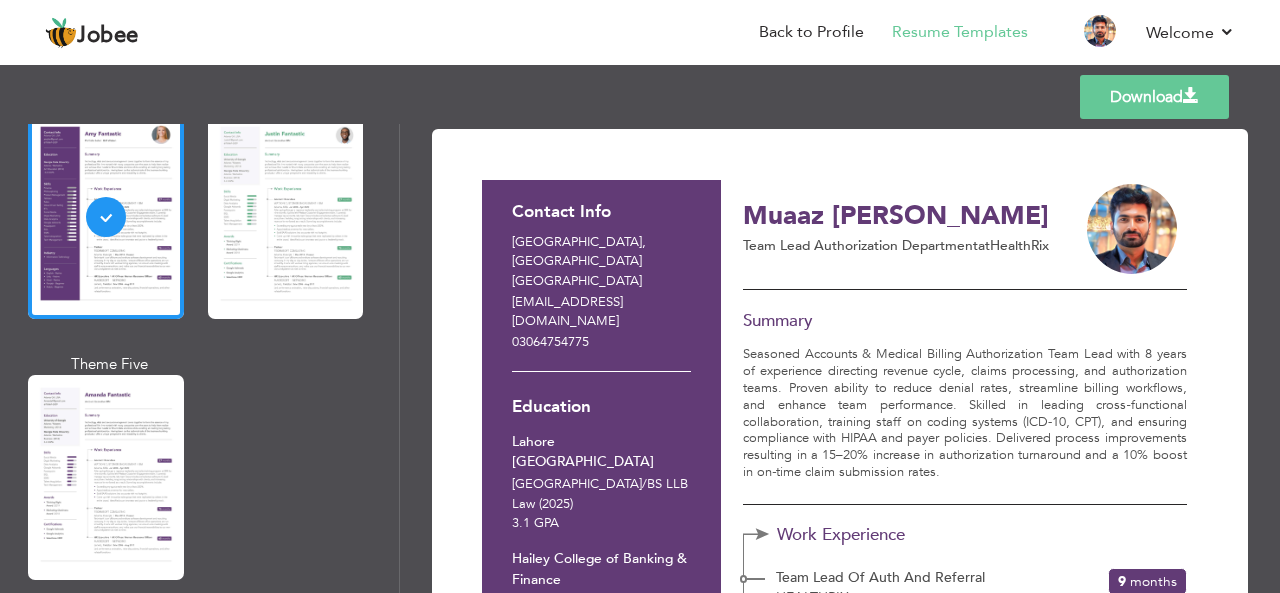 scroll, scrollTop: 1920, scrollLeft: 0, axis: vertical 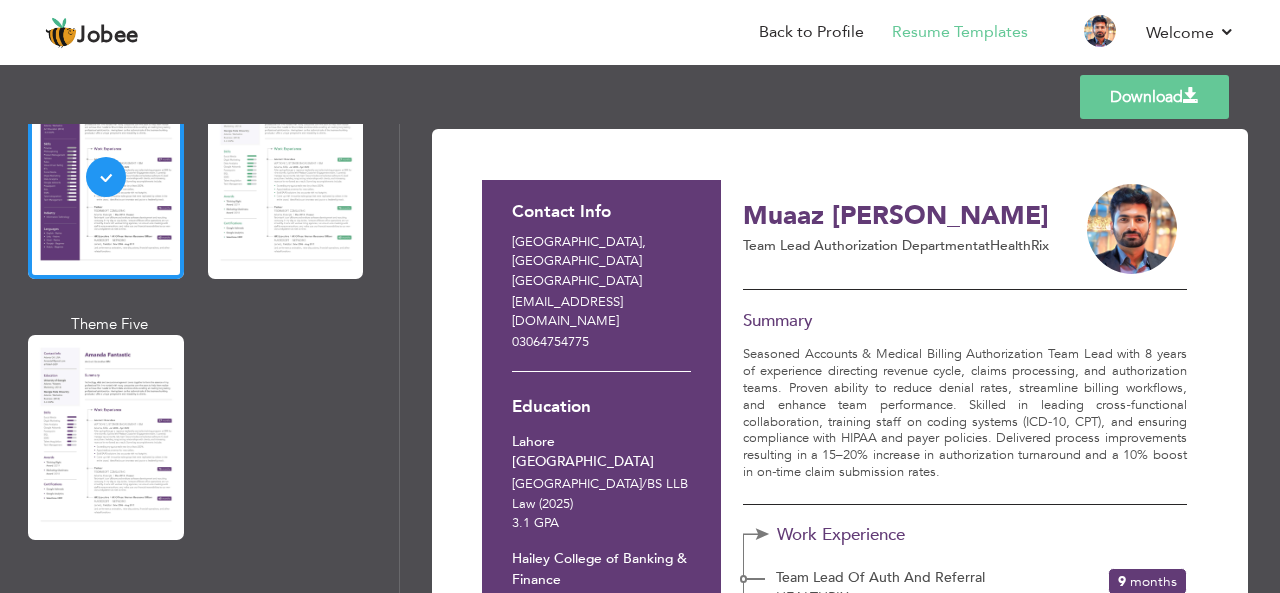 click on "Summary" at bounding box center (965, 321) 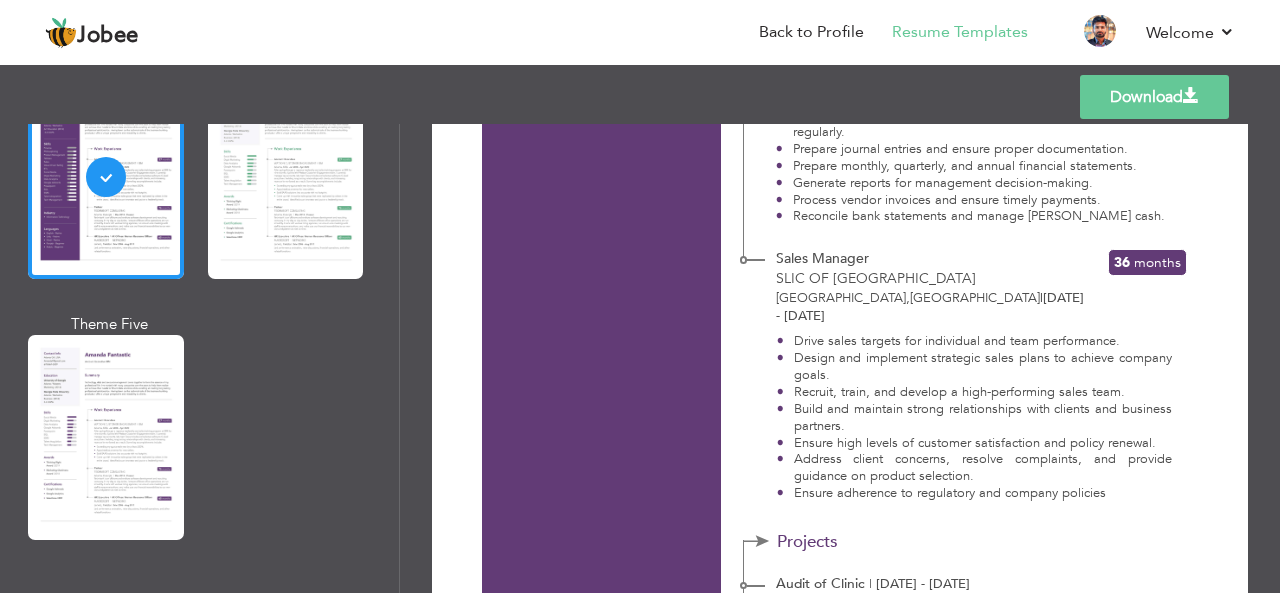 scroll, scrollTop: 2718, scrollLeft: 0, axis: vertical 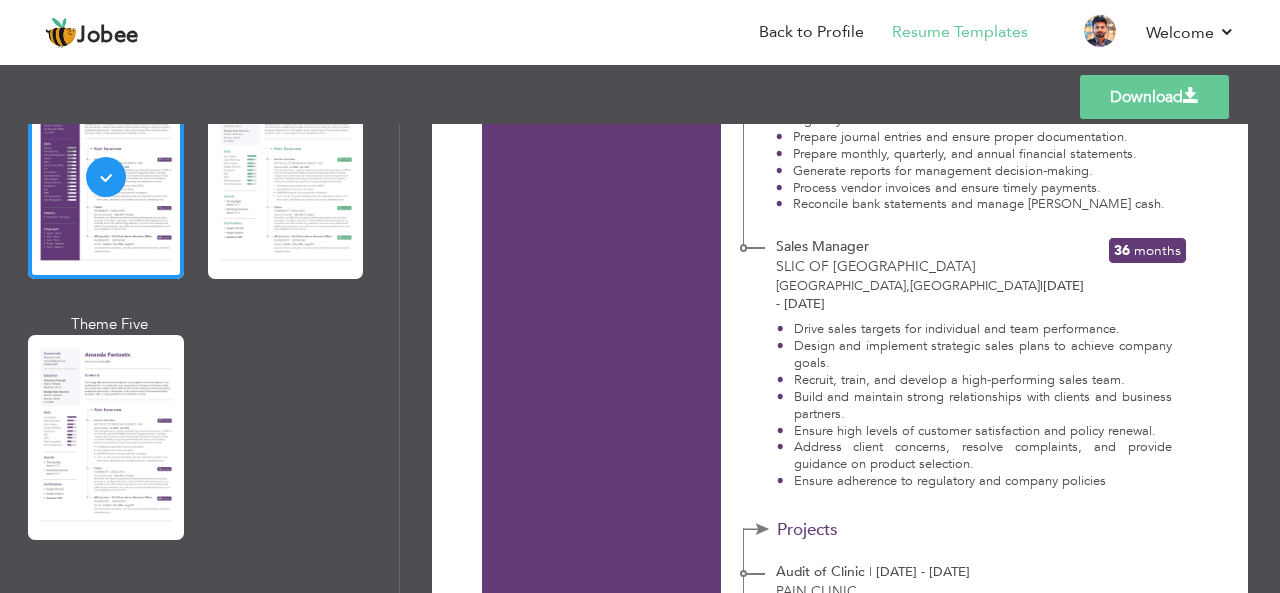 click on "Download" at bounding box center [1154, 97] 